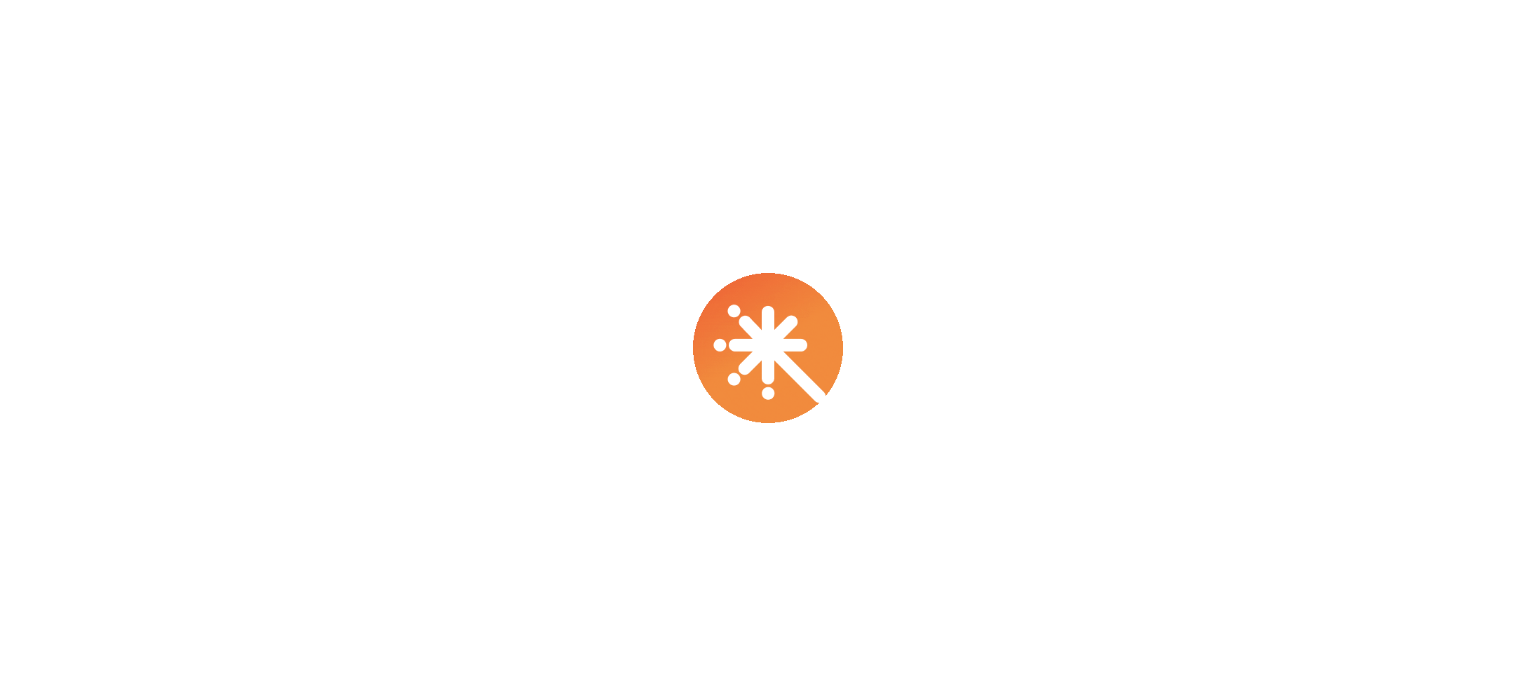 scroll, scrollTop: 0, scrollLeft: 0, axis: both 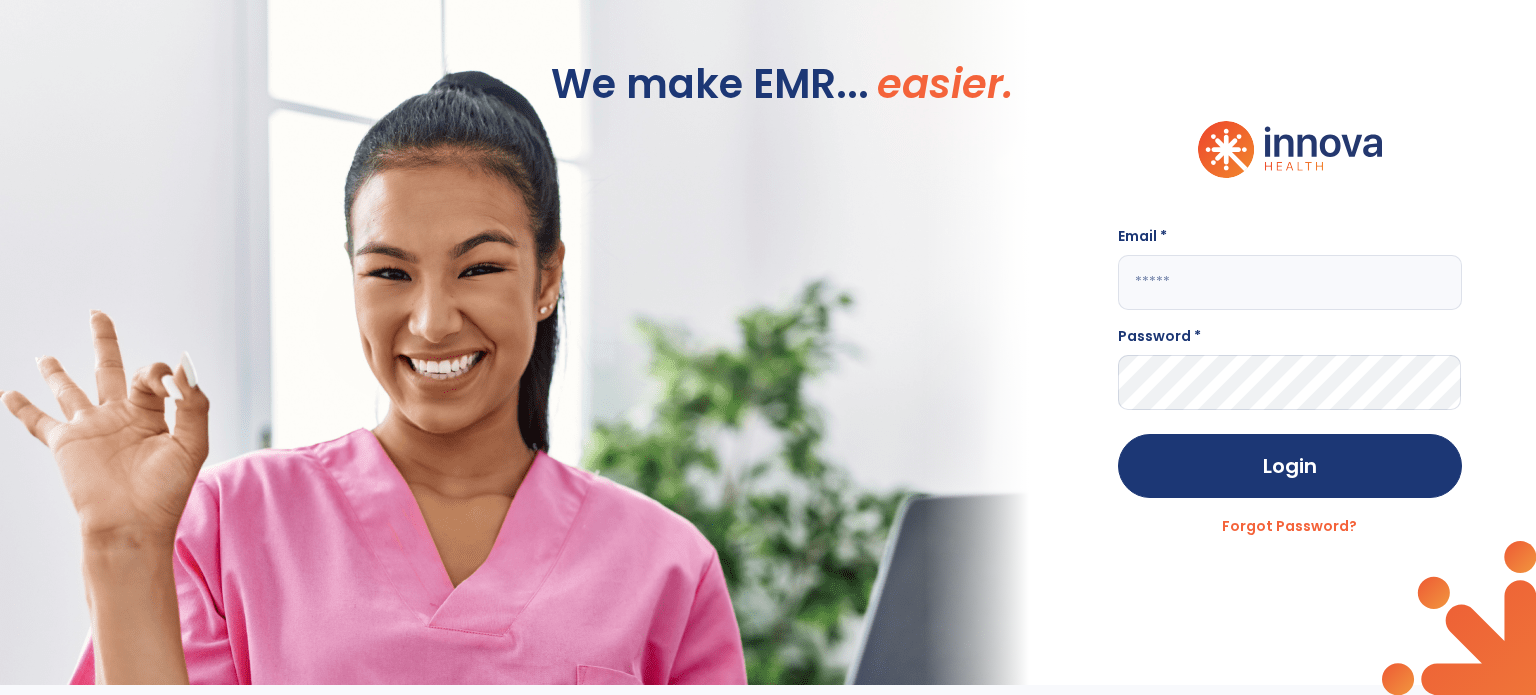 click 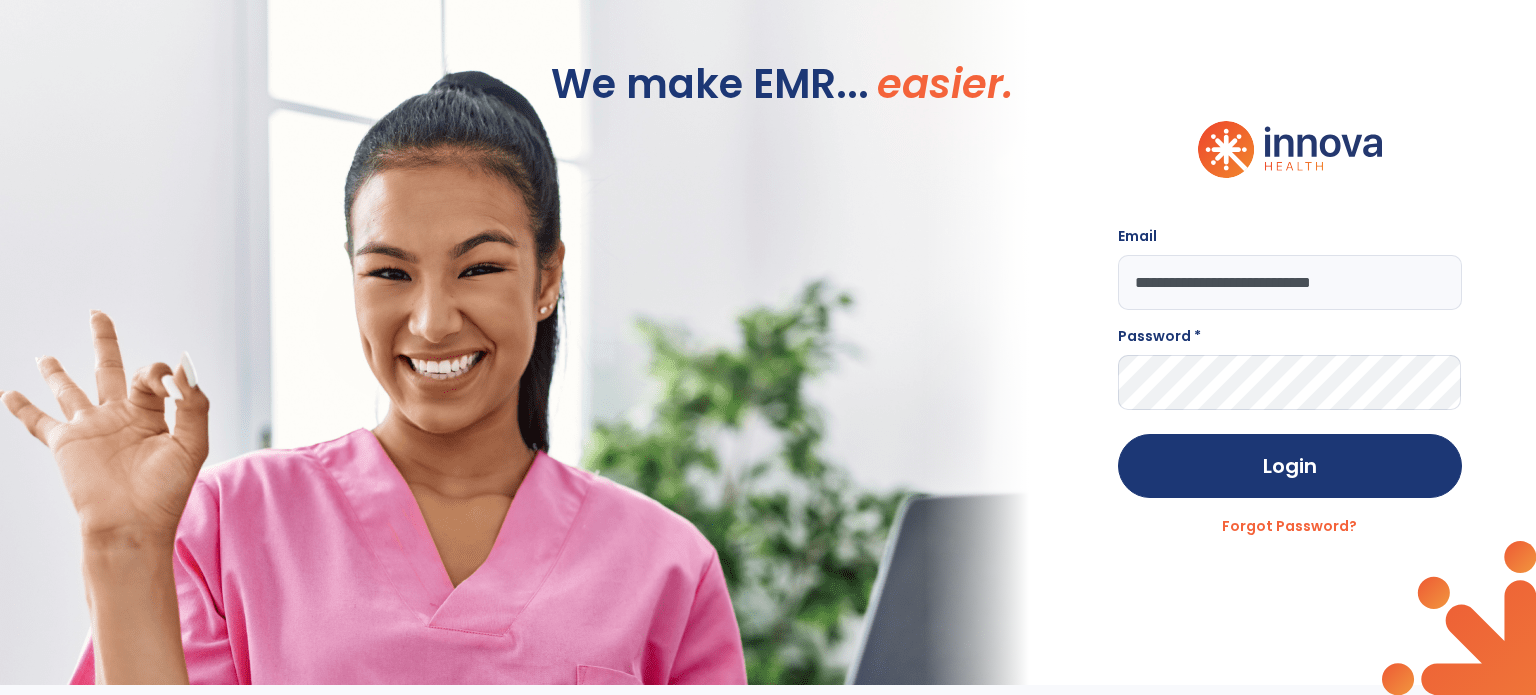 type on "**********" 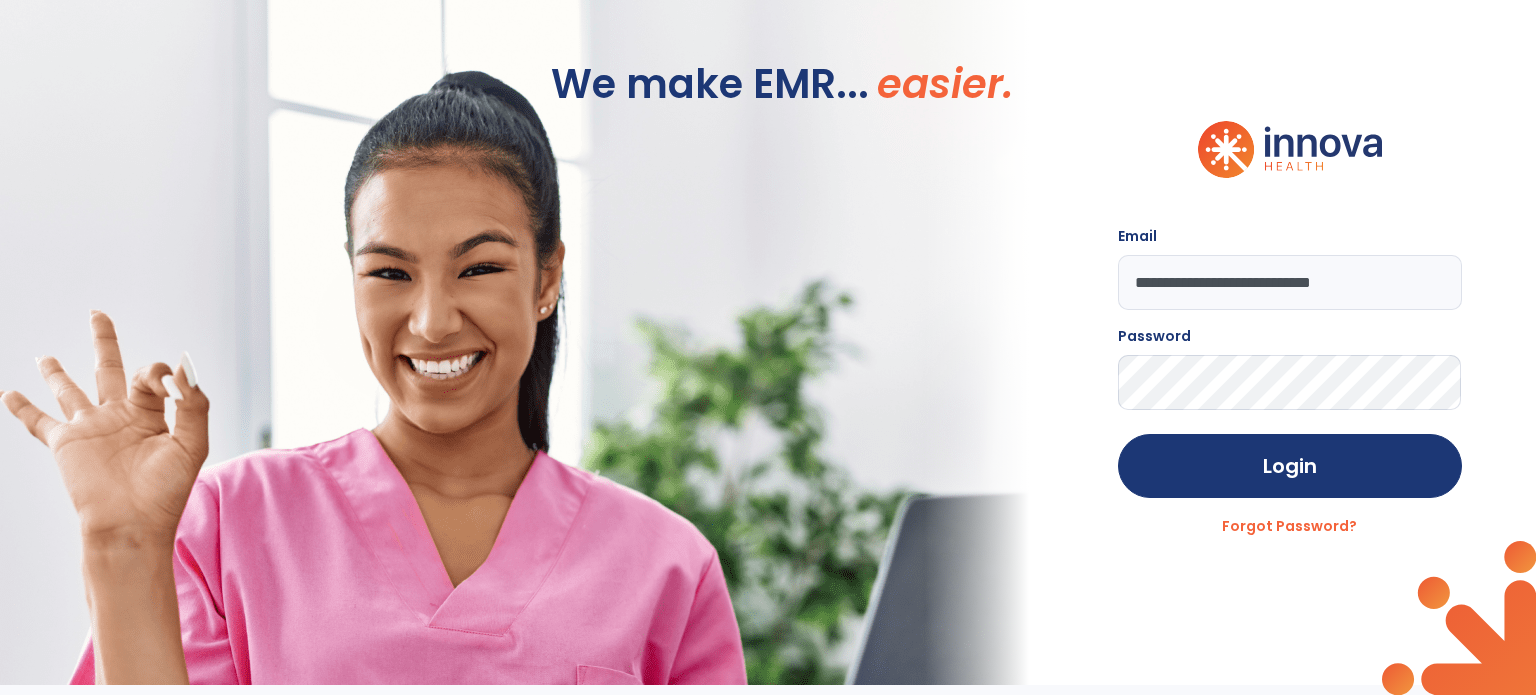 click on "Login" 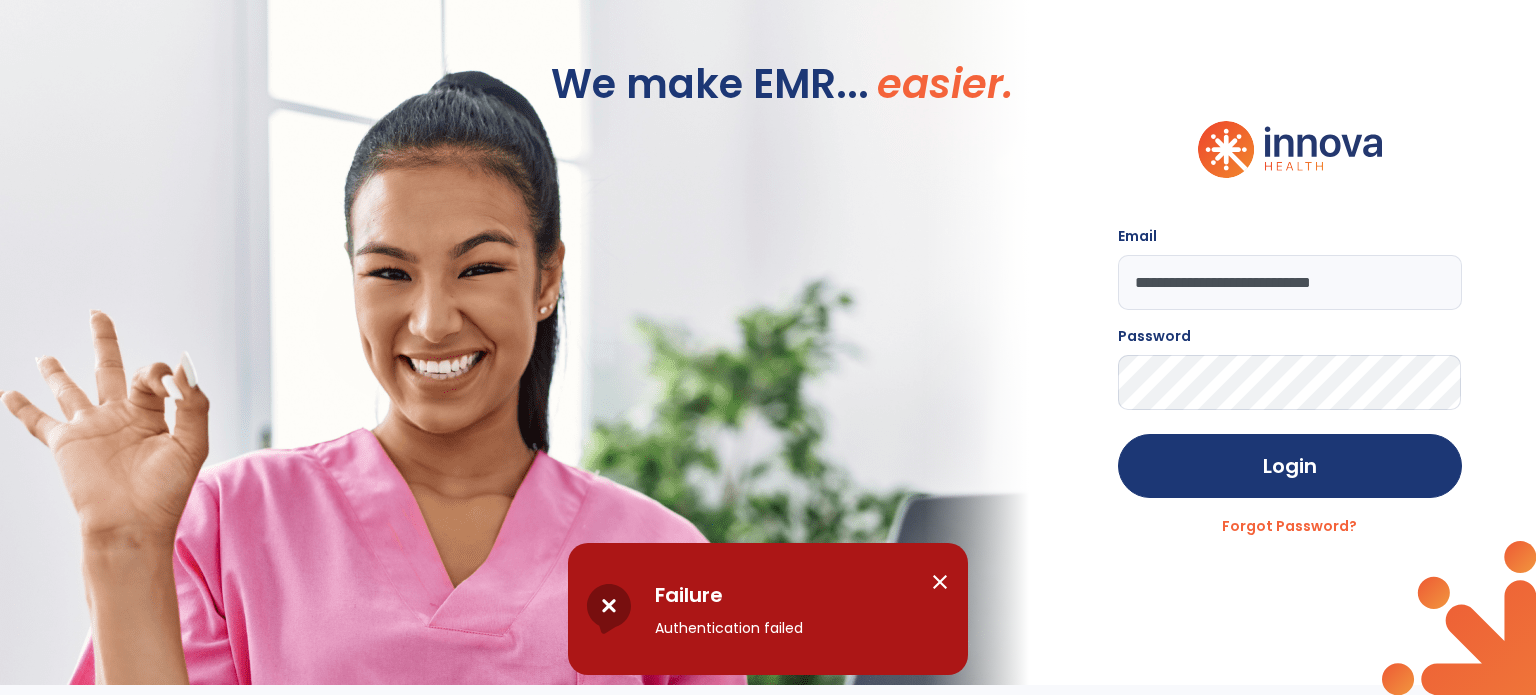 click on "Login" 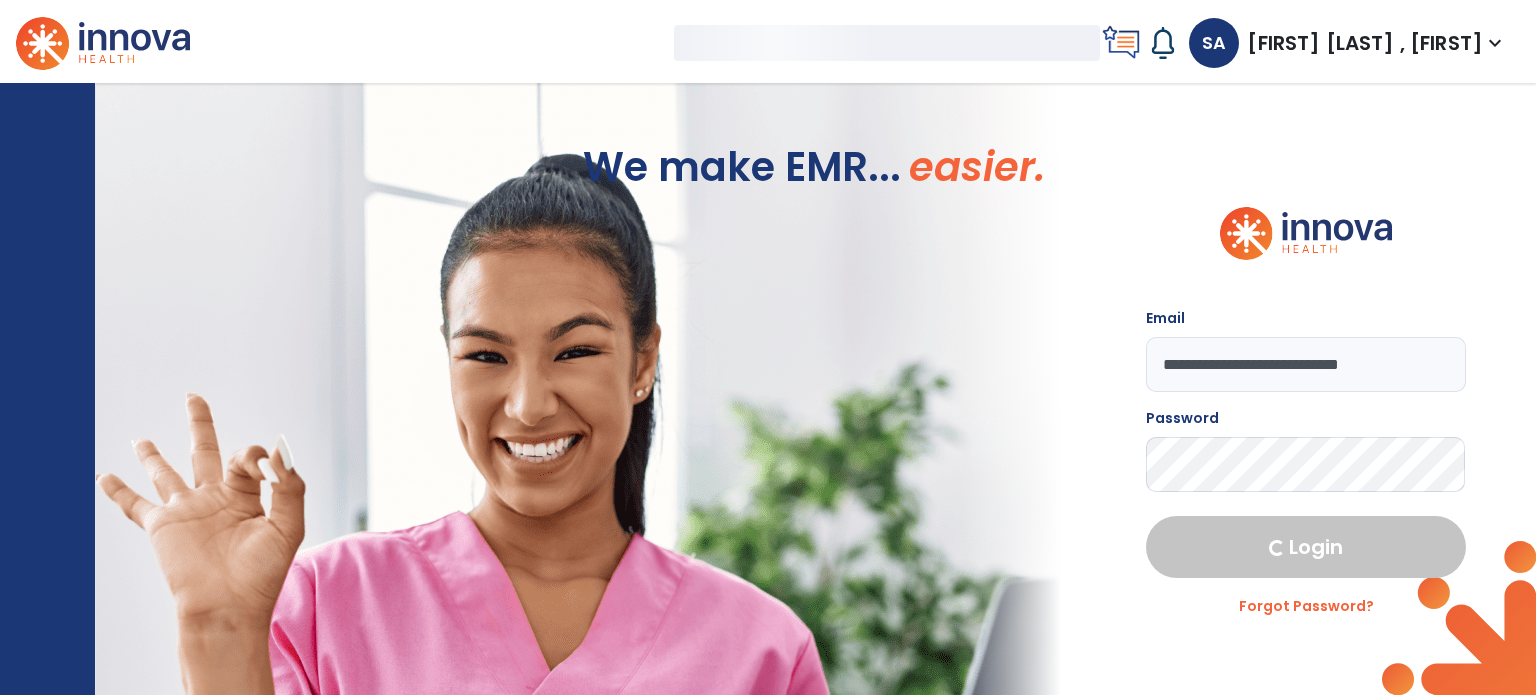 select on "****" 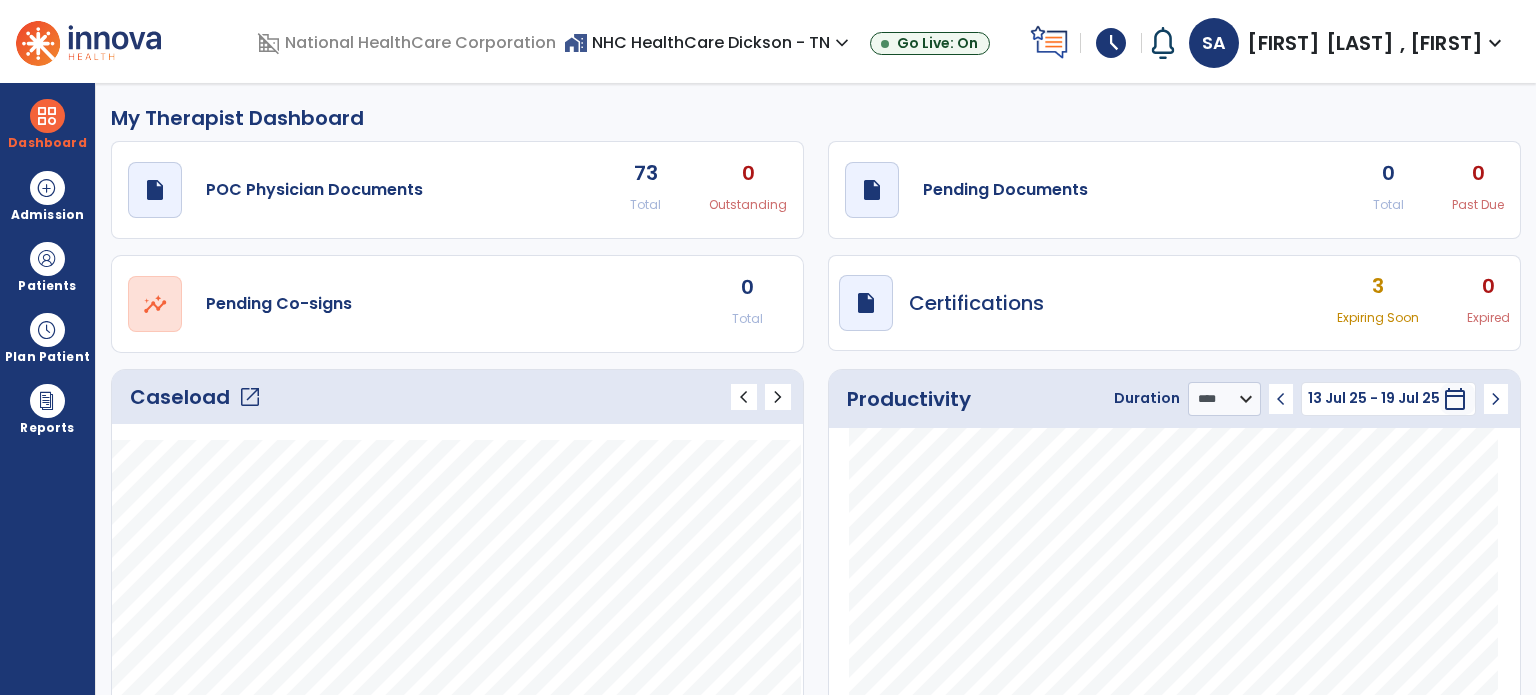 click on "schedule" at bounding box center [1111, 43] 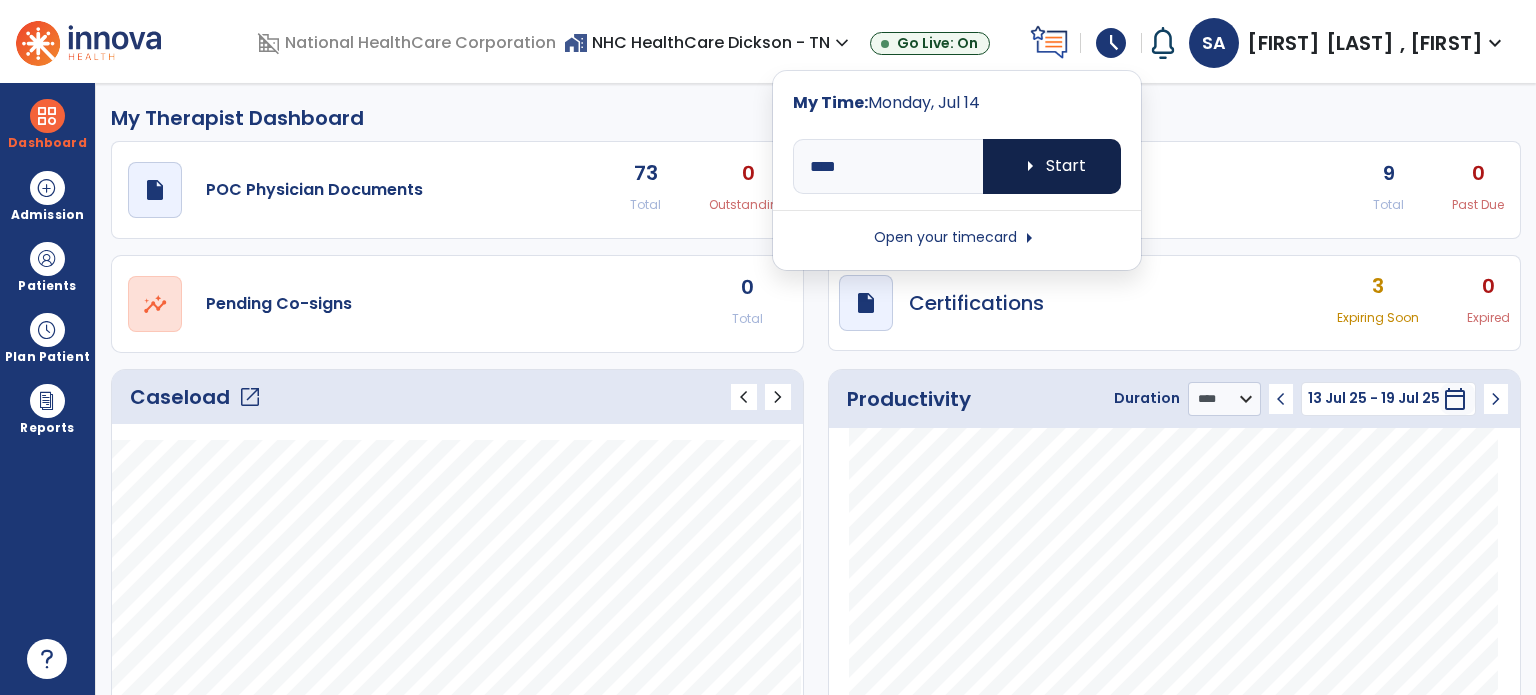 click on "arrow_right" at bounding box center [1030, 166] 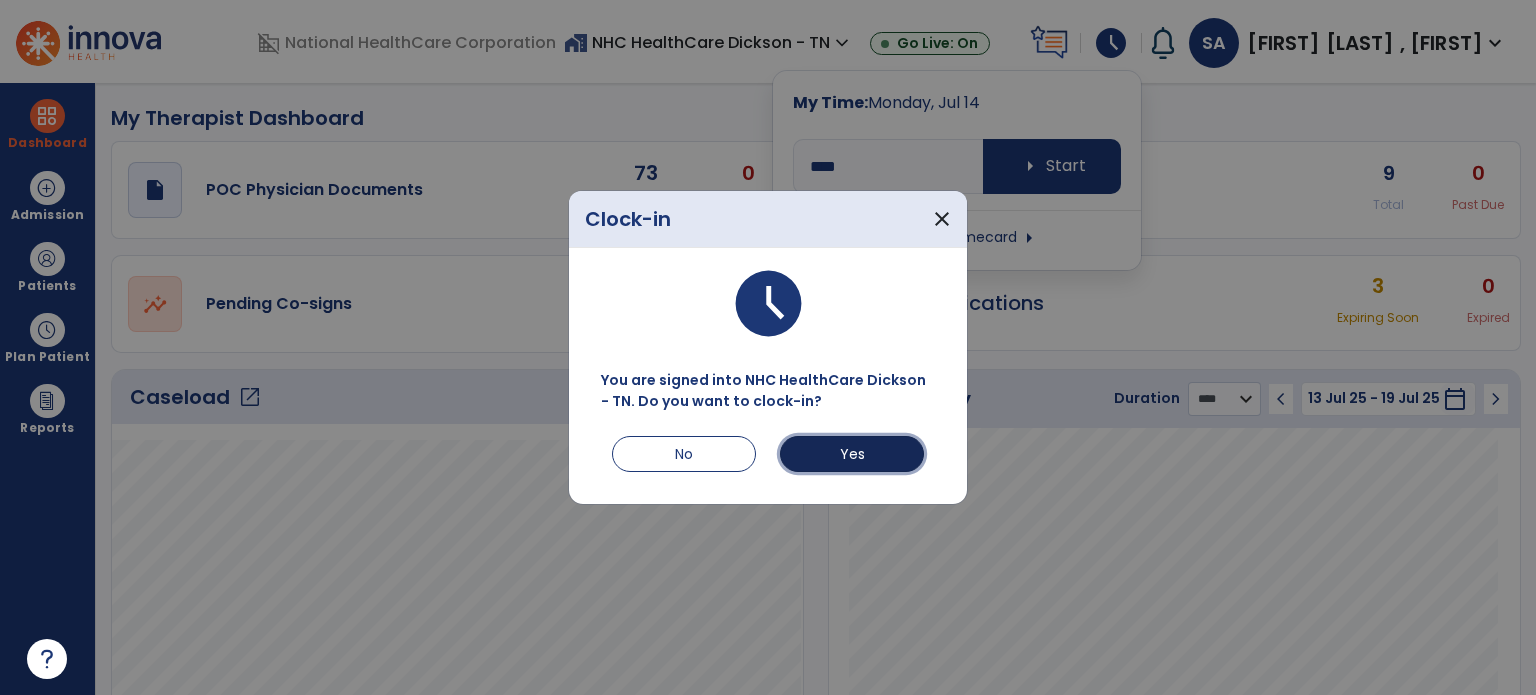 click on "Yes" at bounding box center (852, 454) 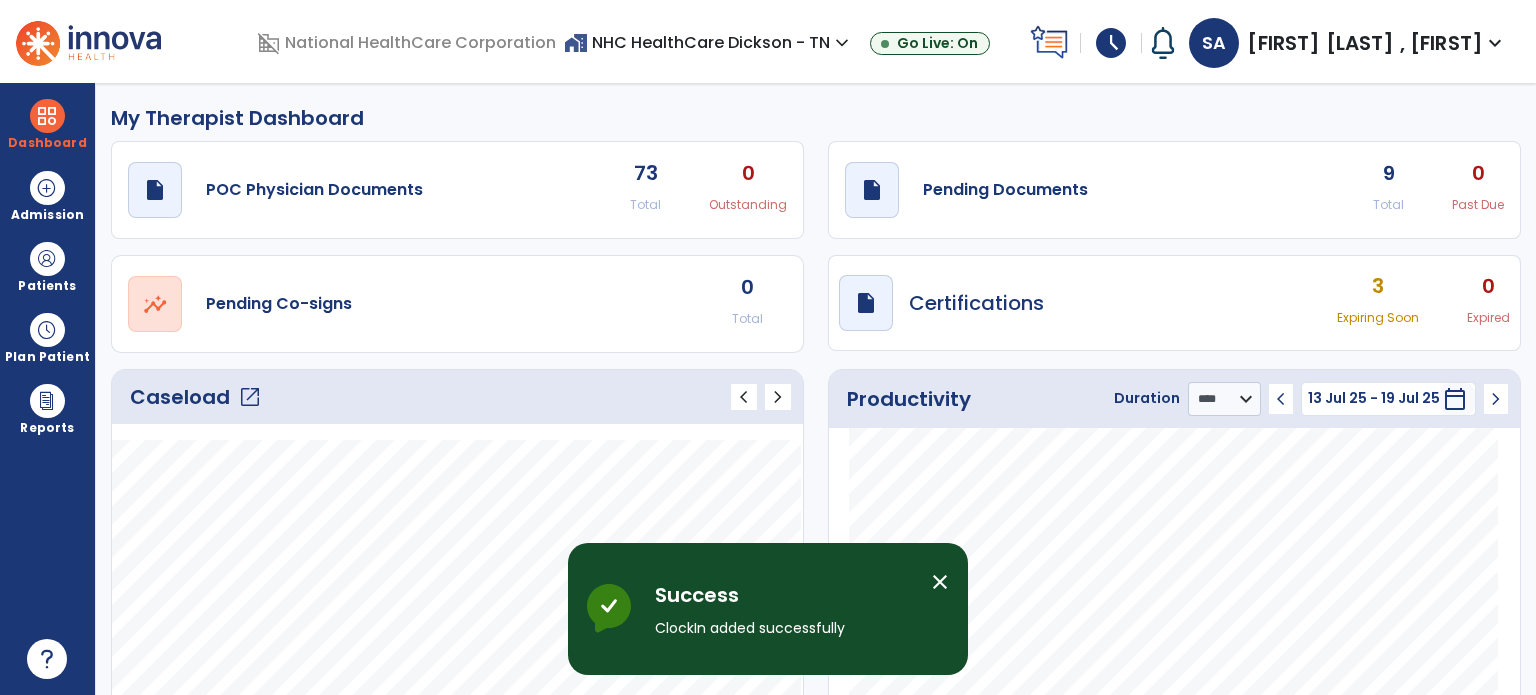 click at bounding box center [47, 330] 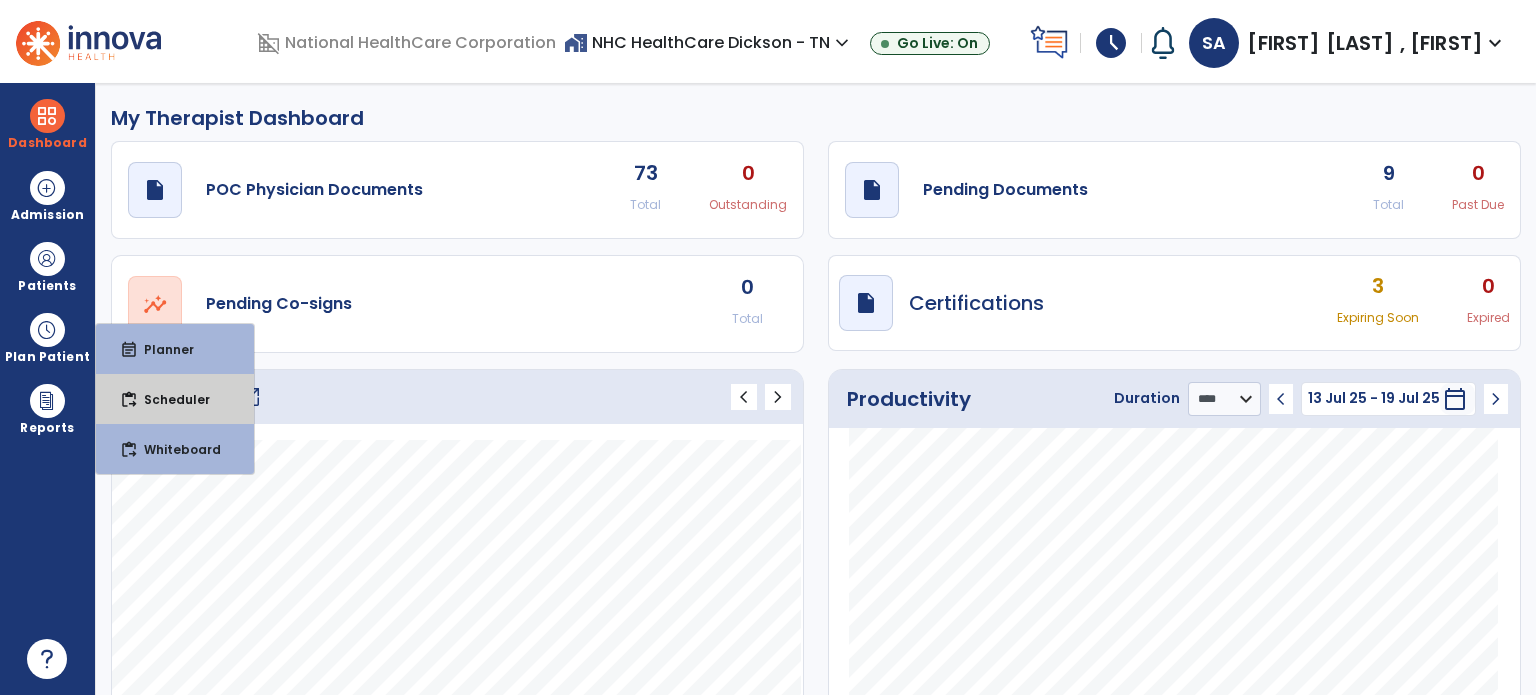 click on "Scheduler" at bounding box center (169, 399) 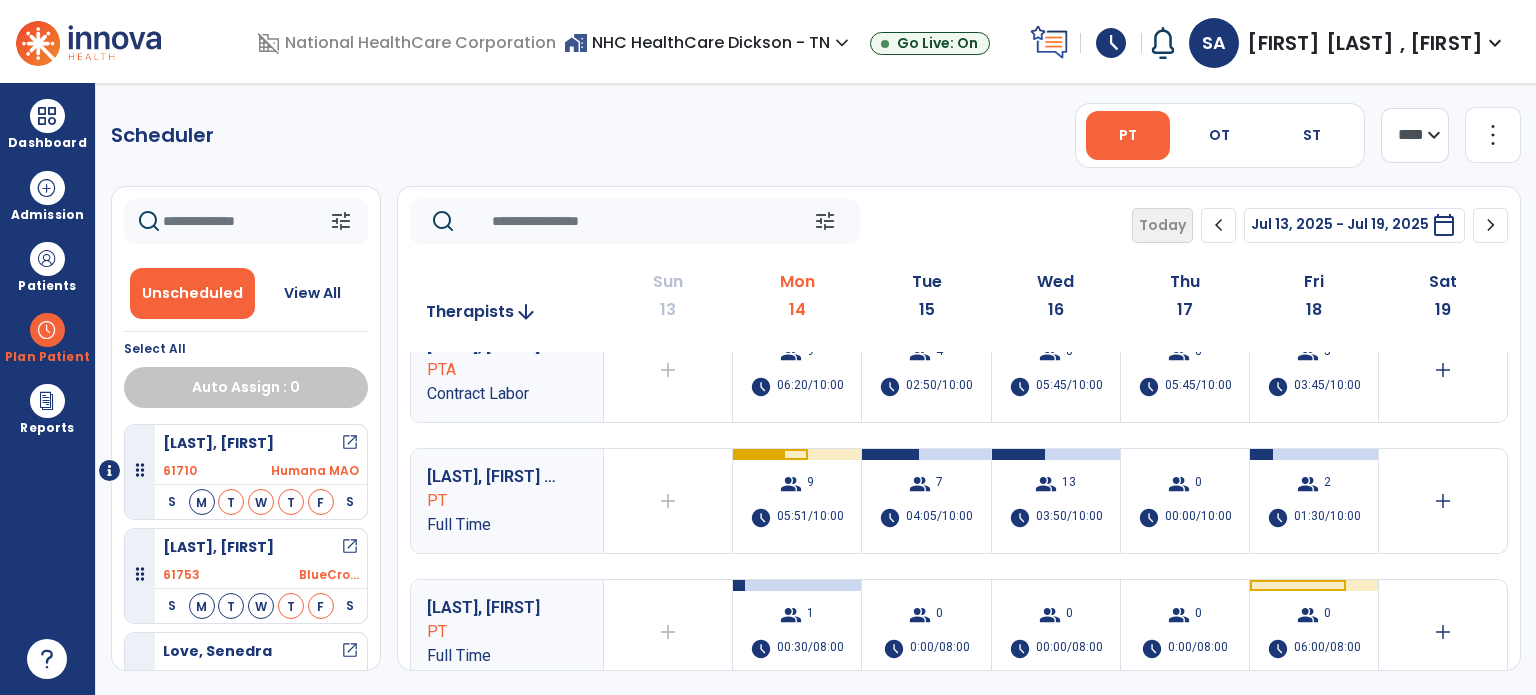 scroll, scrollTop: 440, scrollLeft: 0, axis: vertical 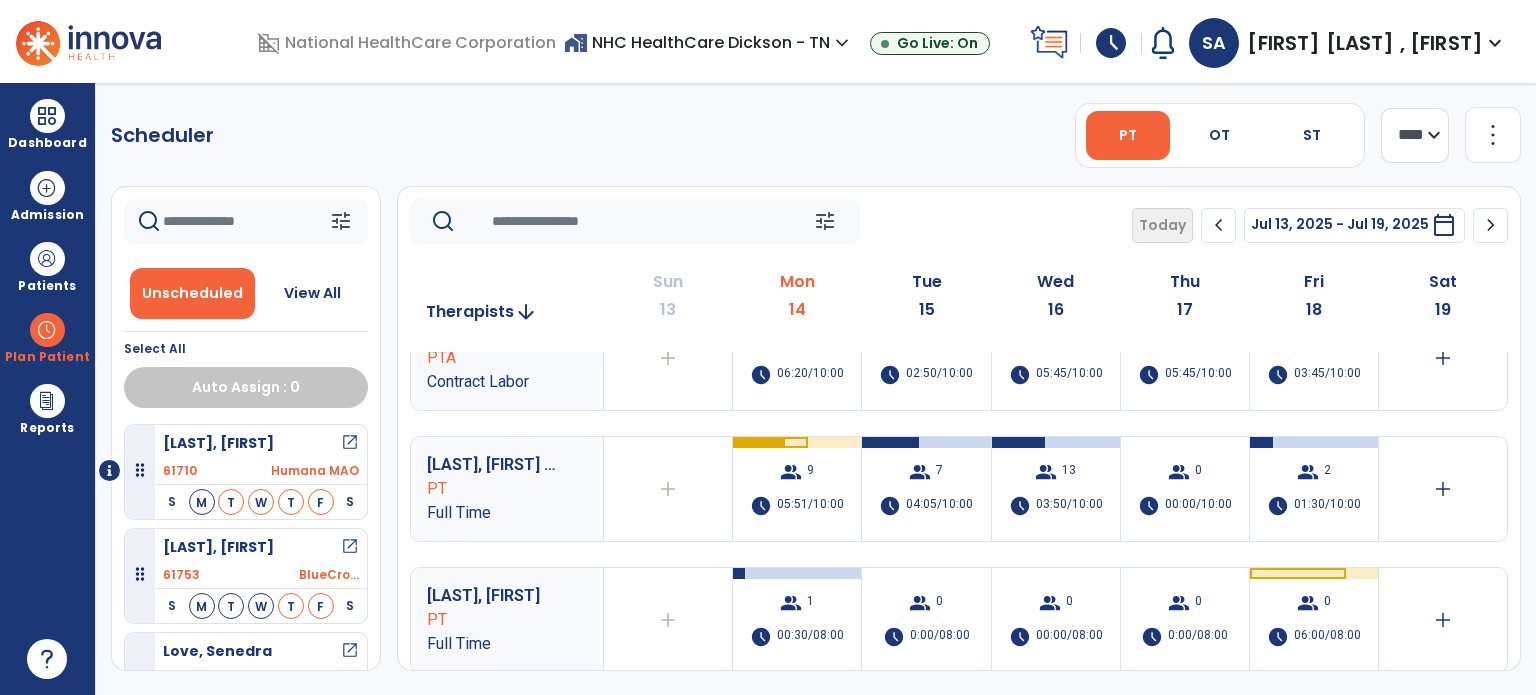 click on "group  9  schedule  05:51/10:00" at bounding box center (797, 489) 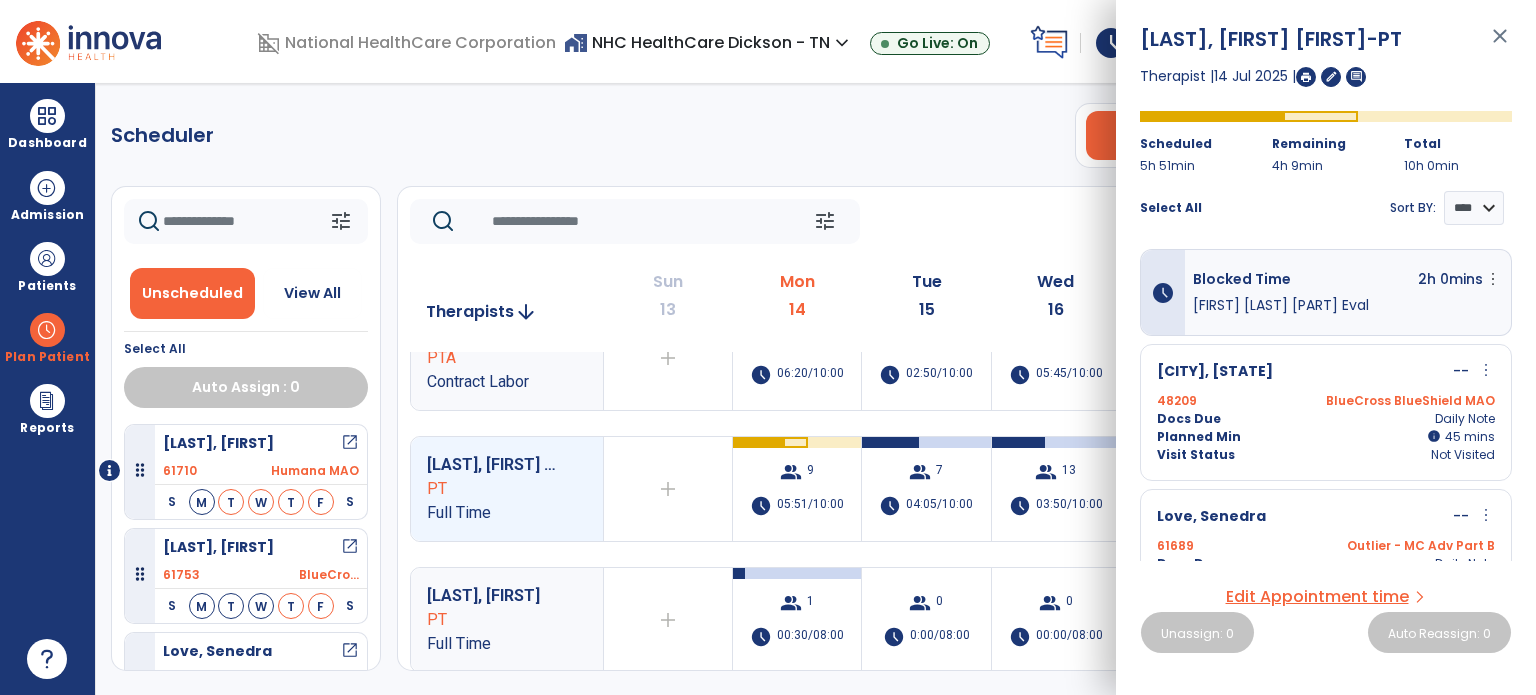 click at bounding box center [1306, 77] 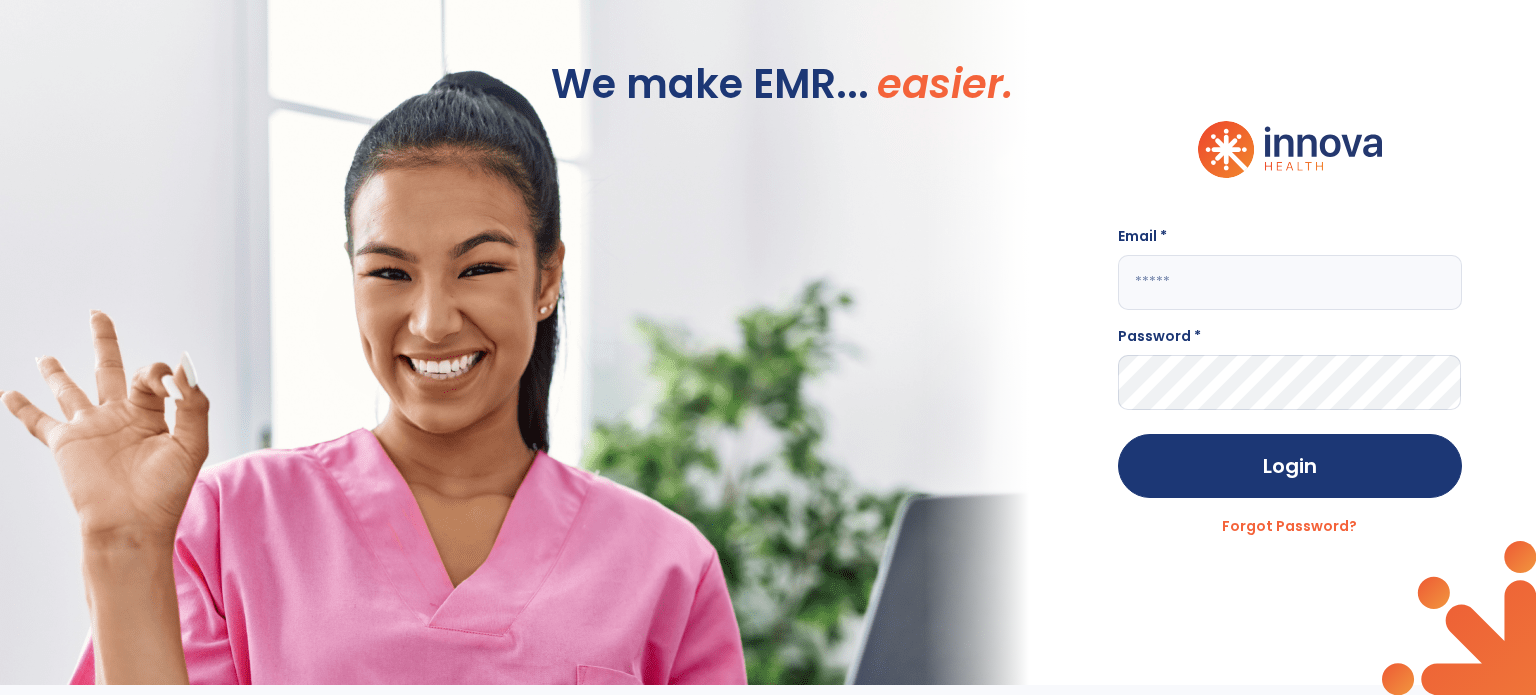 click on "We make EMR... easier. Email * Password * Login Forgot Password?" 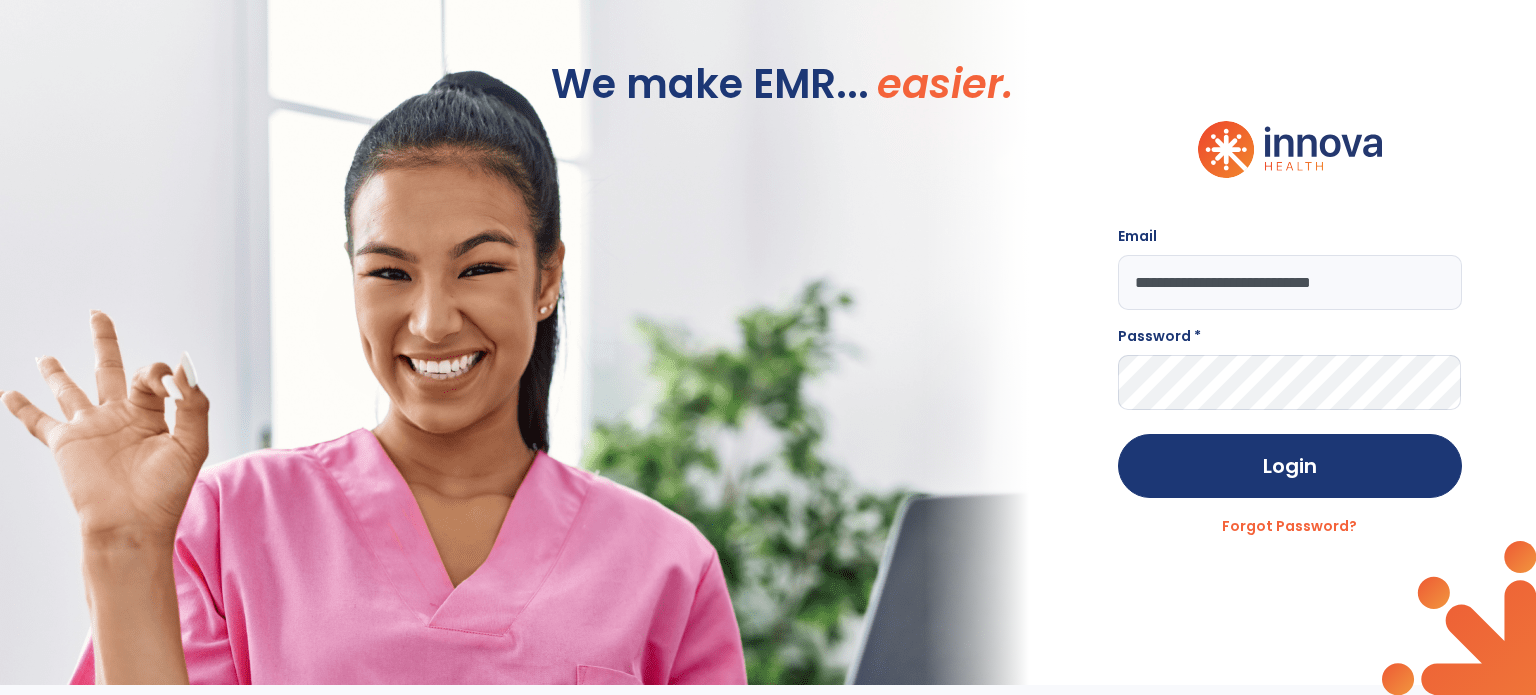 type on "**********" 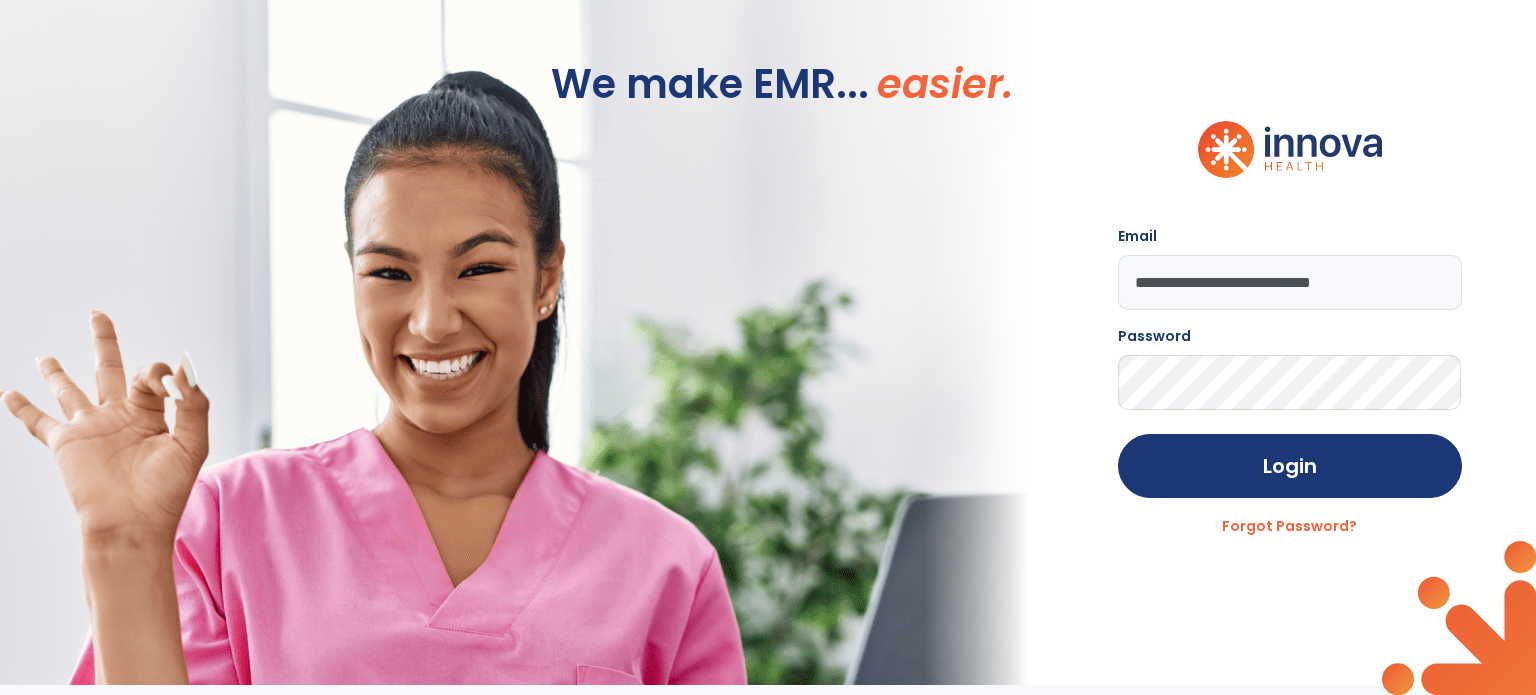 click on "Login" 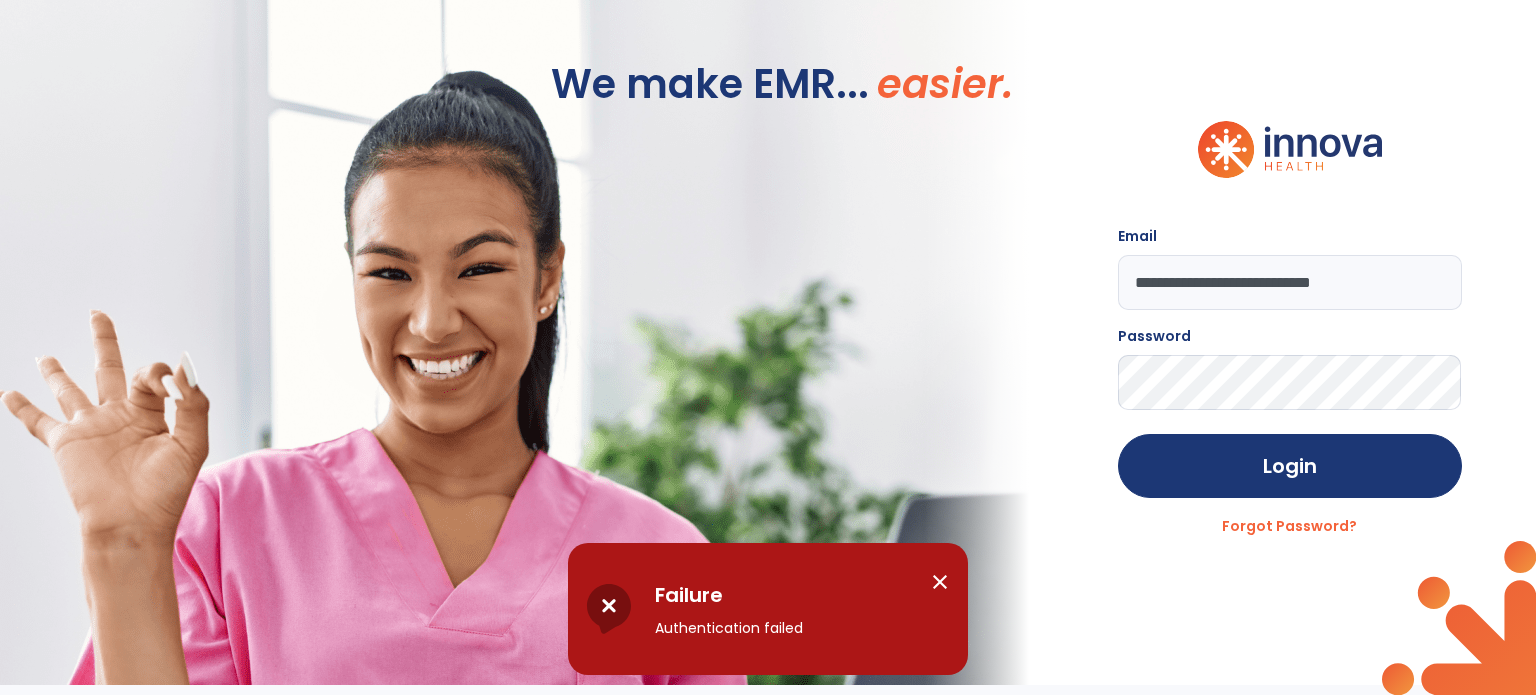 click on "Login" 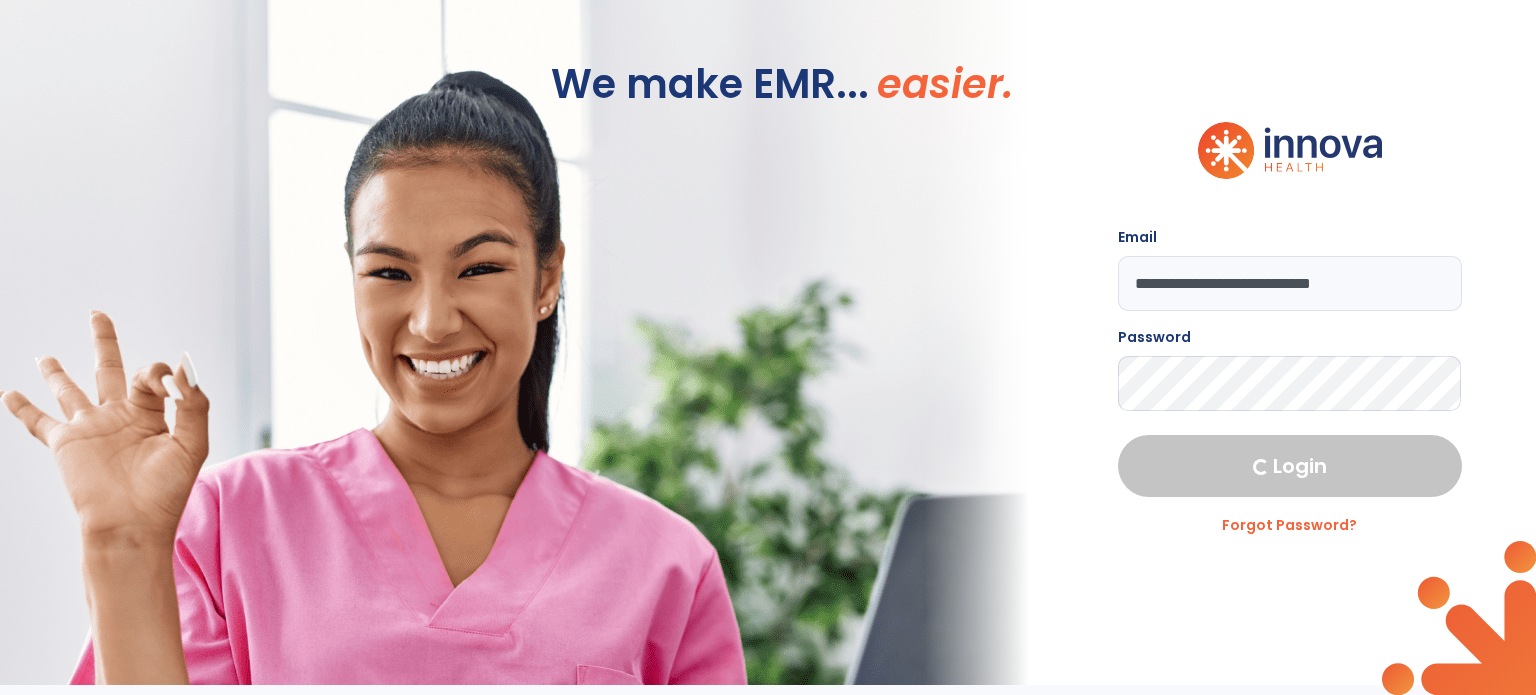 select on "****" 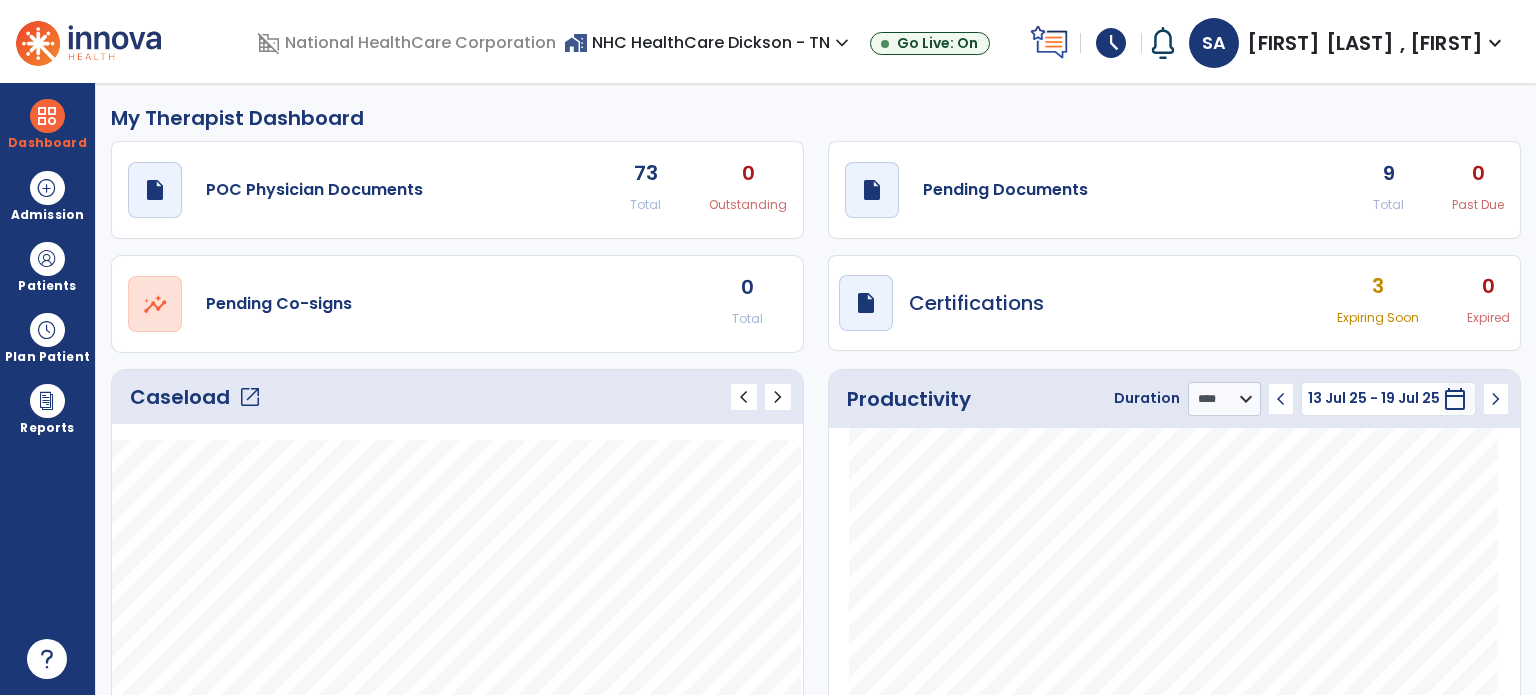 click on "Patients" at bounding box center (47, 266) 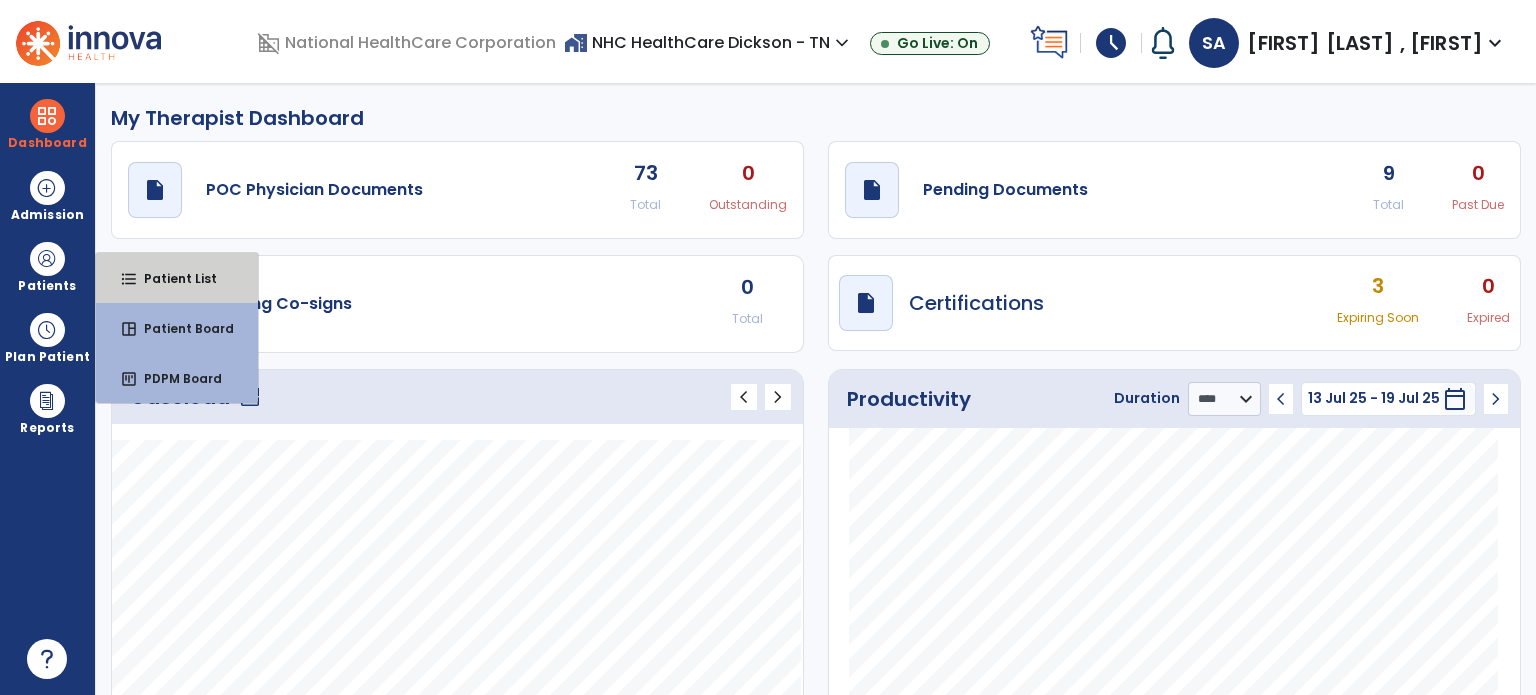 click on "format_list_bulleted  Patient List" at bounding box center [177, 278] 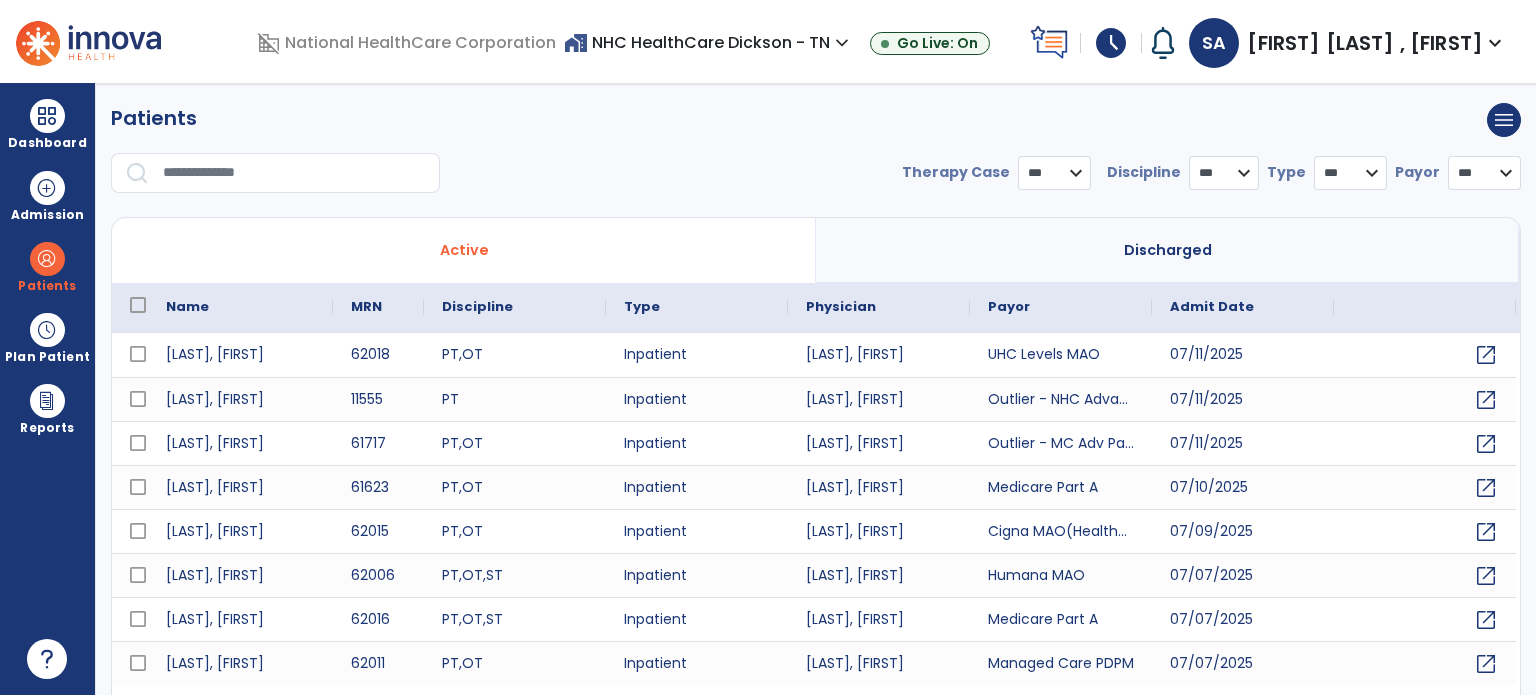 select on "***" 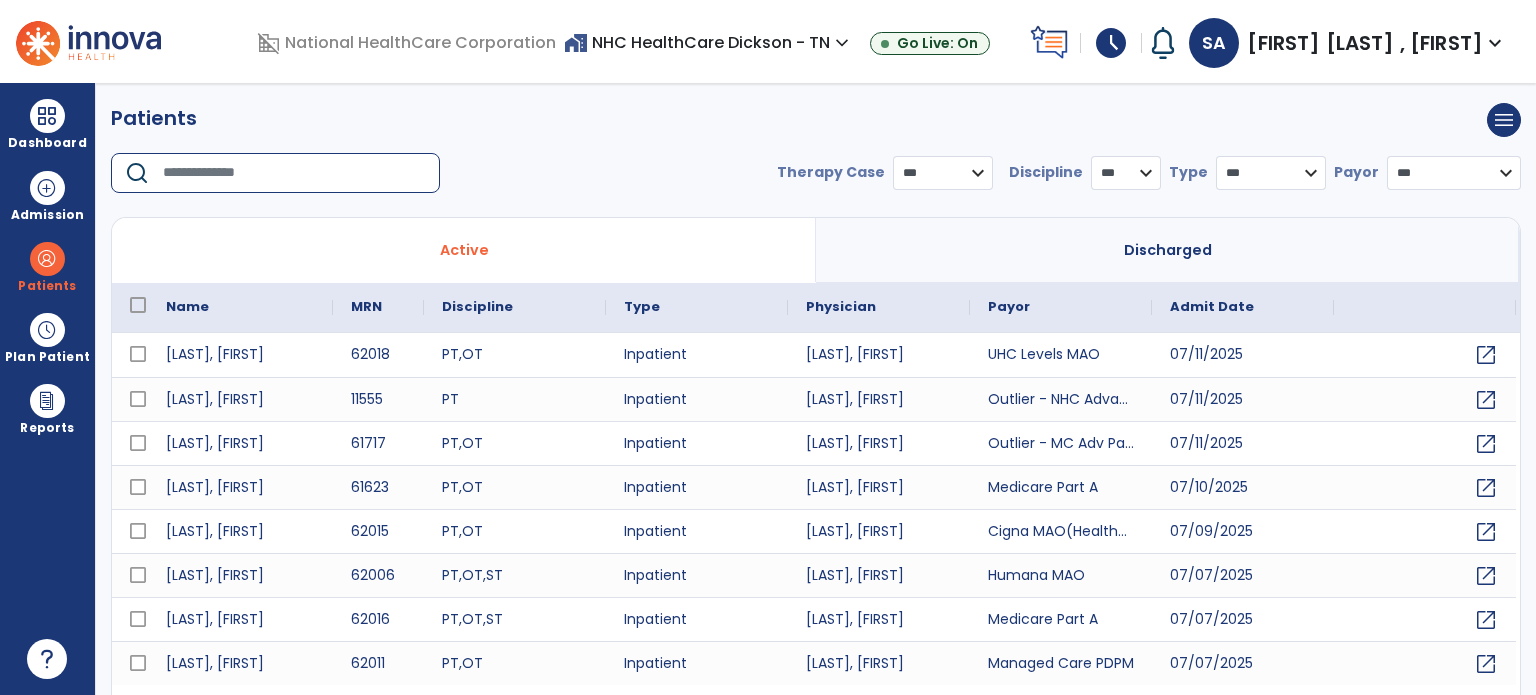 click at bounding box center [294, 173] 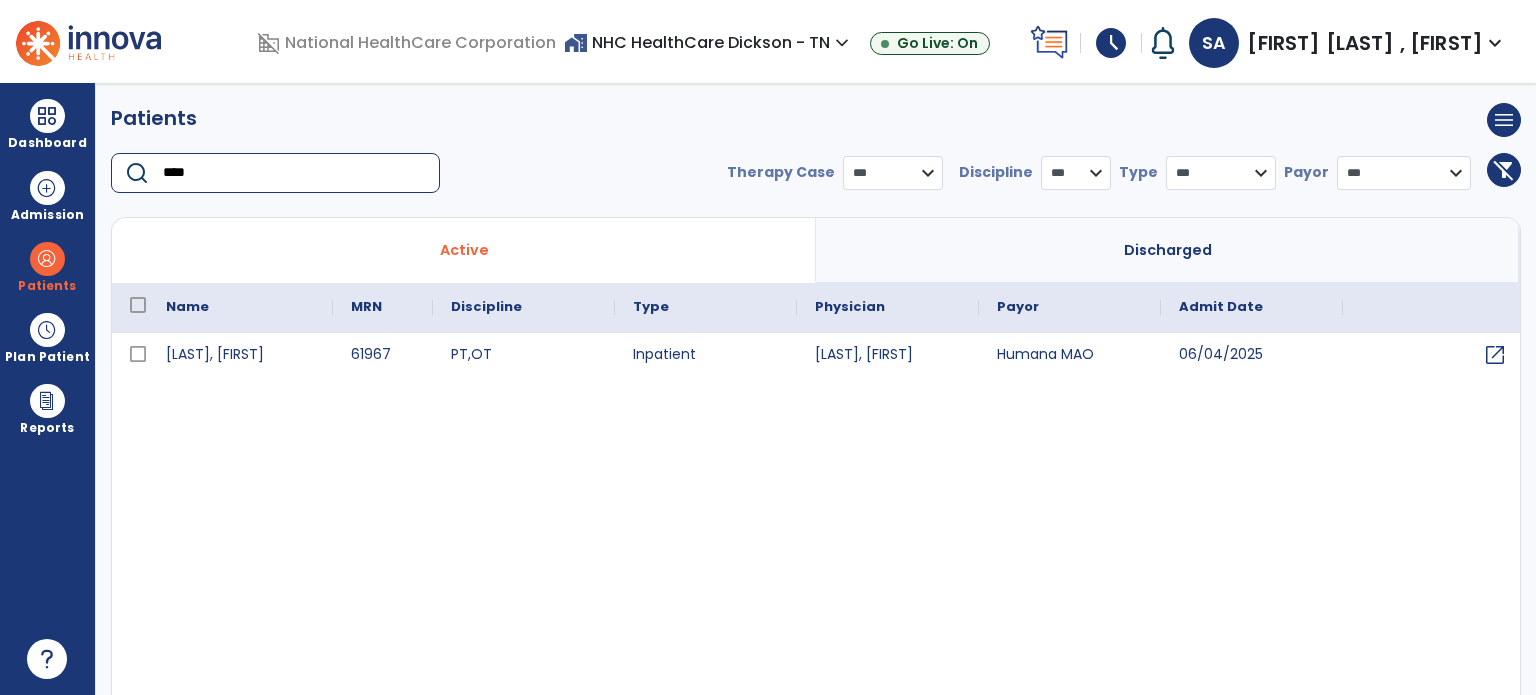 type on "****" 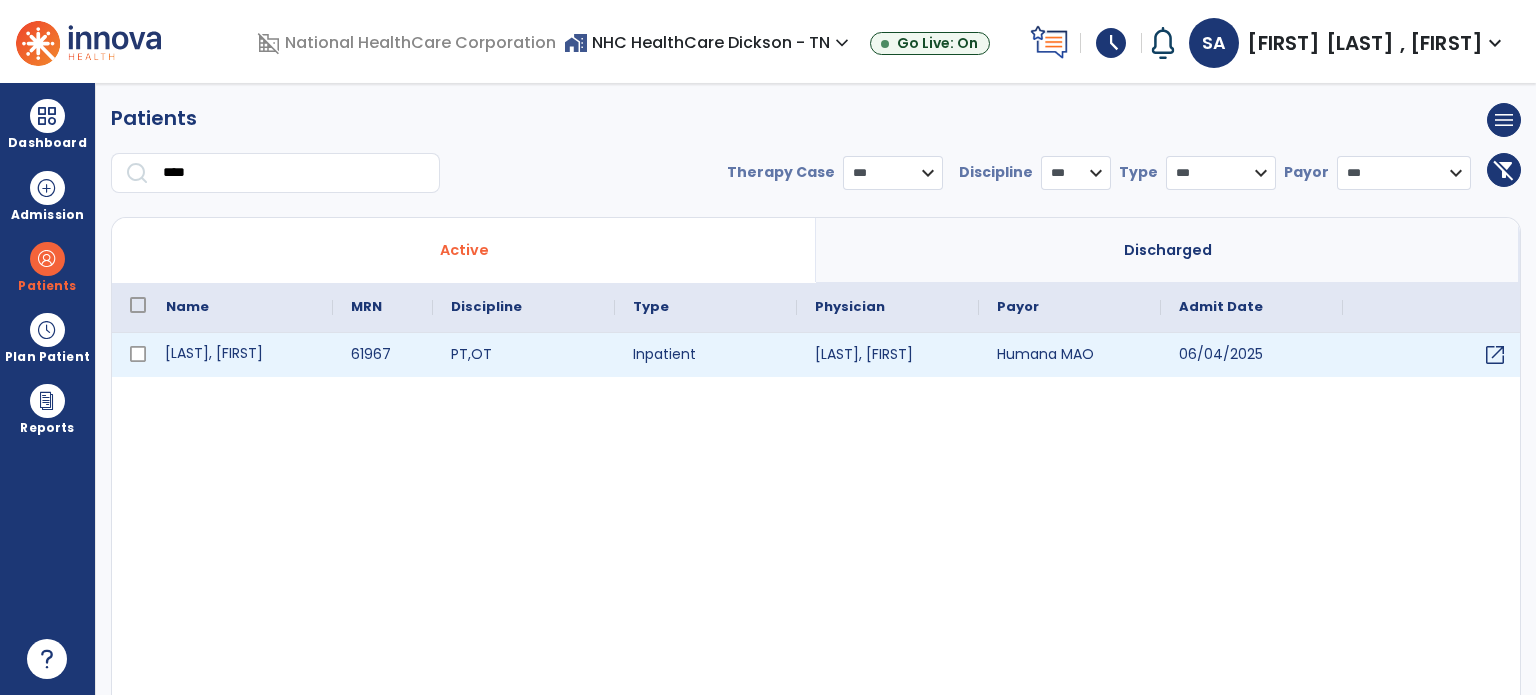 click on "[LAST], [FIRST]" at bounding box center [240, 355] 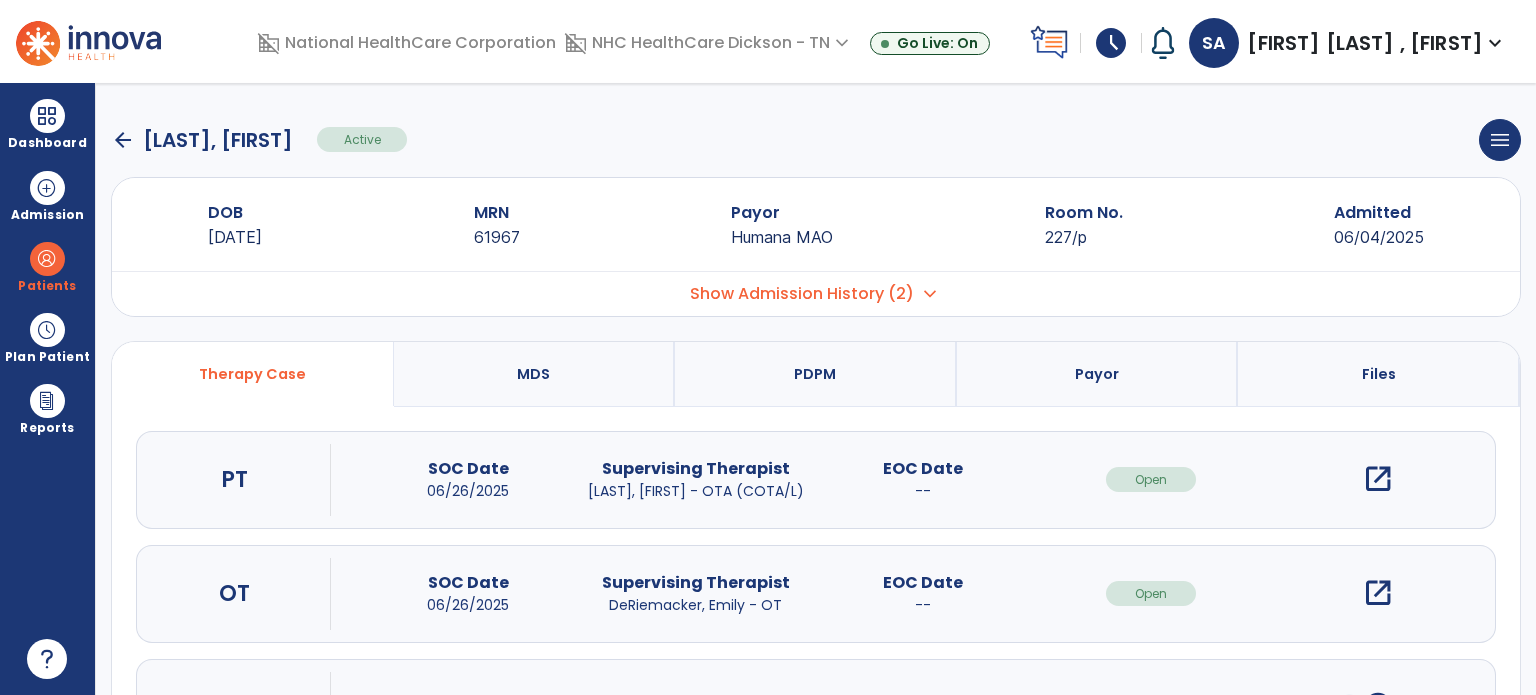 click on "open_in_new" at bounding box center [1378, 479] 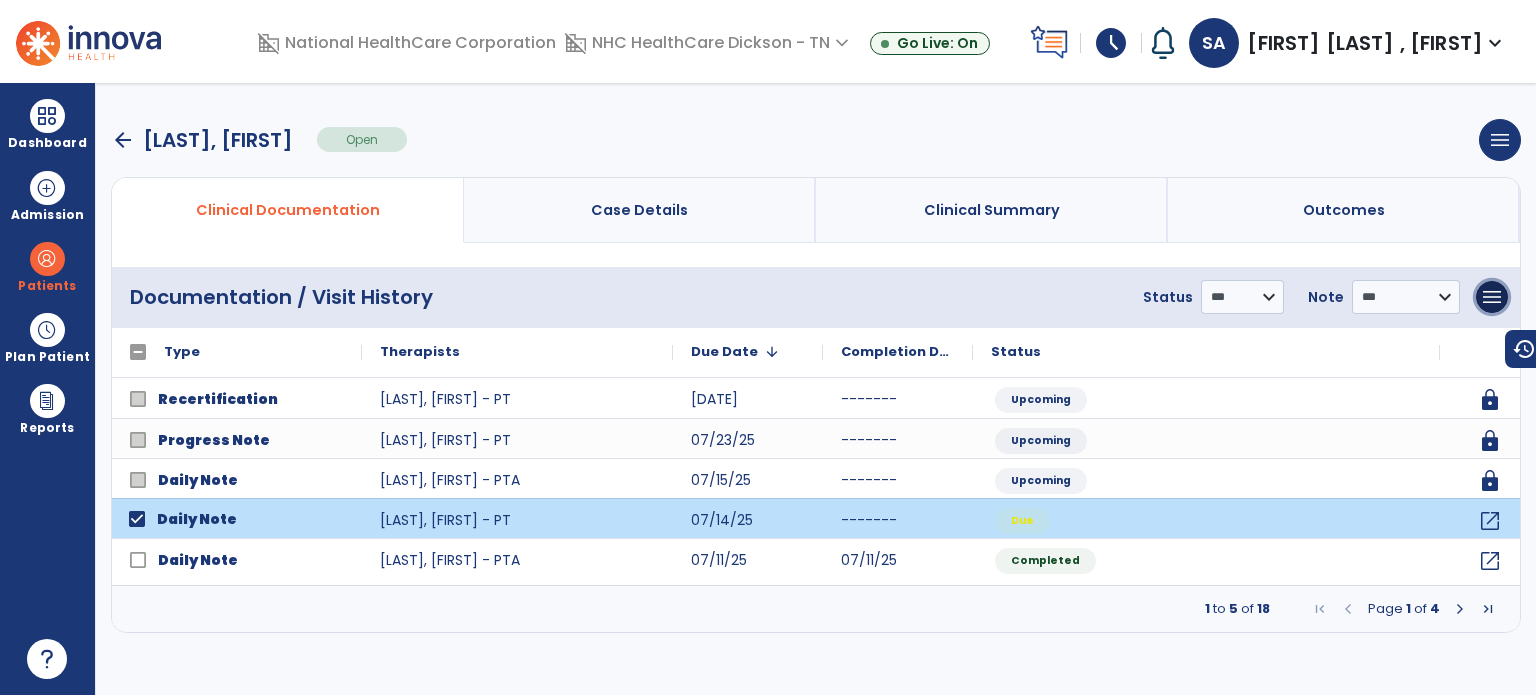 click on "menu" at bounding box center (1492, 297) 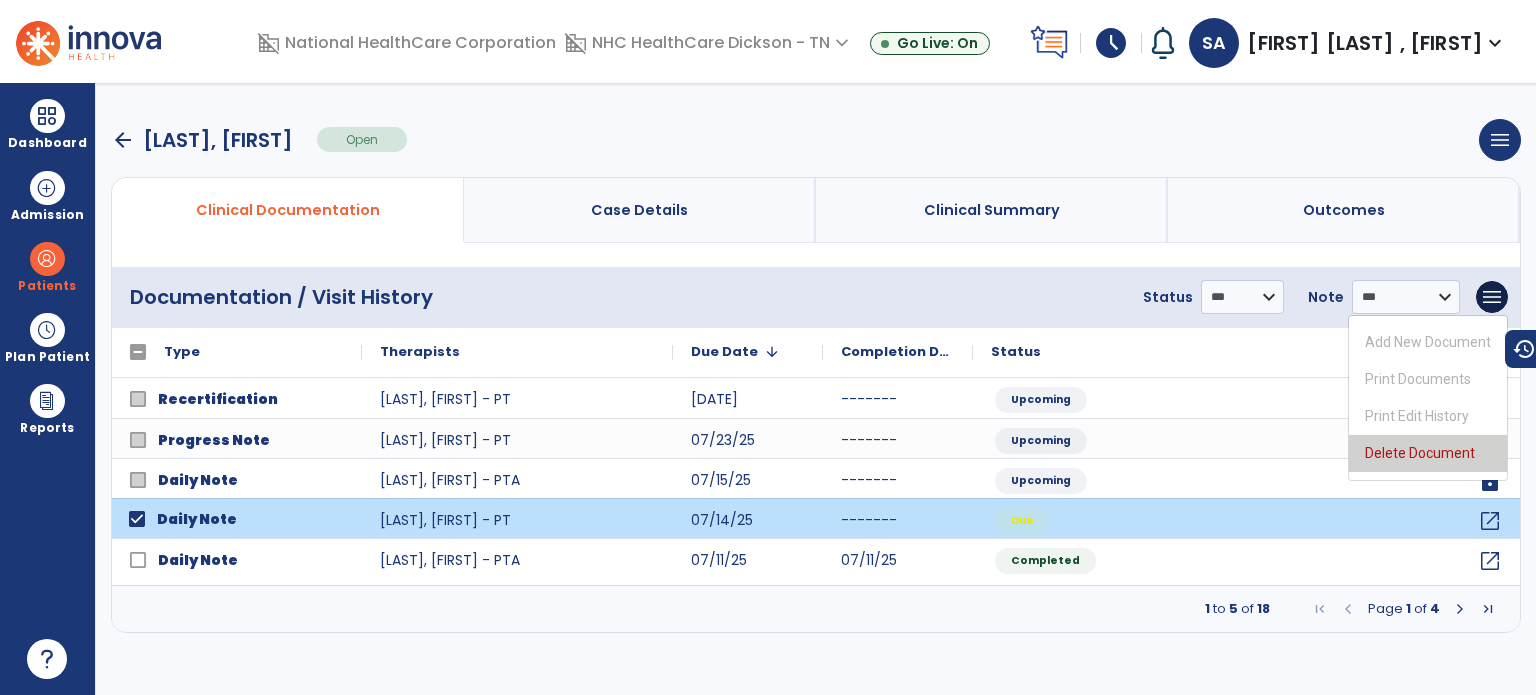 click on "Delete Document" at bounding box center [1428, 453] 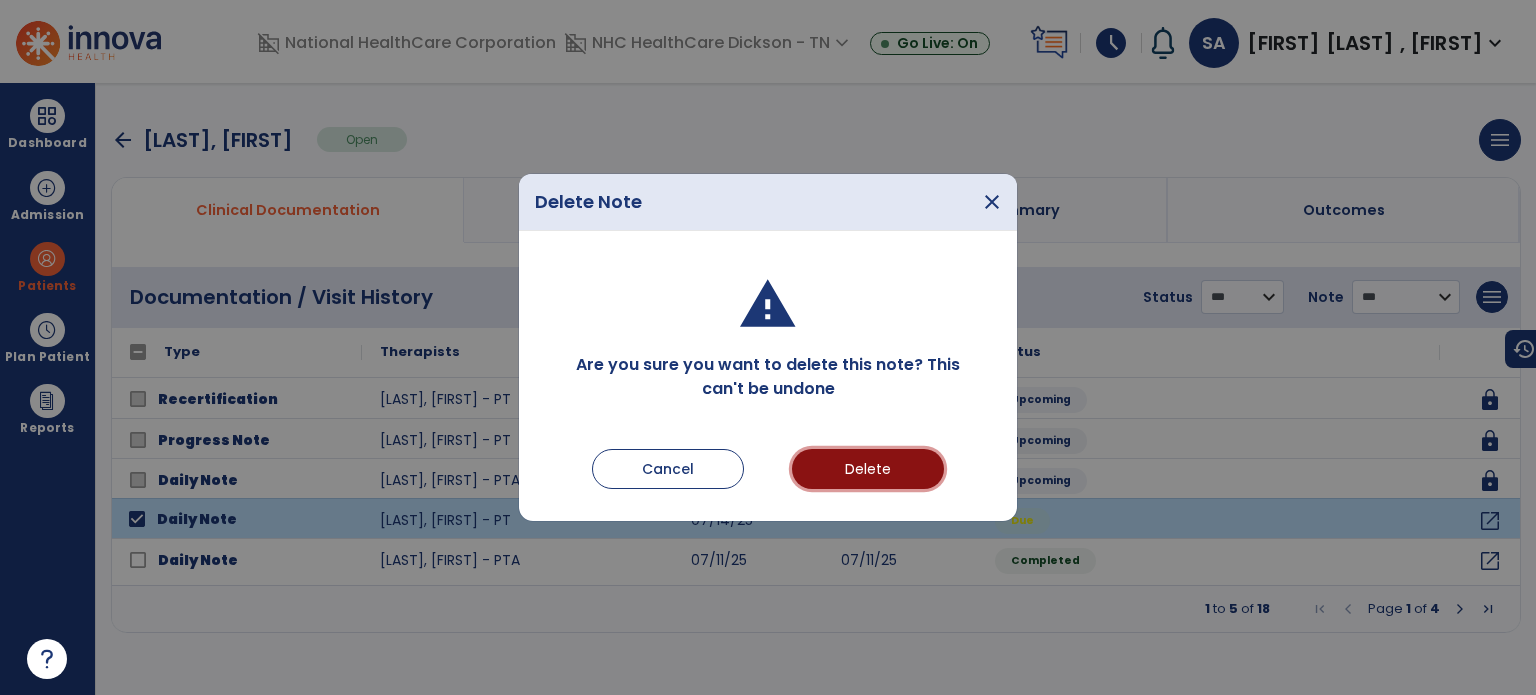 click on "Delete" at bounding box center [868, 469] 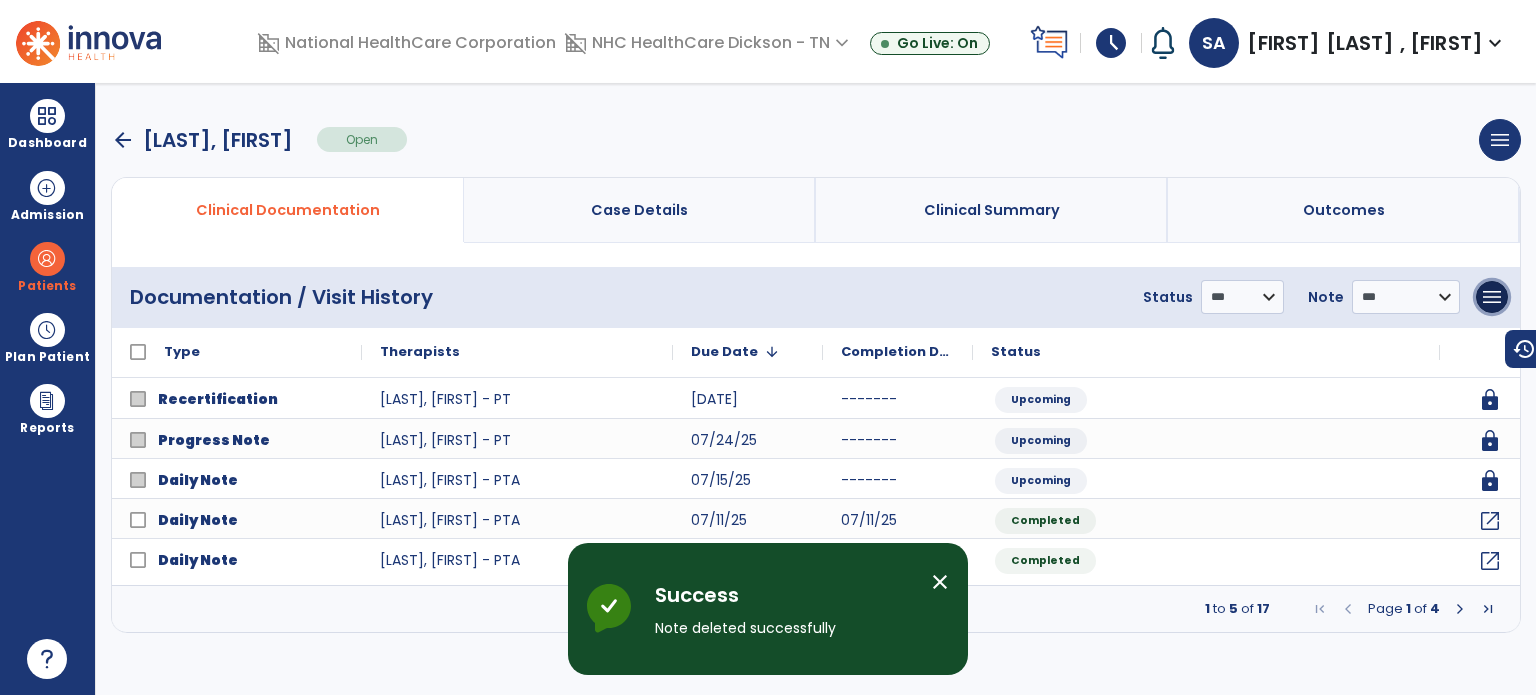 click on "menu" at bounding box center (1492, 297) 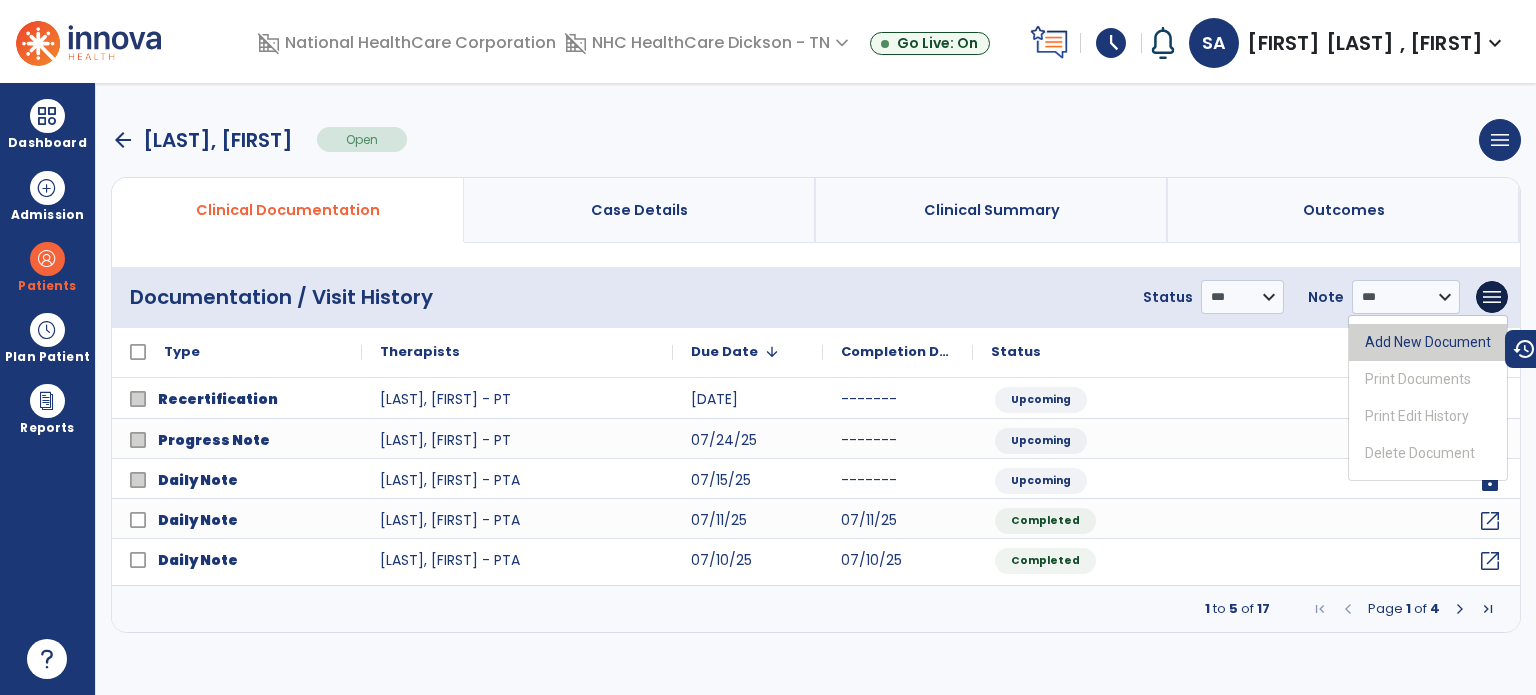 click on "Add New Document" at bounding box center (1428, 342) 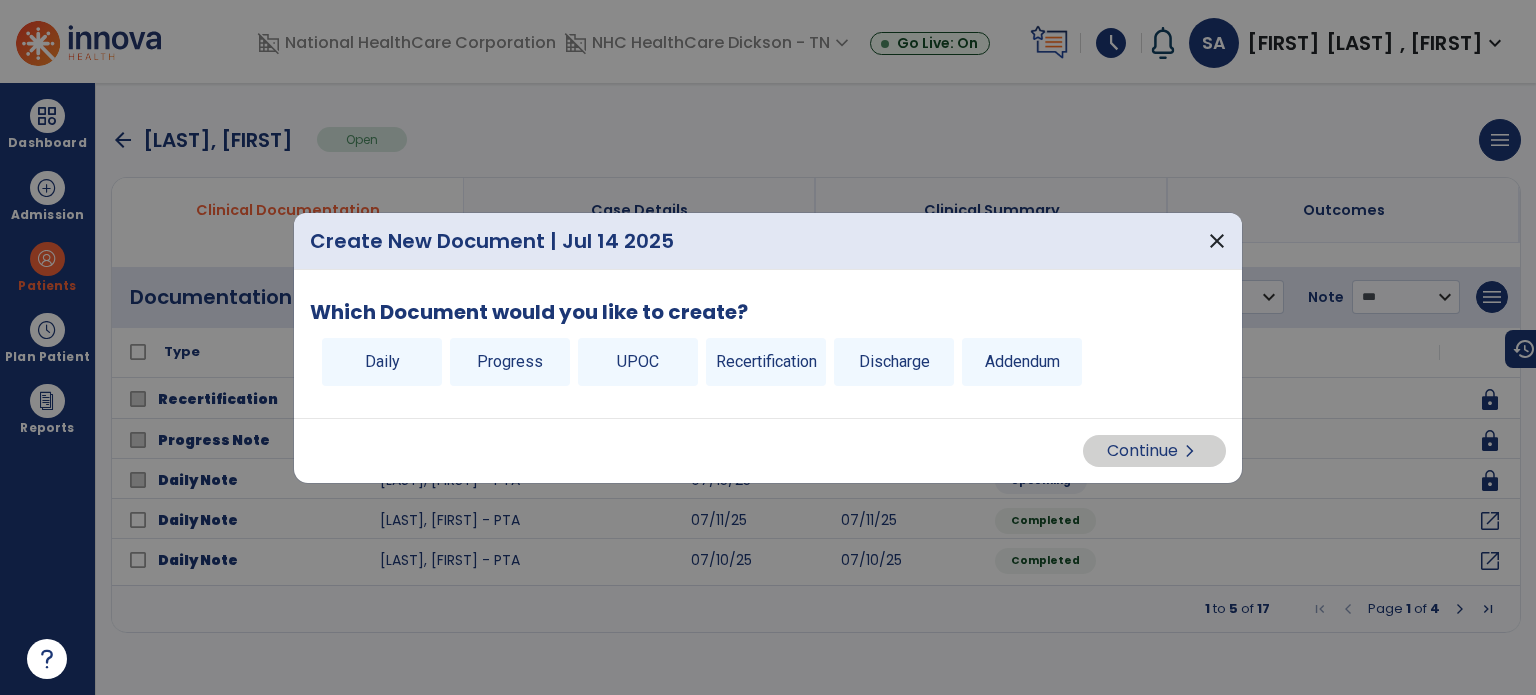 click on "Discharge" at bounding box center [894, 362] 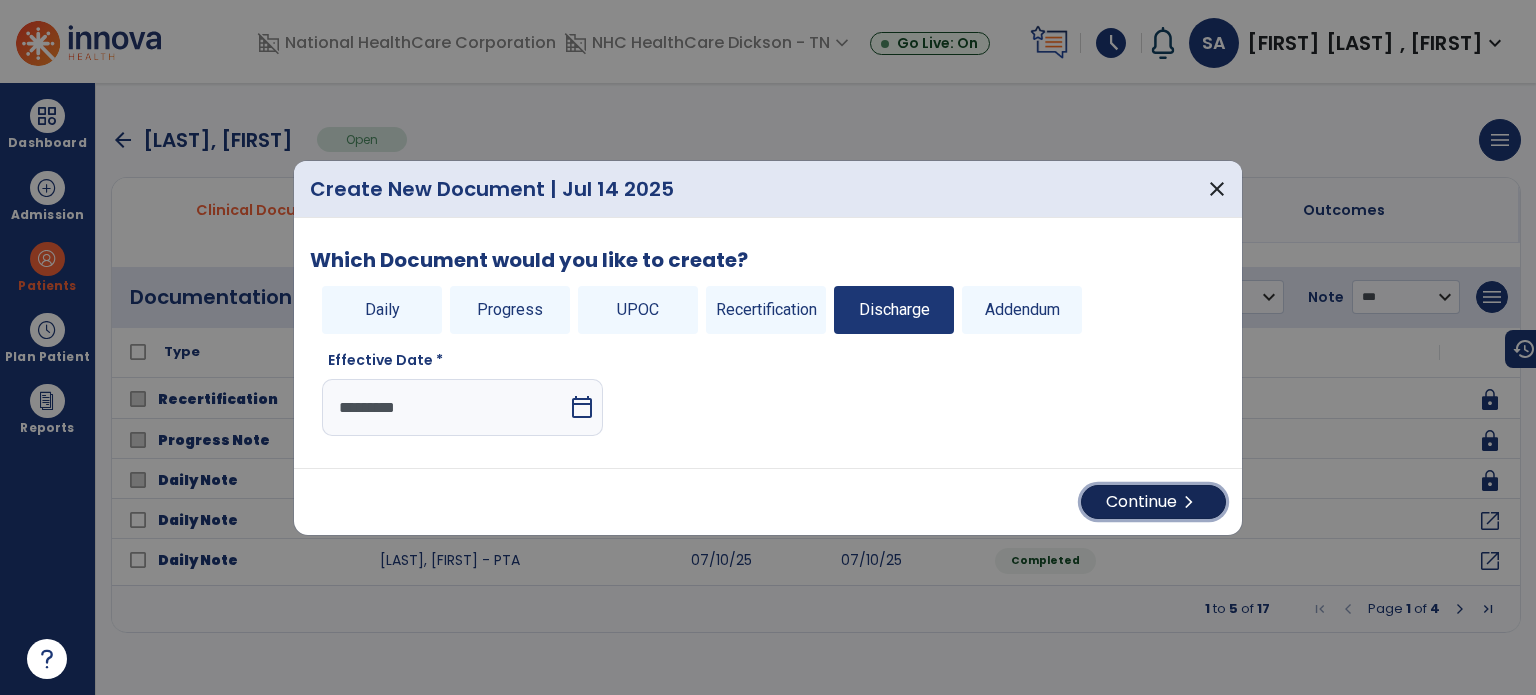 click on "Continue   chevron_right" at bounding box center [1153, 502] 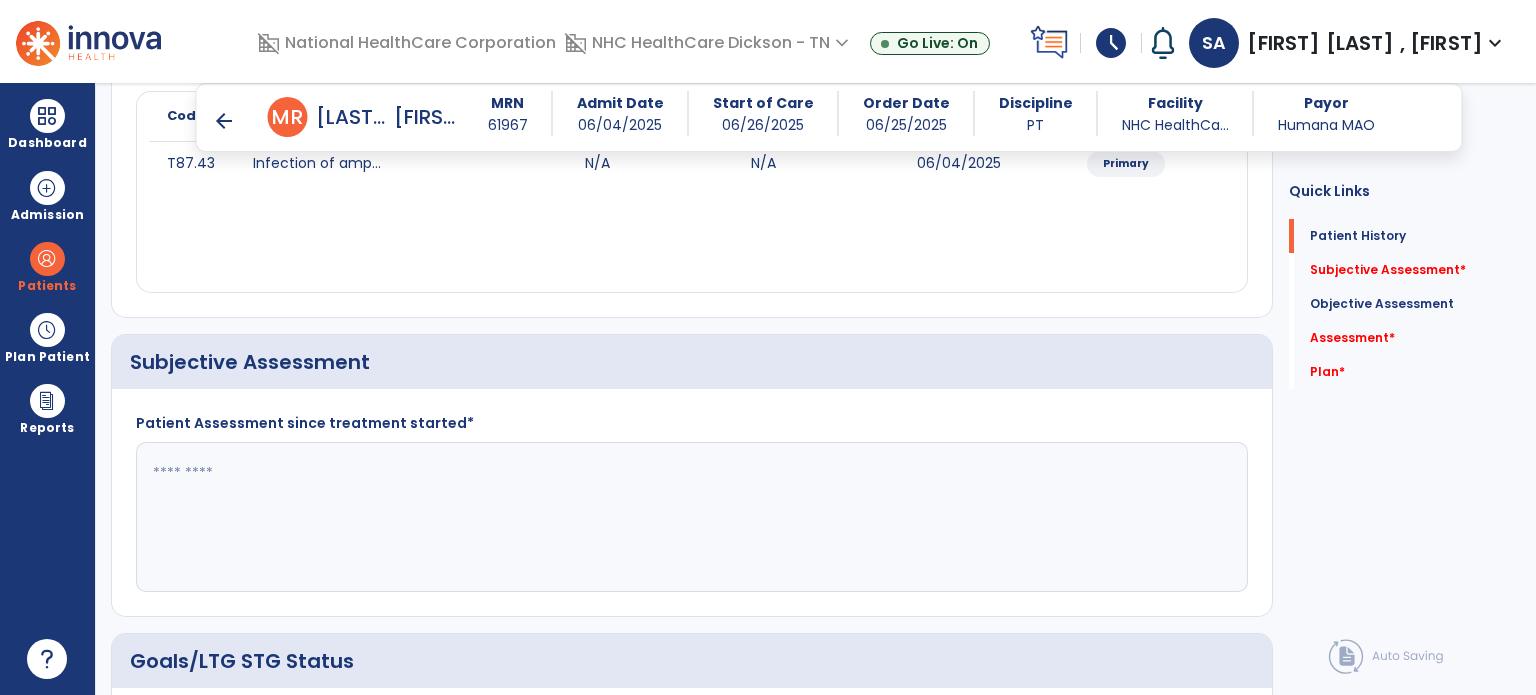 scroll, scrollTop: 296, scrollLeft: 0, axis: vertical 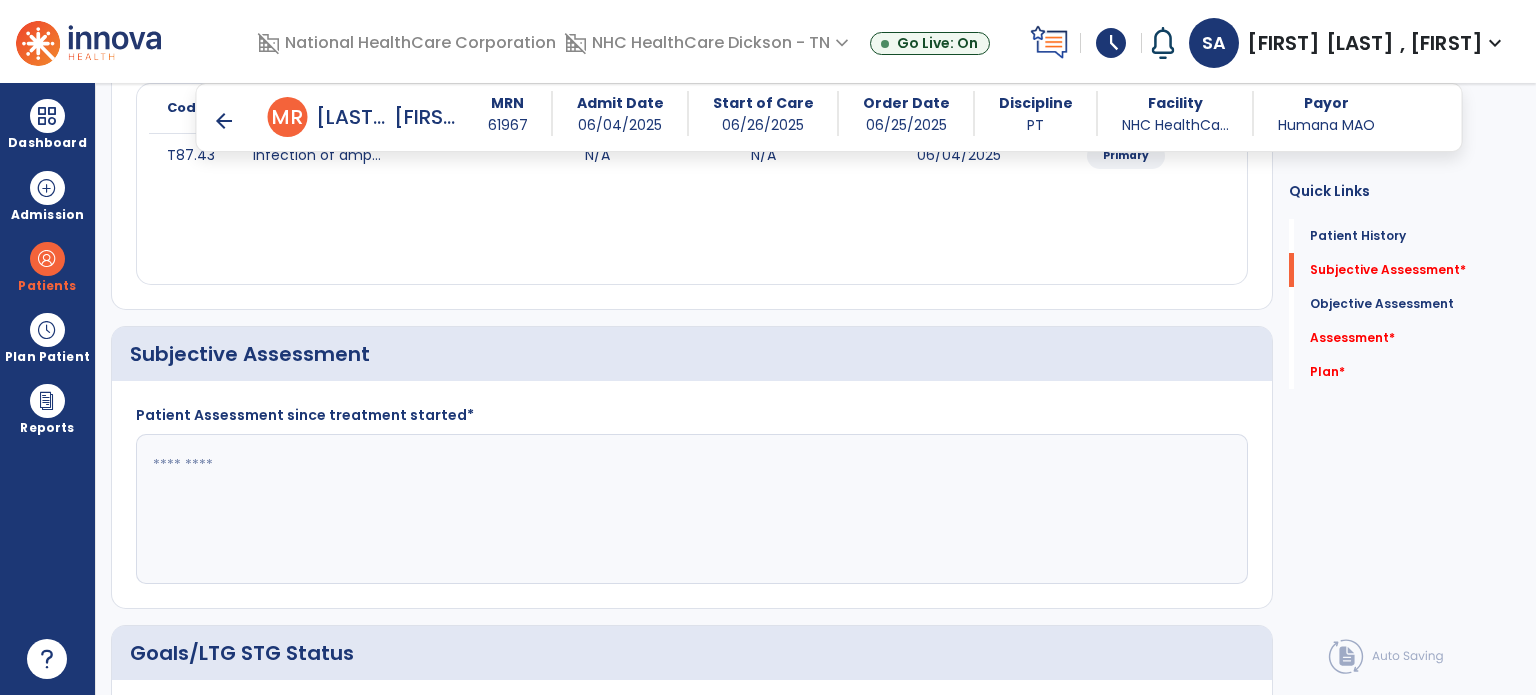 click 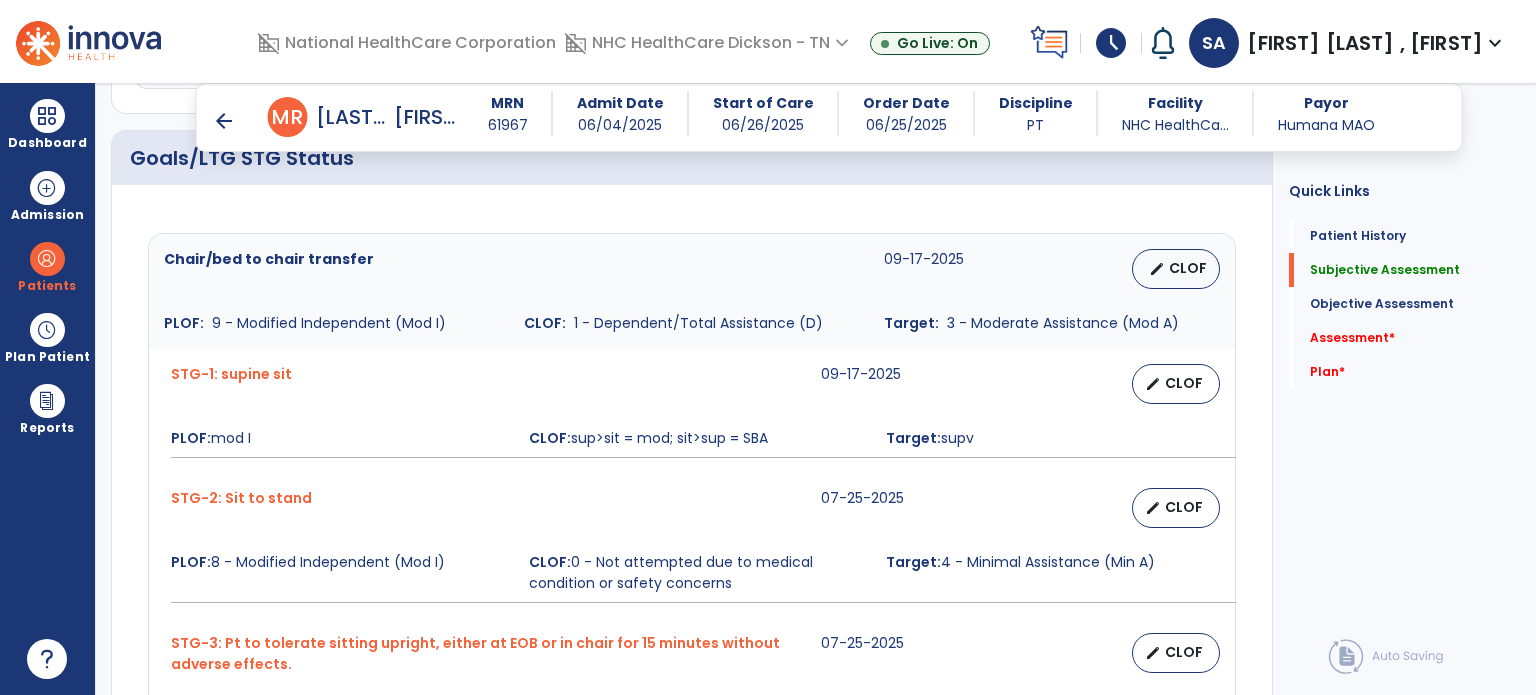 scroll, scrollTop: 815, scrollLeft: 0, axis: vertical 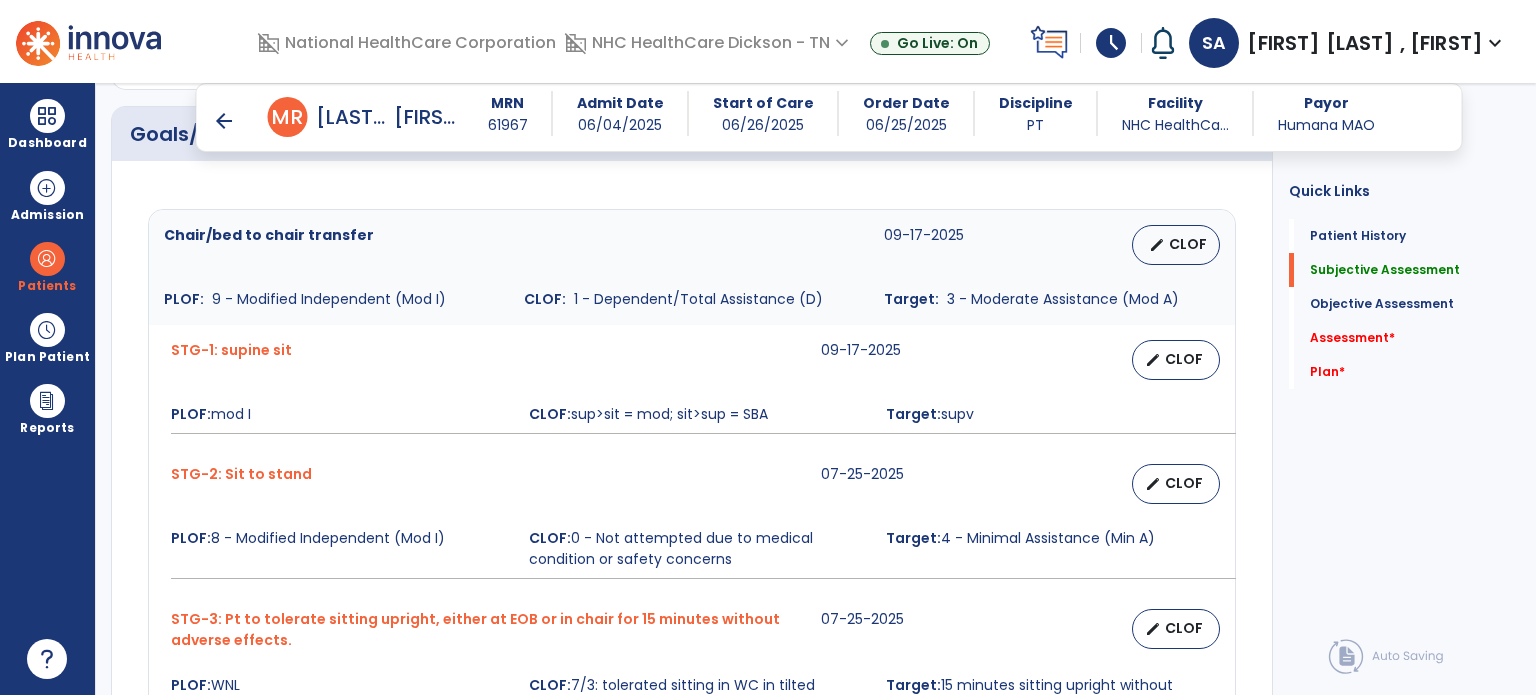 type on "**********" 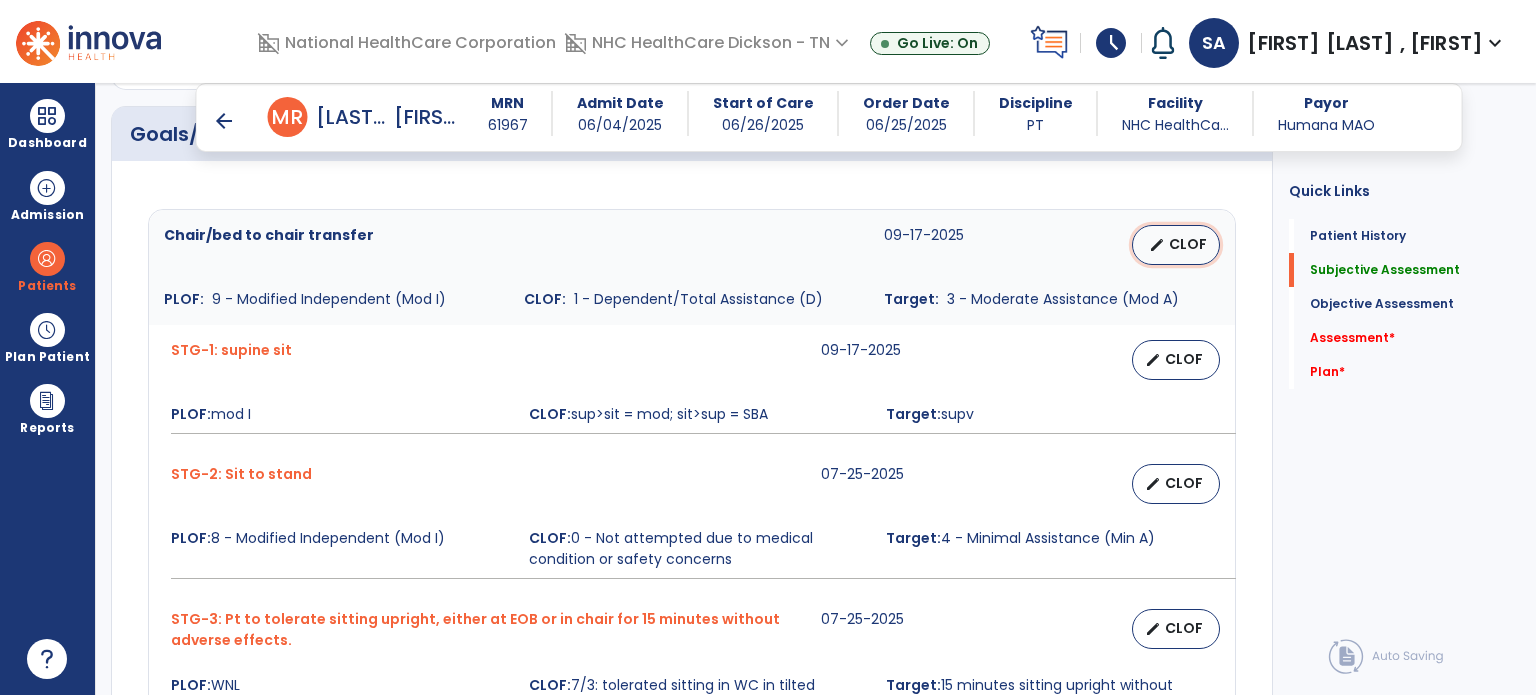 click on "edit   CLOF" at bounding box center (1176, 245) 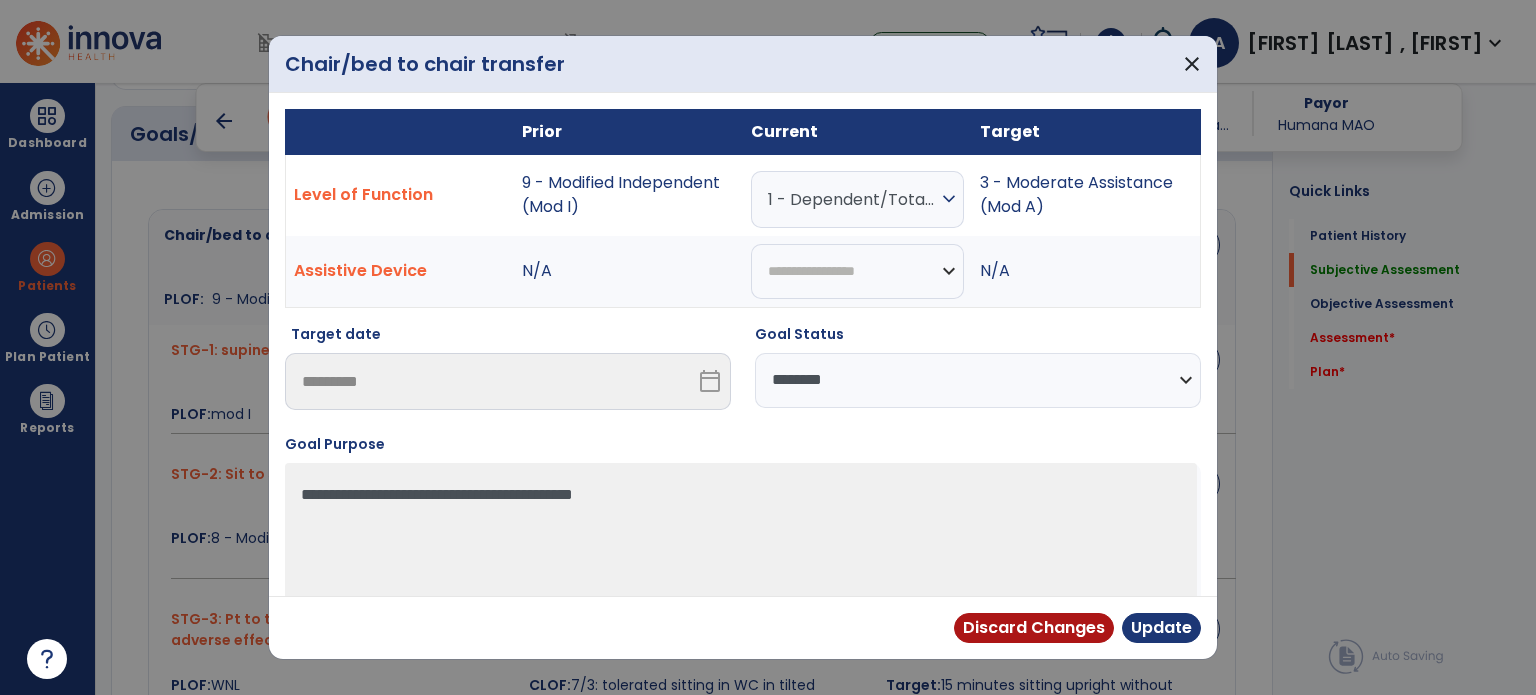 click on "**********" at bounding box center [978, 380] 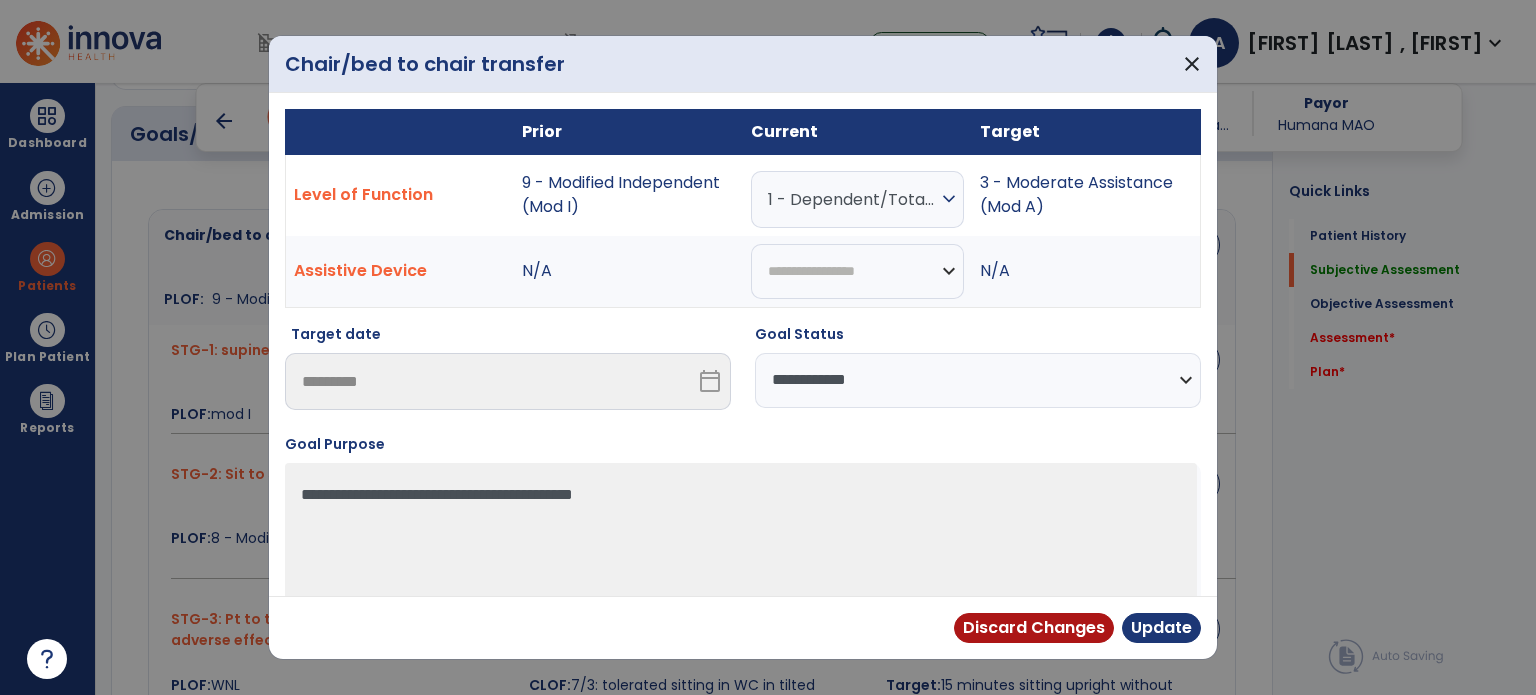 click on "**********" at bounding box center [978, 380] 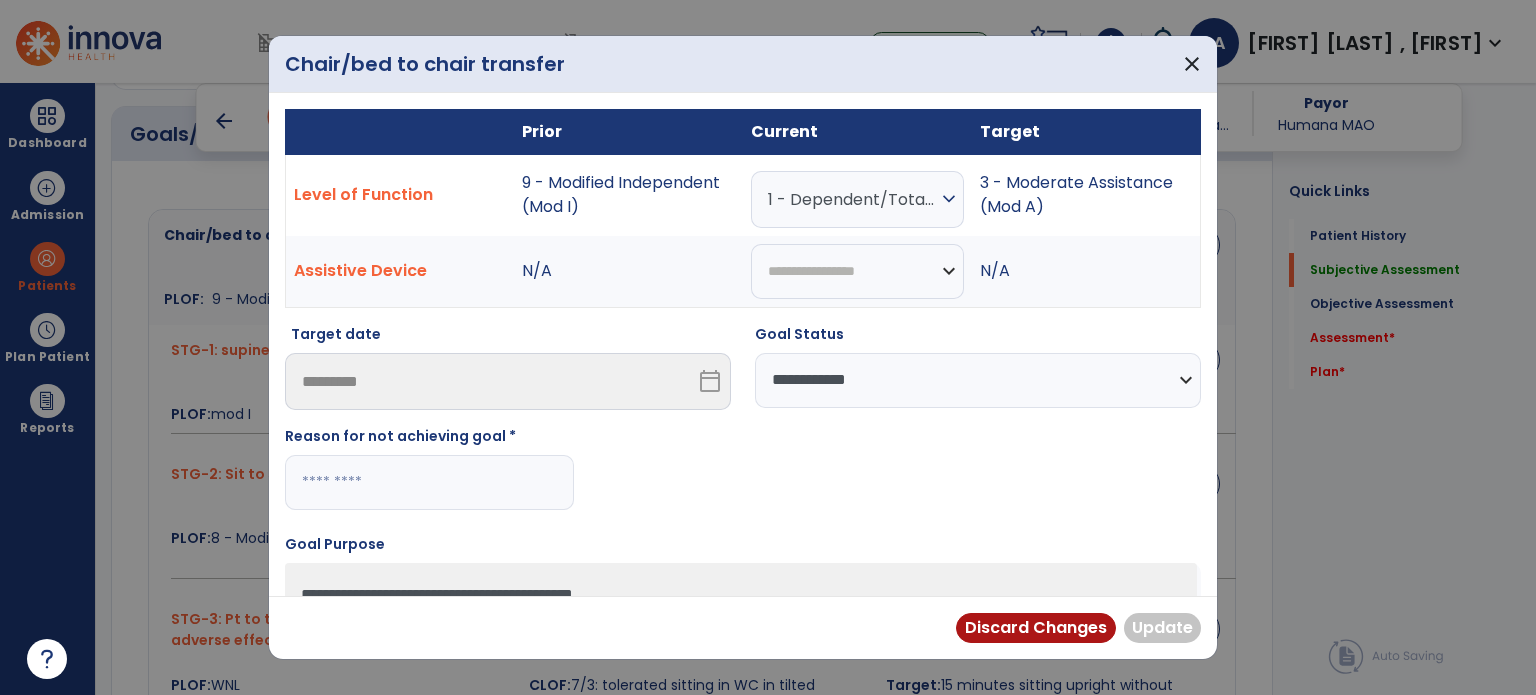 click at bounding box center (429, 482) 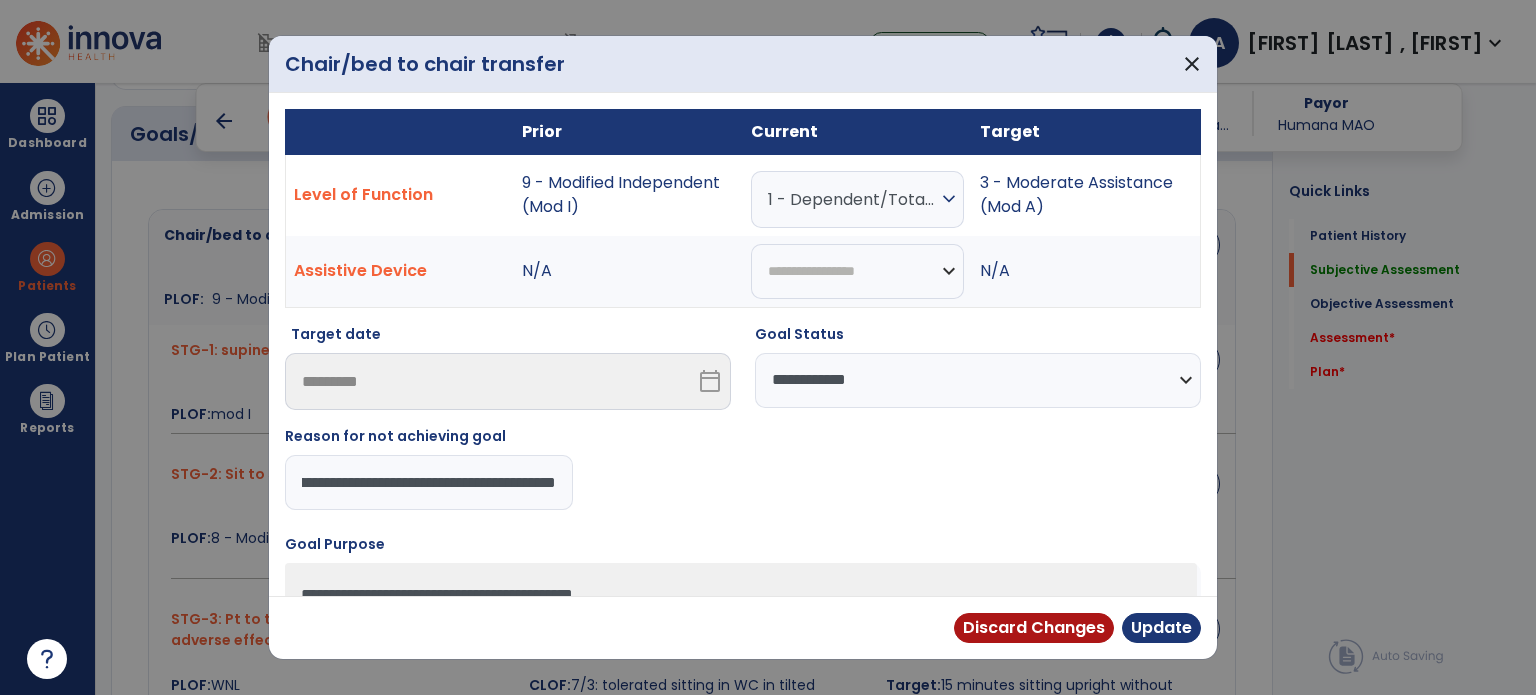 scroll, scrollTop: 0, scrollLeft: 127, axis: horizontal 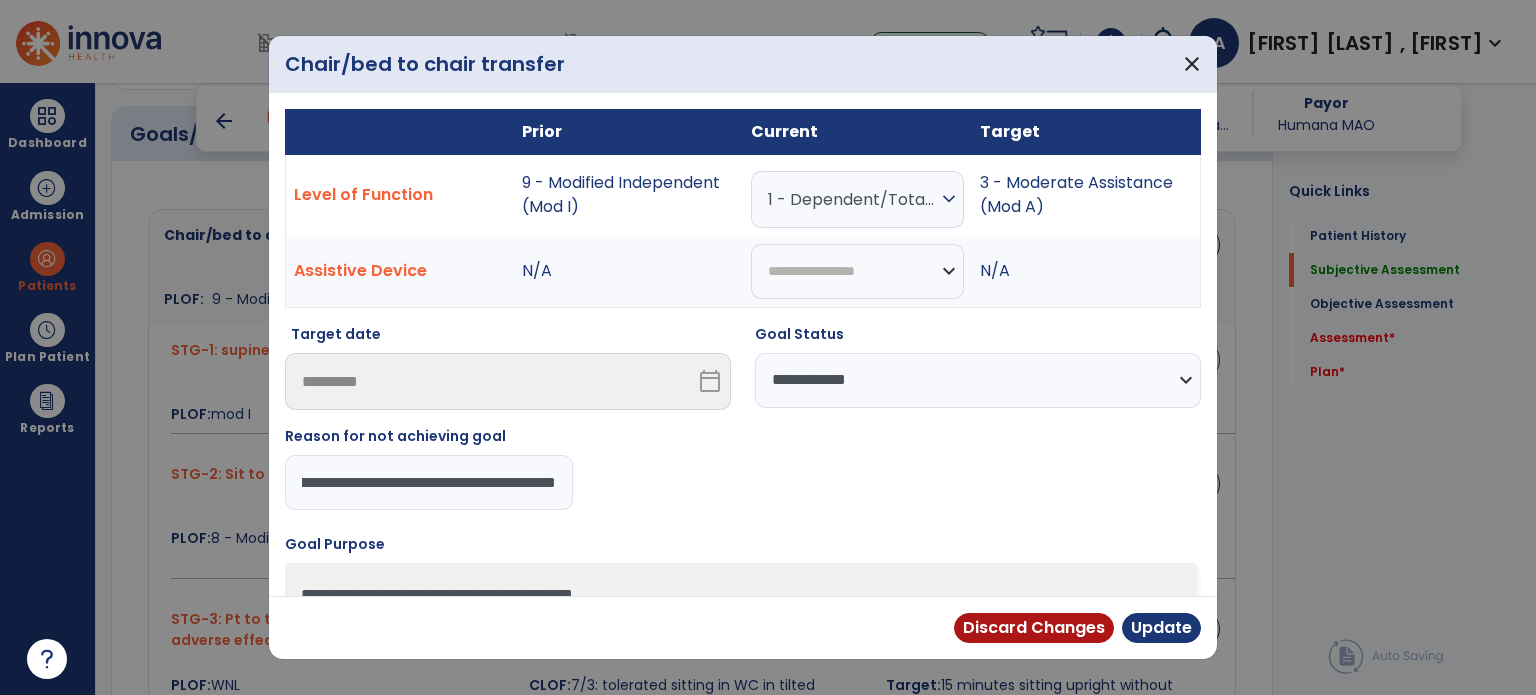 type on "**********" 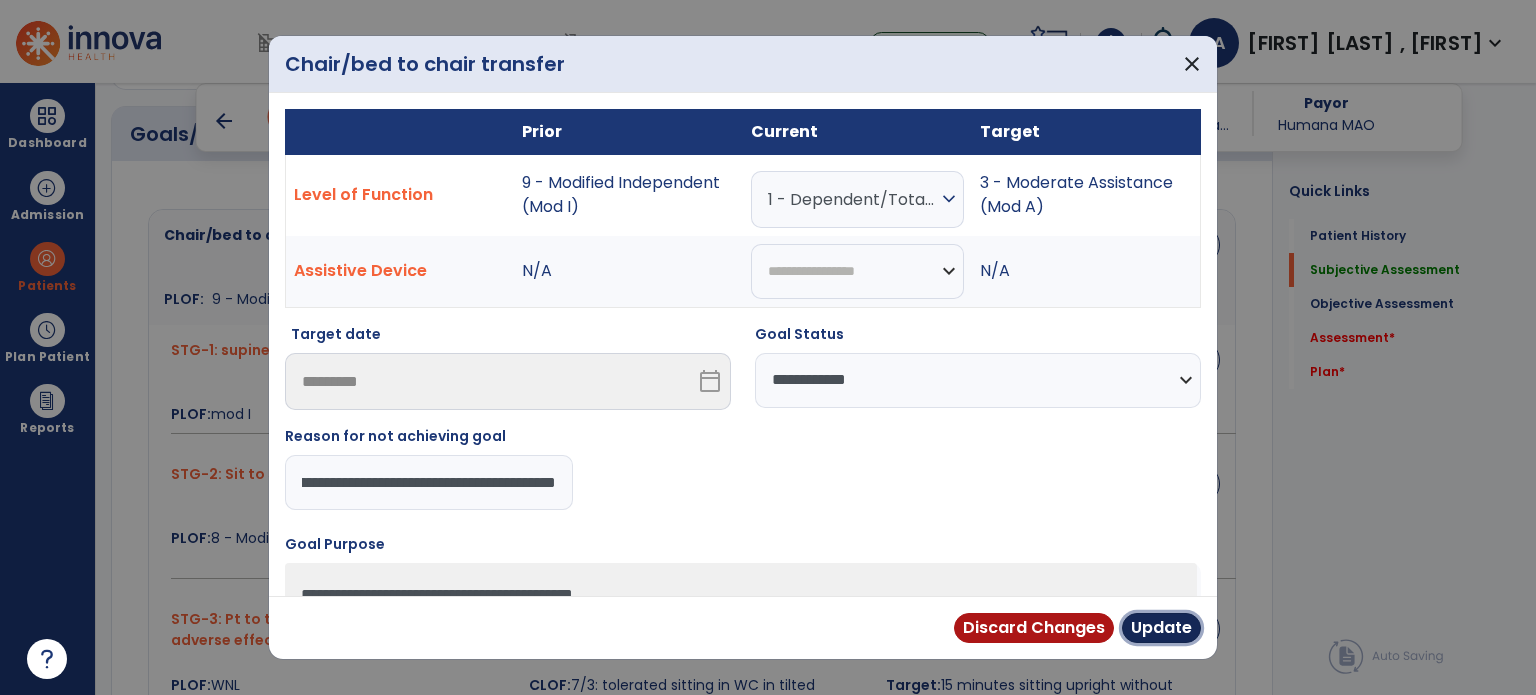 click on "Update" at bounding box center (1161, 628) 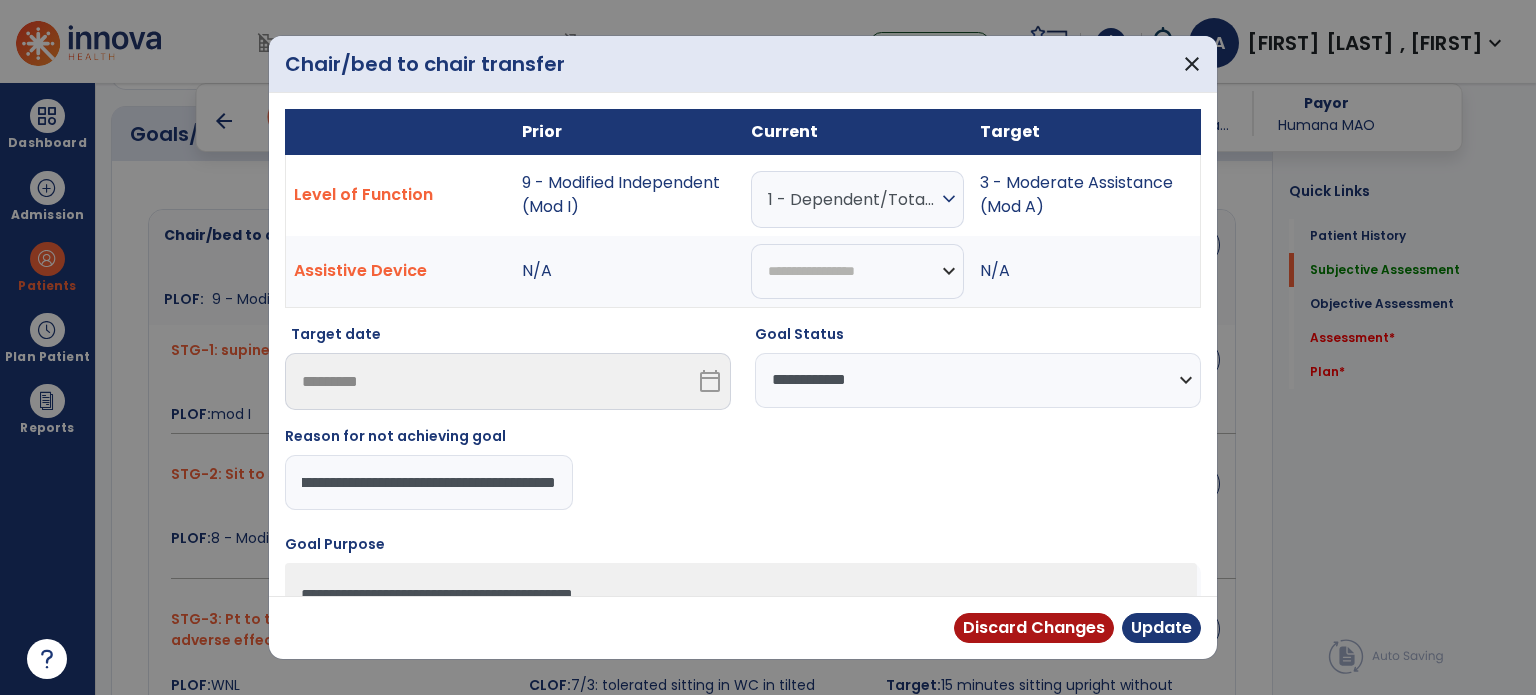 scroll, scrollTop: 0, scrollLeft: 0, axis: both 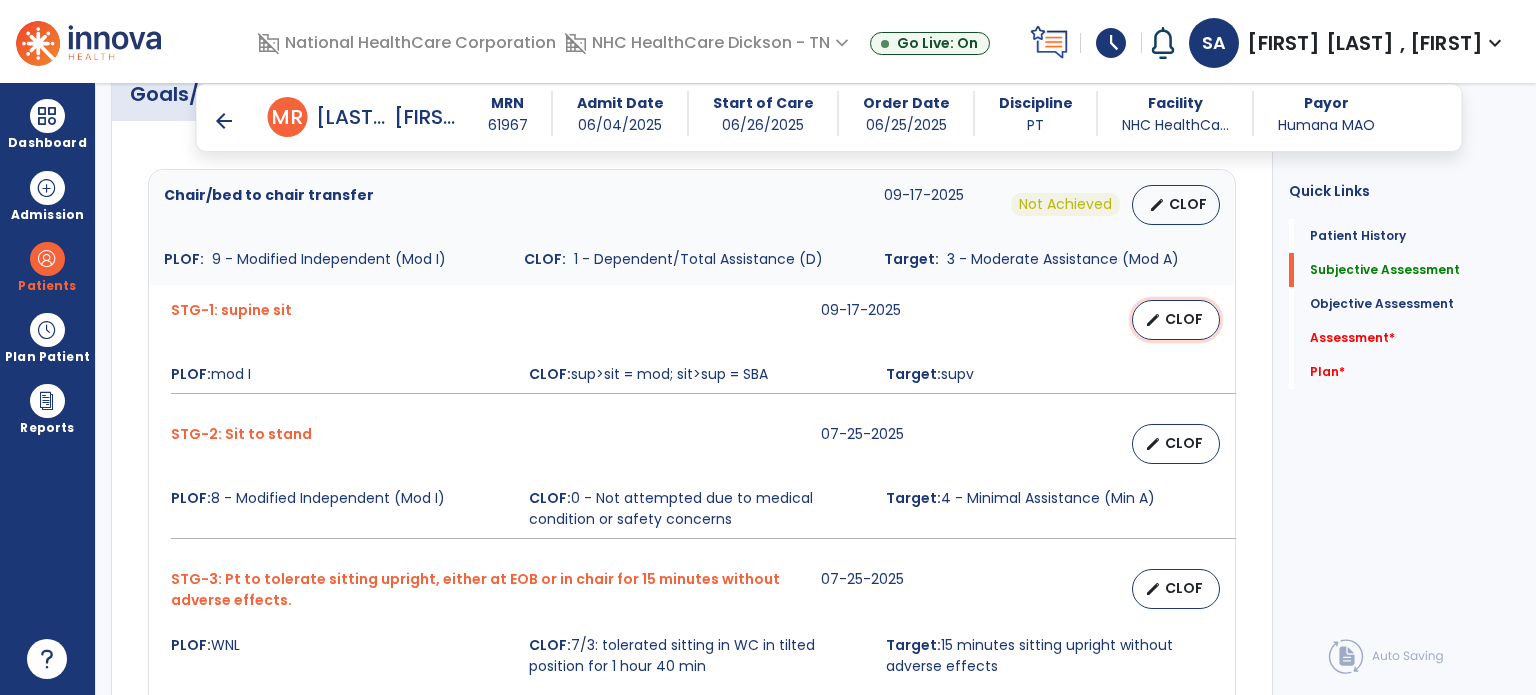 click on "CLOF" at bounding box center (1184, 319) 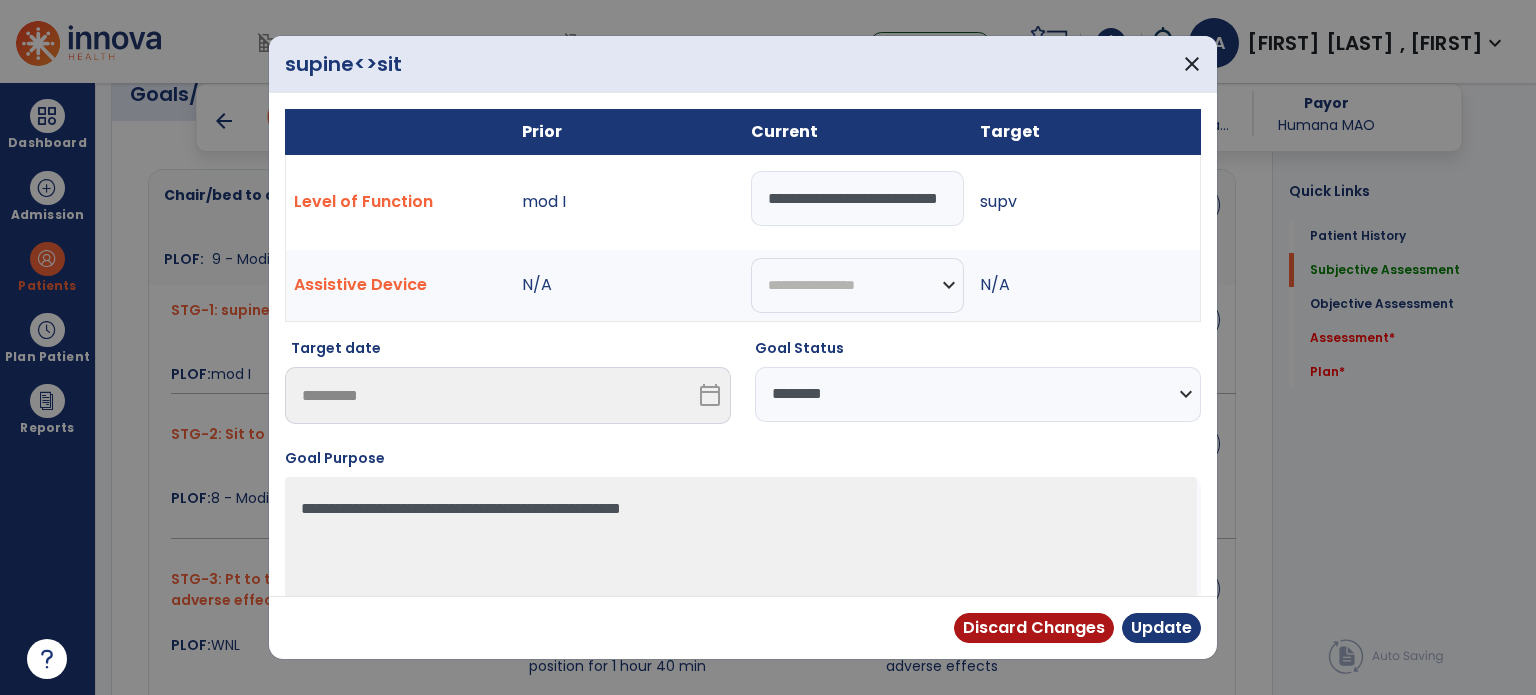click on "**********" at bounding box center (978, 394) 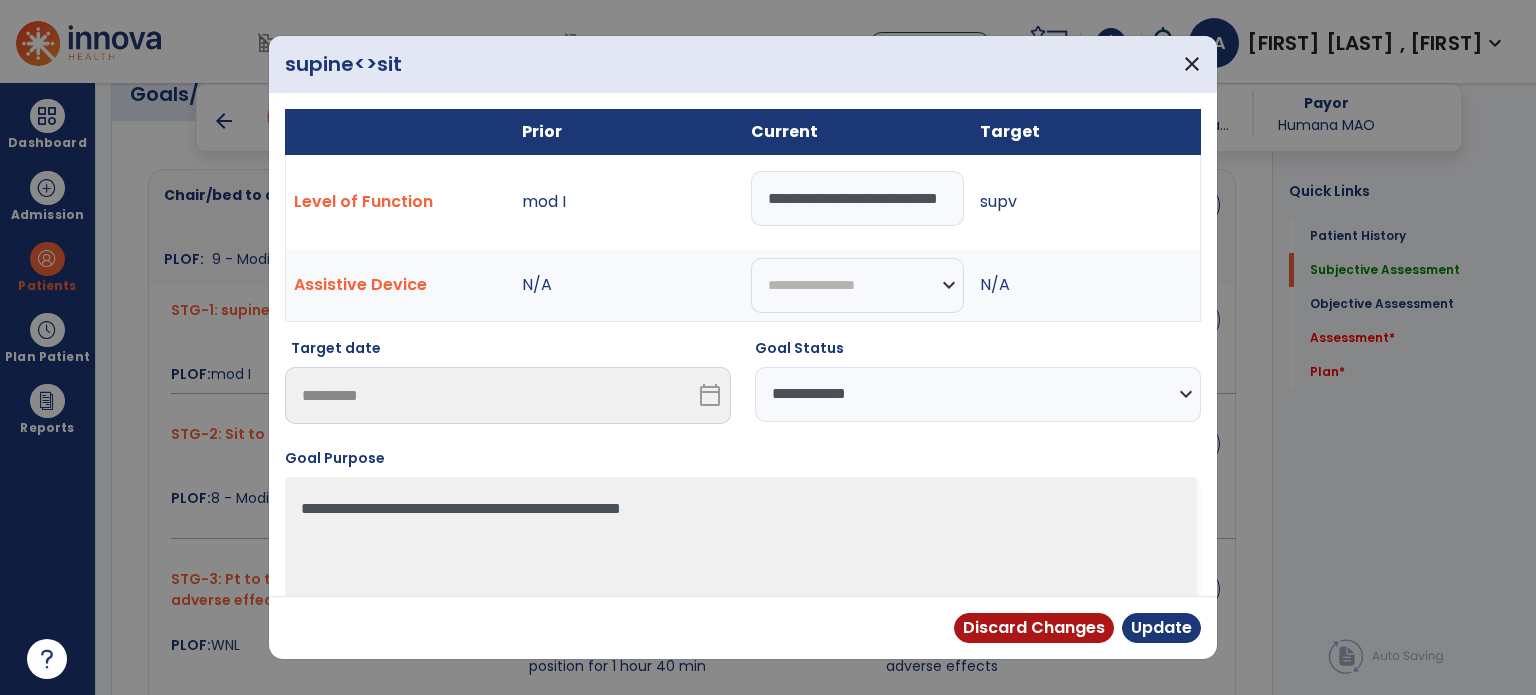 click on "**********" at bounding box center [978, 394] 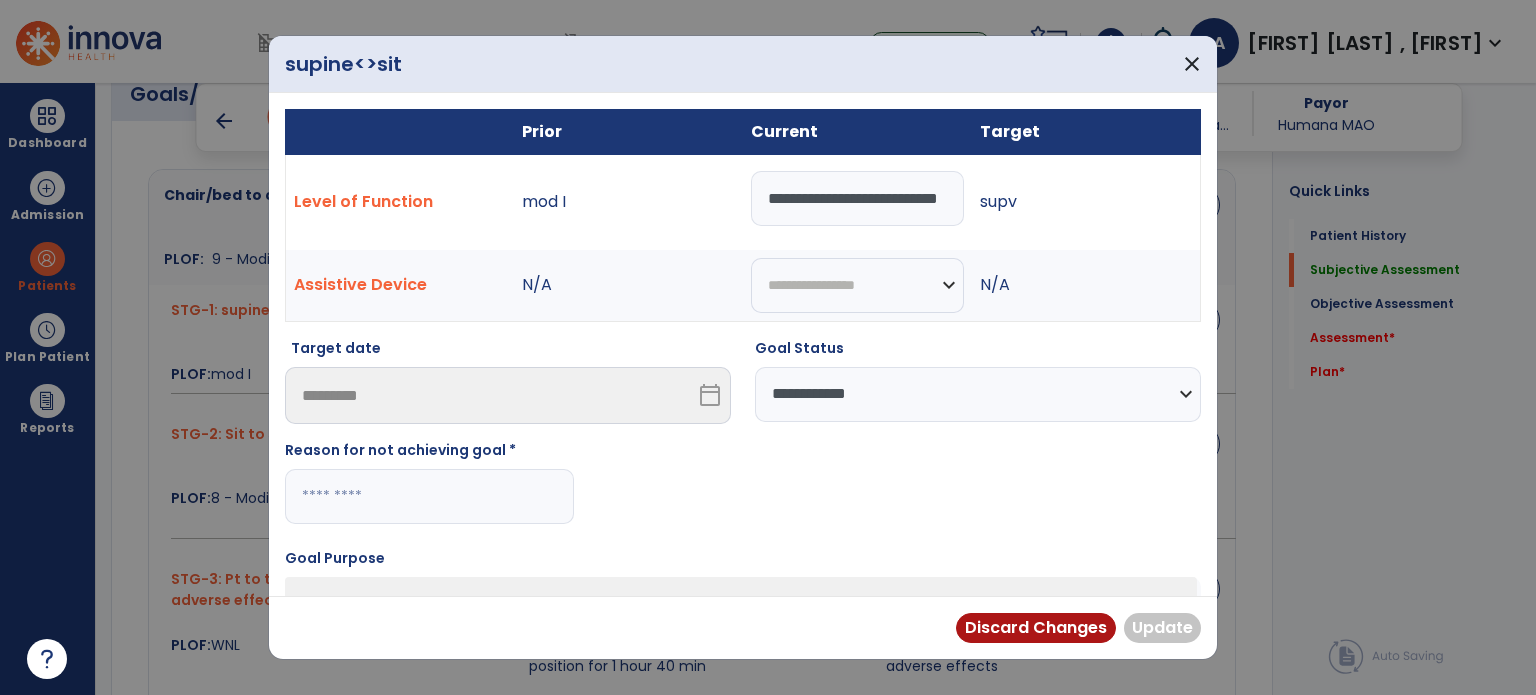 click at bounding box center (429, 496) 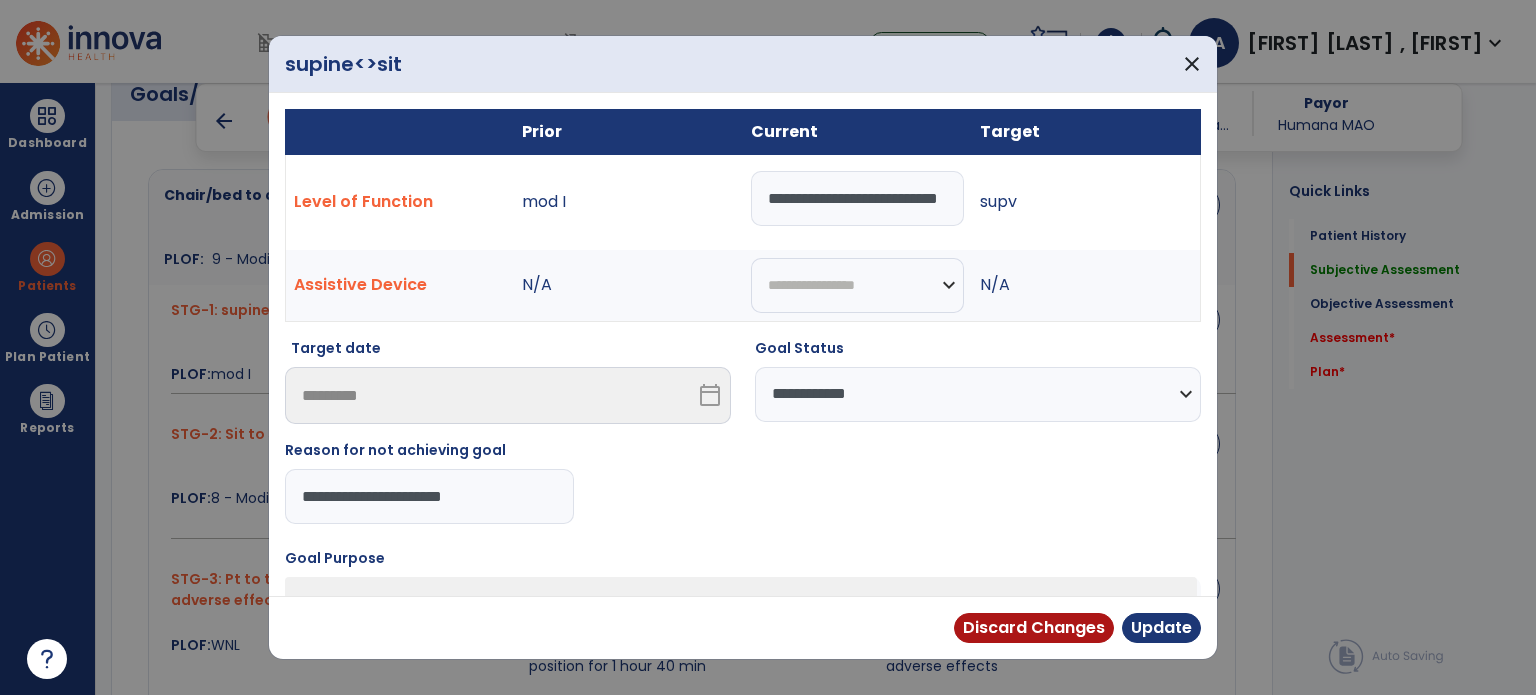 drag, startPoint x: 522, startPoint y: 494, endPoint x: 119, endPoint y: 520, distance: 403.83783 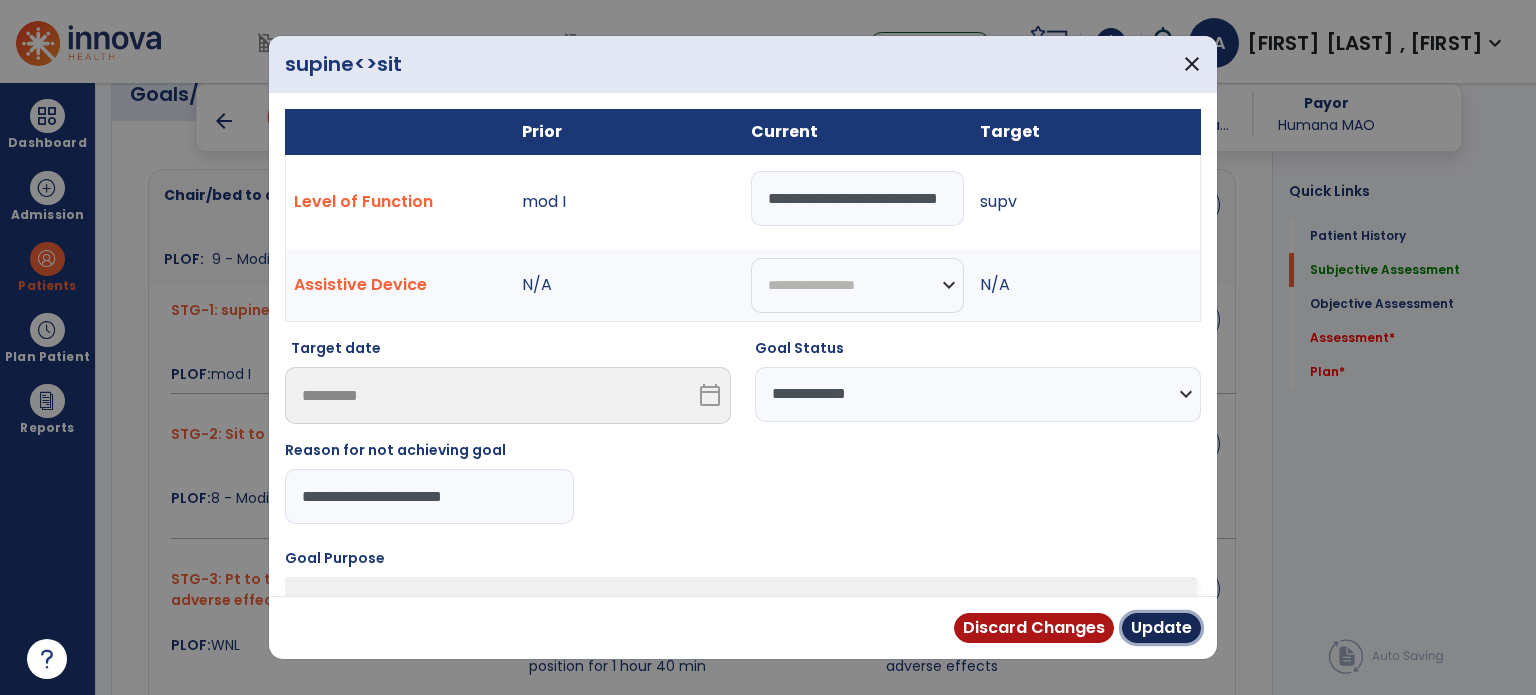 click on "Update" at bounding box center (1161, 628) 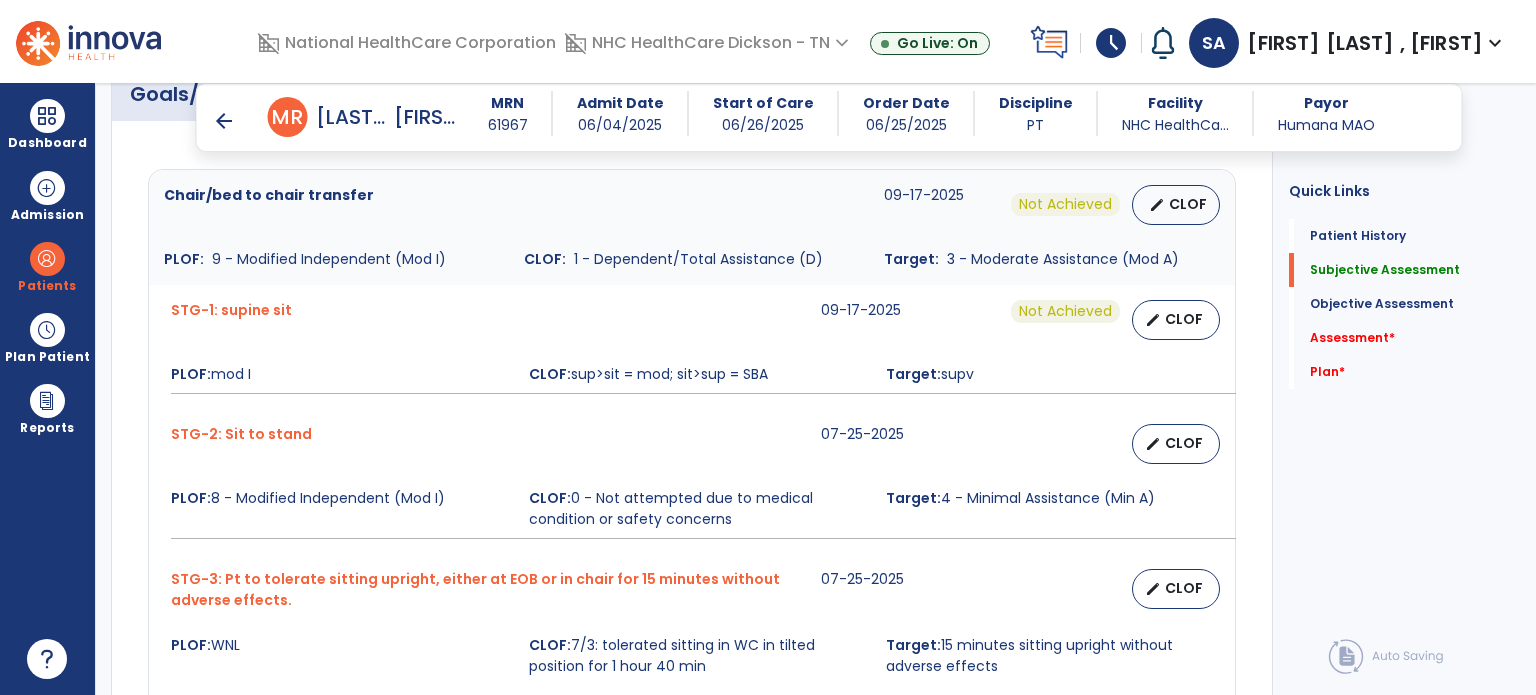 scroll, scrollTop: 1004, scrollLeft: 0, axis: vertical 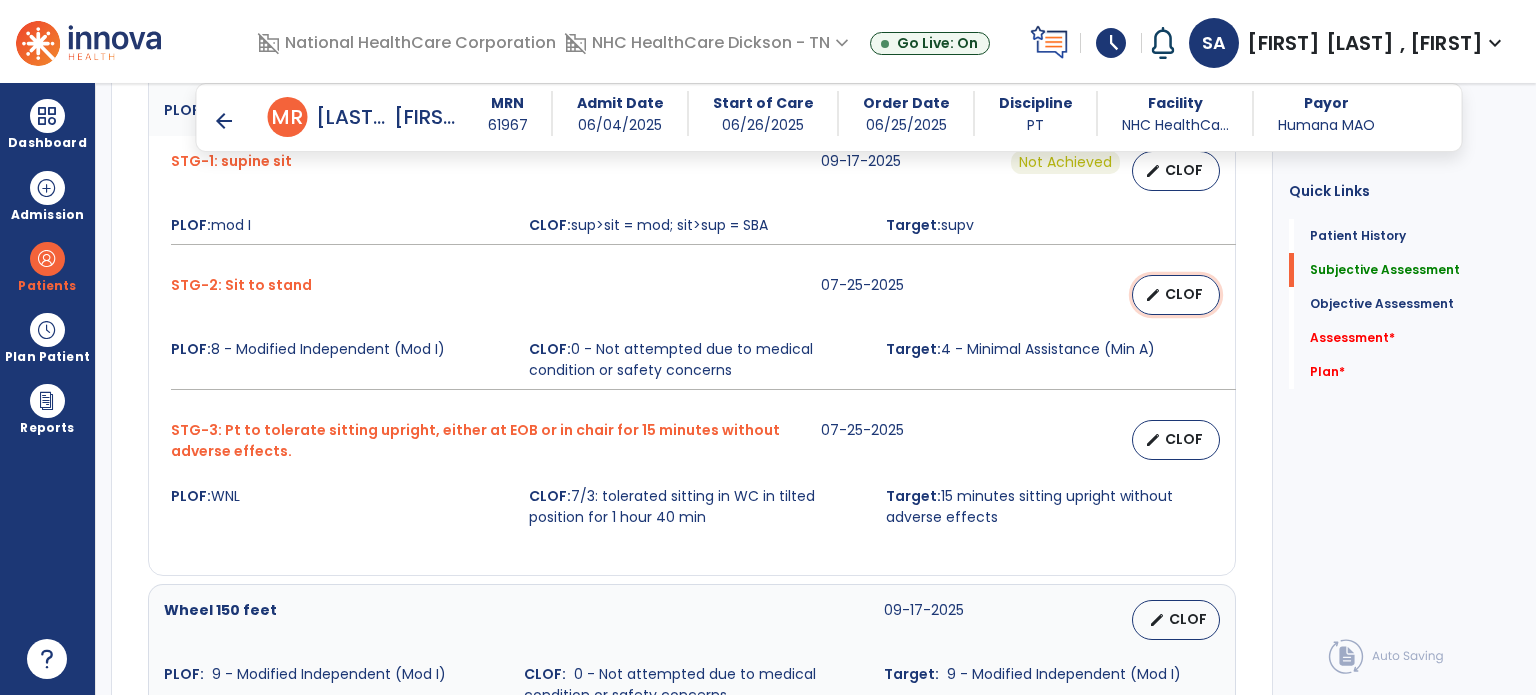 click on "CLOF" at bounding box center [1184, 294] 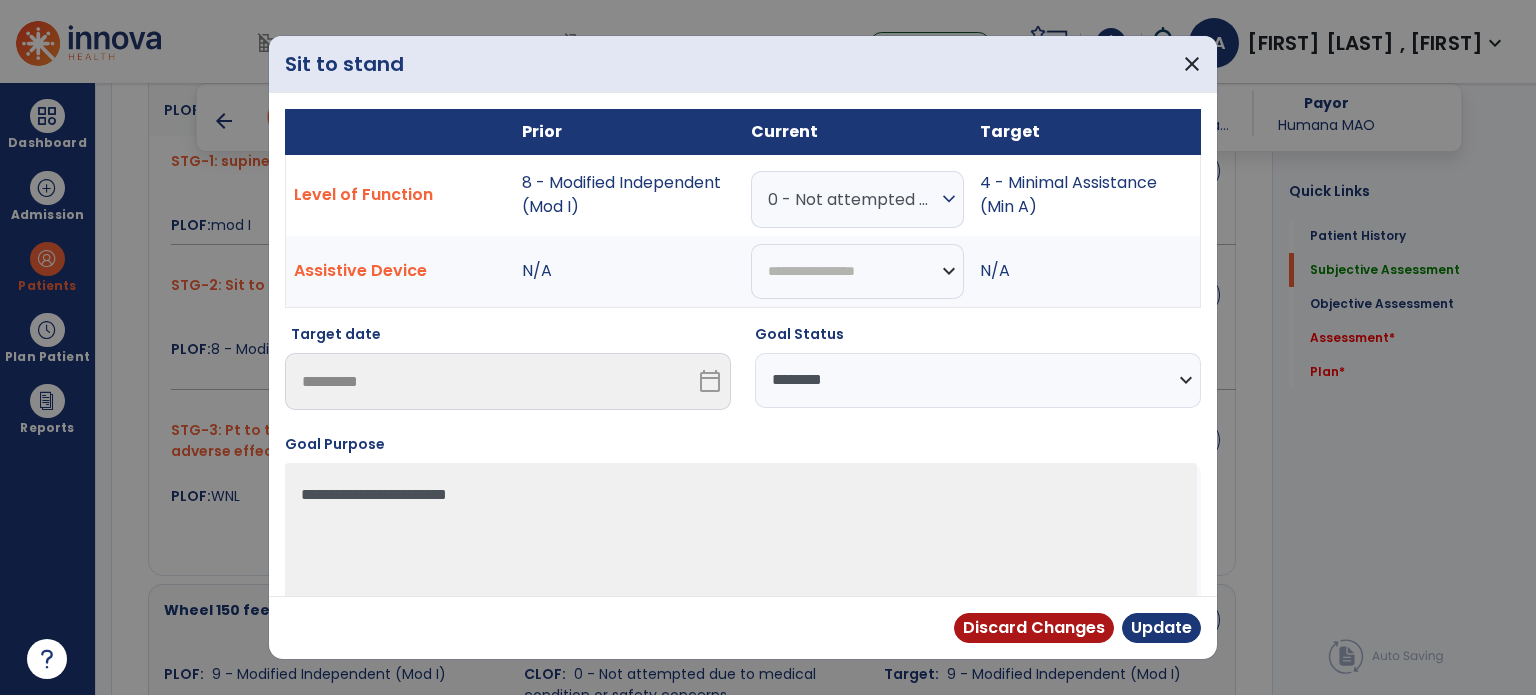 click on "**********" at bounding box center [978, 380] 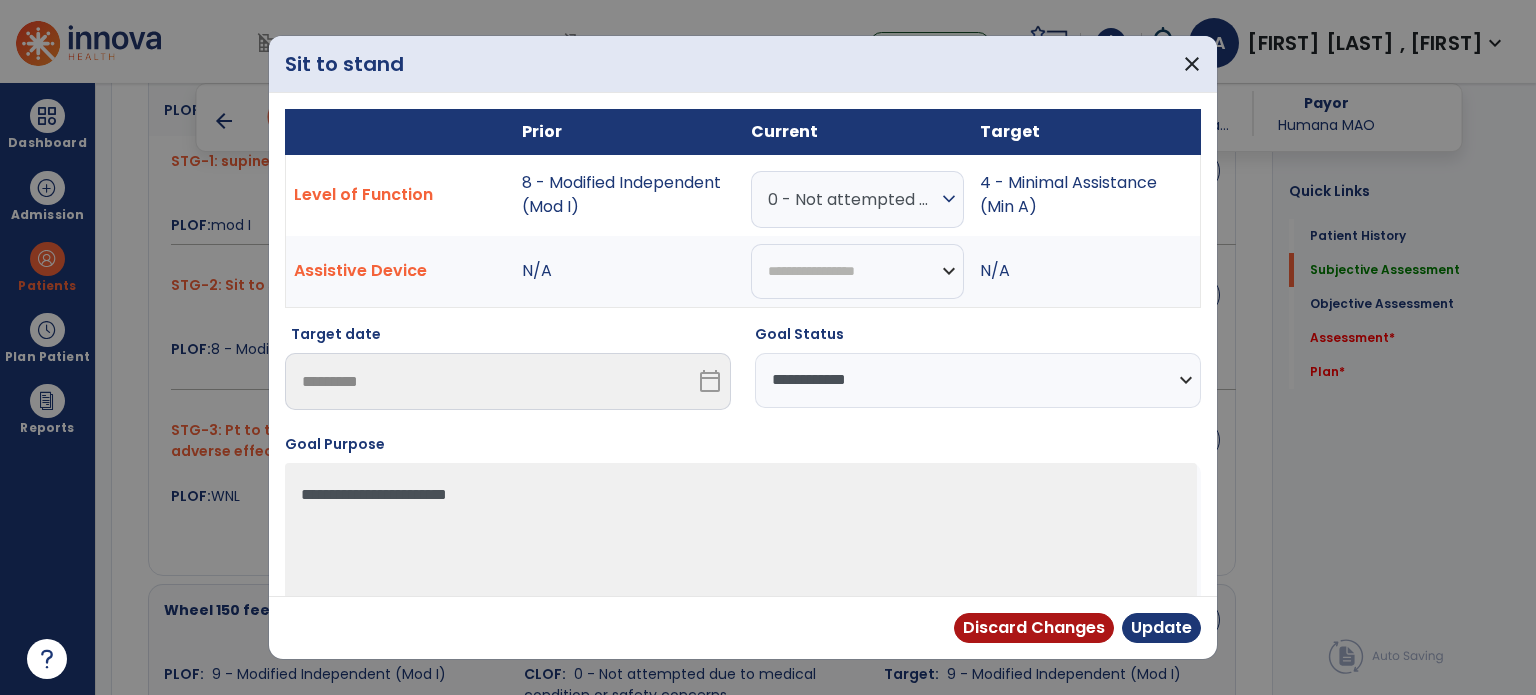 click on "**********" at bounding box center (978, 380) 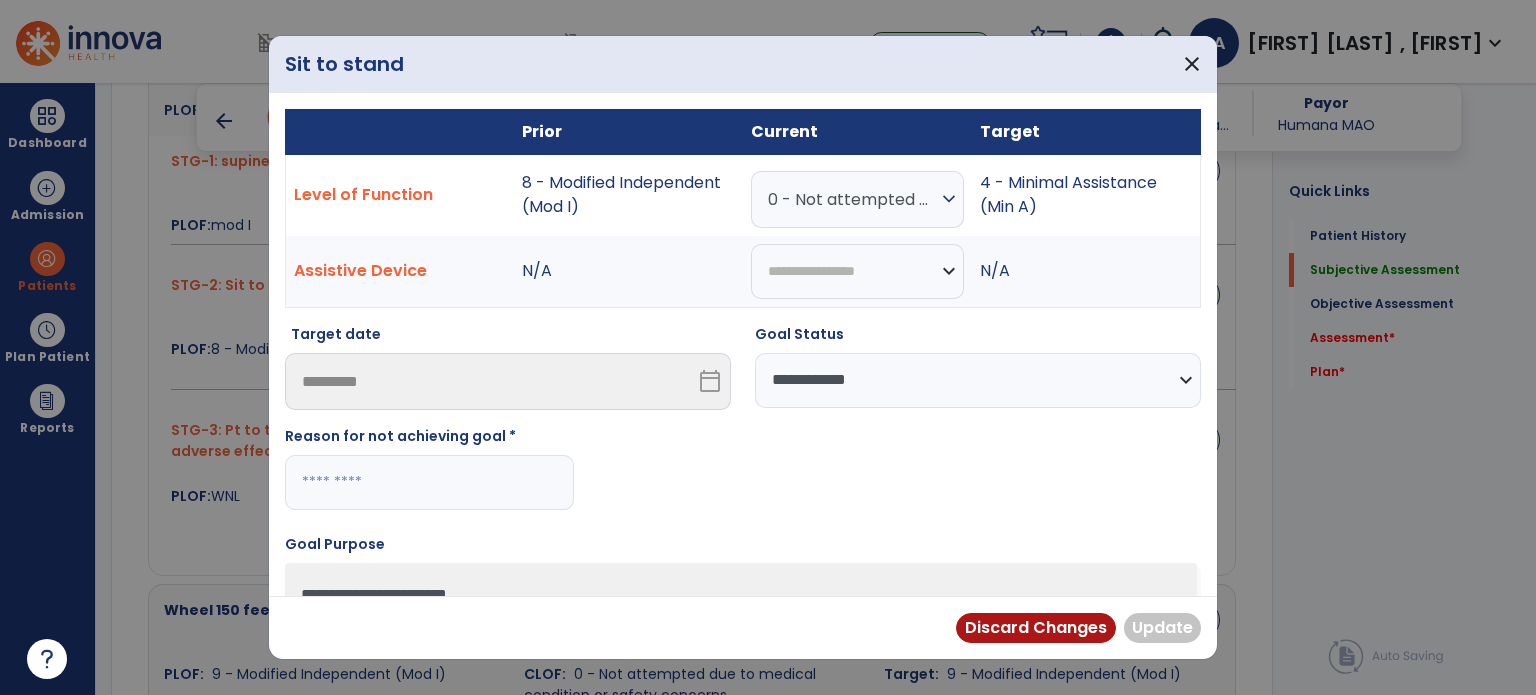 click at bounding box center (429, 482) 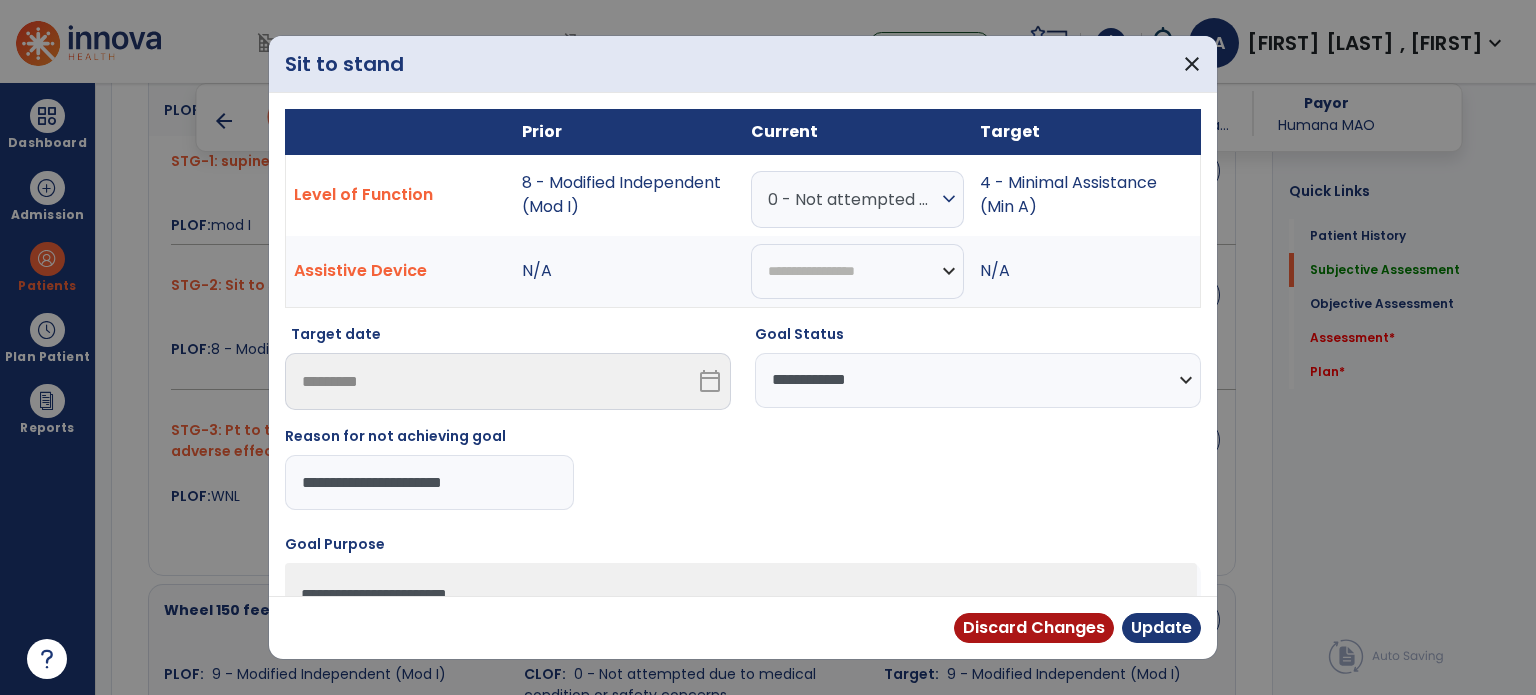 type on "**********" 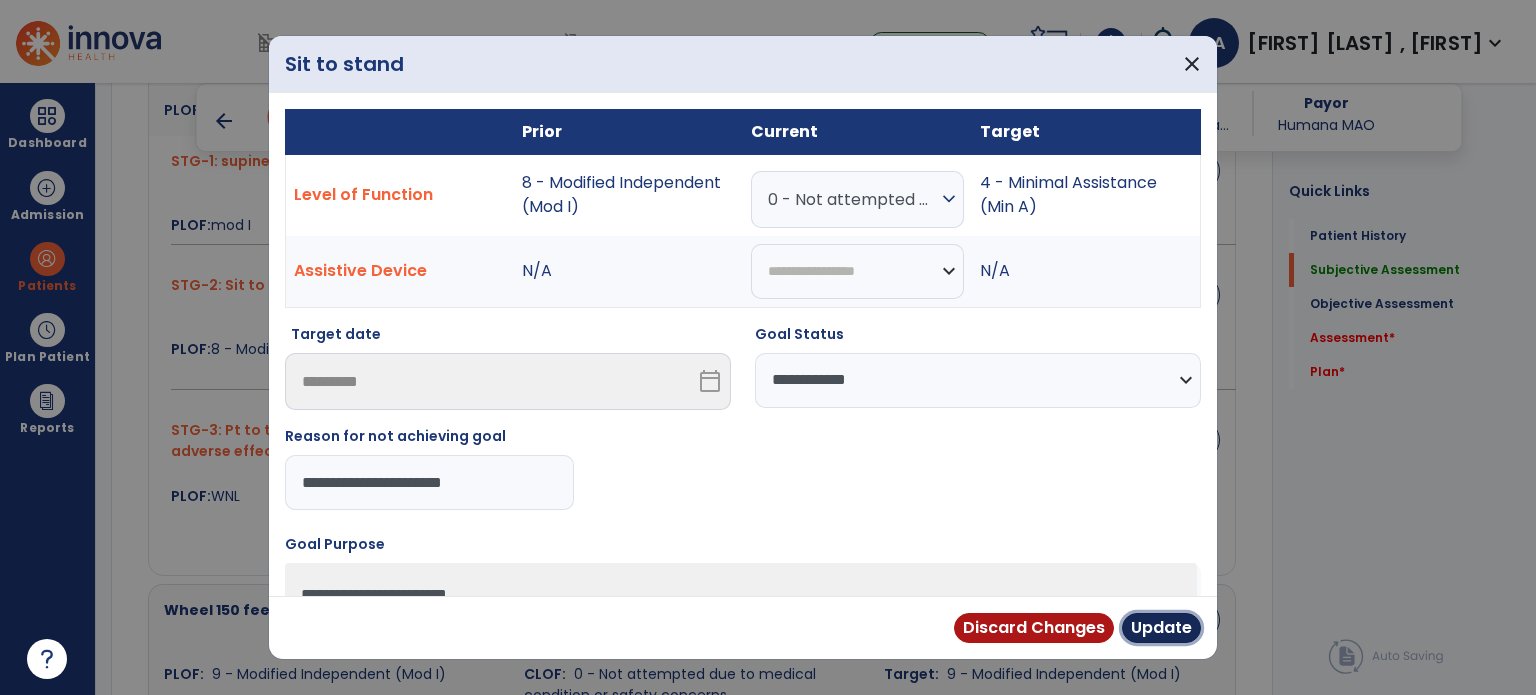 click on "Update" at bounding box center (1161, 628) 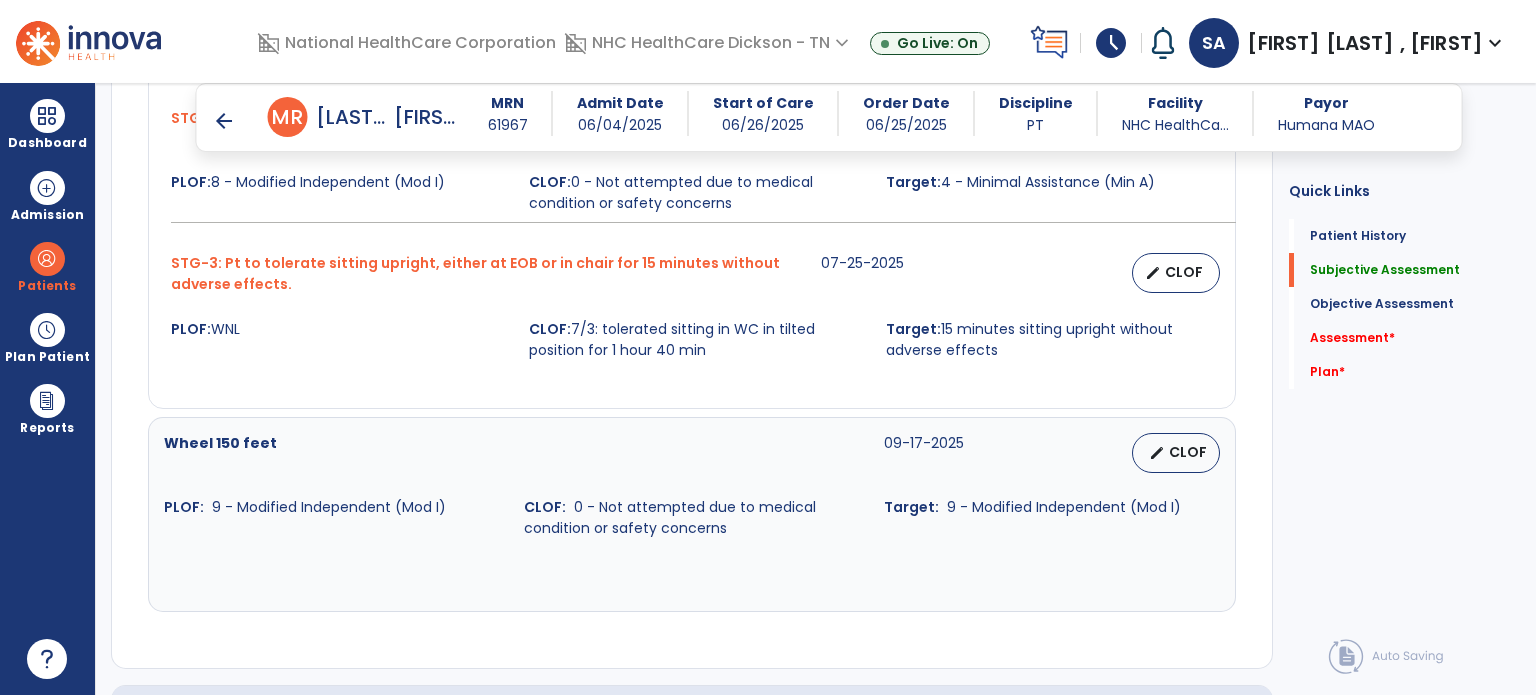 scroll, scrollTop: 1176, scrollLeft: 0, axis: vertical 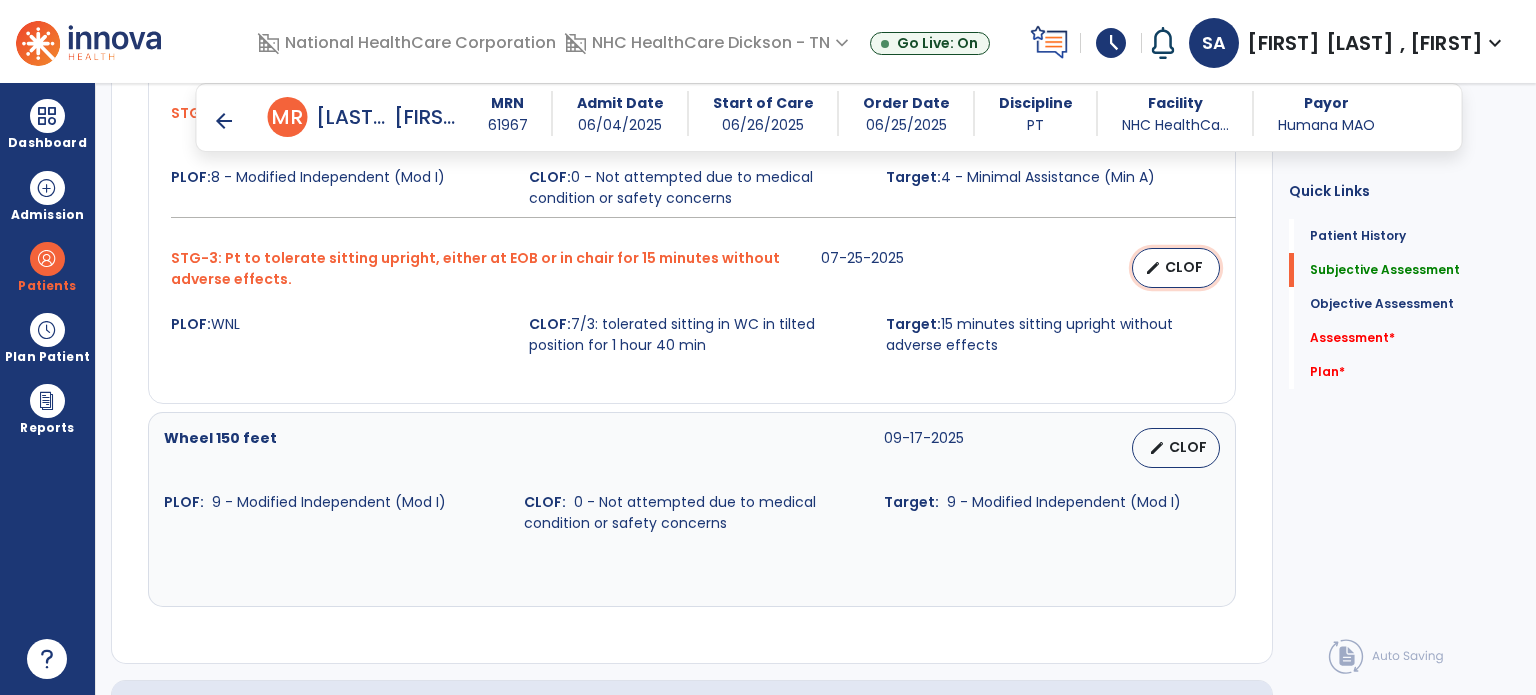 click on "edit   CLOF" at bounding box center [1176, 268] 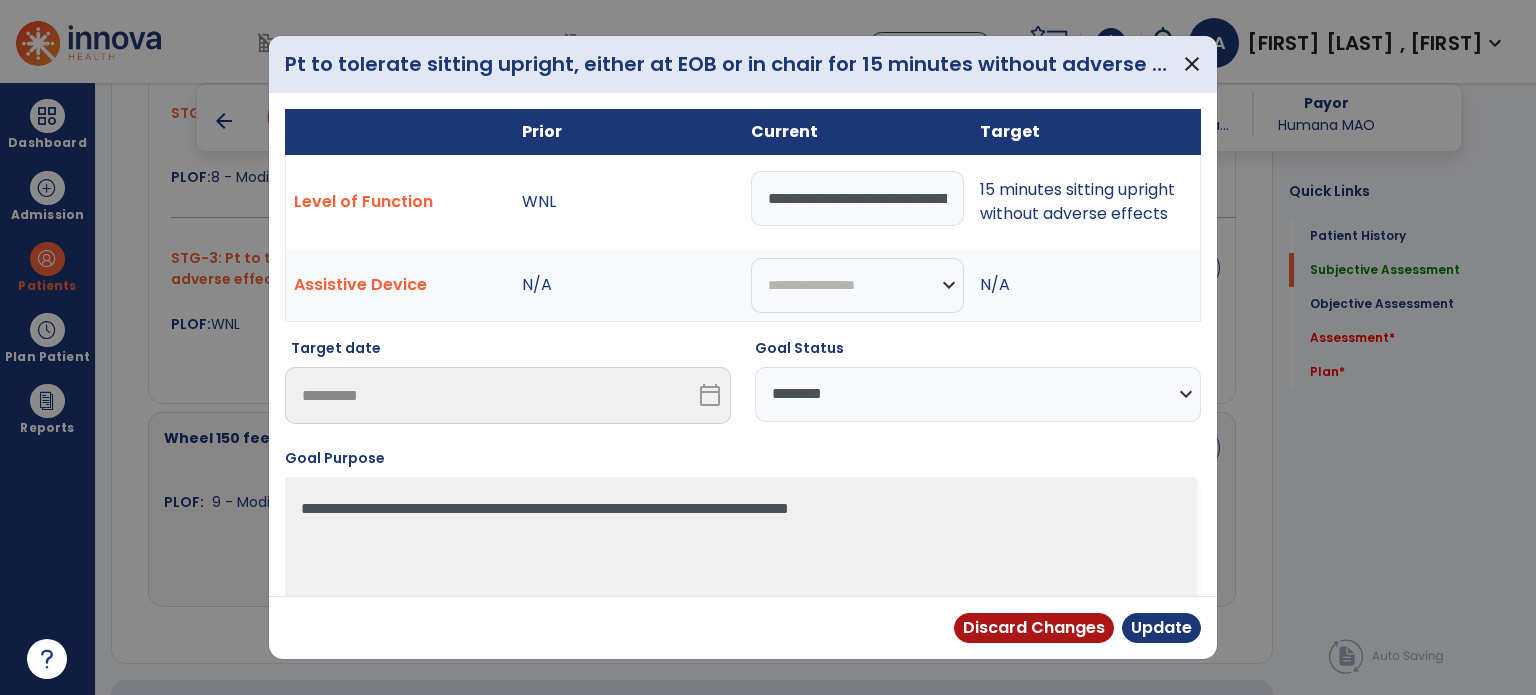 click on "**********" at bounding box center (978, 394) 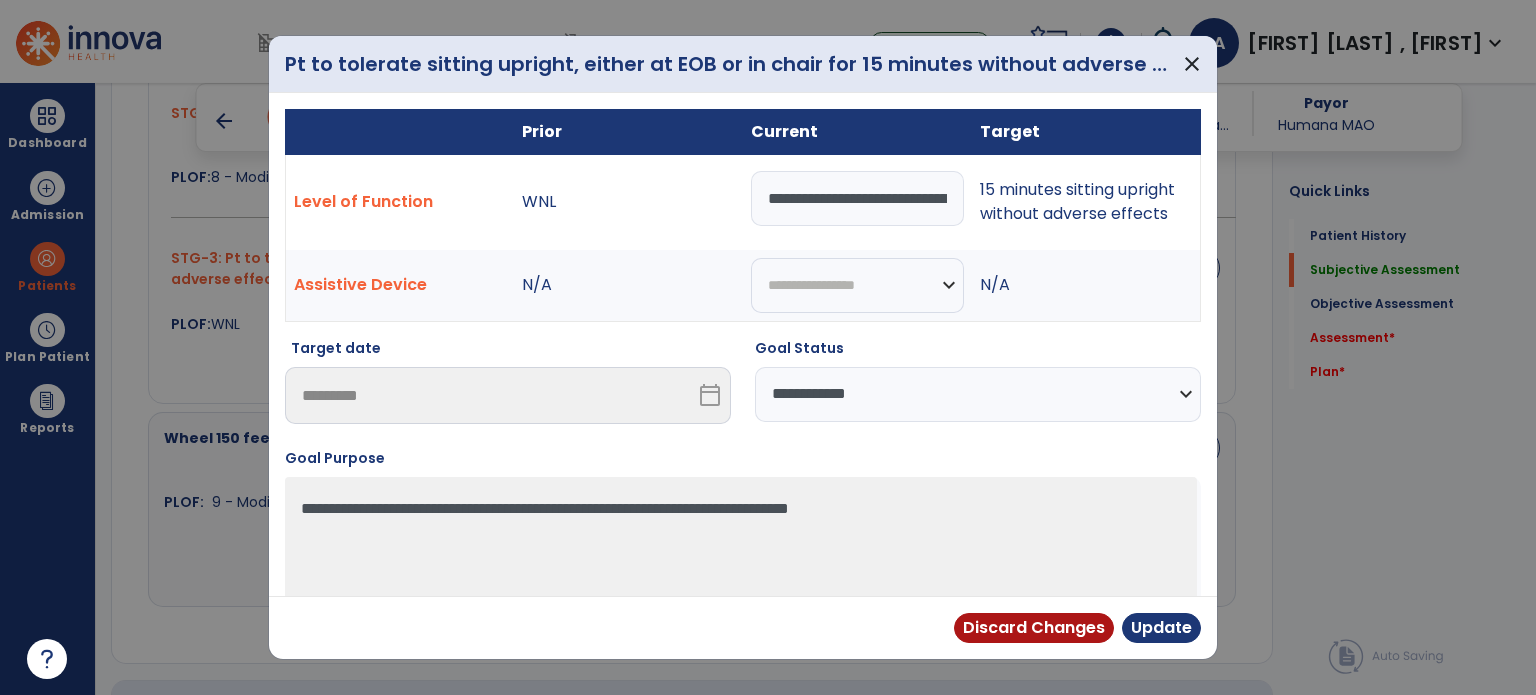 click on "**********" at bounding box center [978, 394] 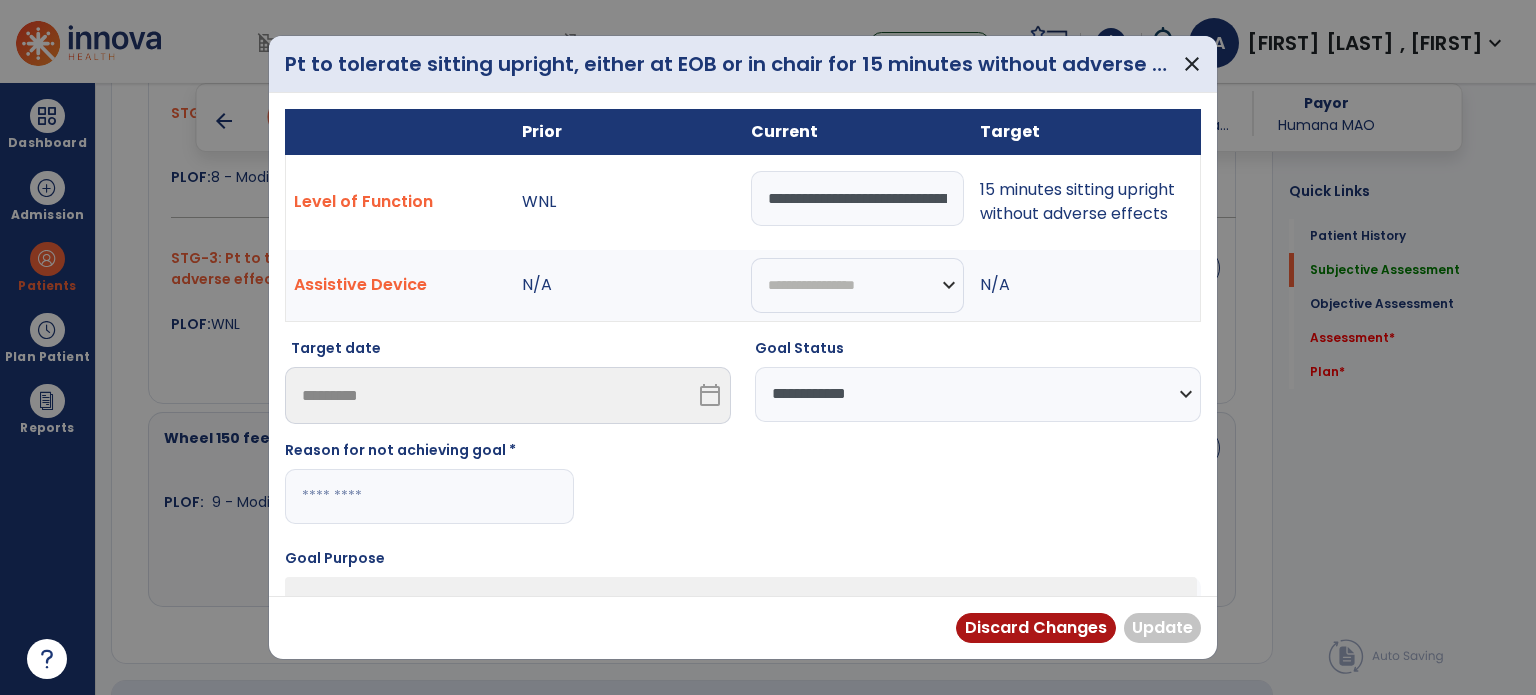 click on "Reason for not achieving goal *" at bounding box center [429, 490] 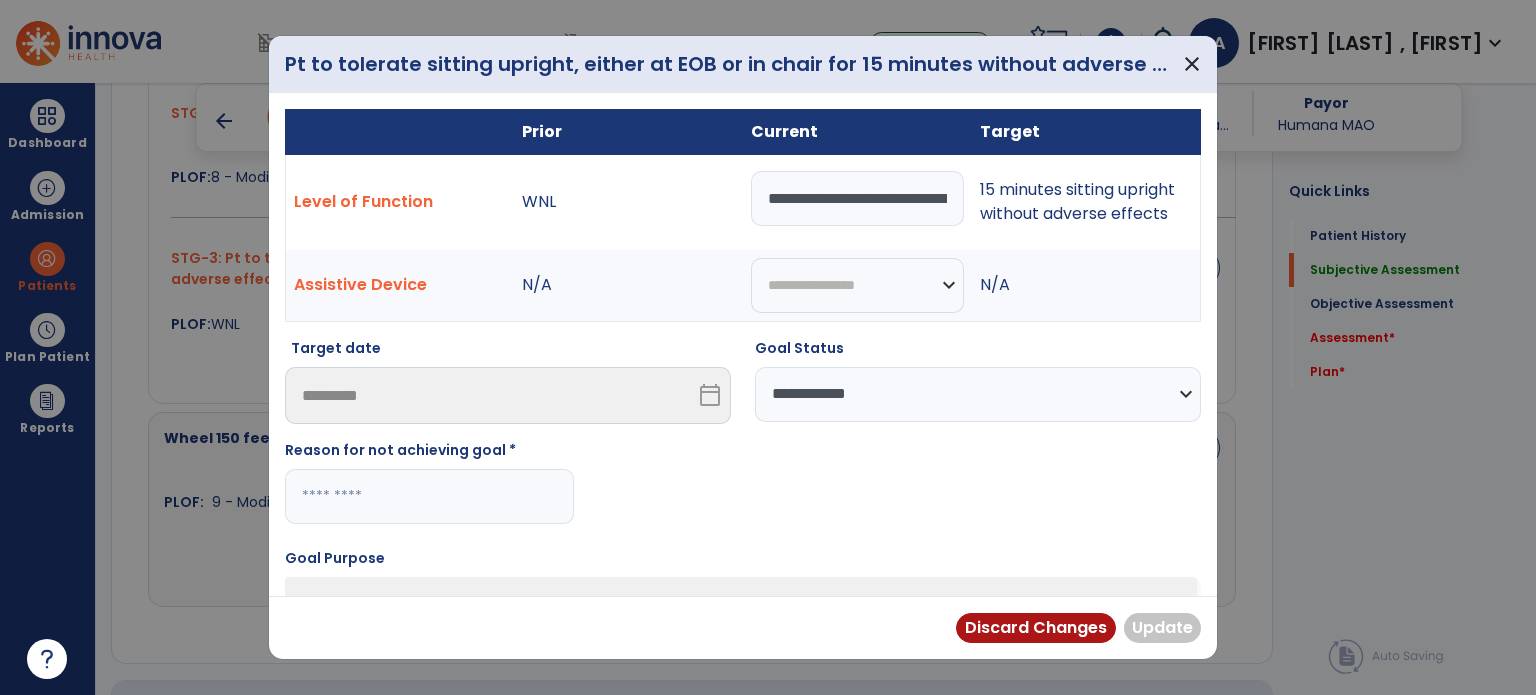click at bounding box center [429, 496] 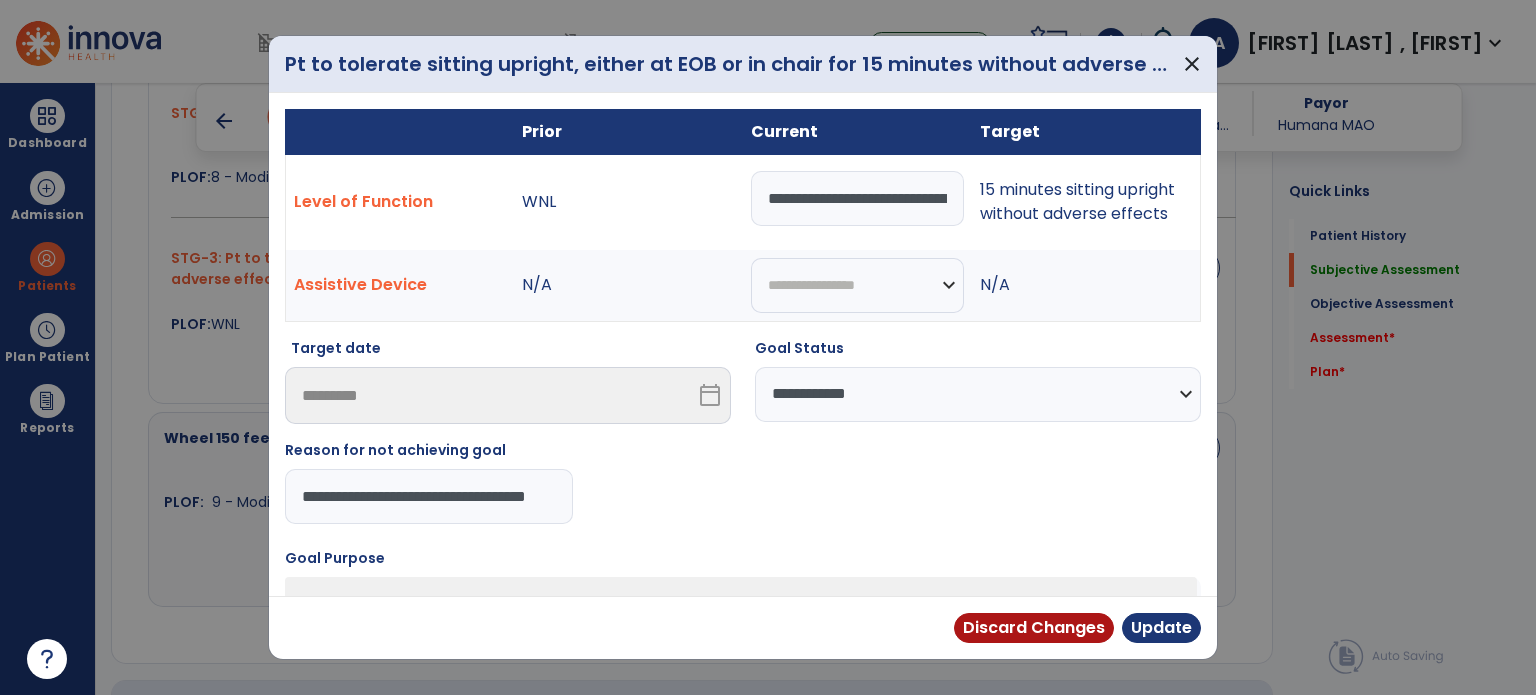 scroll, scrollTop: 0, scrollLeft: 52, axis: horizontal 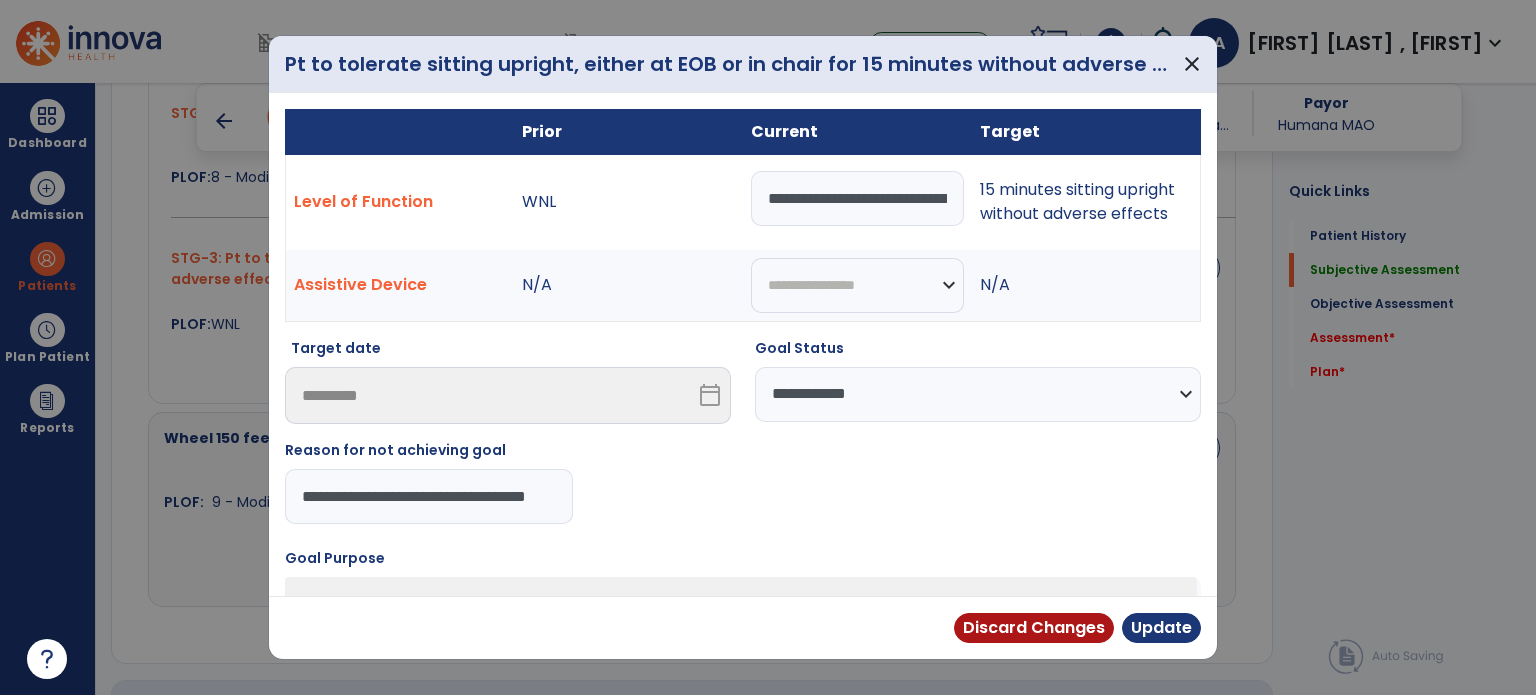type on "**********" 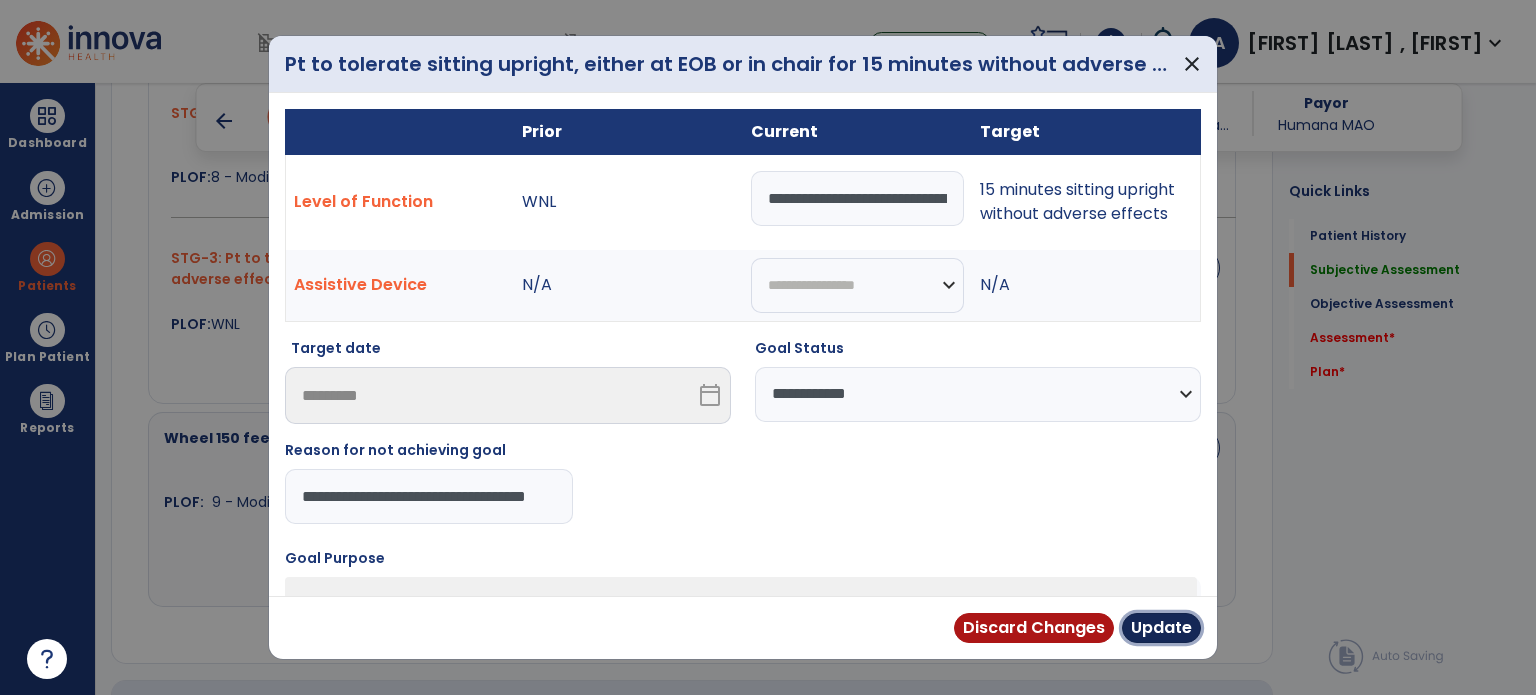 click on "Update" at bounding box center [1161, 628] 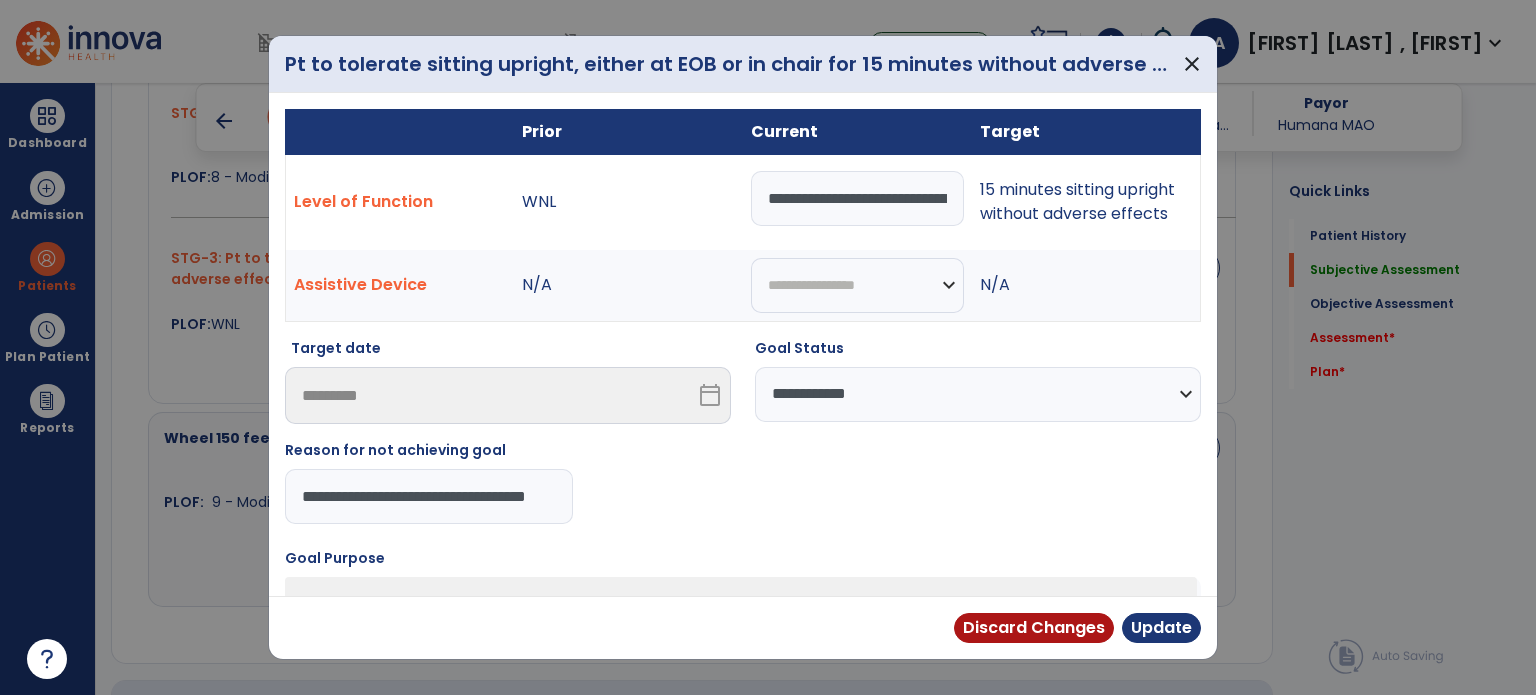 scroll, scrollTop: 0, scrollLeft: 0, axis: both 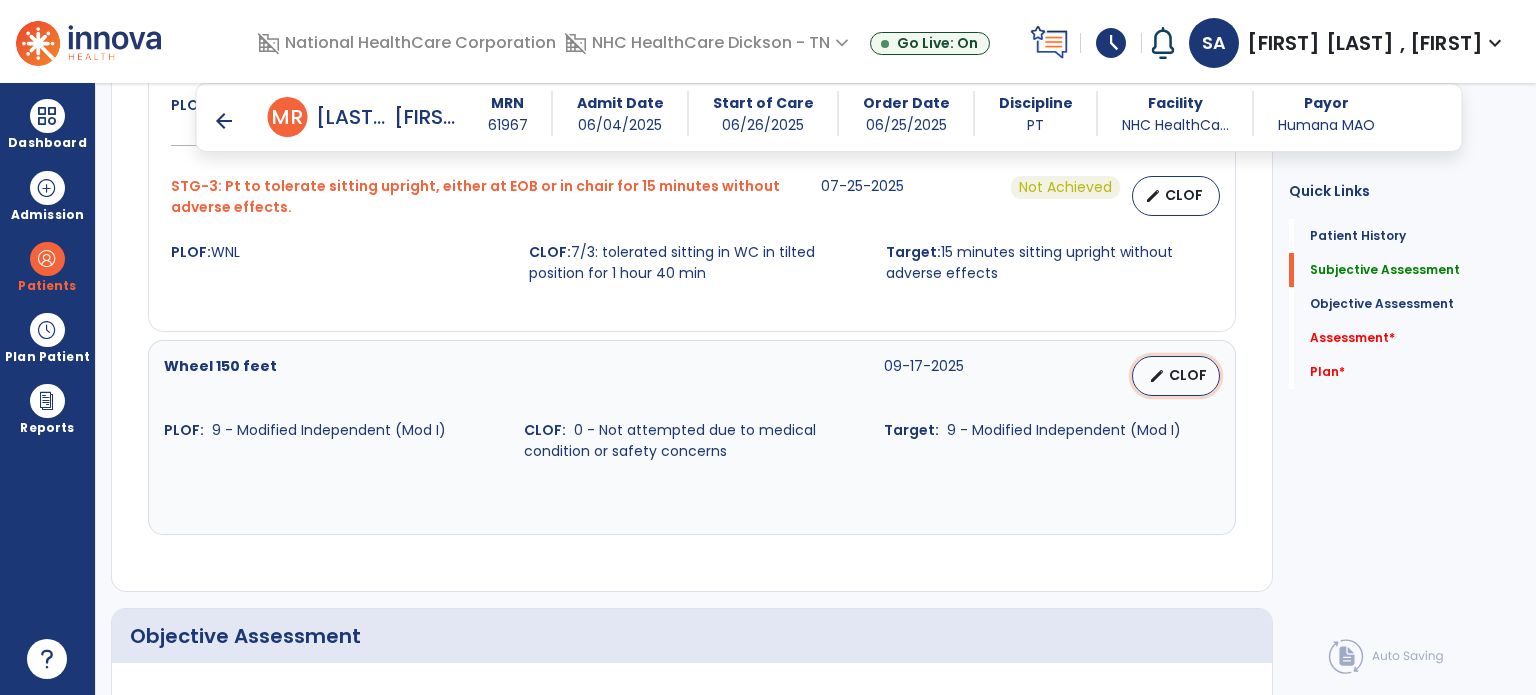 click on "CLOF" at bounding box center (1188, 375) 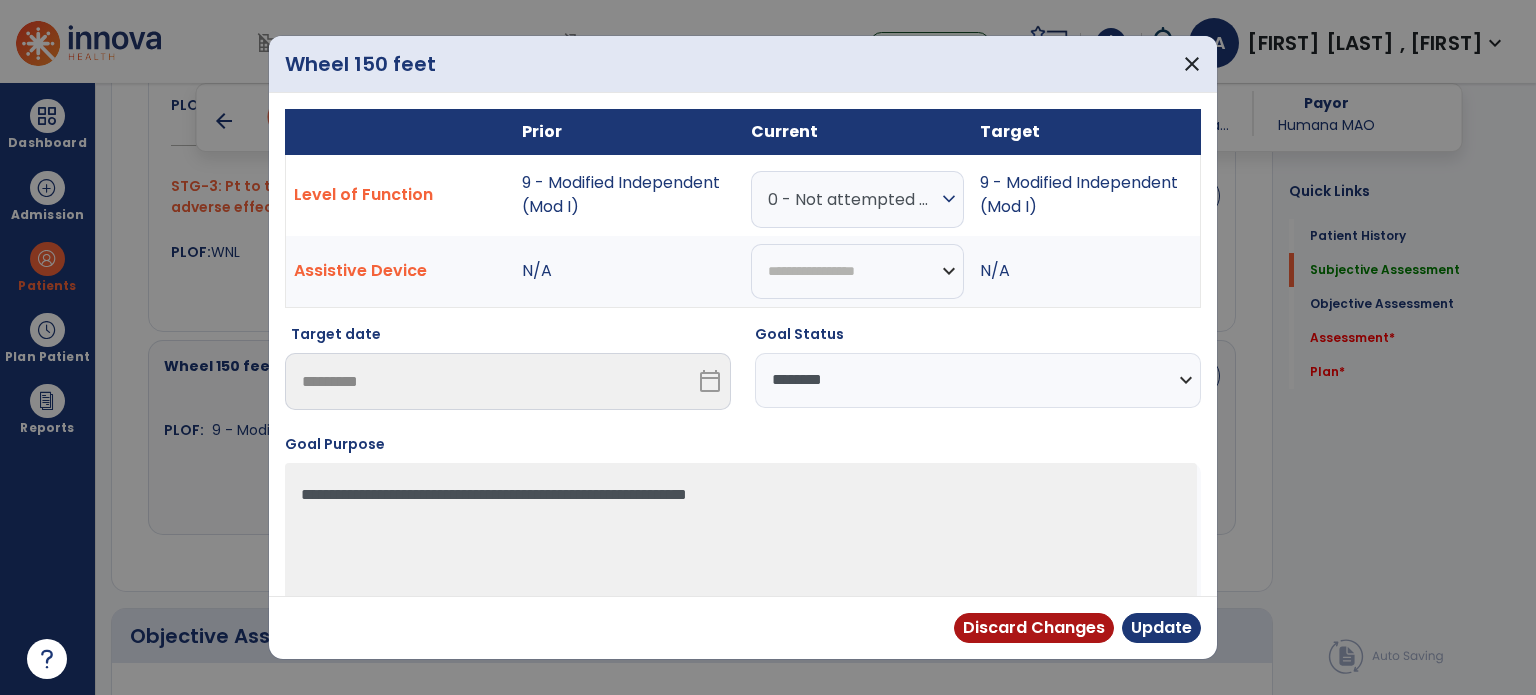 click on "**********" at bounding box center (978, 380) 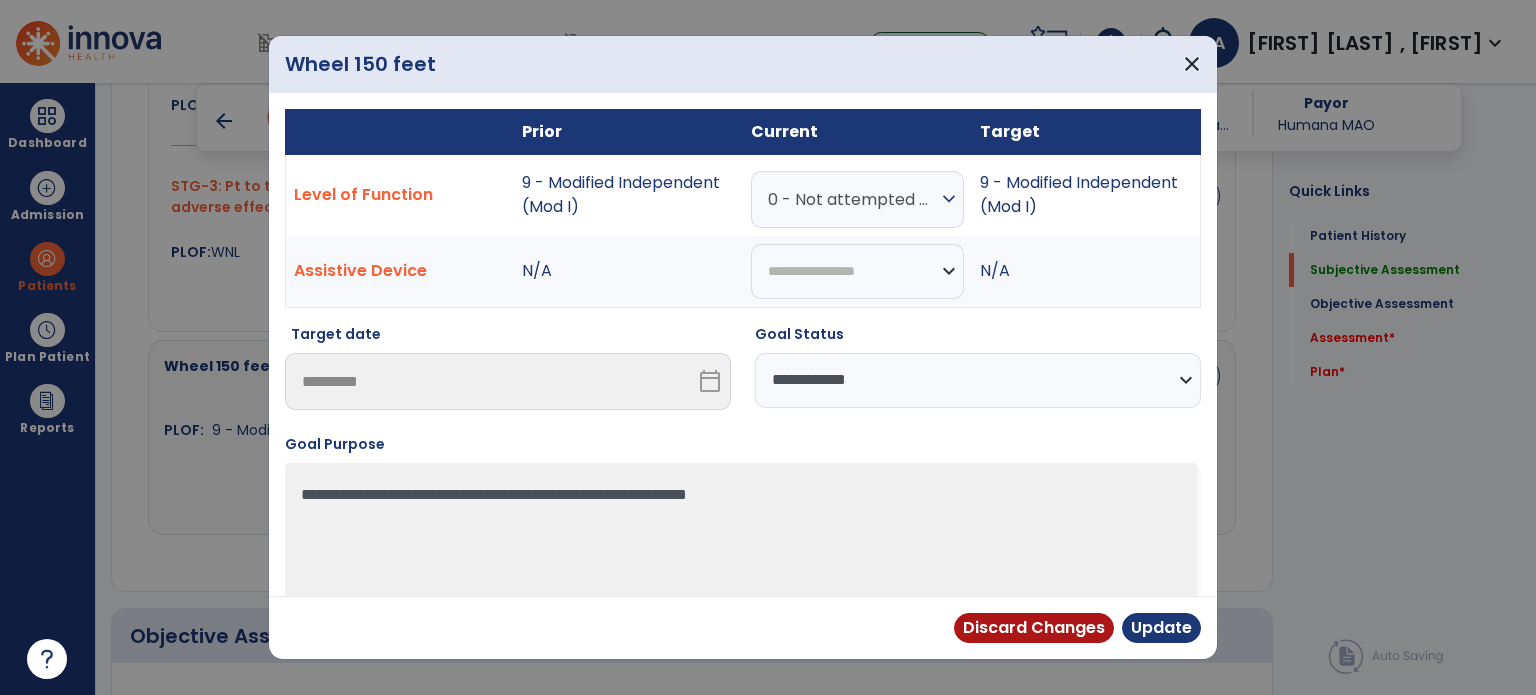 click on "**********" at bounding box center (978, 380) 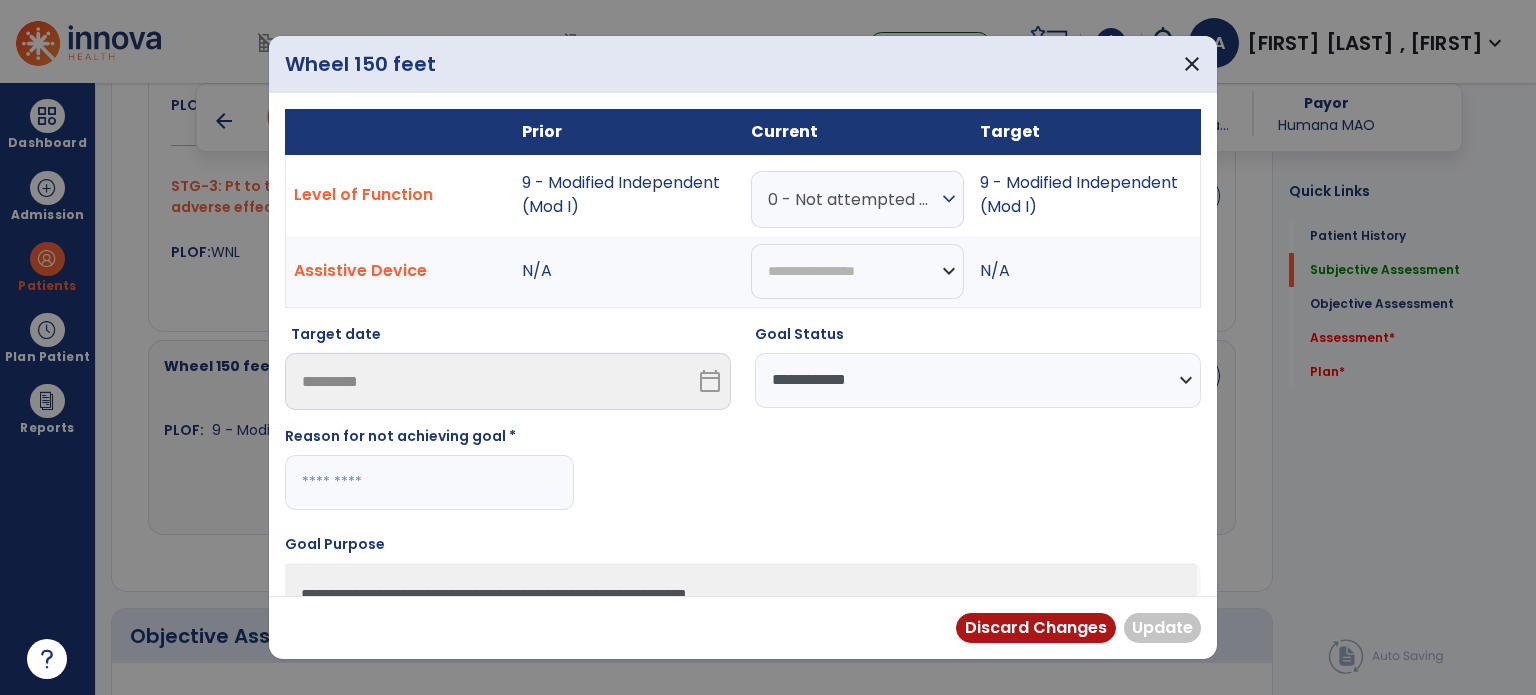 click at bounding box center (429, 482) 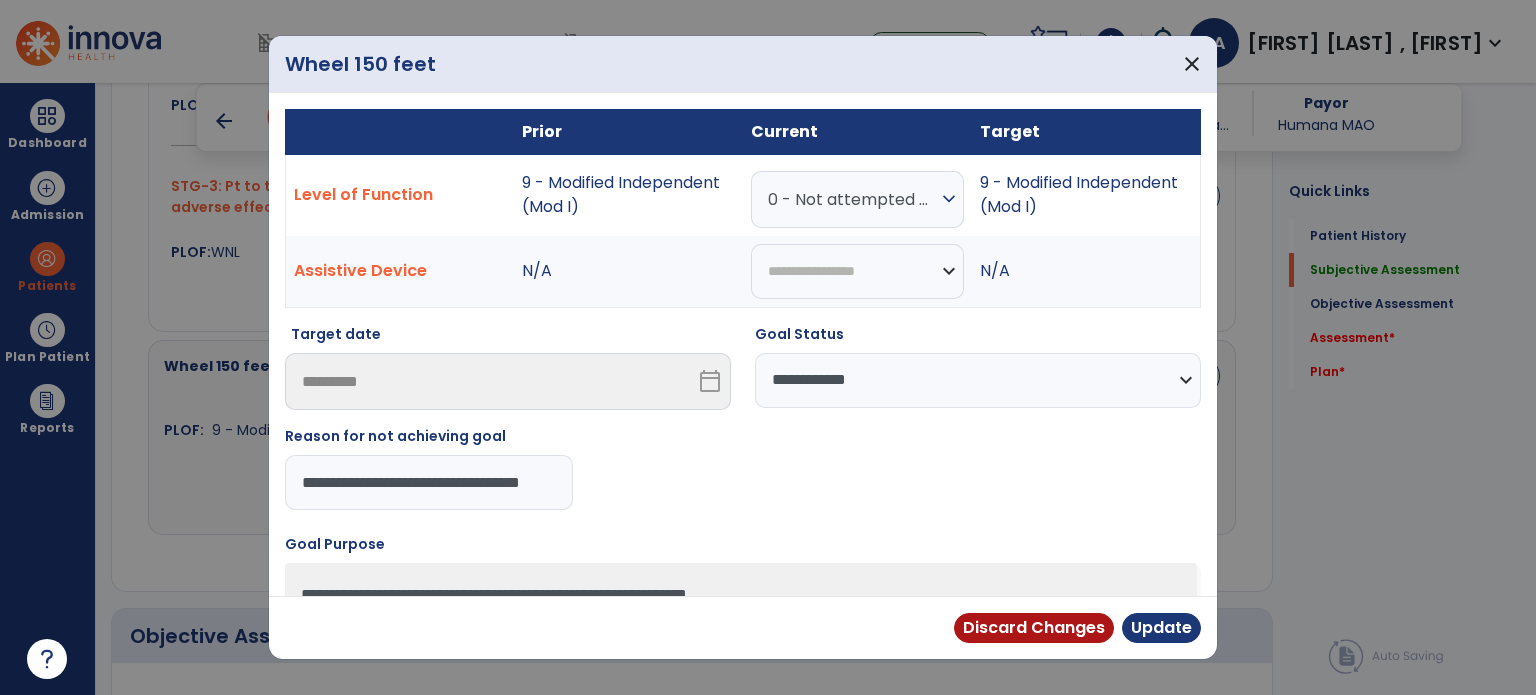 scroll, scrollTop: 0, scrollLeft: 49, axis: horizontal 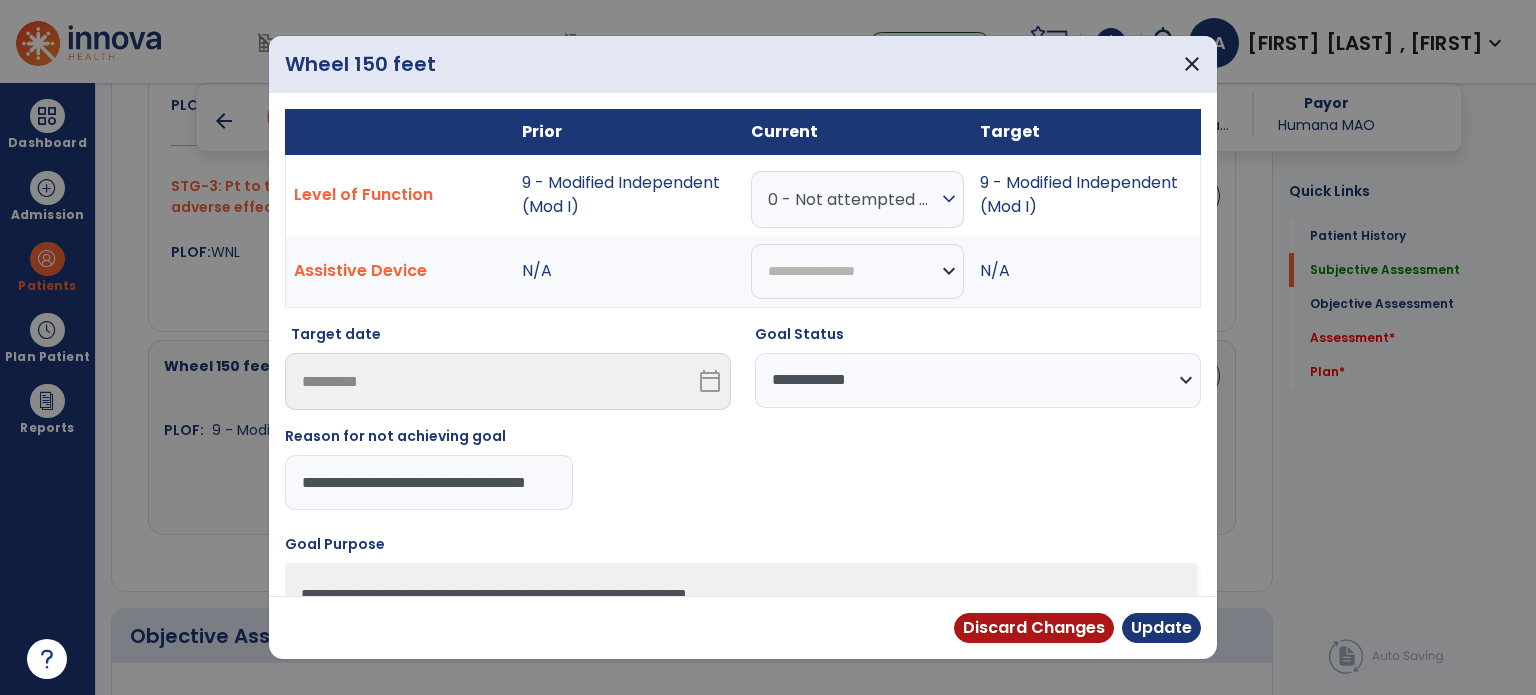 type on "**********" 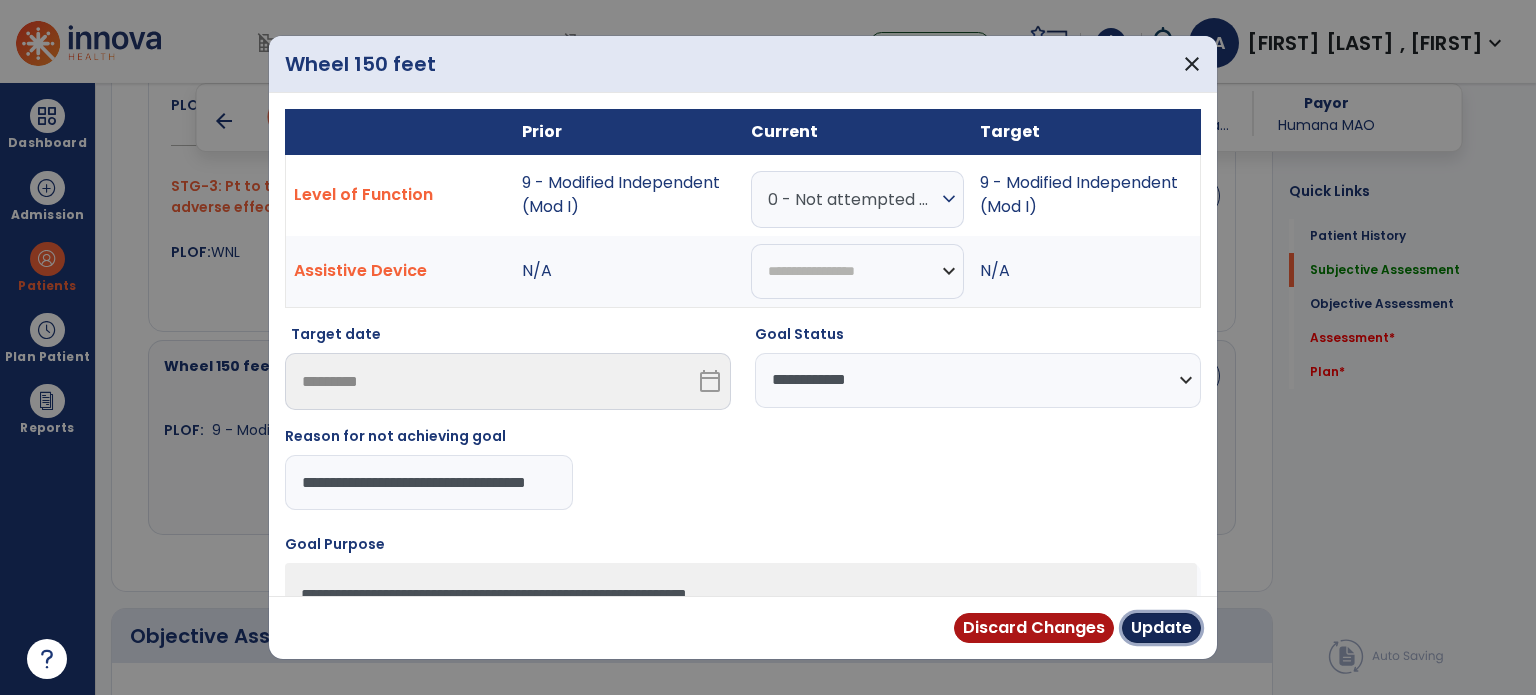 click on "Update" at bounding box center [1161, 628] 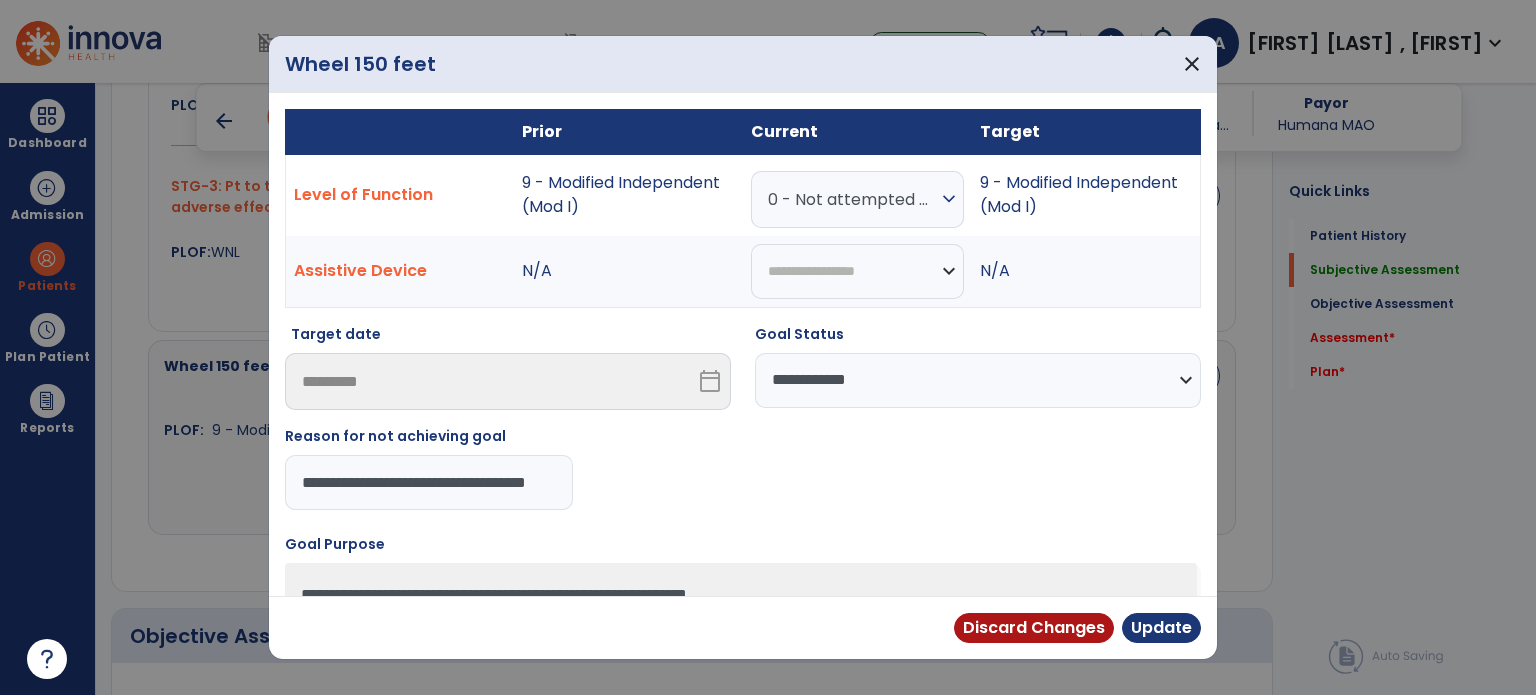 scroll, scrollTop: 0, scrollLeft: 0, axis: both 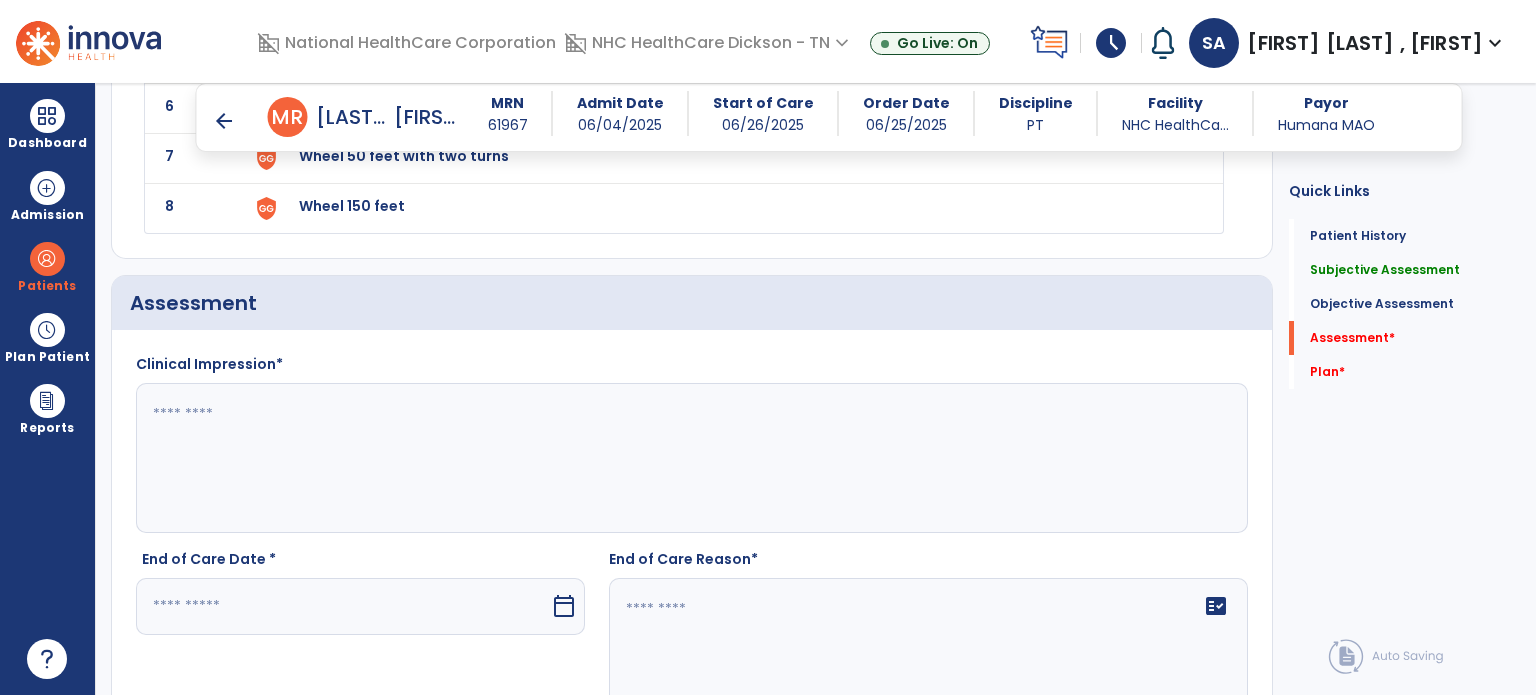 click 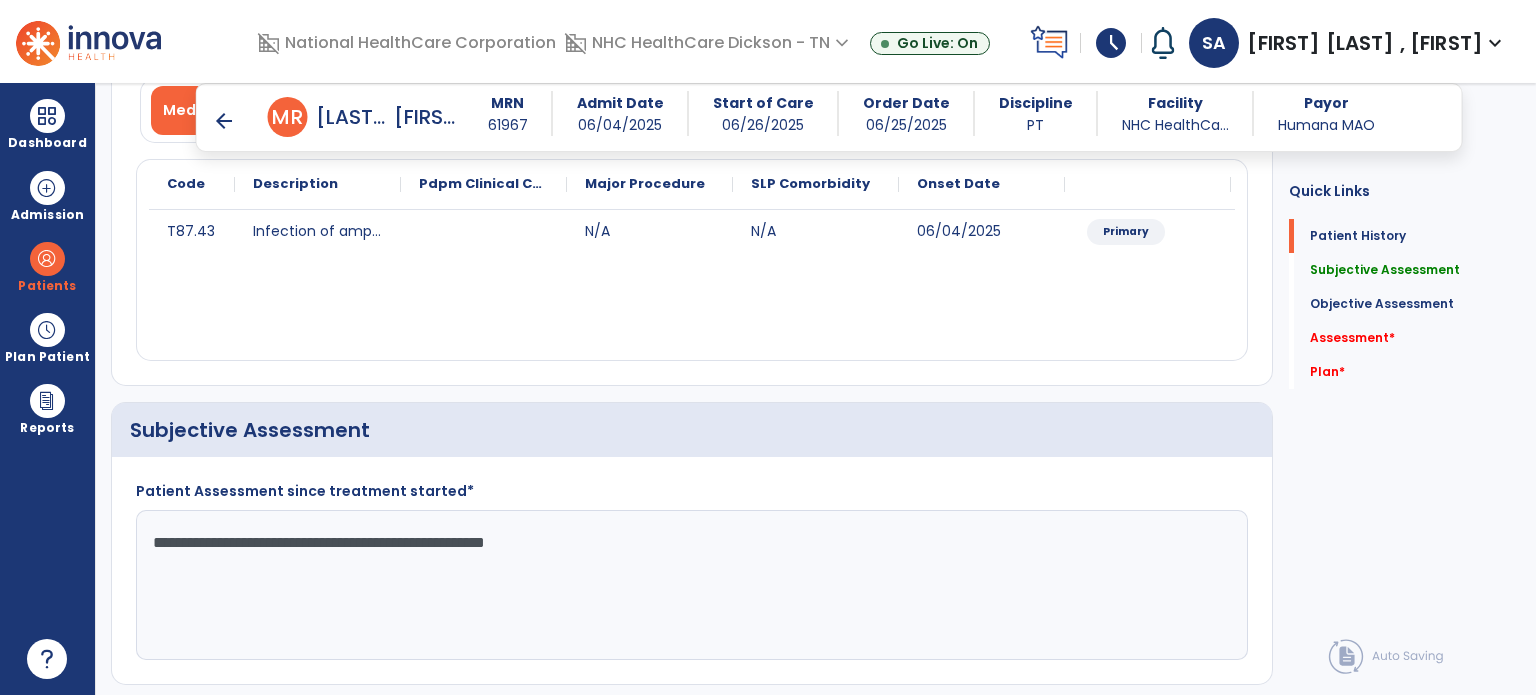 scroll, scrollTop: 222, scrollLeft: 0, axis: vertical 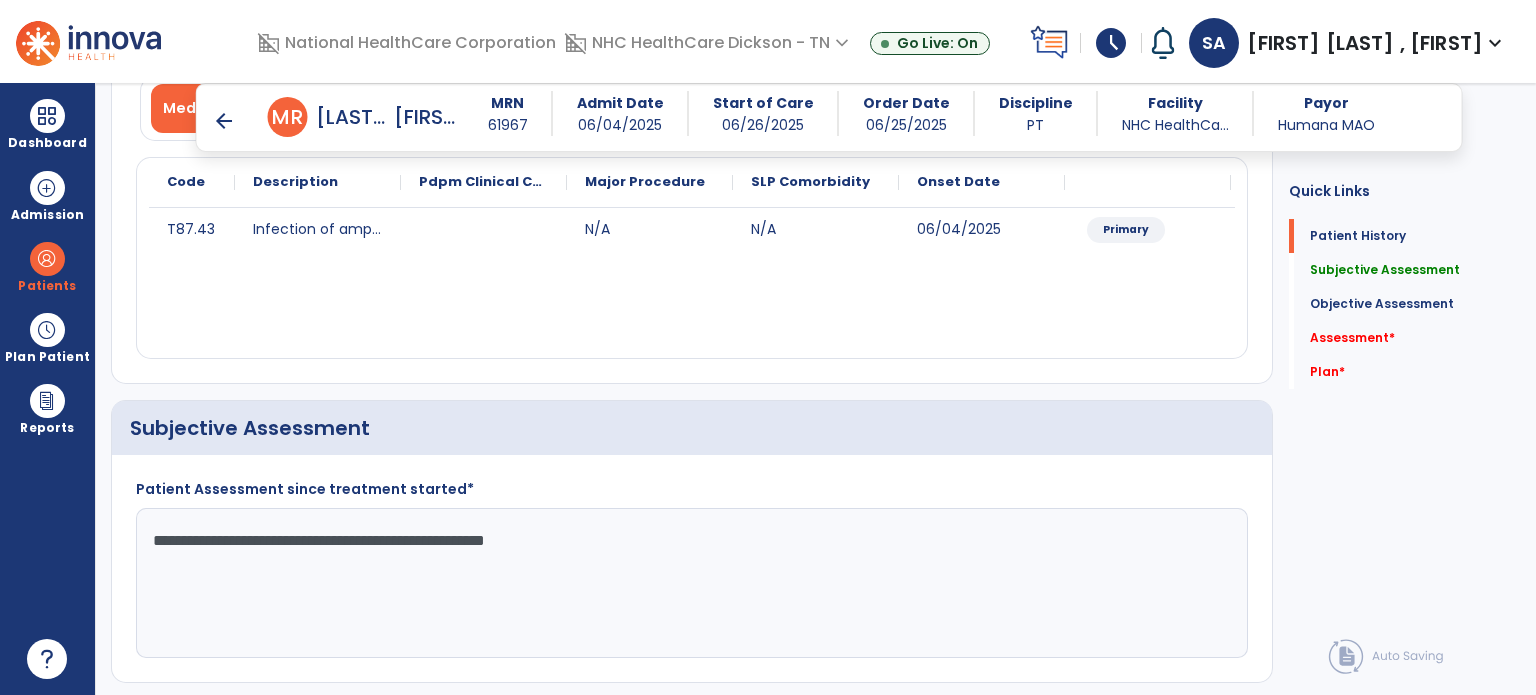 drag, startPoint x: 667, startPoint y: 531, endPoint x: 123, endPoint y: 539, distance: 544.05884 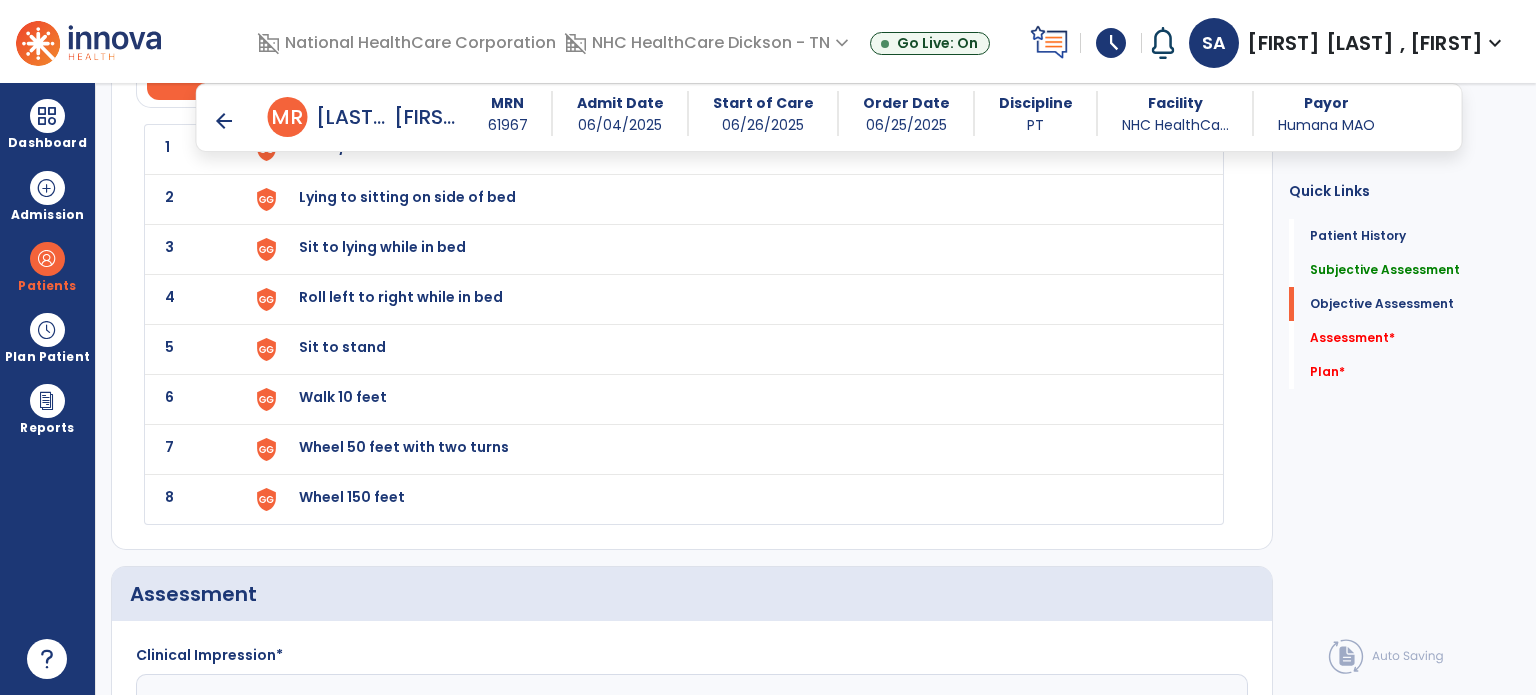 scroll, scrollTop: 2116, scrollLeft: 0, axis: vertical 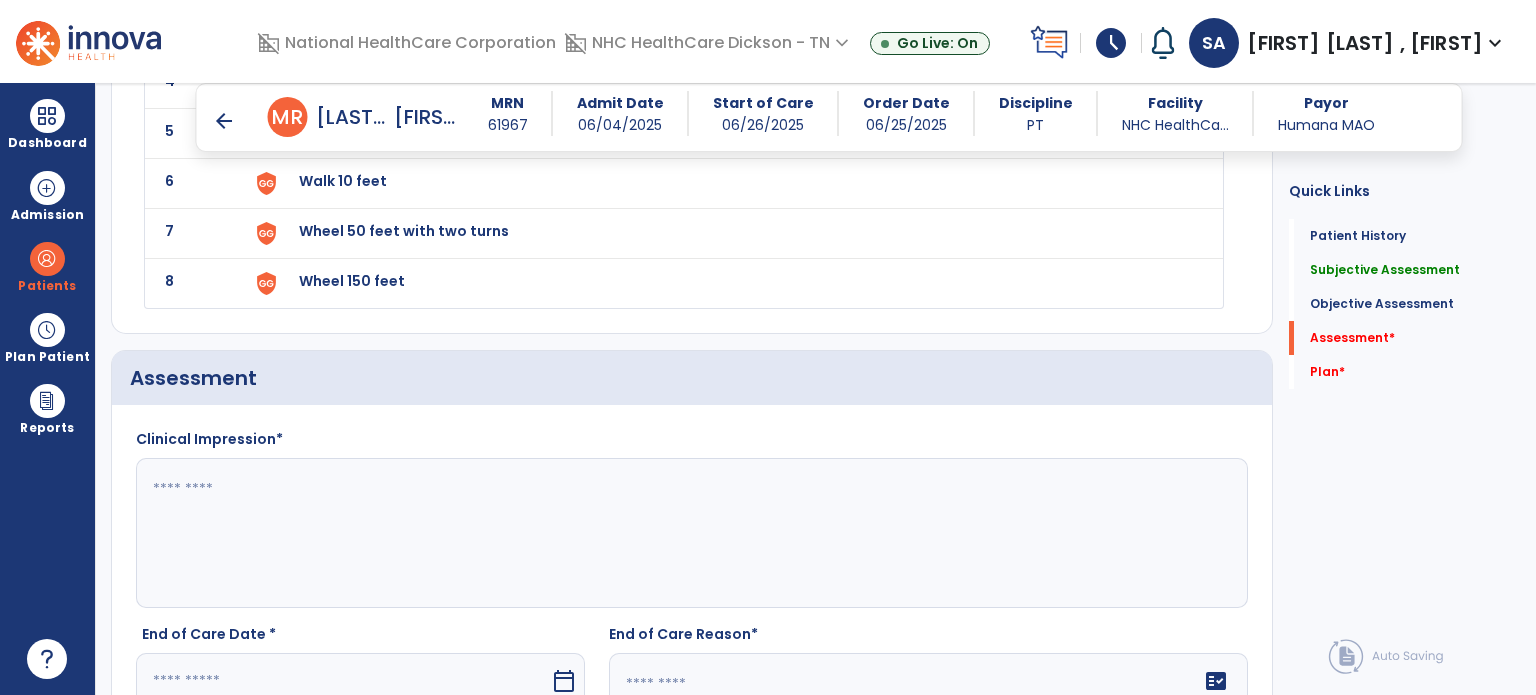 click 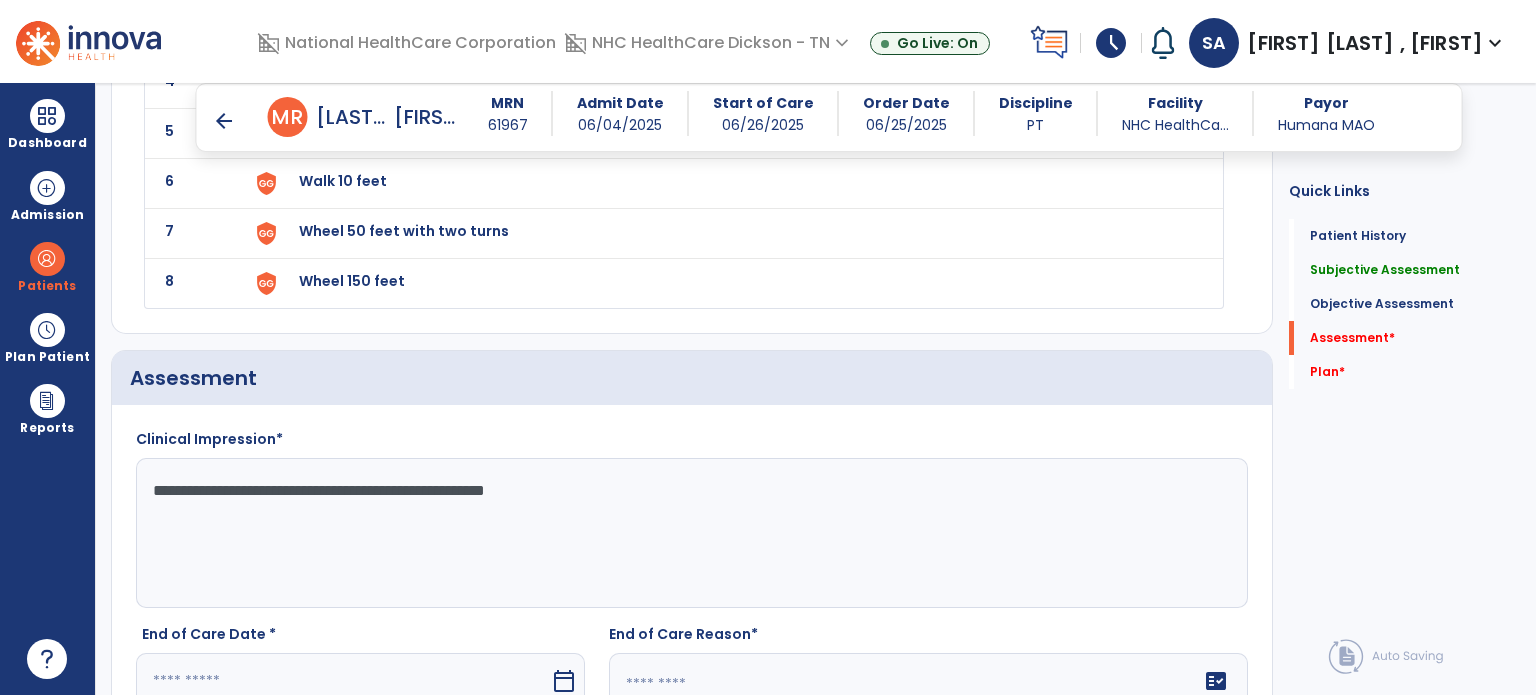 scroll, scrollTop: 2300, scrollLeft: 0, axis: vertical 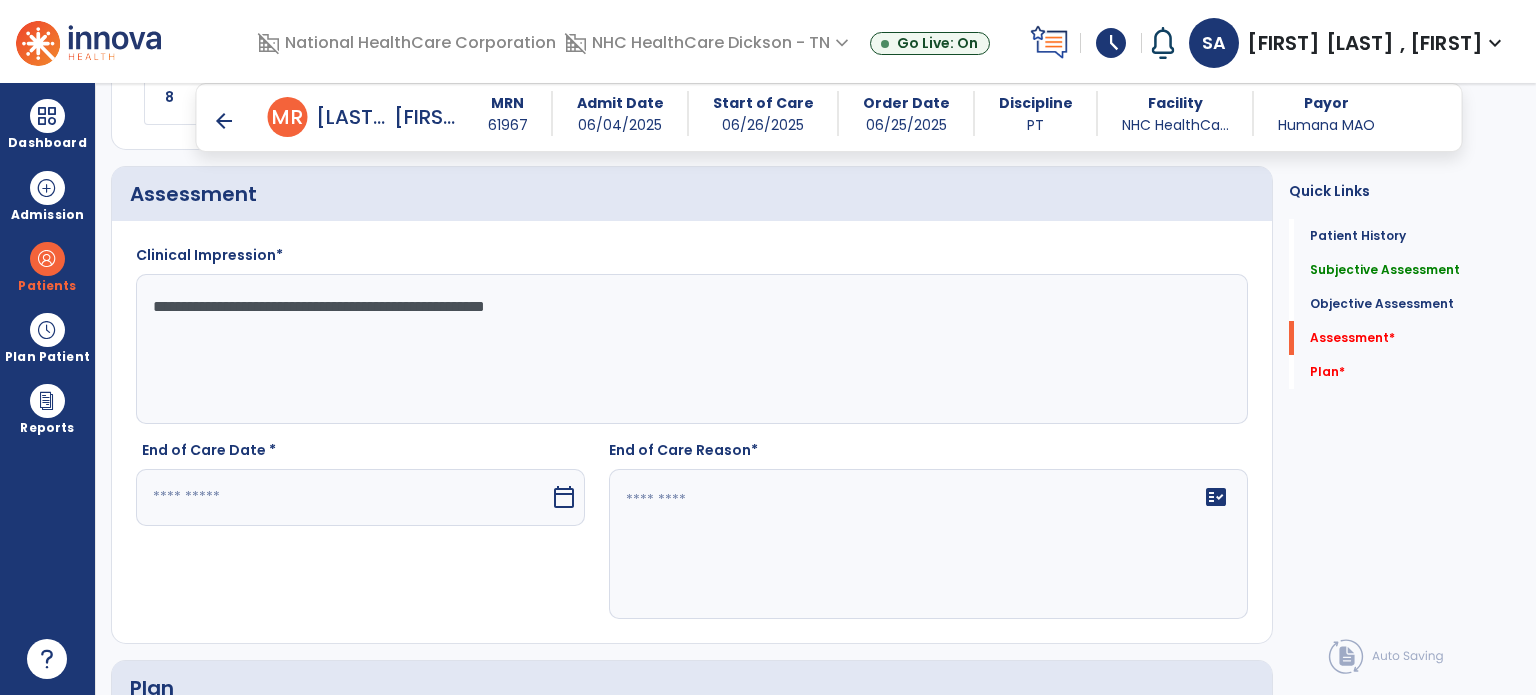 type on "**********" 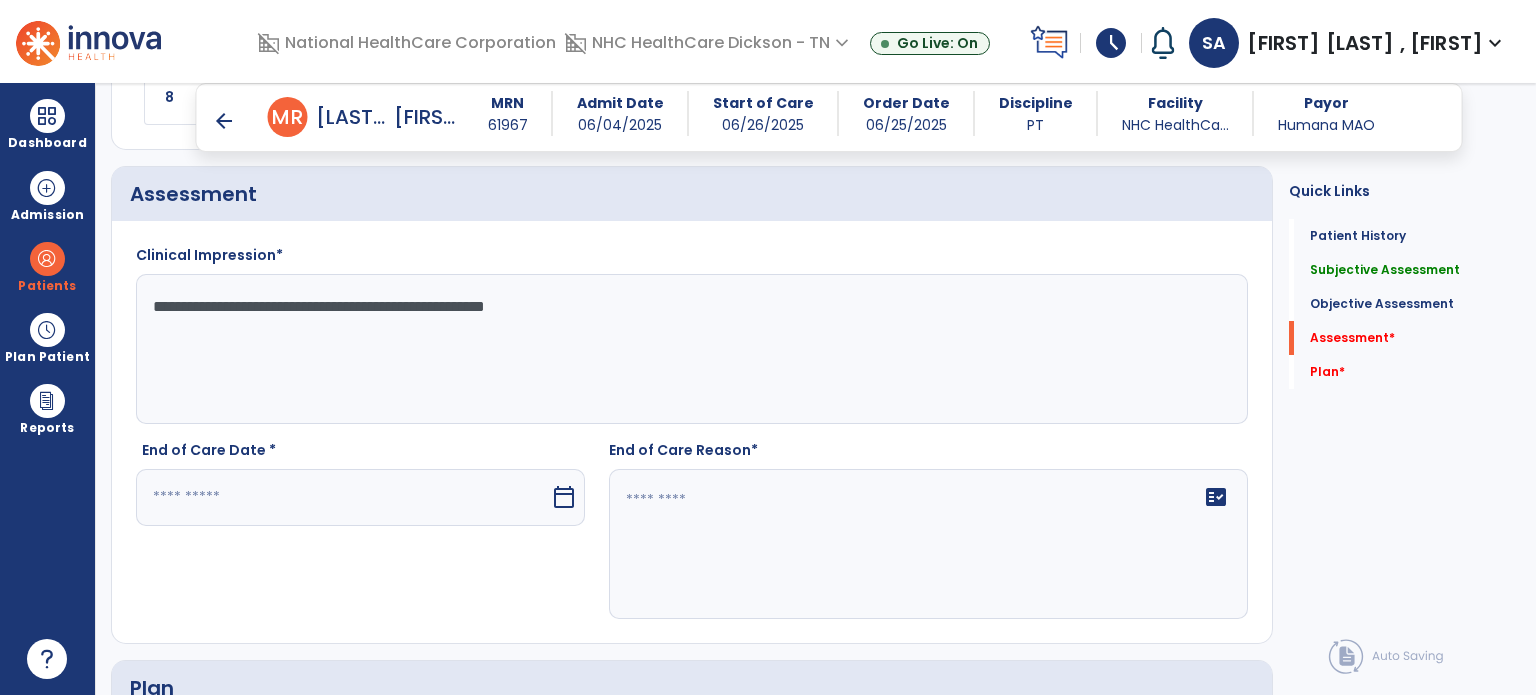 click at bounding box center (343, 497) 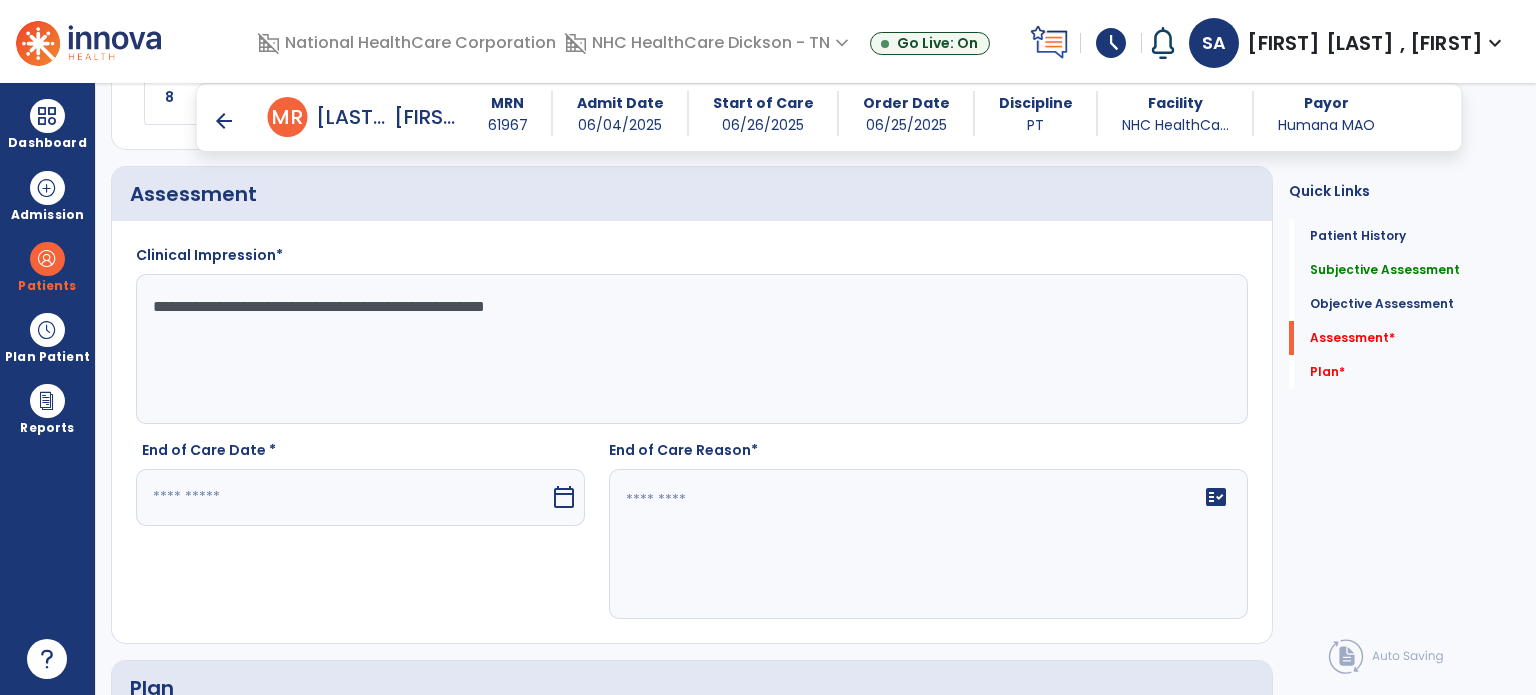 scroll, scrollTop: 2310, scrollLeft: 0, axis: vertical 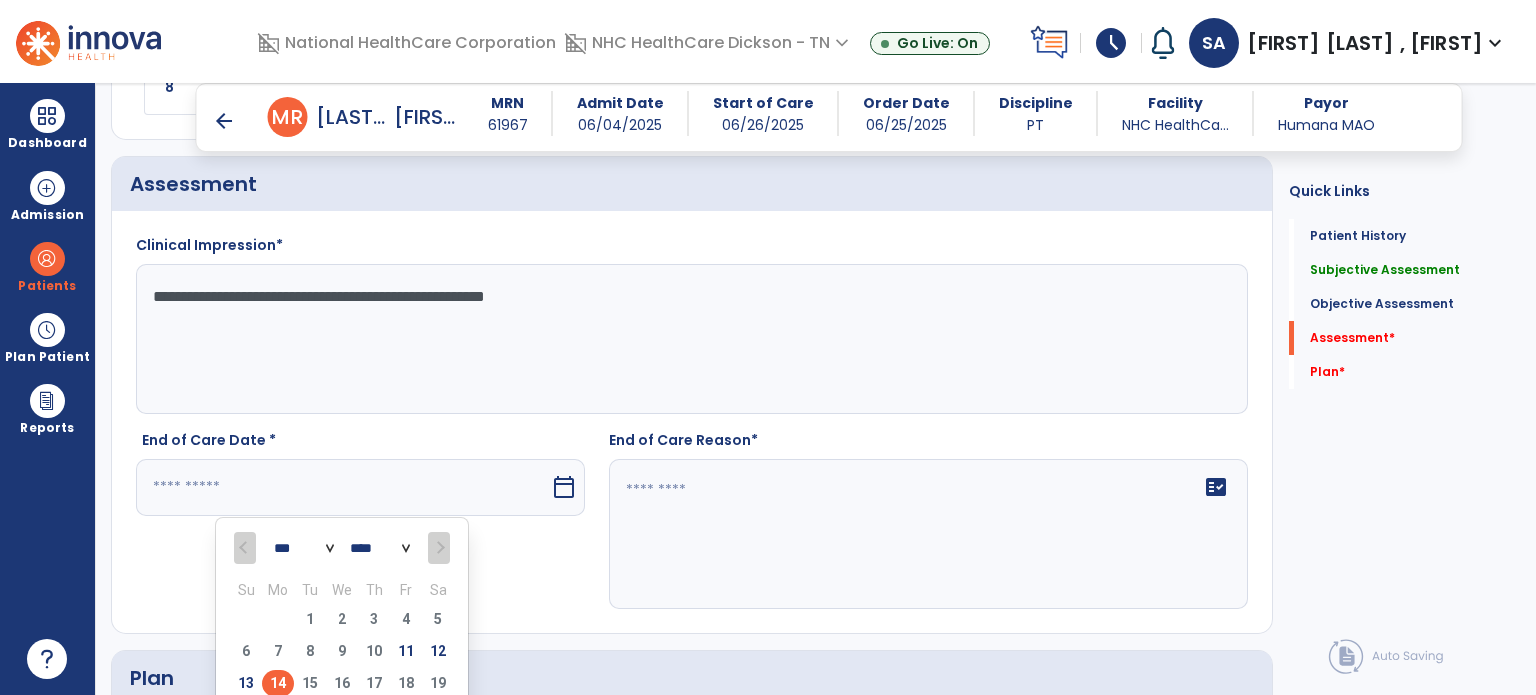 click on "14" at bounding box center (278, 683) 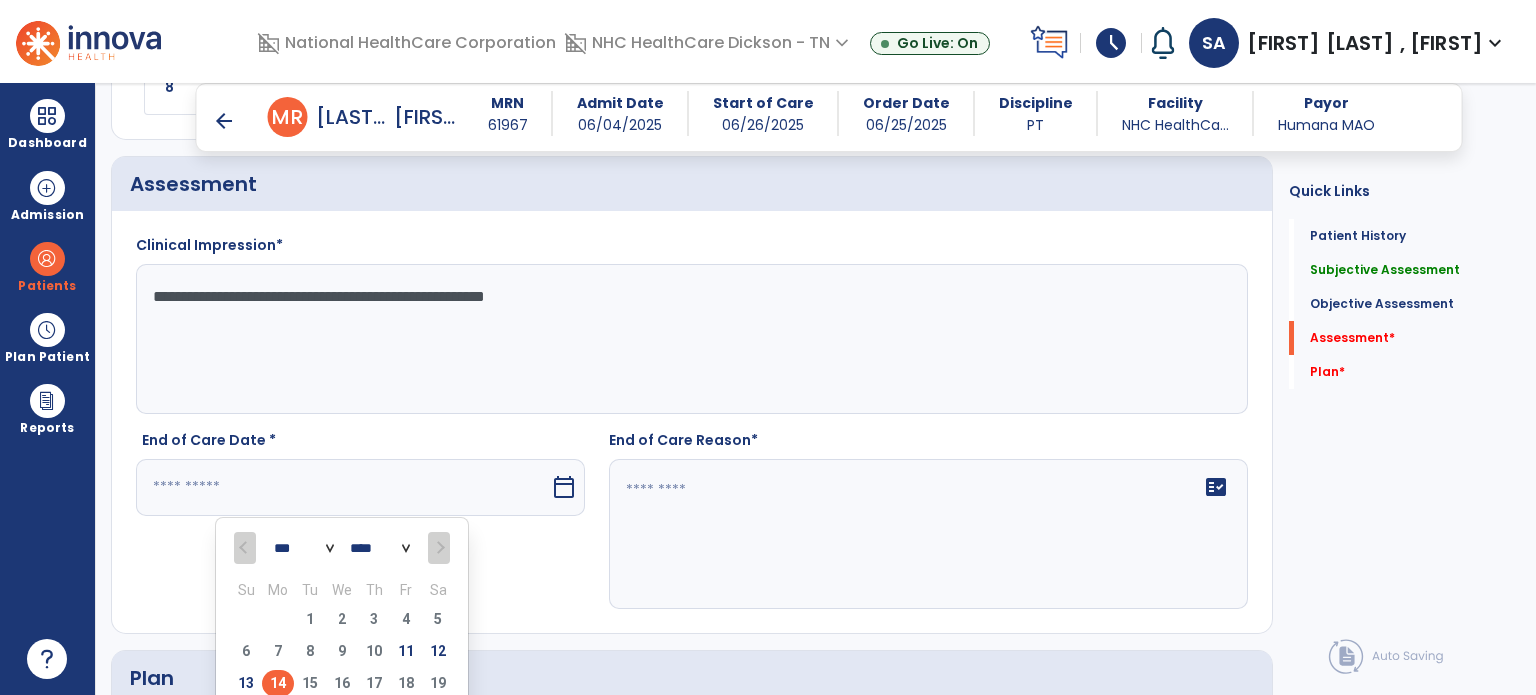 type on "*********" 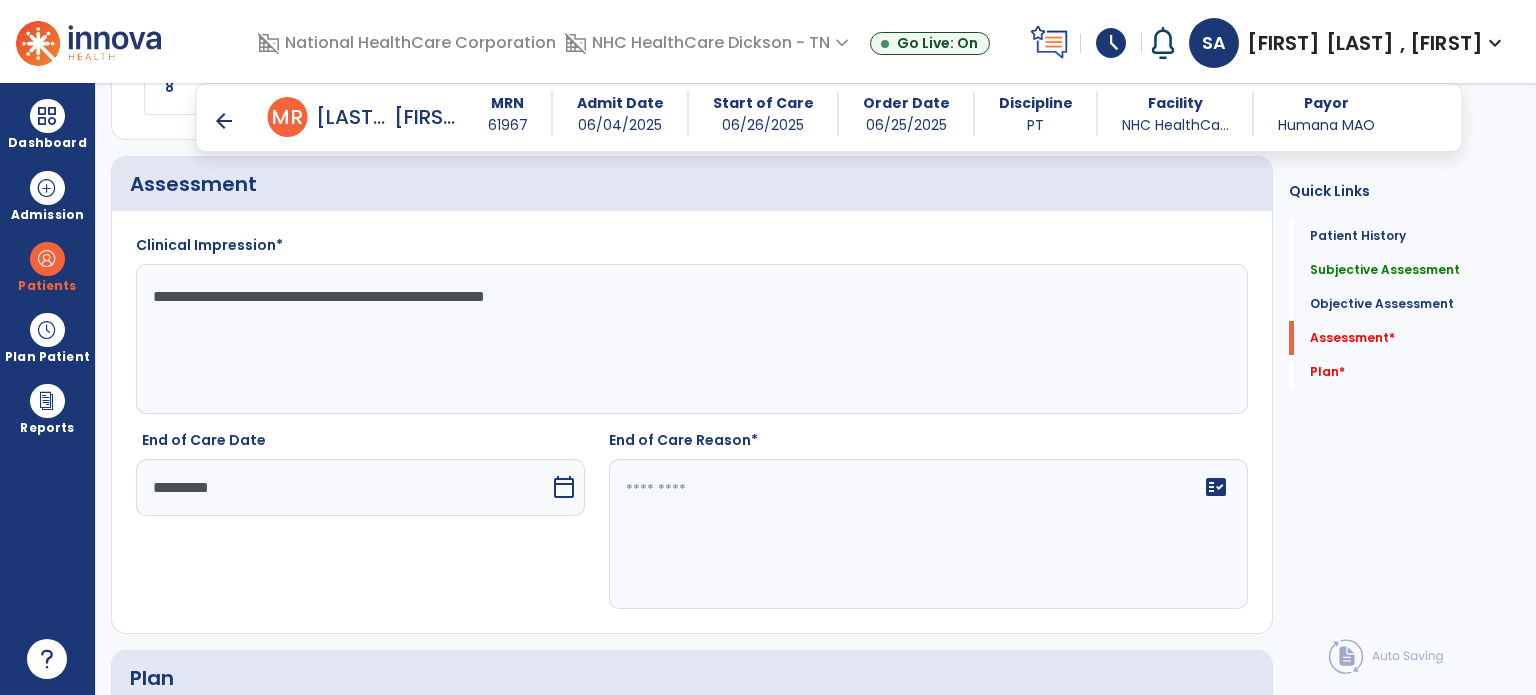 click 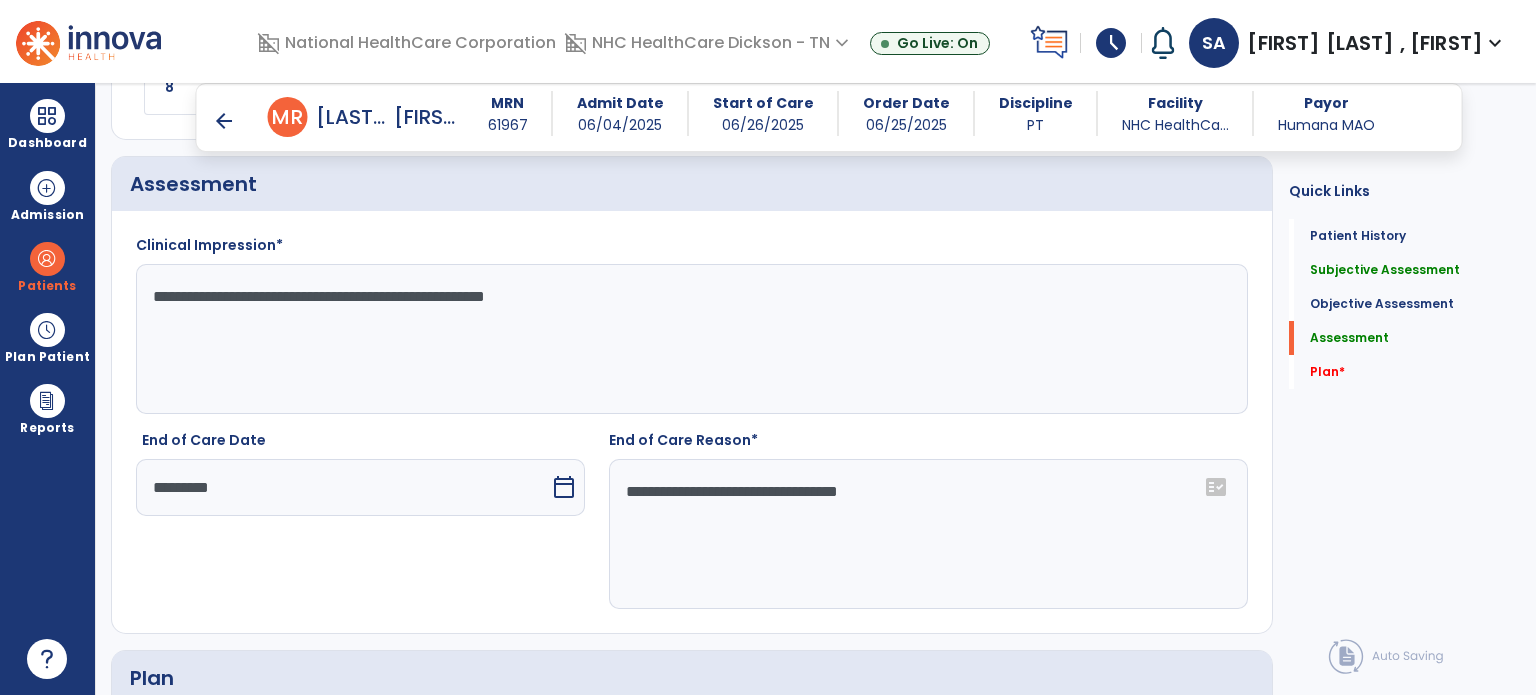 type on "**********" 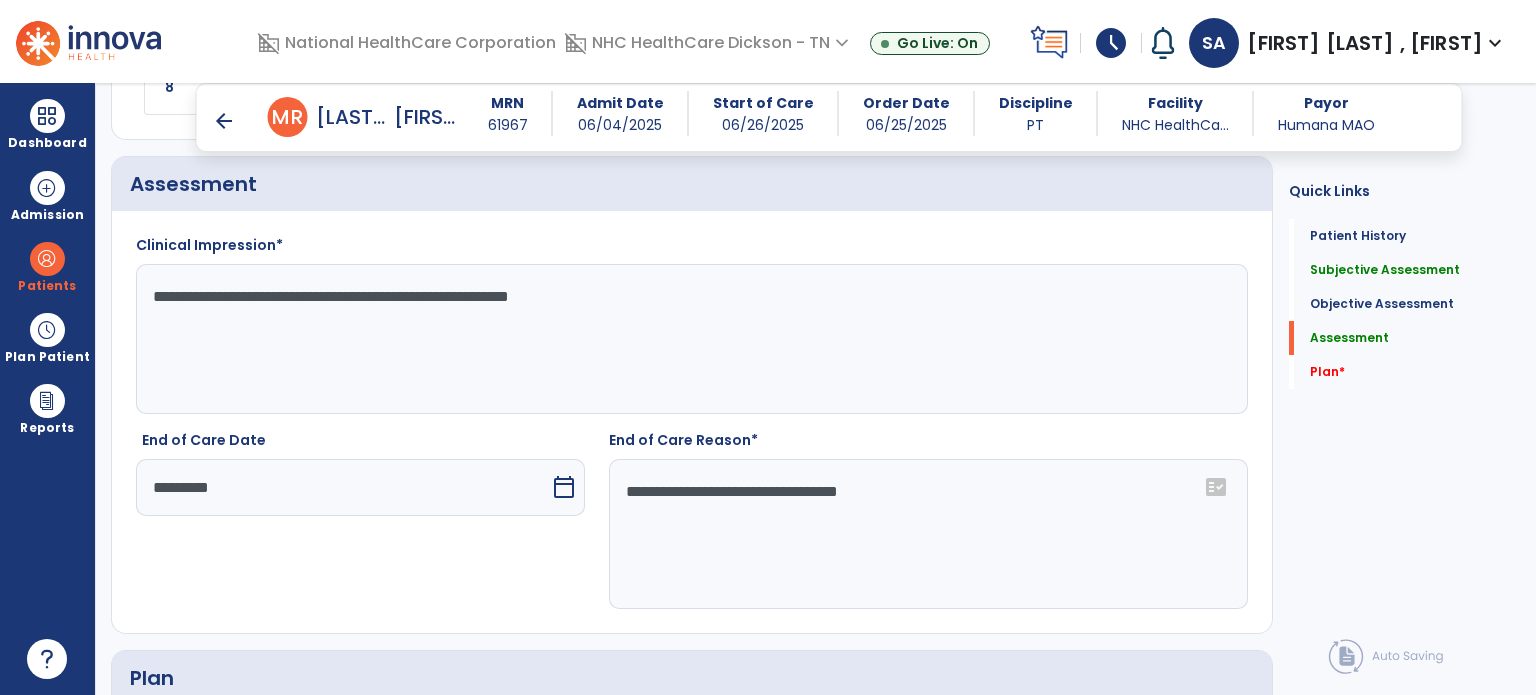 drag, startPoint x: 687, startPoint y: 288, endPoint x: 24, endPoint y: 286, distance: 663.003 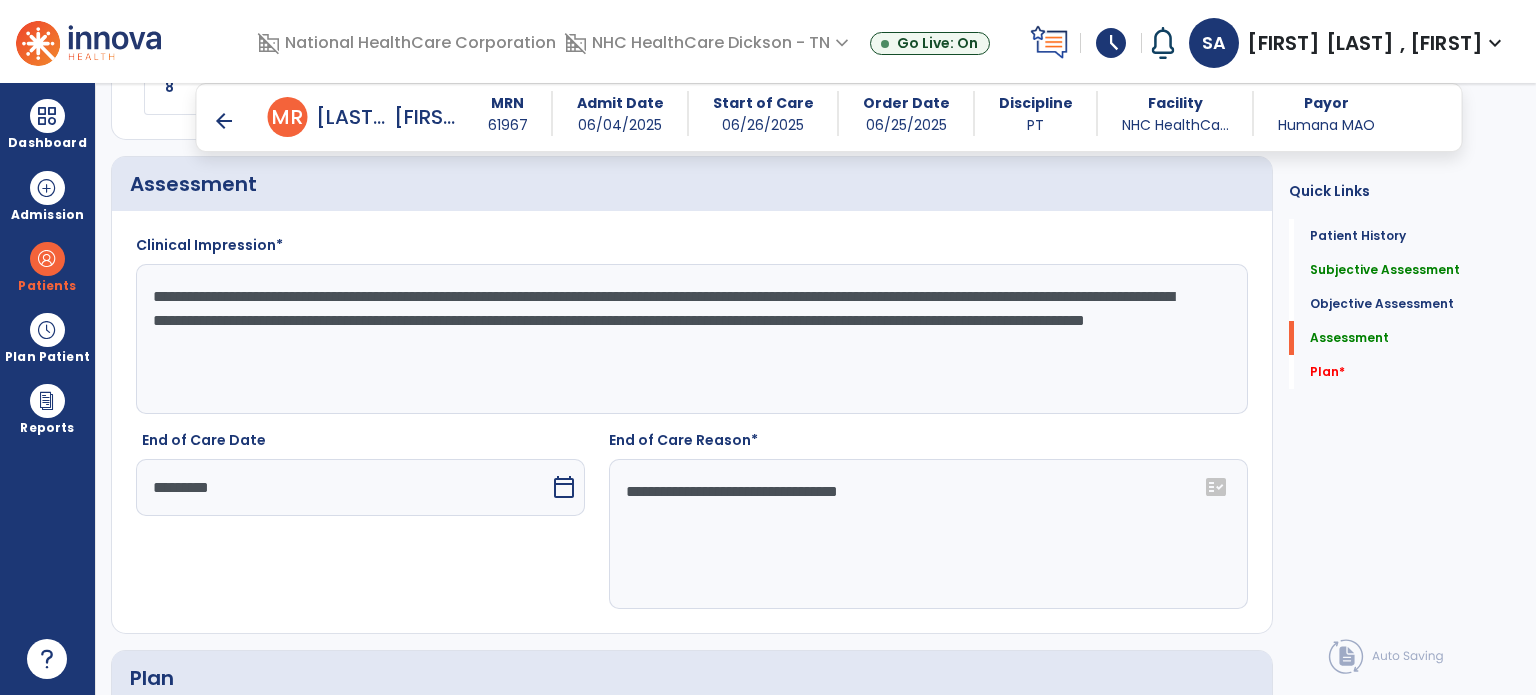 paste on "**********" 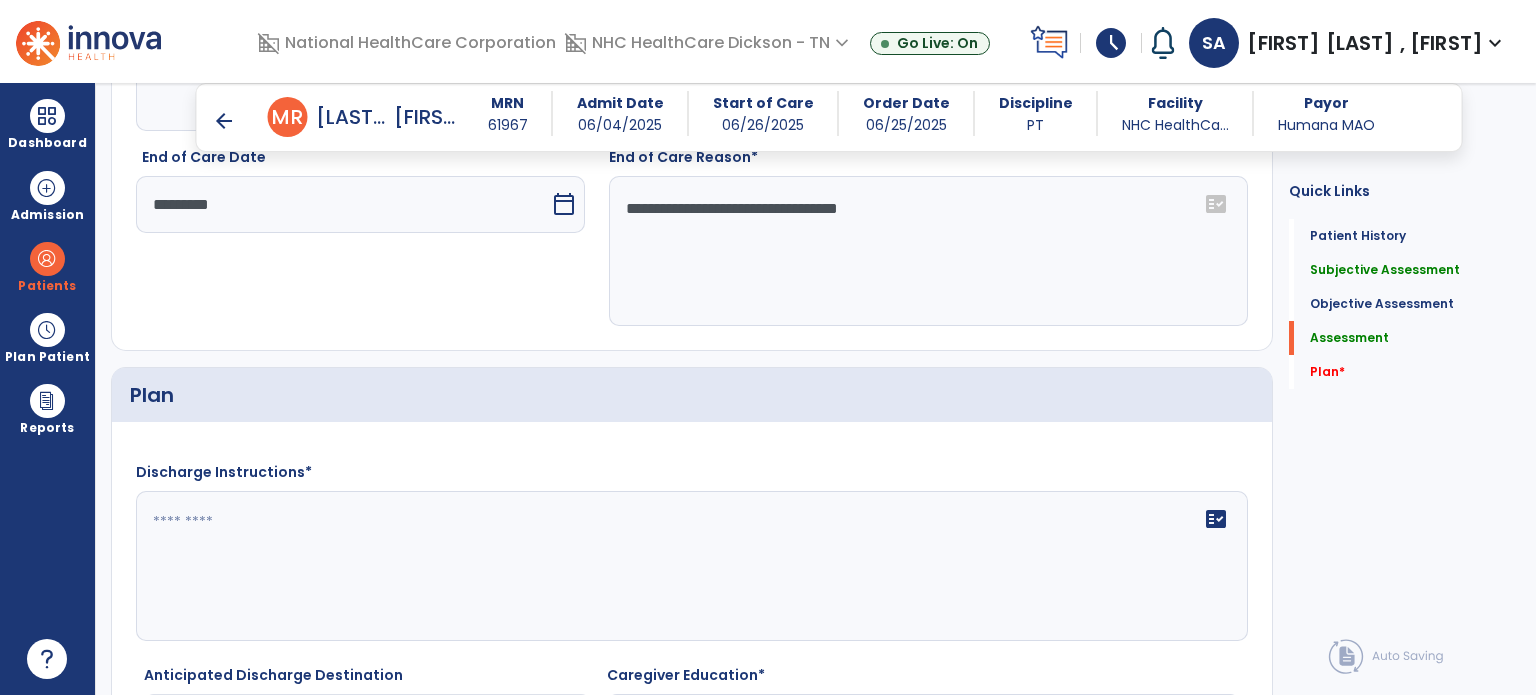 scroll, scrollTop: 2629, scrollLeft: 0, axis: vertical 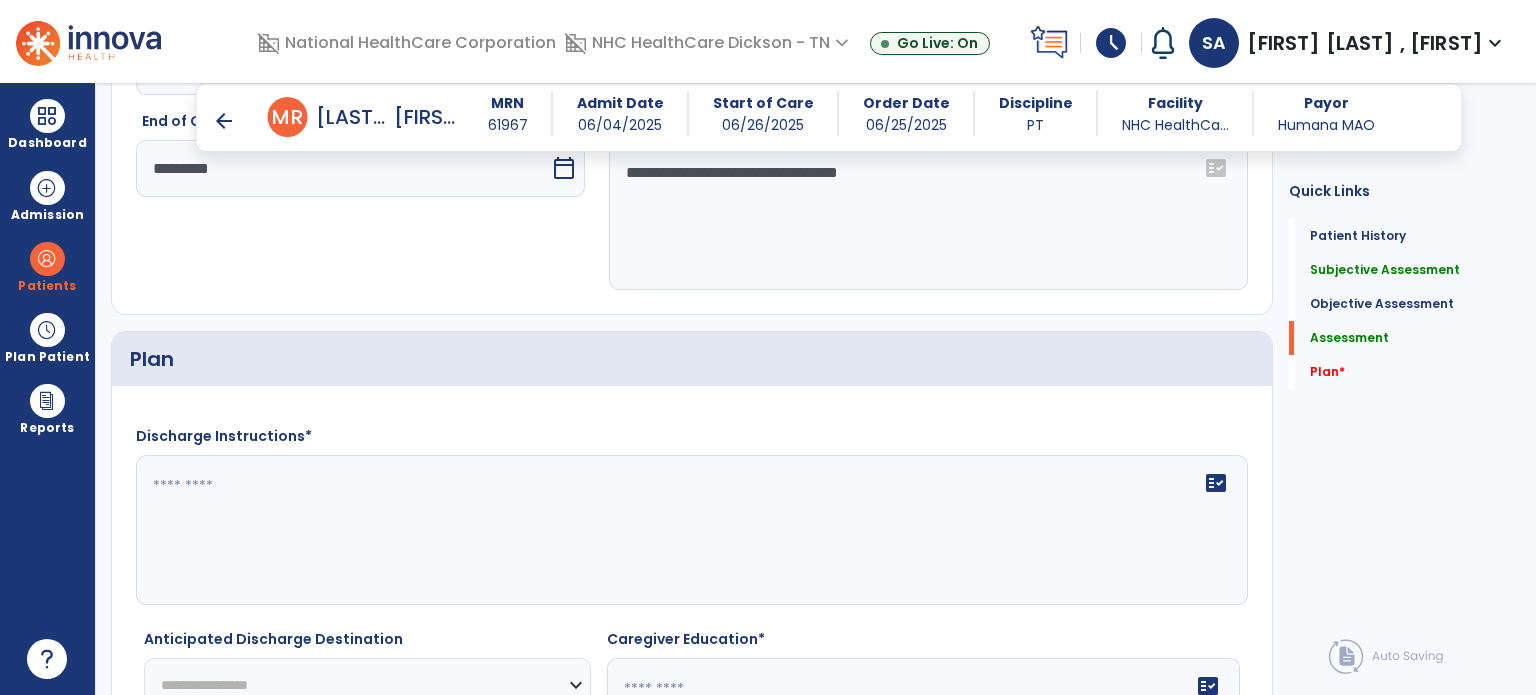 type on "**********" 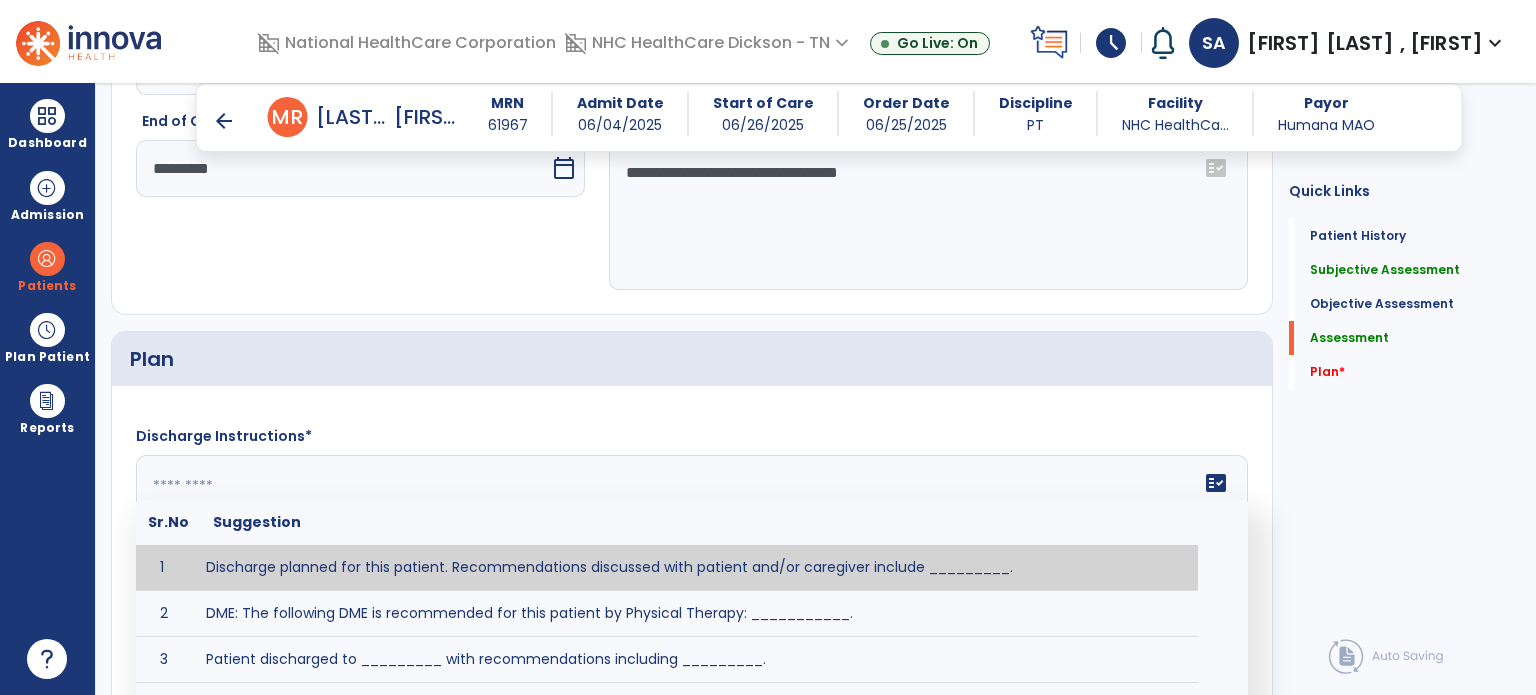 scroll, scrollTop: 2653, scrollLeft: 0, axis: vertical 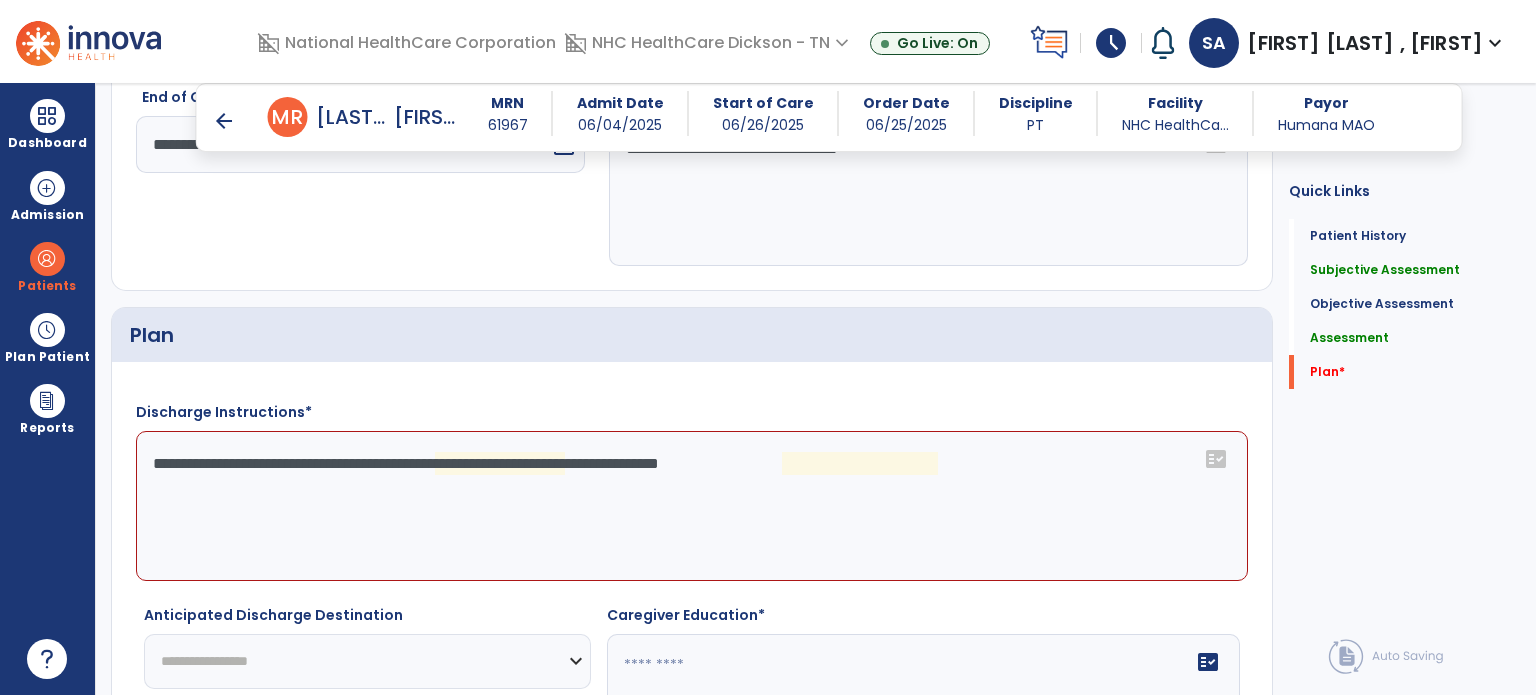 click on "**********" 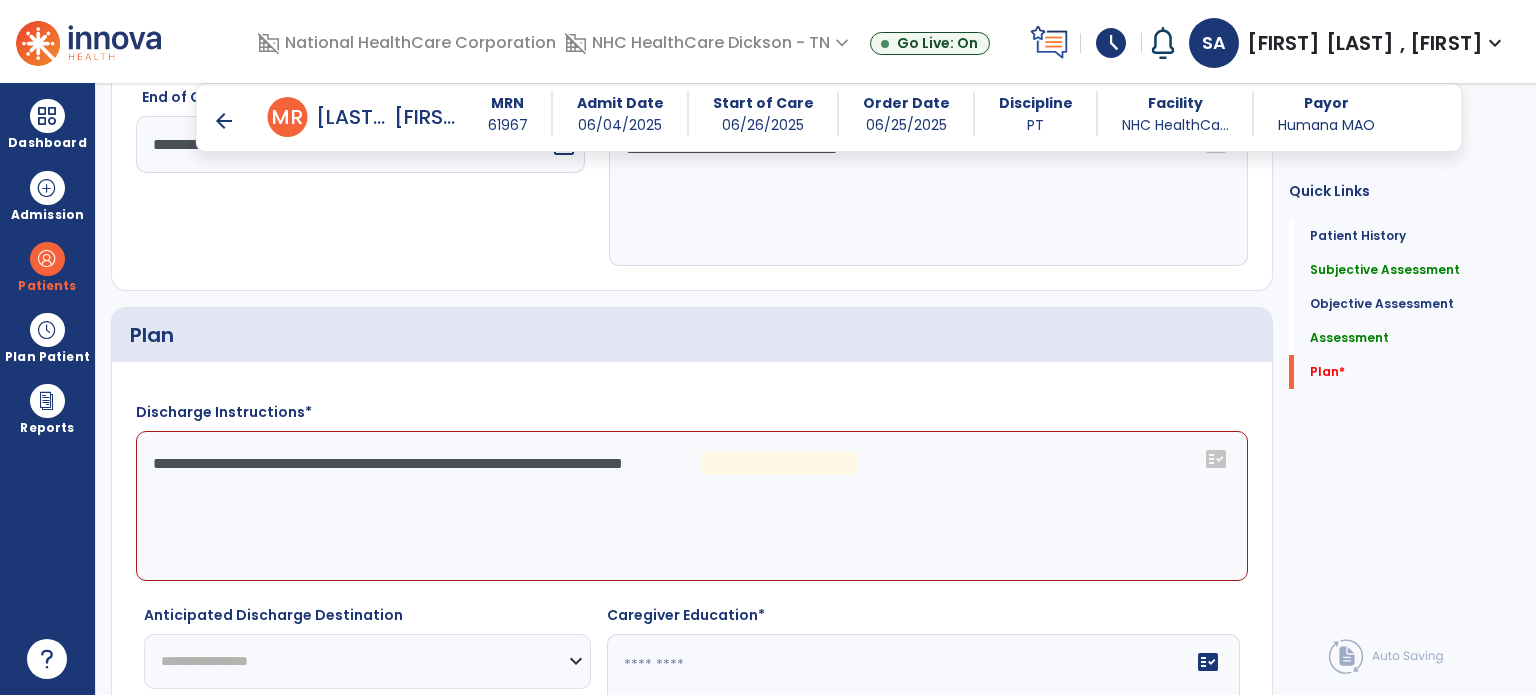 click on "**********" 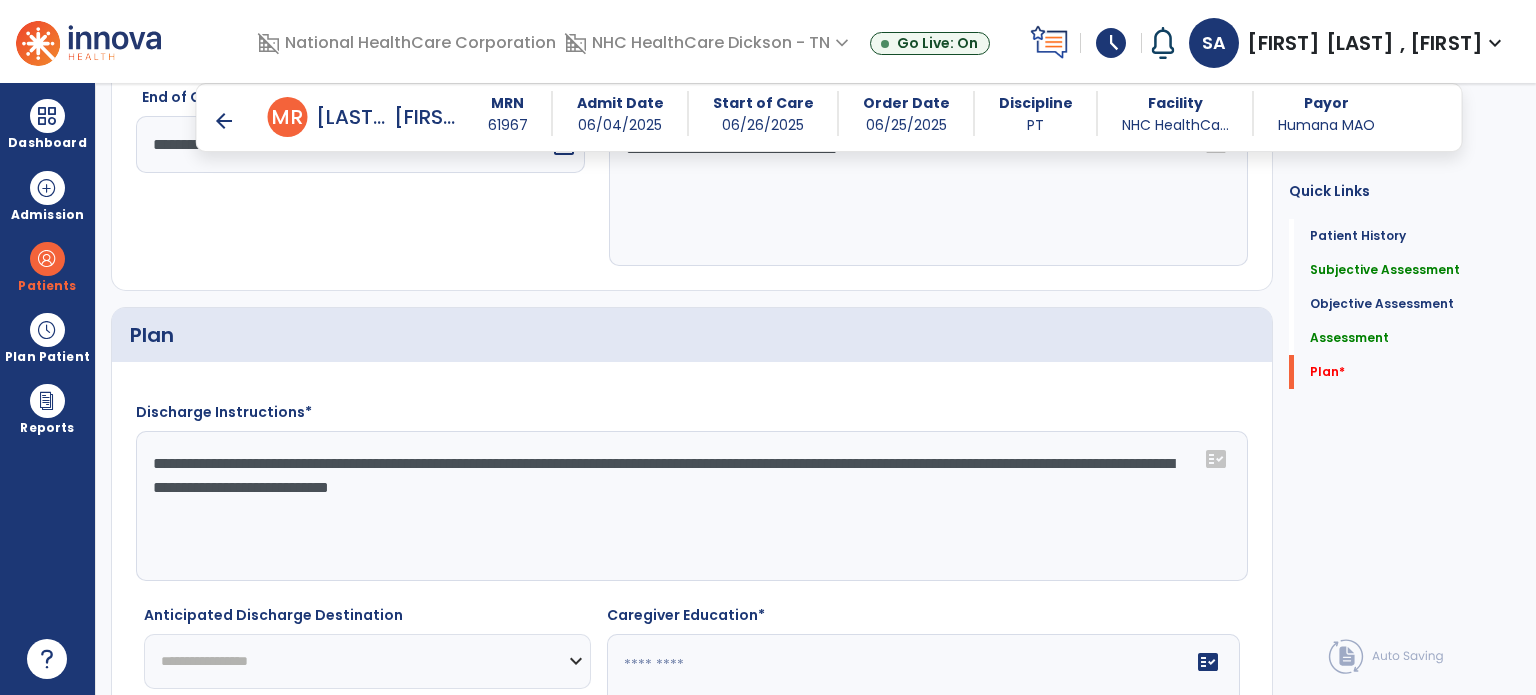 click on "**********" 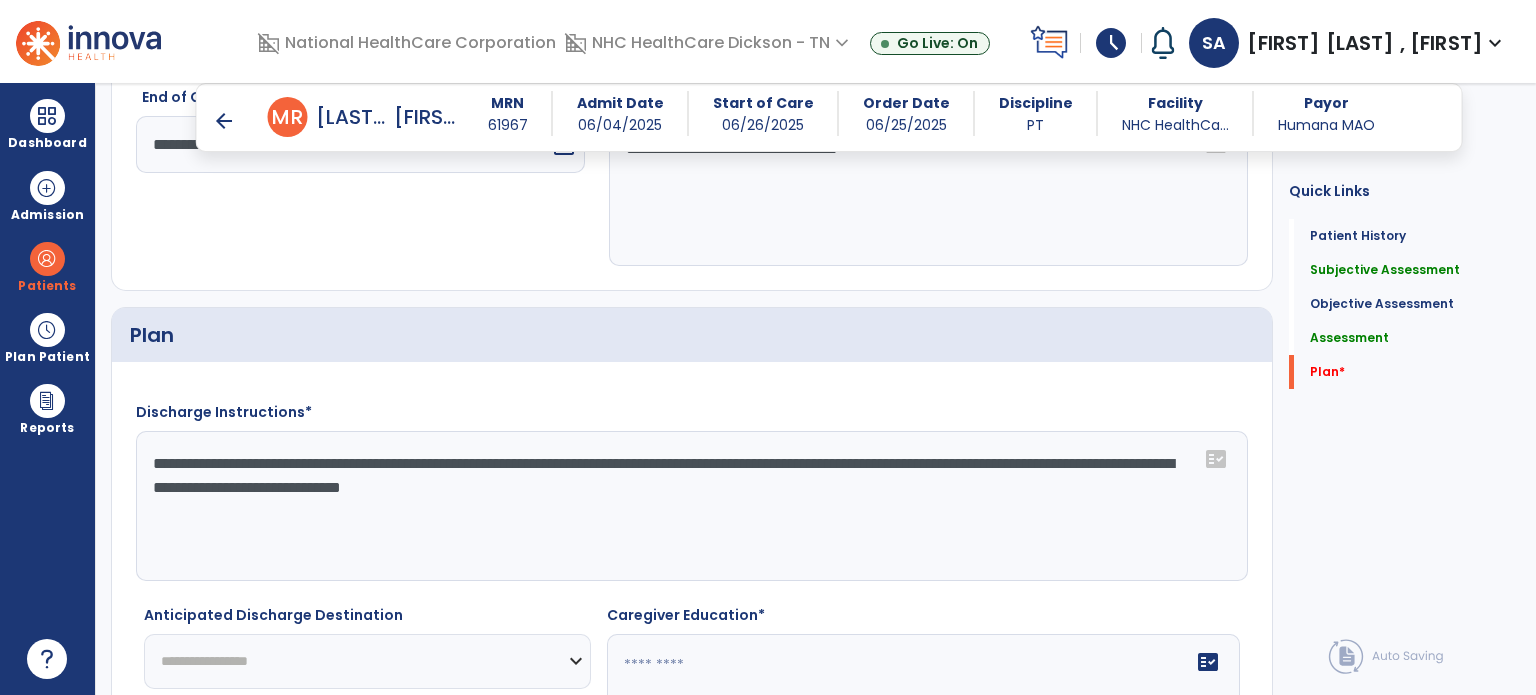 click on "**********" 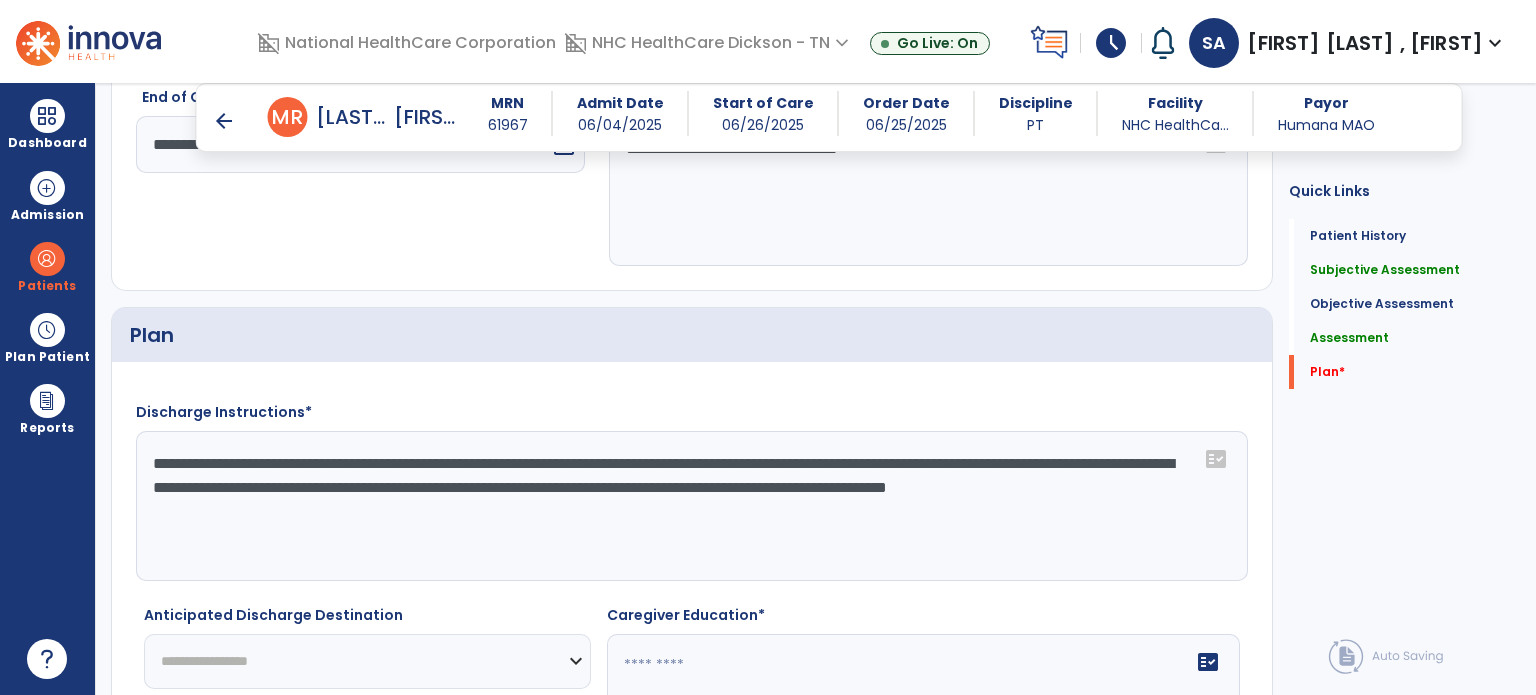 scroll, scrollTop: 2838, scrollLeft: 0, axis: vertical 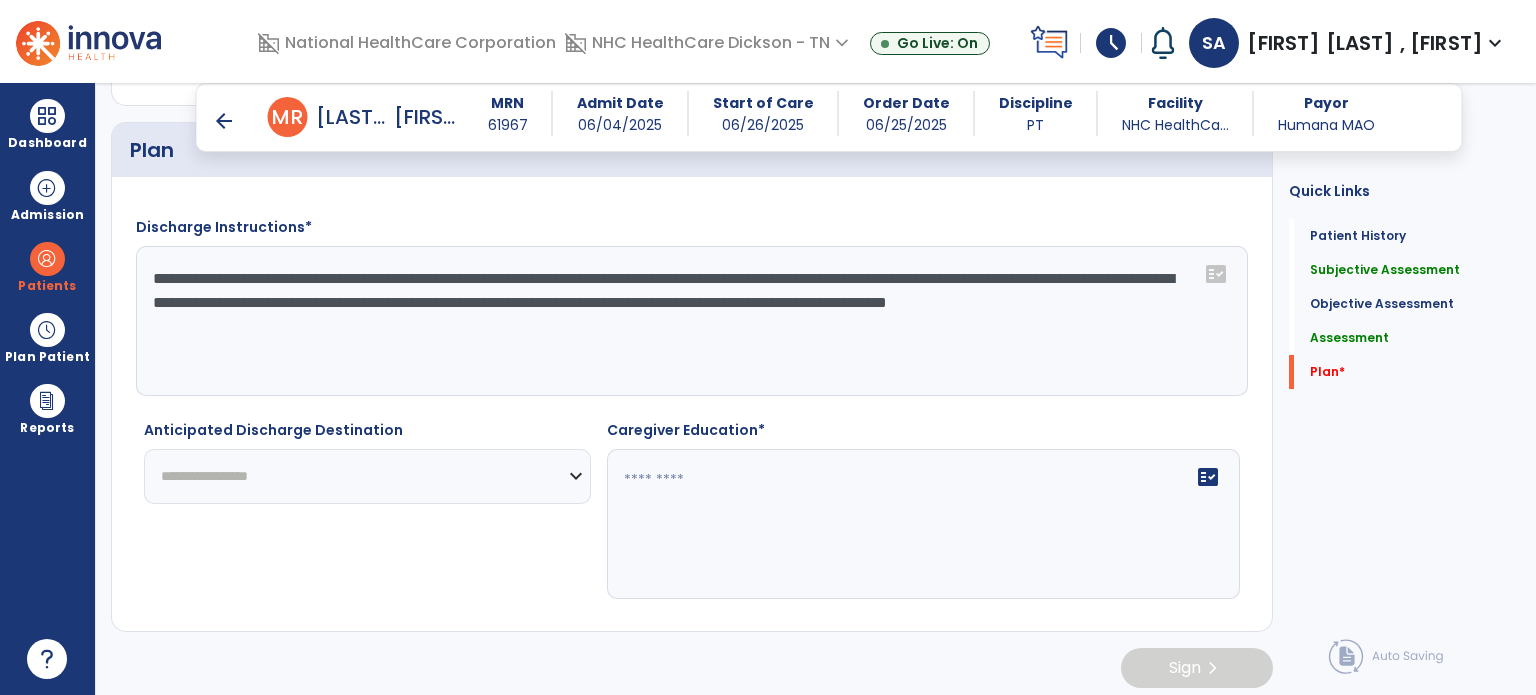 drag, startPoint x: 488, startPoint y: 320, endPoint x: 144, endPoint y: 262, distance: 348.8553 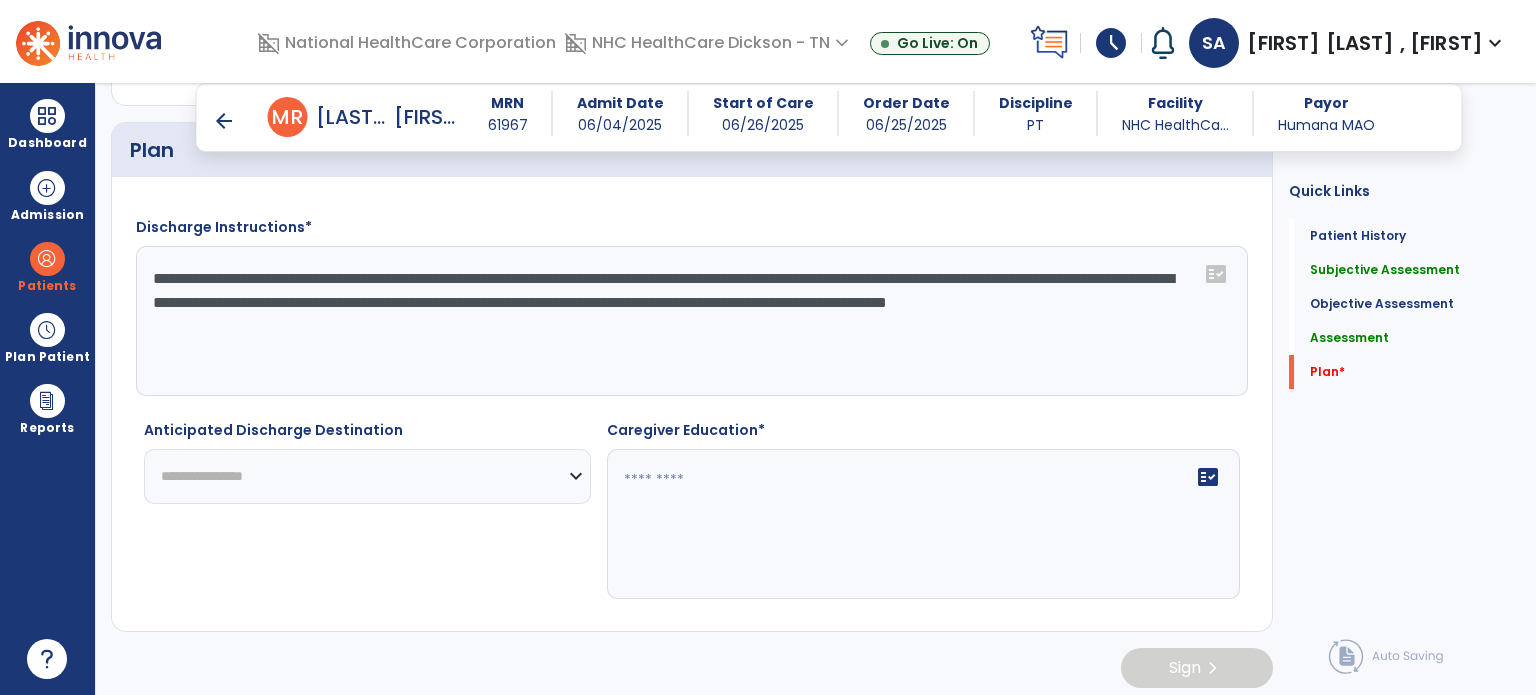click on "**********" 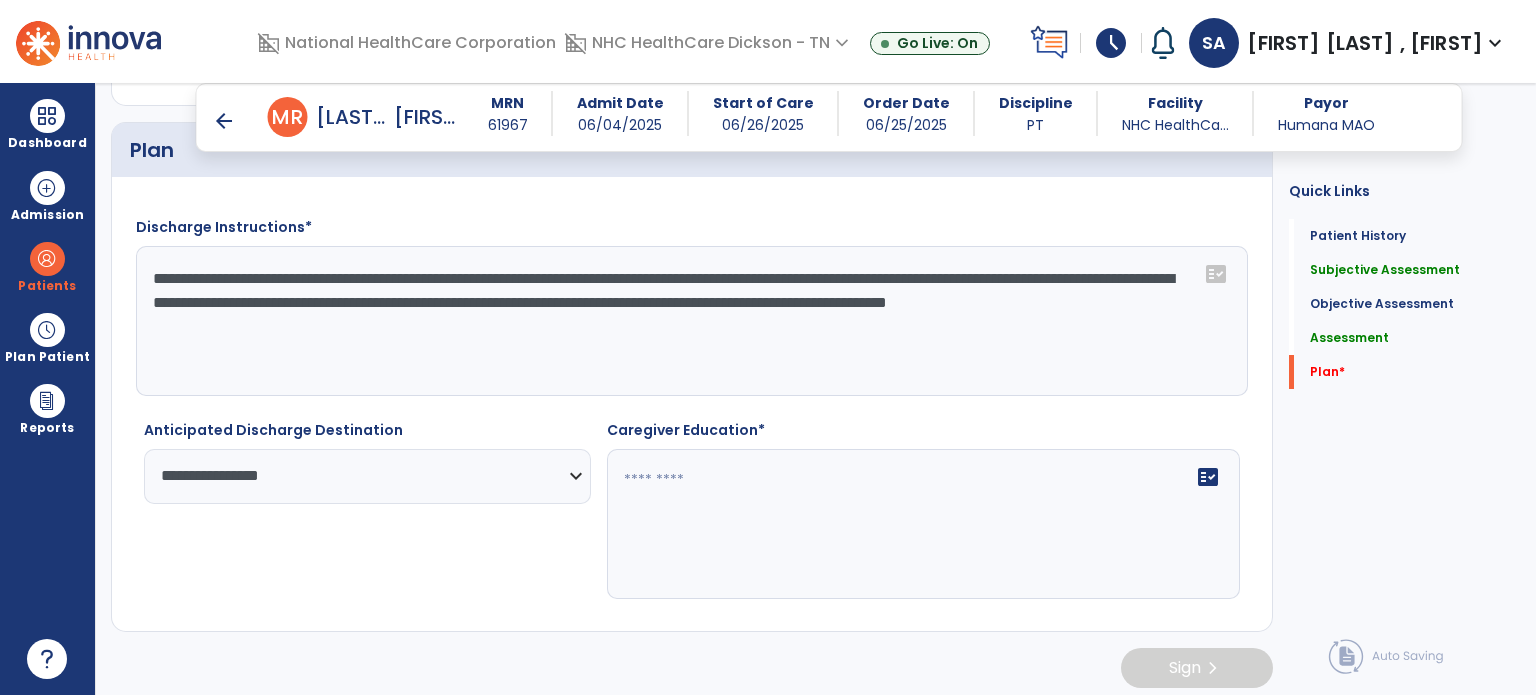 click 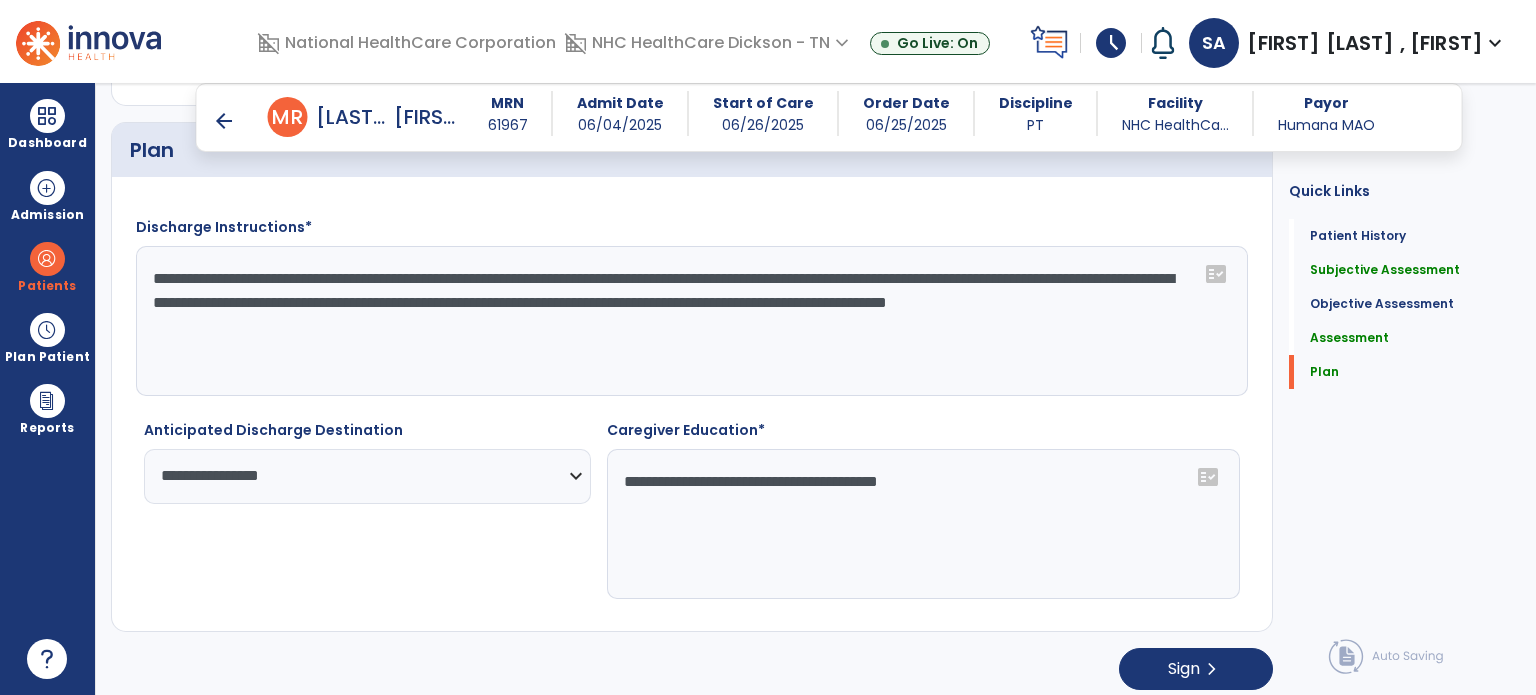 type on "**********" 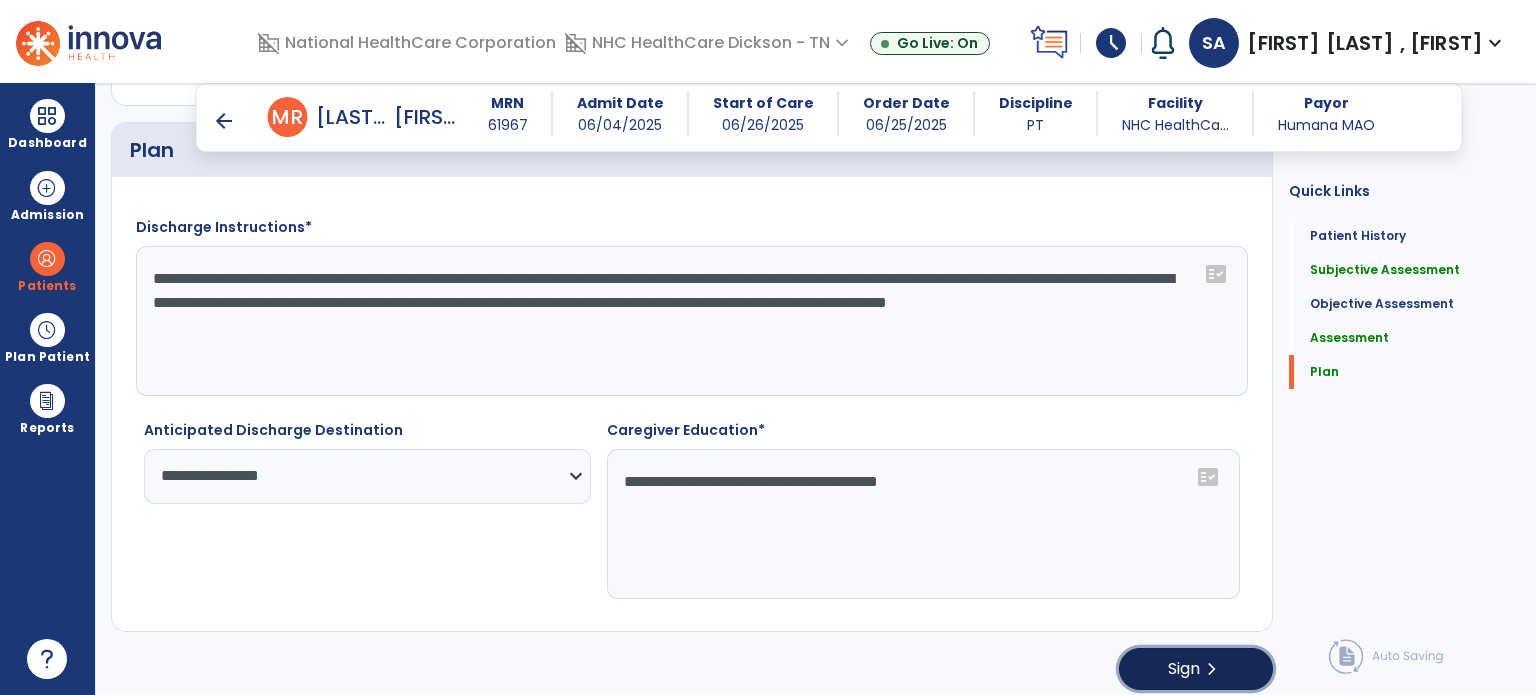 click on "Sign" 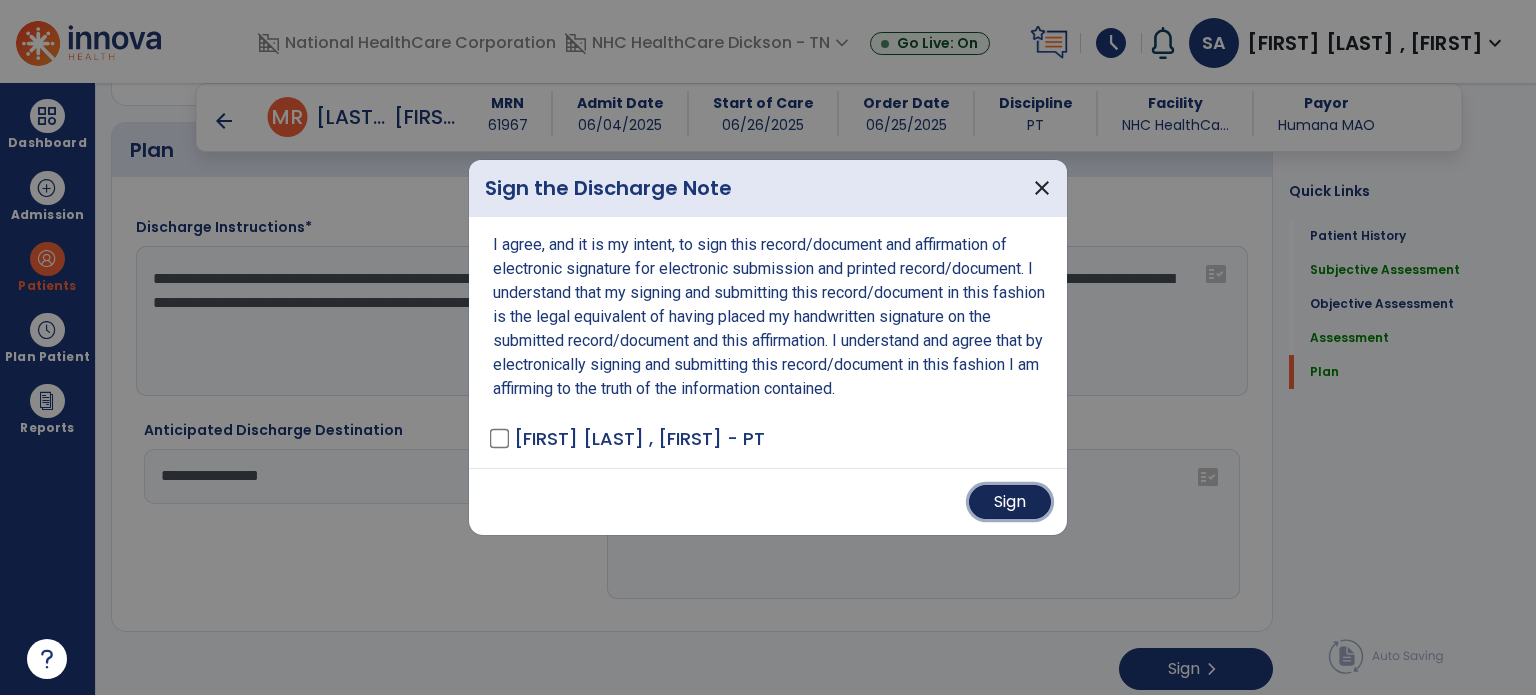 click on "Sign" at bounding box center [1010, 502] 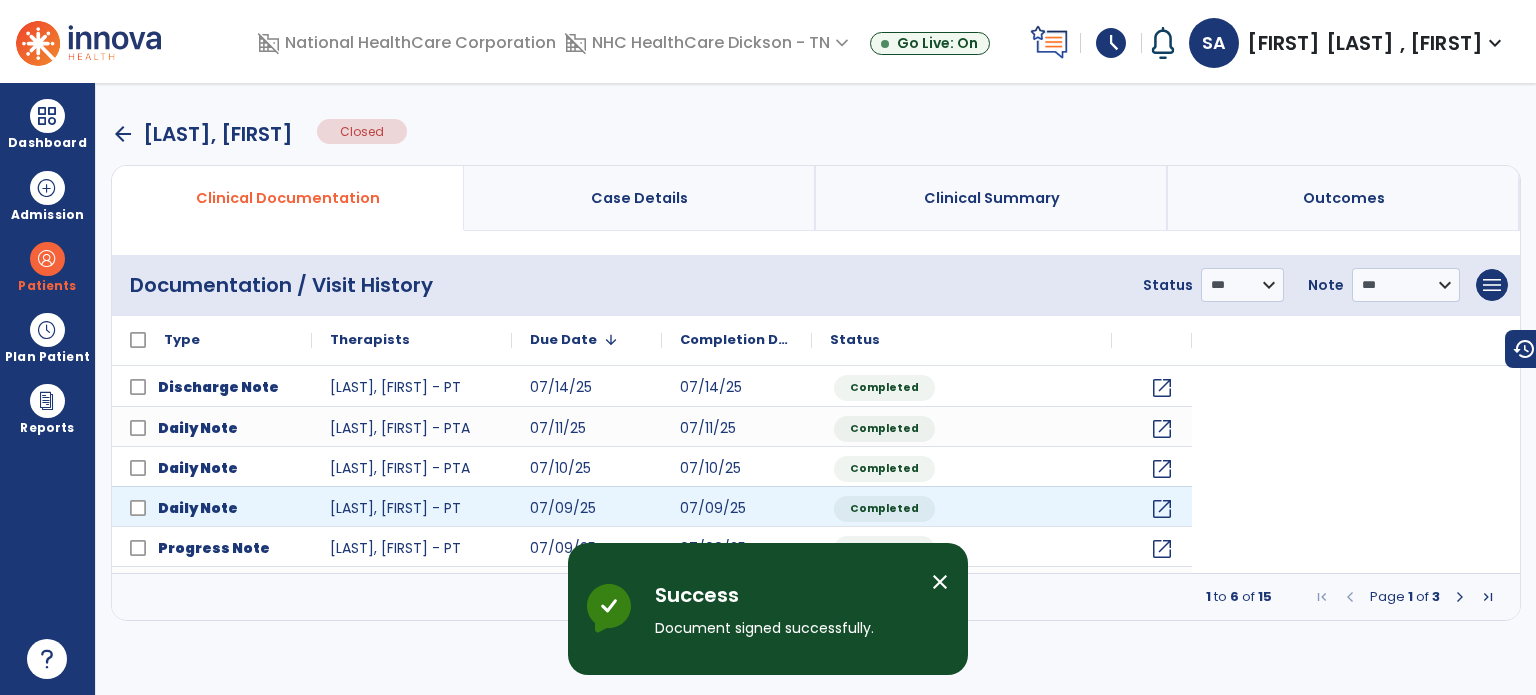 scroll, scrollTop: 0, scrollLeft: 0, axis: both 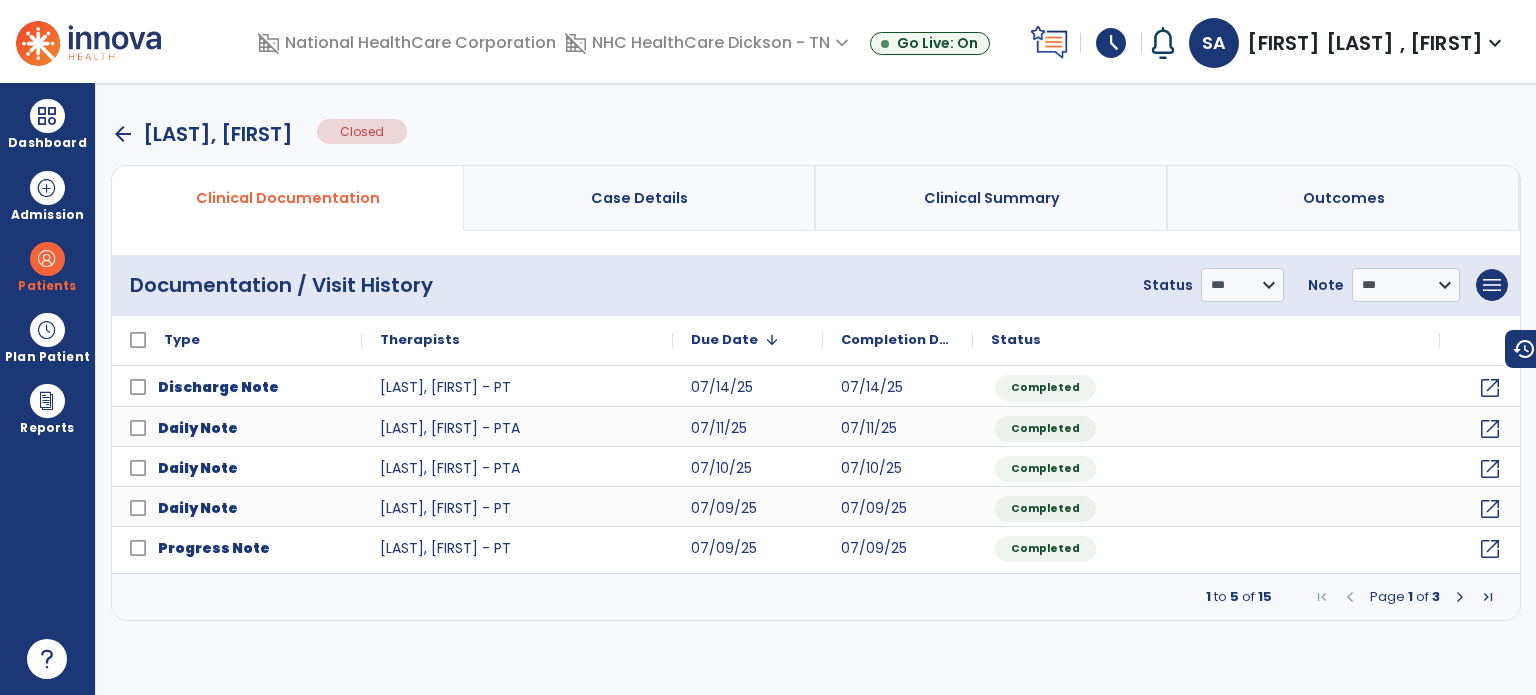 click on "arrow_back [LAST], [FIRST] Closed" at bounding box center (816, 134) 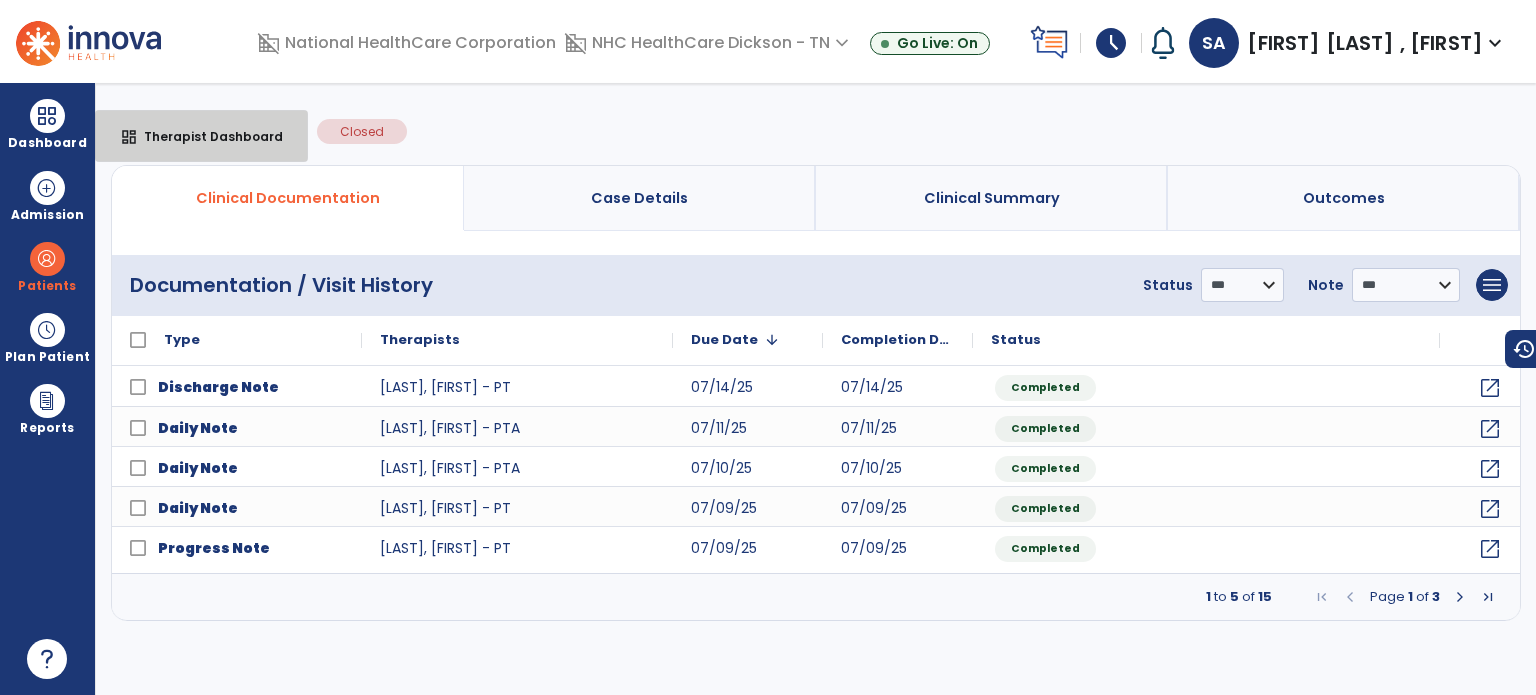 click on "Therapist Dashboard" at bounding box center (205, 136) 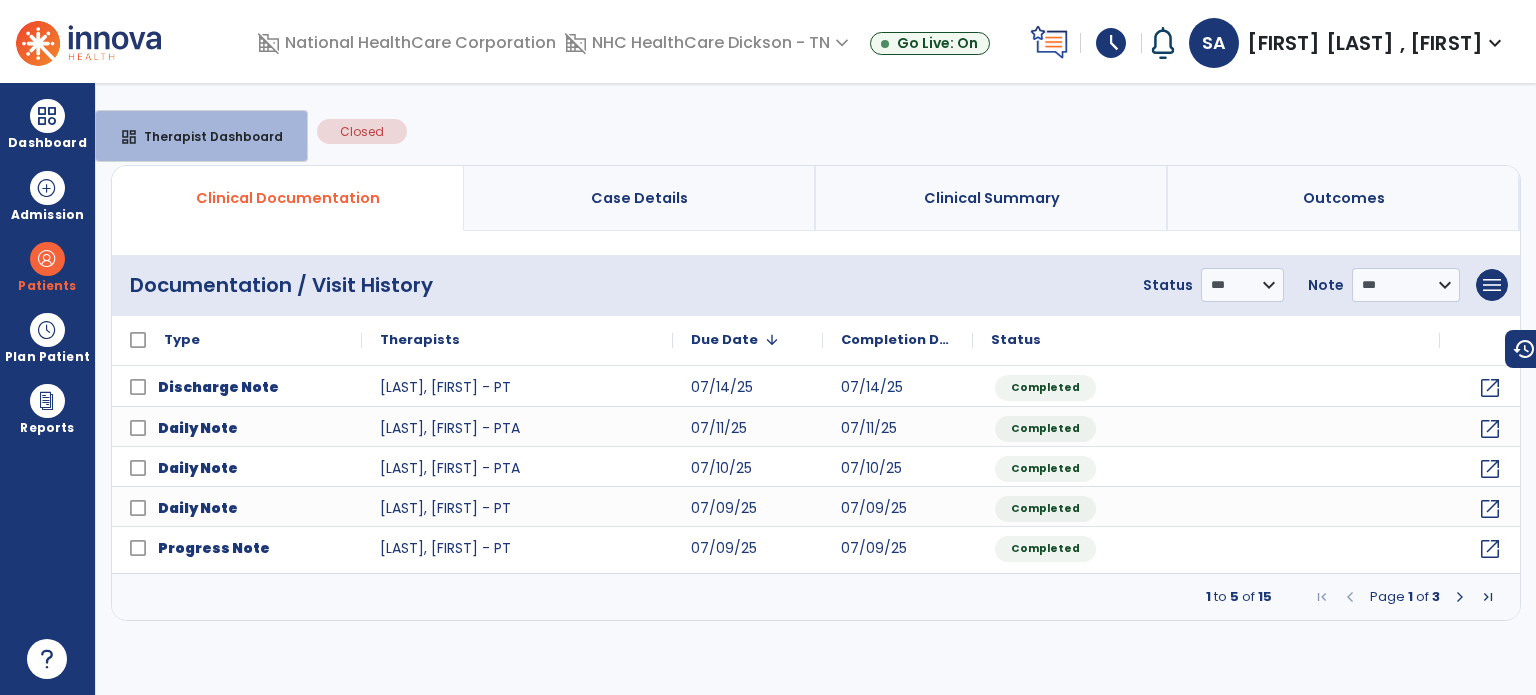 select on "****" 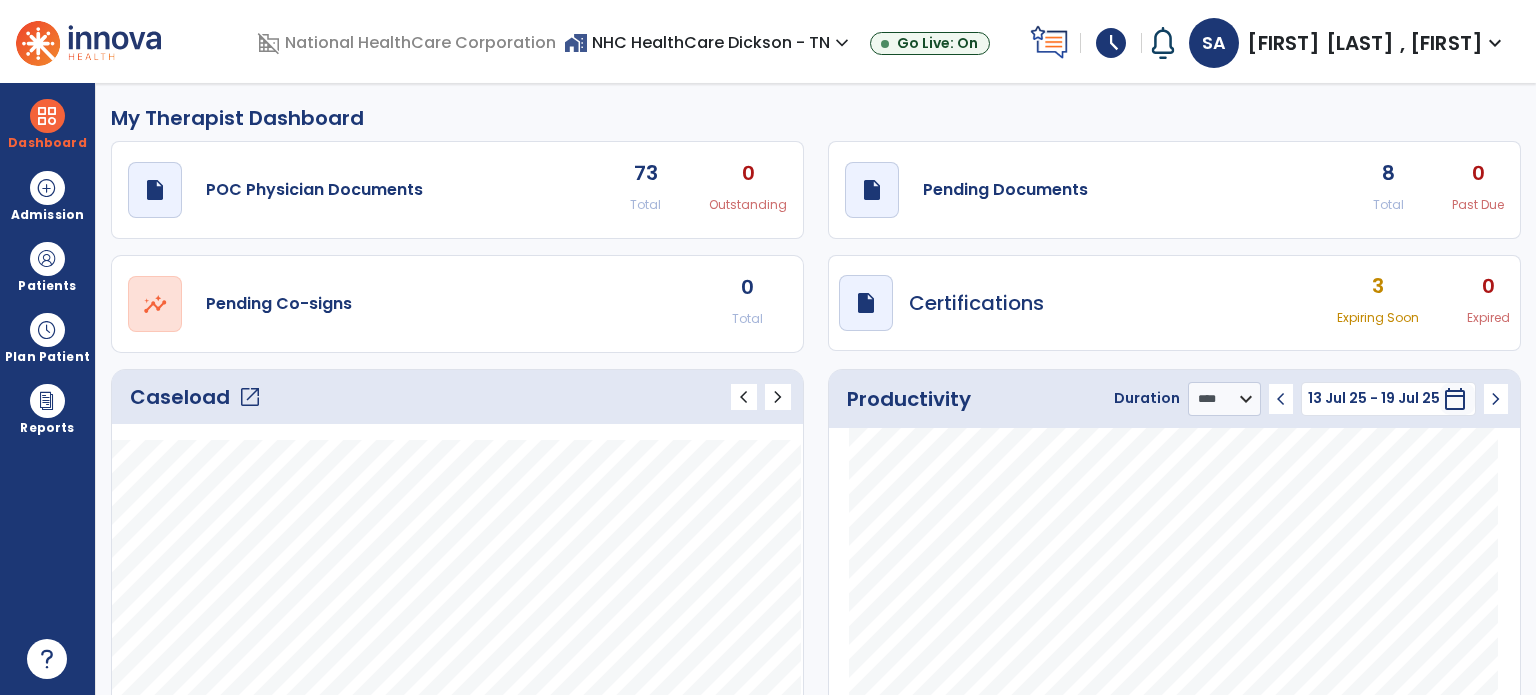 click on "My Therapist Dashboard" 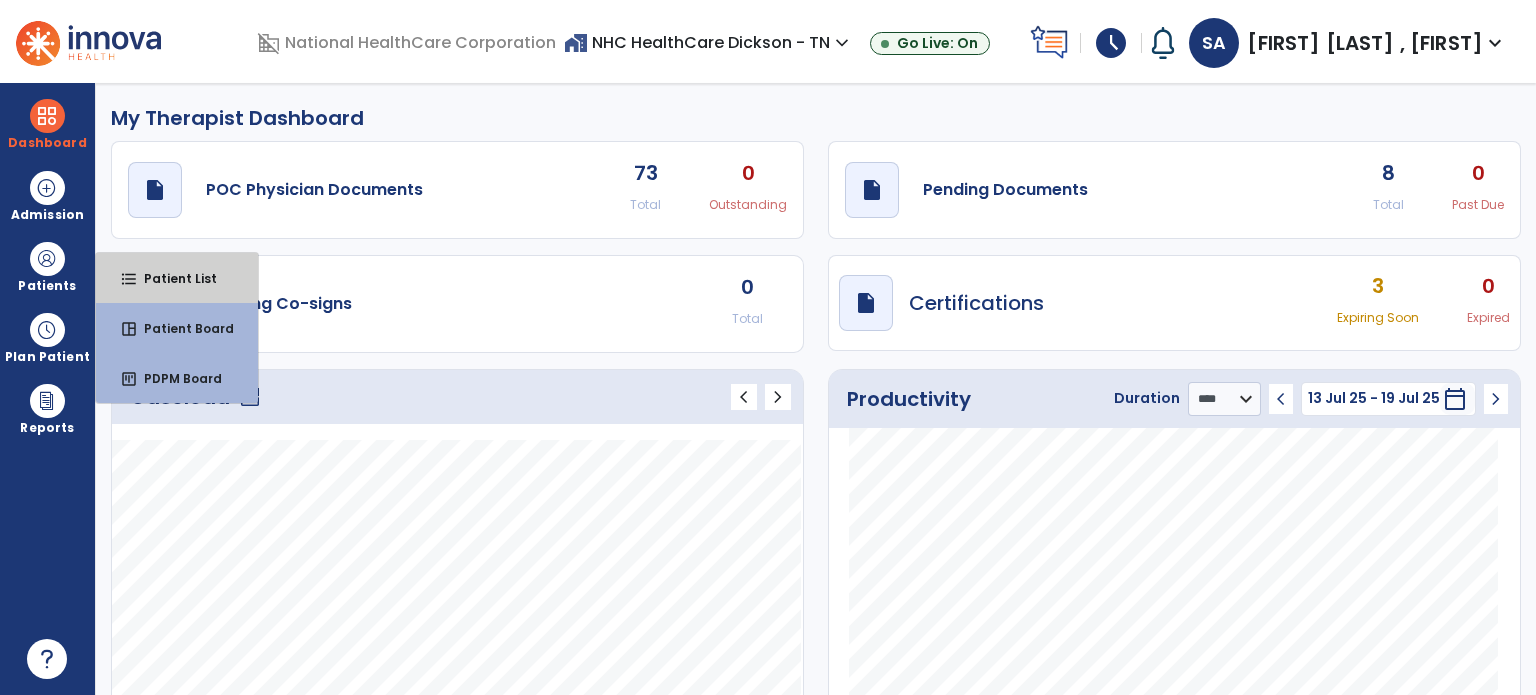 click on "Patient List" at bounding box center [172, 278] 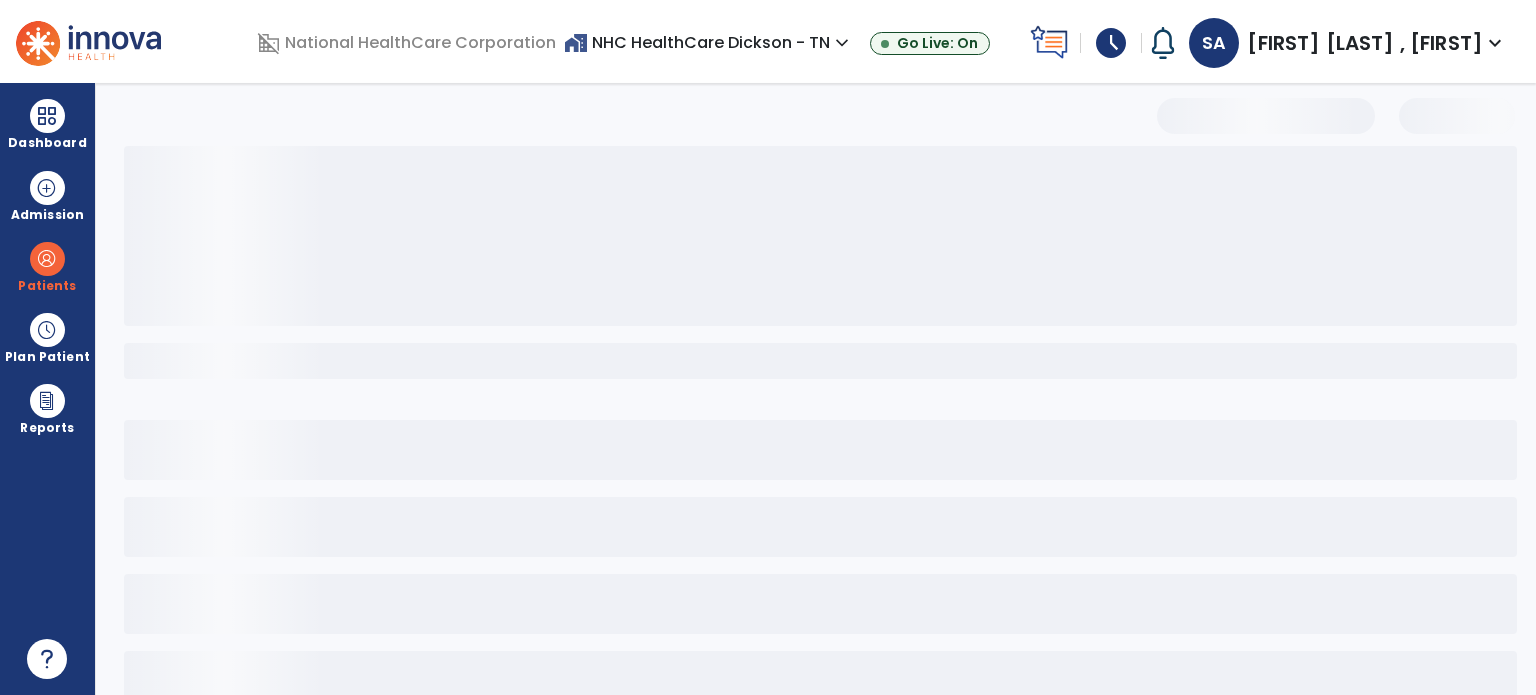 select on "***" 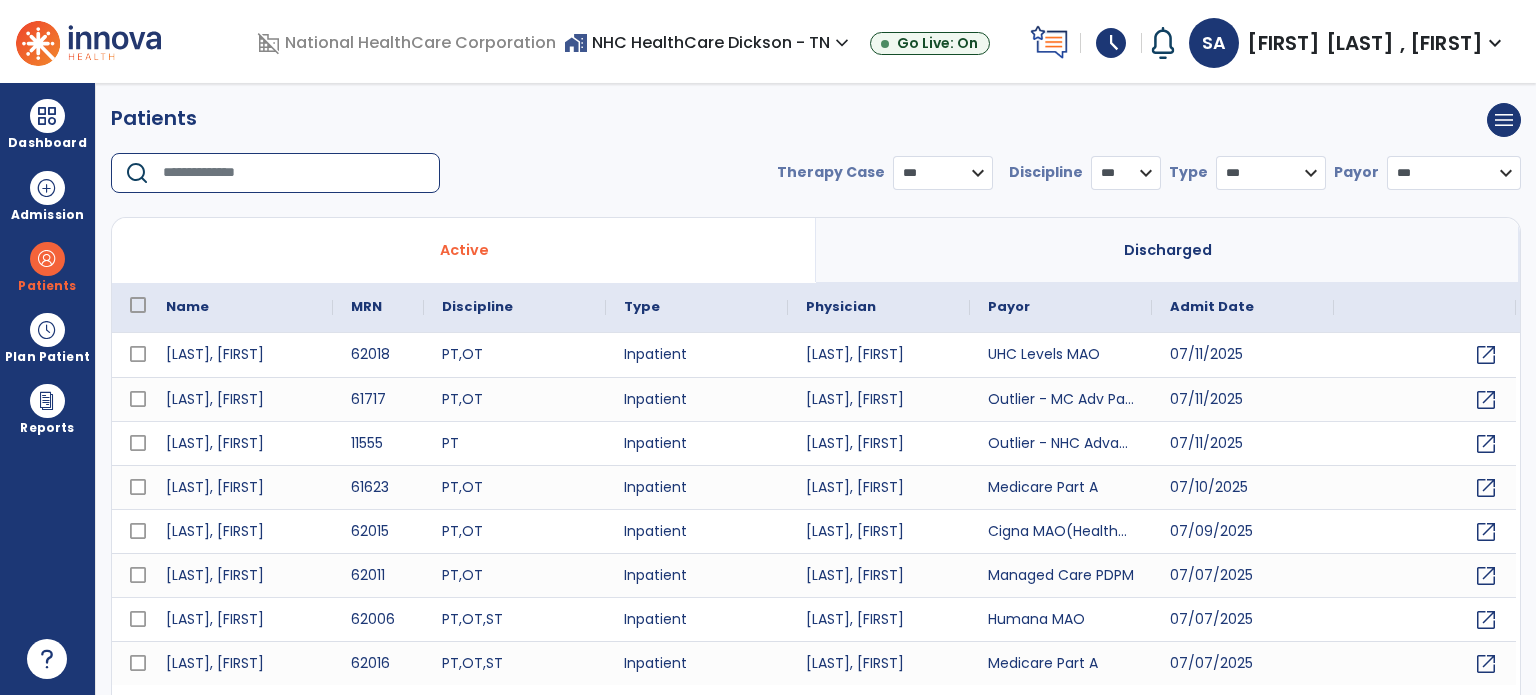 click at bounding box center [294, 173] 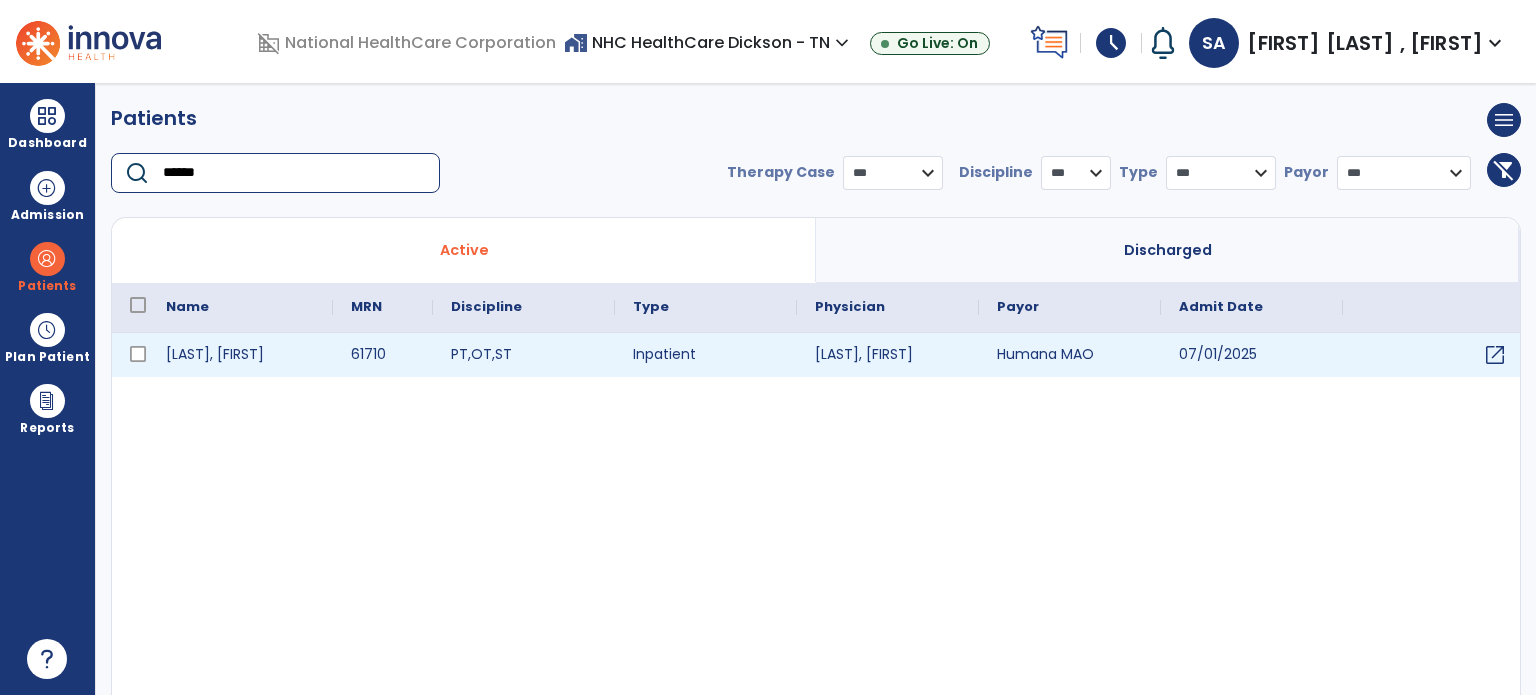 type on "******" 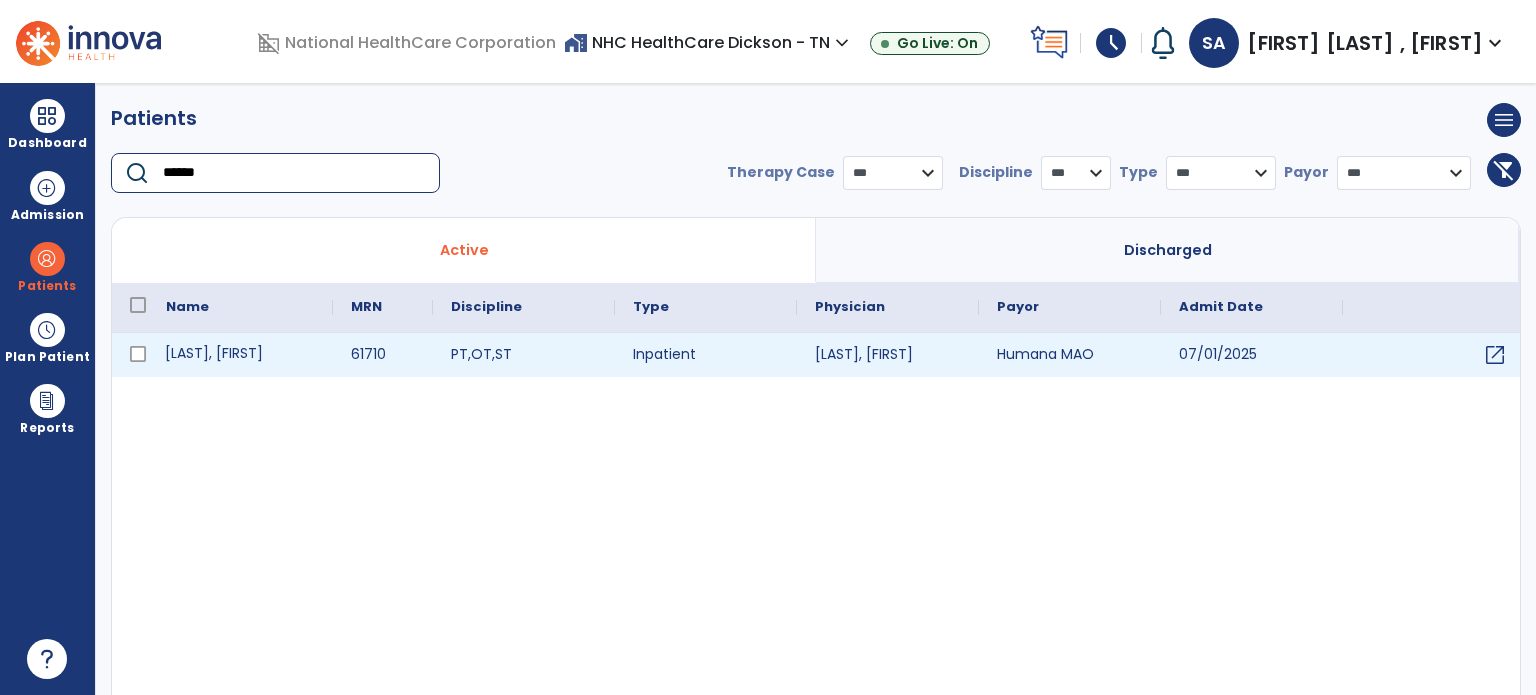 click on "[LAST], [FIRST]" at bounding box center (240, 355) 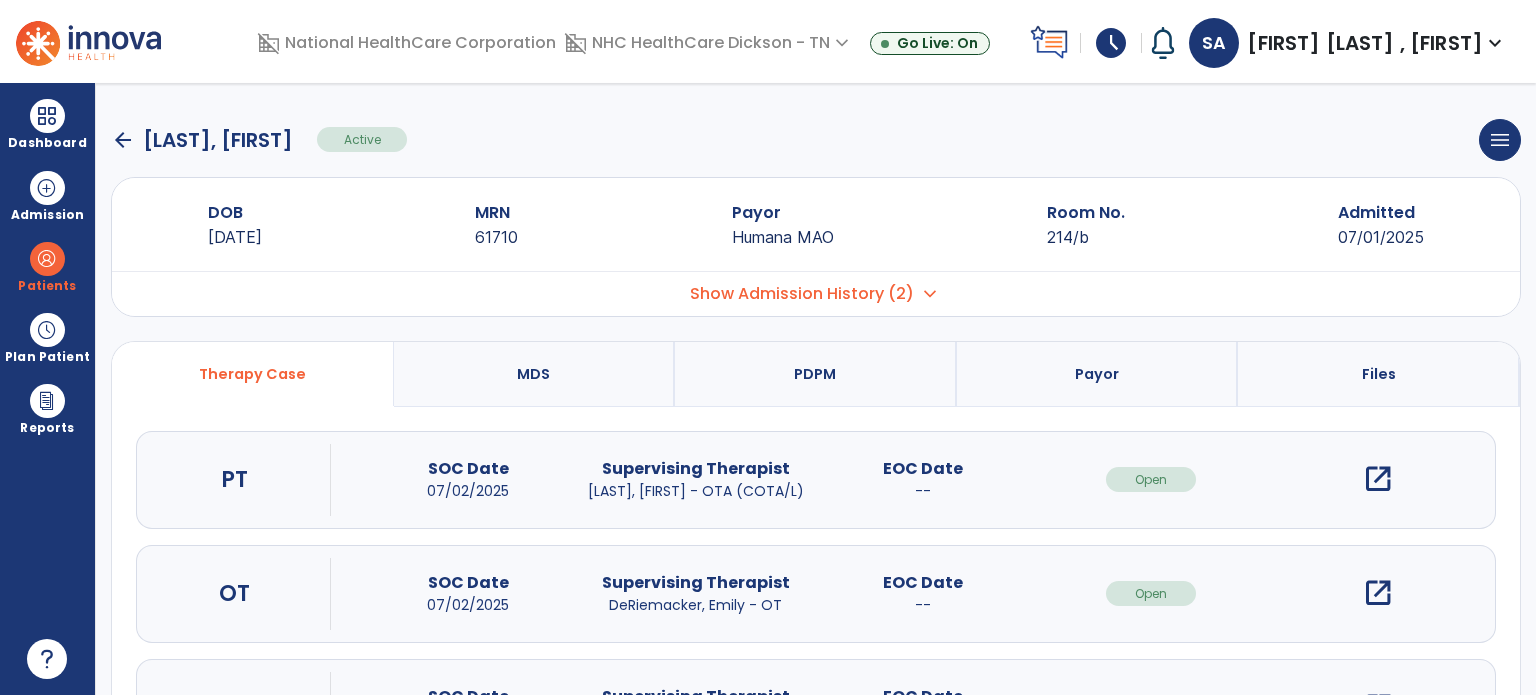 click on "open_in_new" at bounding box center (1378, 593) 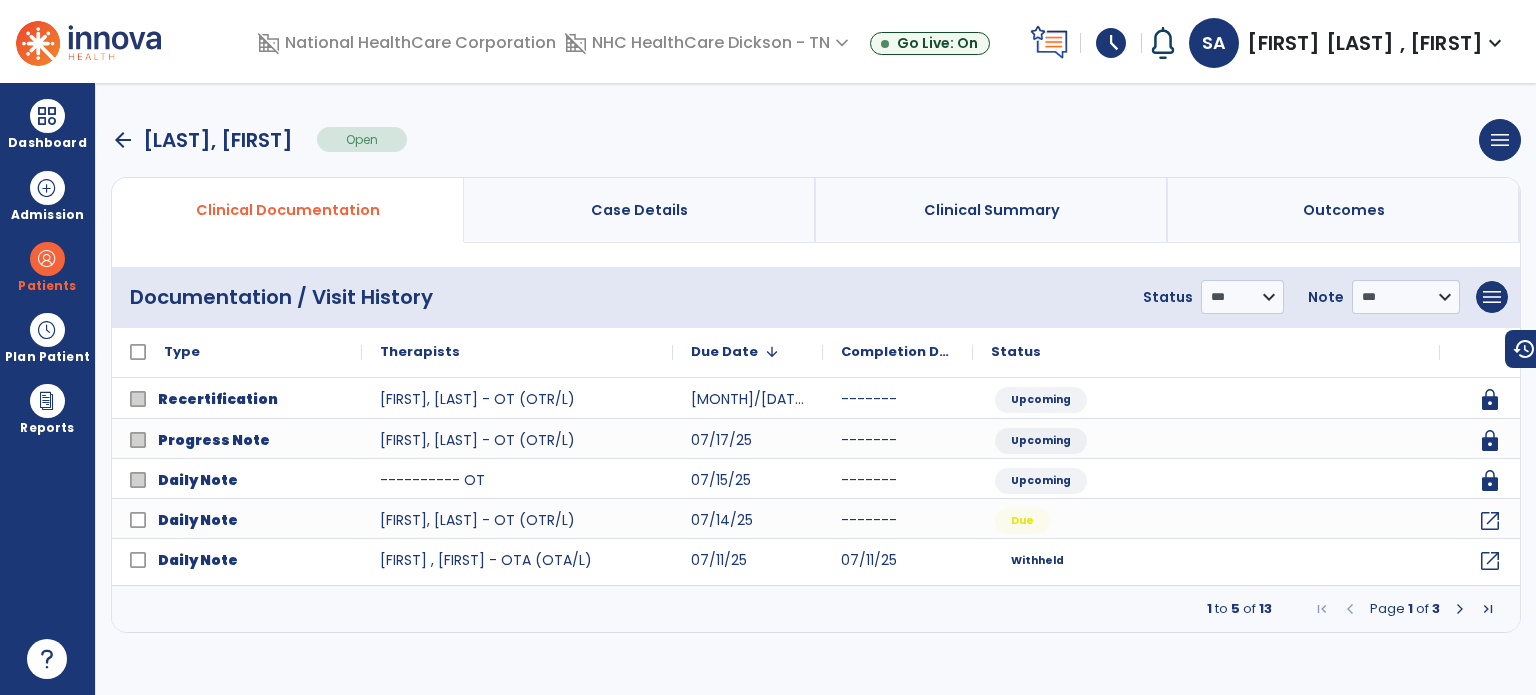 click on "arrow_back [LAST], [FIRST] Open menu Edit Therapy Case Delete Therapy Case Close Therapy Case" at bounding box center (816, 140) 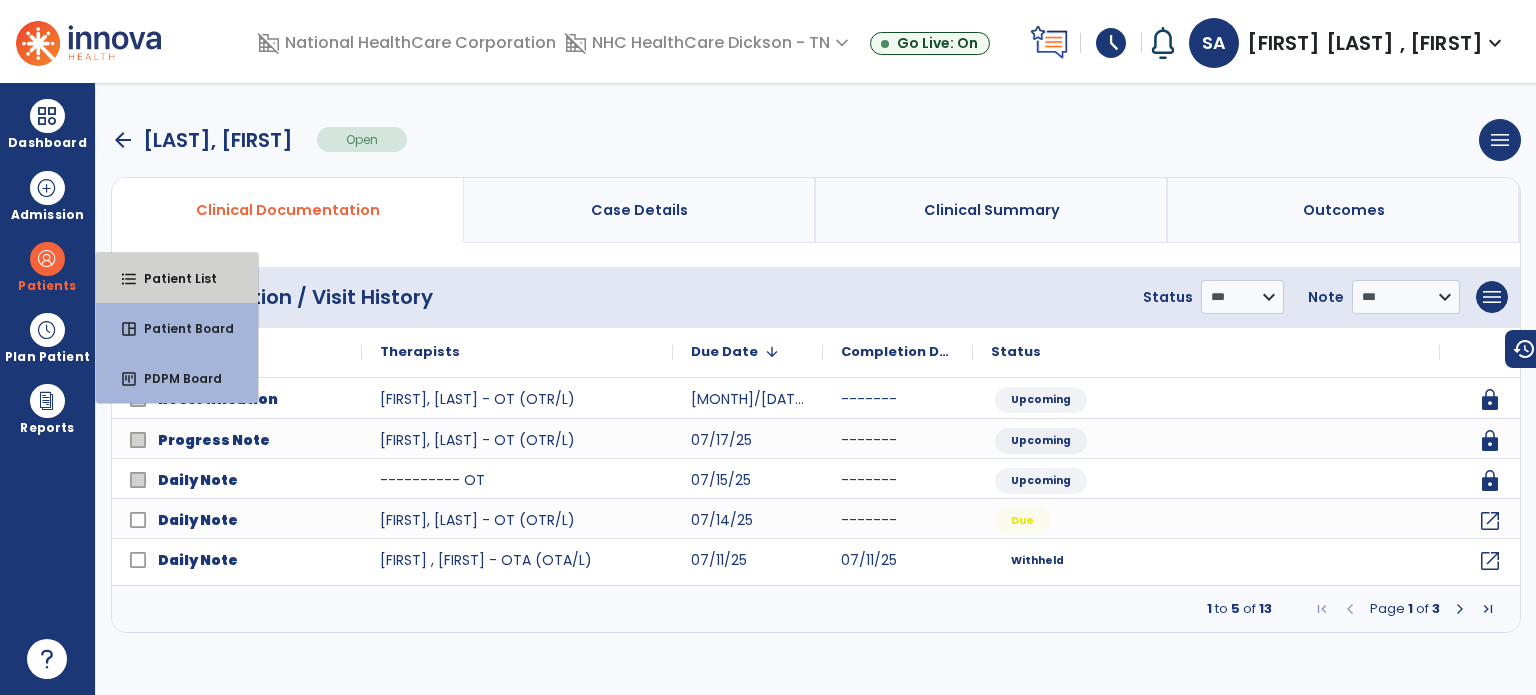 click on "Patient List" at bounding box center [172, 278] 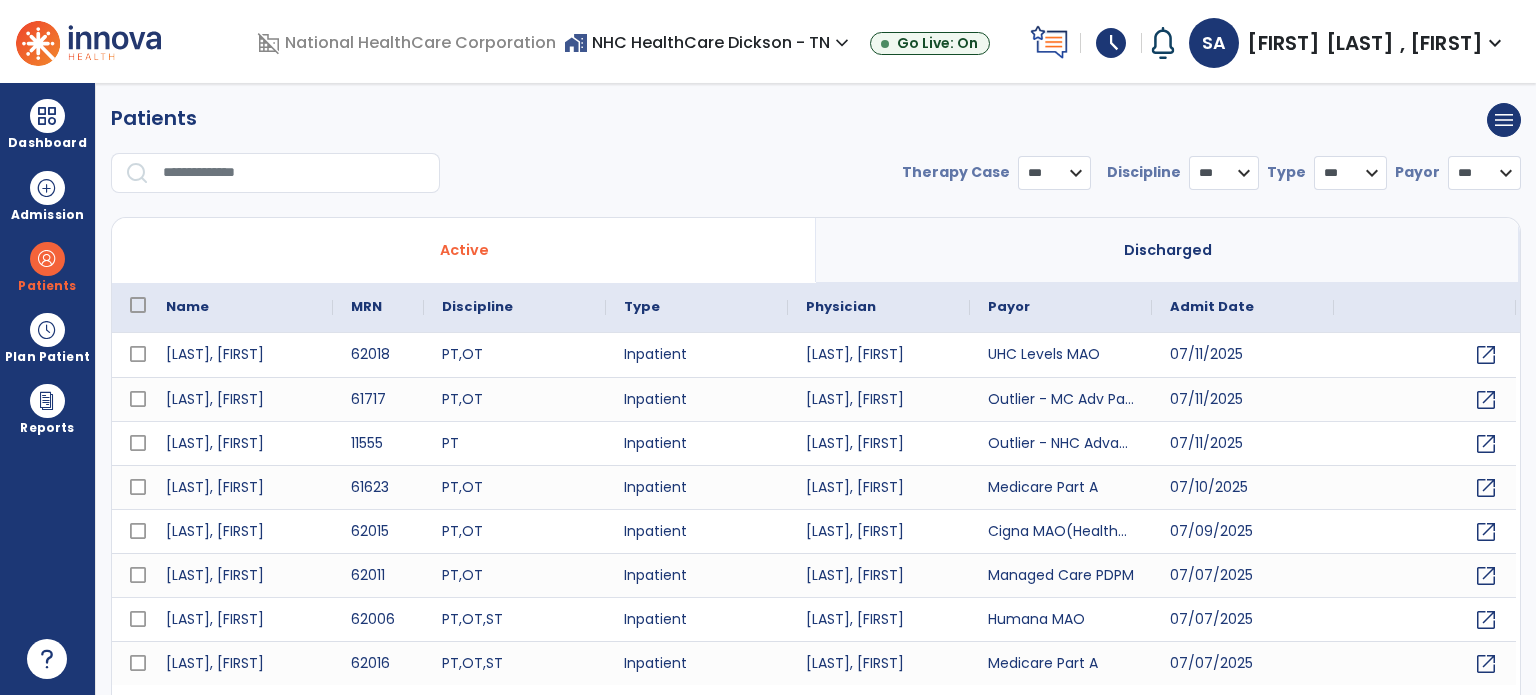 click at bounding box center [294, 173] 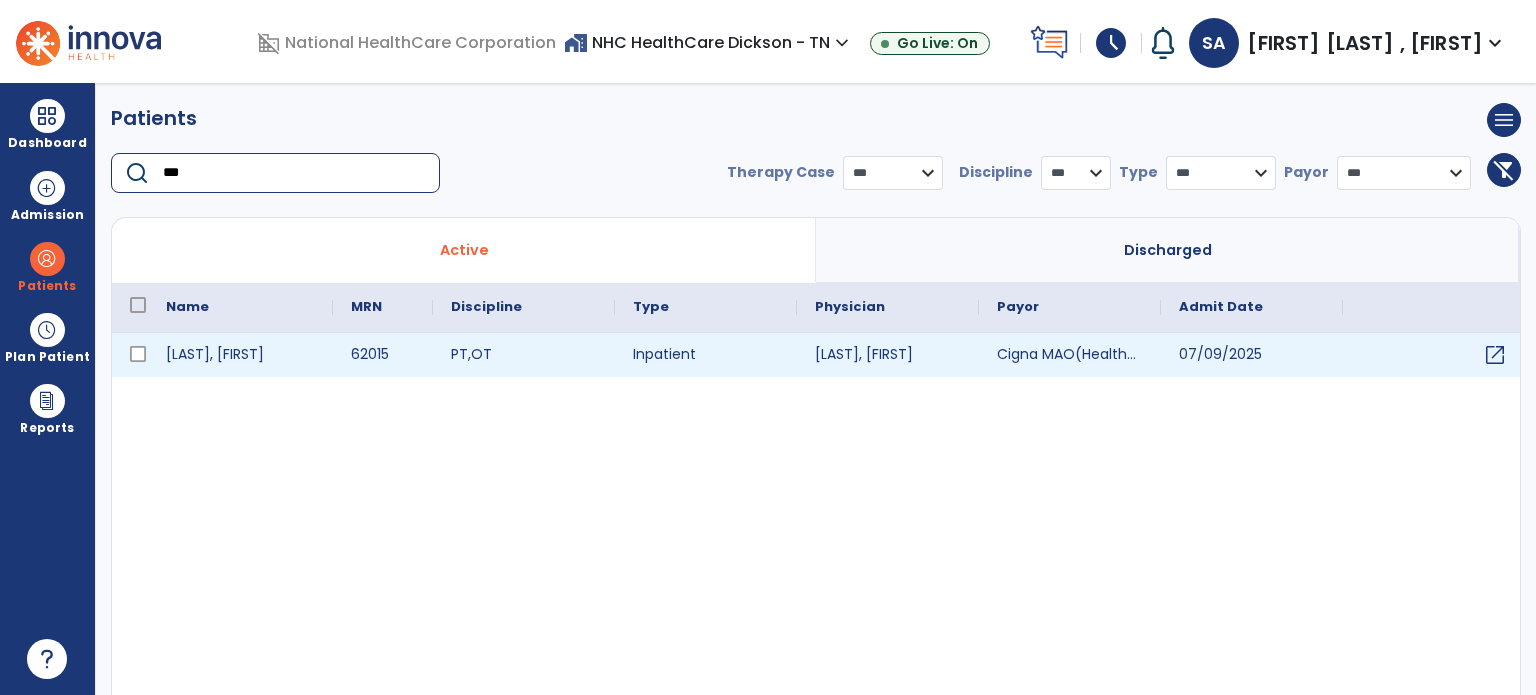 type on "***" 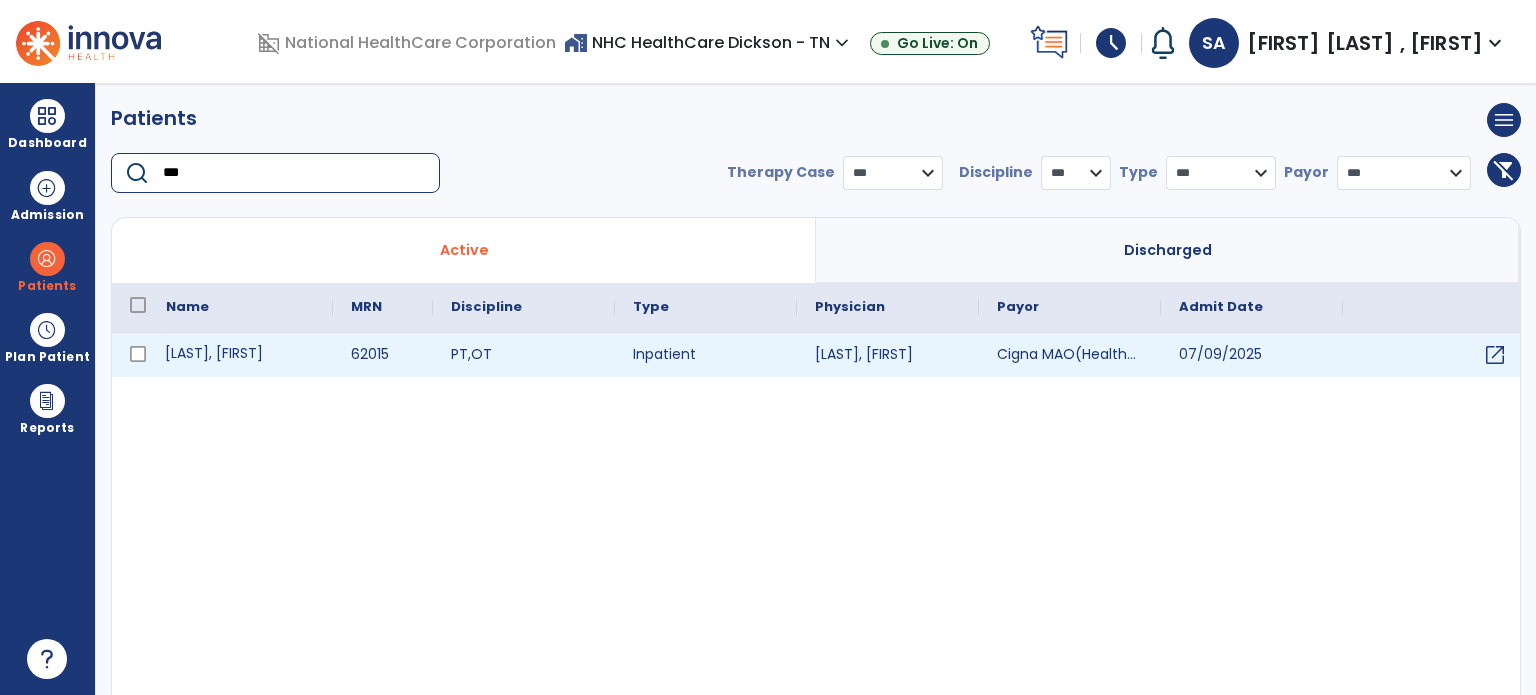 click on "[LAST], [FIRST]" at bounding box center [240, 355] 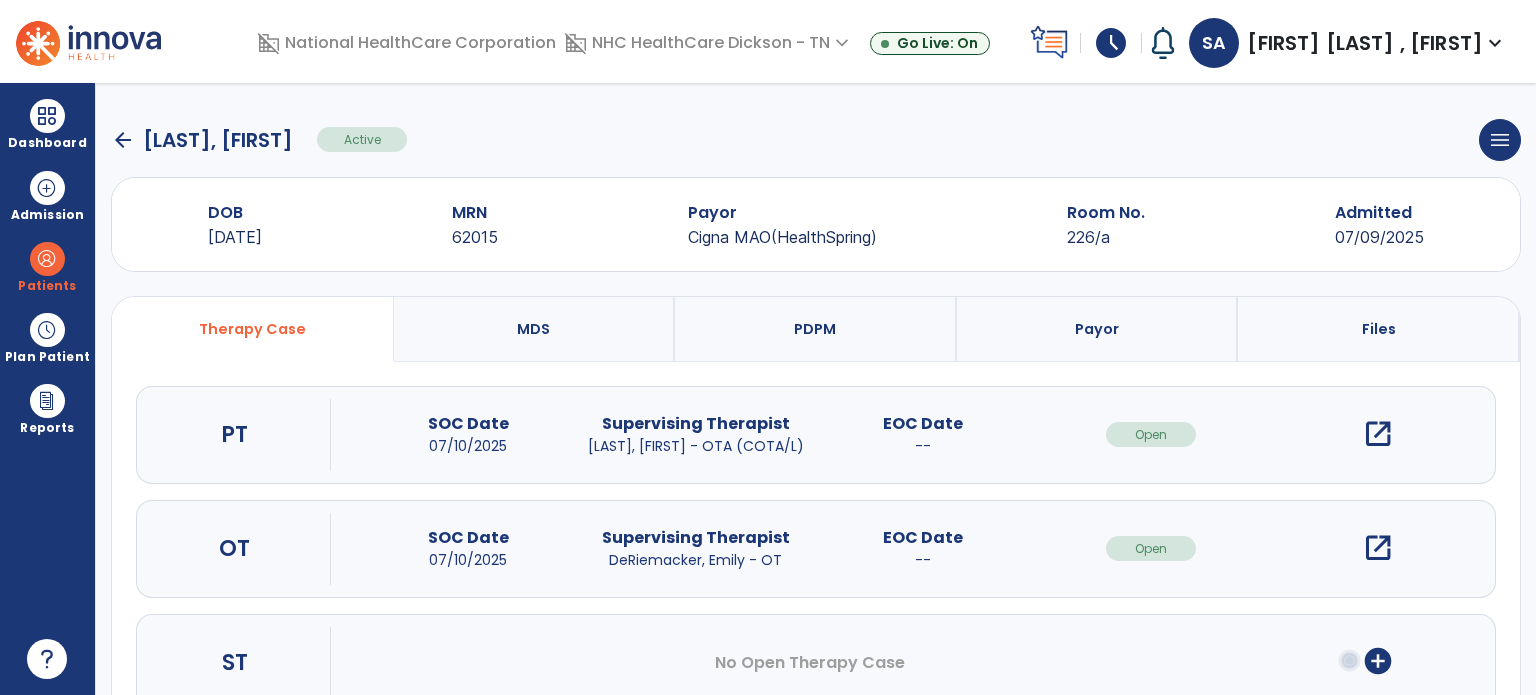 click on "open_in_new" at bounding box center (1378, 548) 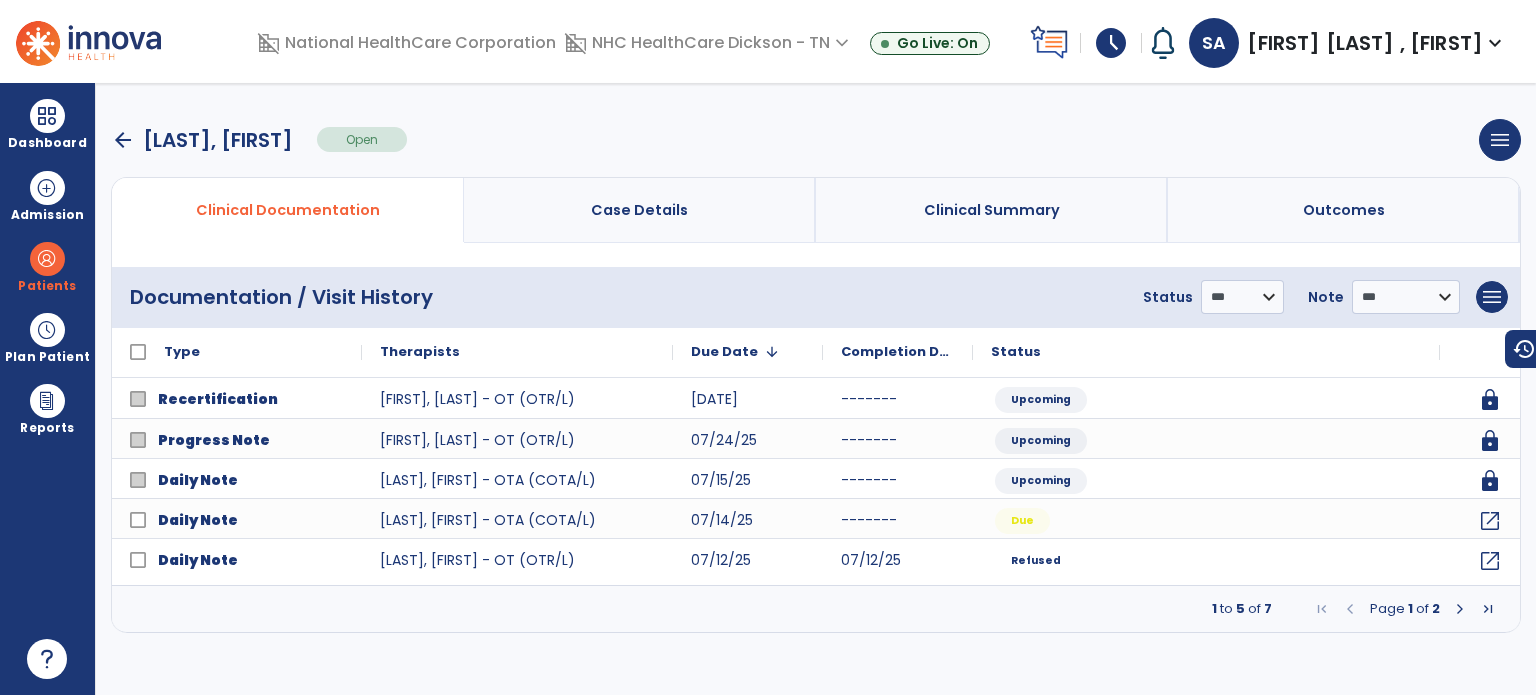 click on "arrow_back" at bounding box center (123, 140) 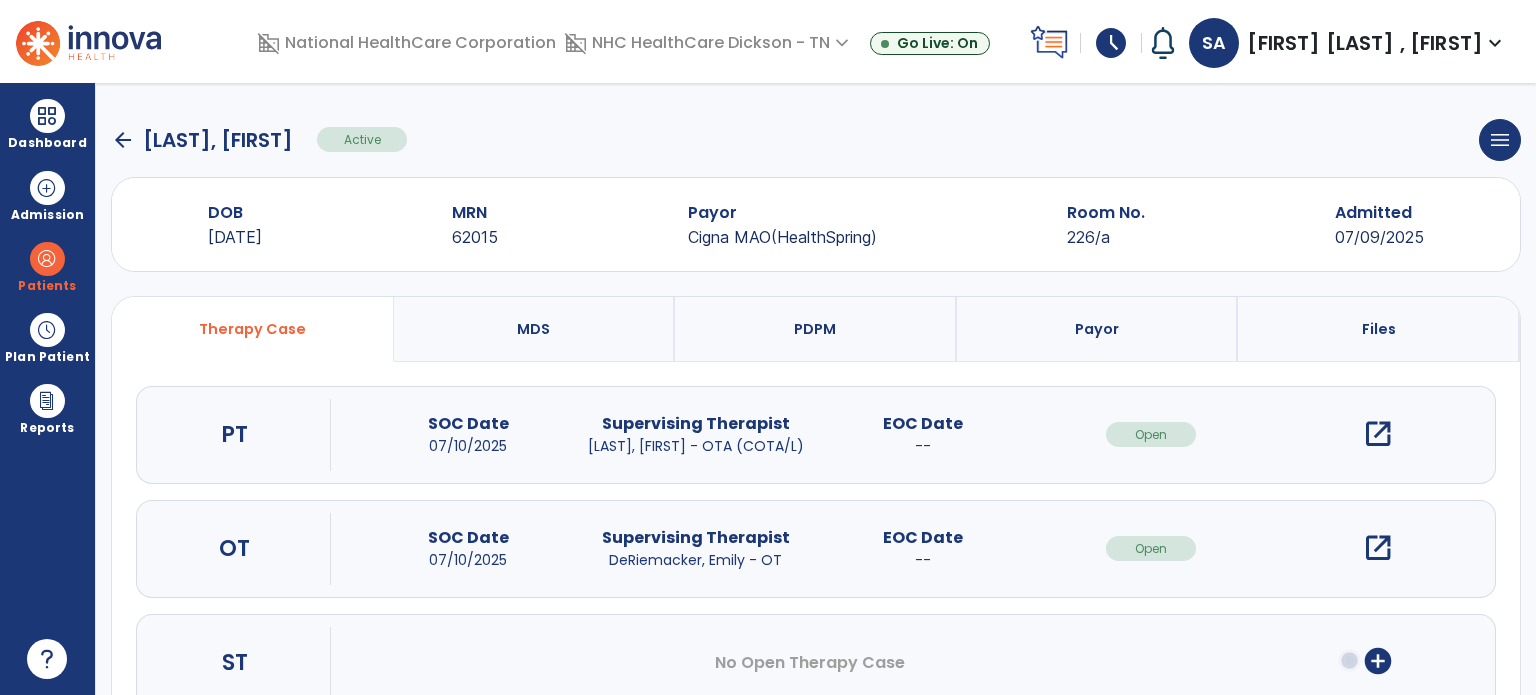 click on "open_in_new" at bounding box center (1378, 434) 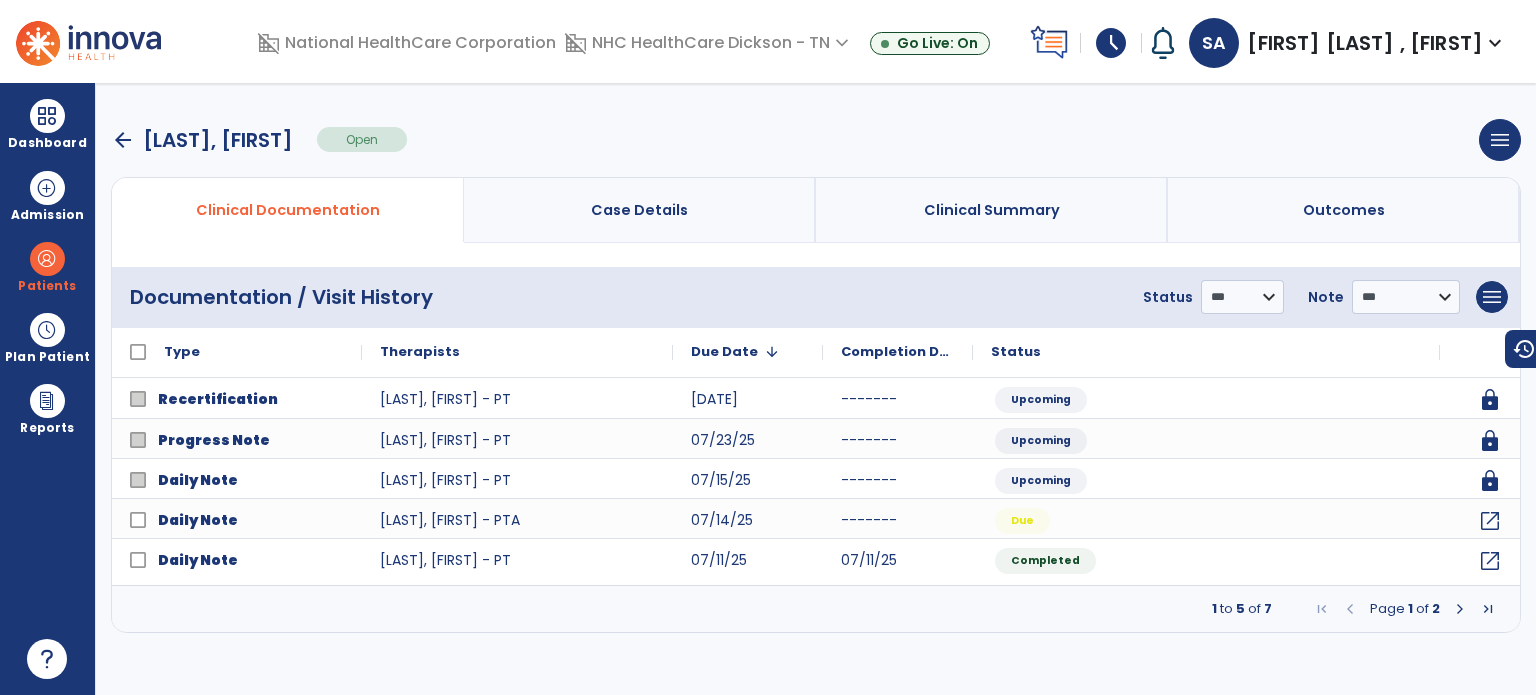 click on "arrow_back [LAST], [FIRST] Open menu Edit Therapy Case Delete Therapy Case Close Therapy Case" at bounding box center (816, 140) 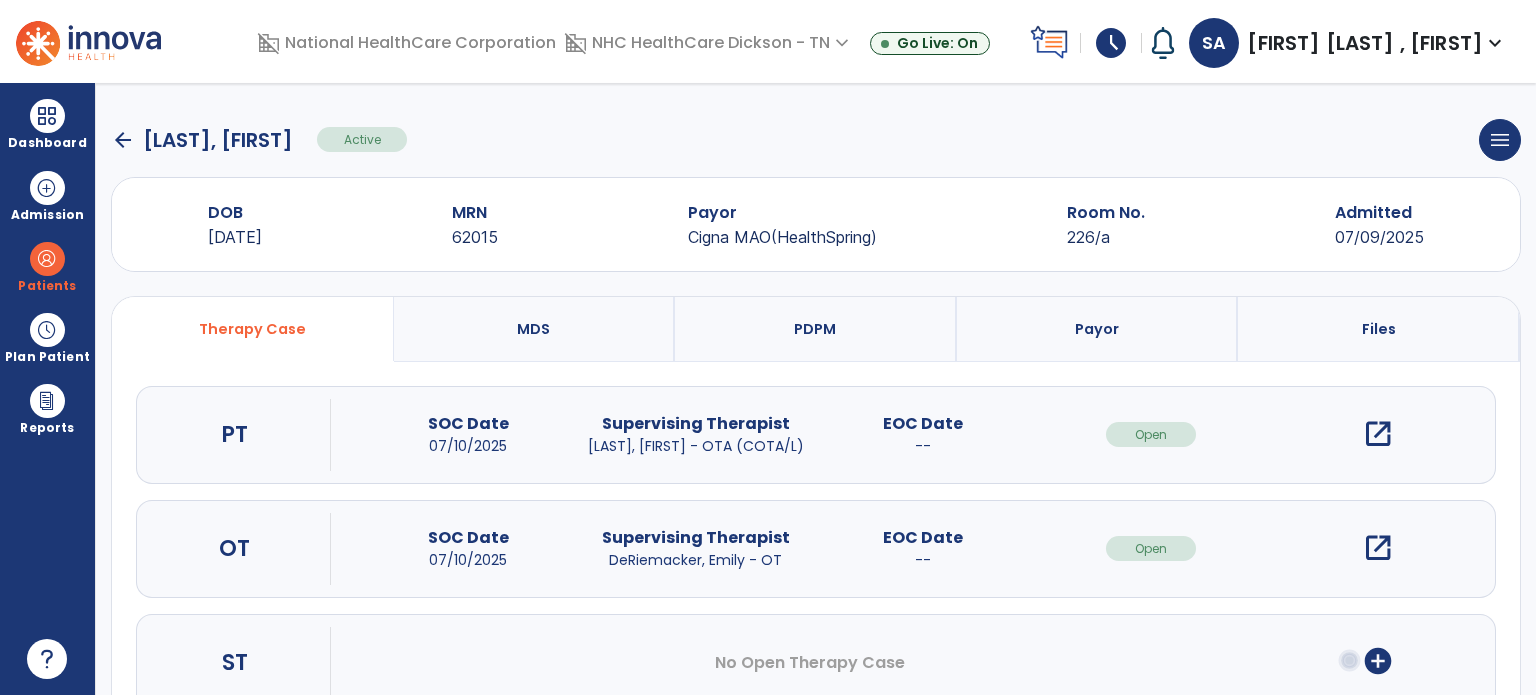 click on "open_in_new" at bounding box center (1378, 548) 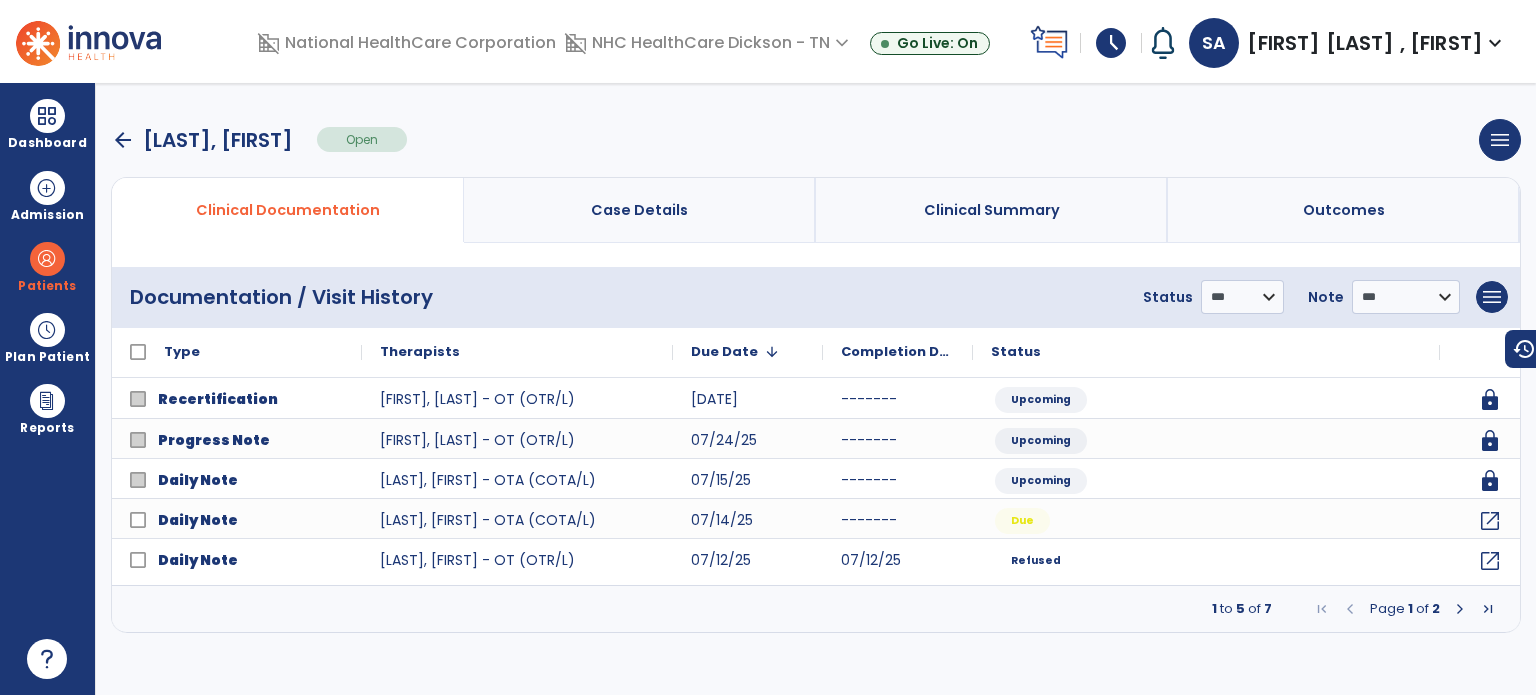 click at bounding box center (1460, 609) 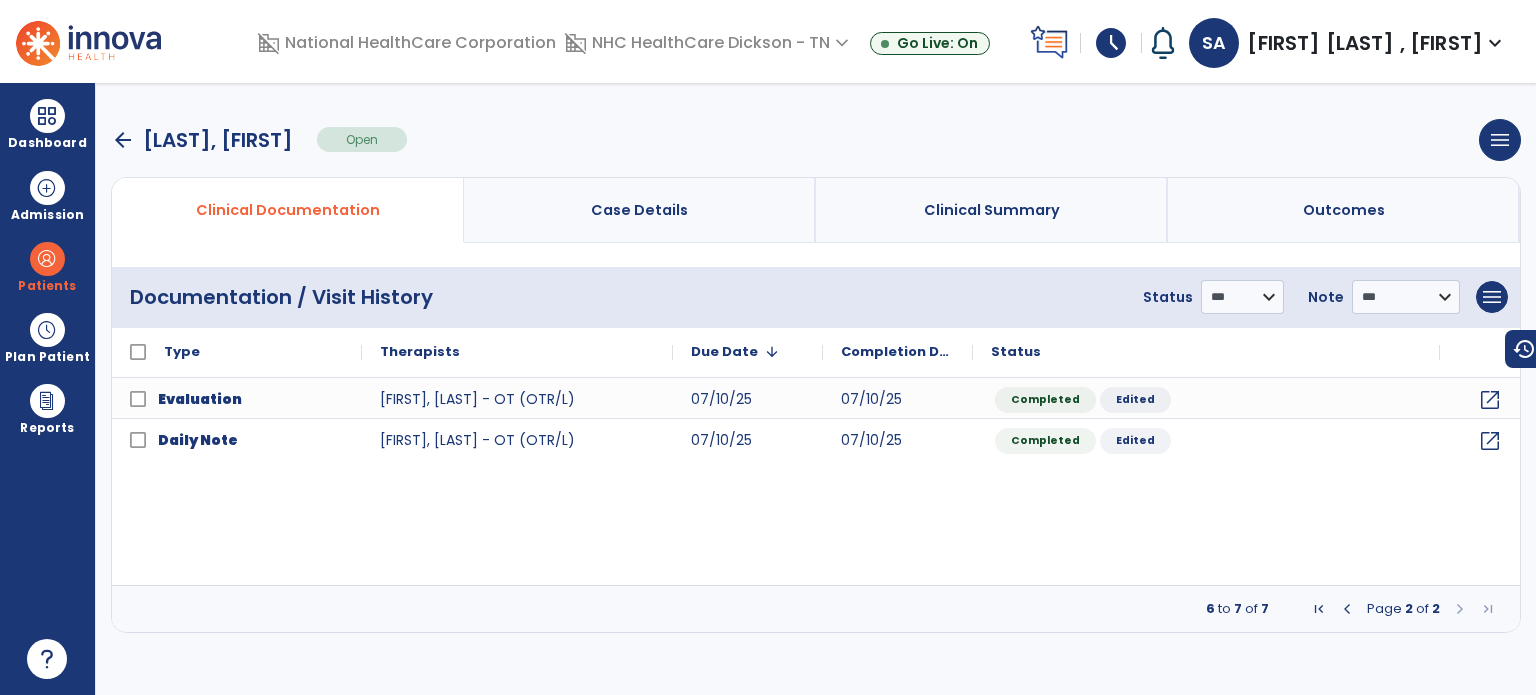 click at bounding box center [1347, 609] 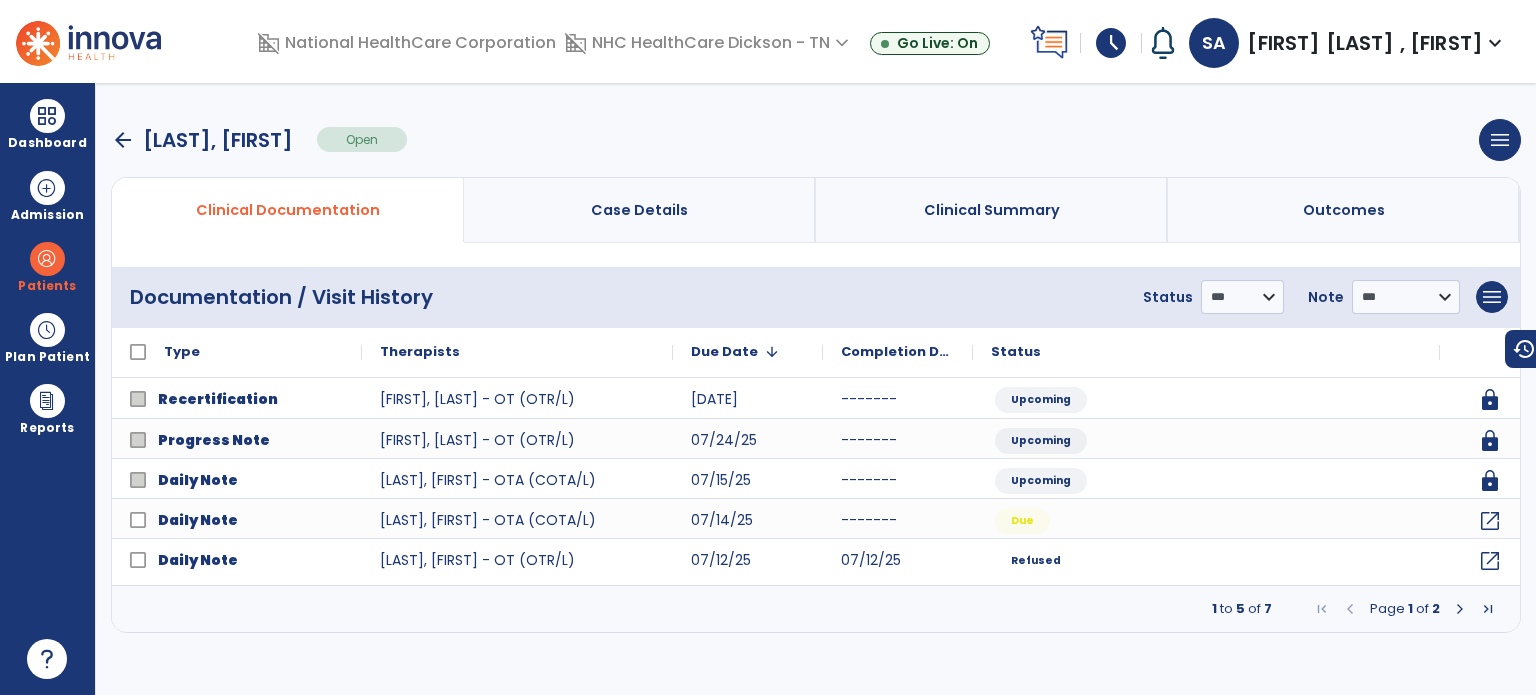 click on "arrow_back" at bounding box center [123, 140] 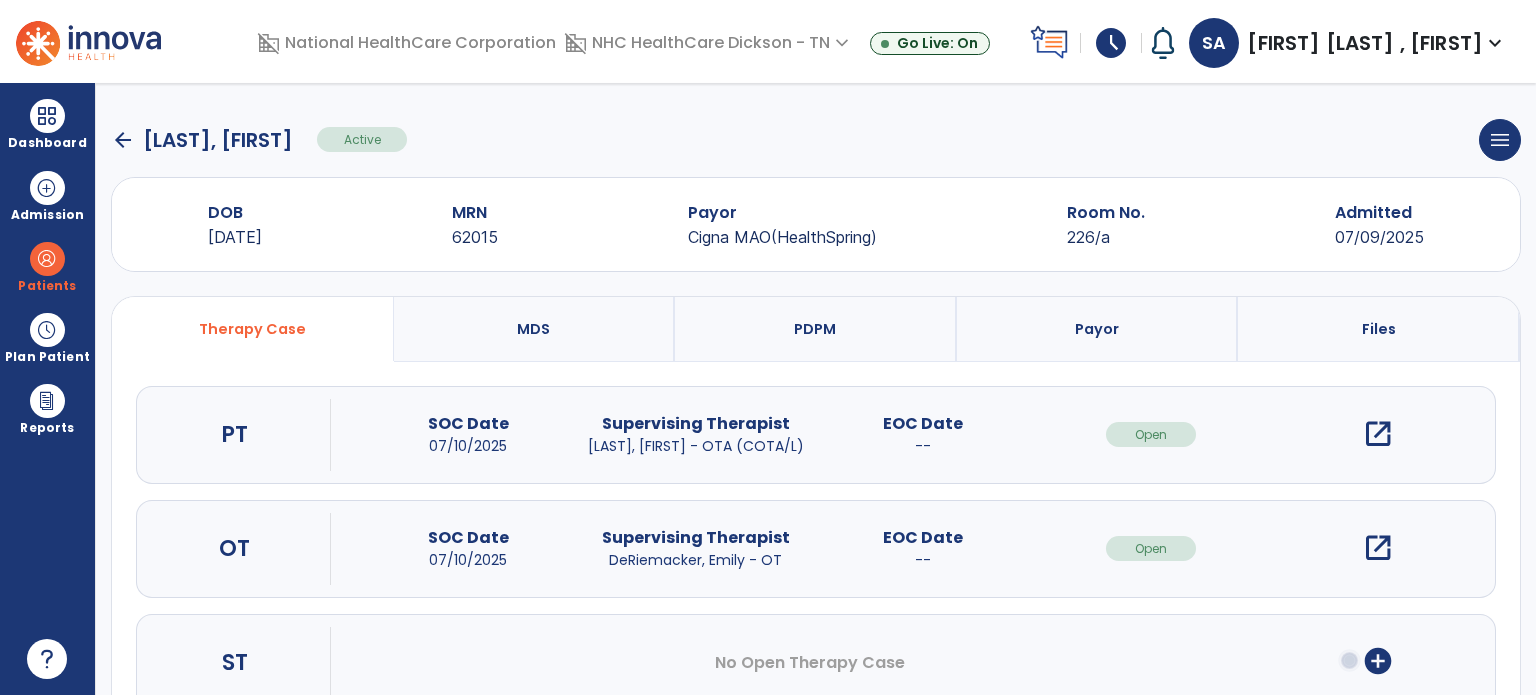 click on "arrow_back" 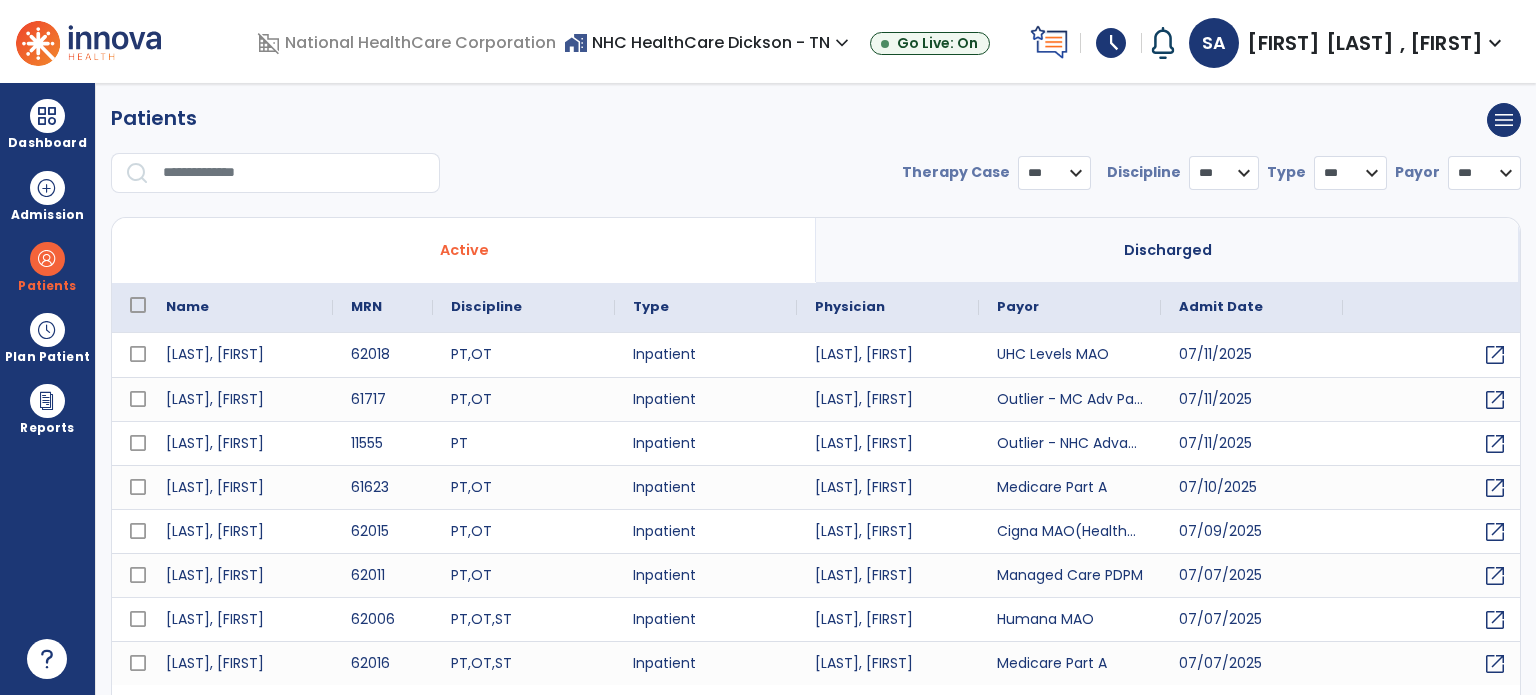 select on "***" 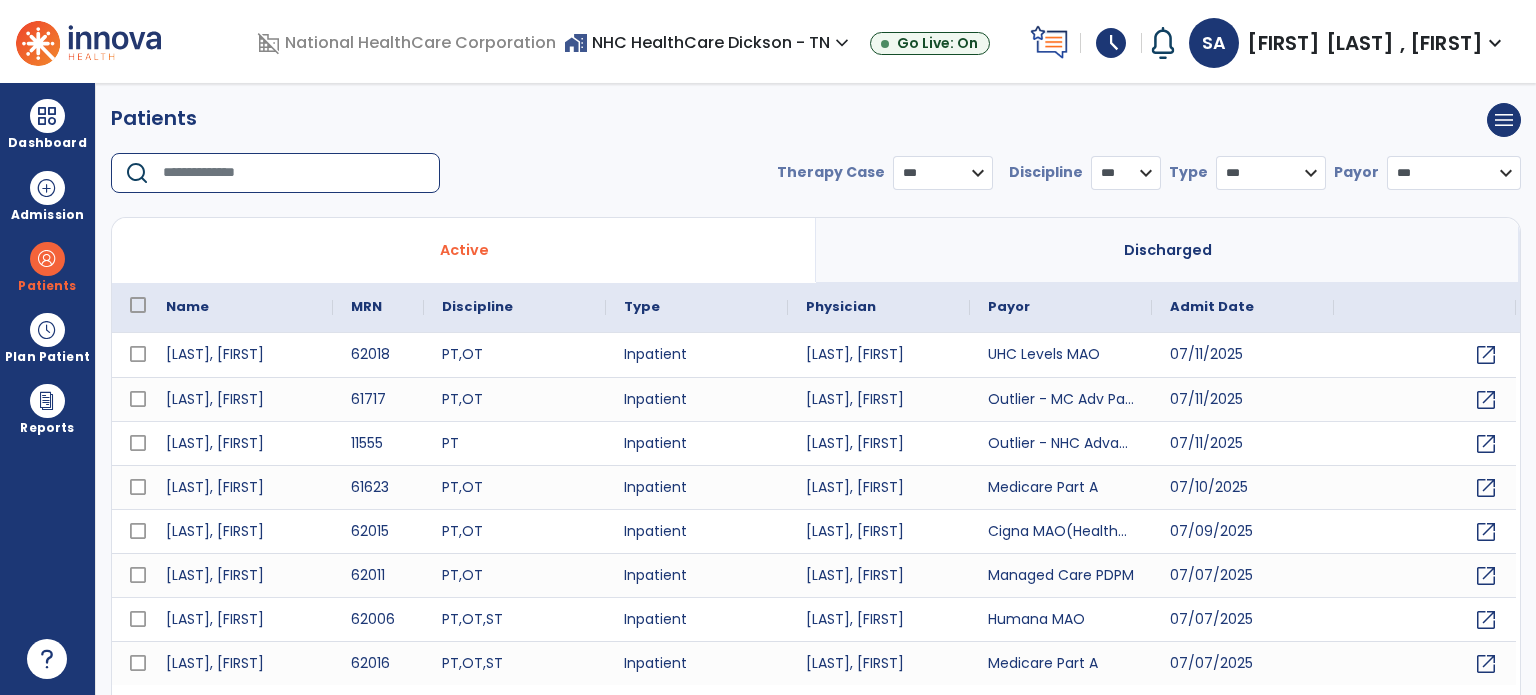 click at bounding box center (294, 173) 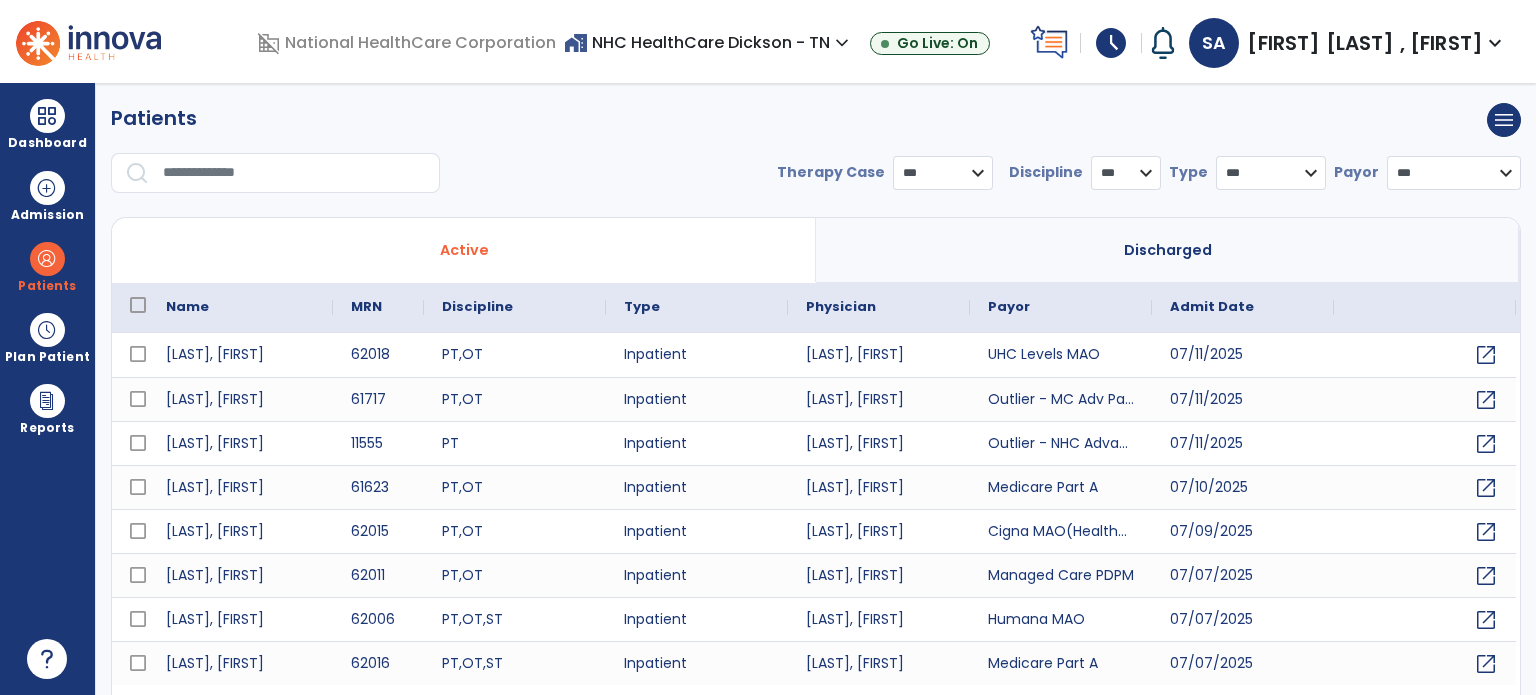 click on "Discharged" at bounding box center (1168, 250) 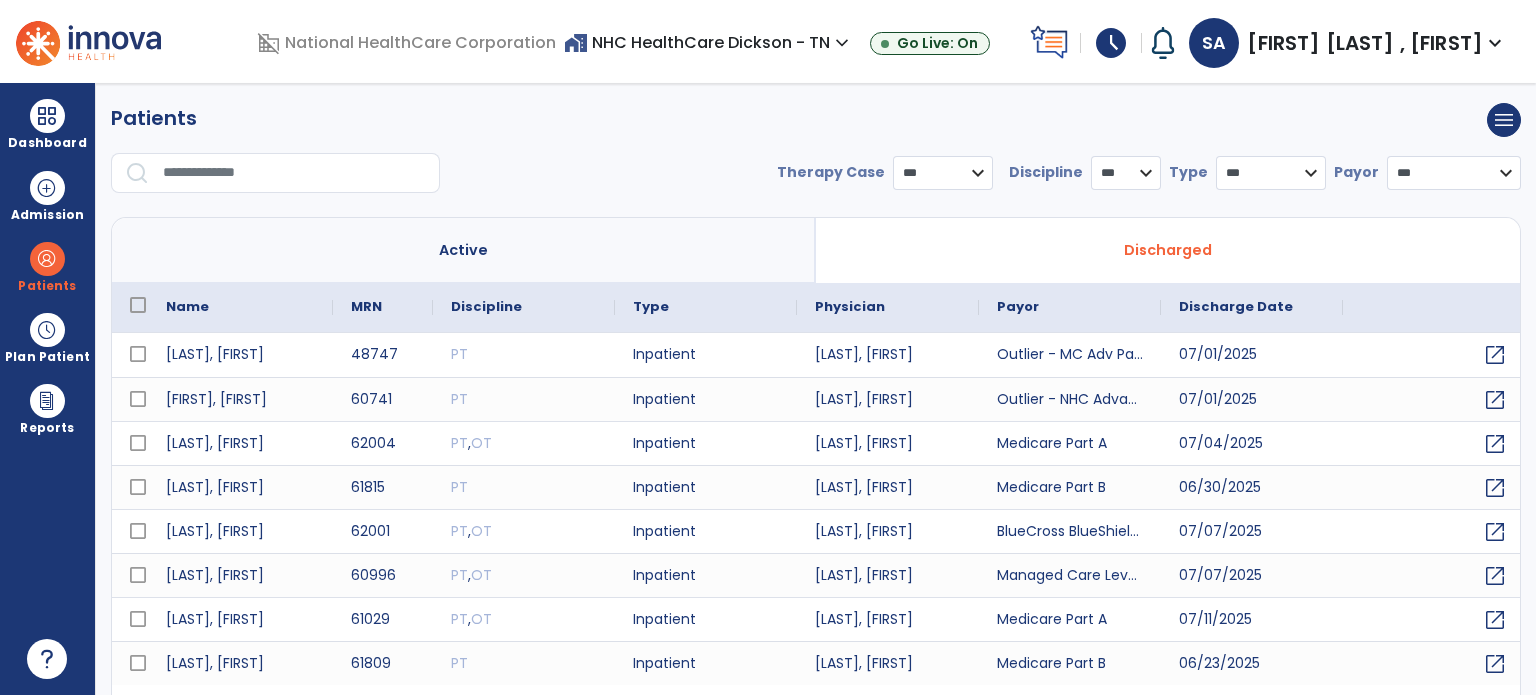 click on "Patients   menu   Add new patient   Print list   Export list" at bounding box center (816, 120) 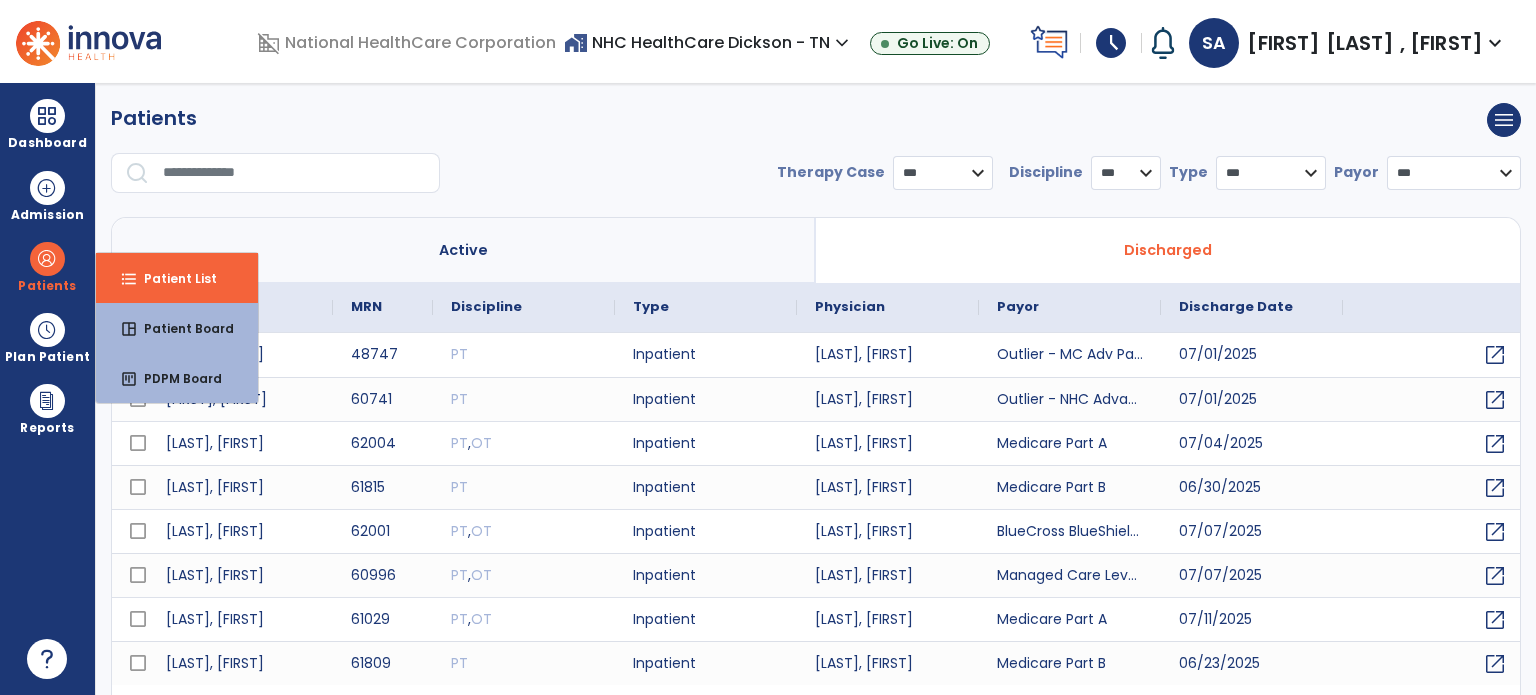 click on "format_list_bulleted  Patient List" at bounding box center [177, 278] 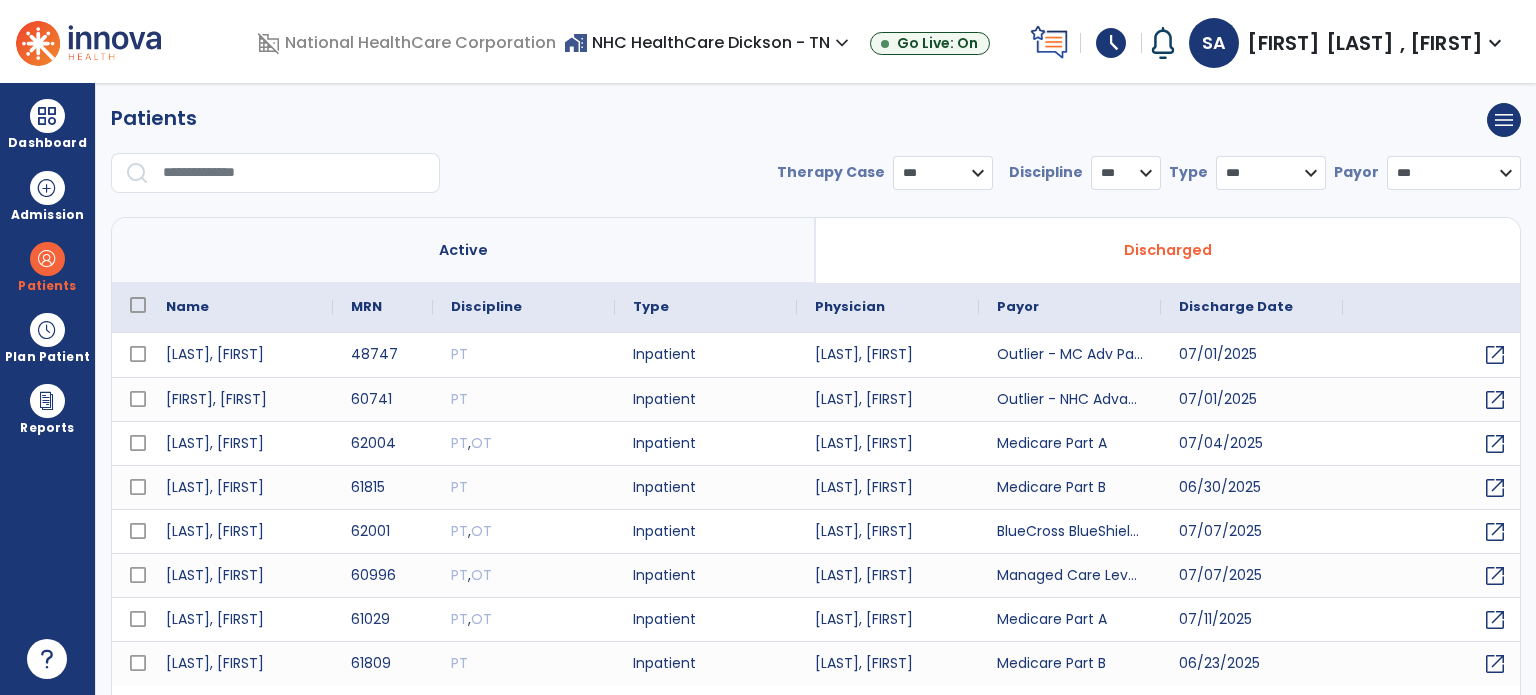 click at bounding box center [294, 173] 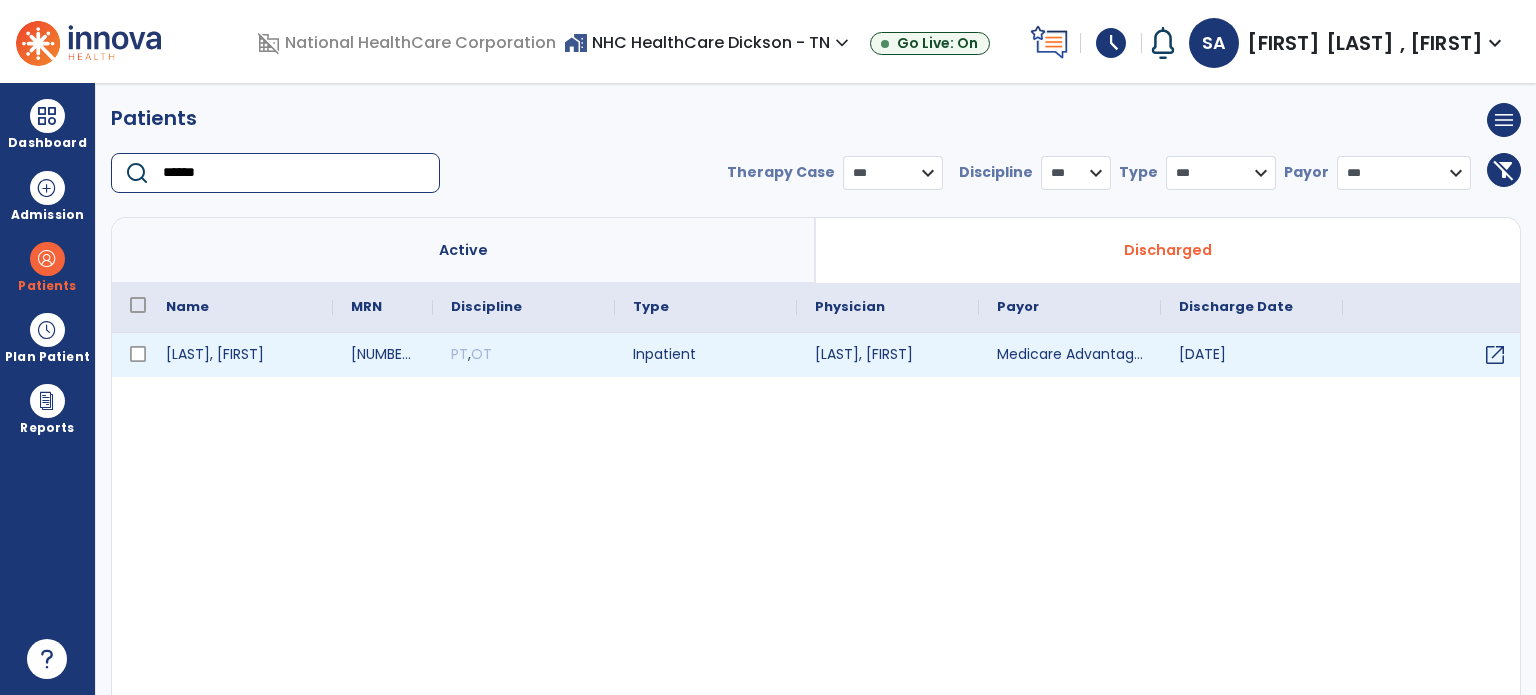type on "******" 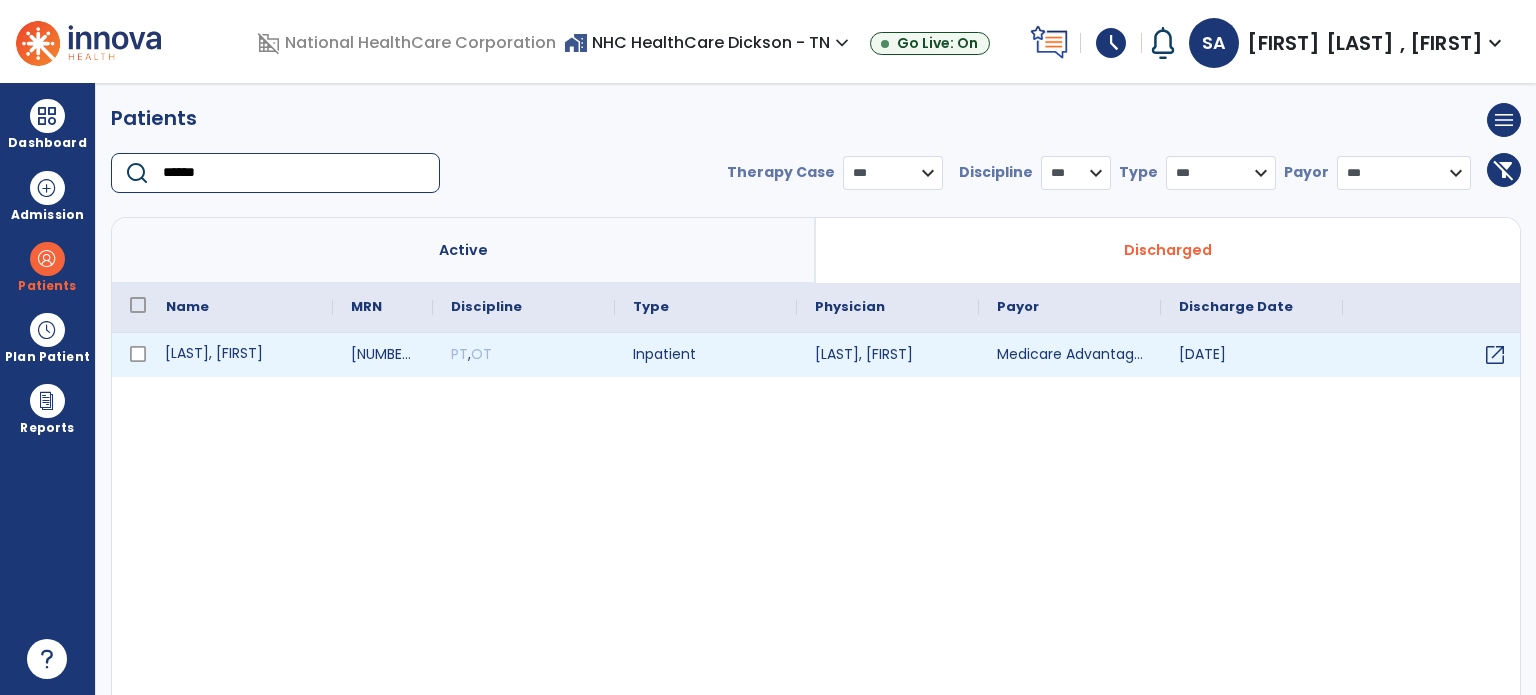 click on "[LAST], [FIRST]" at bounding box center (240, 355) 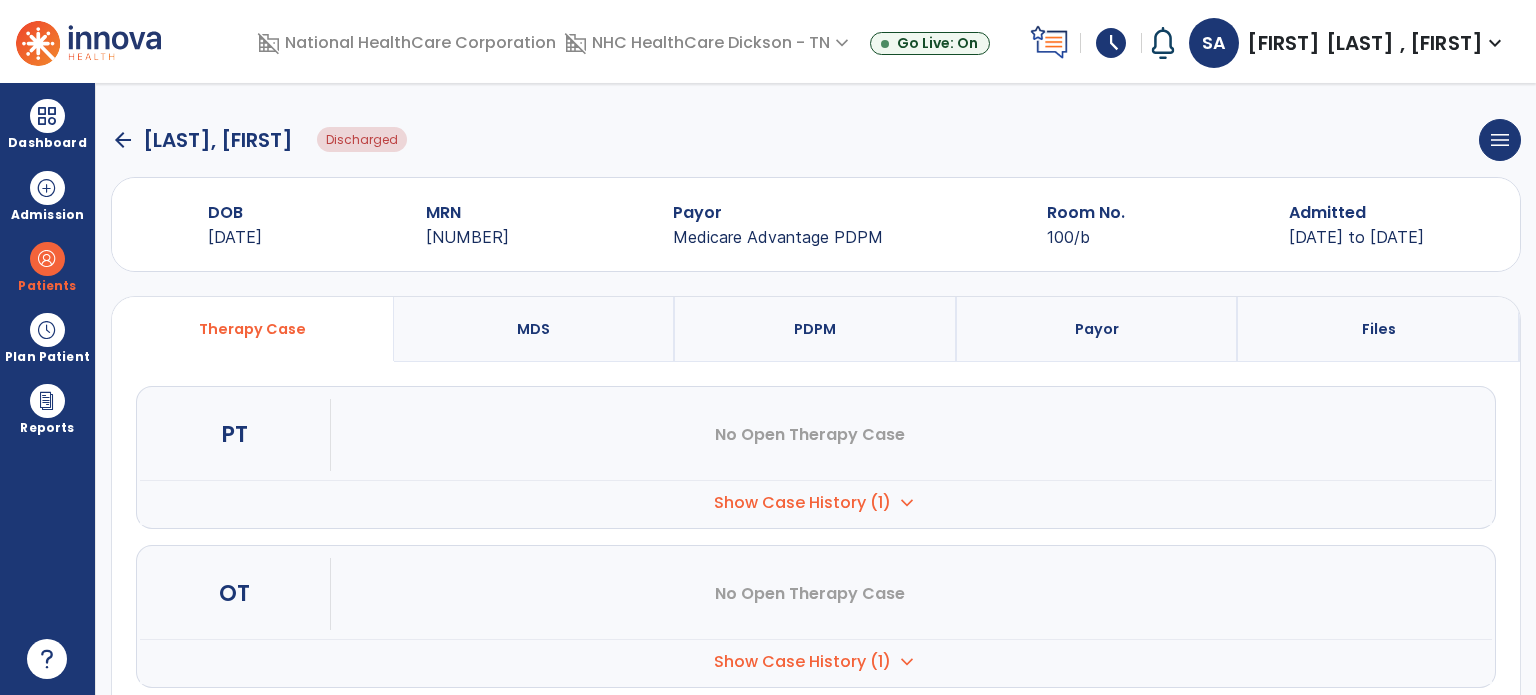 click on "arrow_back" 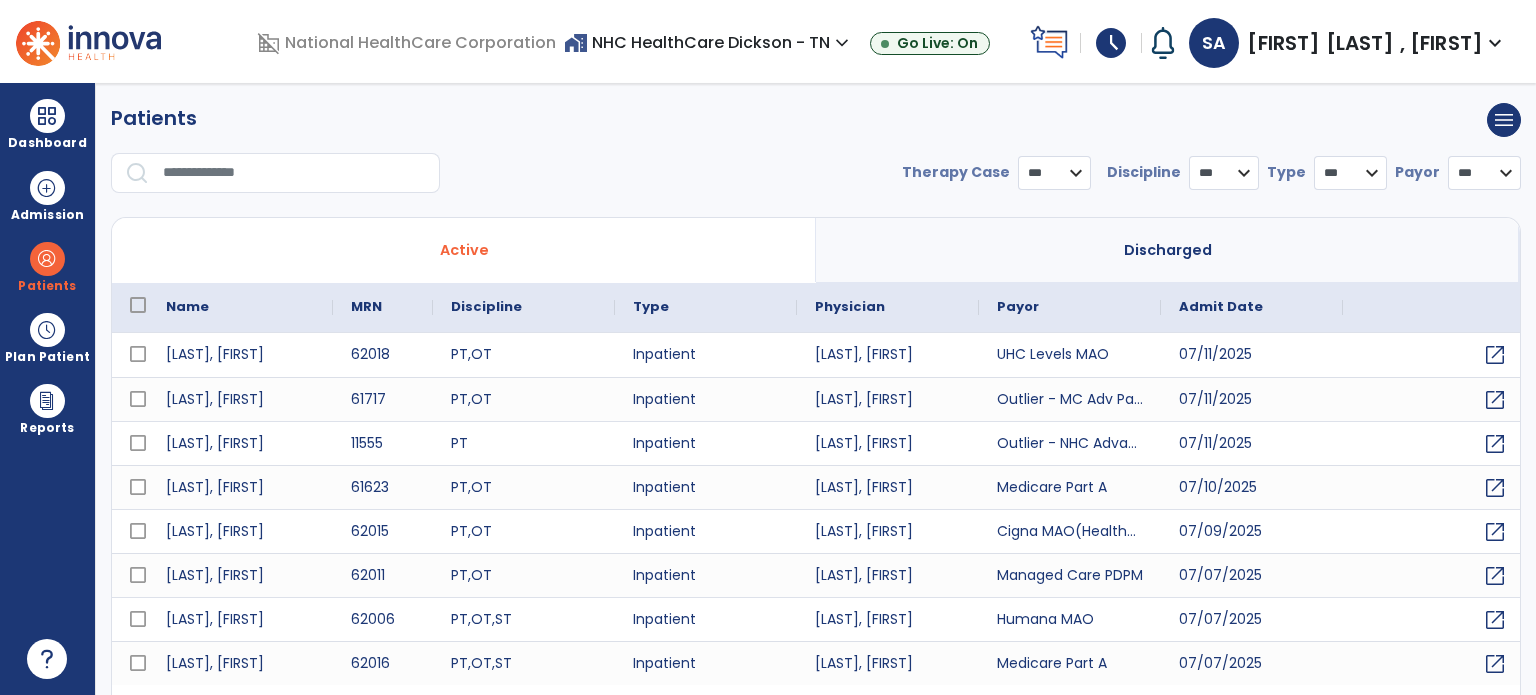 select on "***" 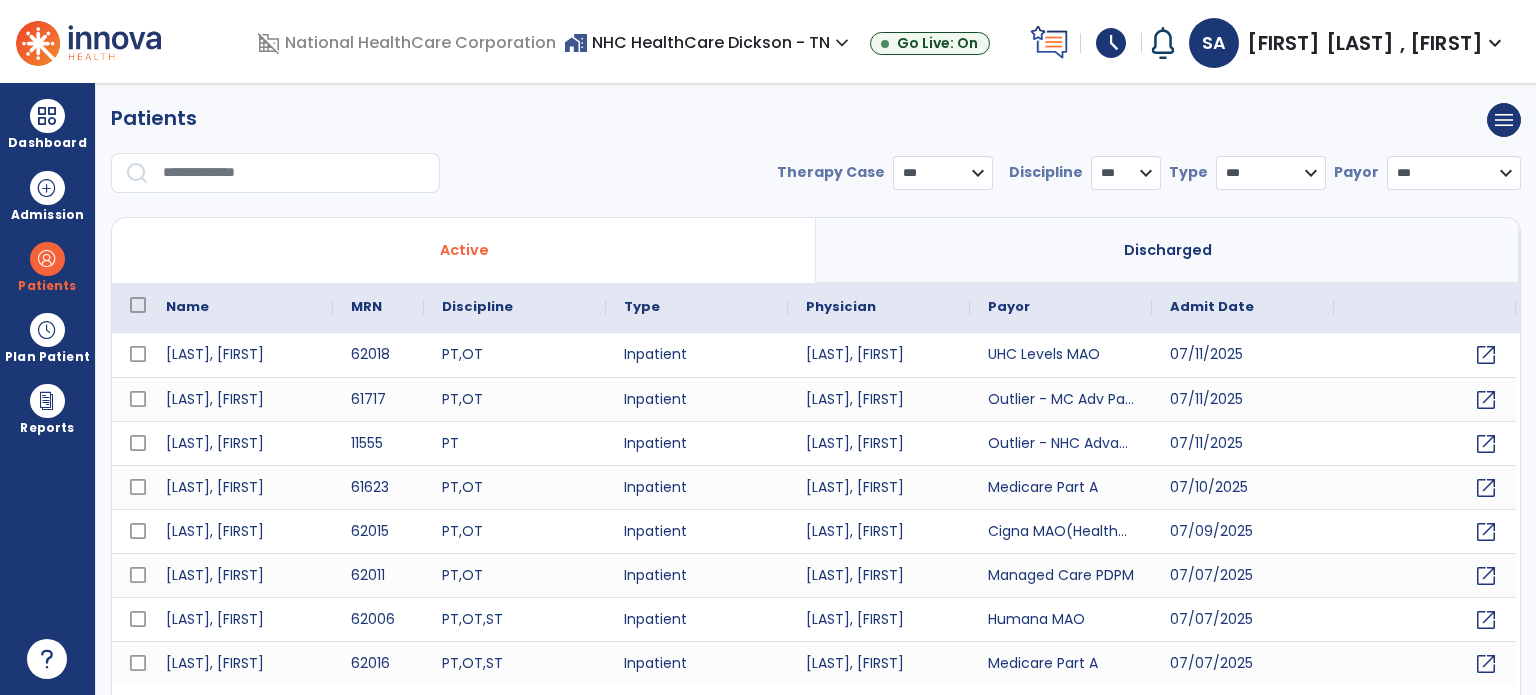 click at bounding box center (294, 173) 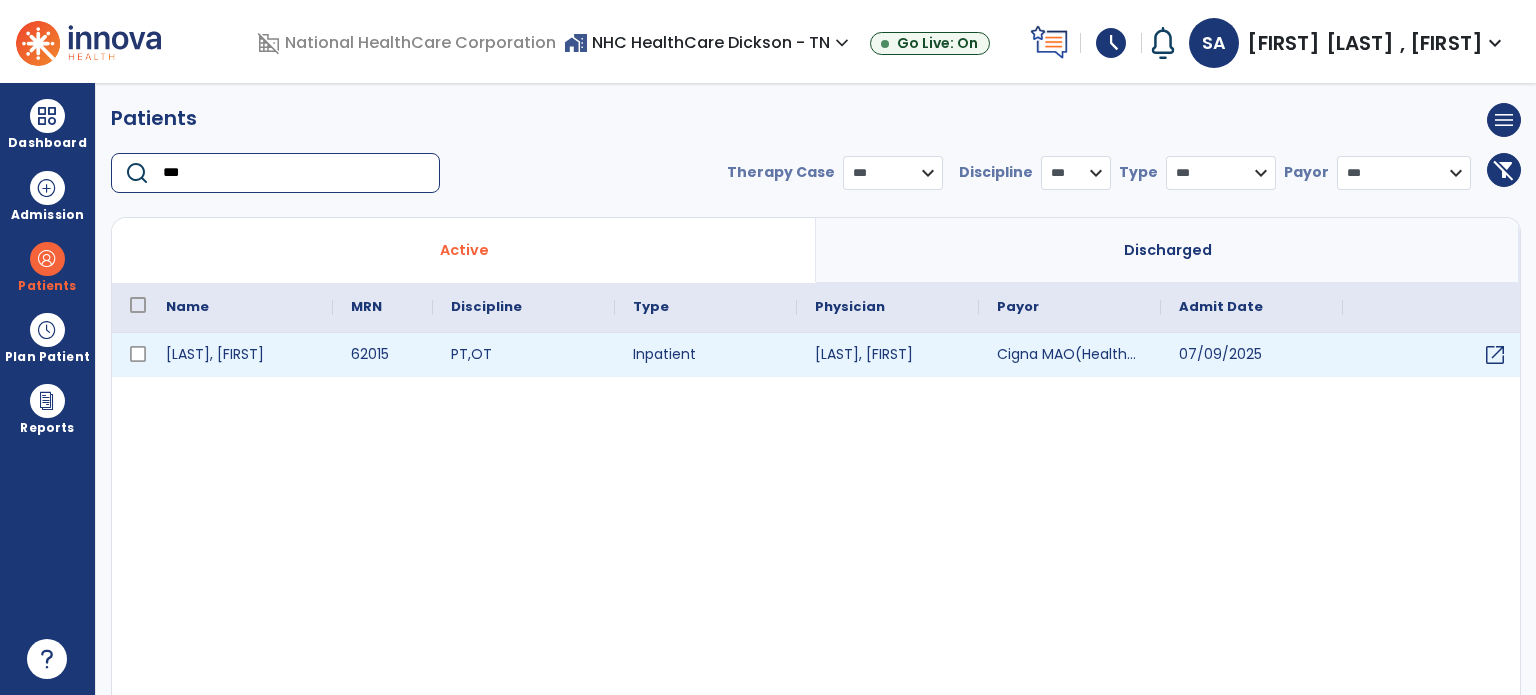 type on "***" 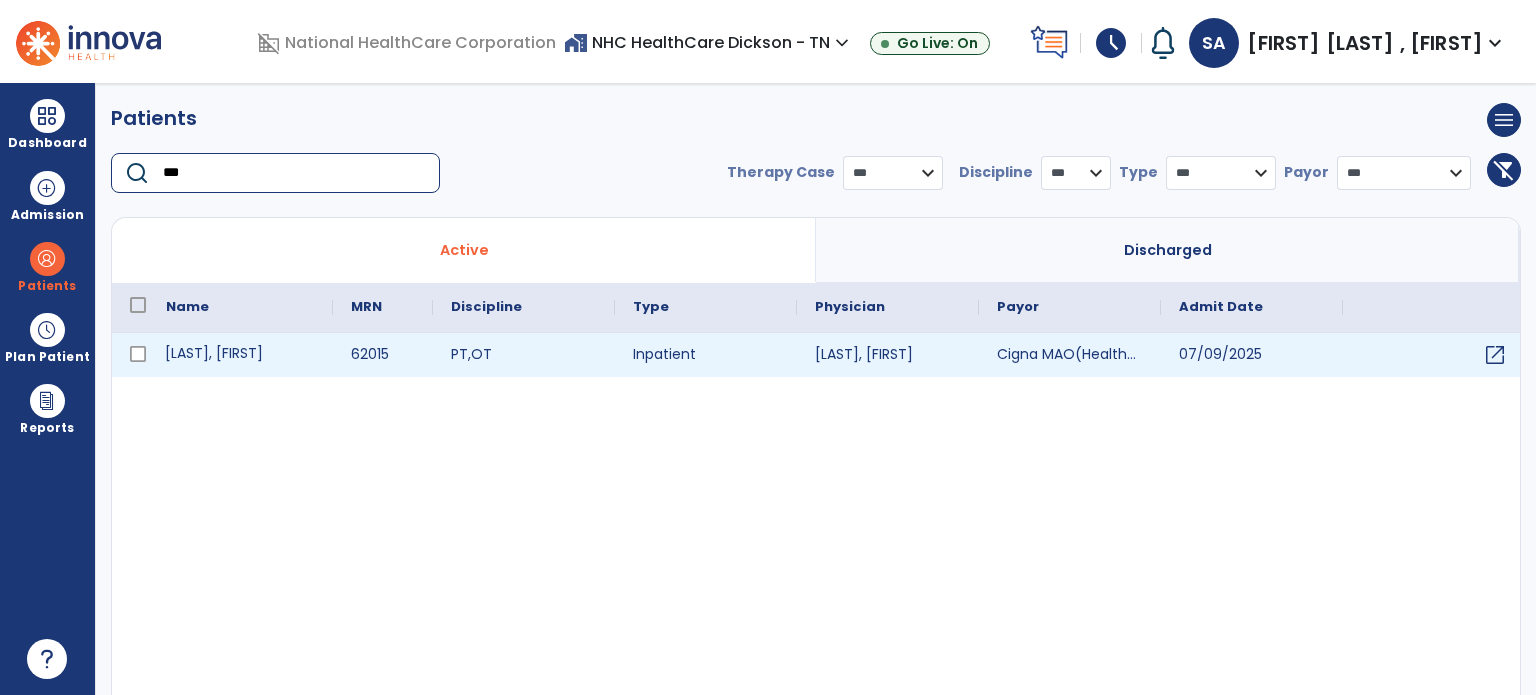 click on "[LAST], [FIRST]" at bounding box center [240, 355] 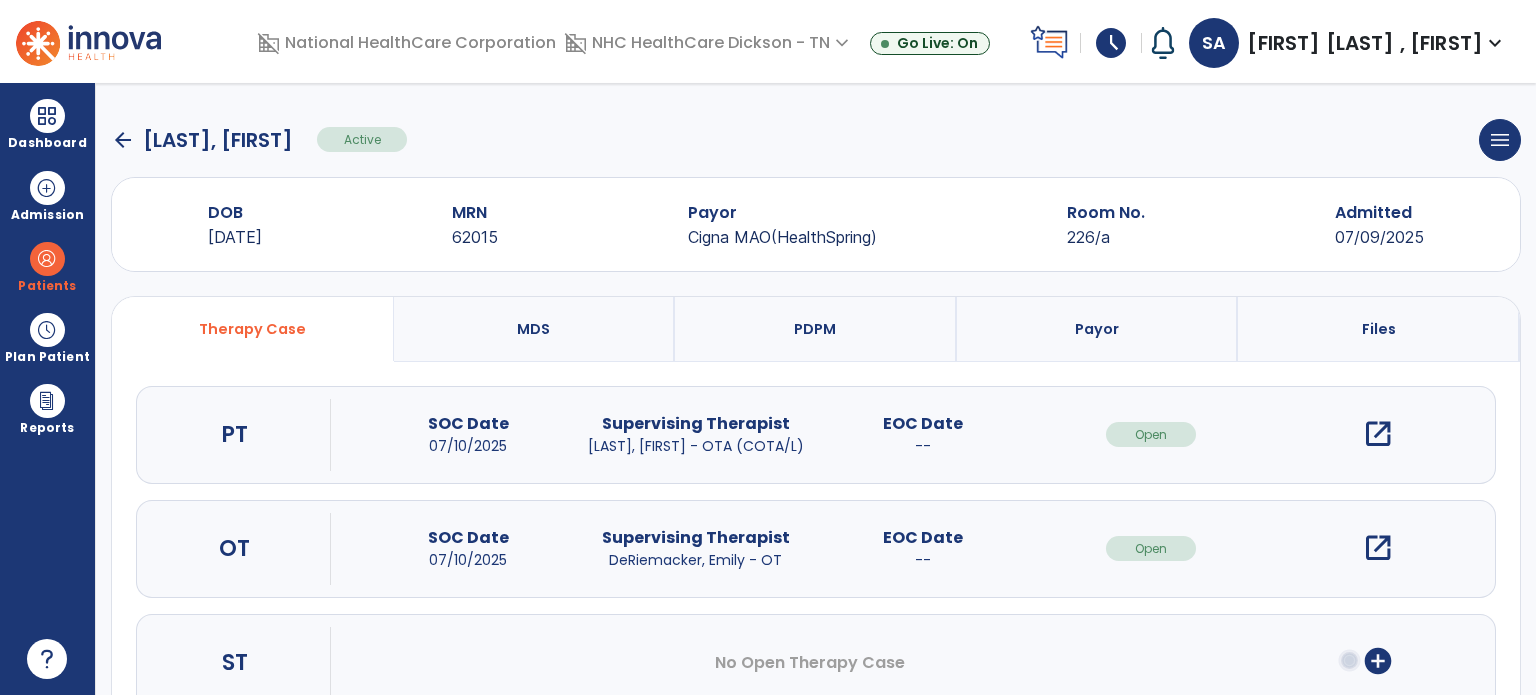 click on "open_in_new" at bounding box center [1378, 434] 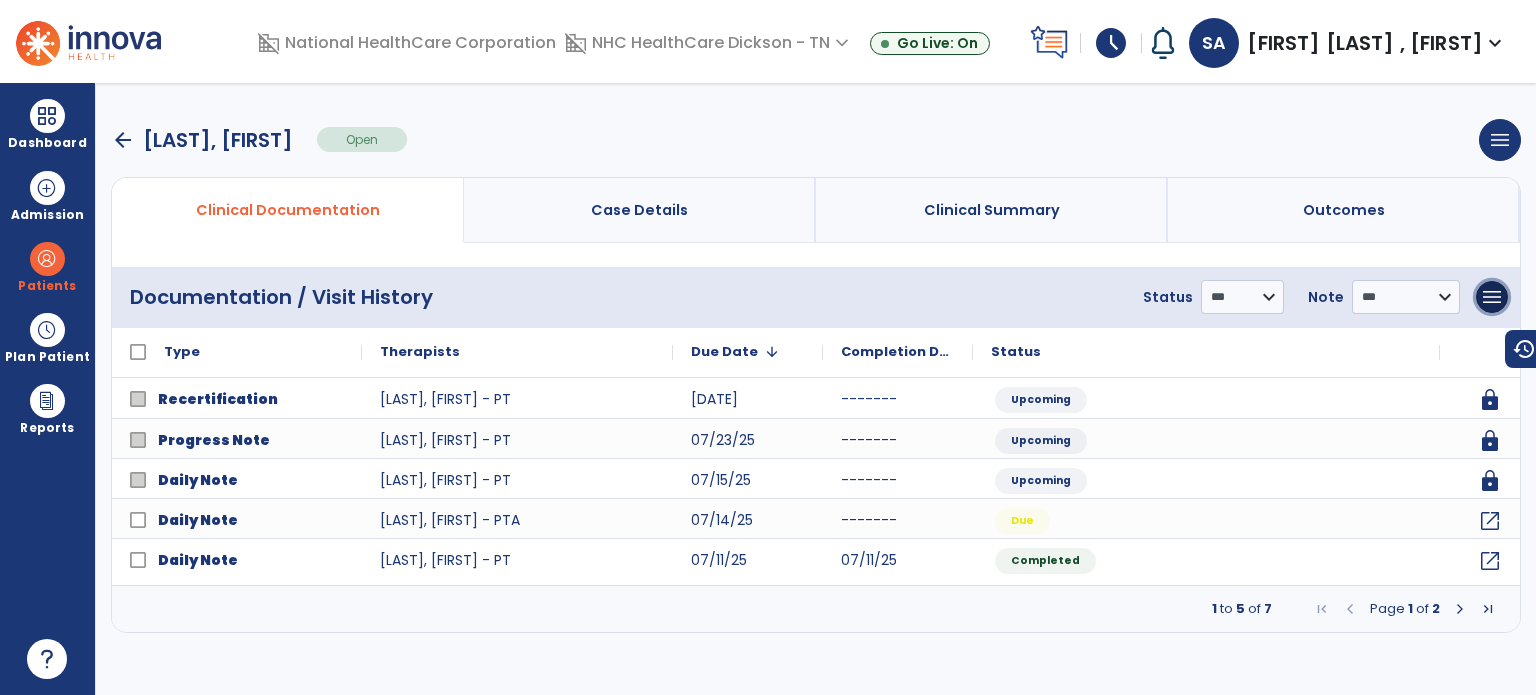 click on "menu" at bounding box center (1492, 297) 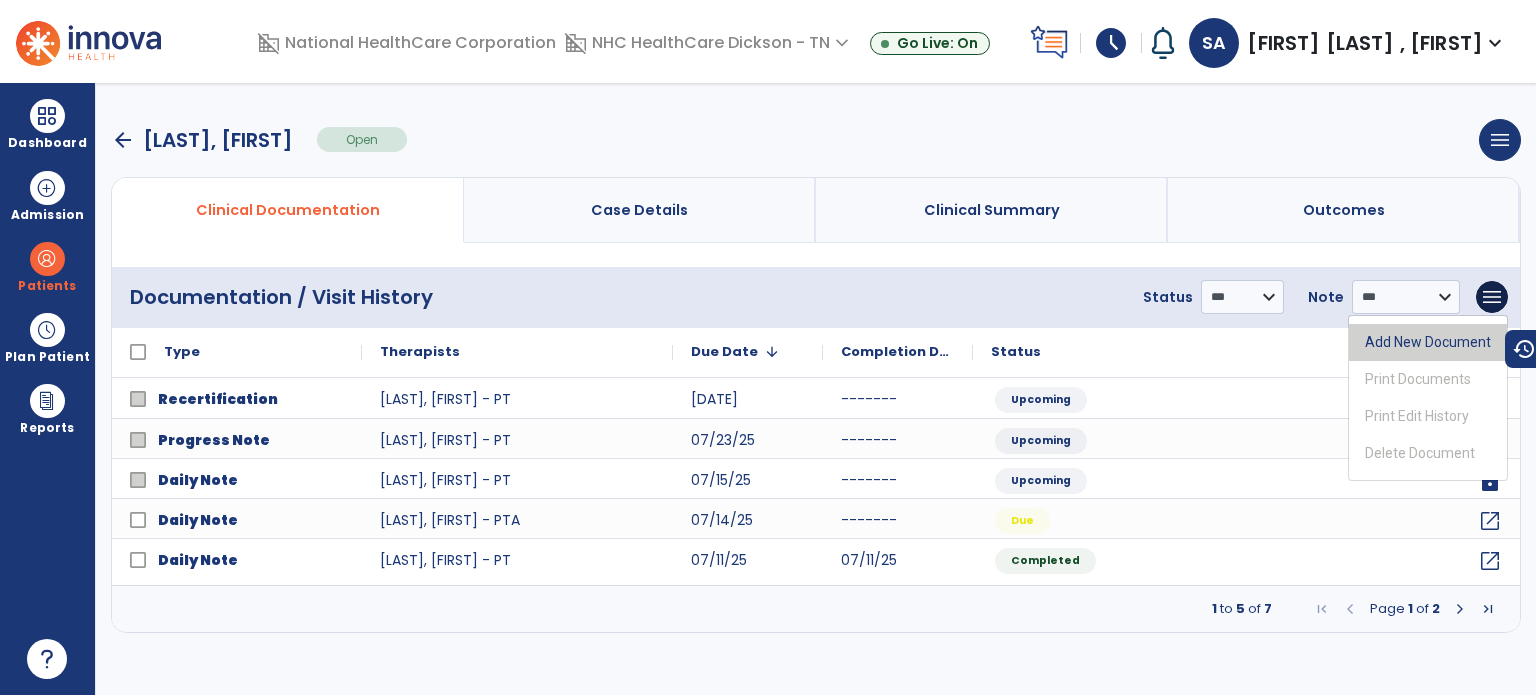 click on "Add New Document" at bounding box center [1428, 342] 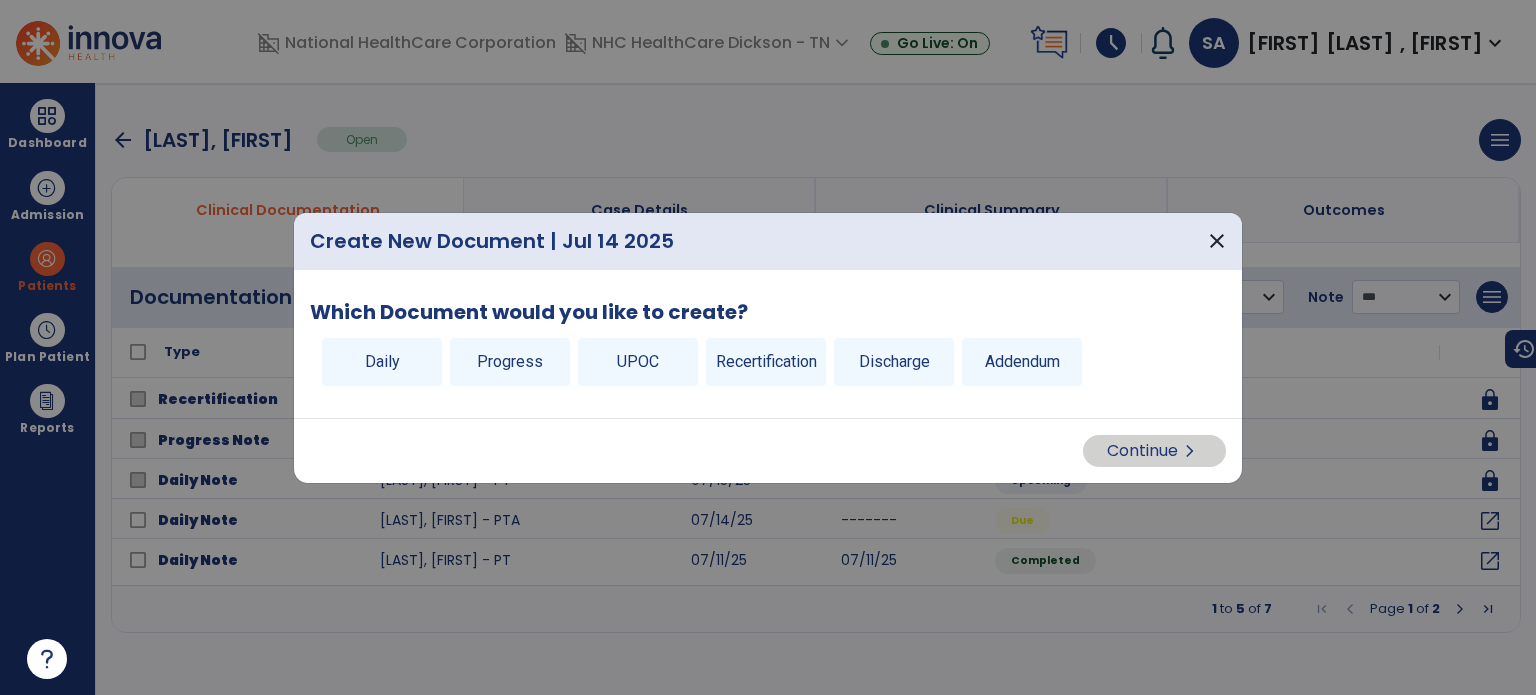 click on "Addendum" at bounding box center (1022, 362) 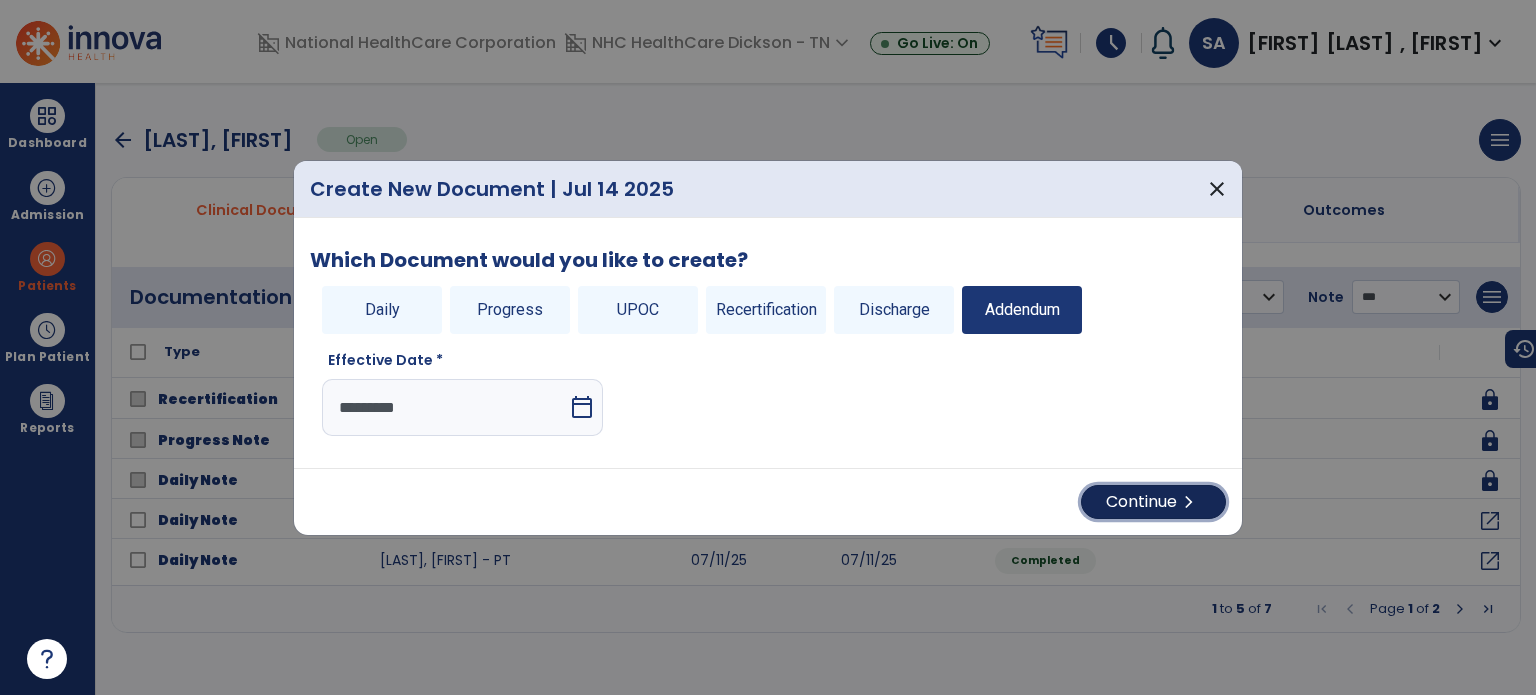 click on "chevron_right" at bounding box center [1189, 502] 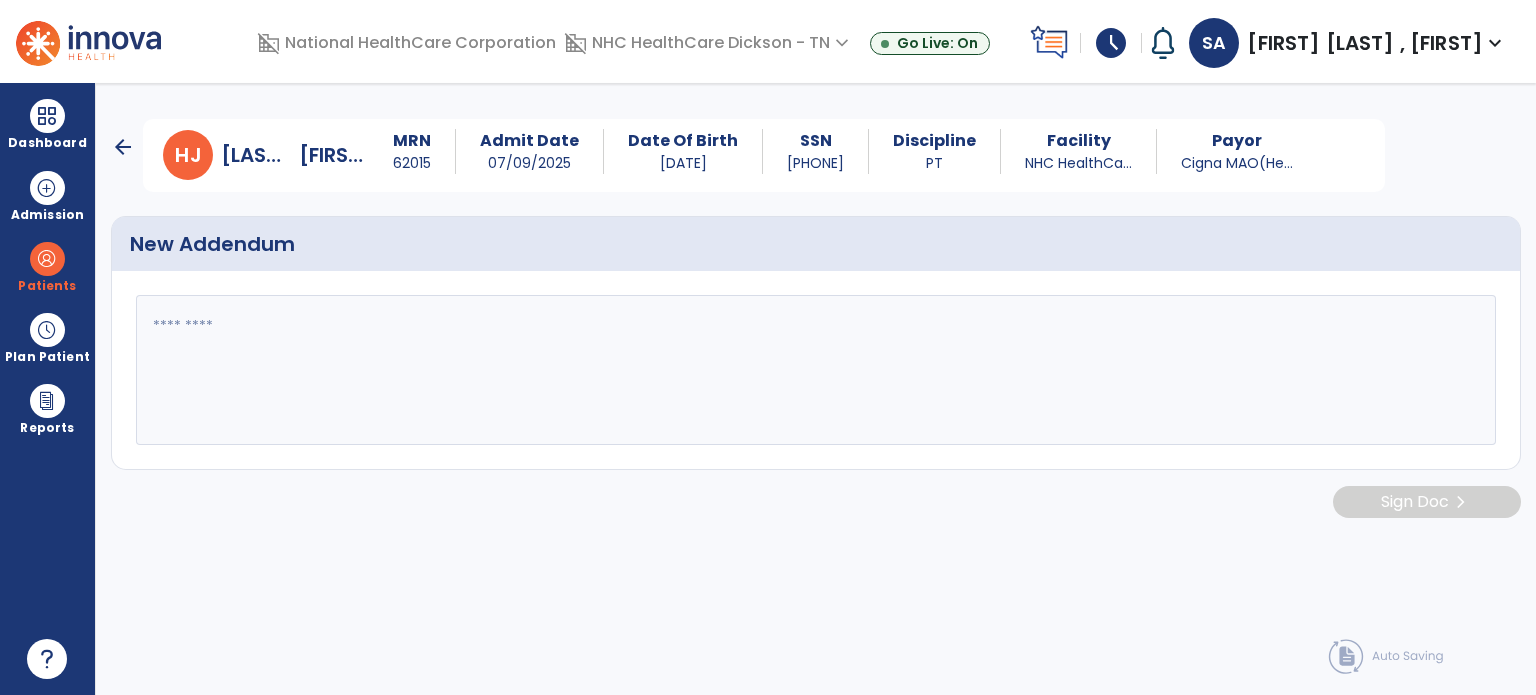 click 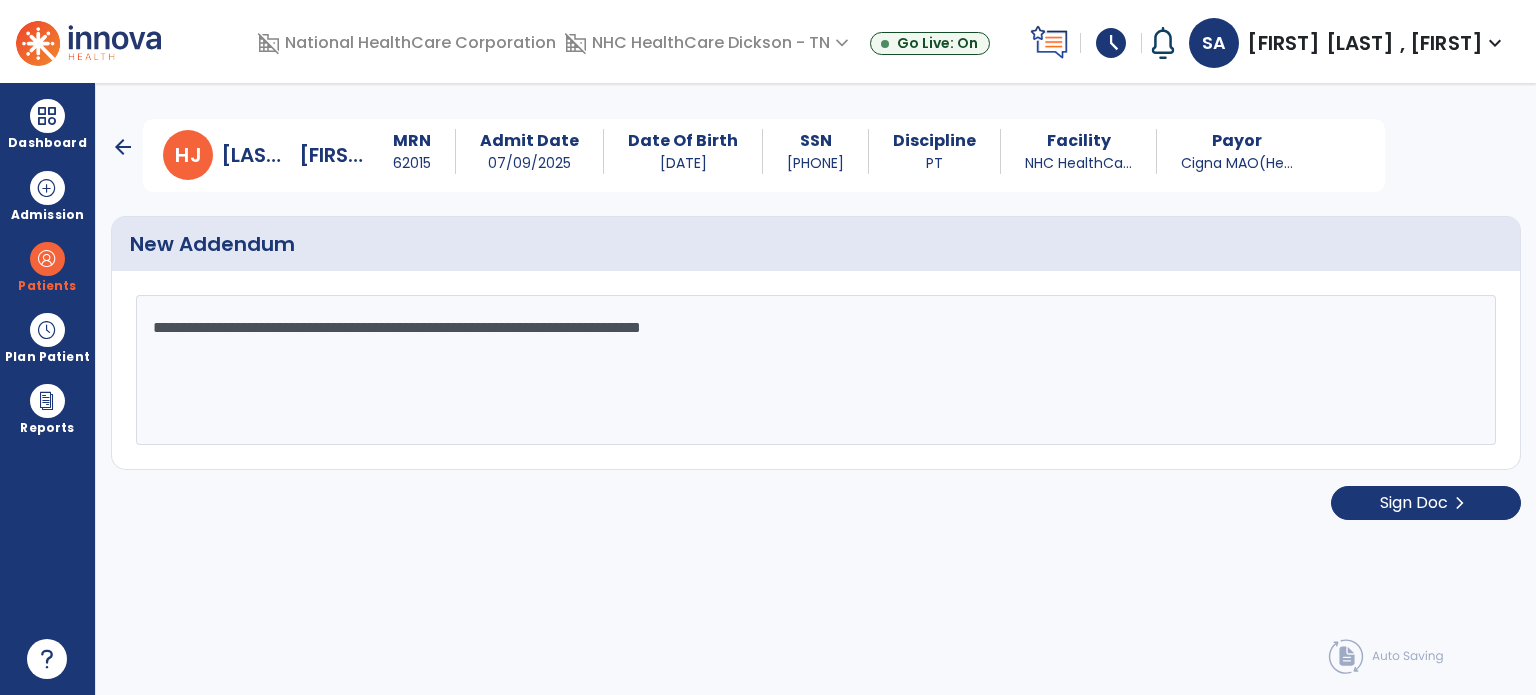 drag, startPoint x: 863, startPoint y: 327, endPoint x: 117, endPoint y: 298, distance: 746.5635 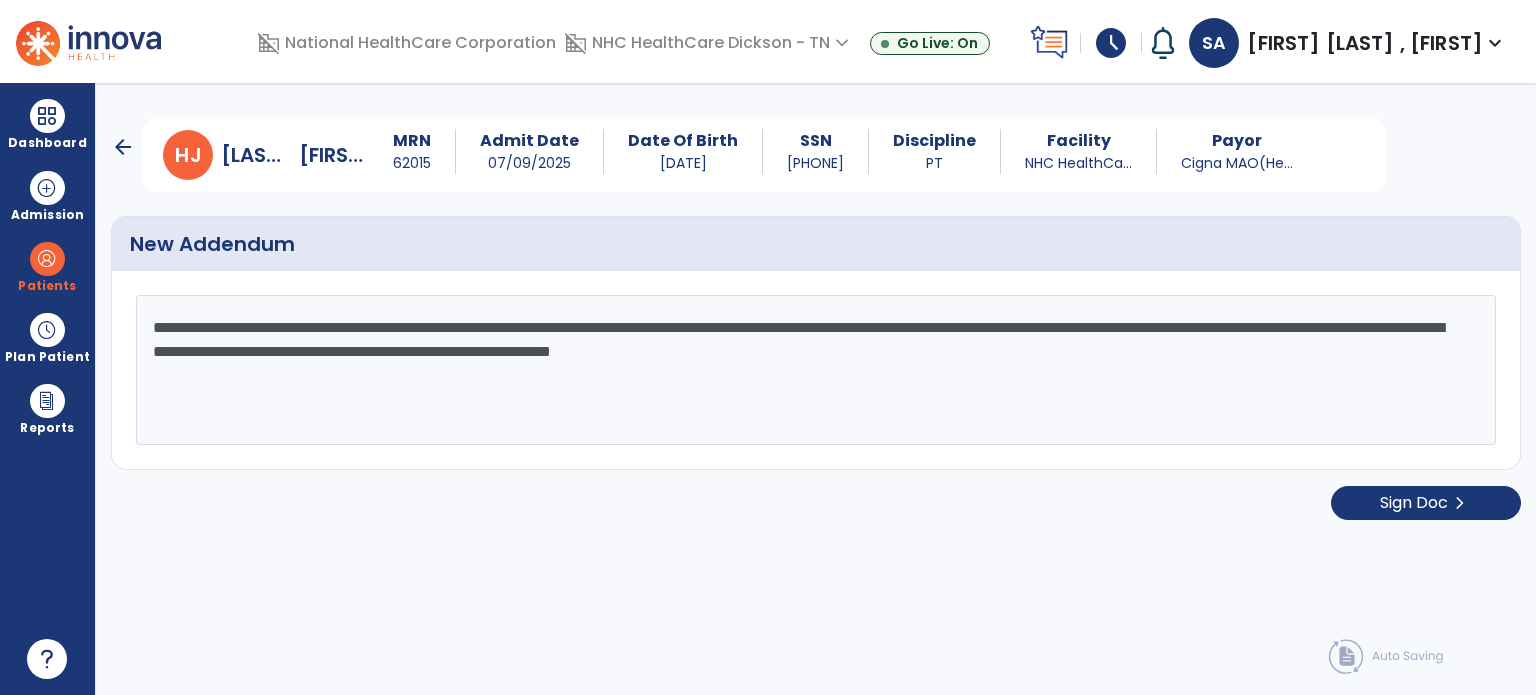 type on "**********" 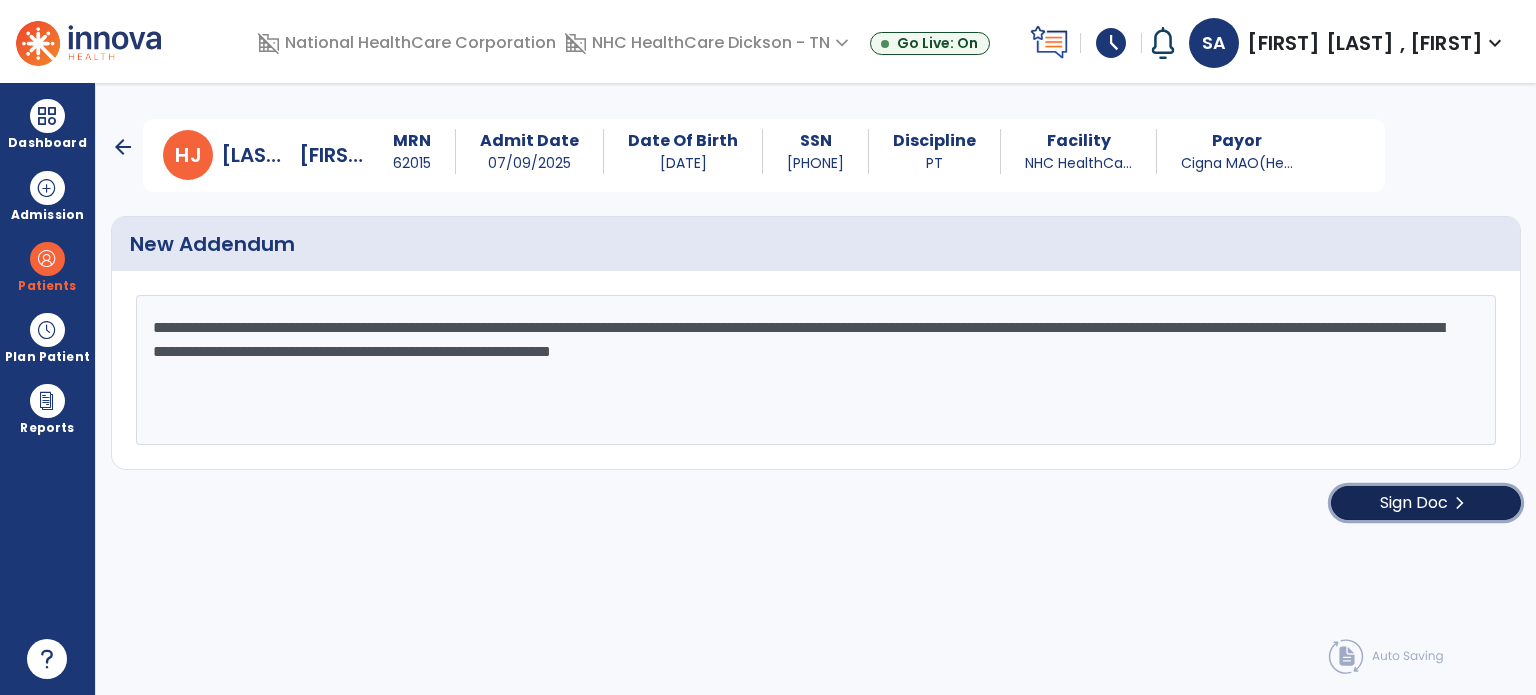click on "Sign Doc" 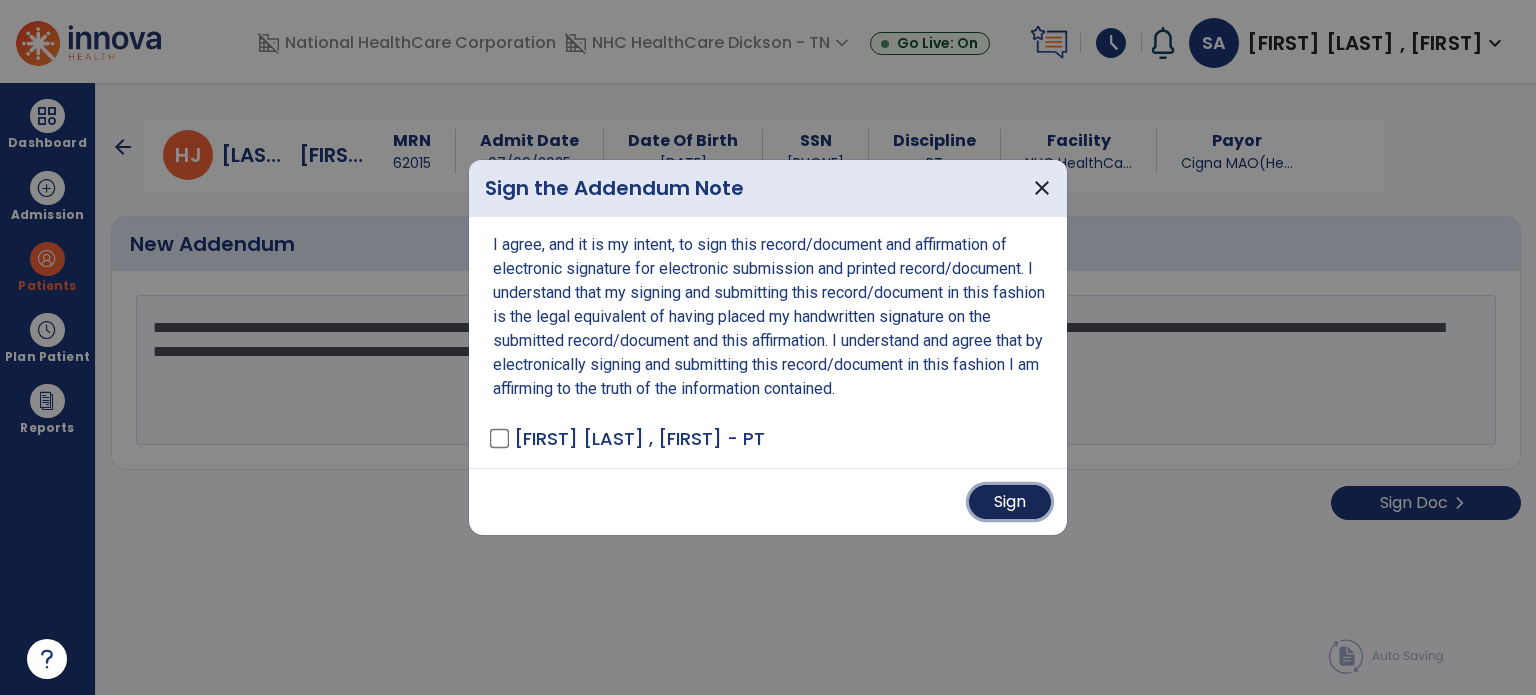 click on "Sign" at bounding box center (1010, 502) 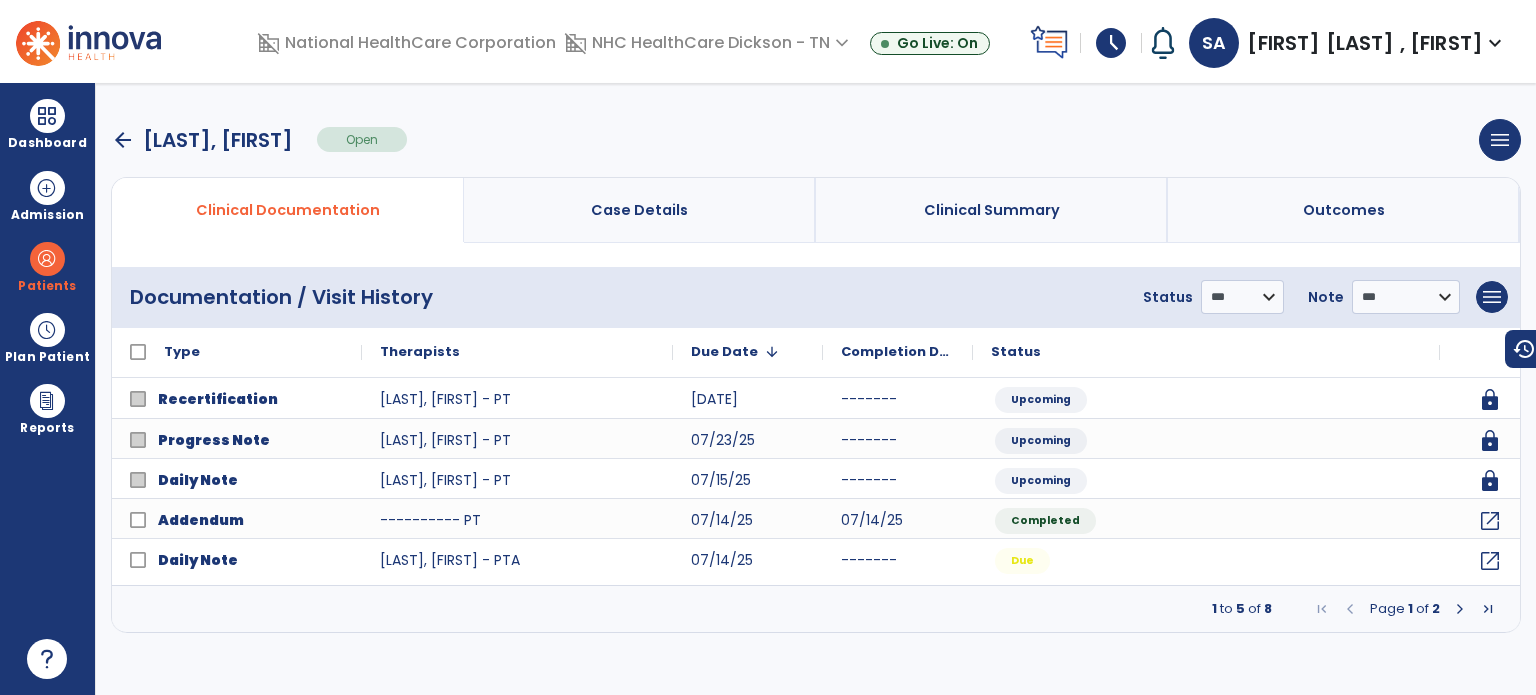 click at bounding box center [47, 116] 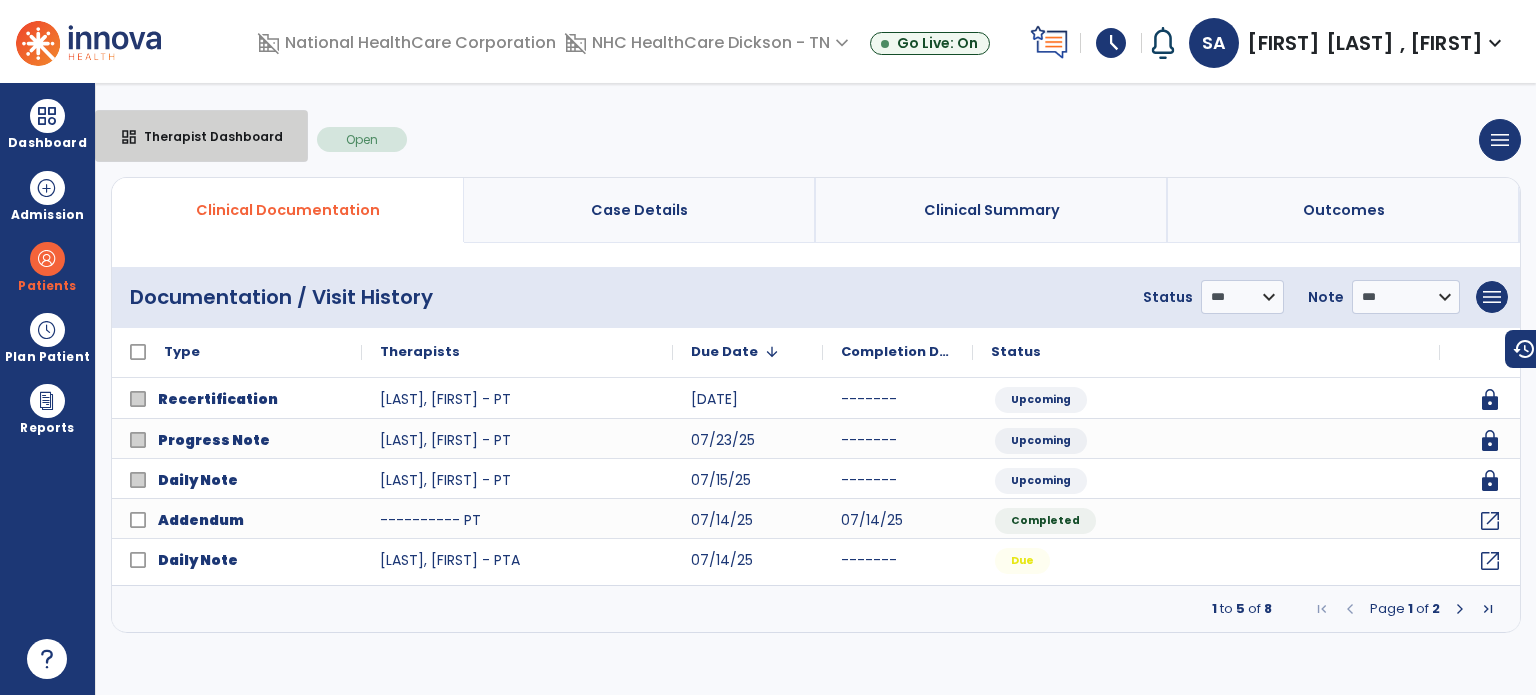 click on "Therapist Dashboard" at bounding box center (205, 136) 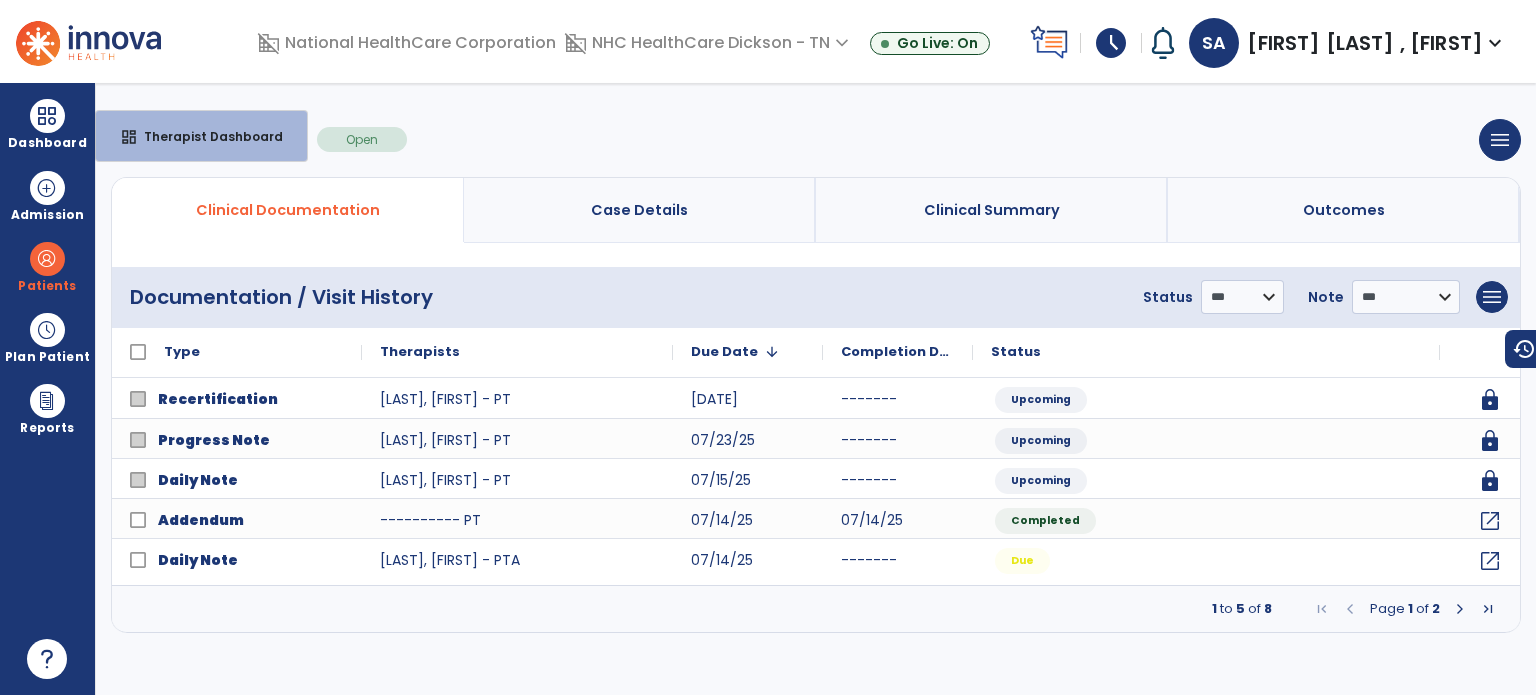 select on "****" 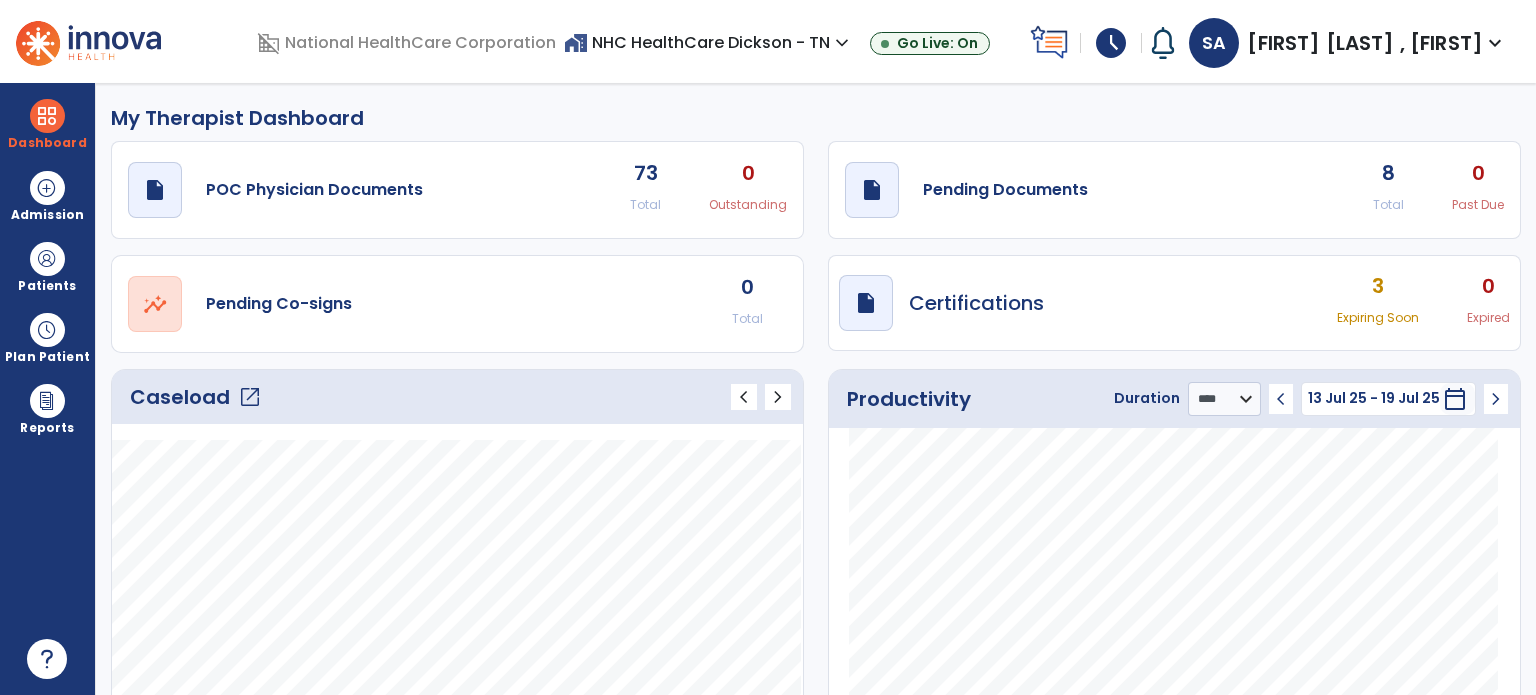 click on "draft   open_in_new  Pending Documents 8 Total 0 Past Due" 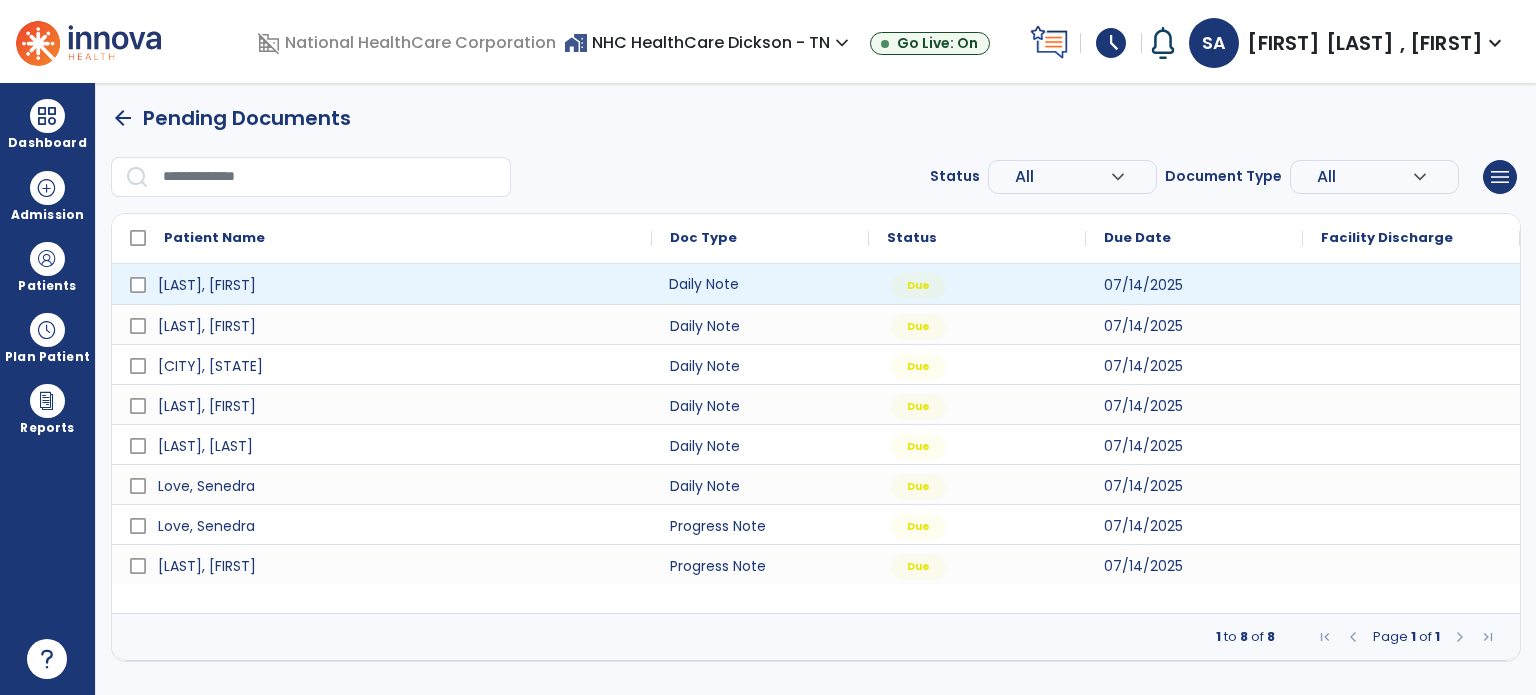 click on "Daily Note" at bounding box center [760, 284] 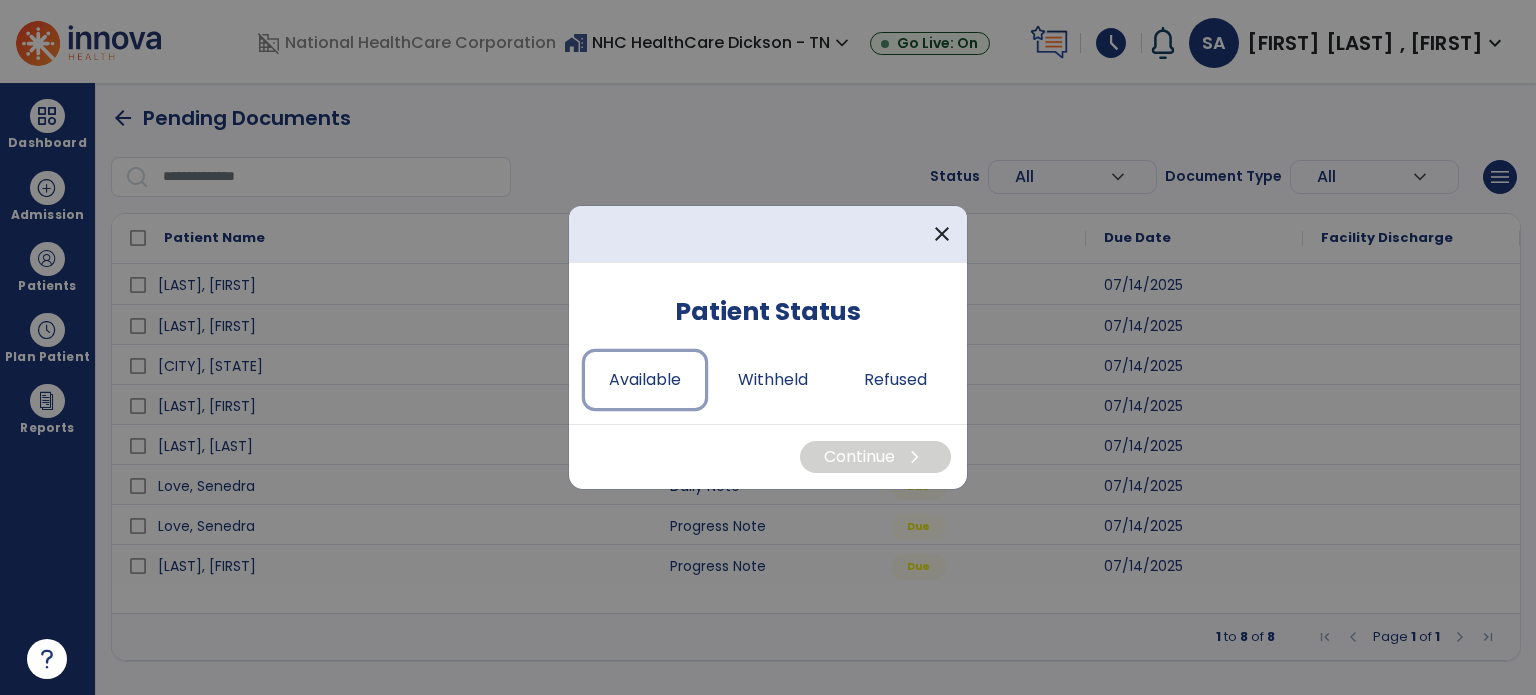 click on "Available" at bounding box center (645, 380) 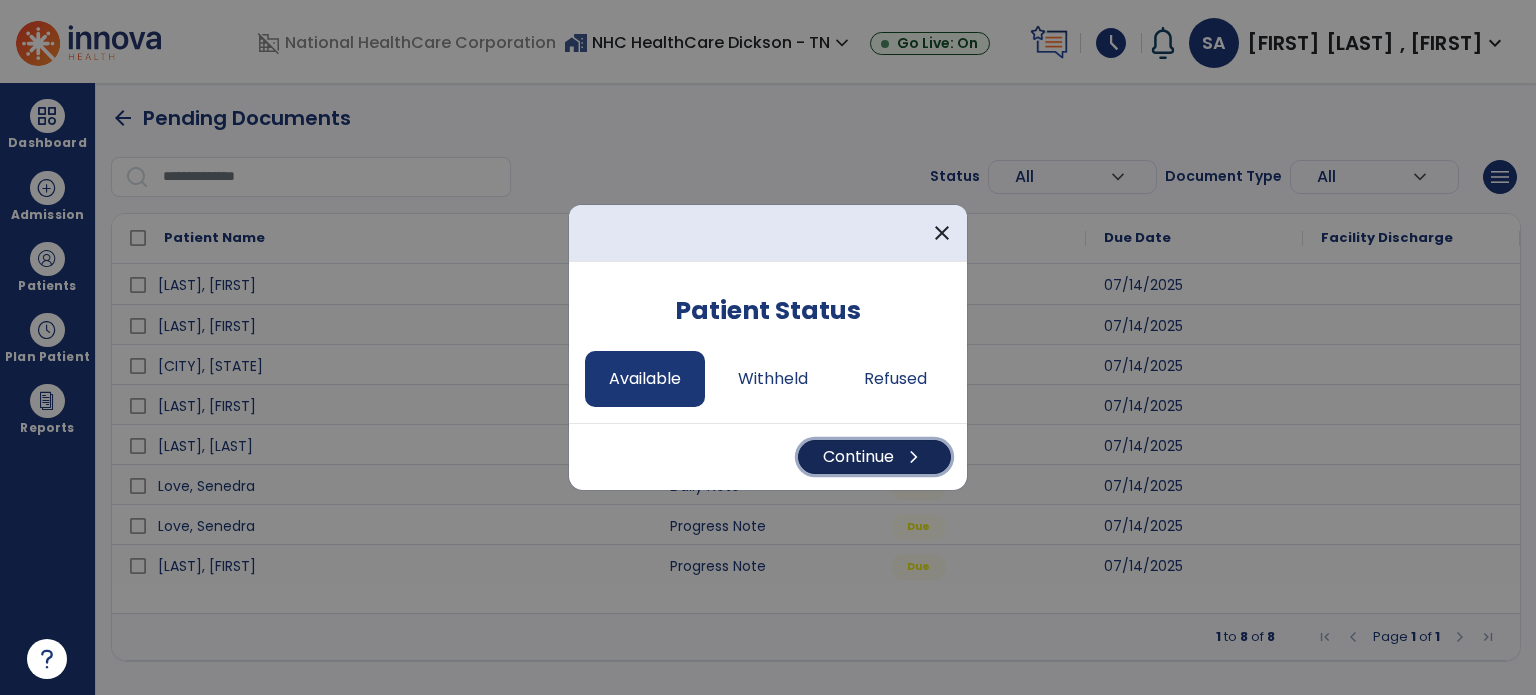 click on "Continue   chevron_right" at bounding box center [874, 457] 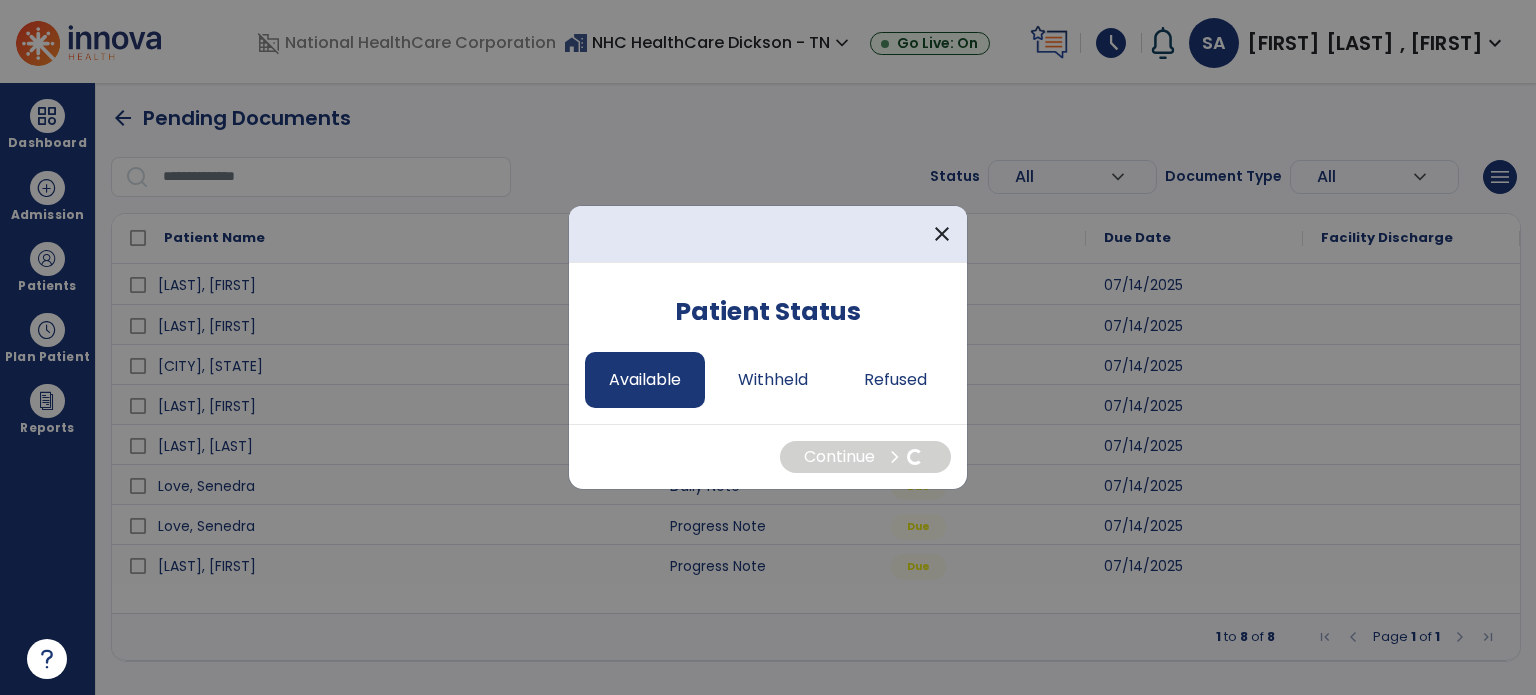select on "*" 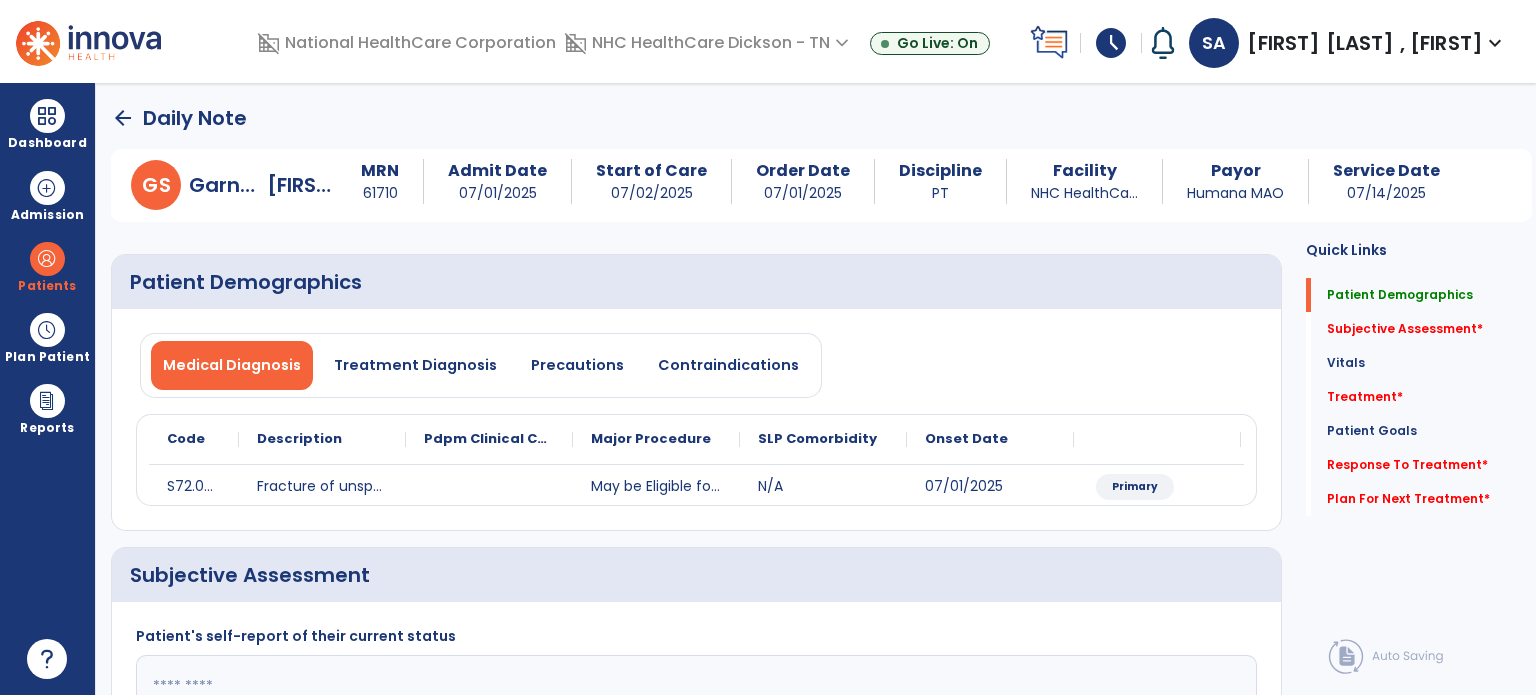 click on "arrow_back   Daily Note" 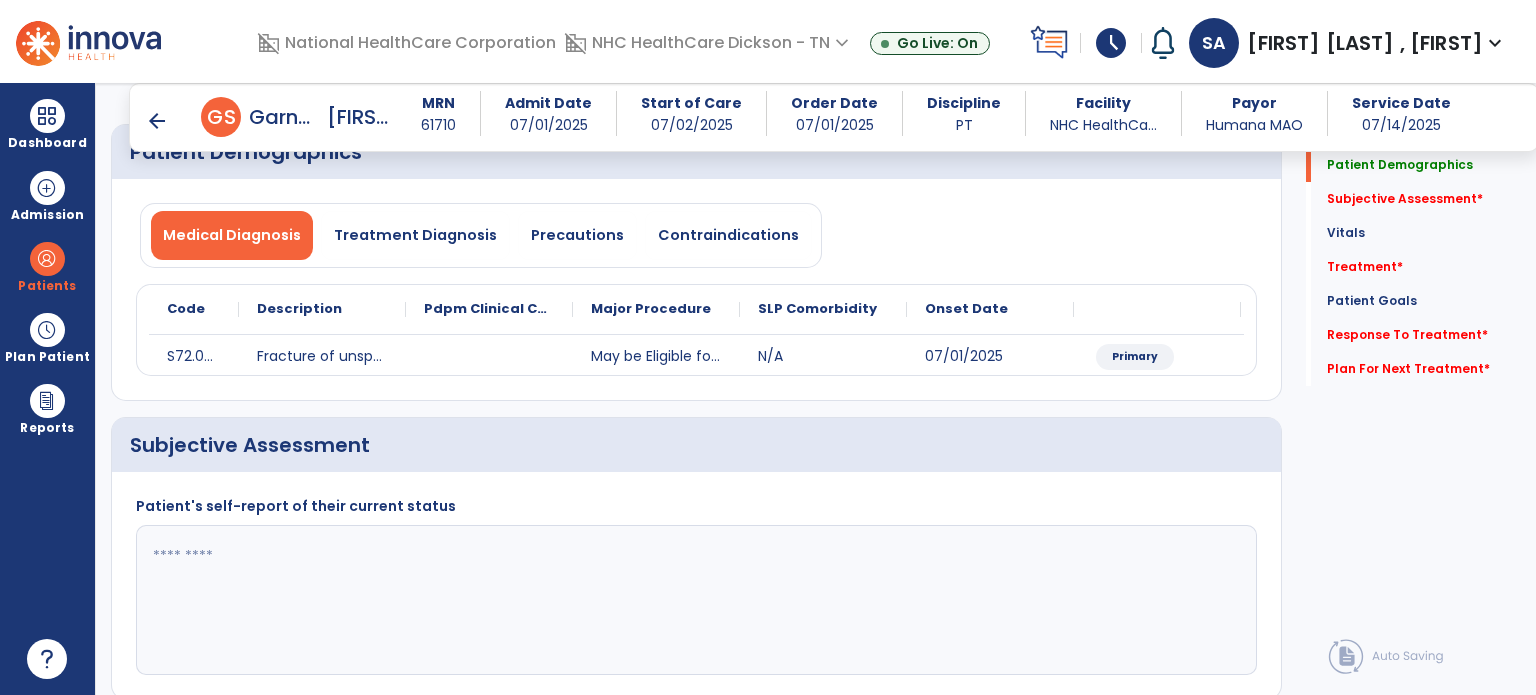 scroll, scrollTop: 123, scrollLeft: 0, axis: vertical 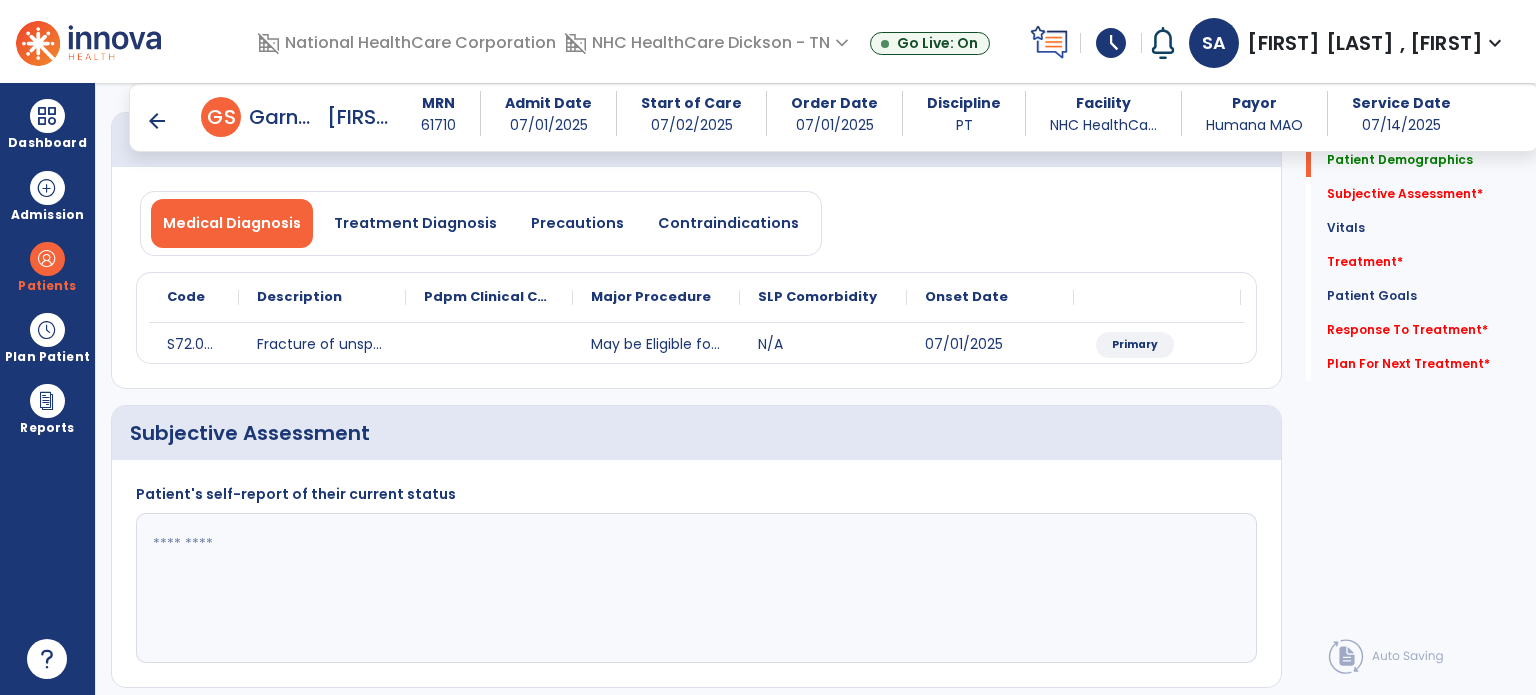 click 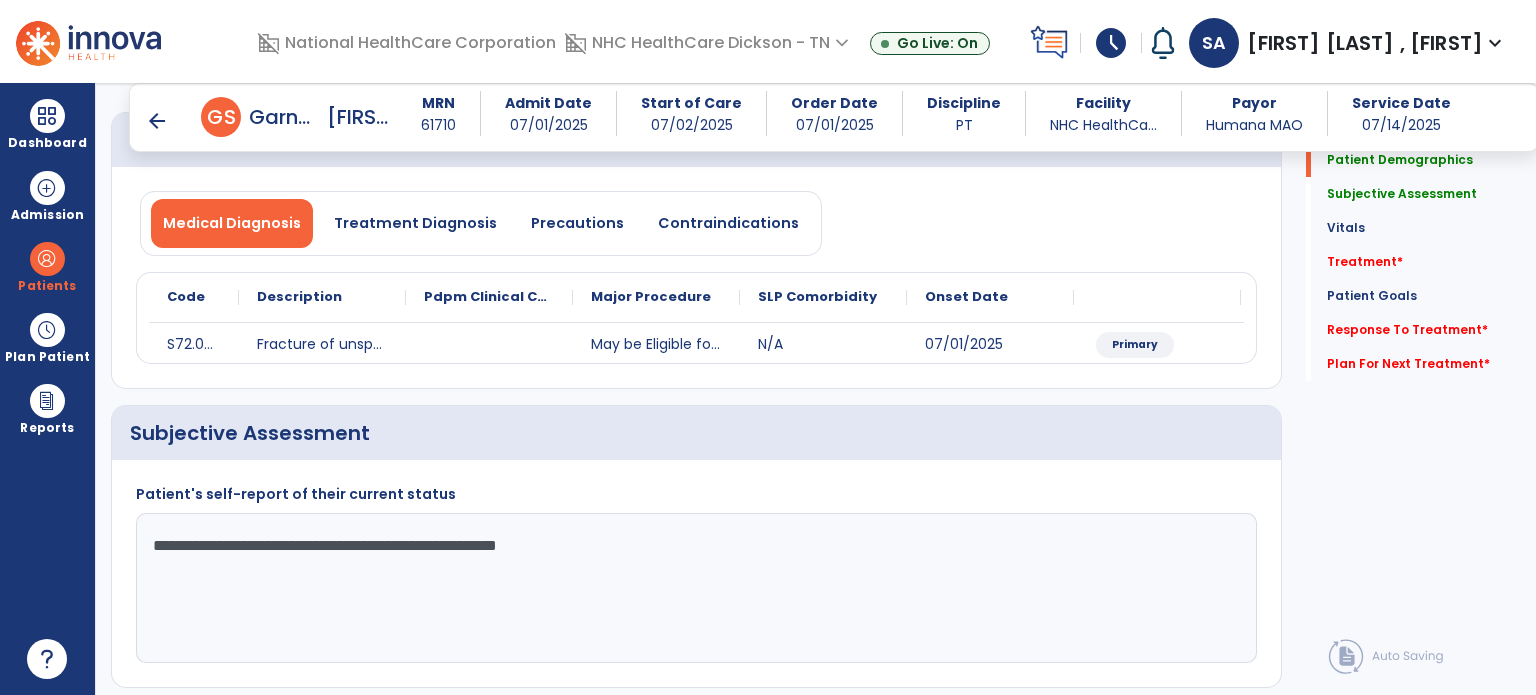 click on "**********" 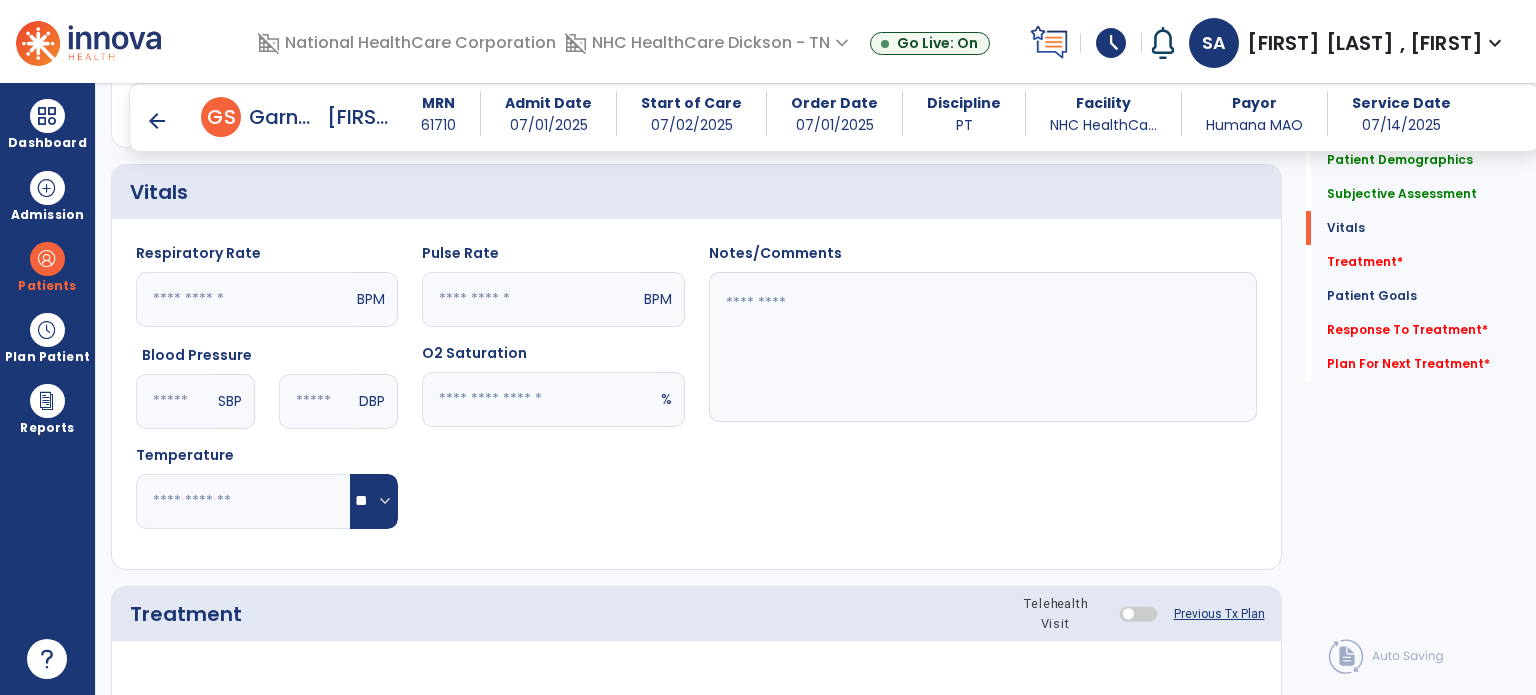 scroll, scrollTop: 960, scrollLeft: 0, axis: vertical 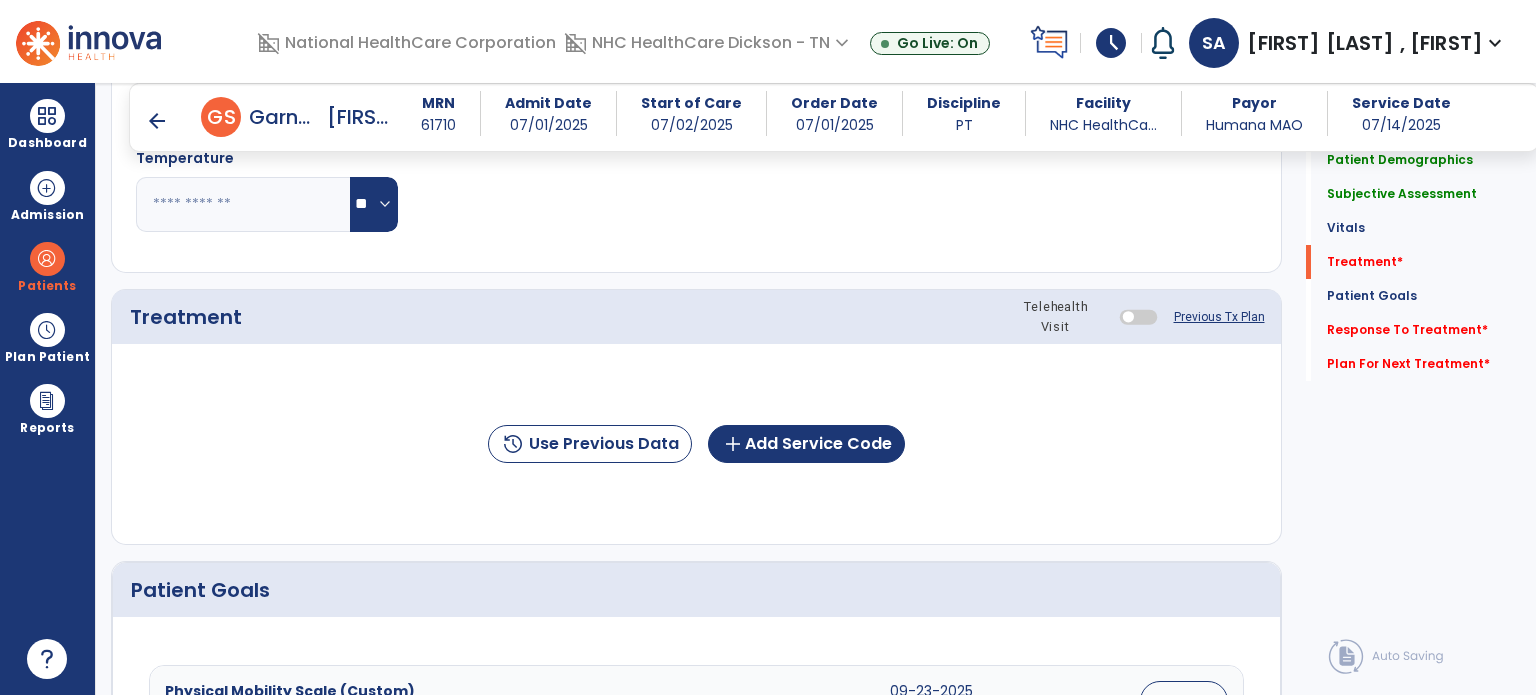 type on "**********" 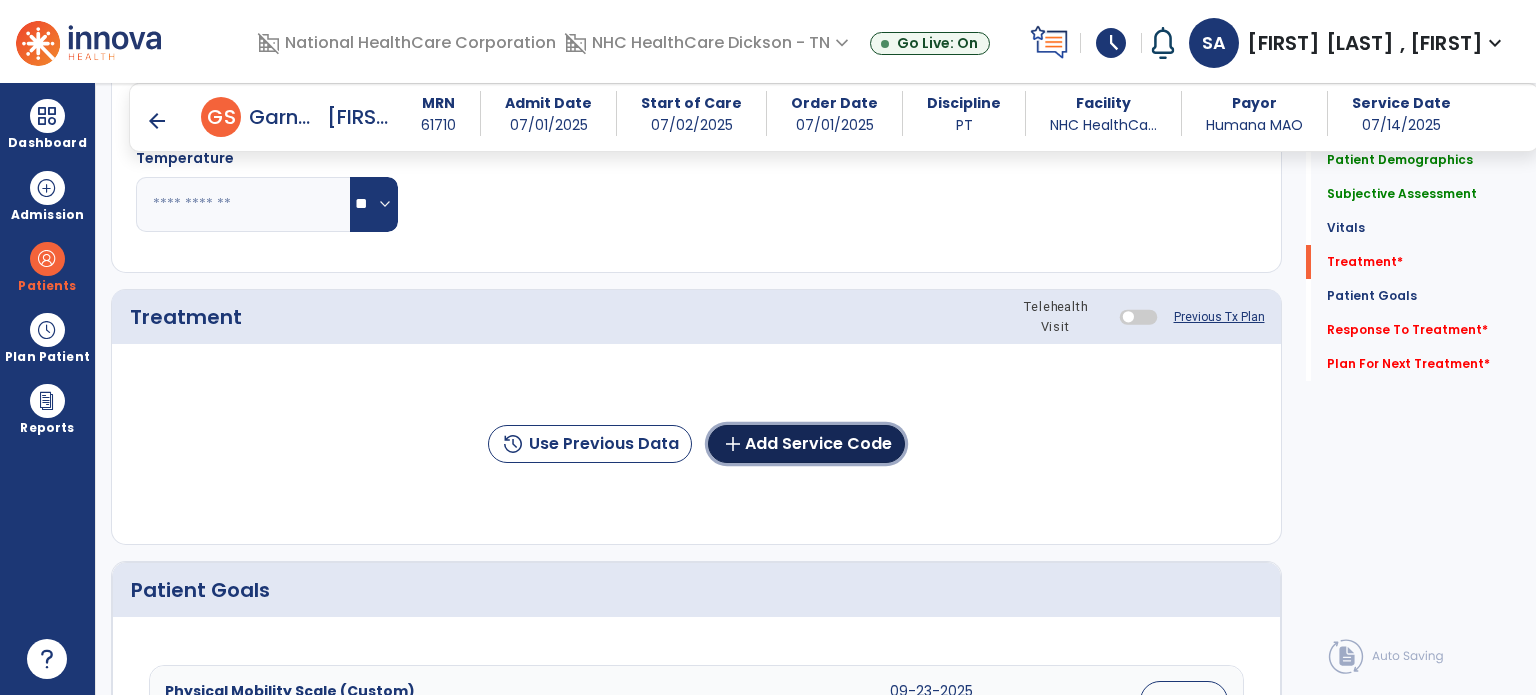 click on "add  Add Service Code" 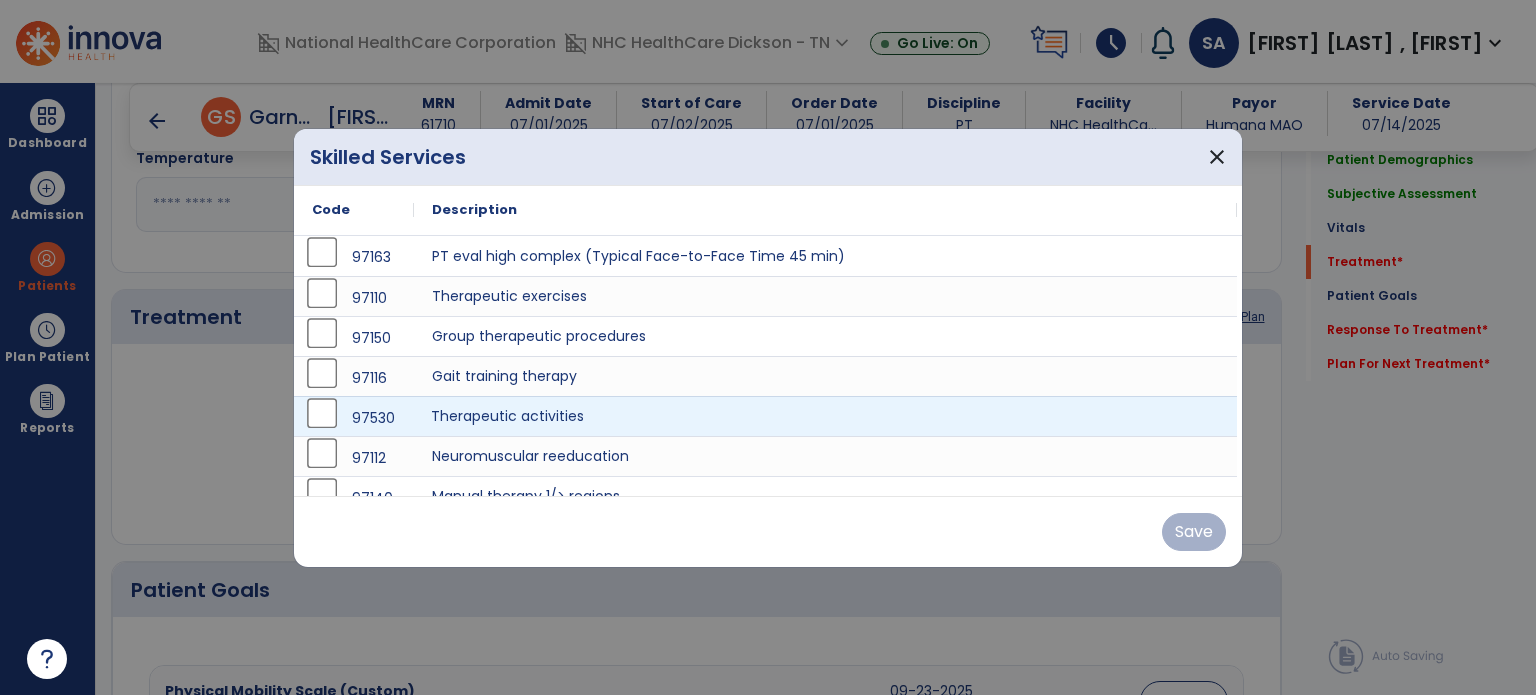 click on "Therapeutic activities" at bounding box center (825, 416) 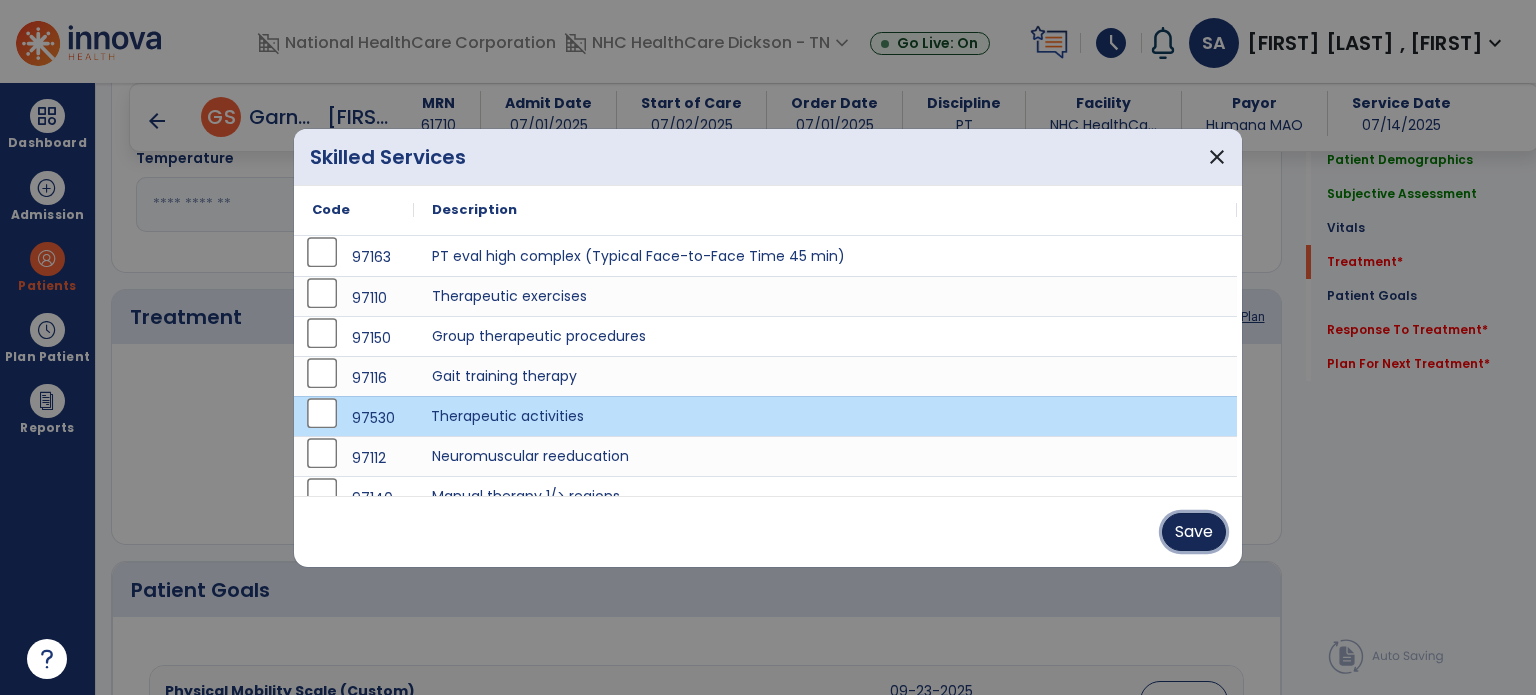 click on "Save" at bounding box center (1194, 532) 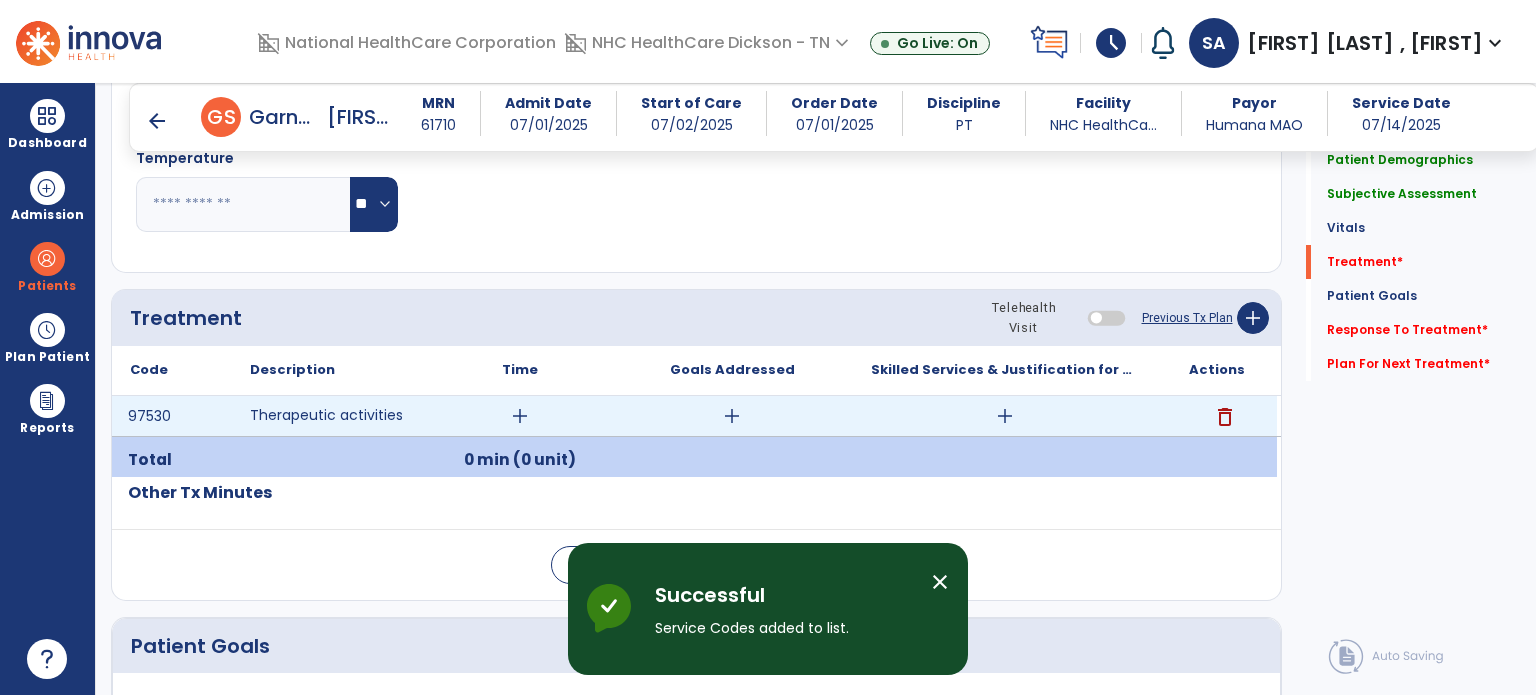 click on "add" at bounding box center [520, 416] 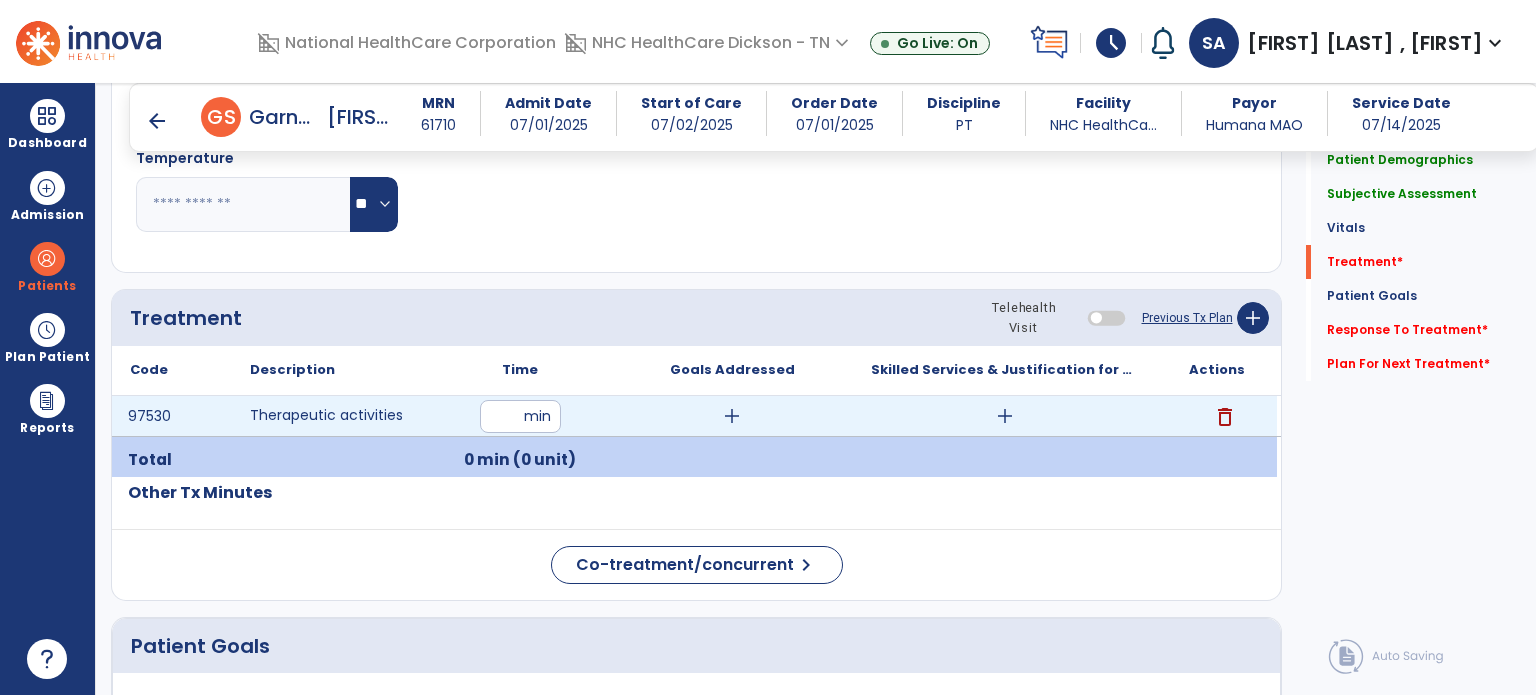 type on "**" 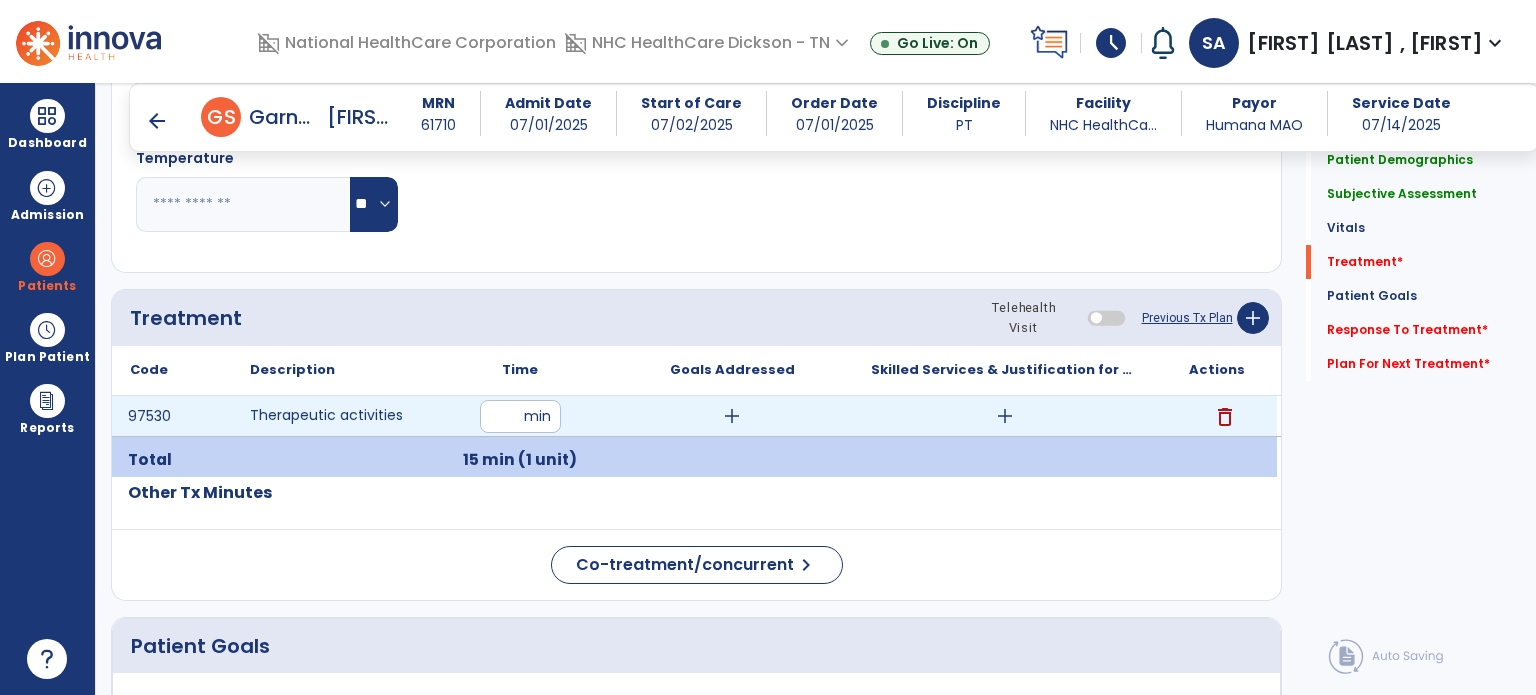 click on "add" at bounding box center (1005, 416) 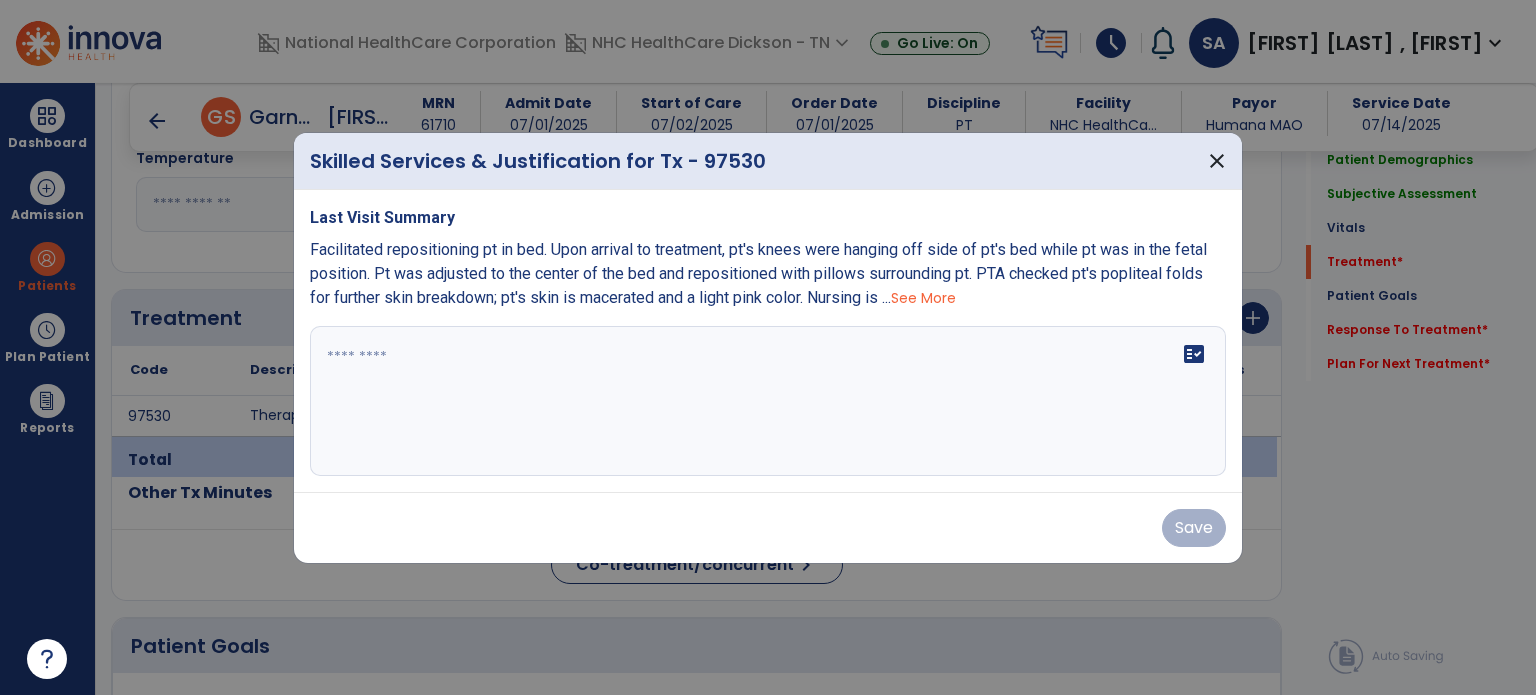 click at bounding box center (768, 401) 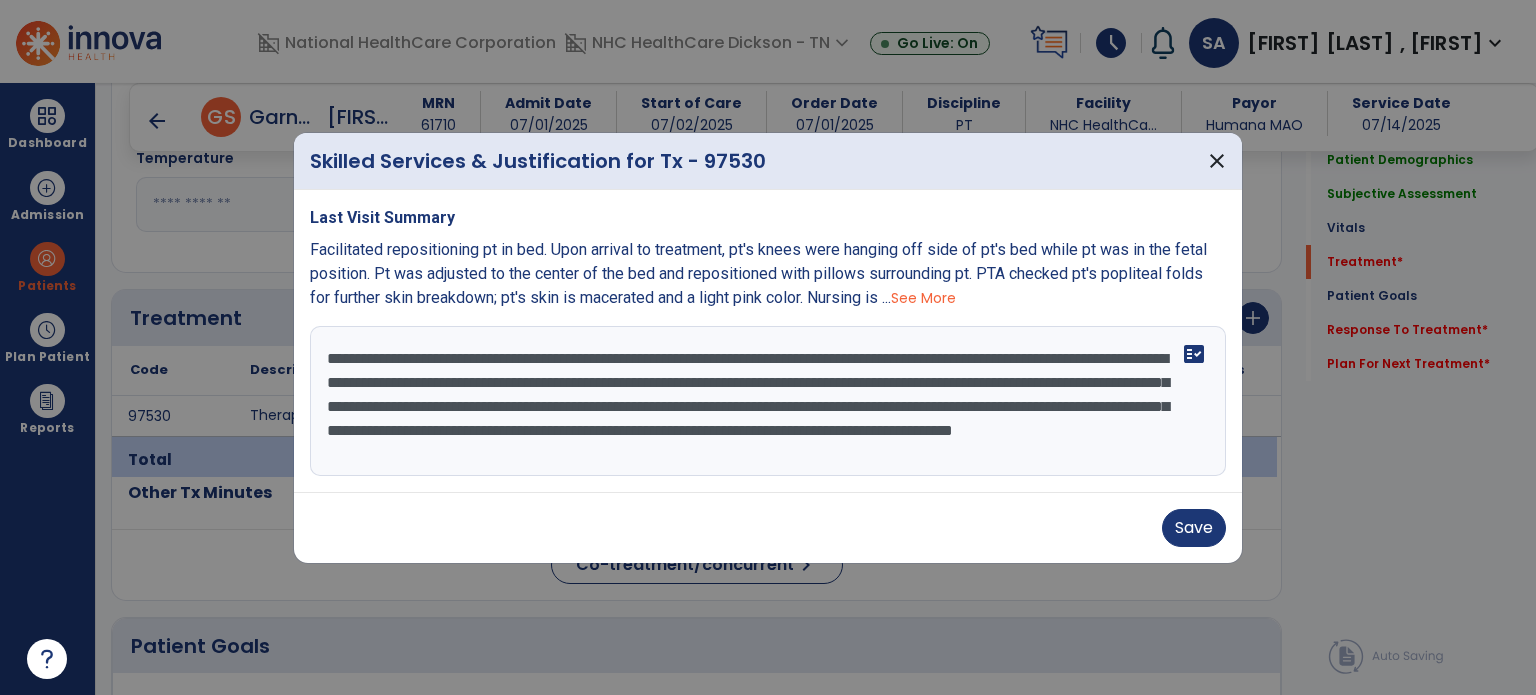 scroll, scrollTop: 15, scrollLeft: 0, axis: vertical 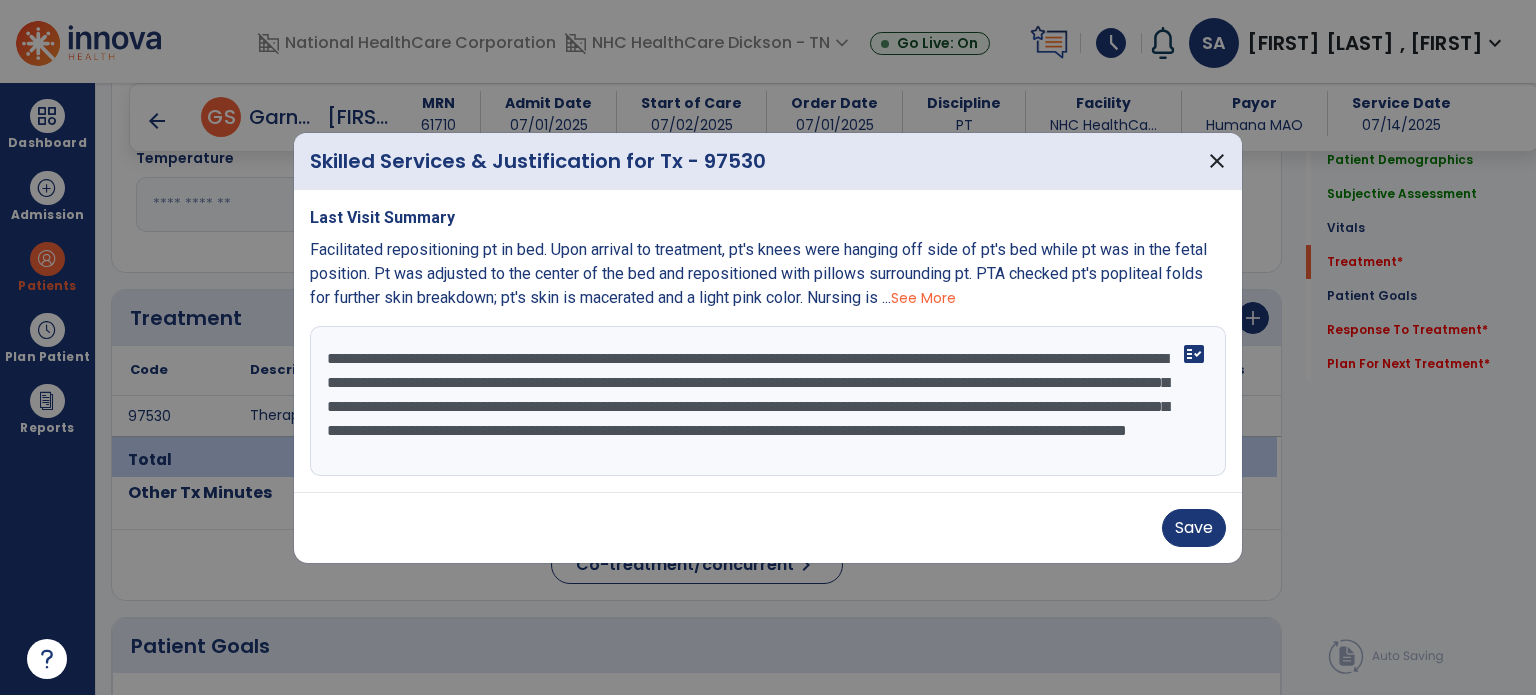 click on "**********" at bounding box center [768, 401] 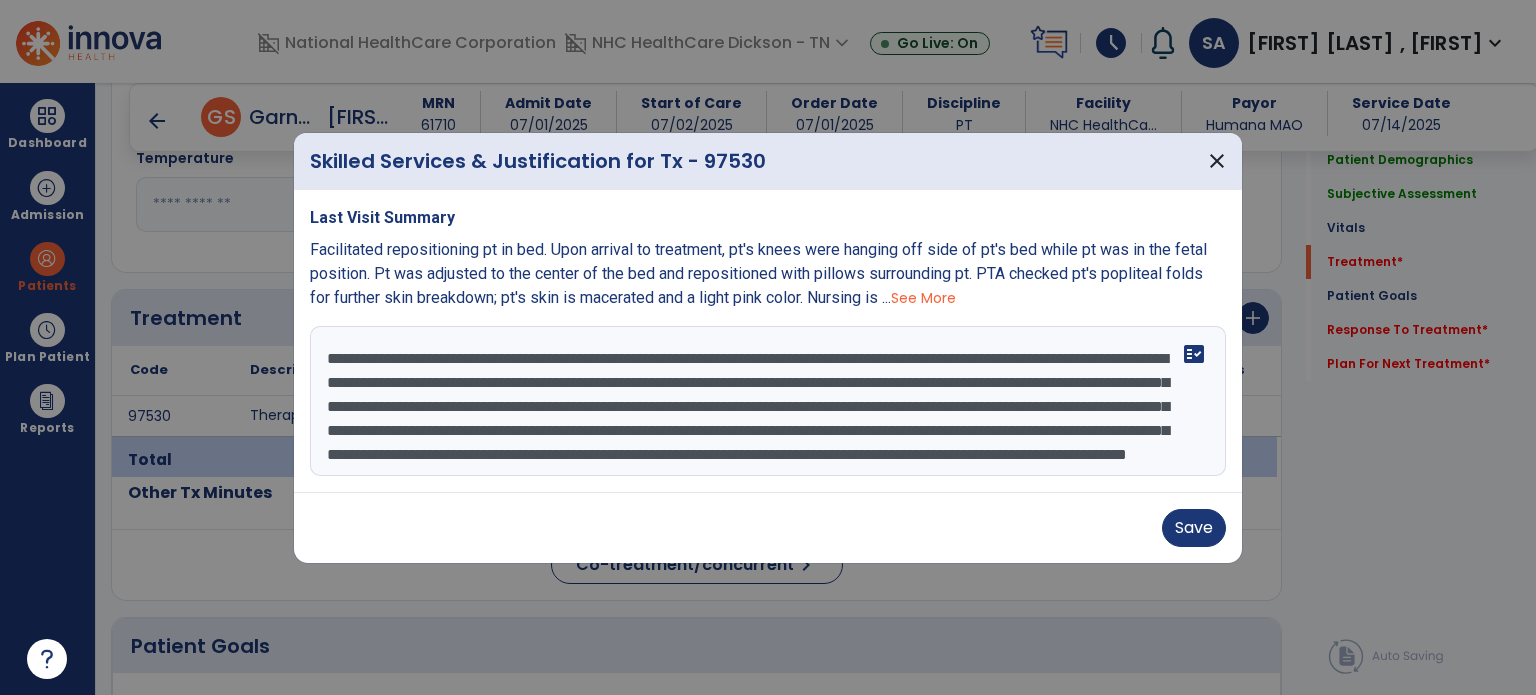 scroll, scrollTop: 48, scrollLeft: 0, axis: vertical 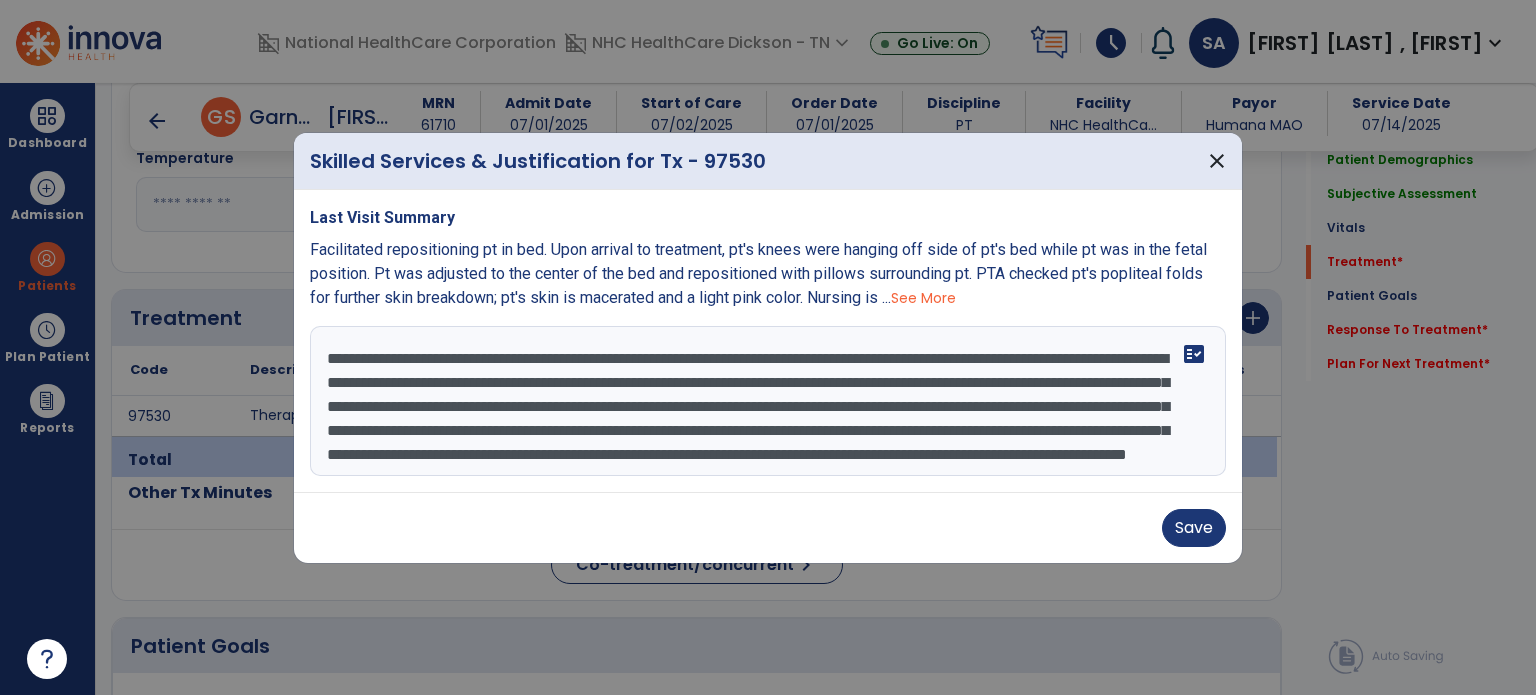 click on "**********" at bounding box center (768, 401) 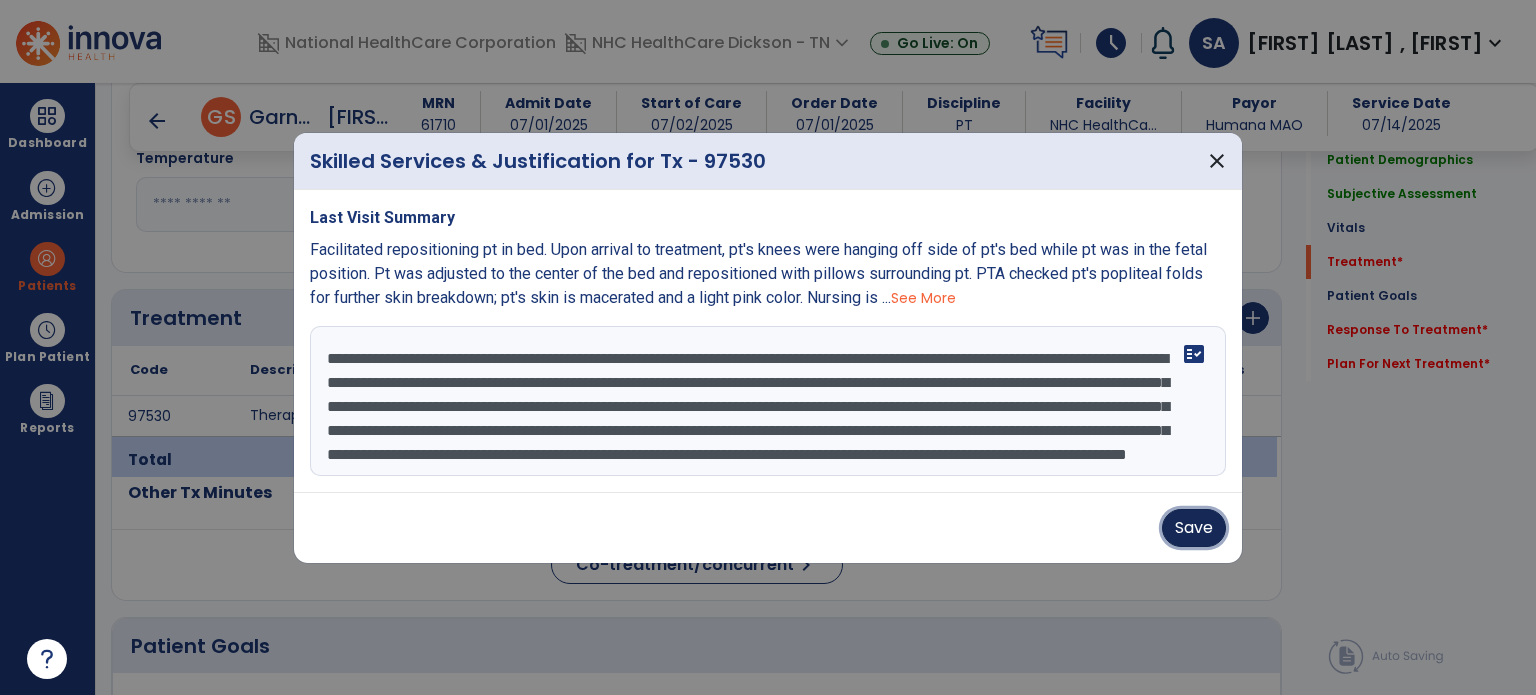 click on "Save" at bounding box center [1194, 528] 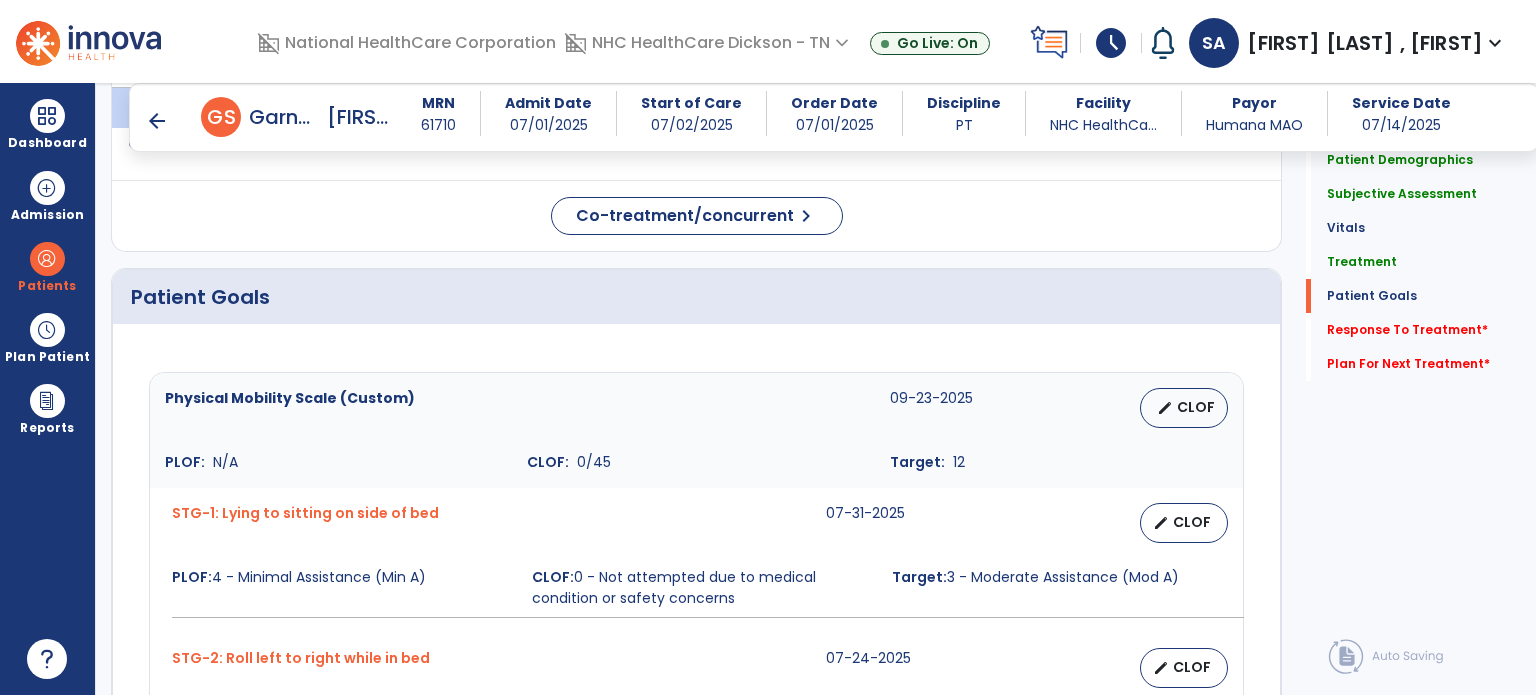 scroll, scrollTop: 1040, scrollLeft: 0, axis: vertical 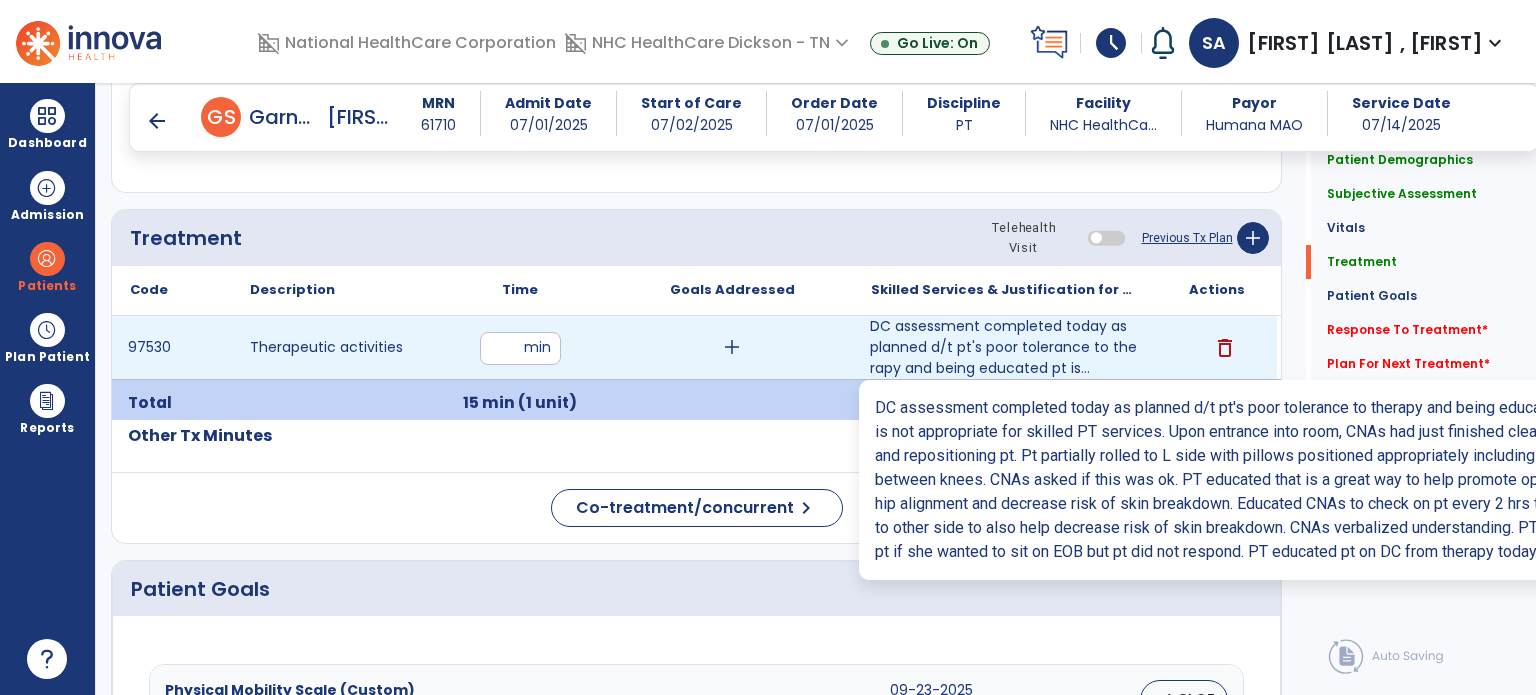 click on "DC assessment completed today as planned d/t pt's poor tolerance to therapy and being educated pt is..." at bounding box center (1004, 347) 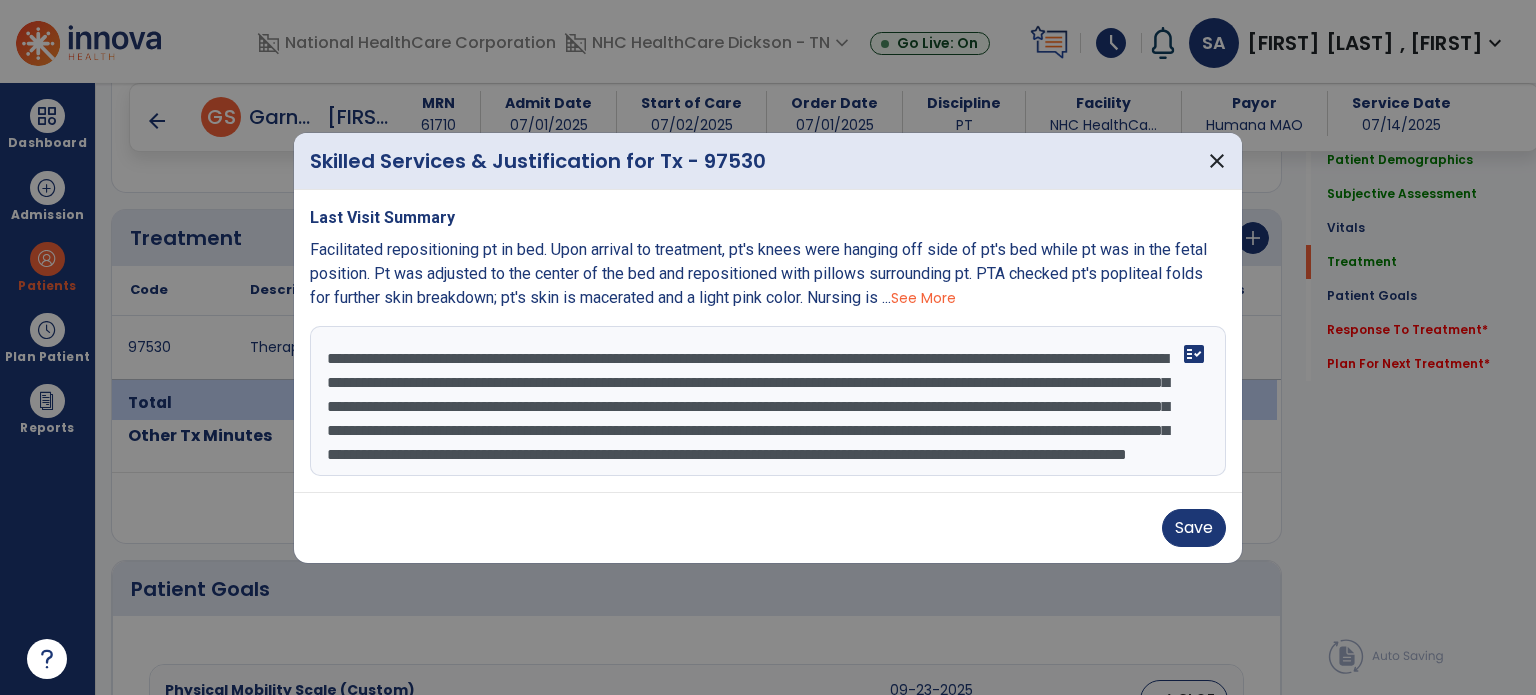 scroll, scrollTop: 48, scrollLeft: 0, axis: vertical 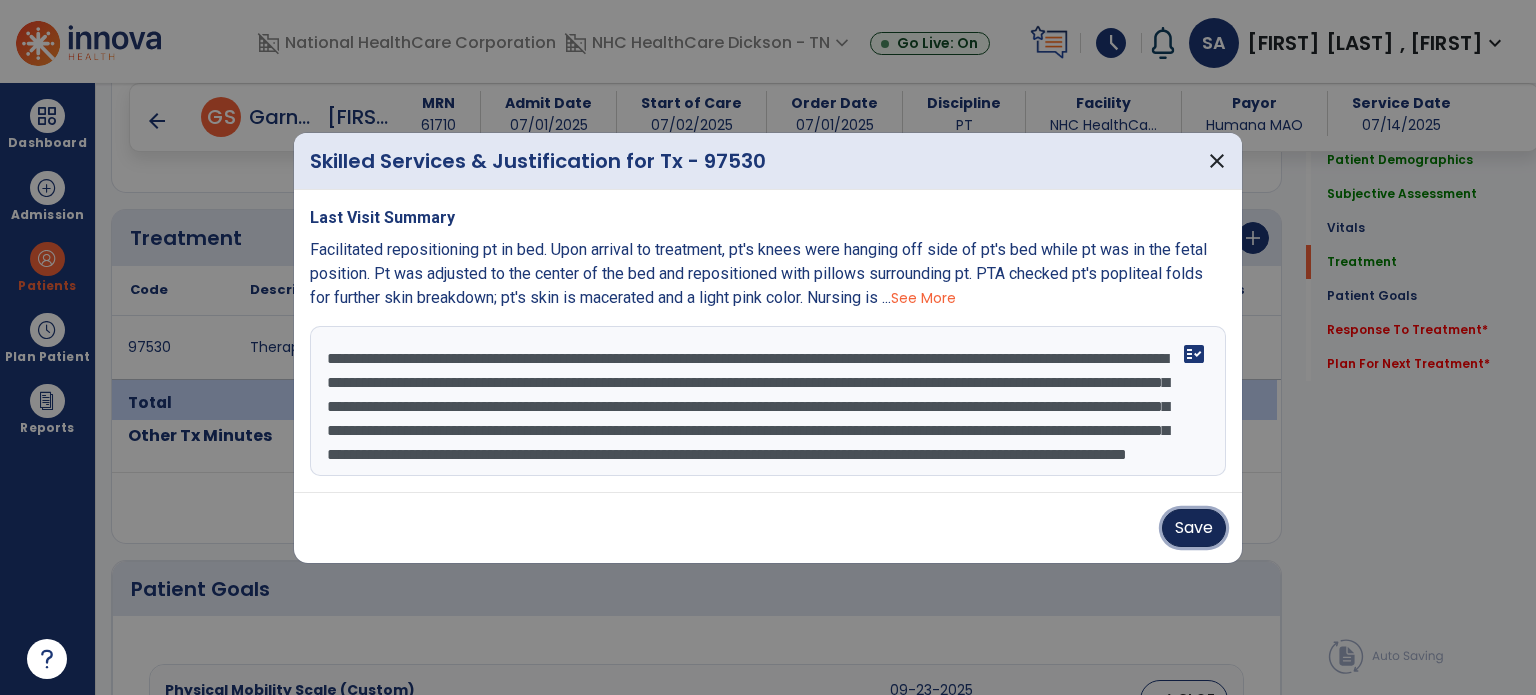 click on "Save" at bounding box center [1194, 528] 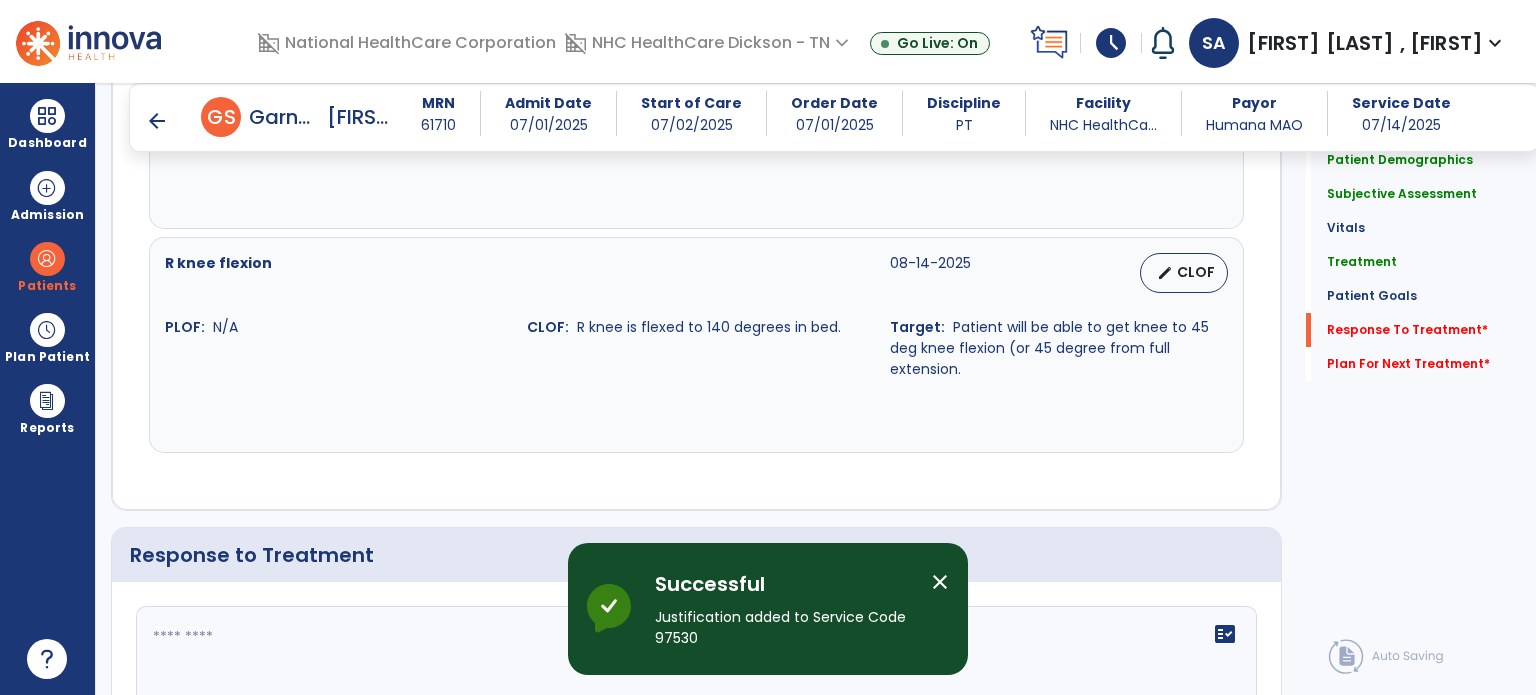 scroll, scrollTop: 2386, scrollLeft: 0, axis: vertical 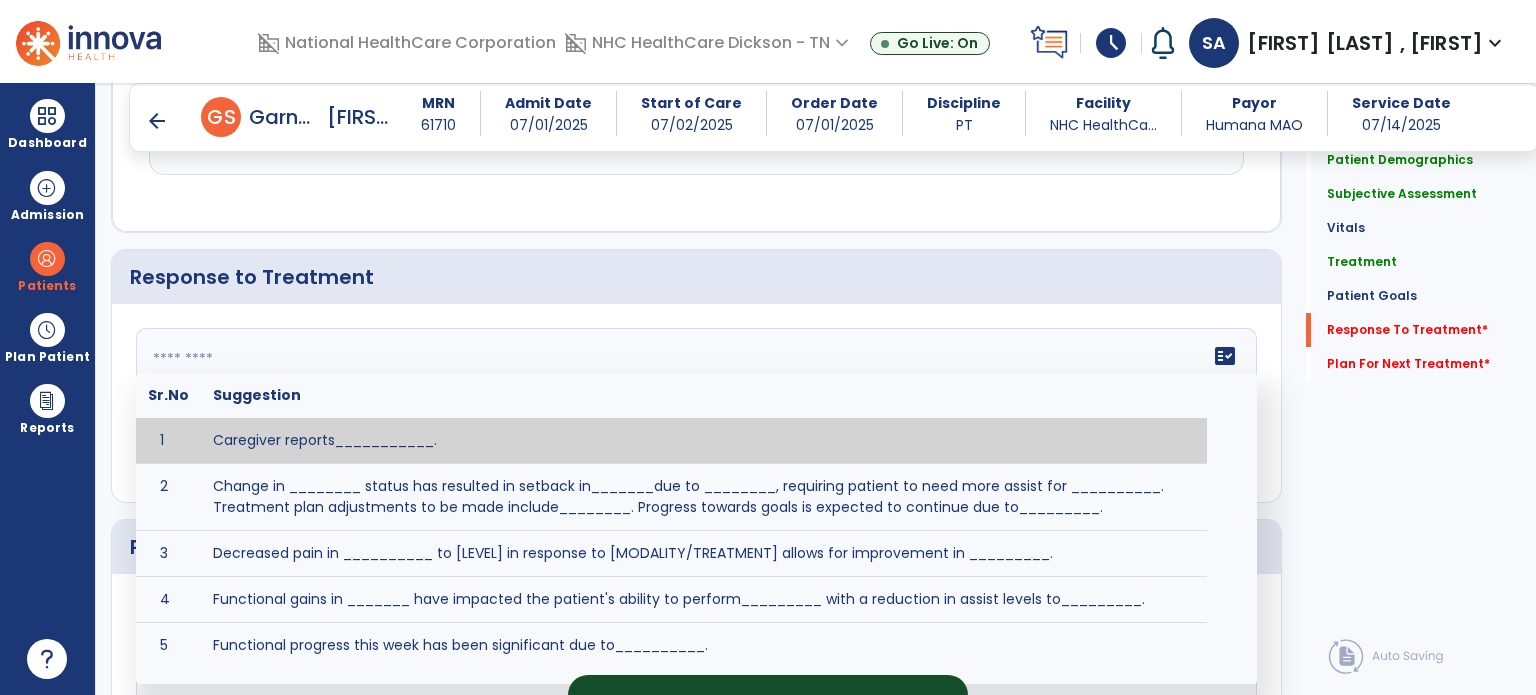 click on "fact_check  Sr.No Suggestion 1 Caregiver reports___________. 2 Change in ________ status has resulted in setback in_______due to ________, requiring patient to need more assist for __________.   Treatment plan adjustments to be made include________.  Progress towards goals is expected to continue due to_________. 3 Decreased pain in __________ to [LEVEL] in response to [MODALITY/TREATMENT] allows for improvement in _________. 4 Functional gains in _______ have impacted the patient's ability to perform_________ with a reduction in assist levels to_________. 5 Functional progress this week has been significant due to__________. 6 Gains in ________ have improved the patient's ability to perform ______with decreased levels of assist to___________. 7 Improvement in ________allows patient to tolerate higher levels of challenges in_________. 8 Pain in [AREA] has decreased to [LEVEL] in response to [TREATMENT/MODALITY], allowing fore ease in completing__________. 9 10 11 12 13 14 15 16 17 18 19 20 21" 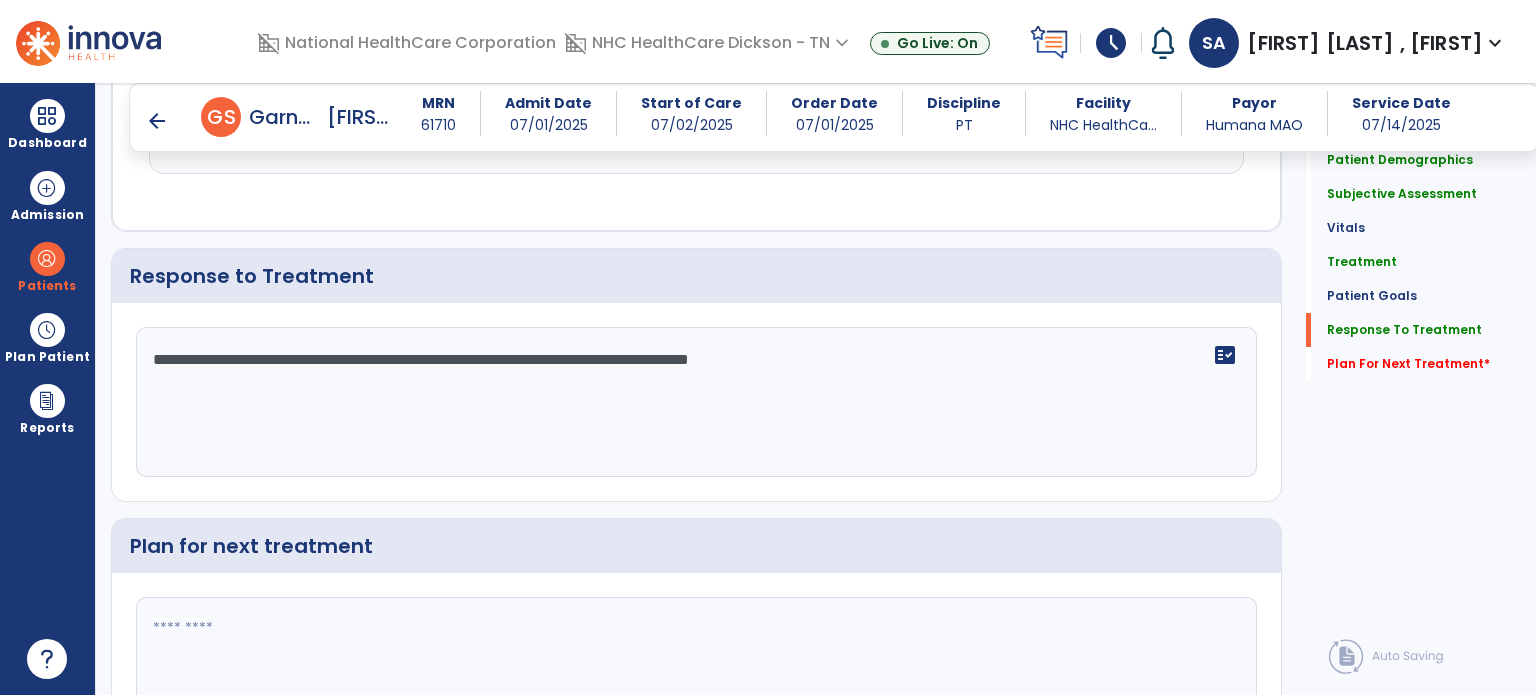 scroll, scrollTop: 2419, scrollLeft: 0, axis: vertical 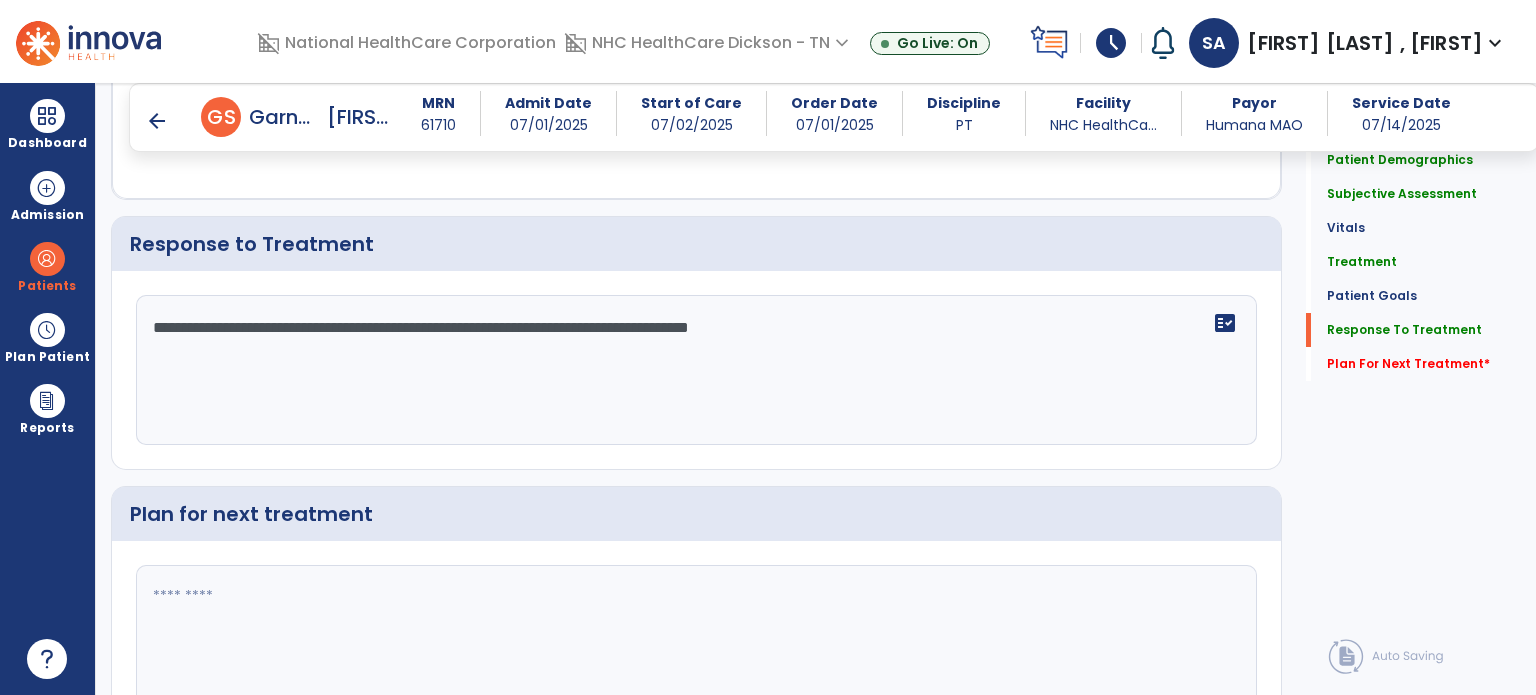type on "**********" 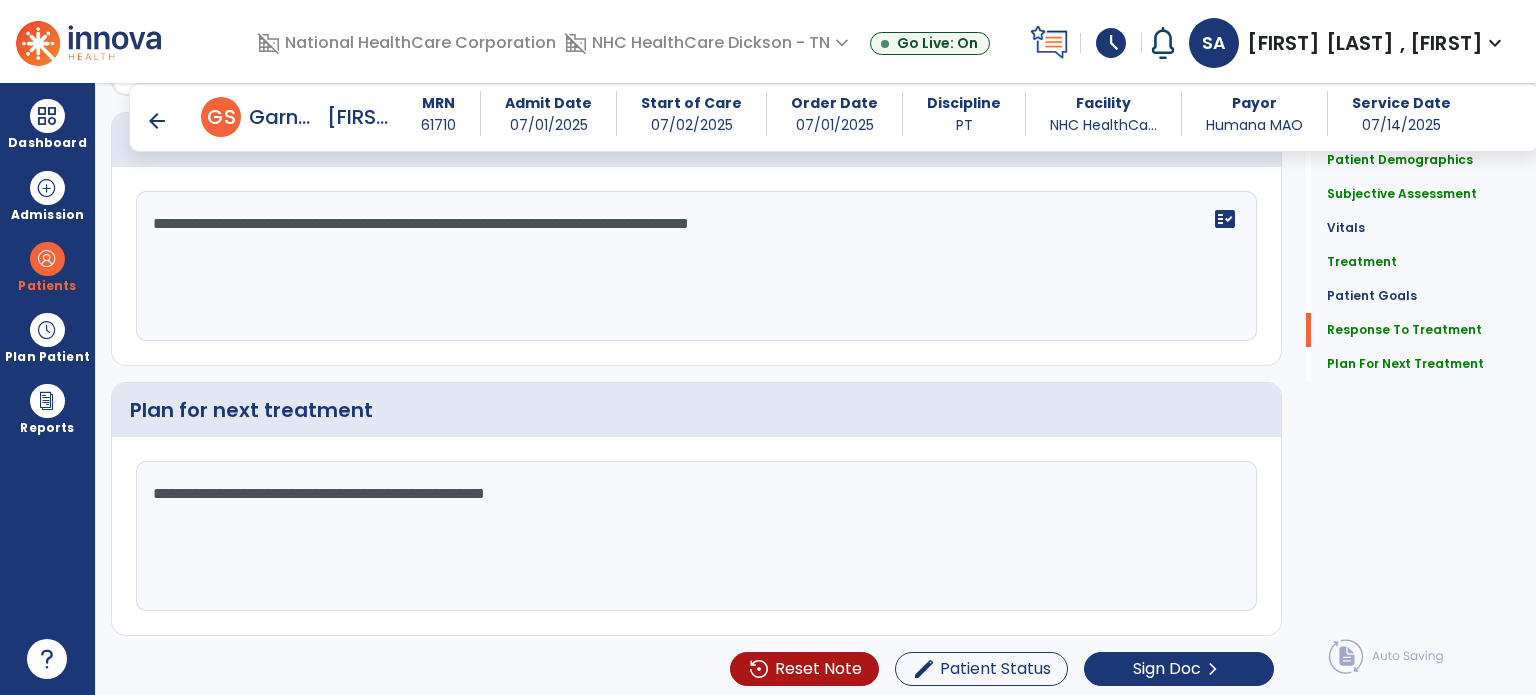 scroll, scrollTop: 2523, scrollLeft: 0, axis: vertical 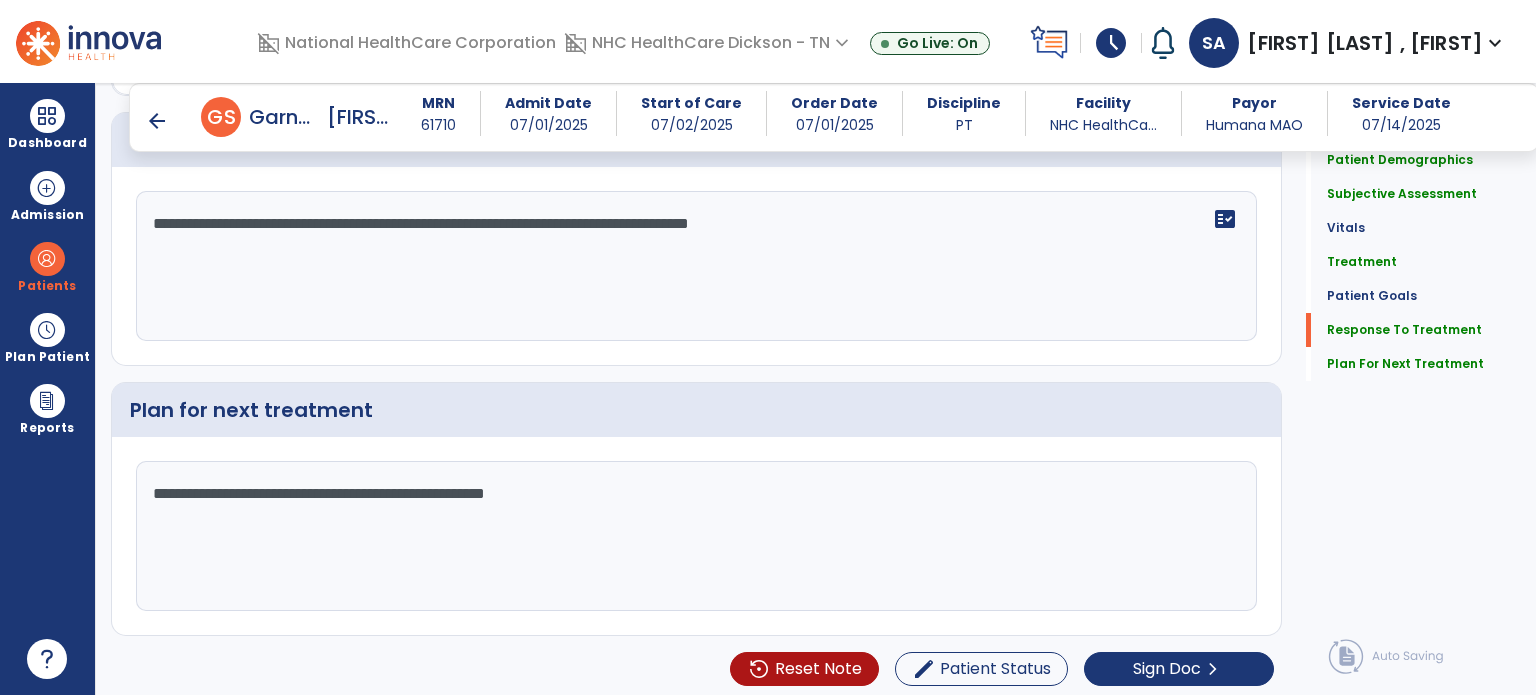 type on "**********" 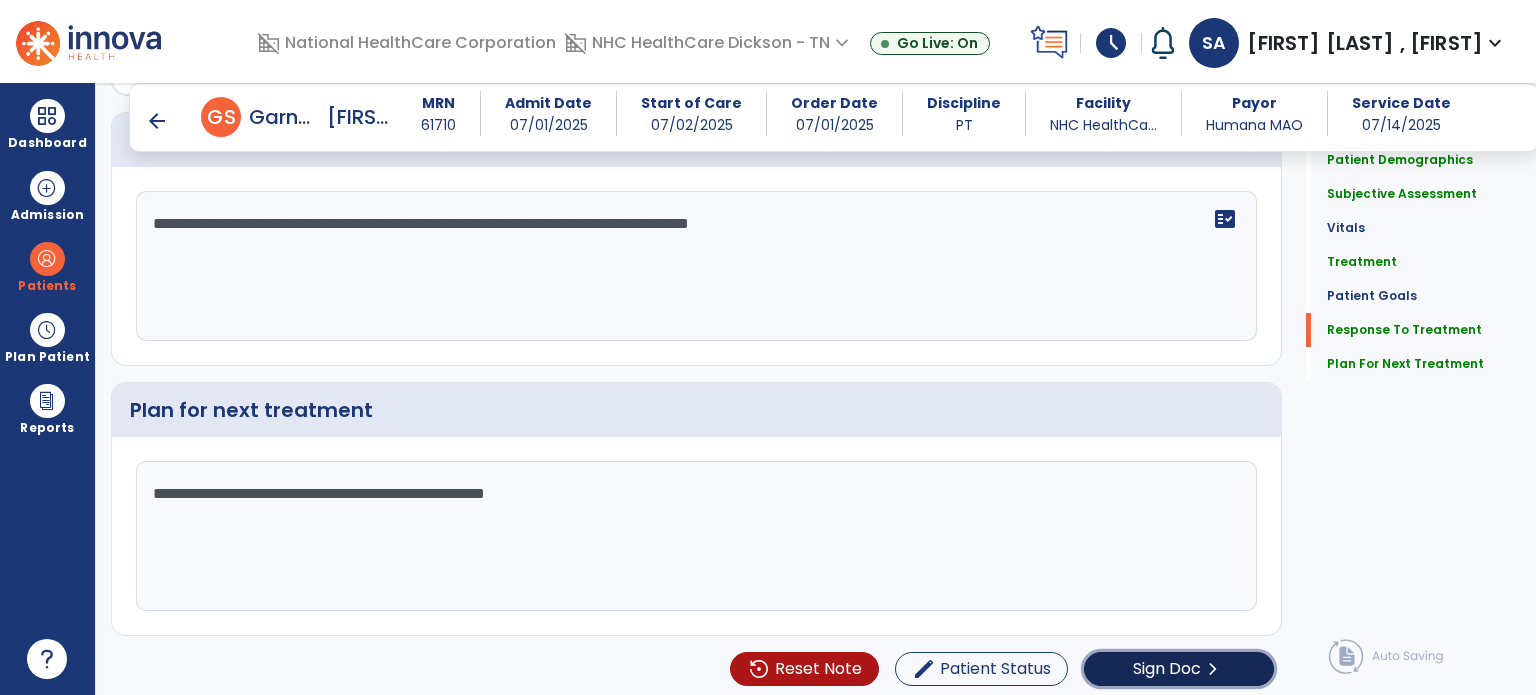 click on "Sign Doc" 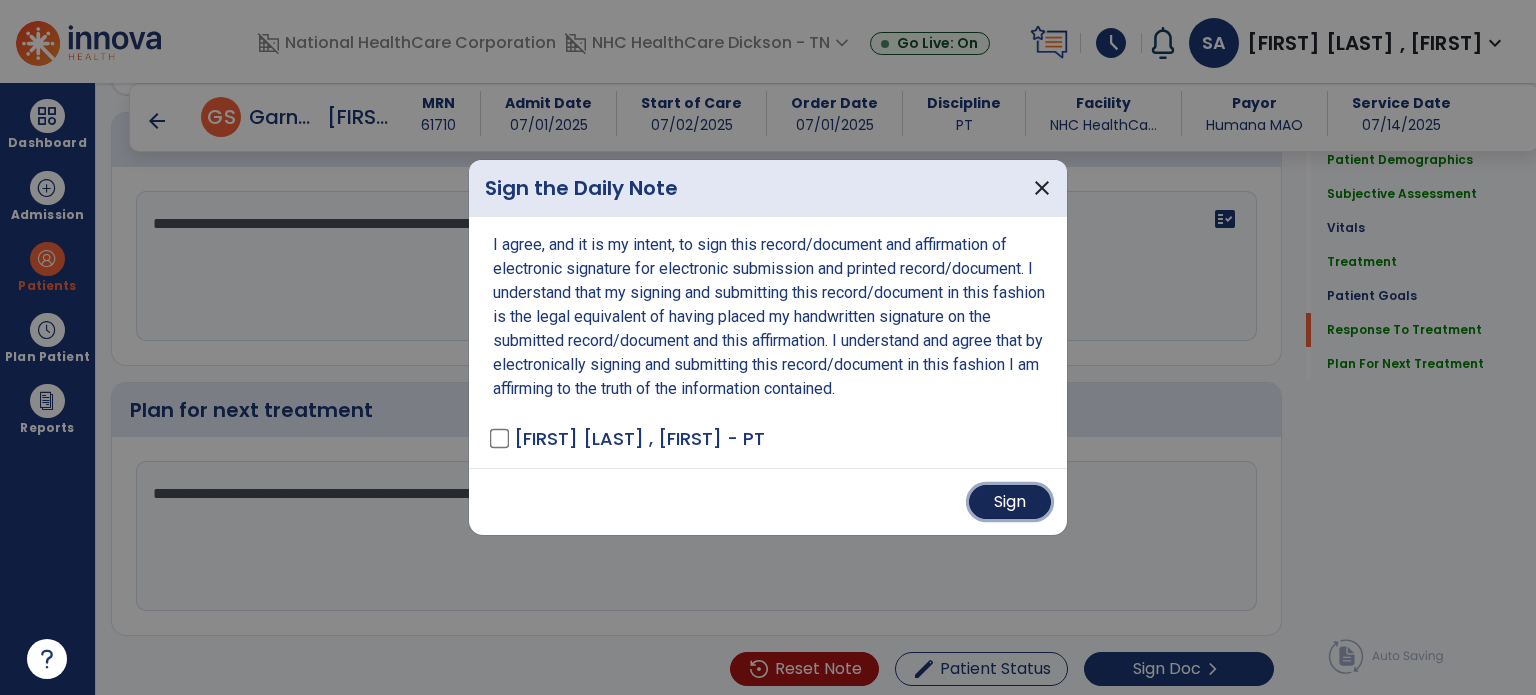 click on "Sign" at bounding box center [1010, 502] 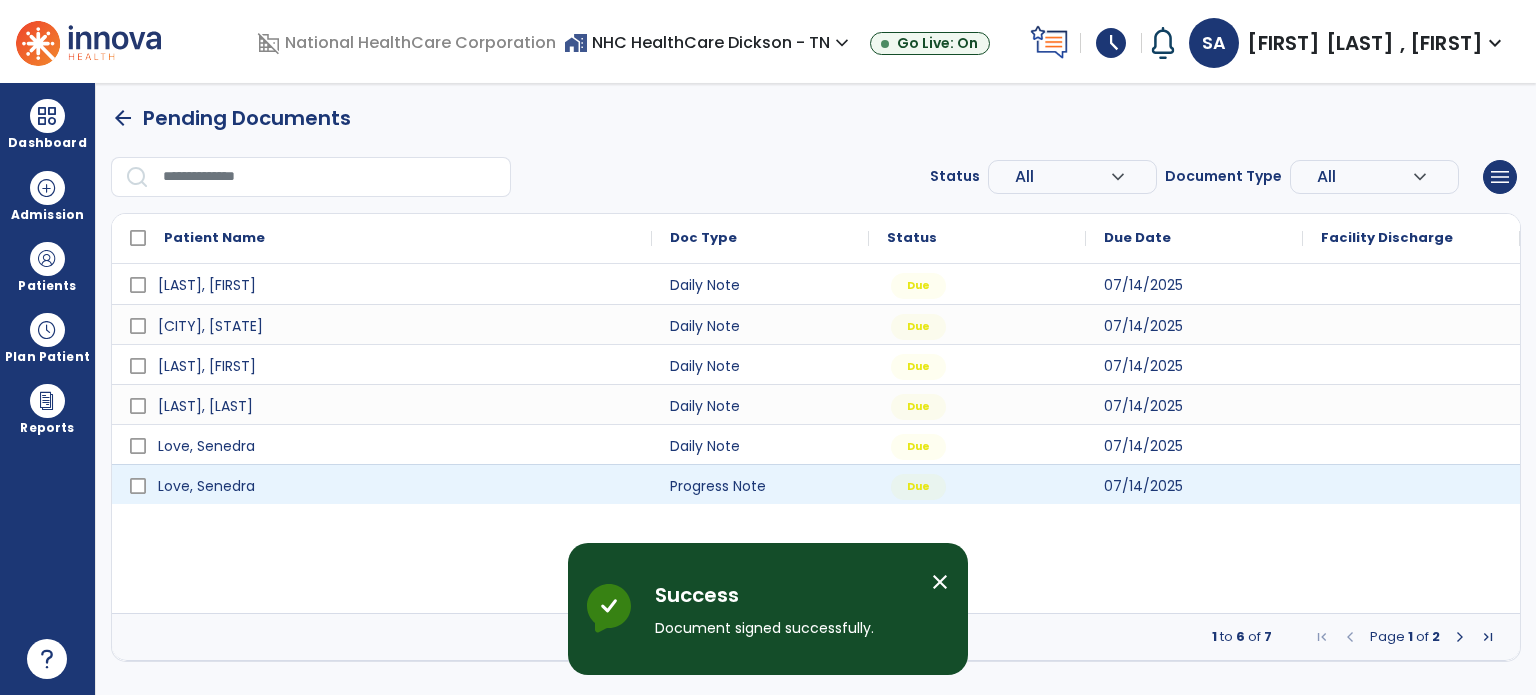 scroll, scrollTop: 0, scrollLeft: 0, axis: both 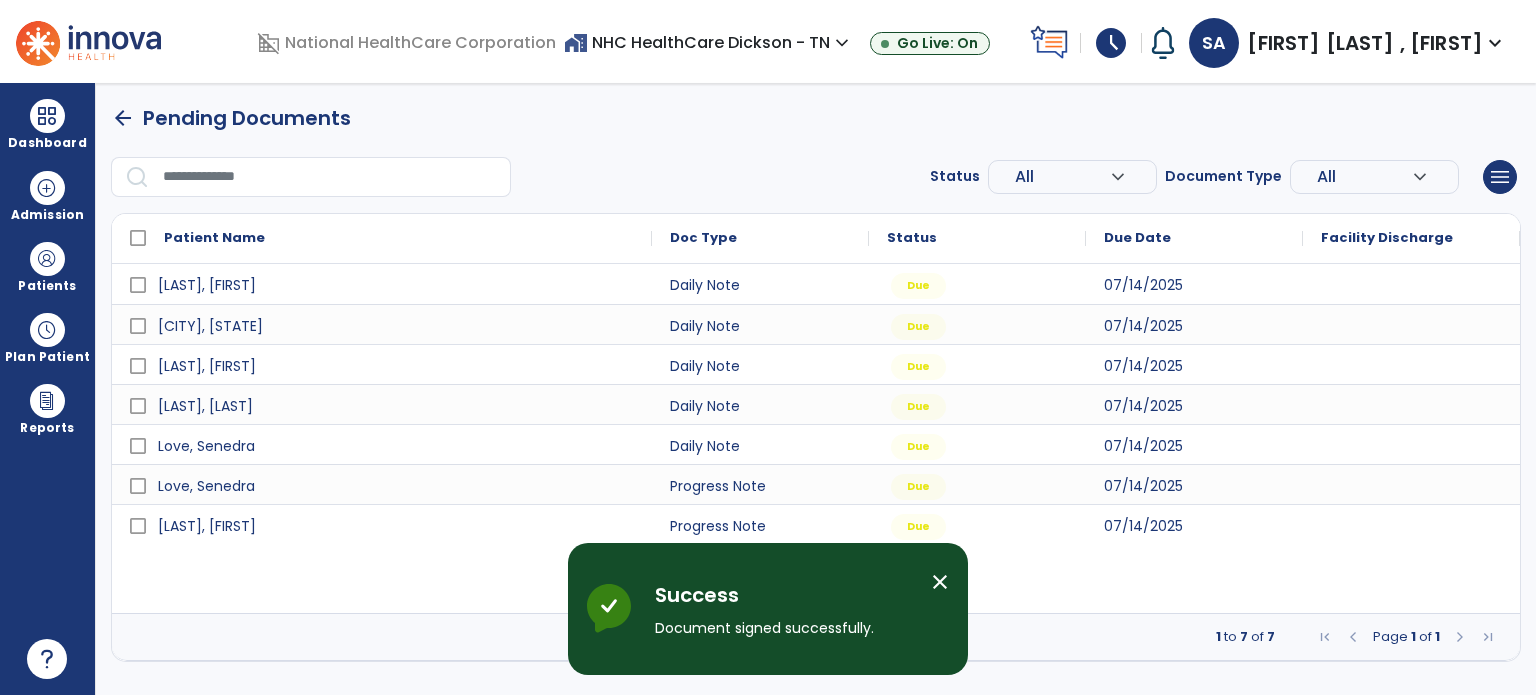 click at bounding box center (47, 259) 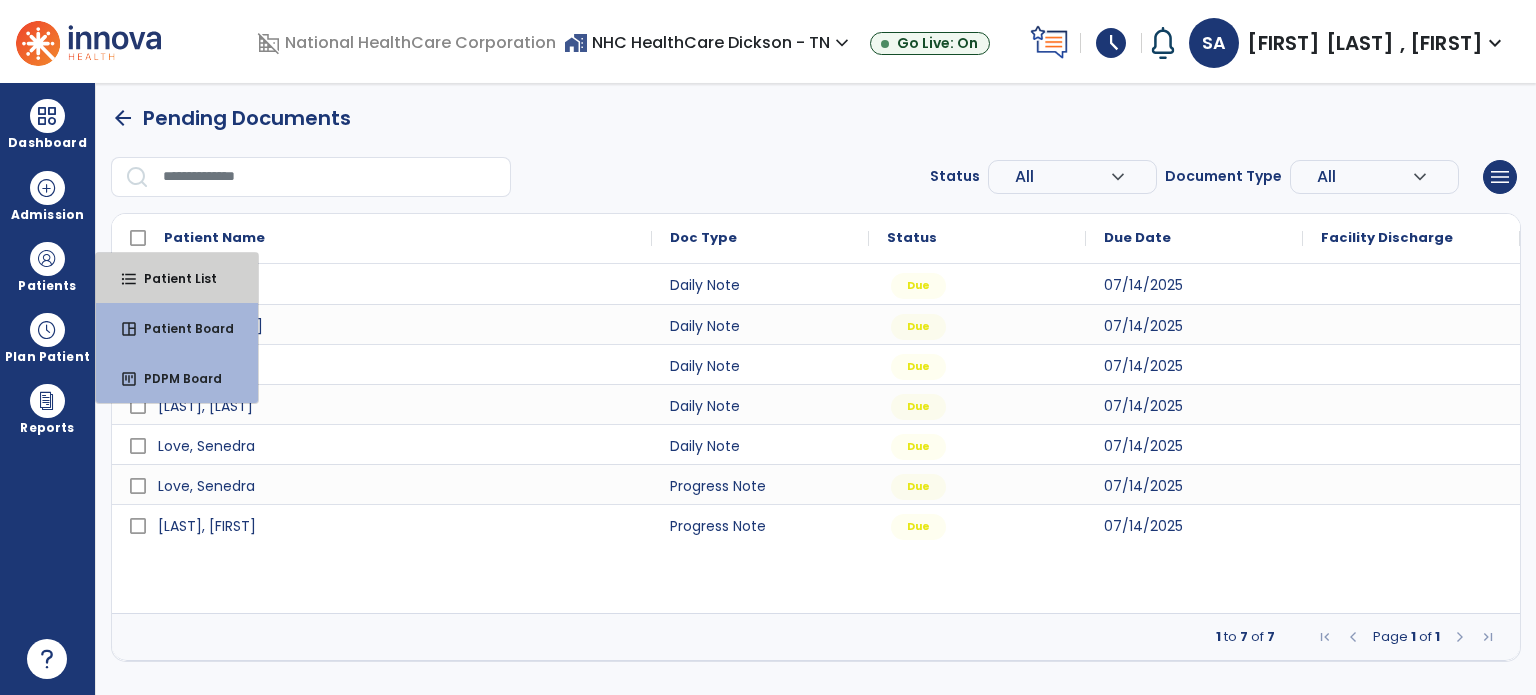 click on "Patient List" at bounding box center [172, 278] 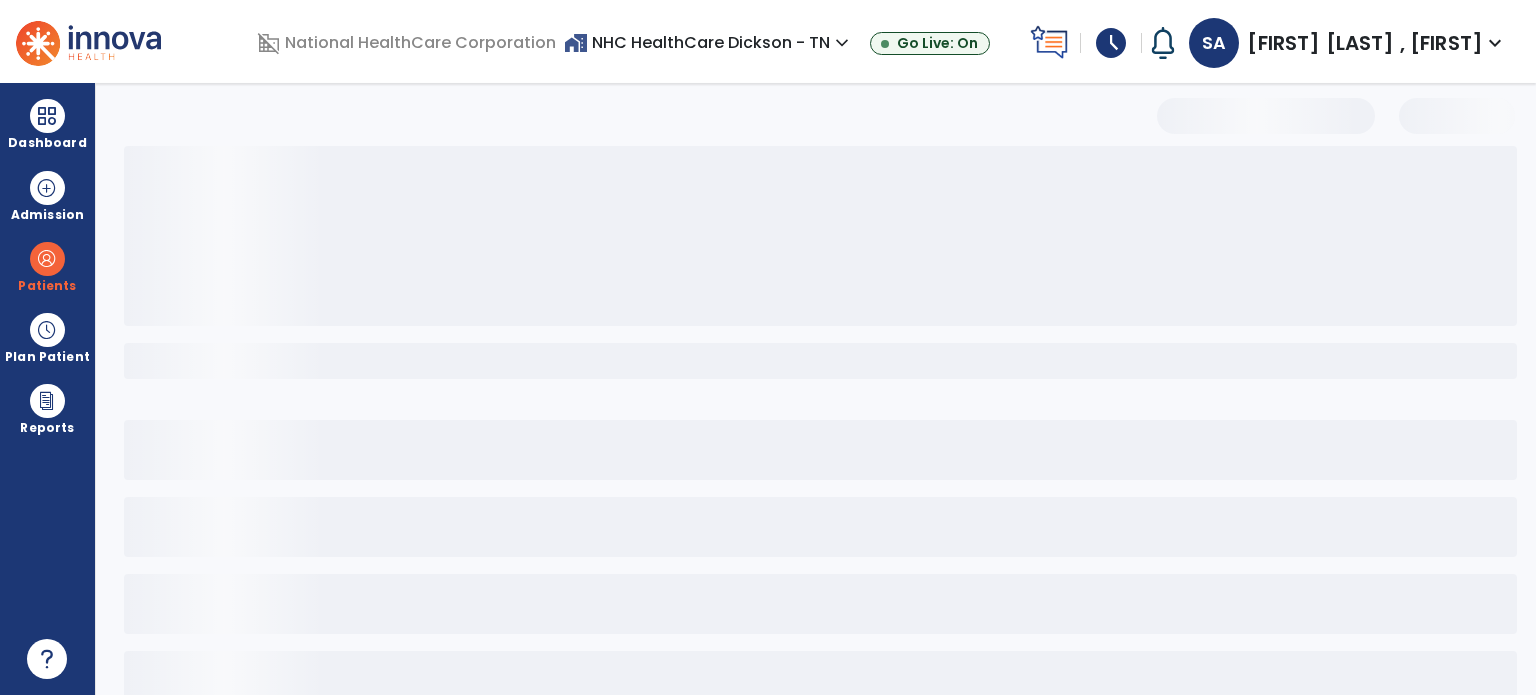 select on "***" 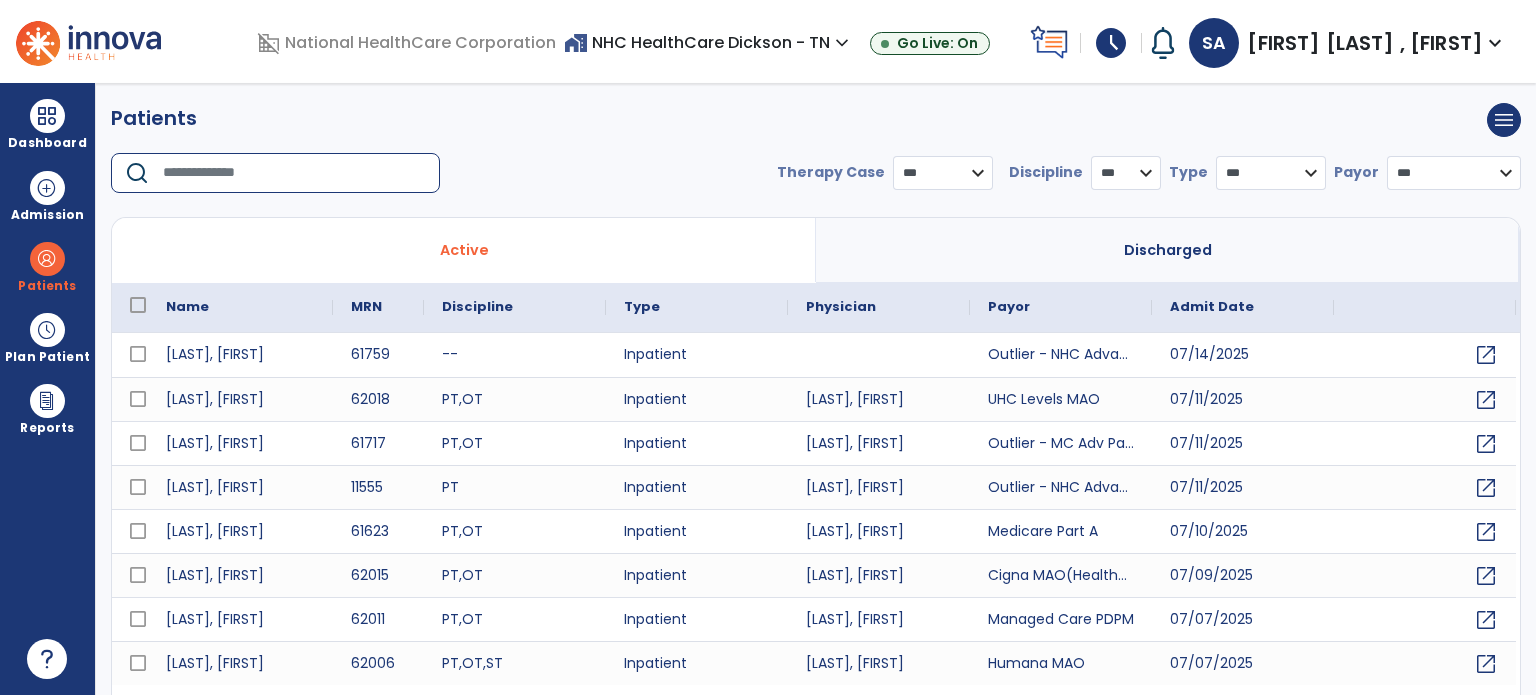 click at bounding box center (294, 173) 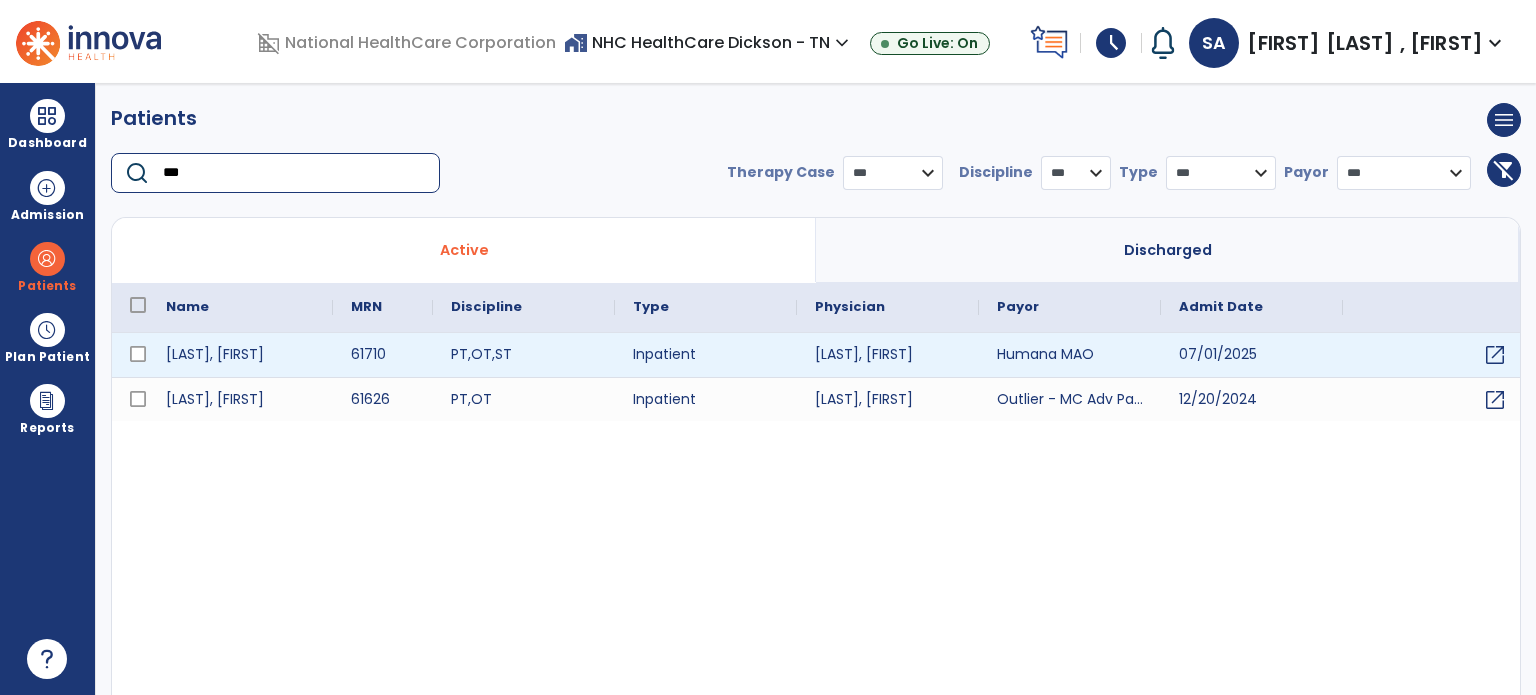 type on "***" 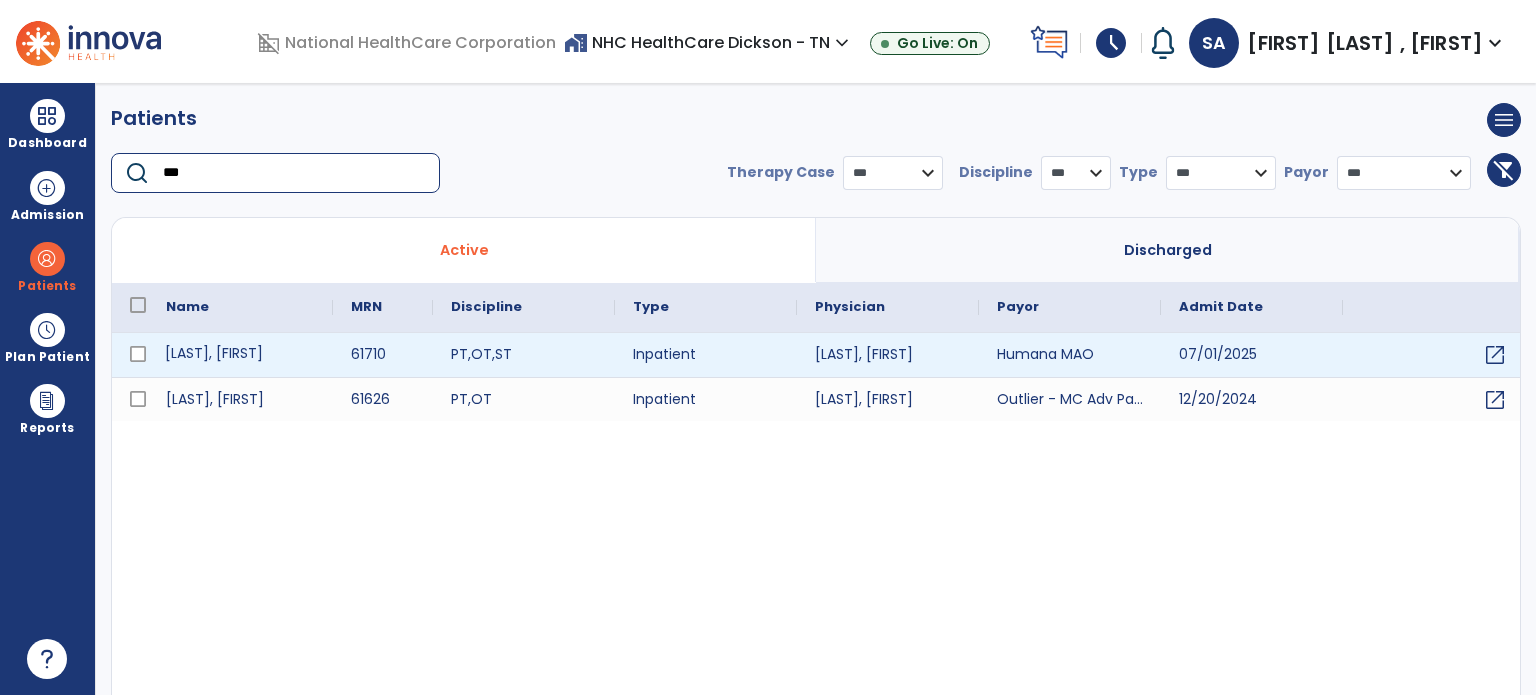 click on "[LAST], [FIRST]" at bounding box center (240, 355) 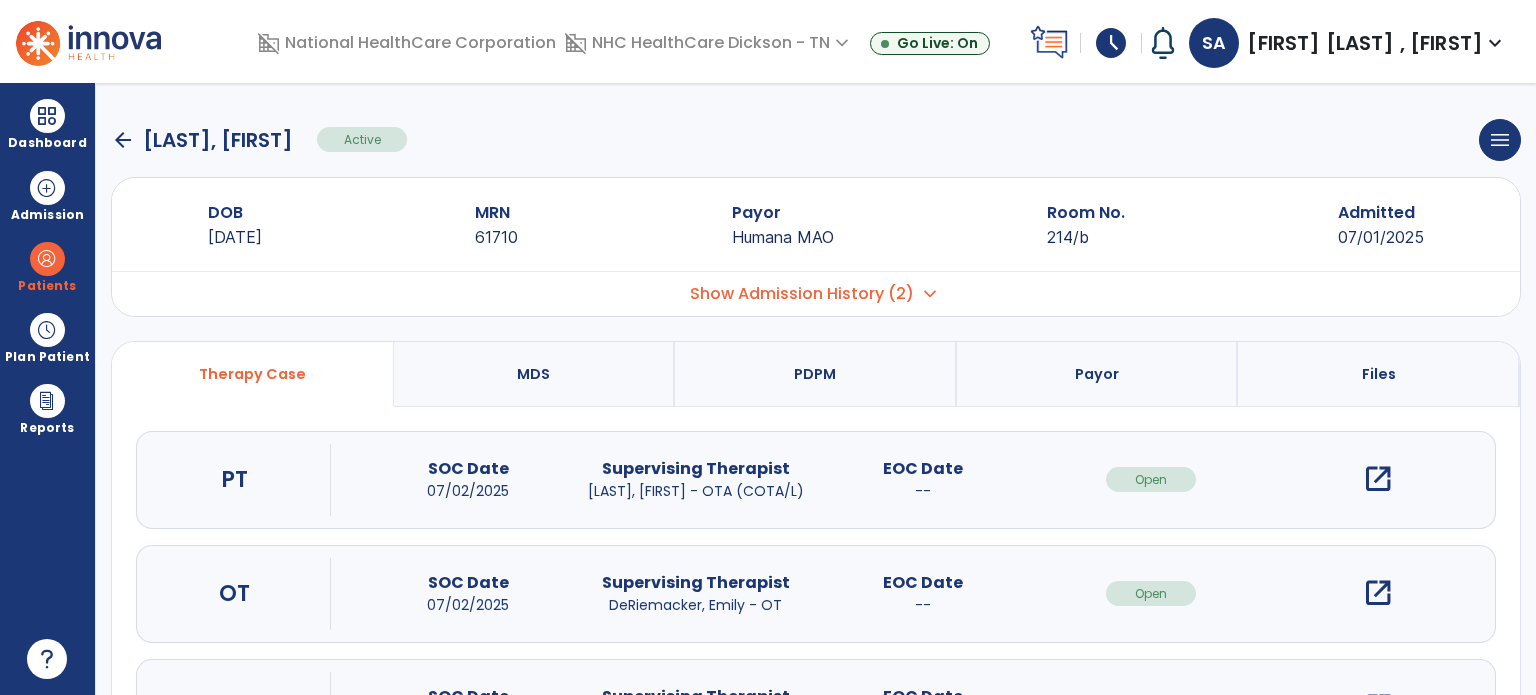 click on "open_in_new" at bounding box center (1378, 479) 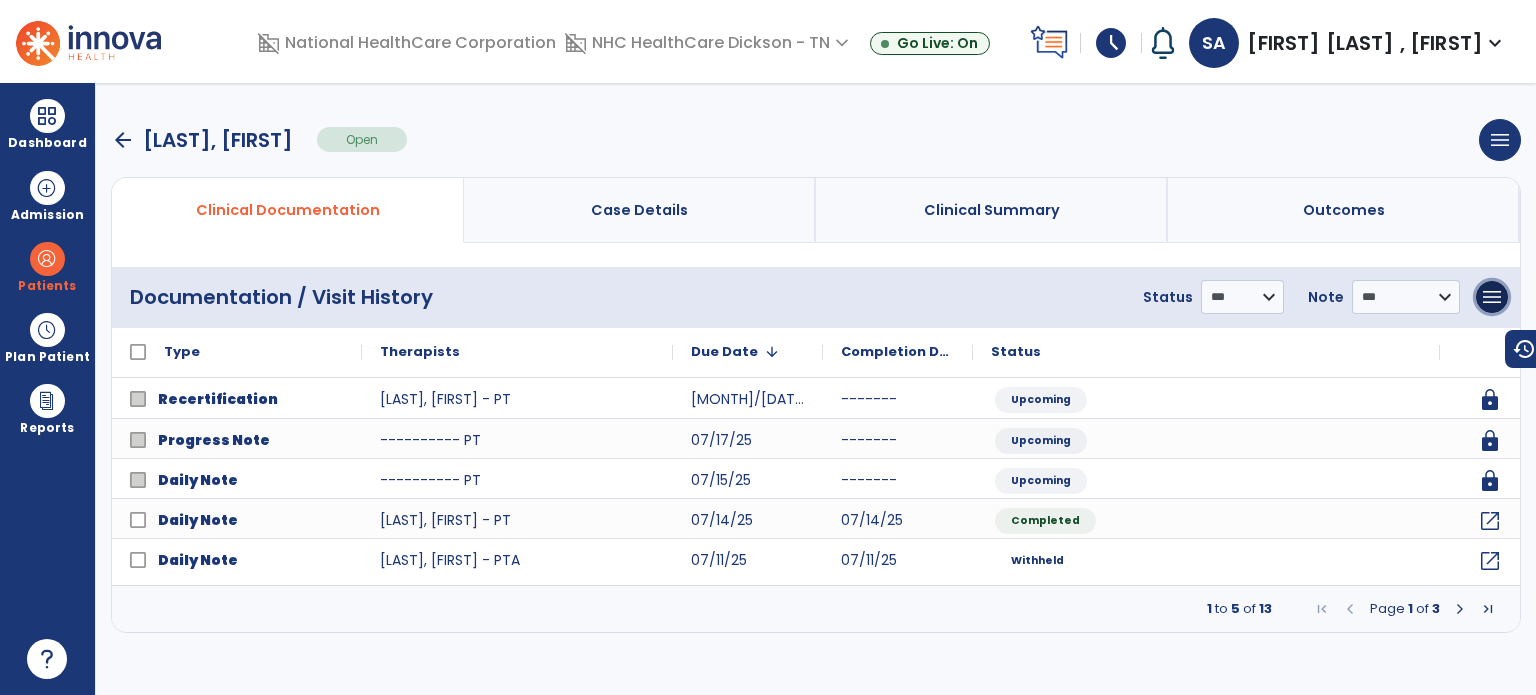 click on "menu" at bounding box center (1492, 297) 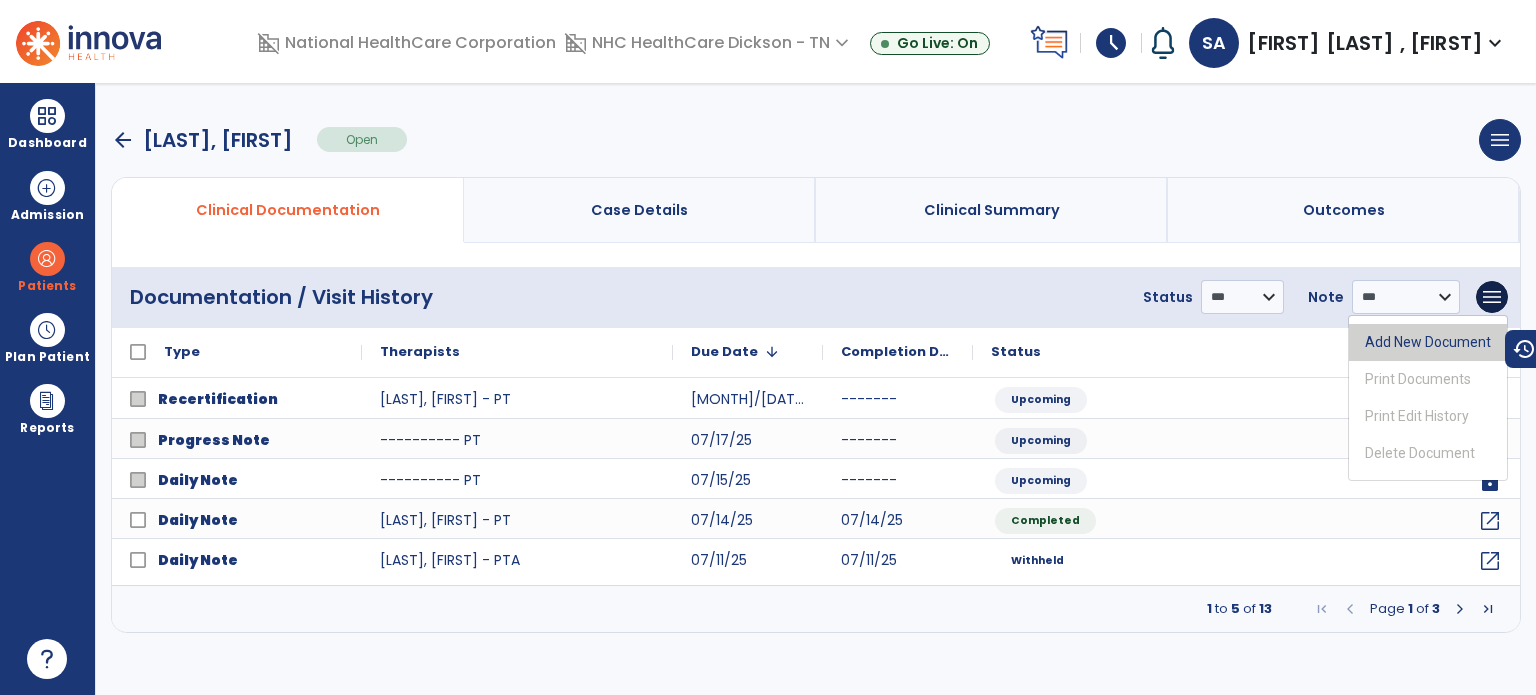 click on "Add New Document" at bounding box center [1428, 342] 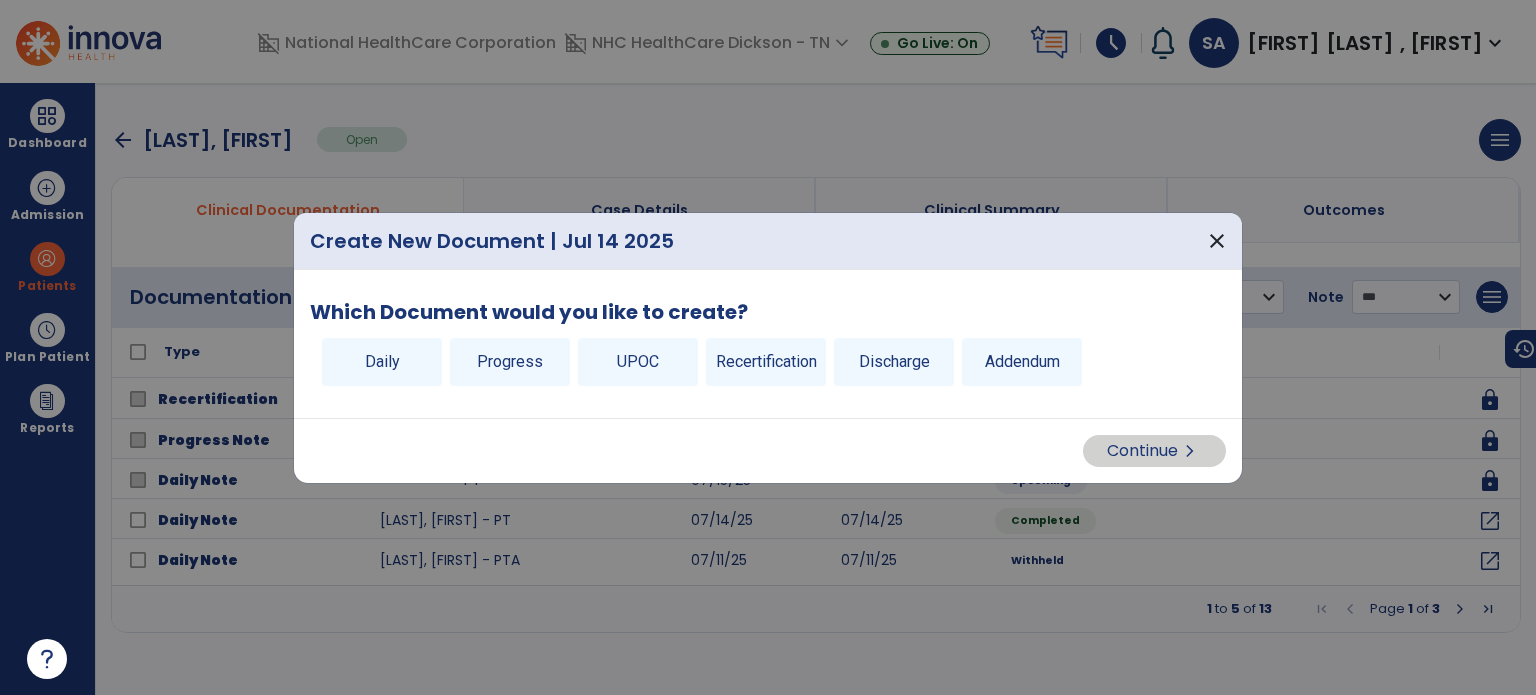 click on "Discharge" at bounding box center (894, 362) 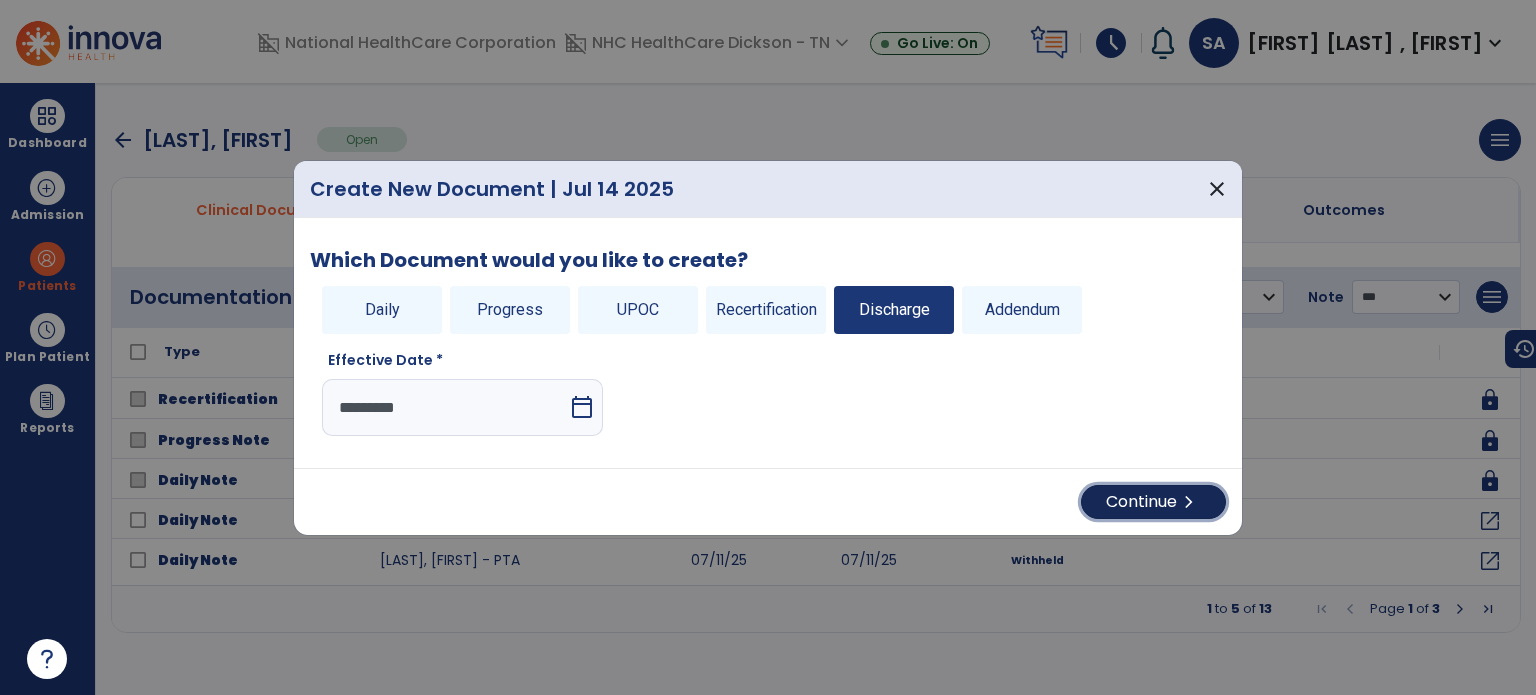 click on "chevron_right" at bounding box center (1189, 502) 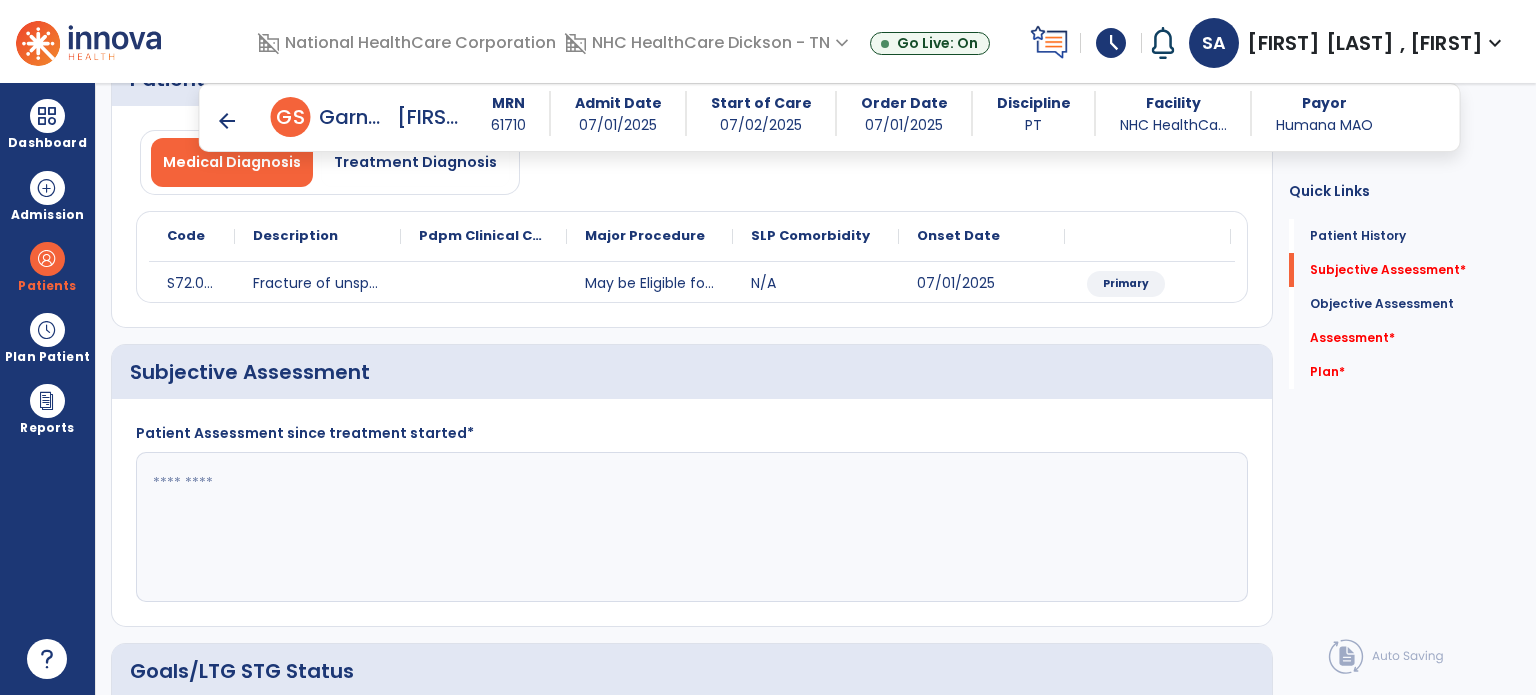 scroll, scrollTop: 172, scrollLeft: 0, axis: vertical 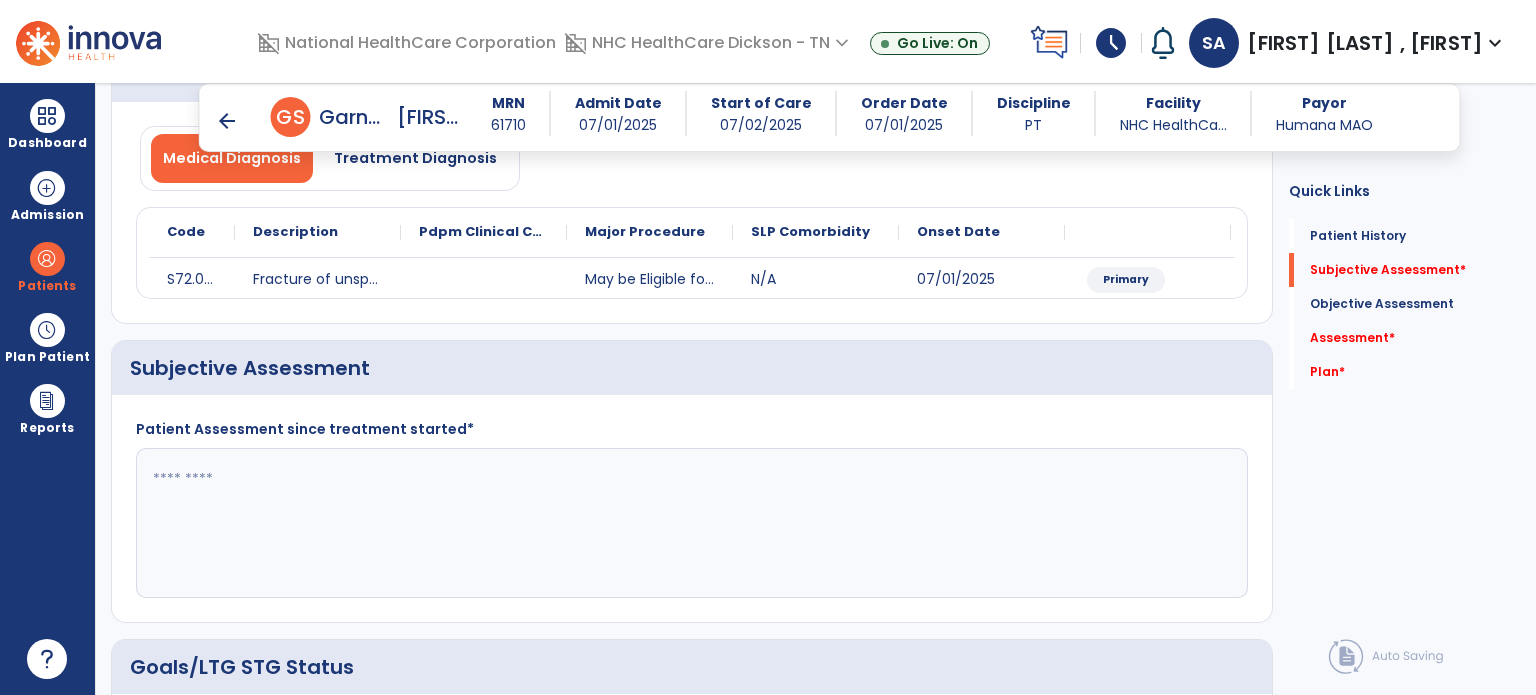 click 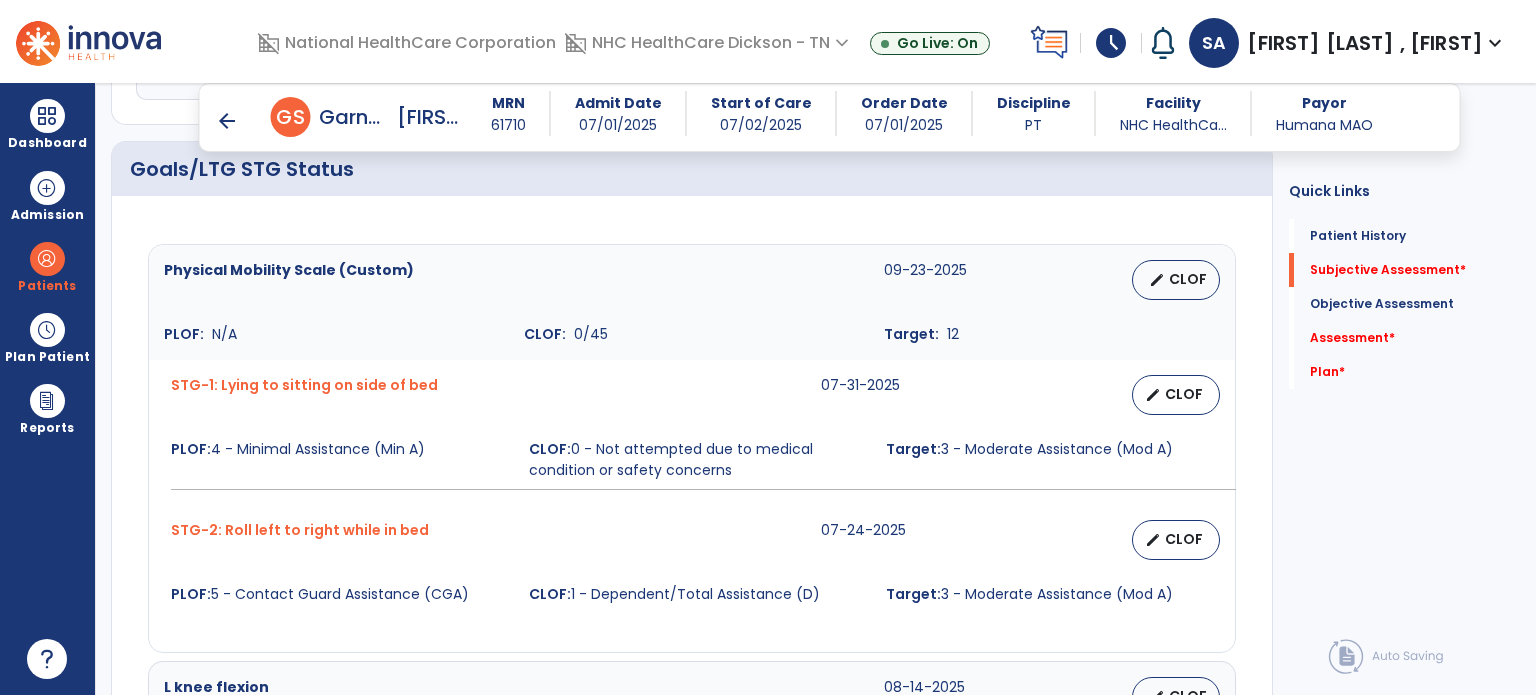 scroll, scrollTop: 639, scrollLeft: 0, axis: vertical 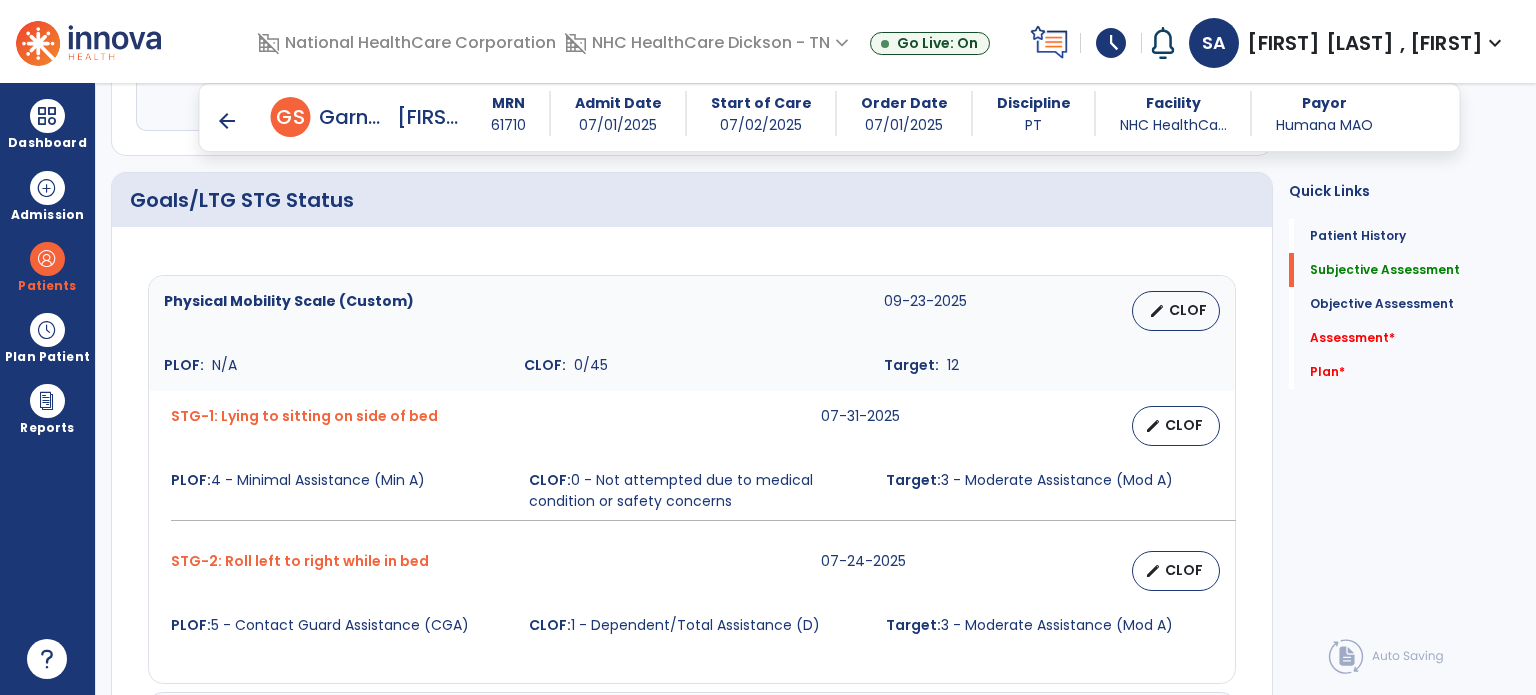 type on "**********" 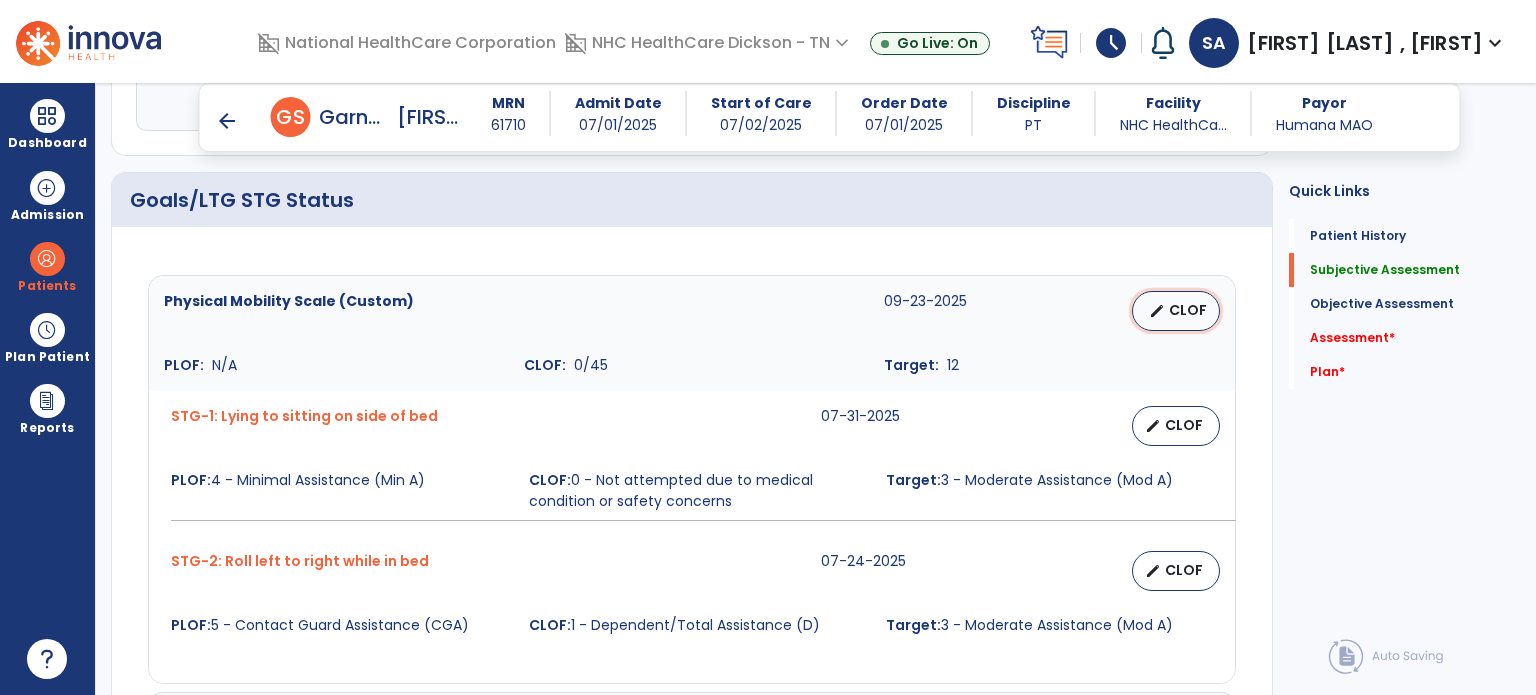 click on "edit" at bounding box center [1157, 311] 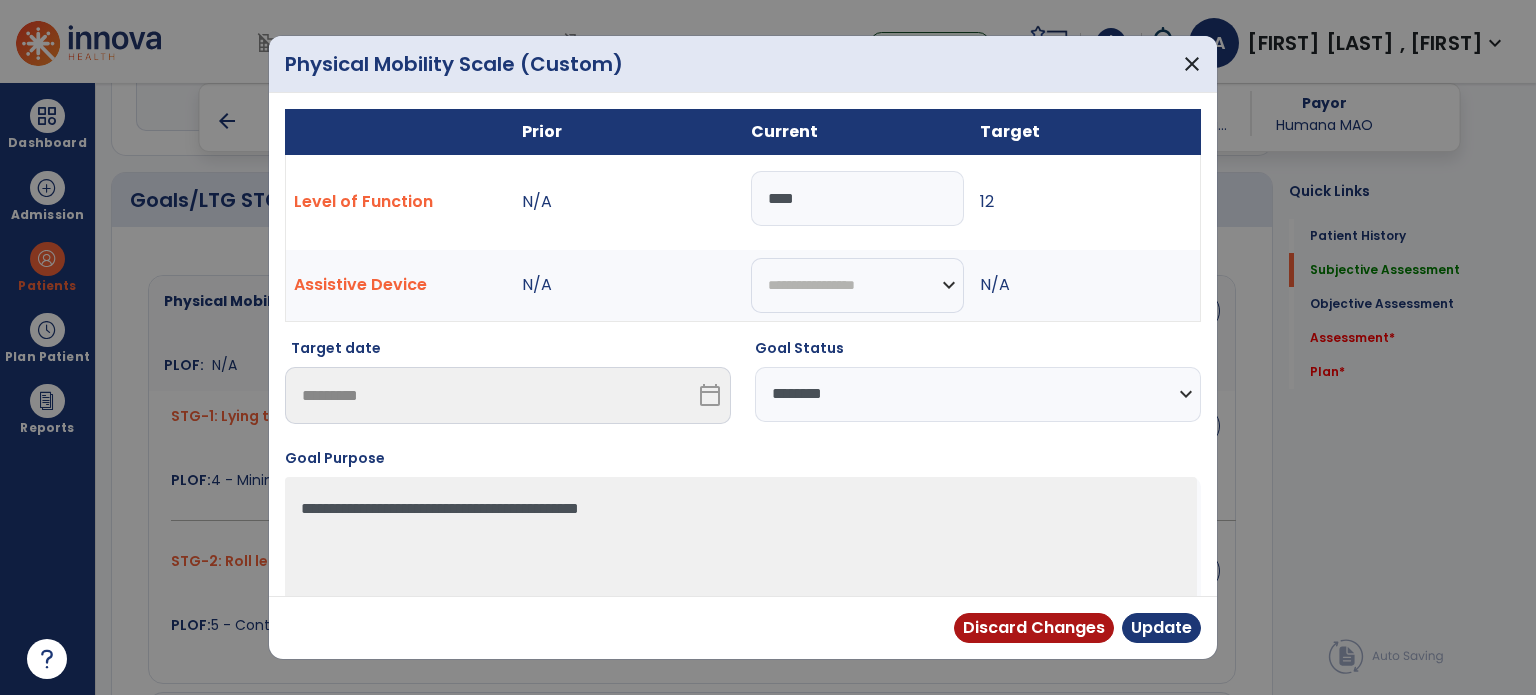 click on "**********" at bounding box center (978, 394) 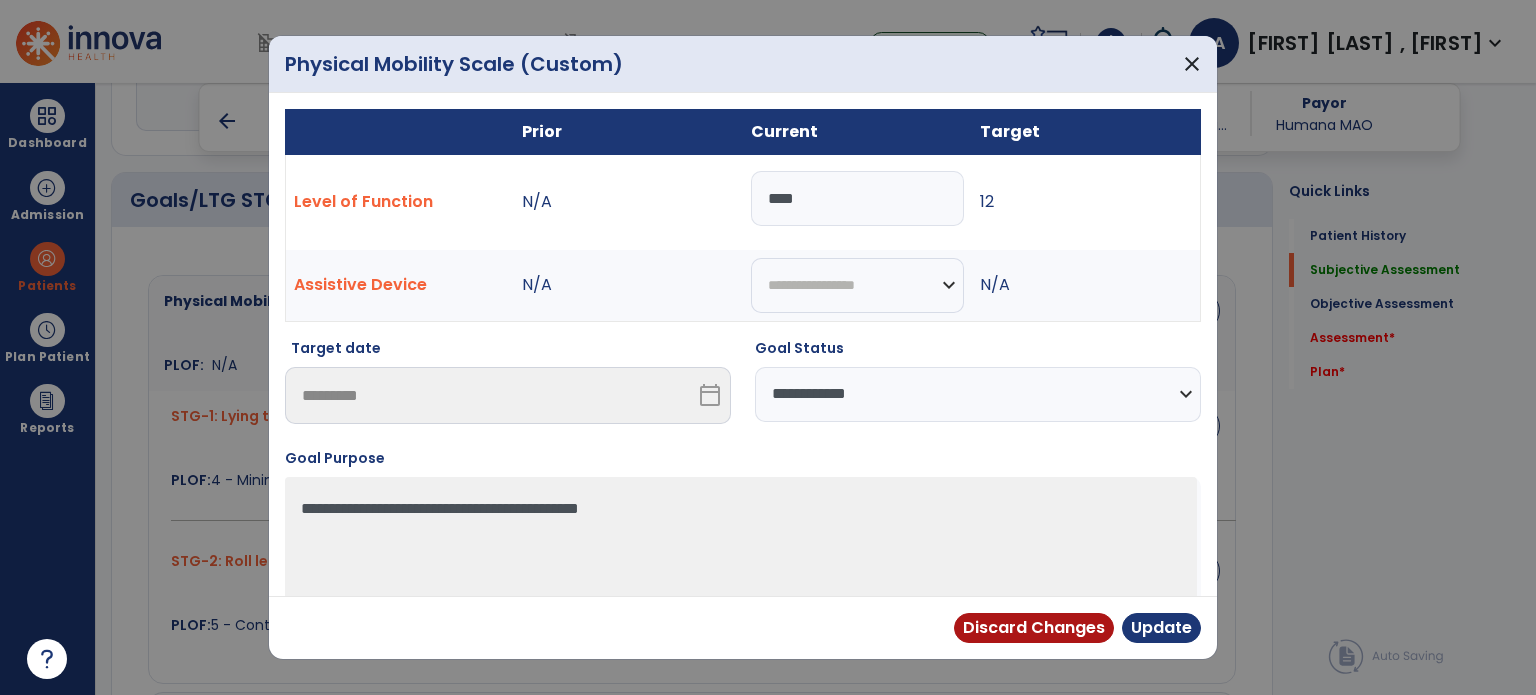 click on "**********" at bounding box center (978, 394) 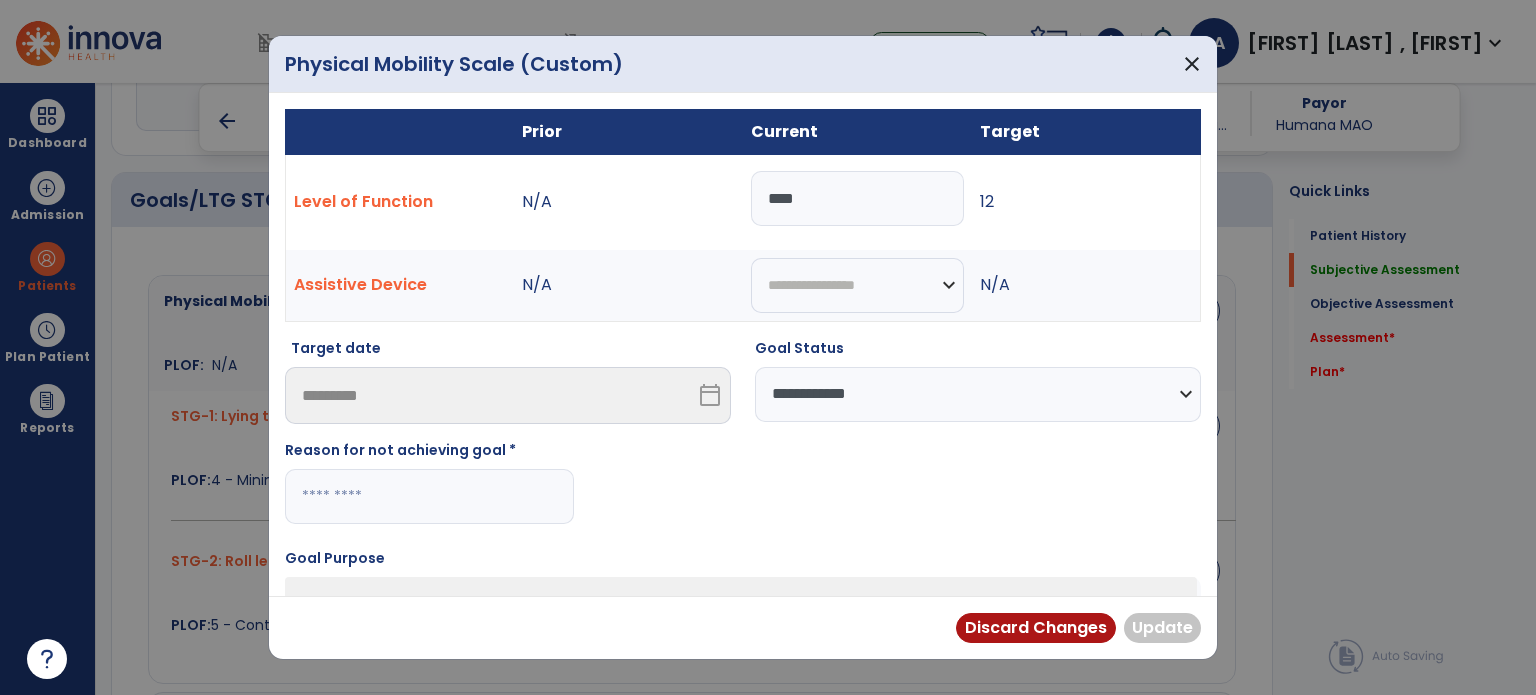 click at bounding box center [429, 496] 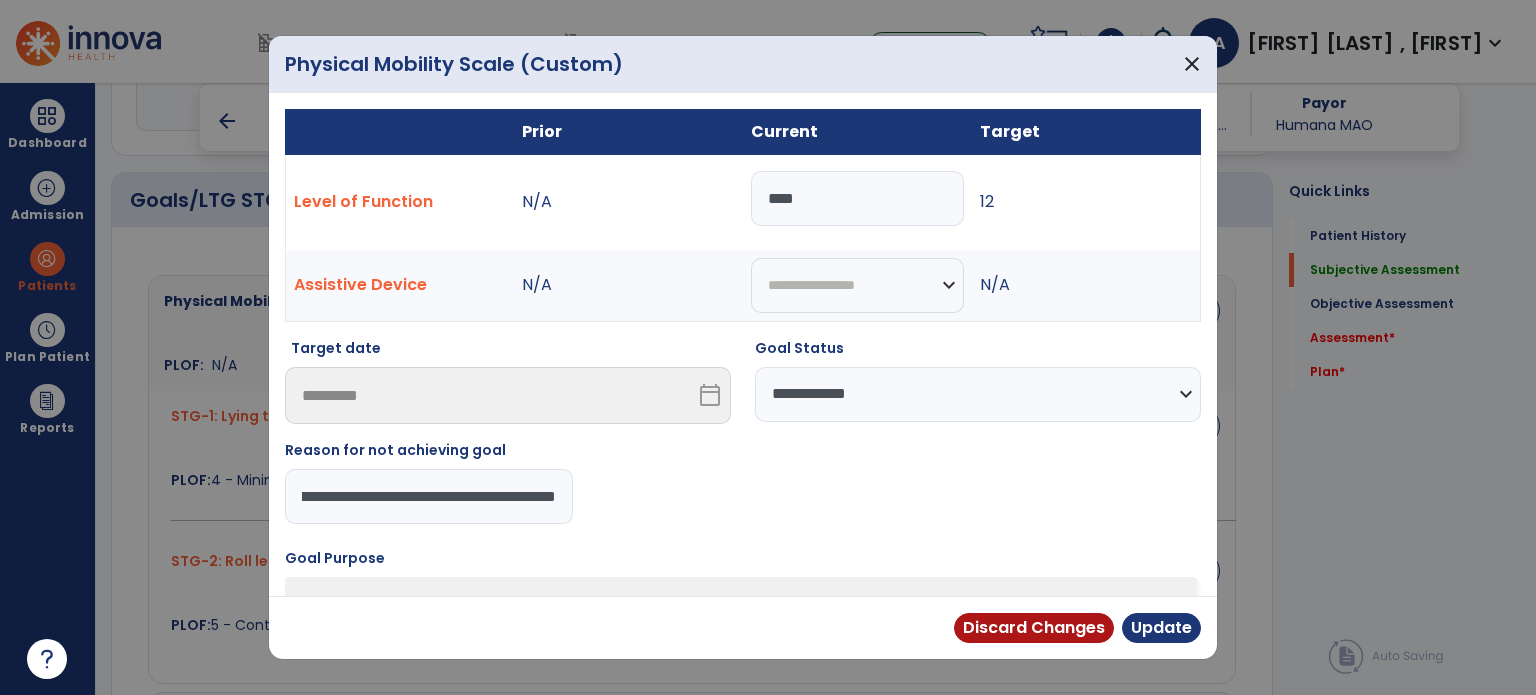 scroll, scrollTop: 0, scrollLeft: 0, axis: both 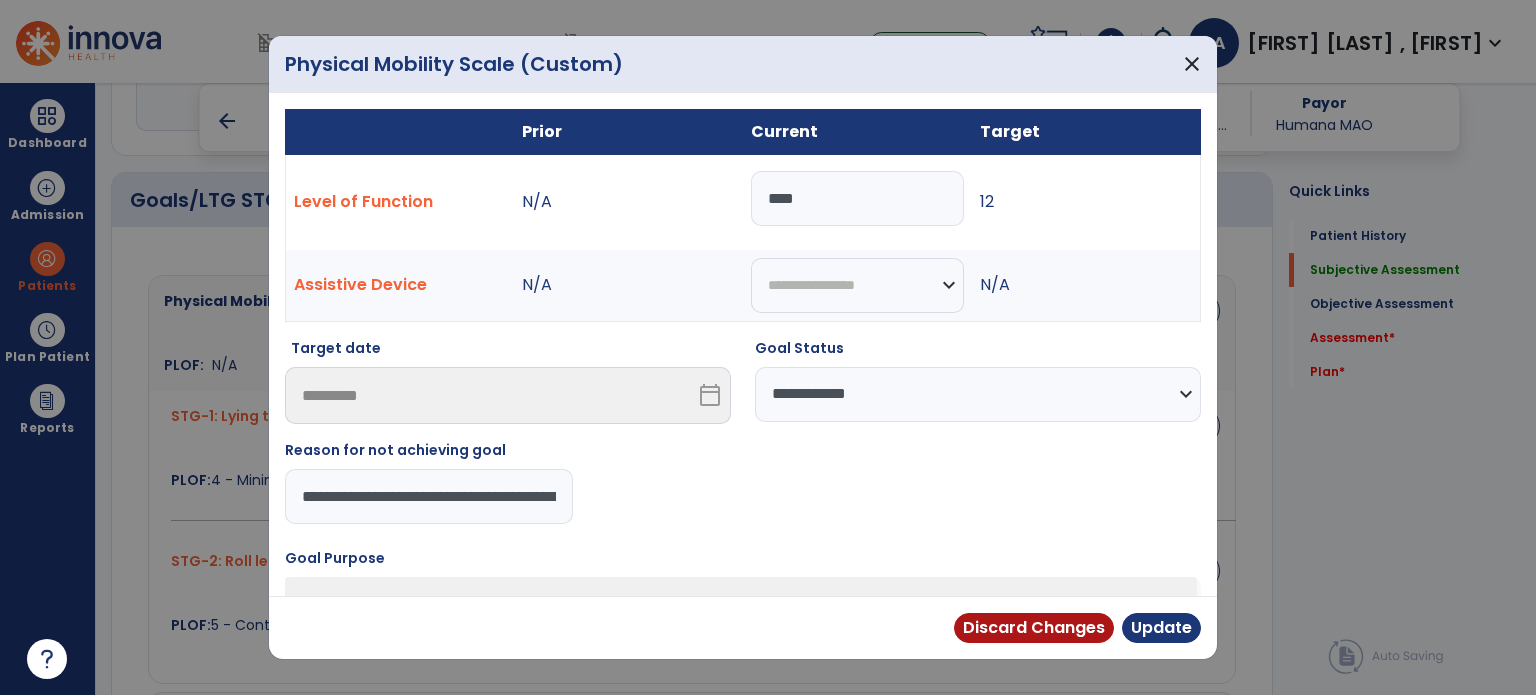 drag, startPoint x: 556, startPoint y: 496, endPoint x: 164, endPoint y: 493, distance: 392.01147 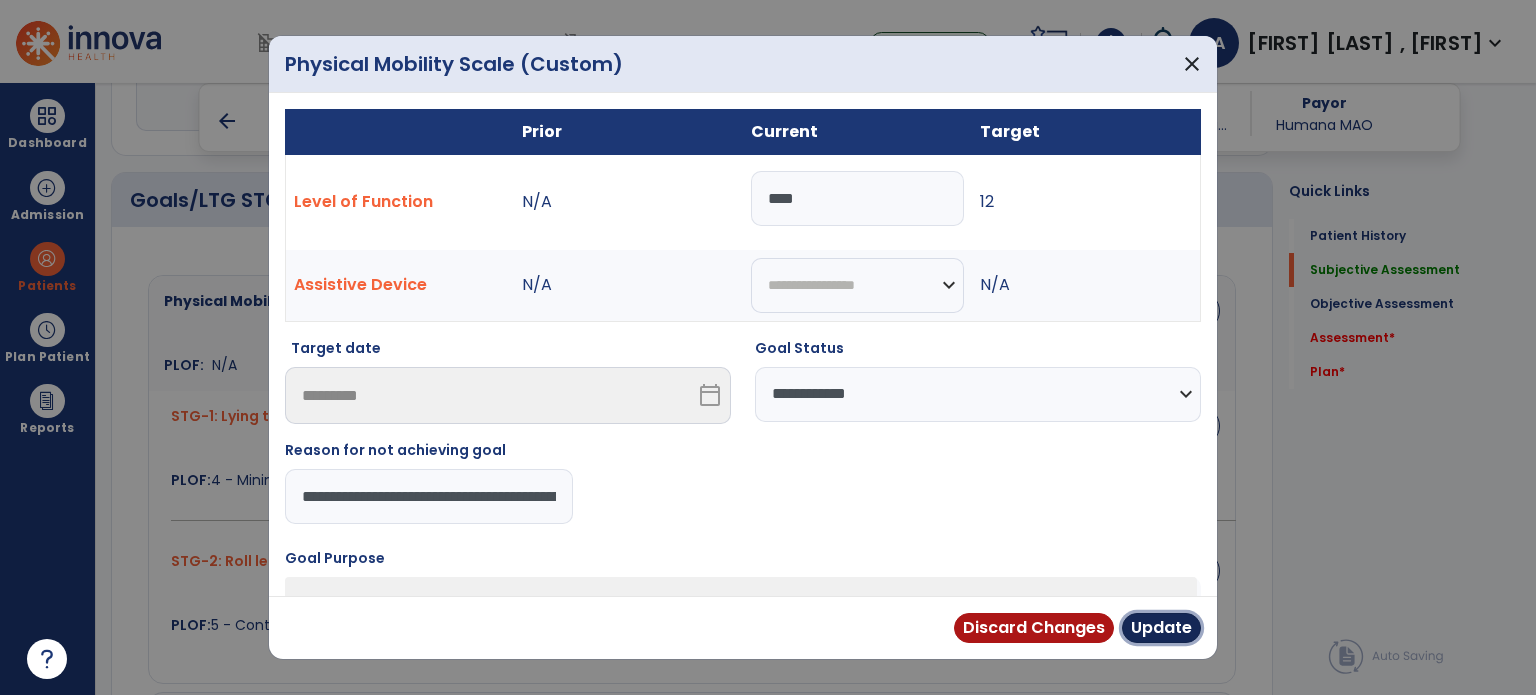 click on "Update" at bounding box center [1161, 628] 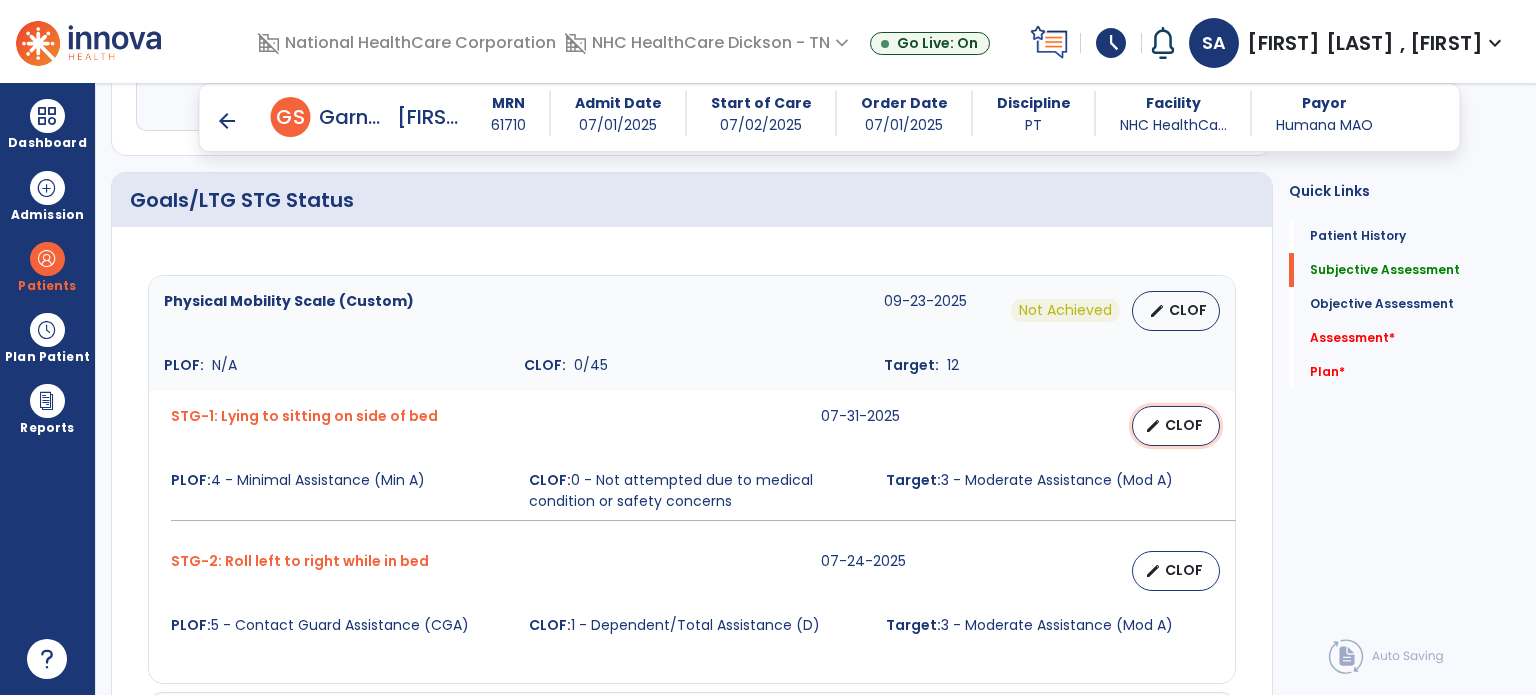 click on "edit   CLOF" at bounding box center [1176, 426] 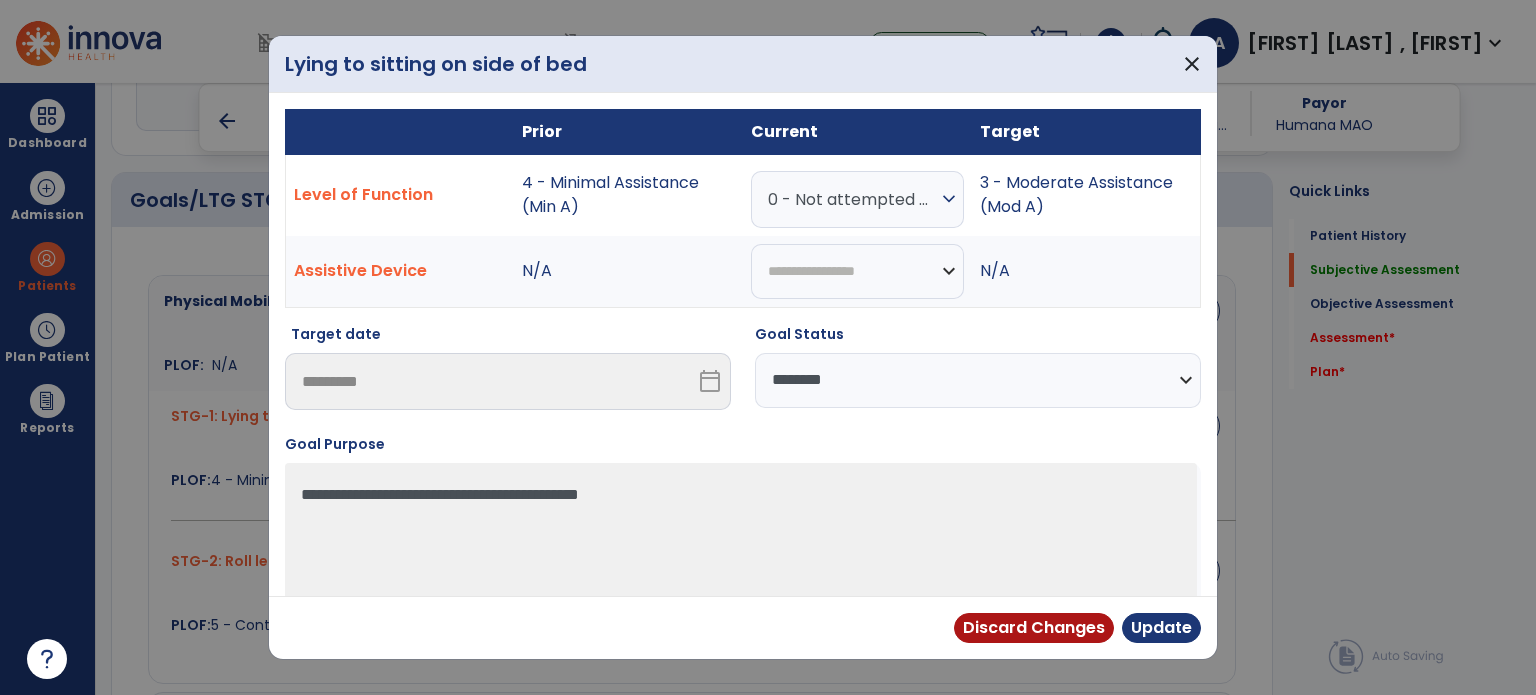 click on "**********" at bounding box center [978, 380] 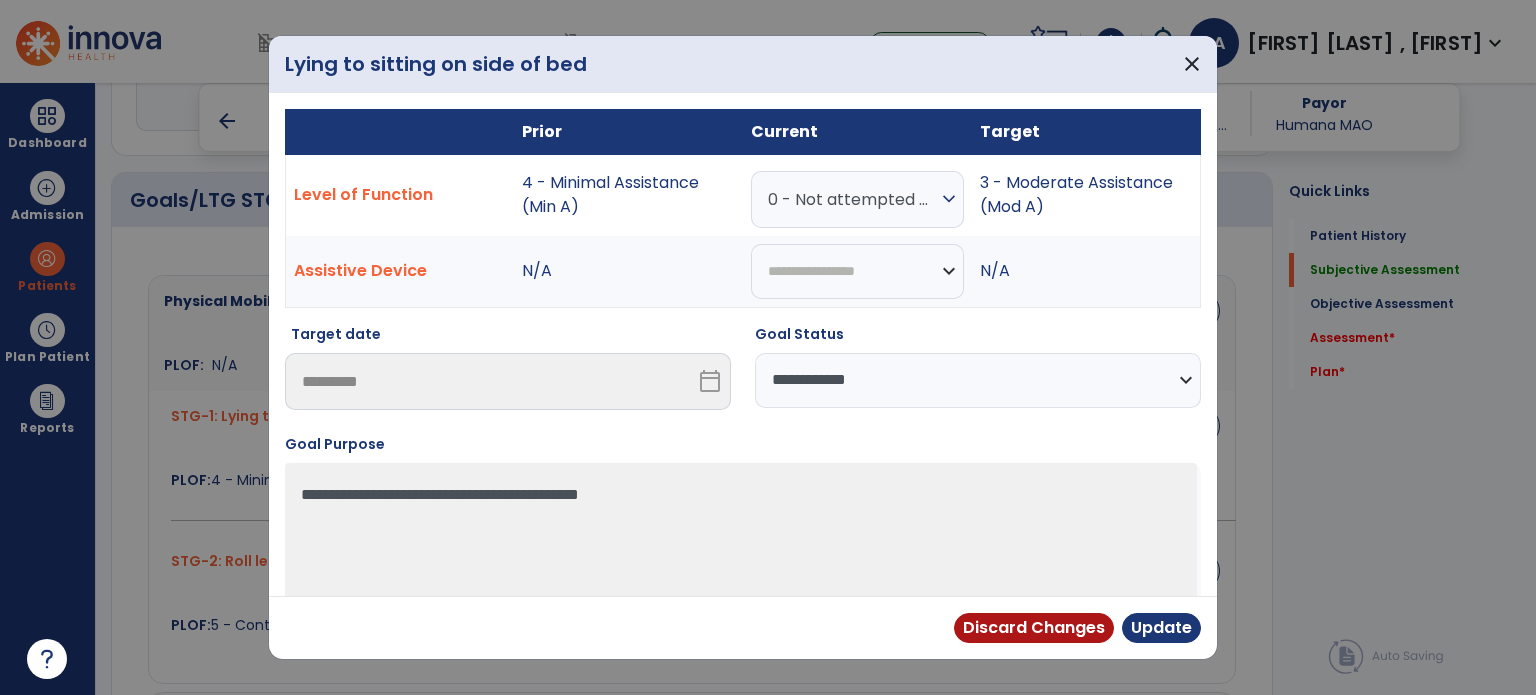 click on "**********" at bounding box center [978, 380] 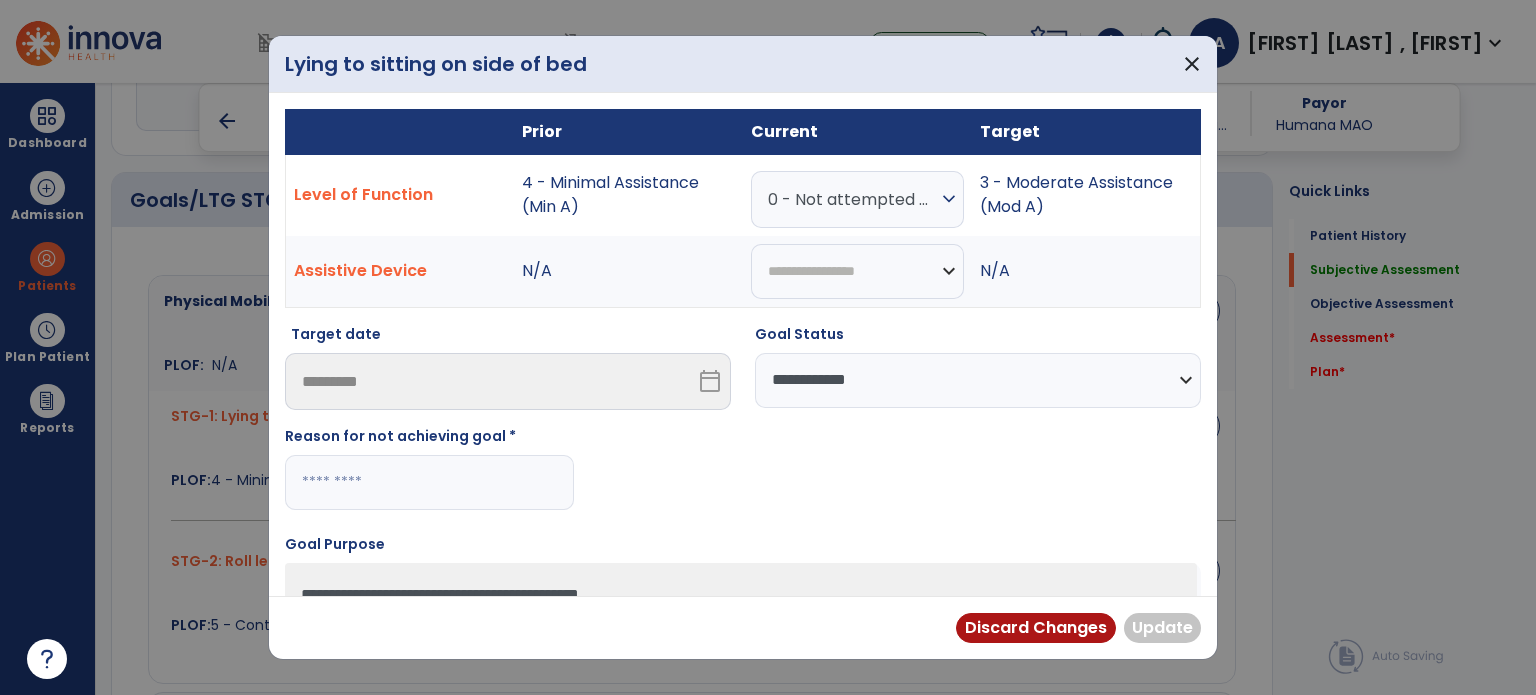 click at bounding box center [429, 482] 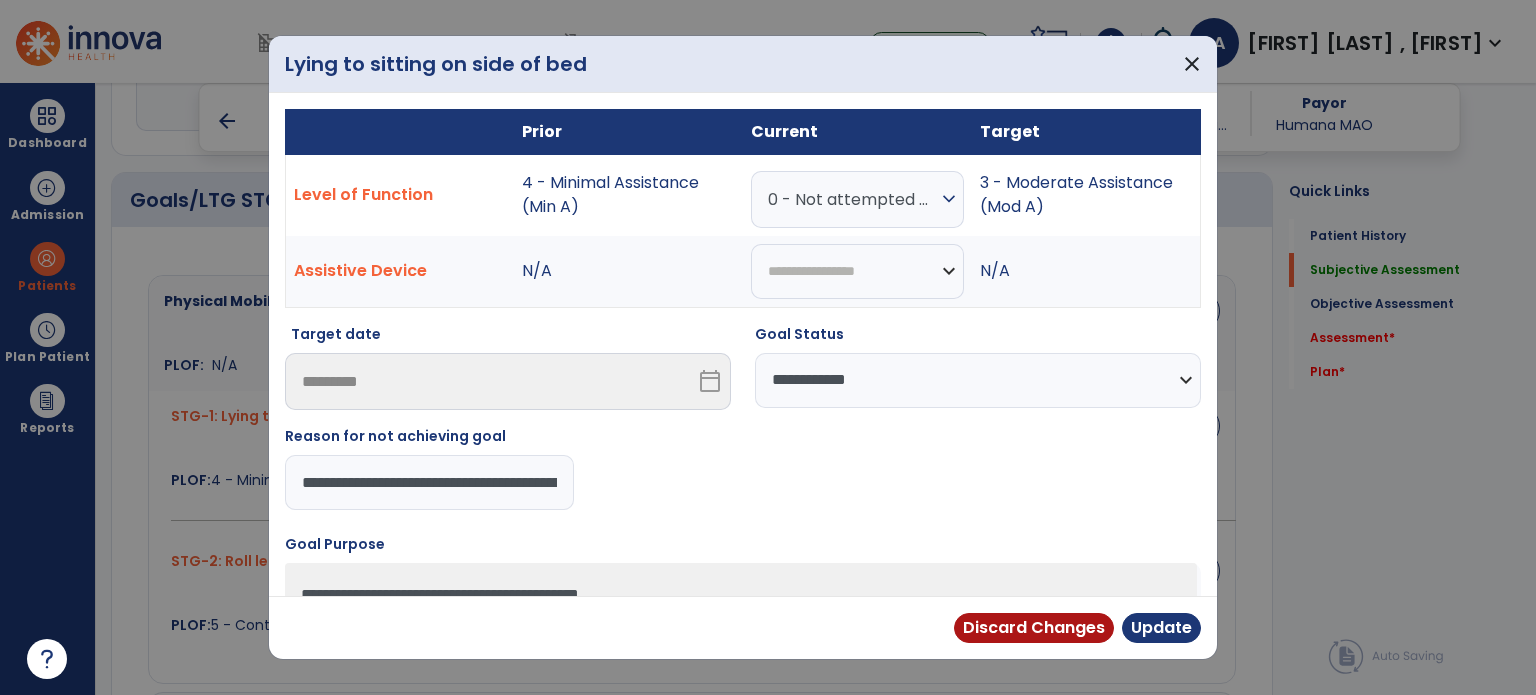 scroll, scrollTop: 0, scrollLeft: 207, axis: horizontal 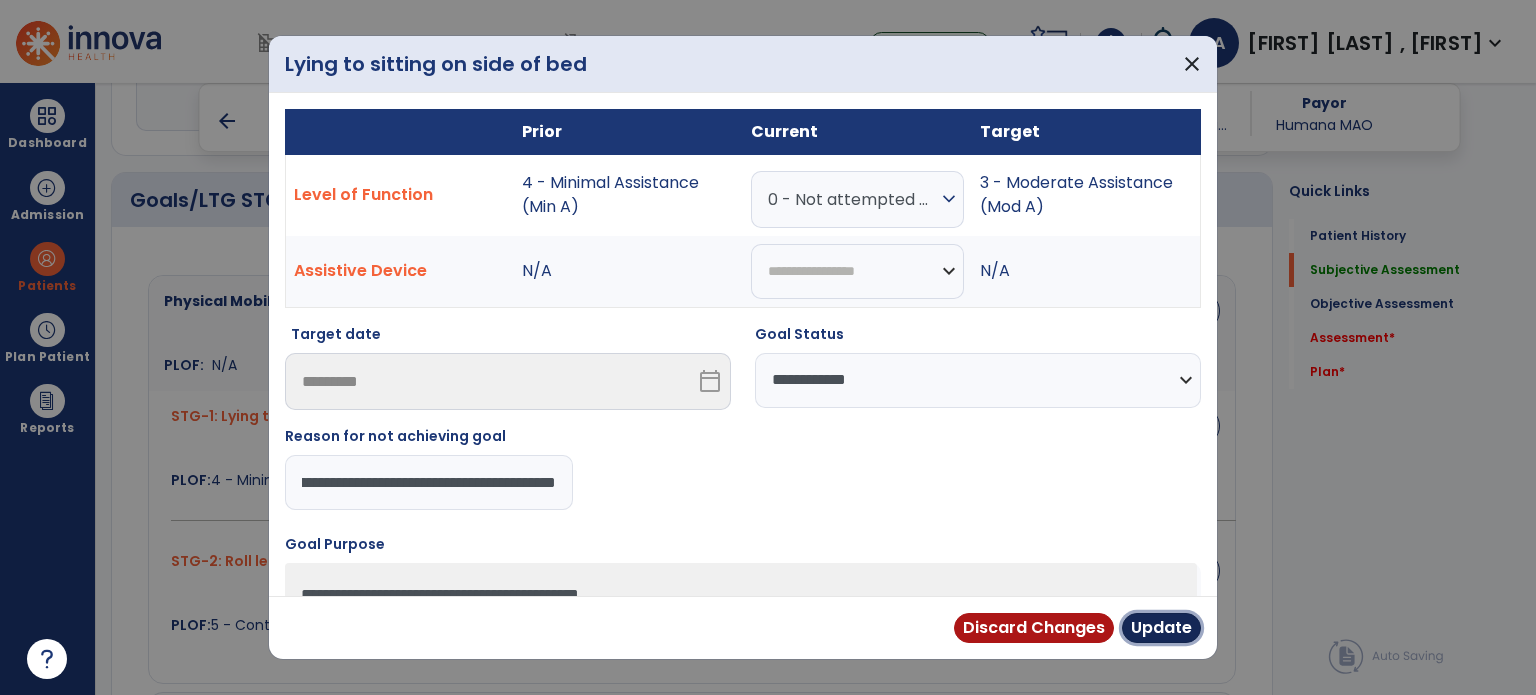 click on "Update" at bounding box center (1161, 628) 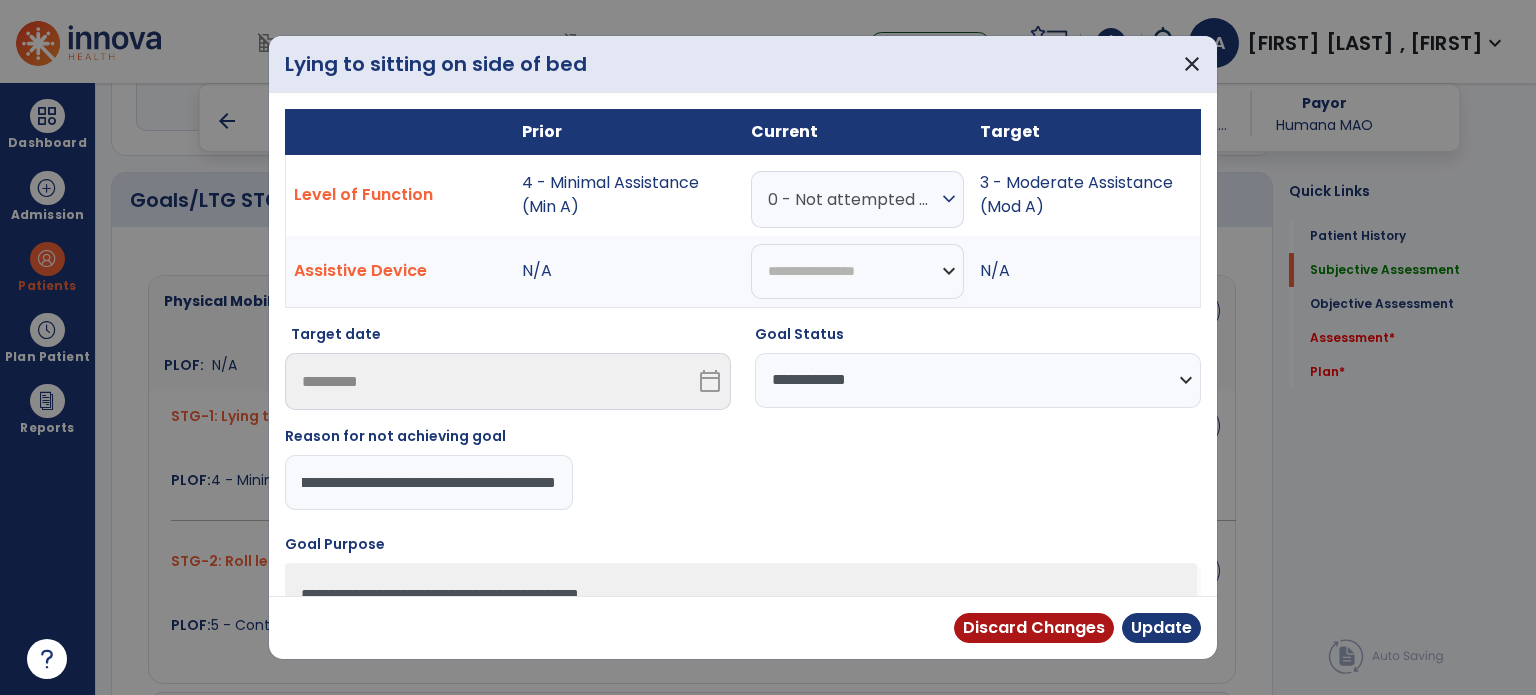 scroll, scrollTop: 0, scrollLeft: 0, axis: both 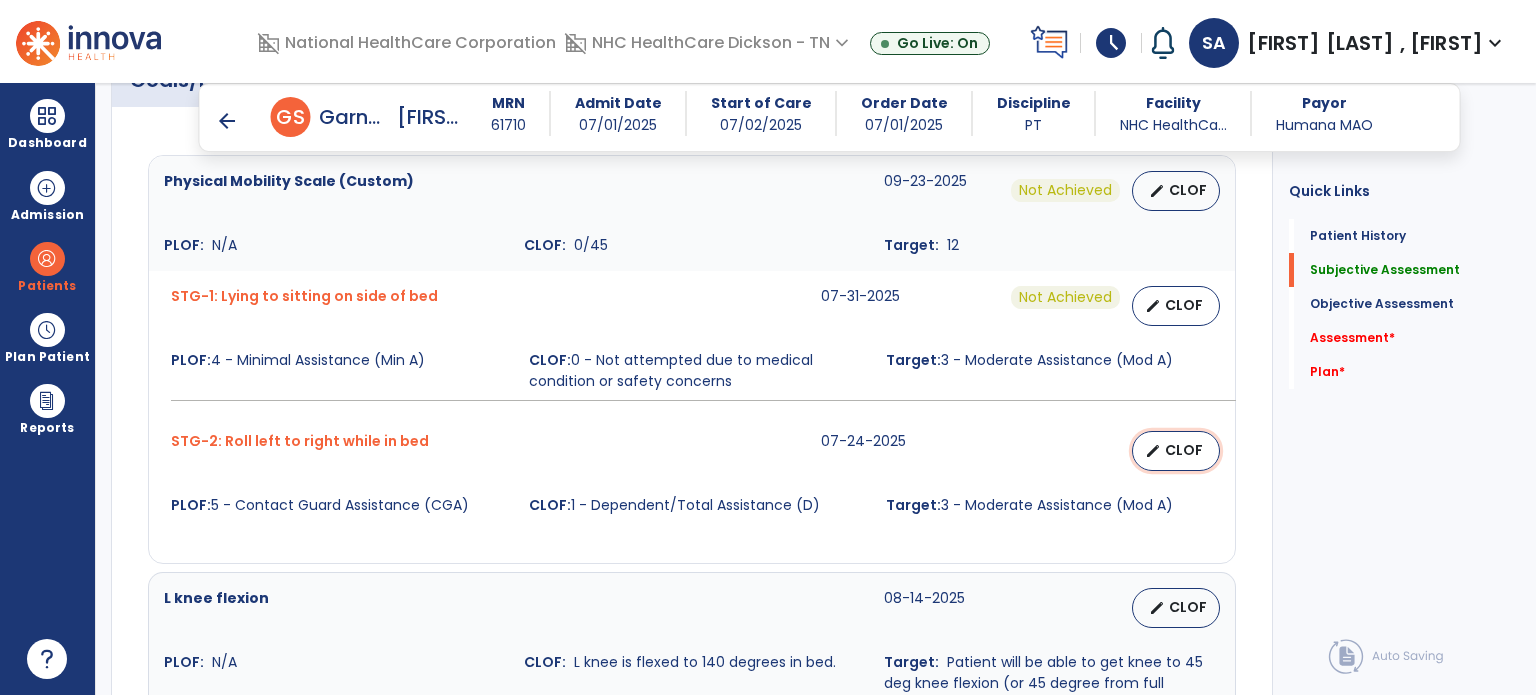 click on "CLOF" at bounding box center (1184, 450) 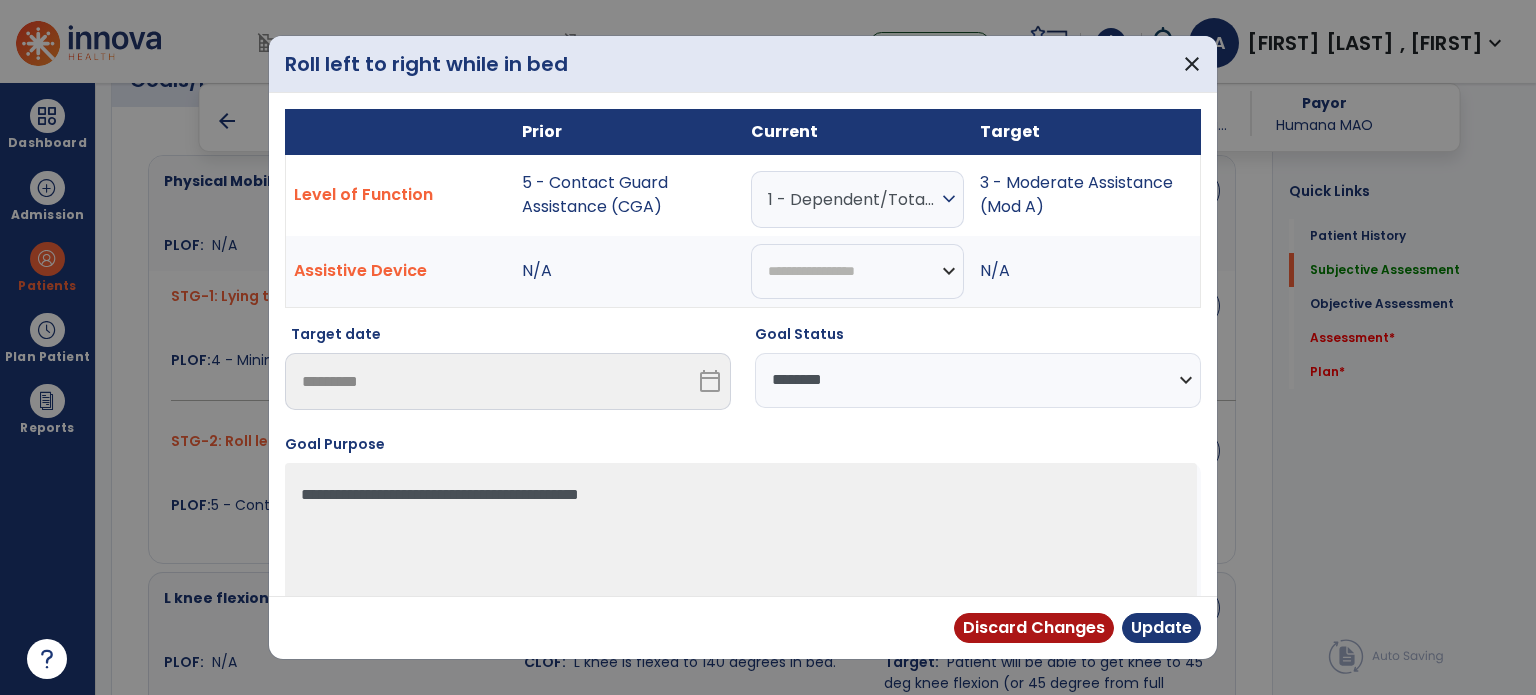 click on "**********" at bounding box center [978, 380] 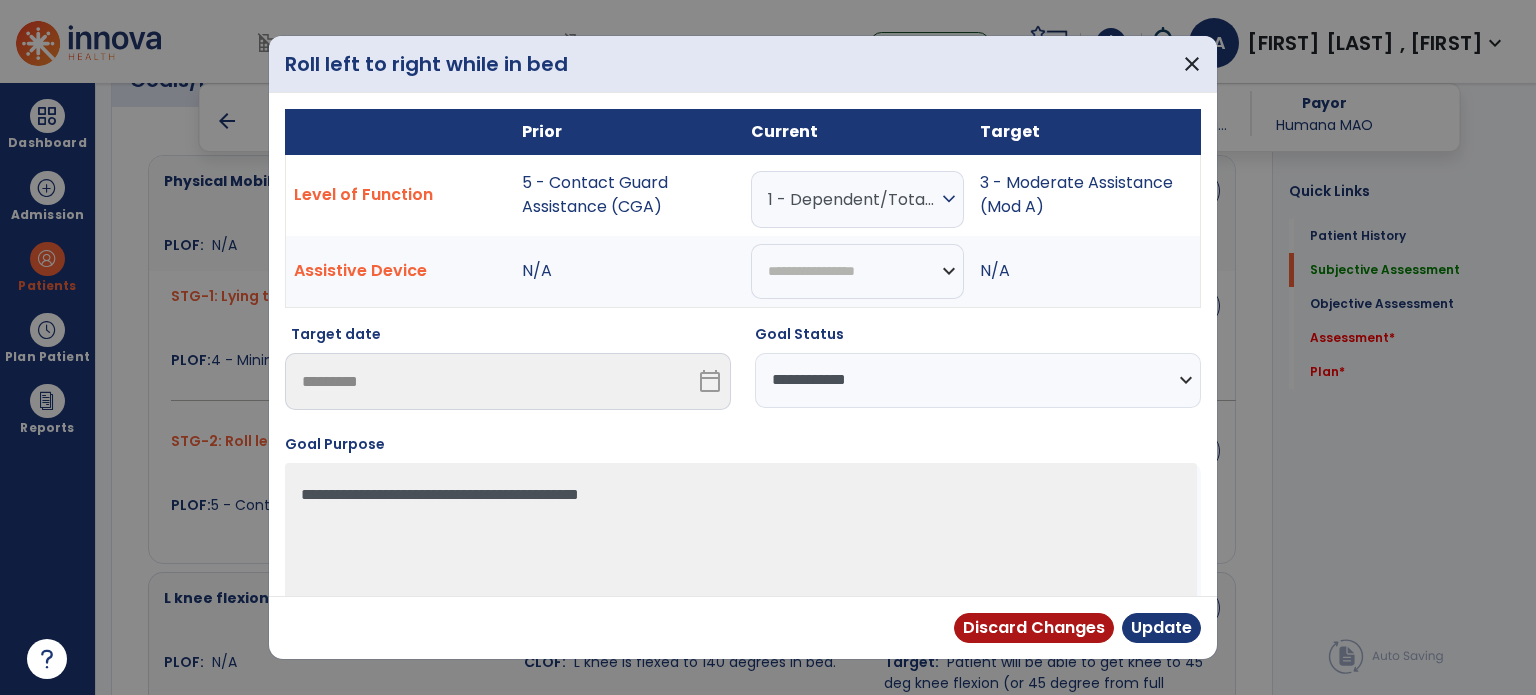 click on "**********" at bounding box center [978, 380] 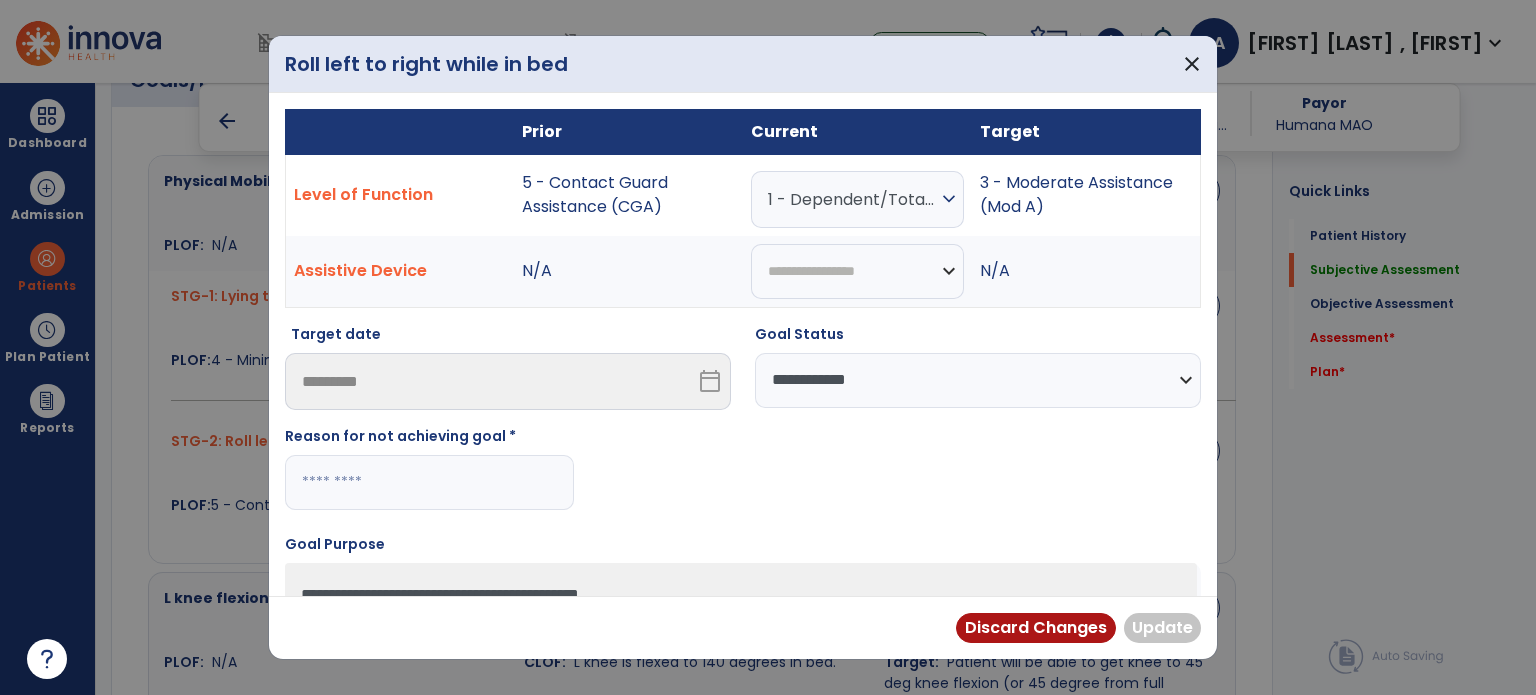 click at bounding box center [429, 482] 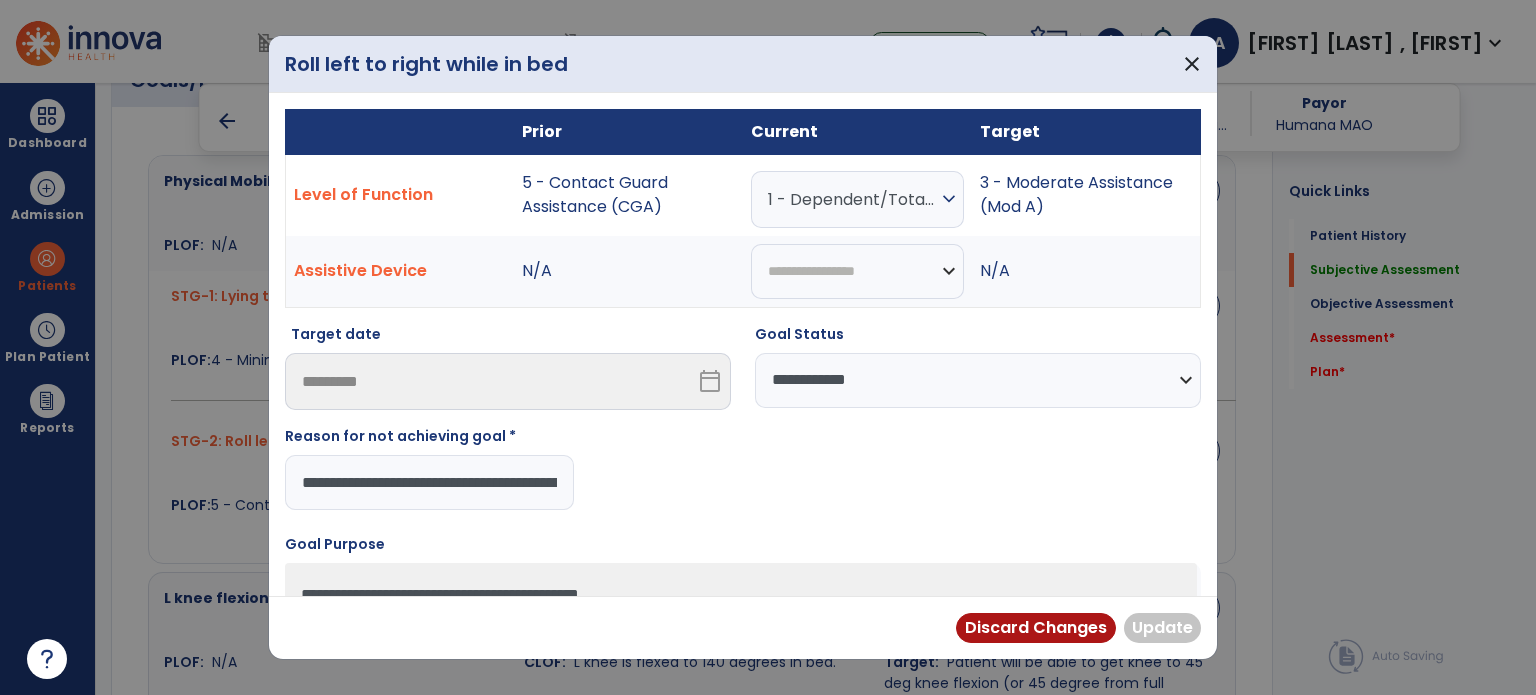 scroll, scrollTop: 0, scrollLeft: 207, axis: horizontal 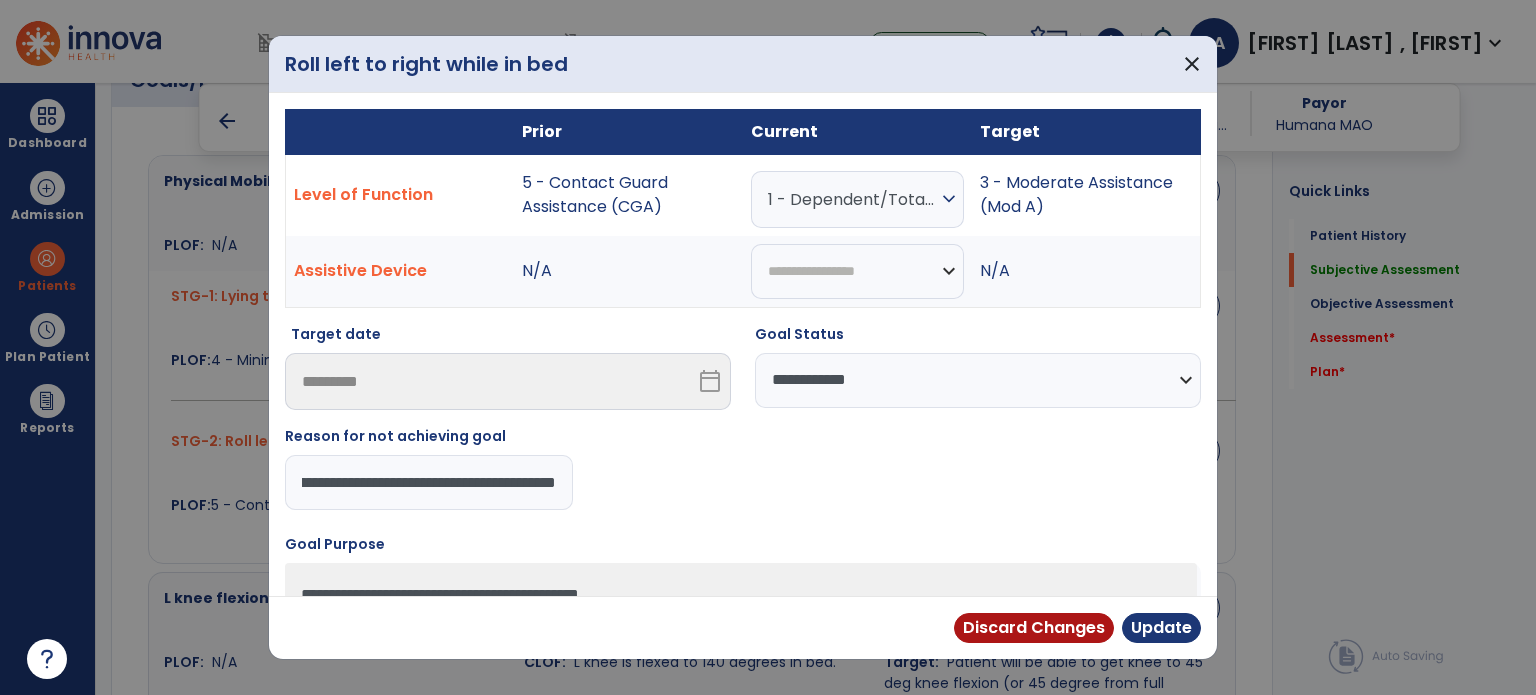 type on "**********" 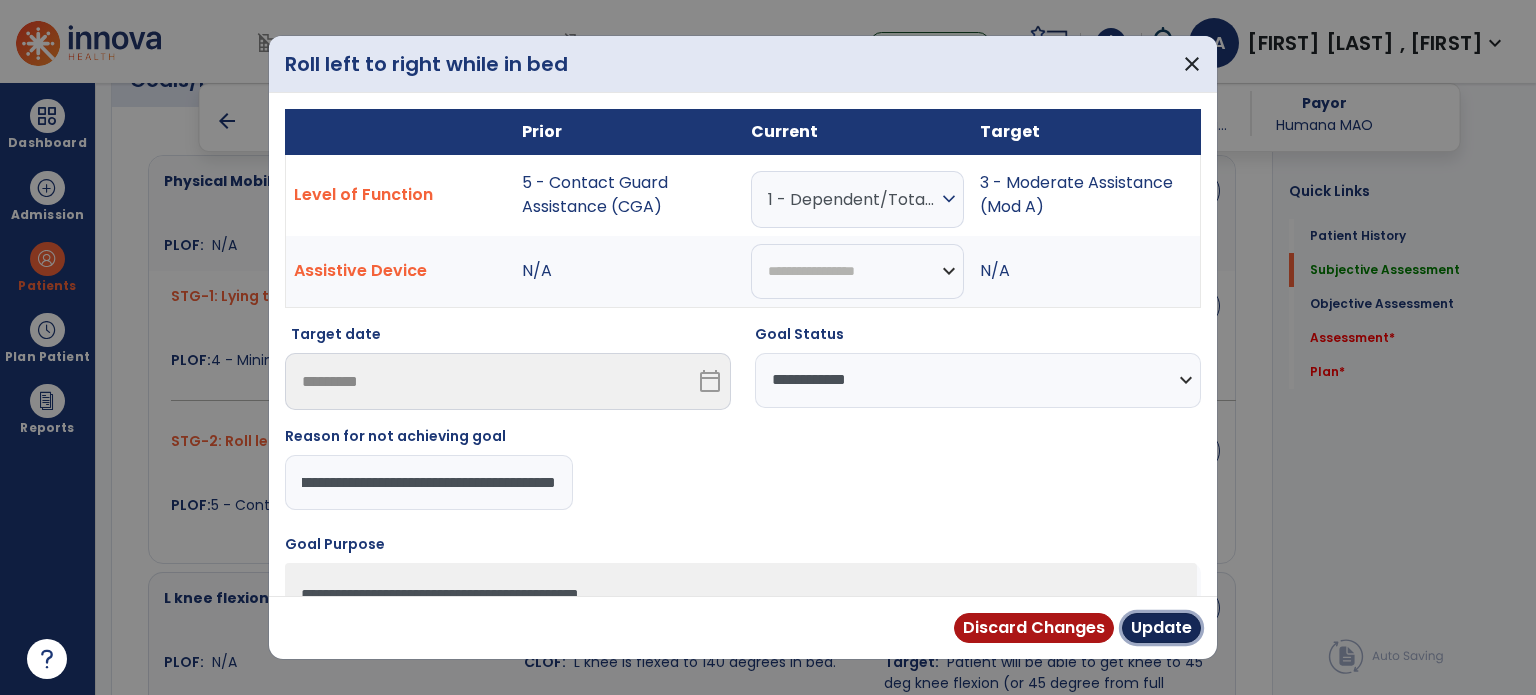 click on "Update" at bounding box center [1161, 628] 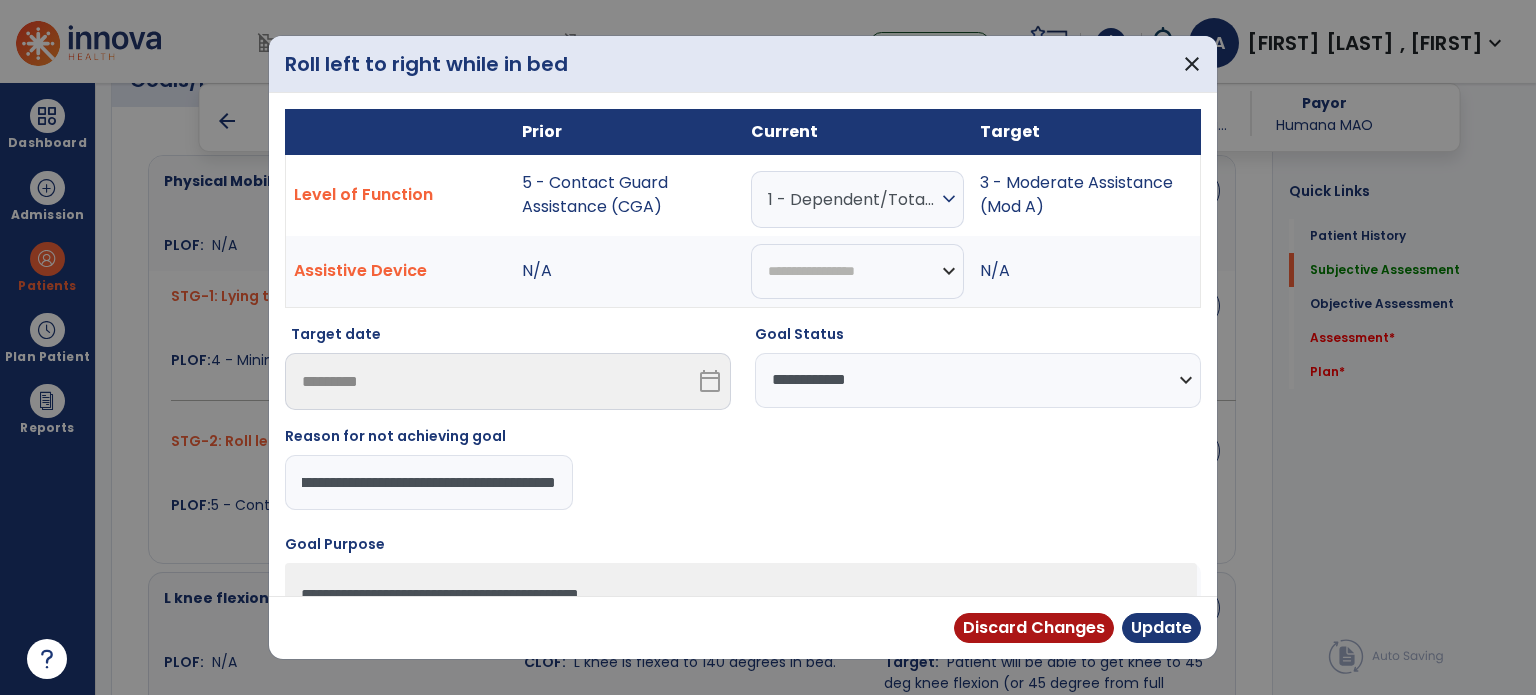 scroll, scrollTop: 0, scrollLeft: 0, axis: both 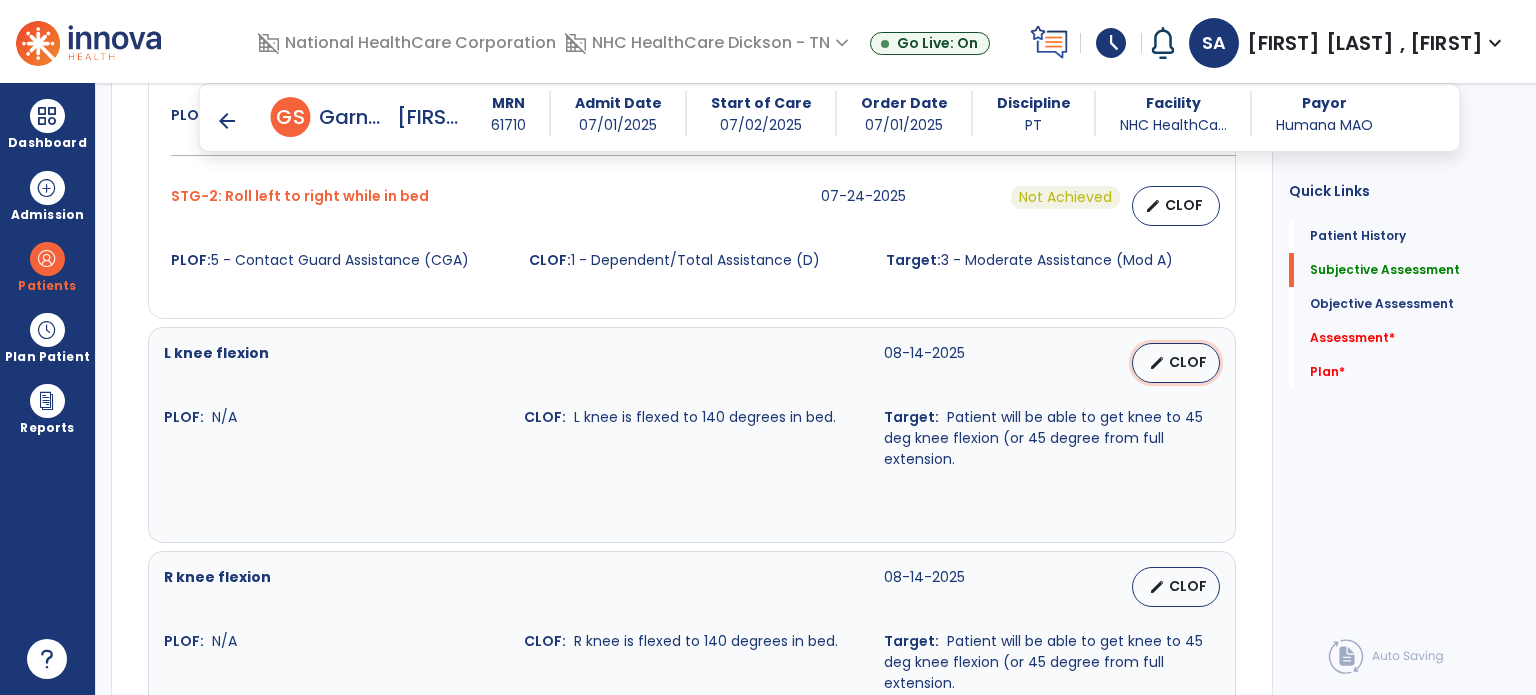 click on "edit   CLOF" at bounding box center (1176, 363) 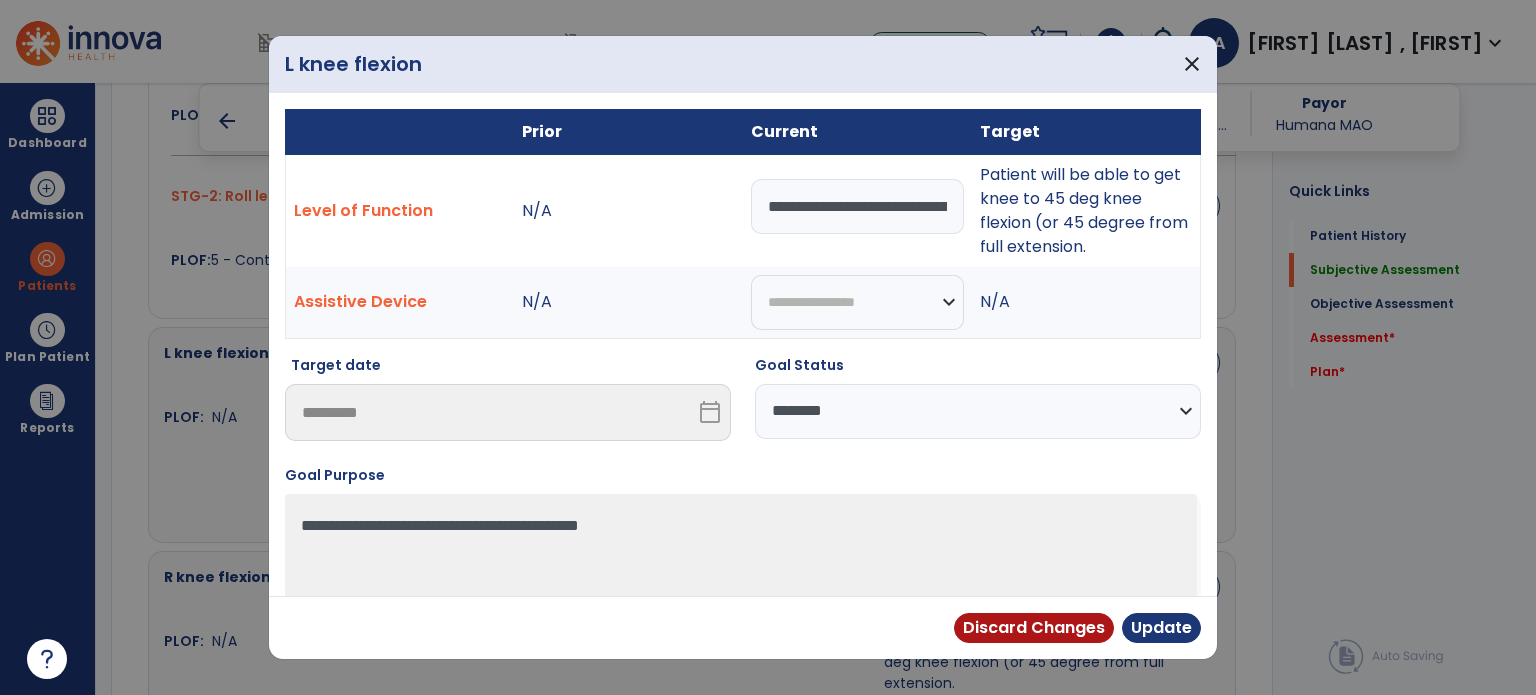 click on "**********" at bounding box center [978, 411] 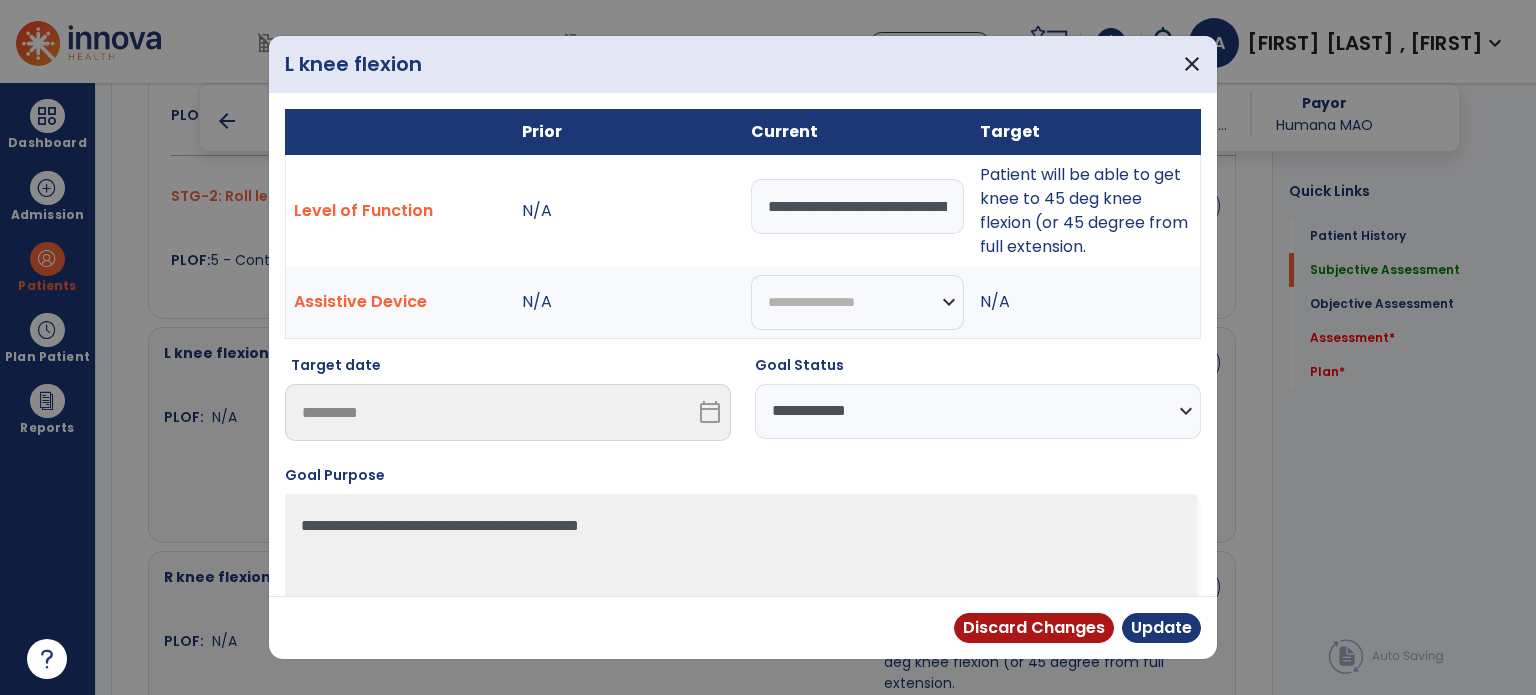 click on "**********" at bounding box center [978, 411] 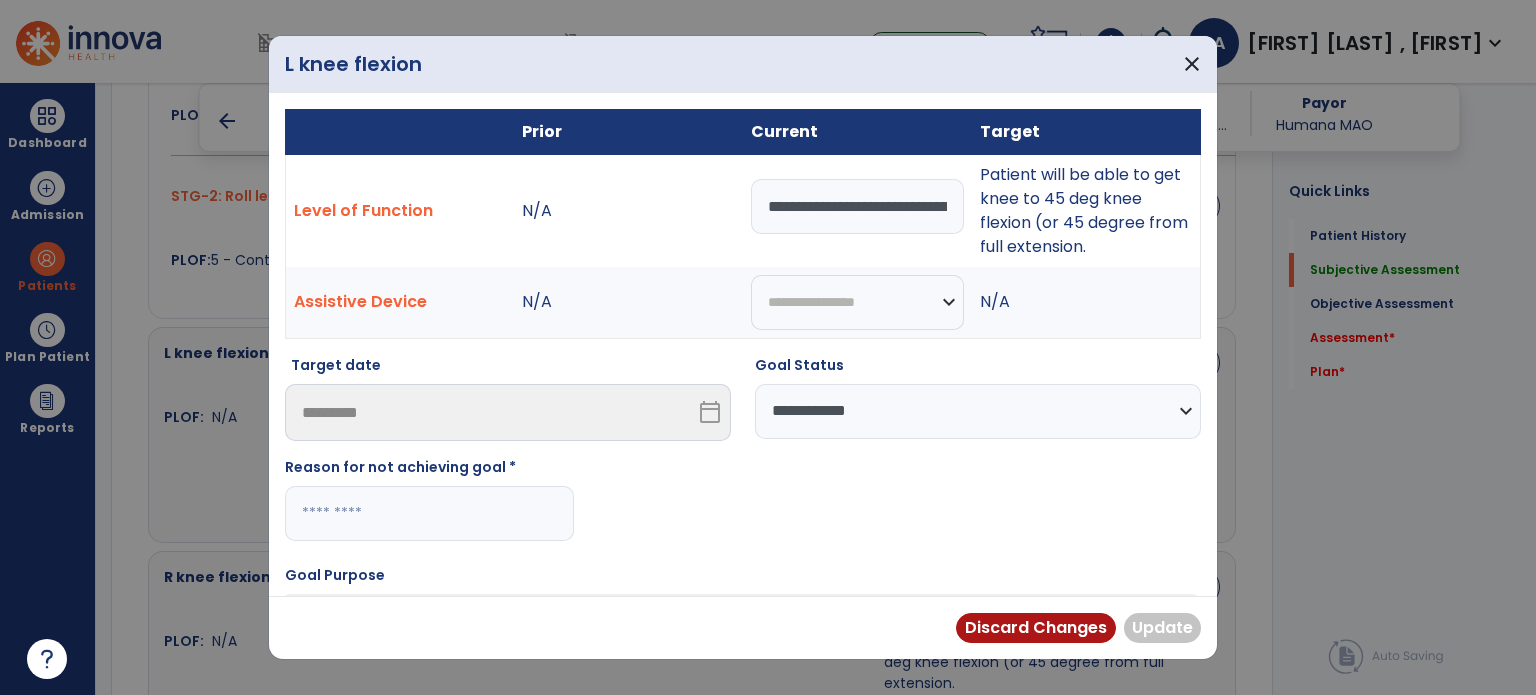 click at bounding box center (429, 513) 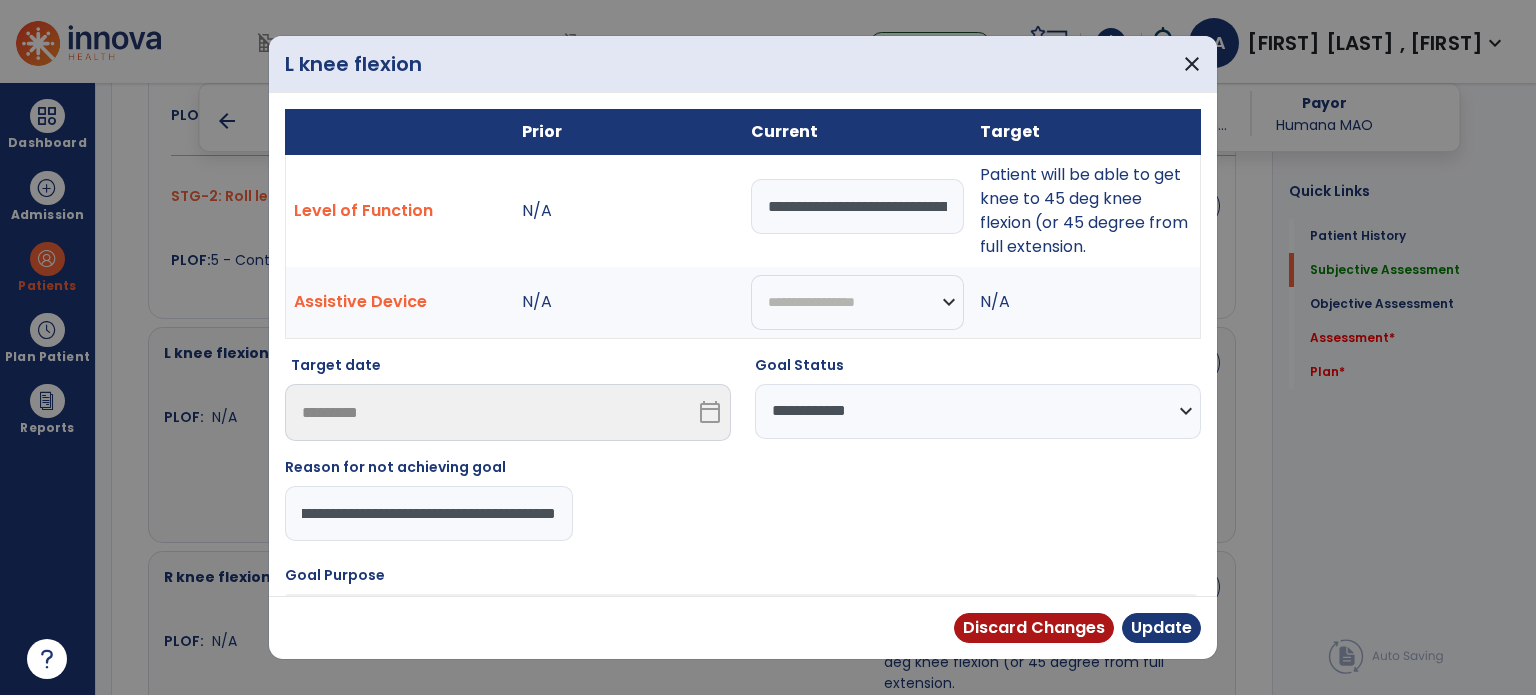 scroll, scrollTop: 0, scrollLeft: 0, axis: both 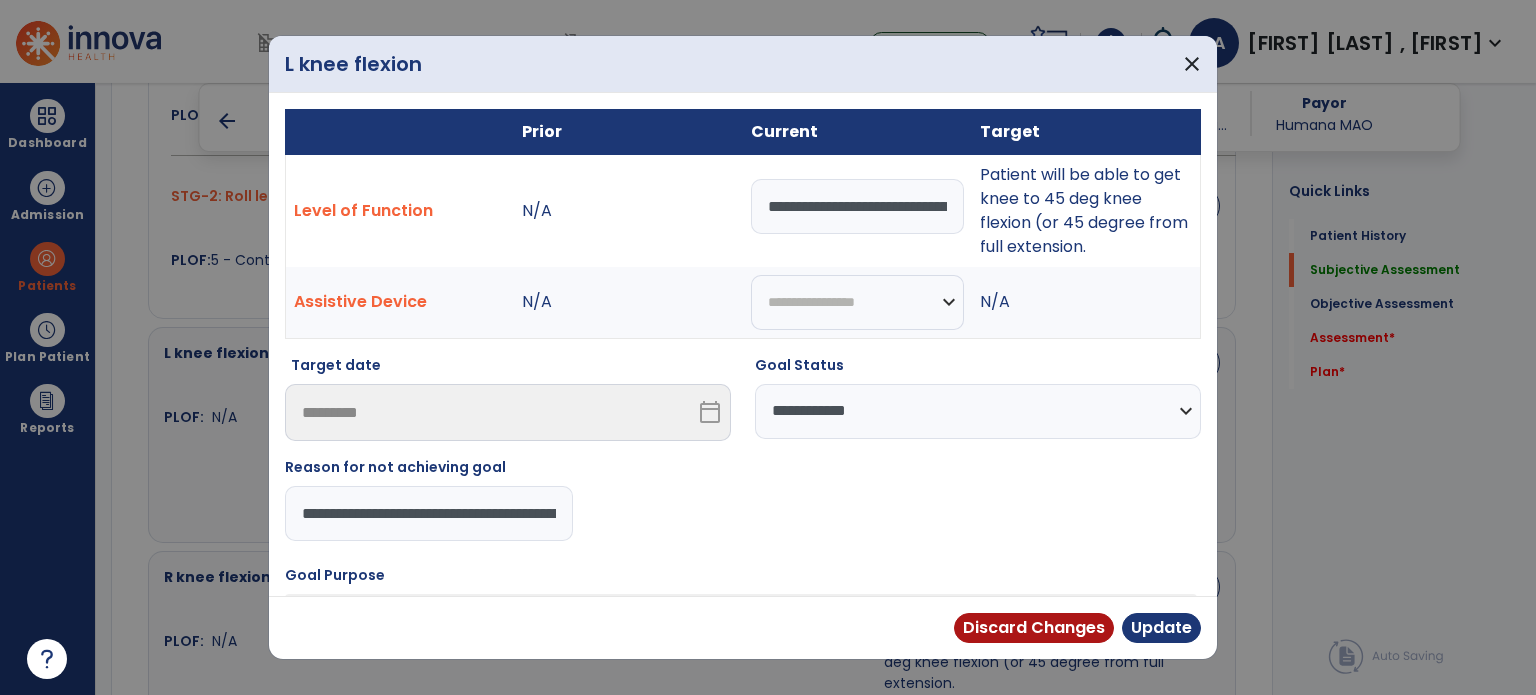 drag, startPoint x: 559, startPoint y: 514, endPoint x: 172, endPoint y: 523, distance: 387.10464 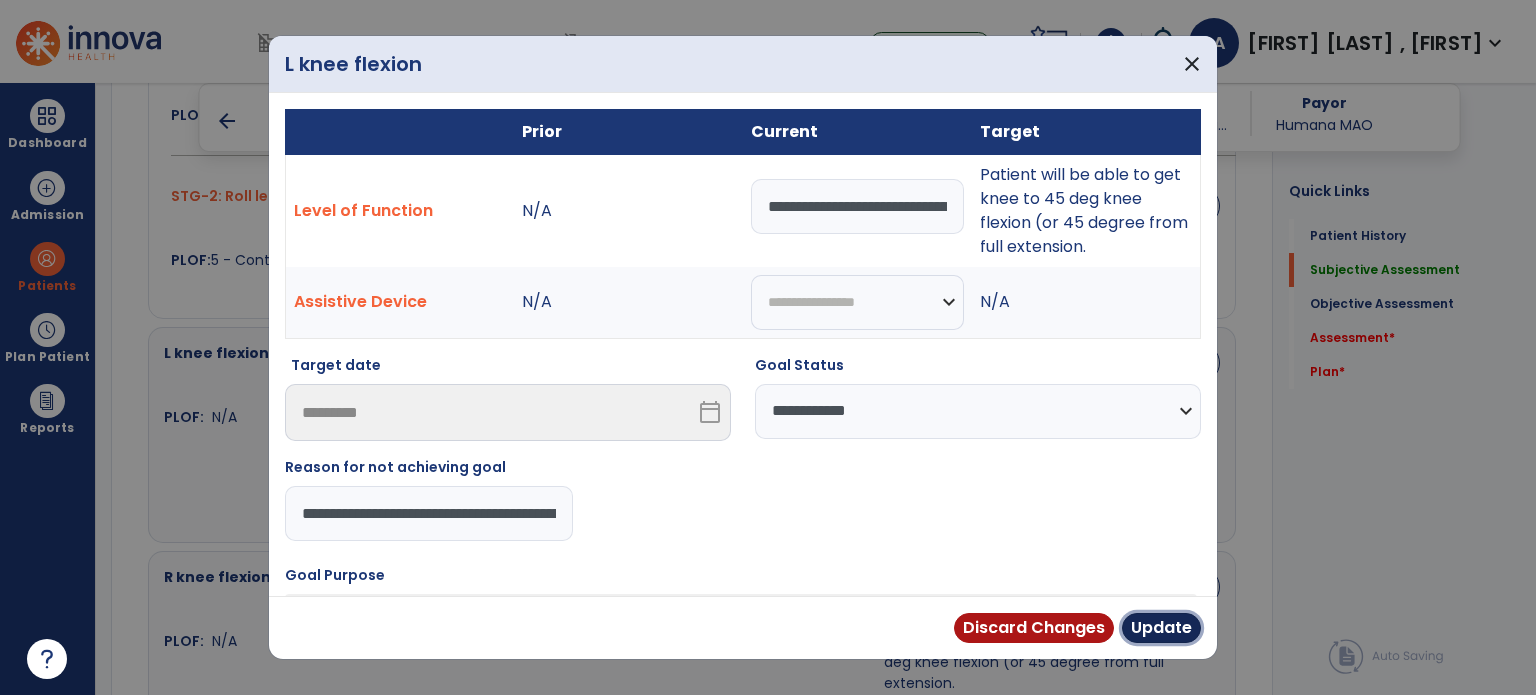 click on "Update" at bounding box center (1161, 628) 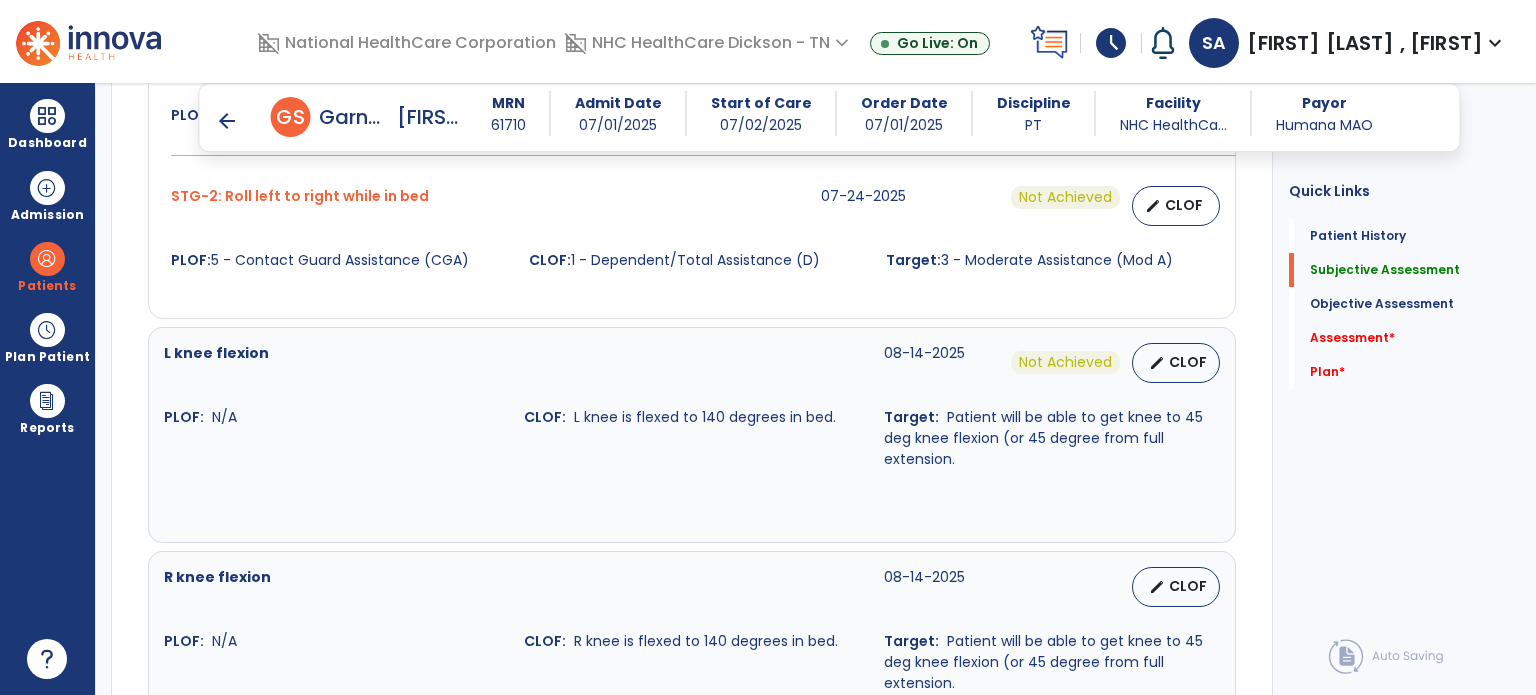 scroll, scrollTop: 1172, scrollLeft: 0, axis: vertical 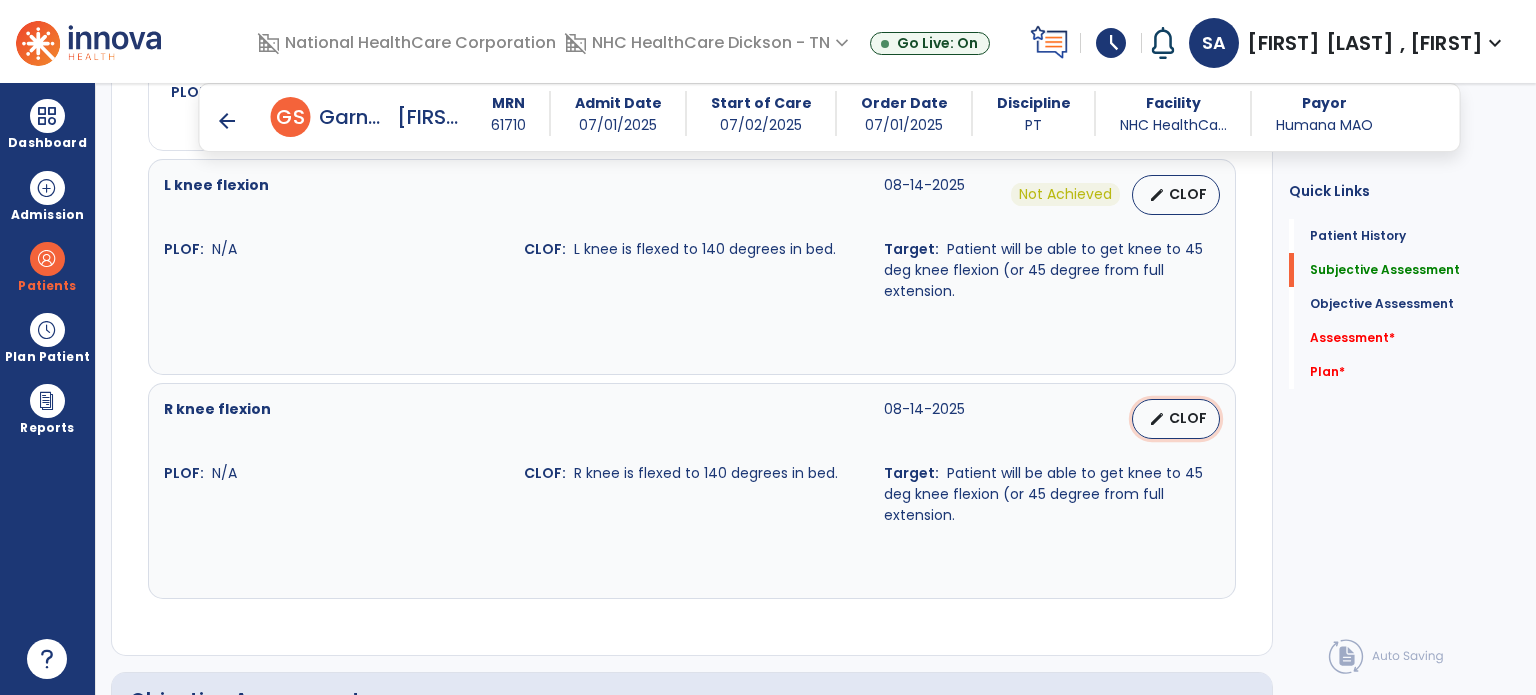 click on "CLOF" at bounding box center [1188, 418] 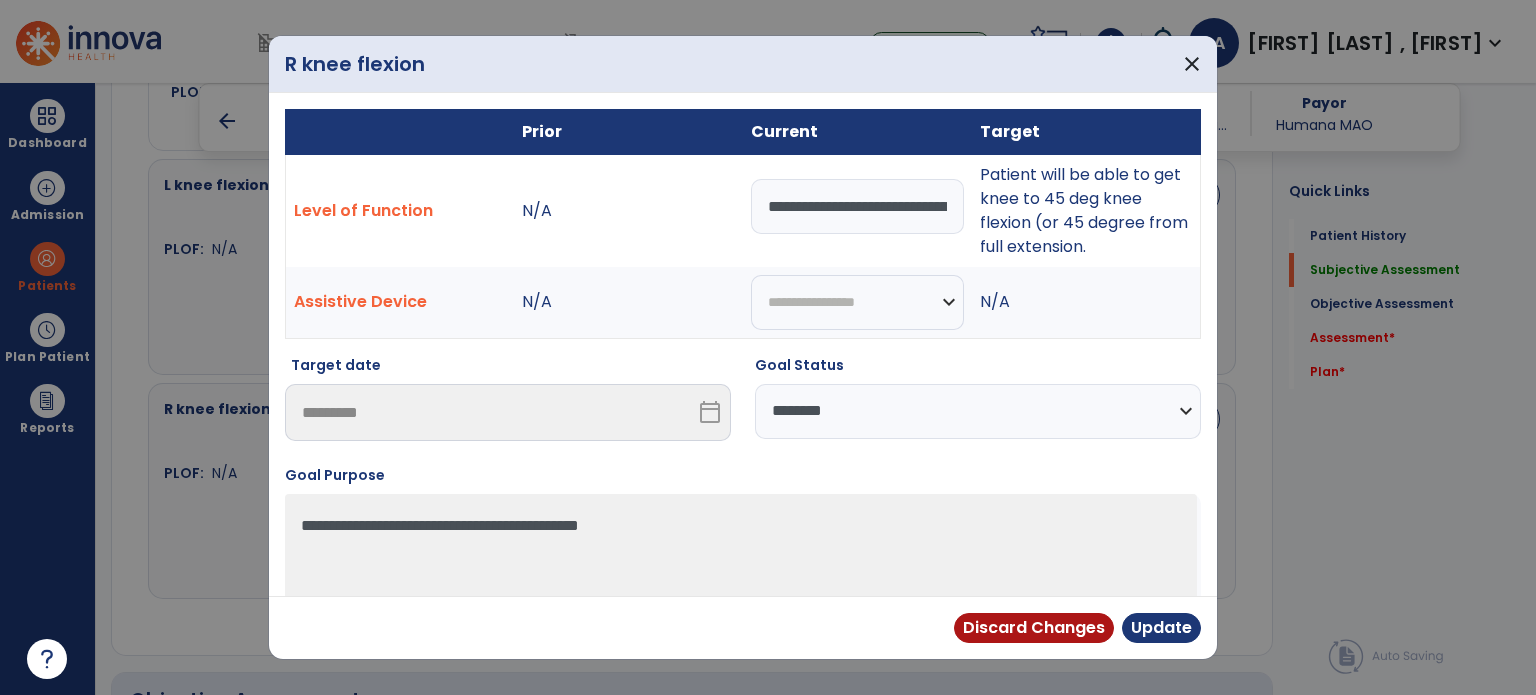 click on "**********" at bounding box center (978, 411) 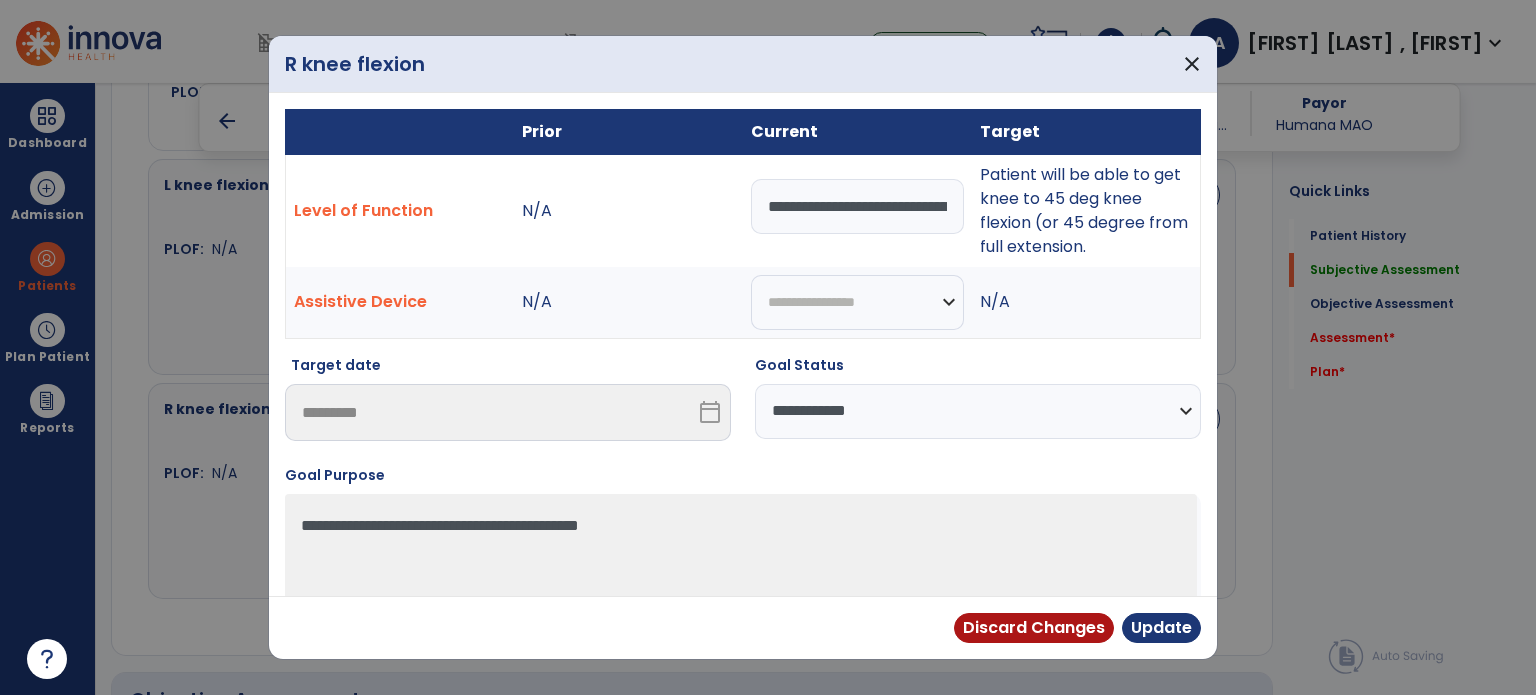 click on "**********" at bounding box center (978, 411) 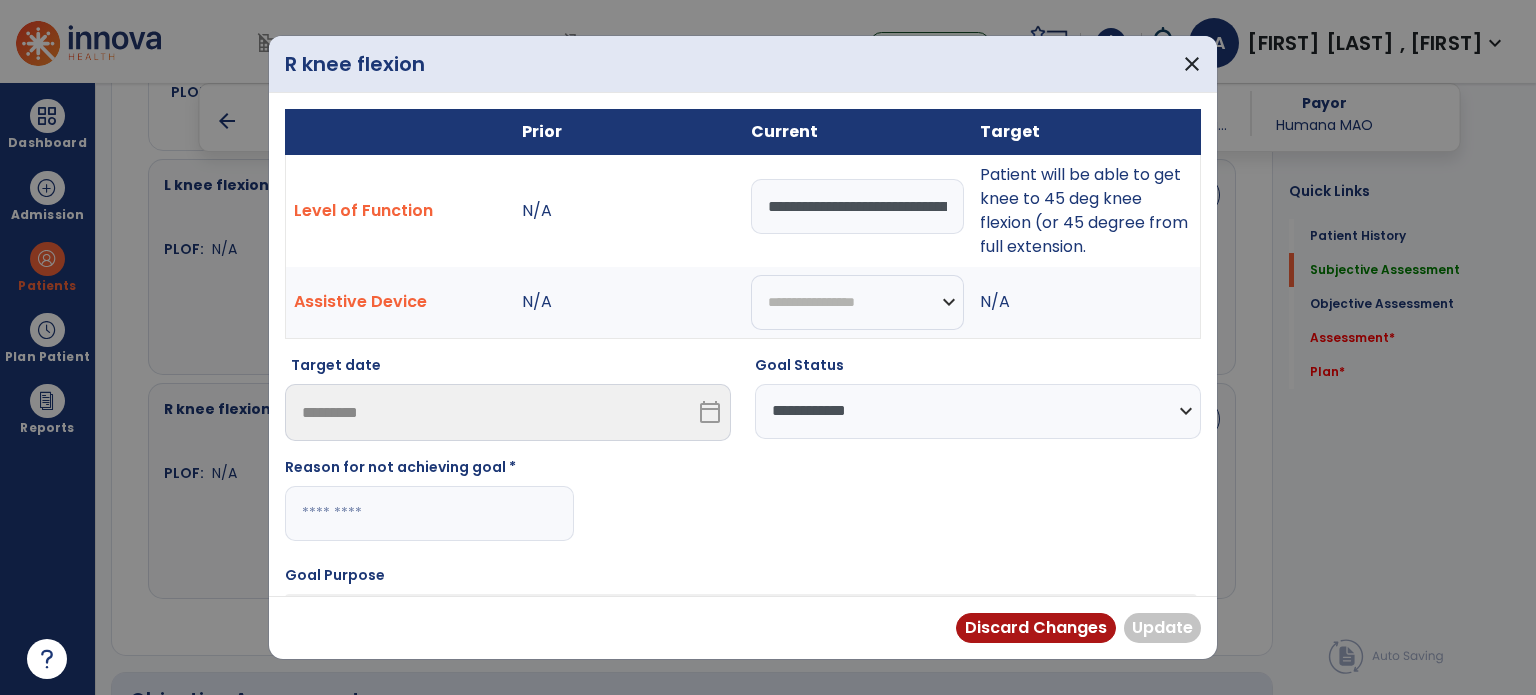 click at bounding box center [429, 513] 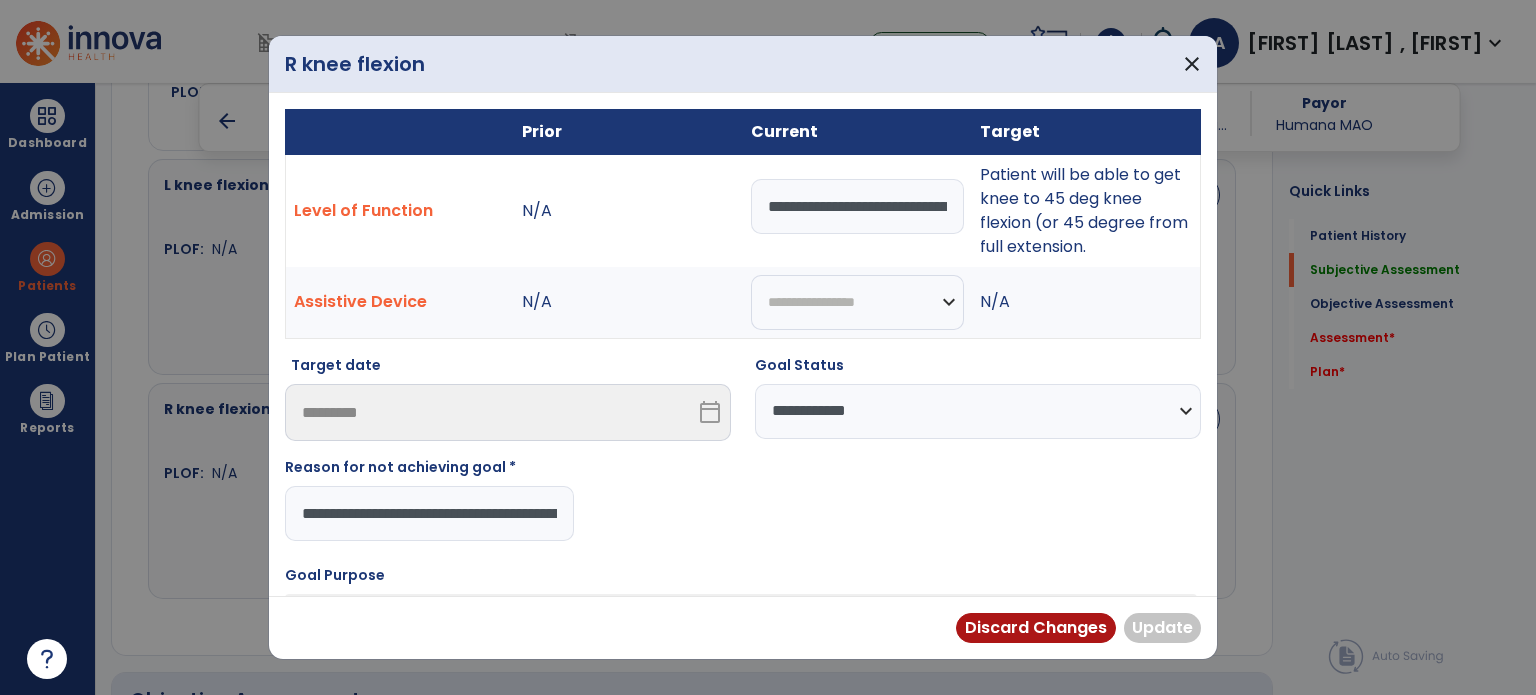 scroll, scrollTop: 0, scrollLeft: 168, axis: horizontal 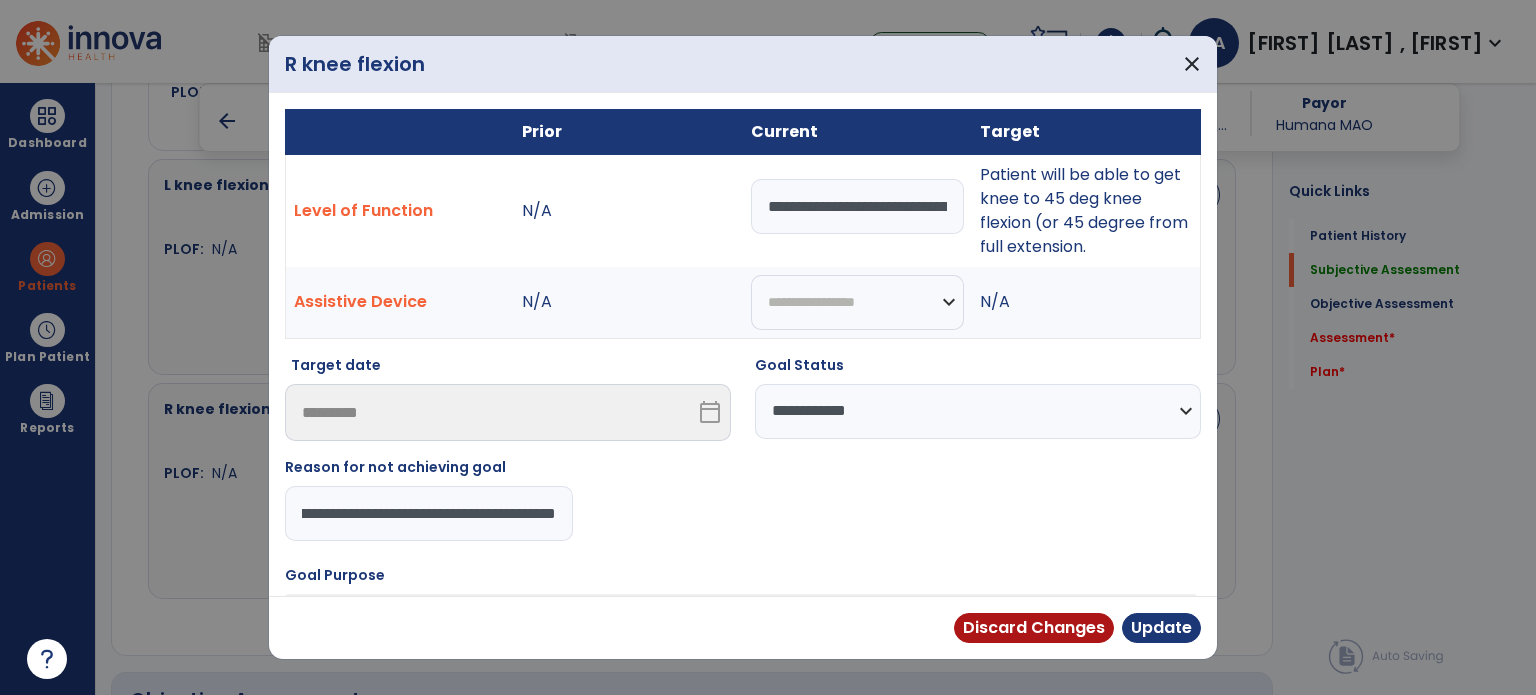 type on "**********" 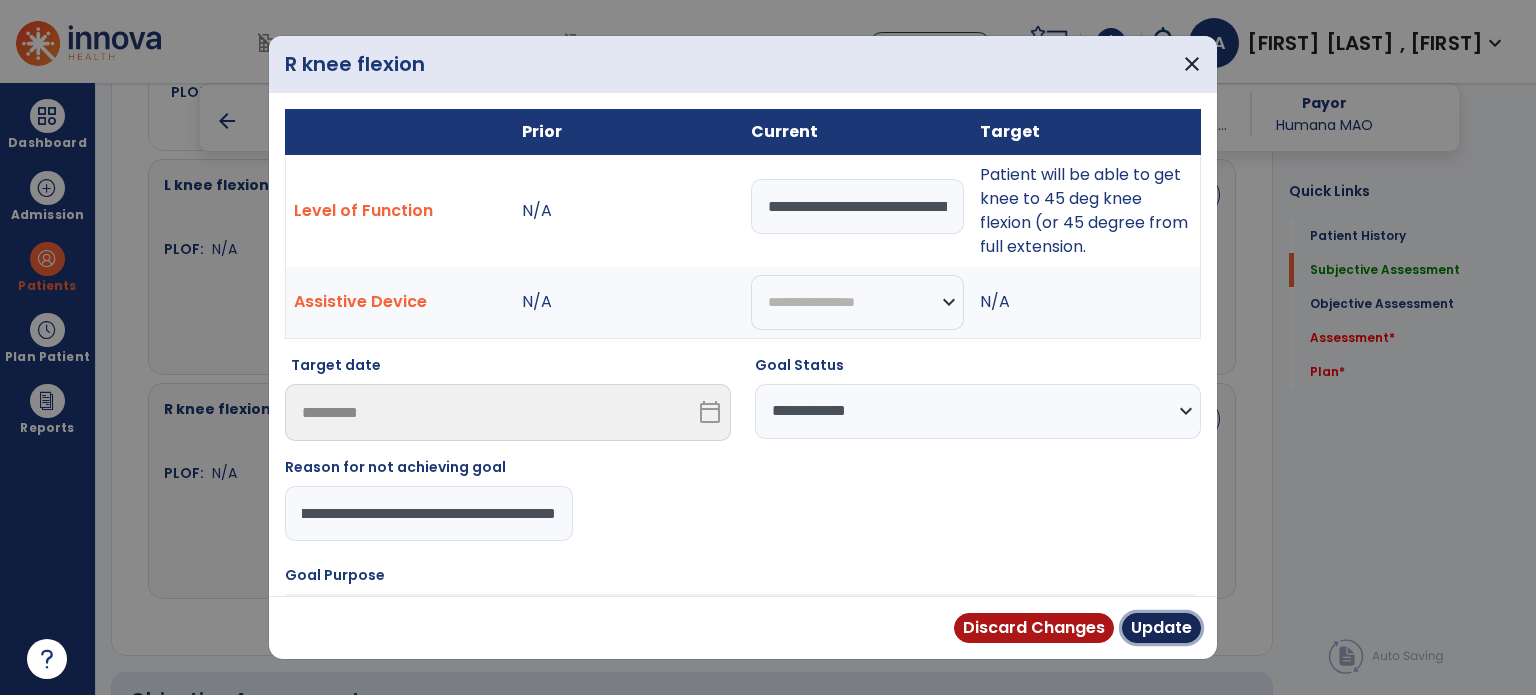 click on "Update" at bounding box center [1161, 628] 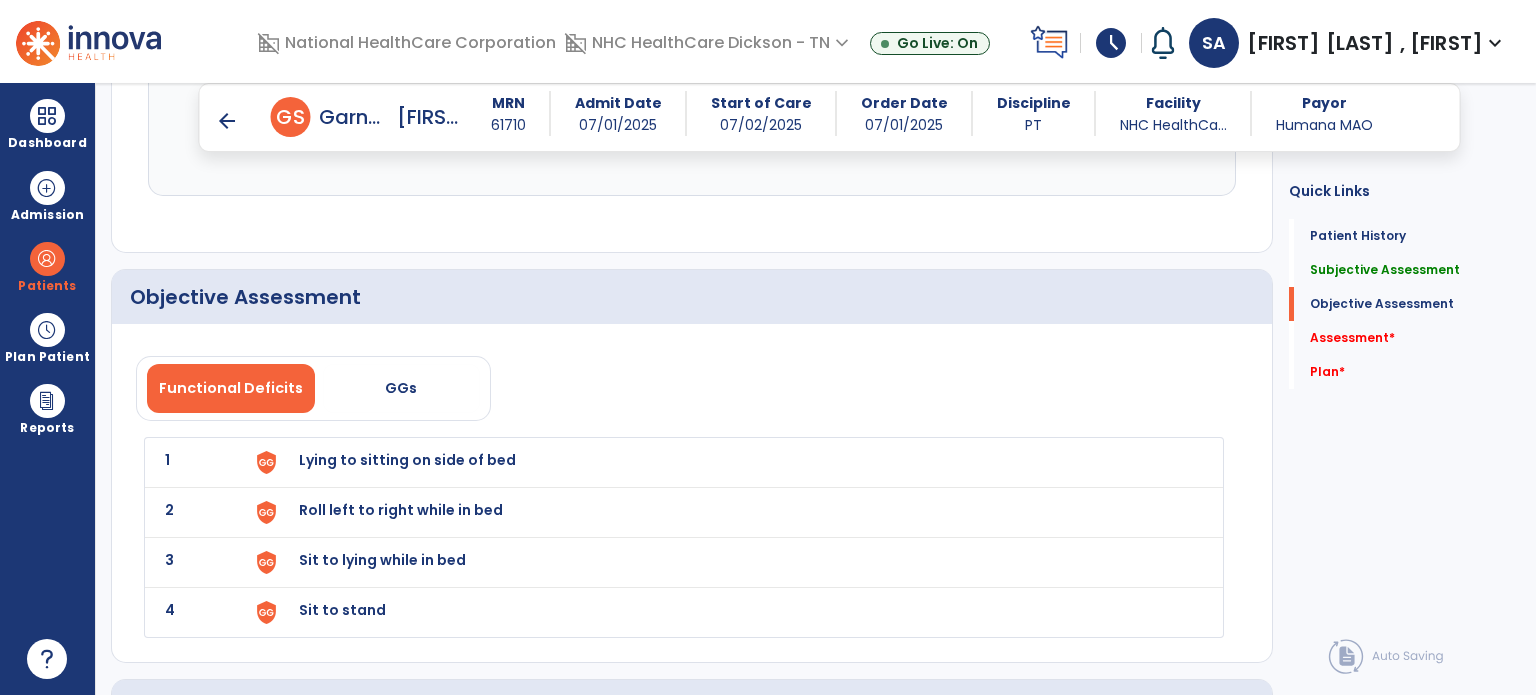 scroll, scrollTop: 1951, scrollLeft: 0, axis: vertical 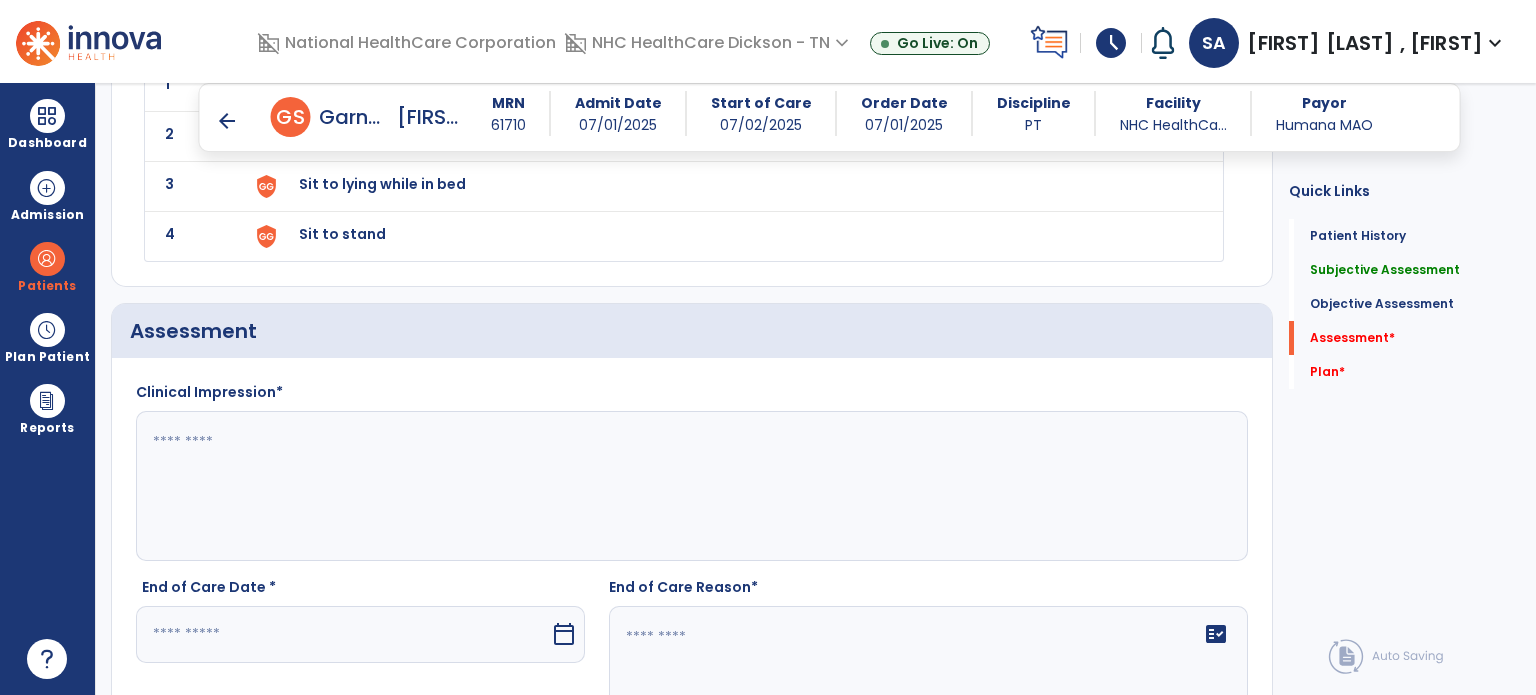 click 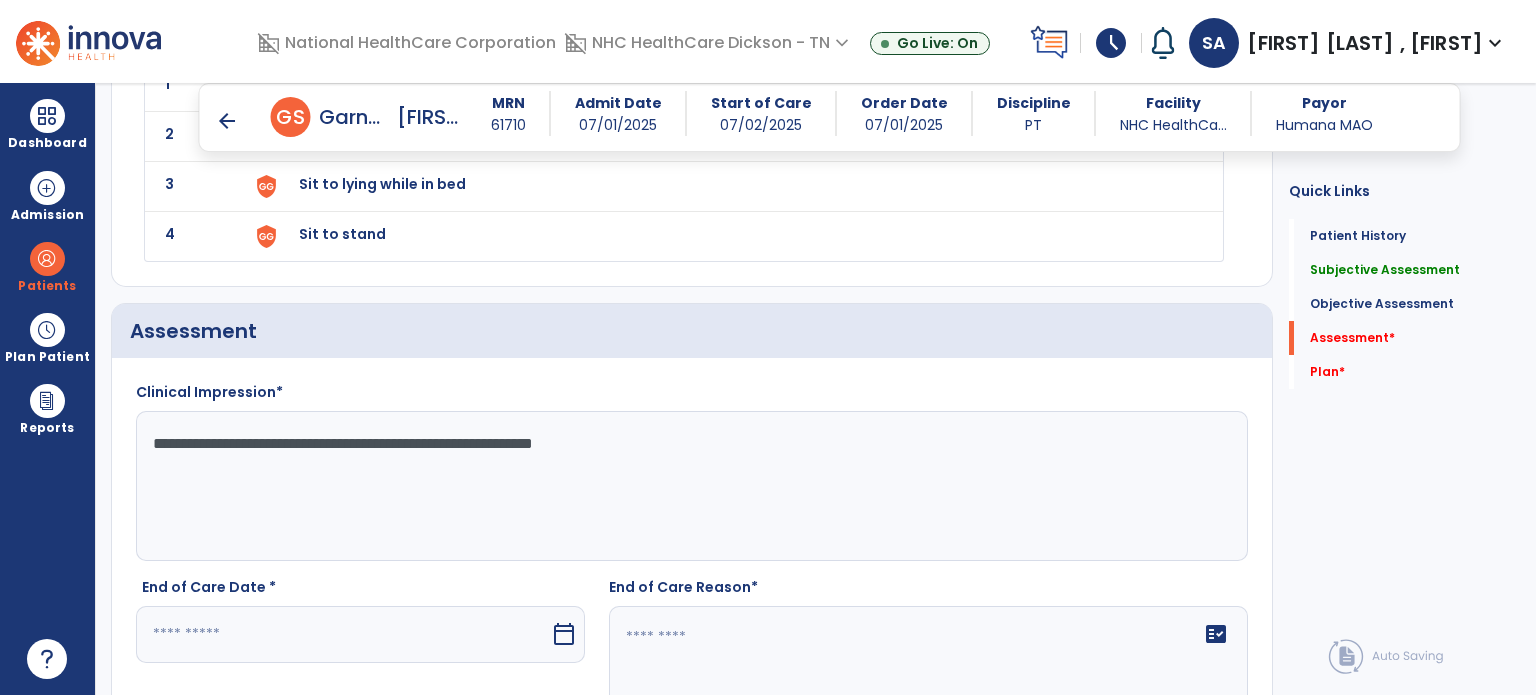 click on "**********" 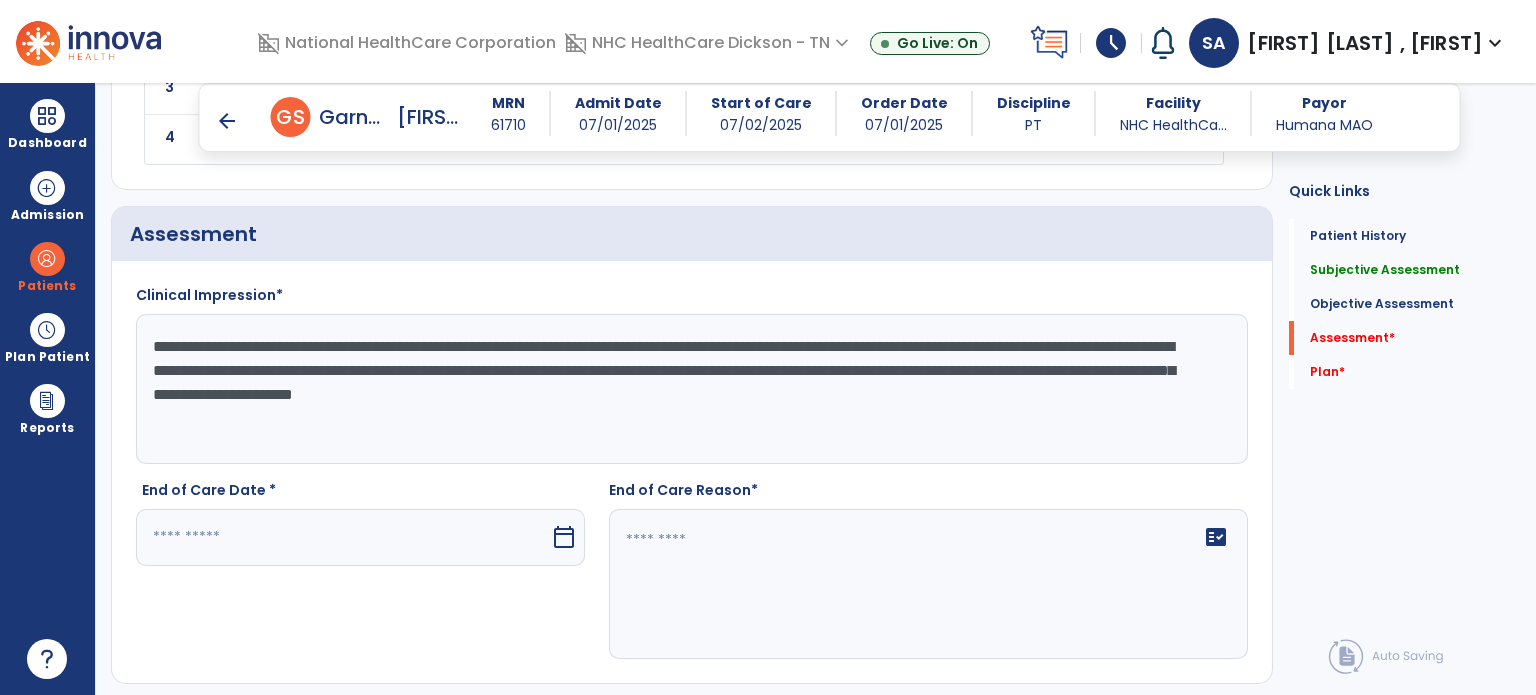 scroll, scrollTop: 2048, scrollLeft: 0, axis: vertical 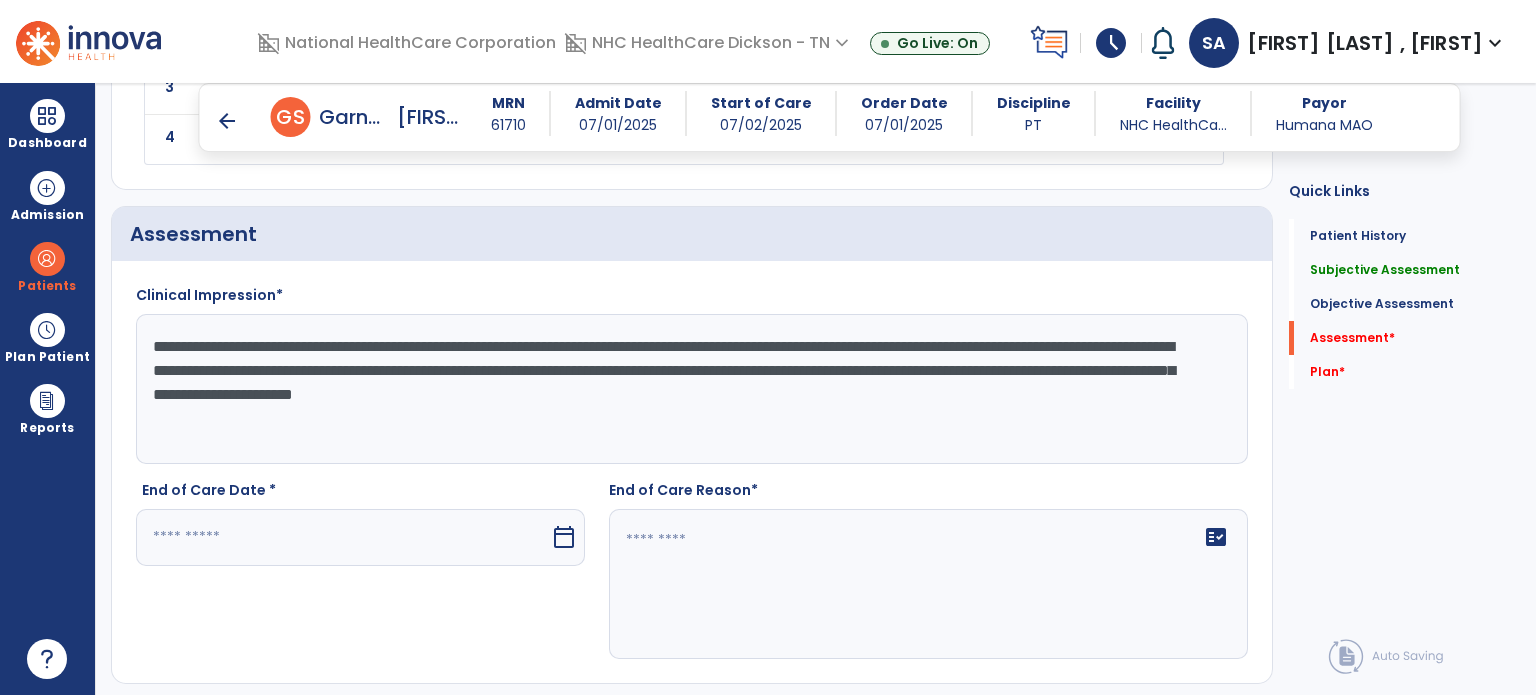type on "**********" 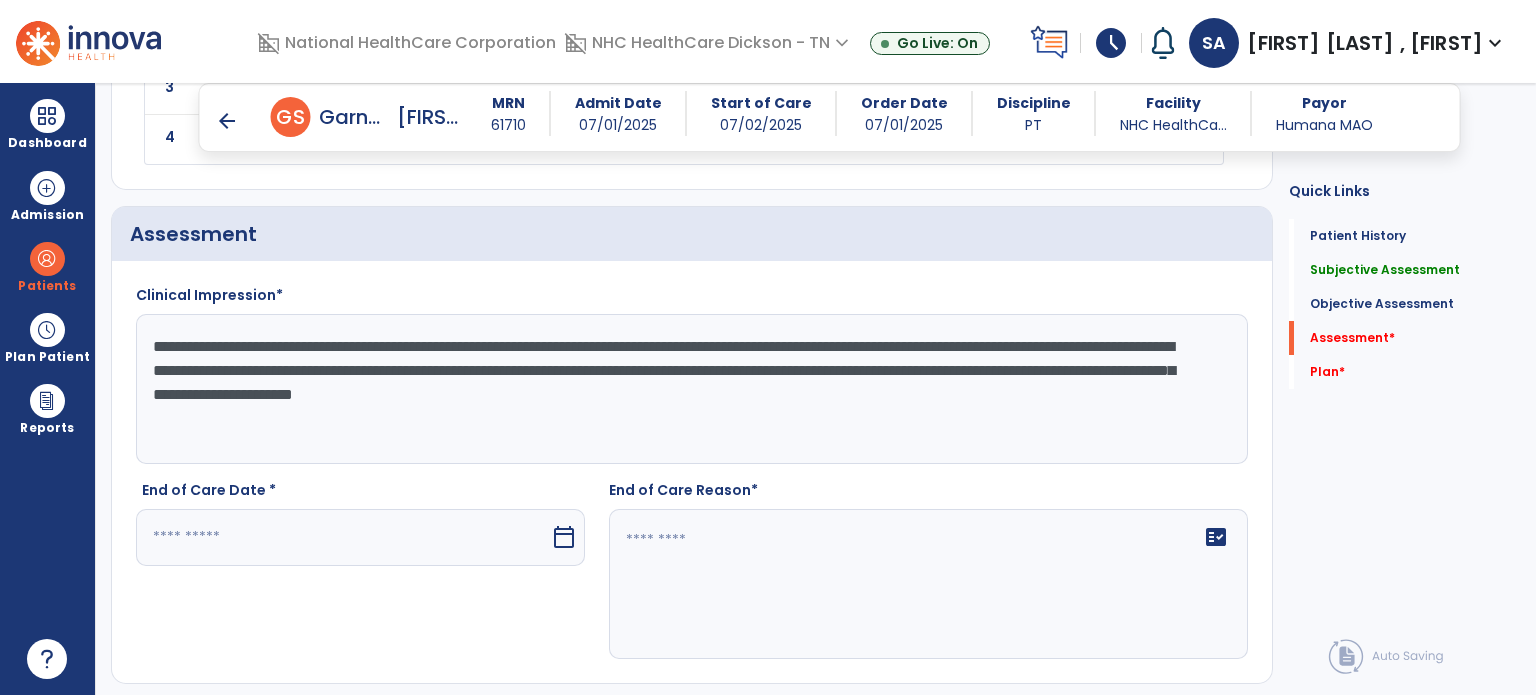 click at bounding box center (343, 537) 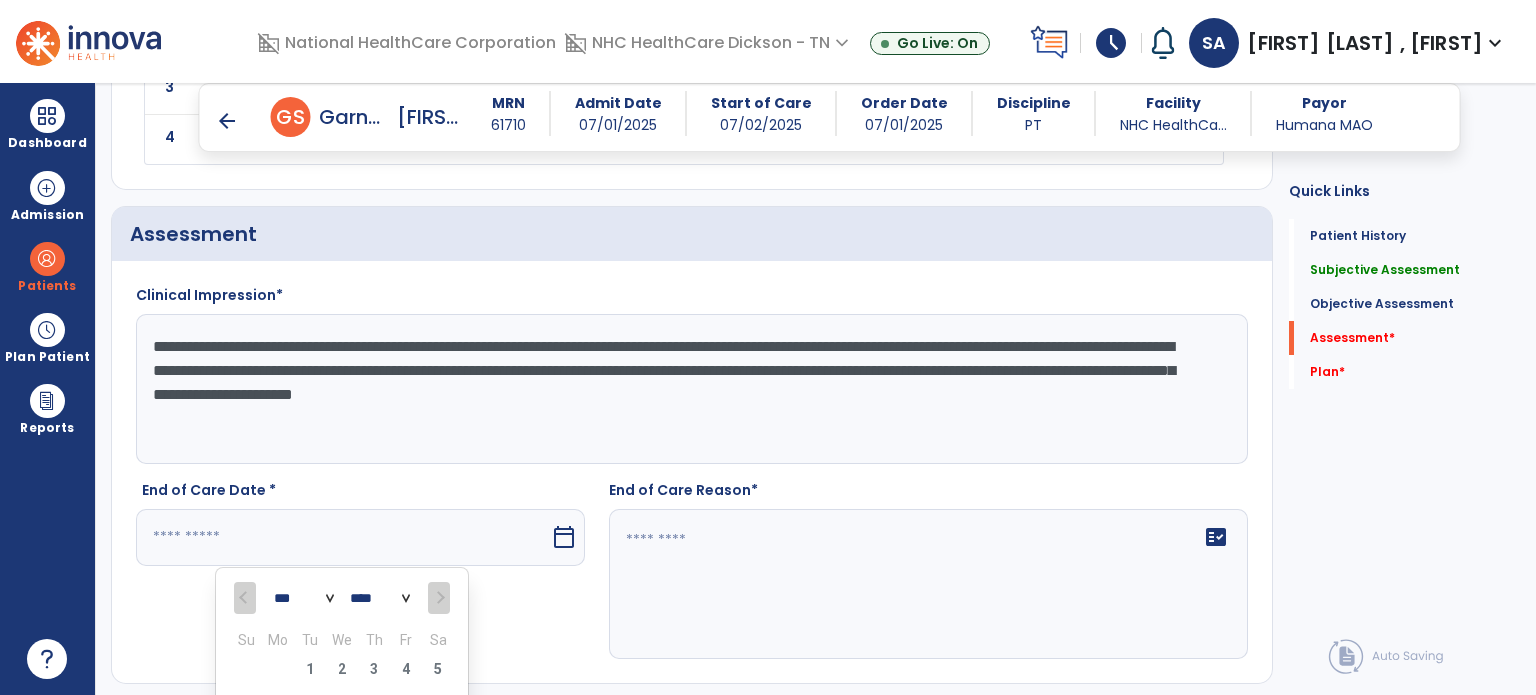 scroll, scrollTop: 2388, scrollLeft: 0, axis: vertical 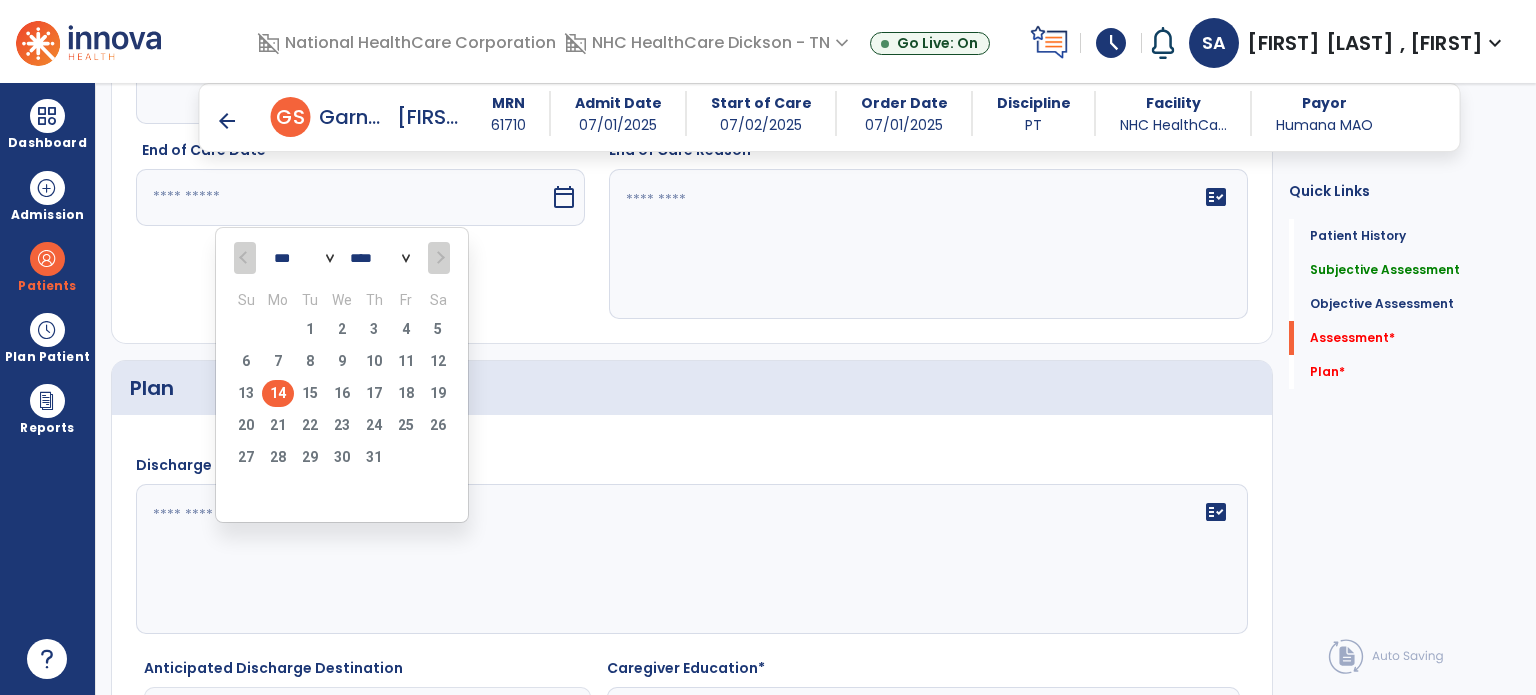 click on "14" at bounding box center [278, 393] 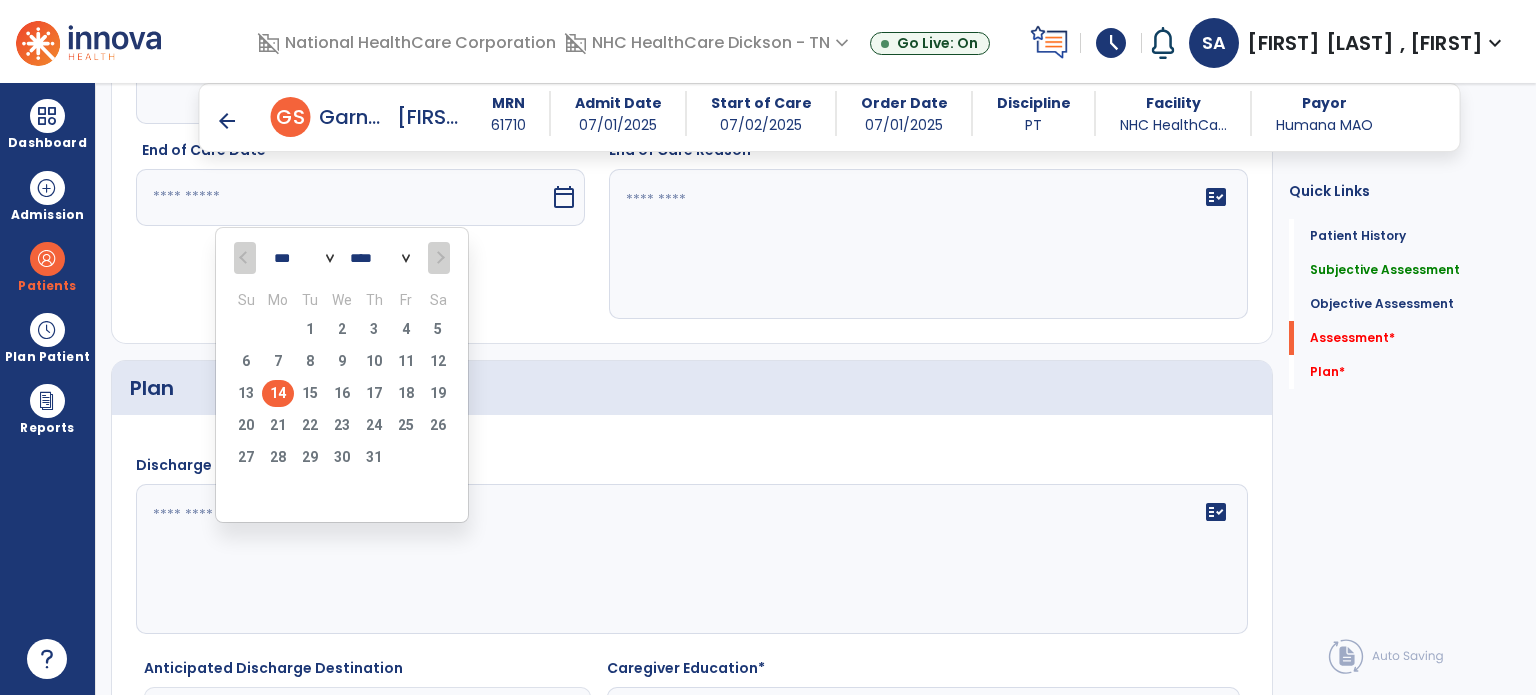 type on "*********" 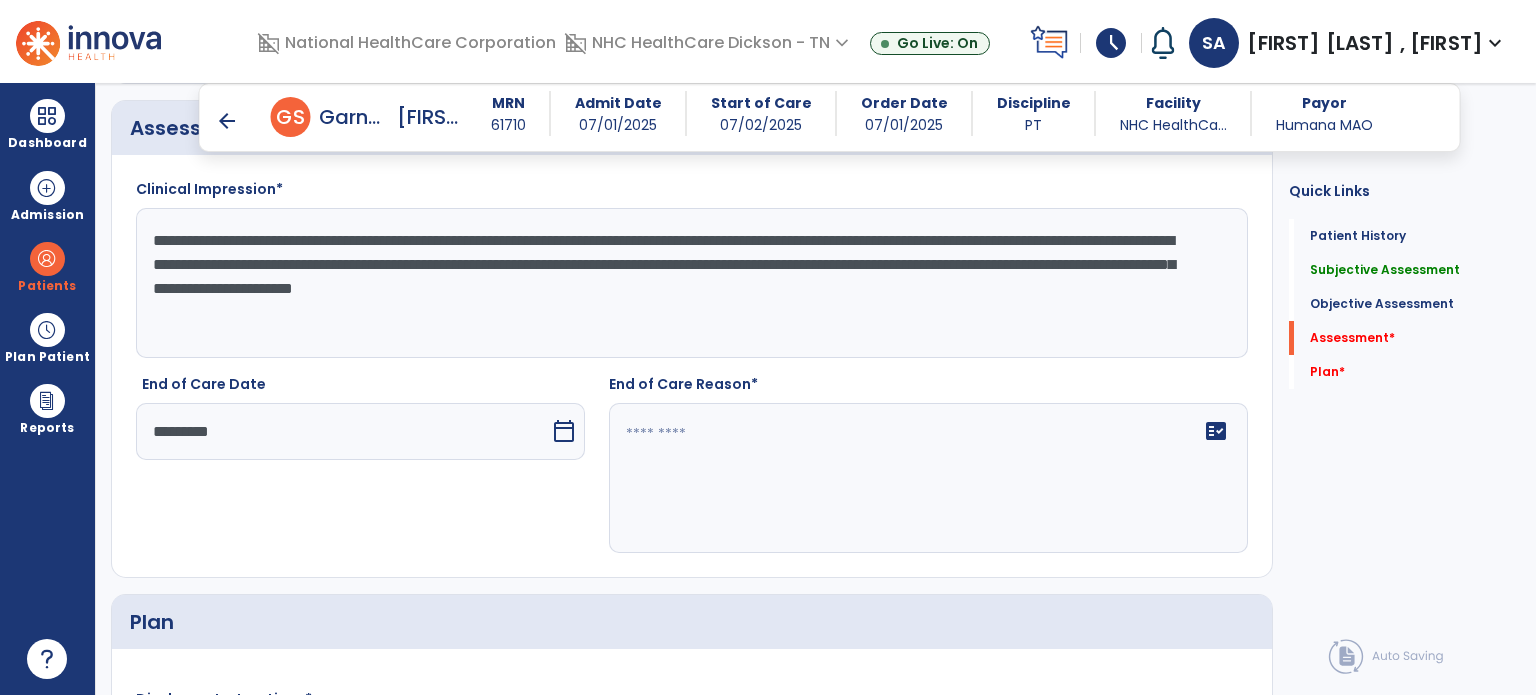 scroll, scrollTop: 2152, scrollLeft: 0, axis: vertical 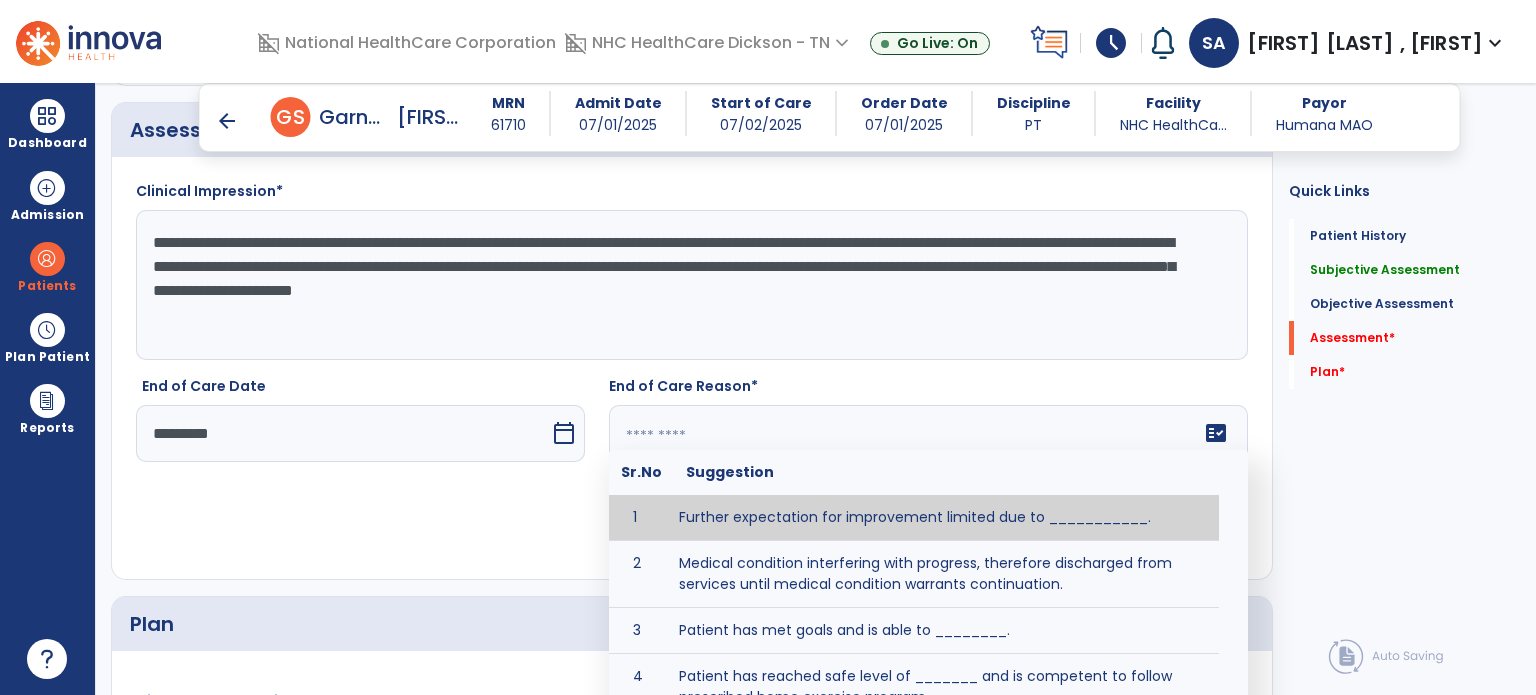 click 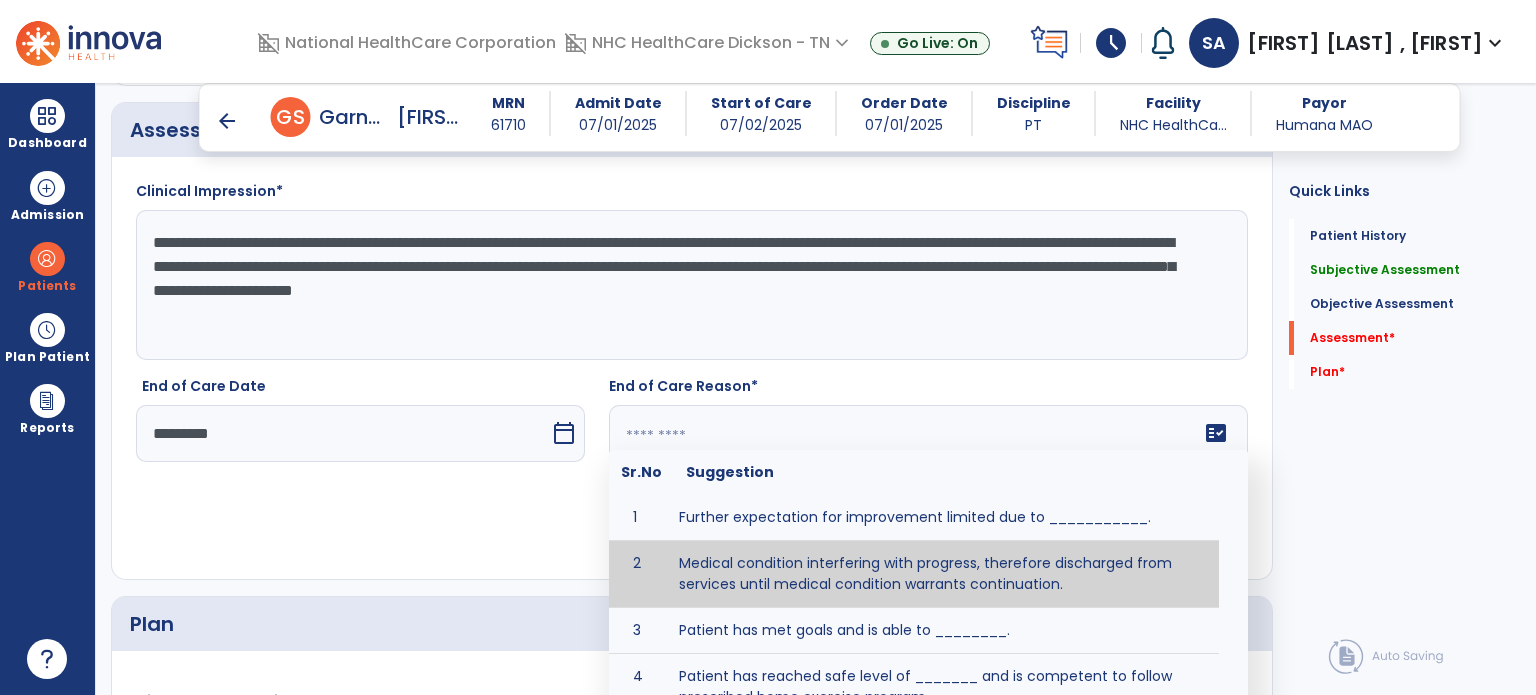 type on "**********" 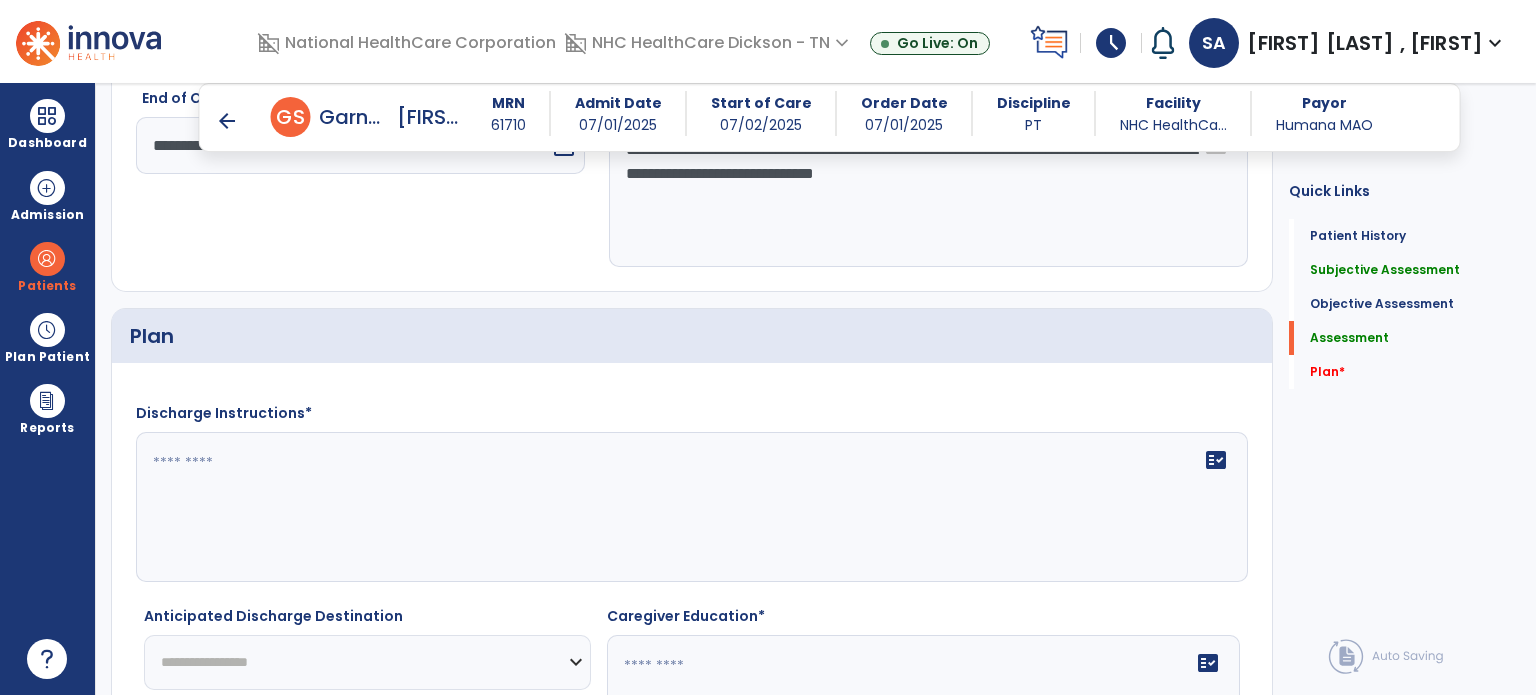 scroll, scrollTop: 2444, scrollLeft: 0, axis: vertical 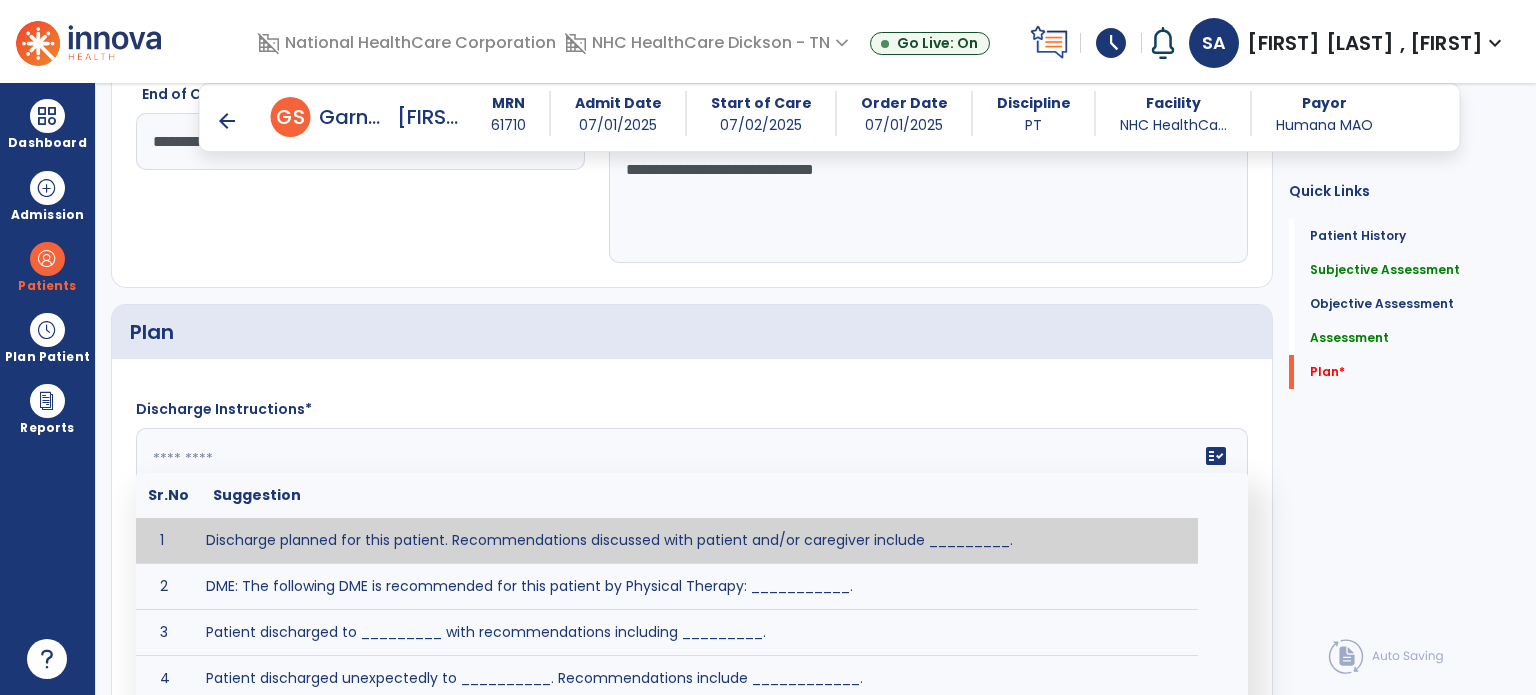 click on "fact_check  Sr.No Suggestion 1 Discharge planned for this patient. Recommendations discussed with patient and/or caregiver include _________. 2 DME: The following DME is recommended for this patient by Physical Therapy: ___________. 3 Patient discharged to _________ with recommendations including _________. 4 Patient discharged unexpectedly to __________. Recommendations include ____________." 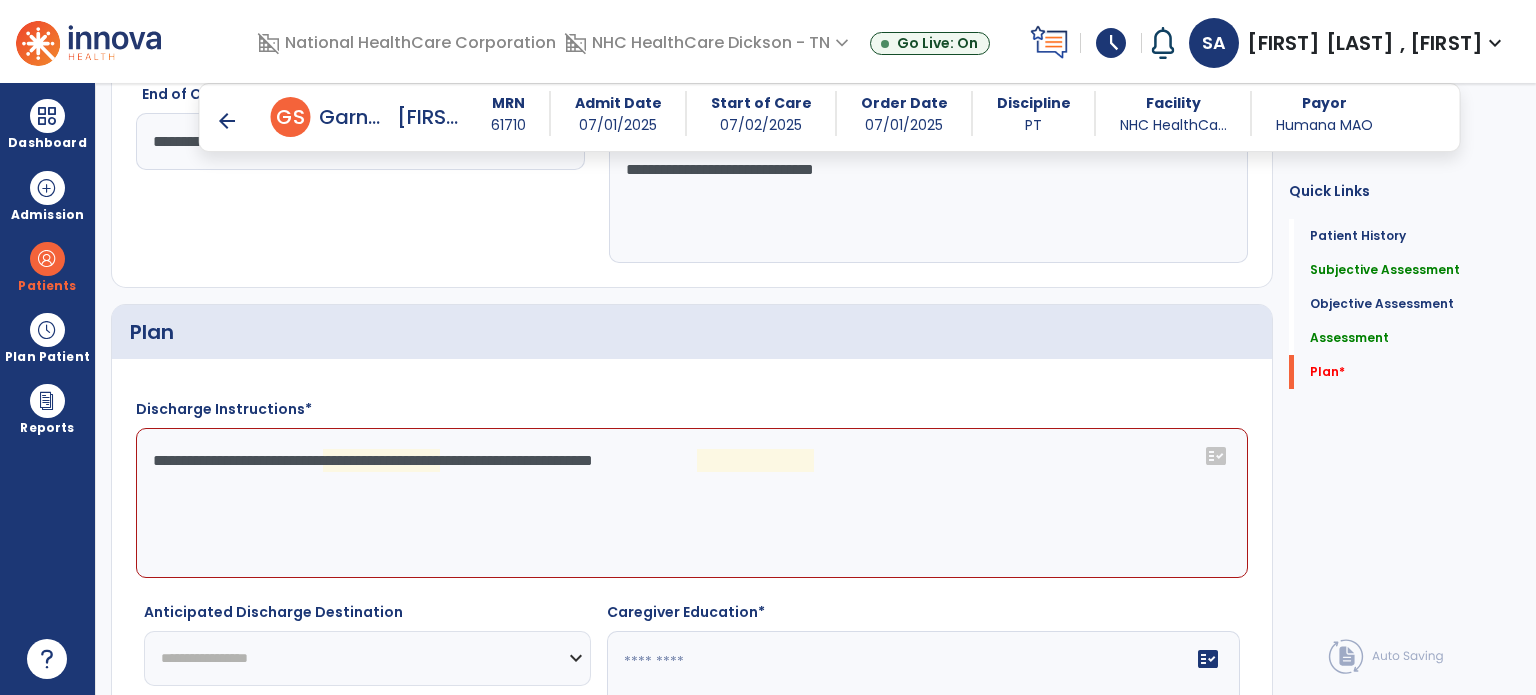 click on "**********" 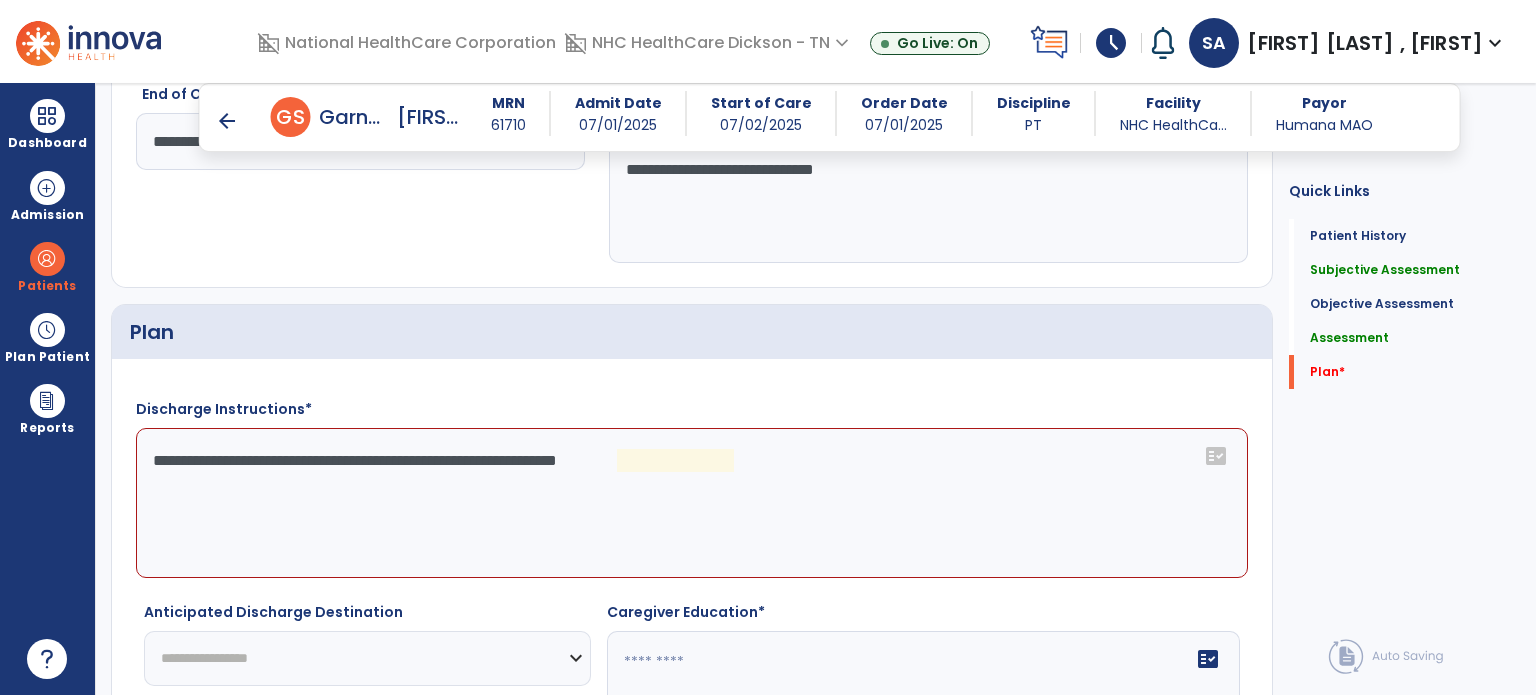 click on "**********" 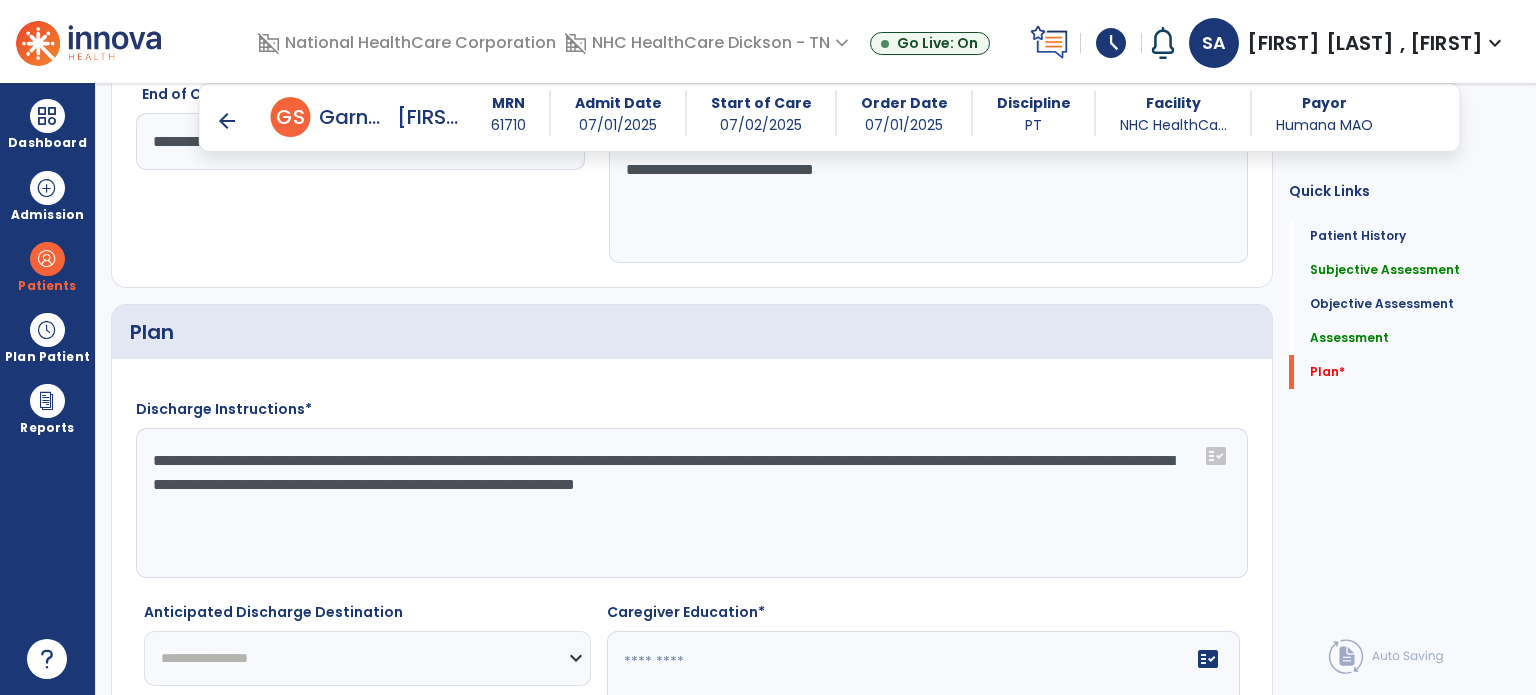 click on "Quick Links  Patient History   Patient History   Subjective Assessment   Subjective Assessment   Objective Assessment   Objective Assessment   Assessment   Assessment   Plan   *  Plan   *" 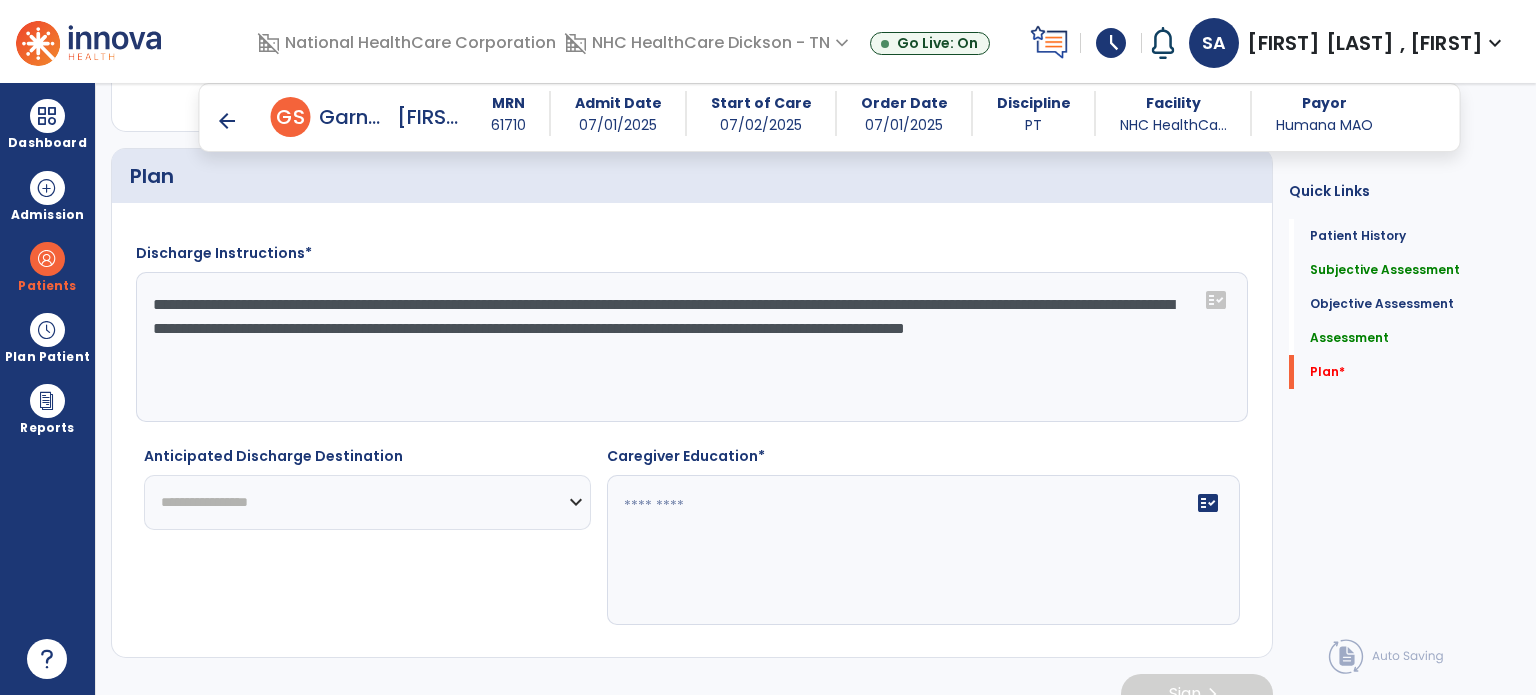 scroll, scrollTop: 2626, scrollLeft: 0, axis: vertical 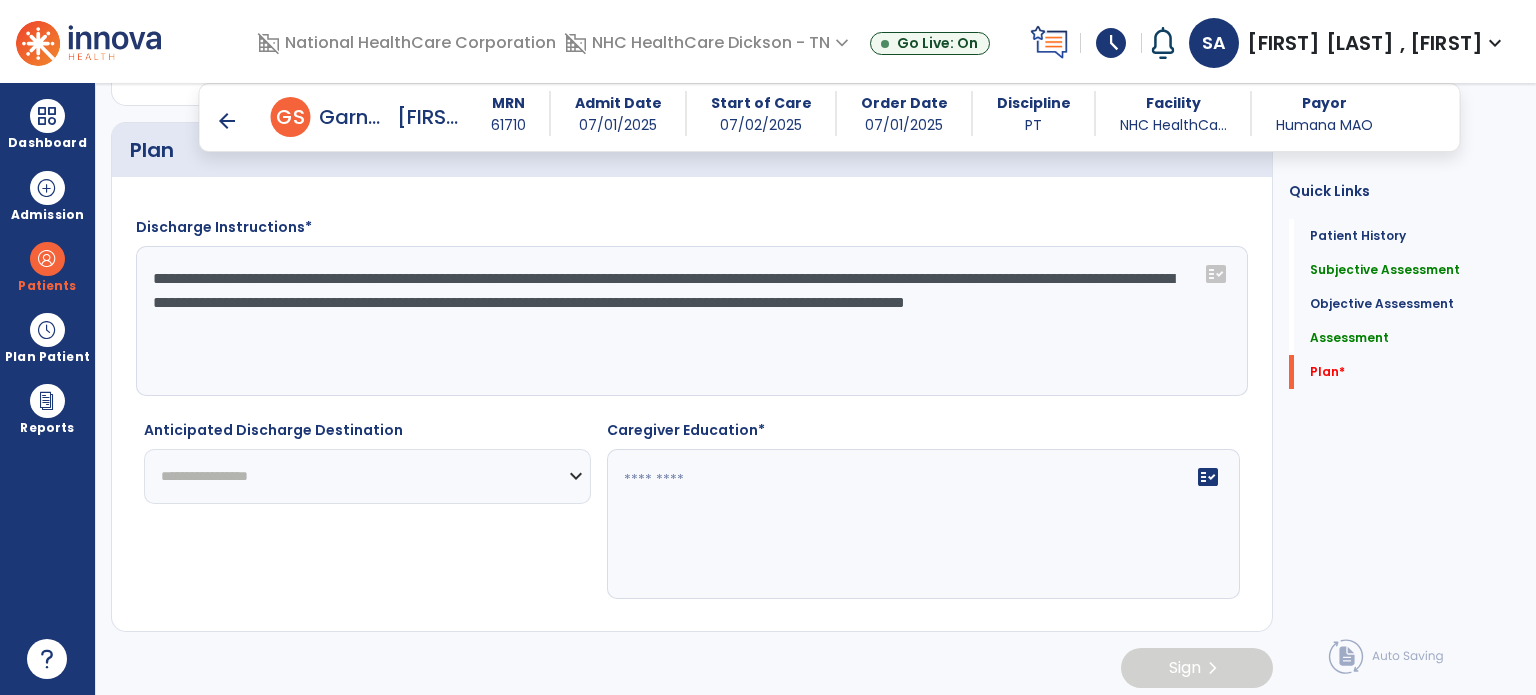 type on "**********" 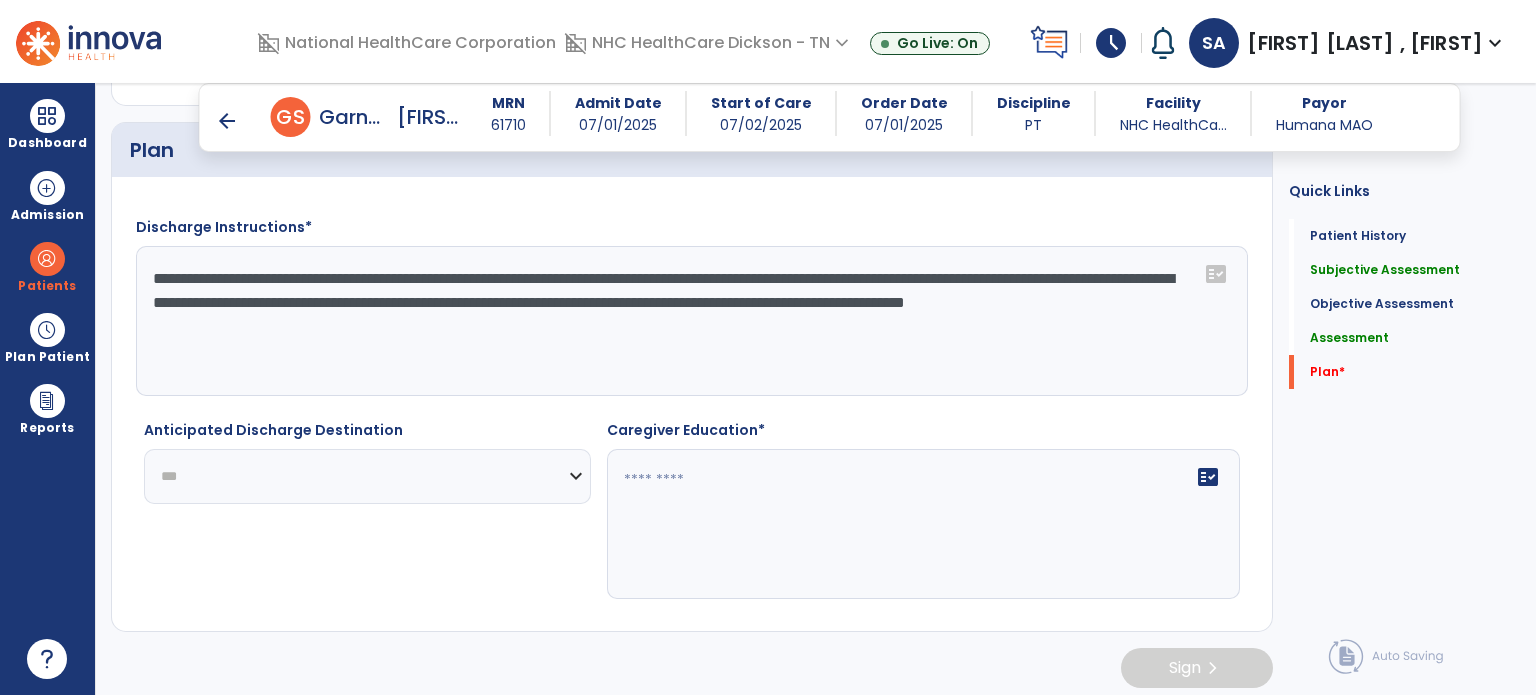 click on "**********" 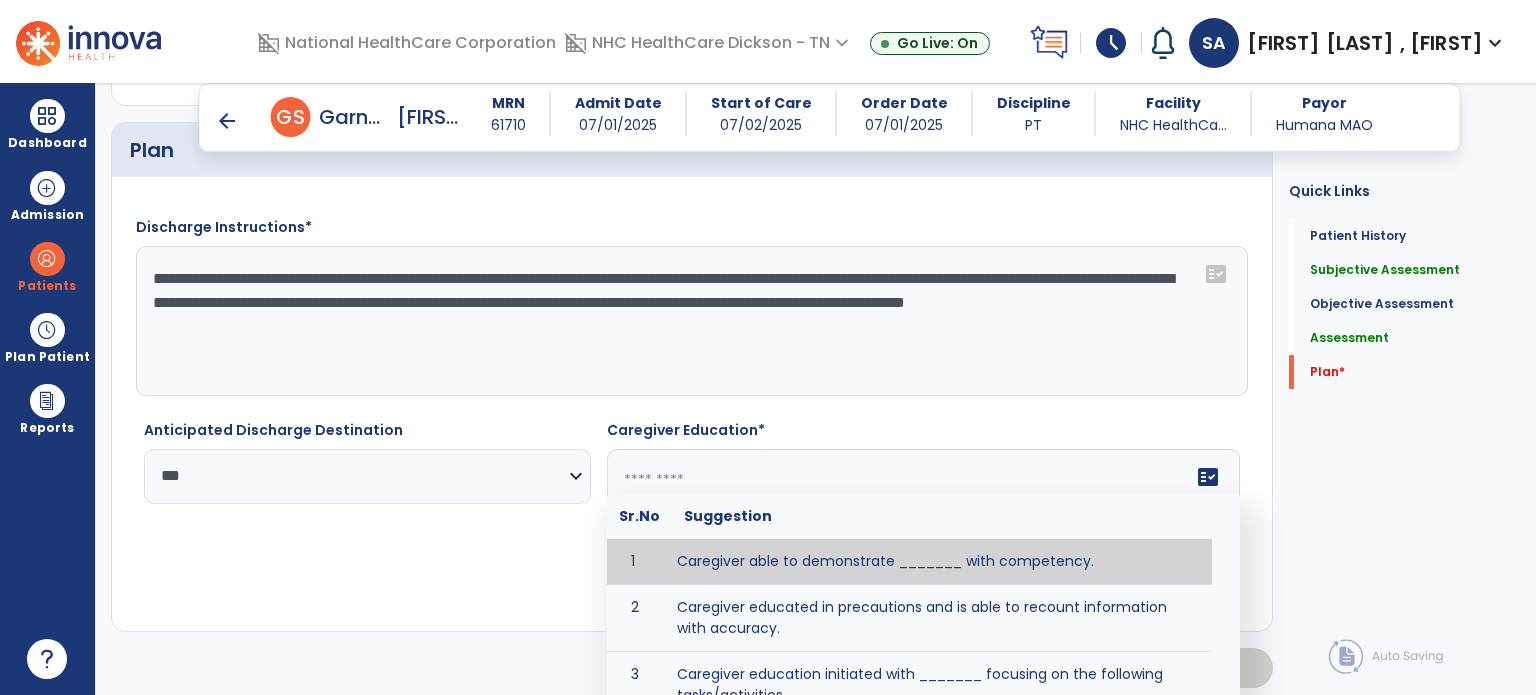 click 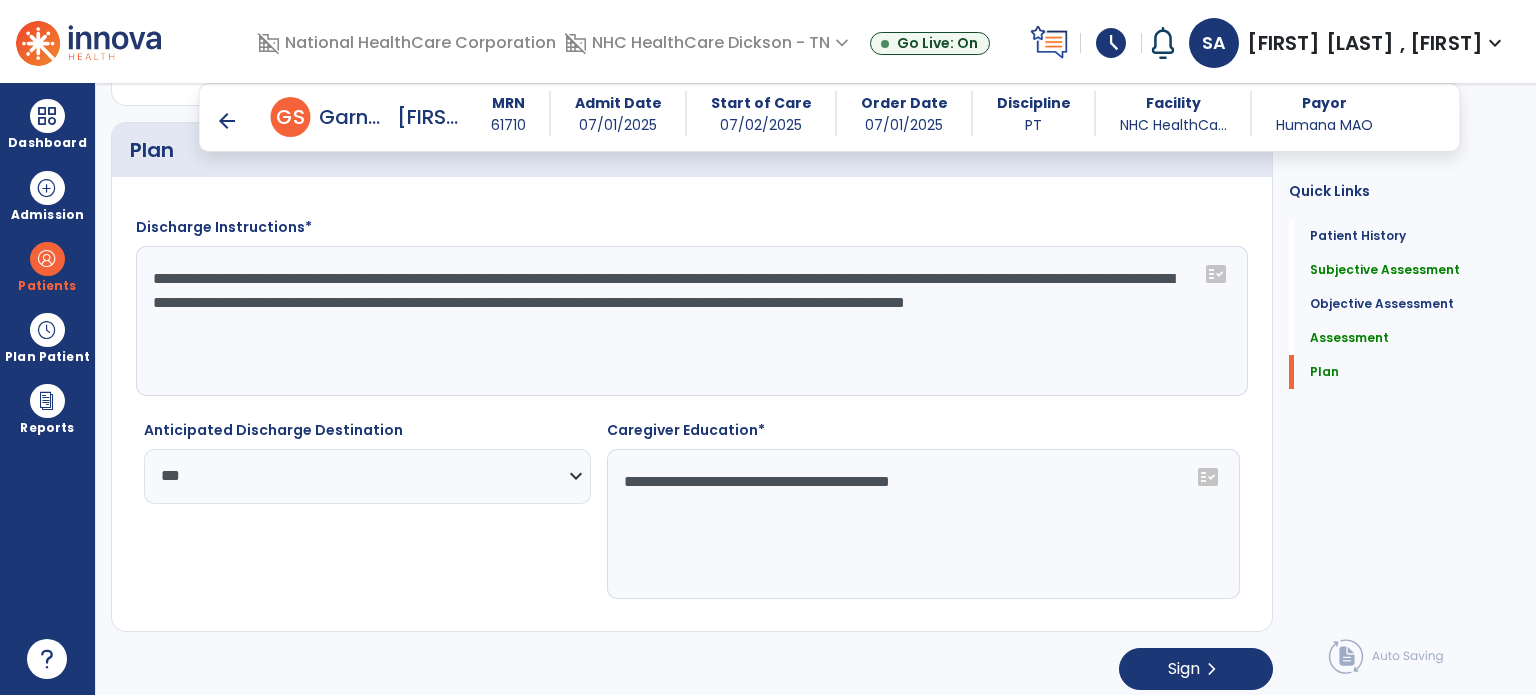 type on "**********" 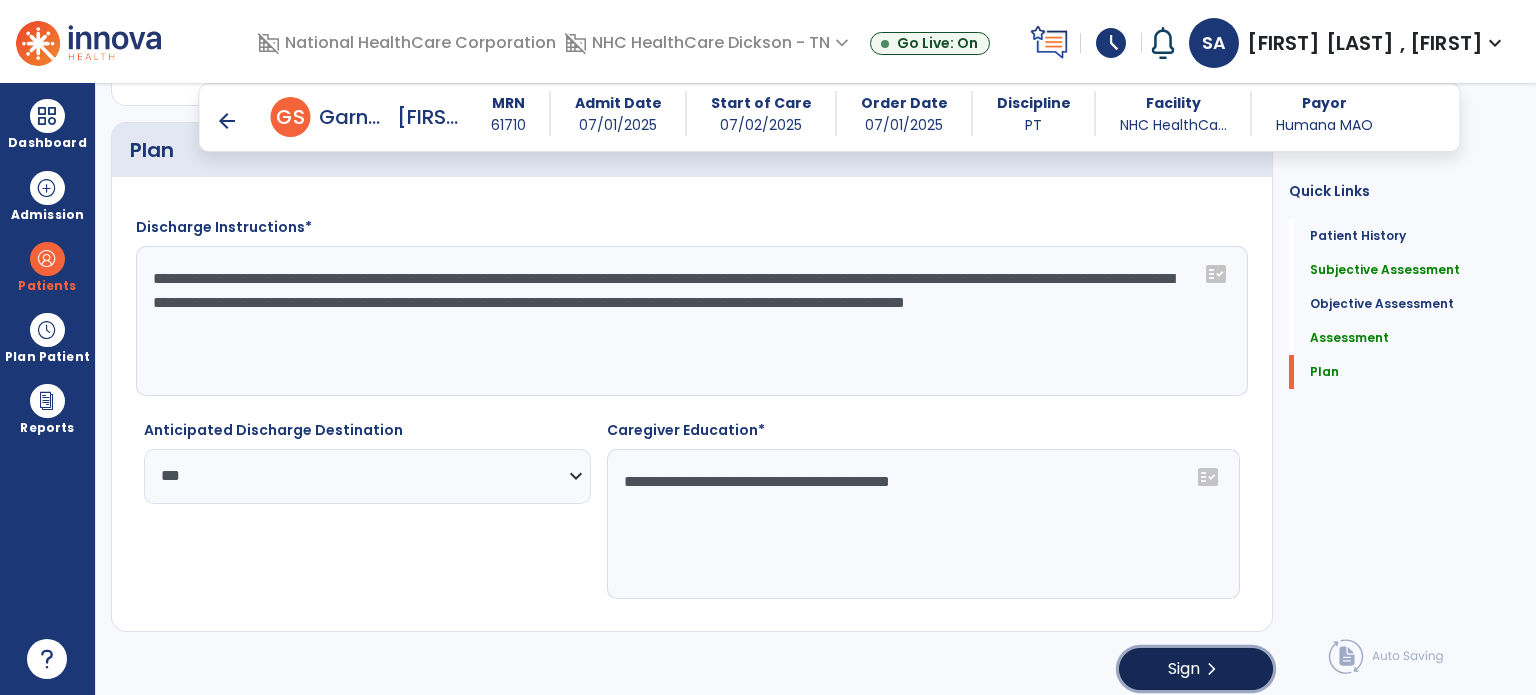 click on "Sign  chevron_right" 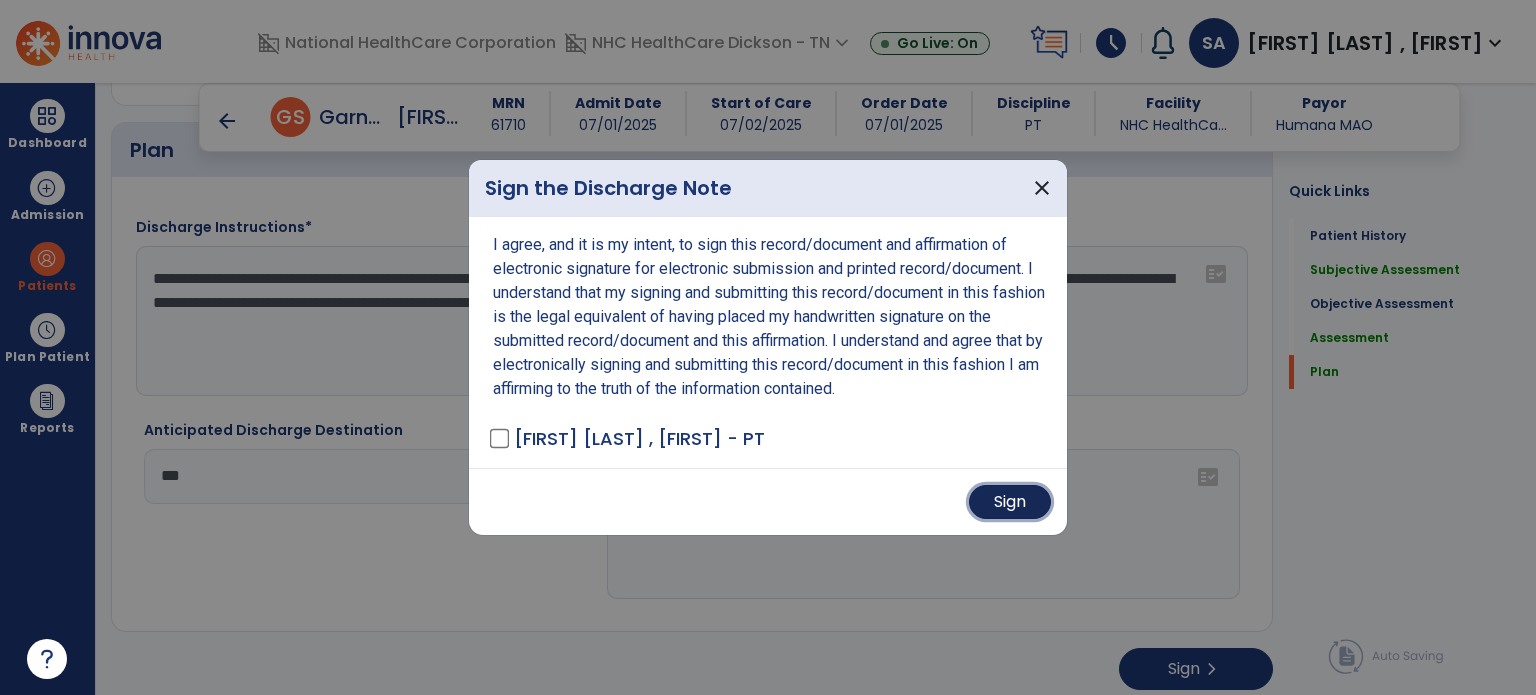 click on "Sign" at bounding box center [1010, 502] 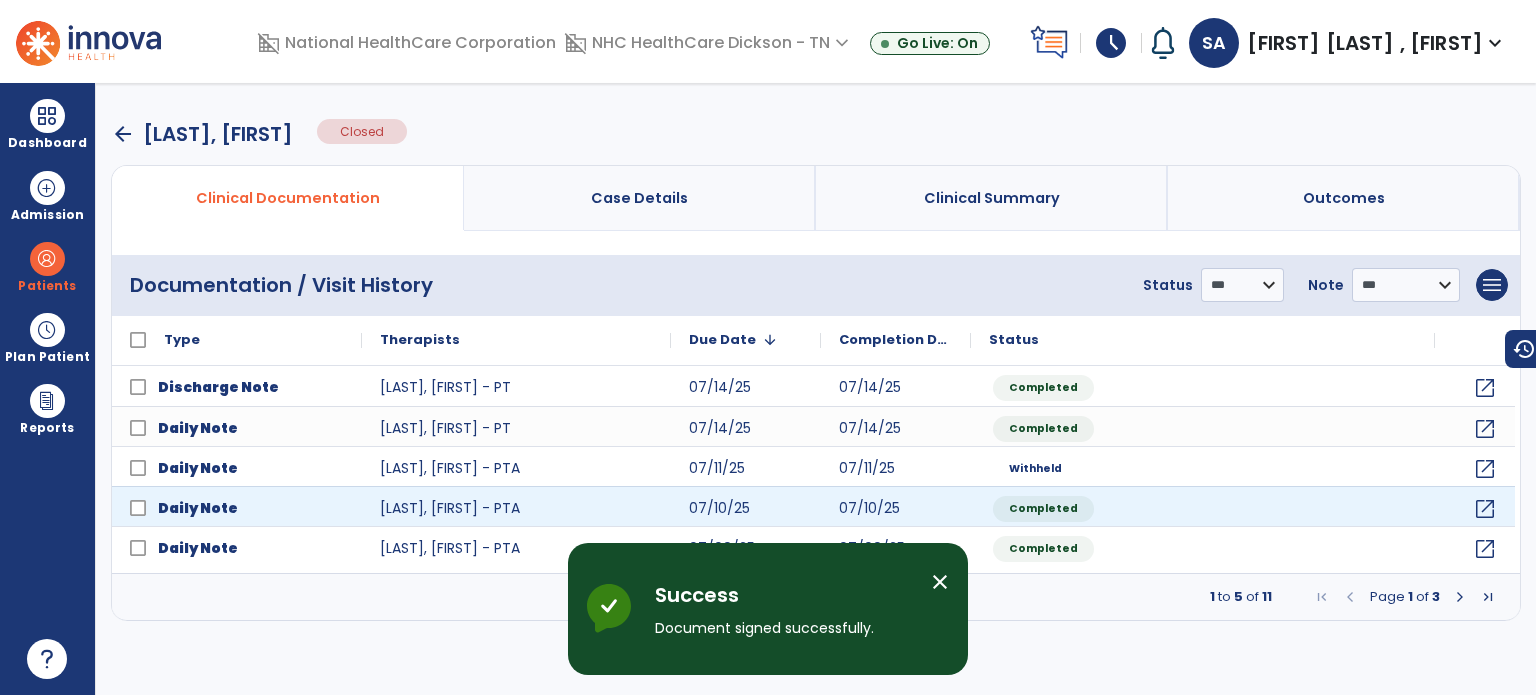 scroll, scrollTop: 0, scrollLeft: 0, axis: both 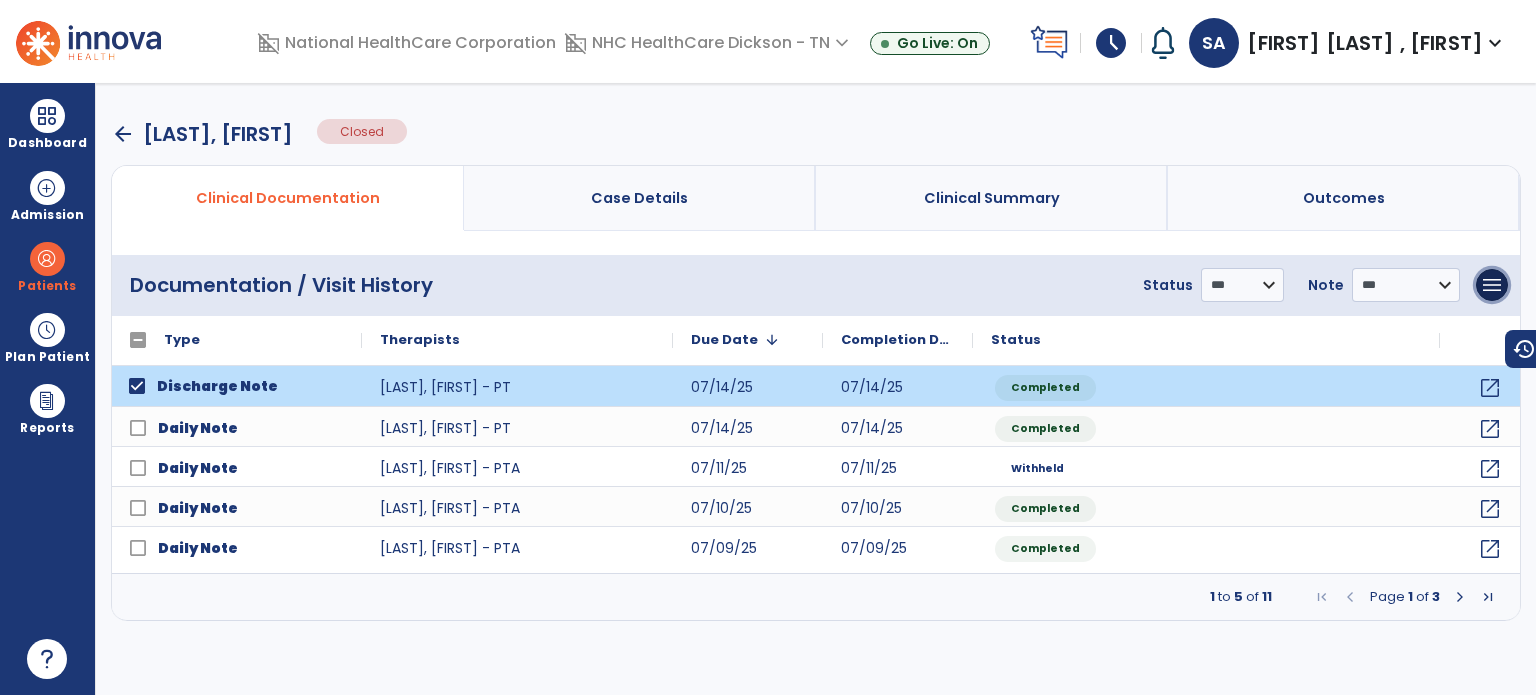click on "menu" at bounding box center (1492, 285) 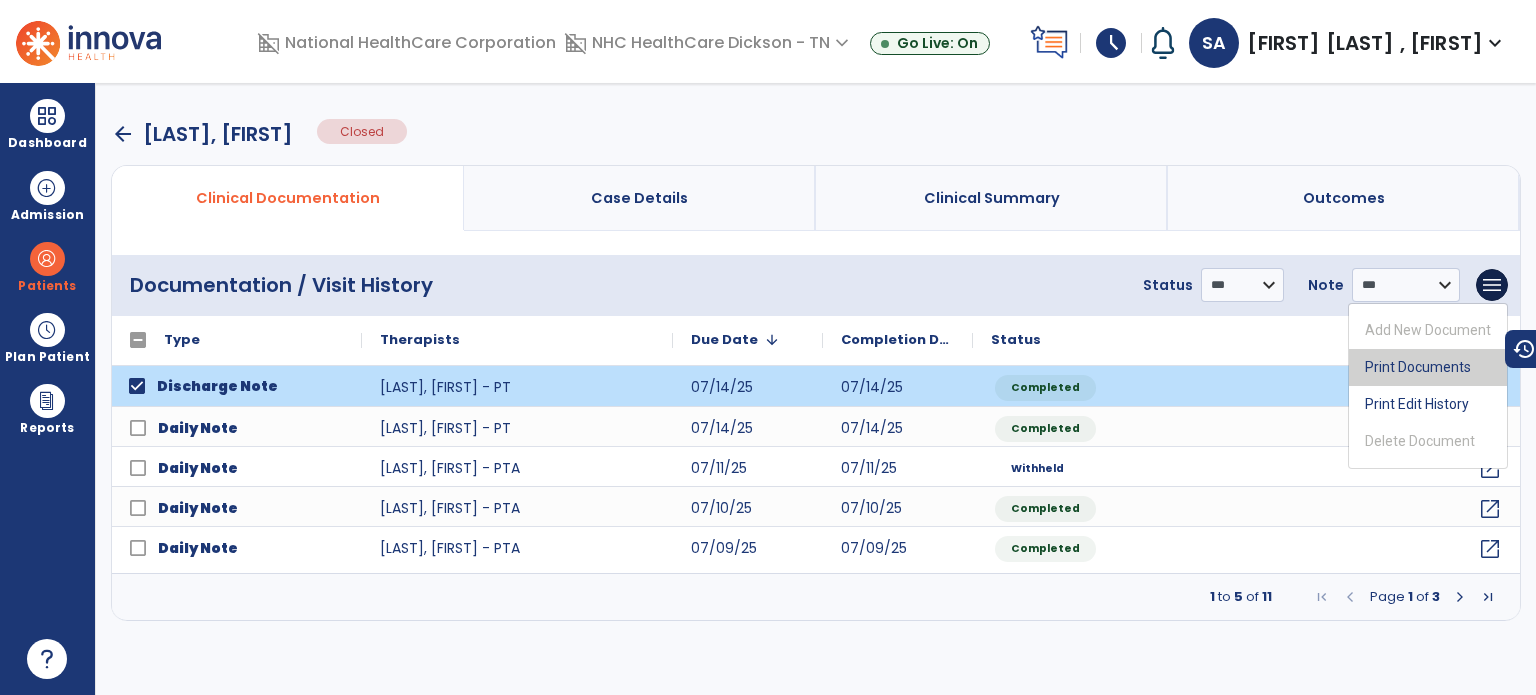 click on "Print Documents" at bounding box center [1428, 367] 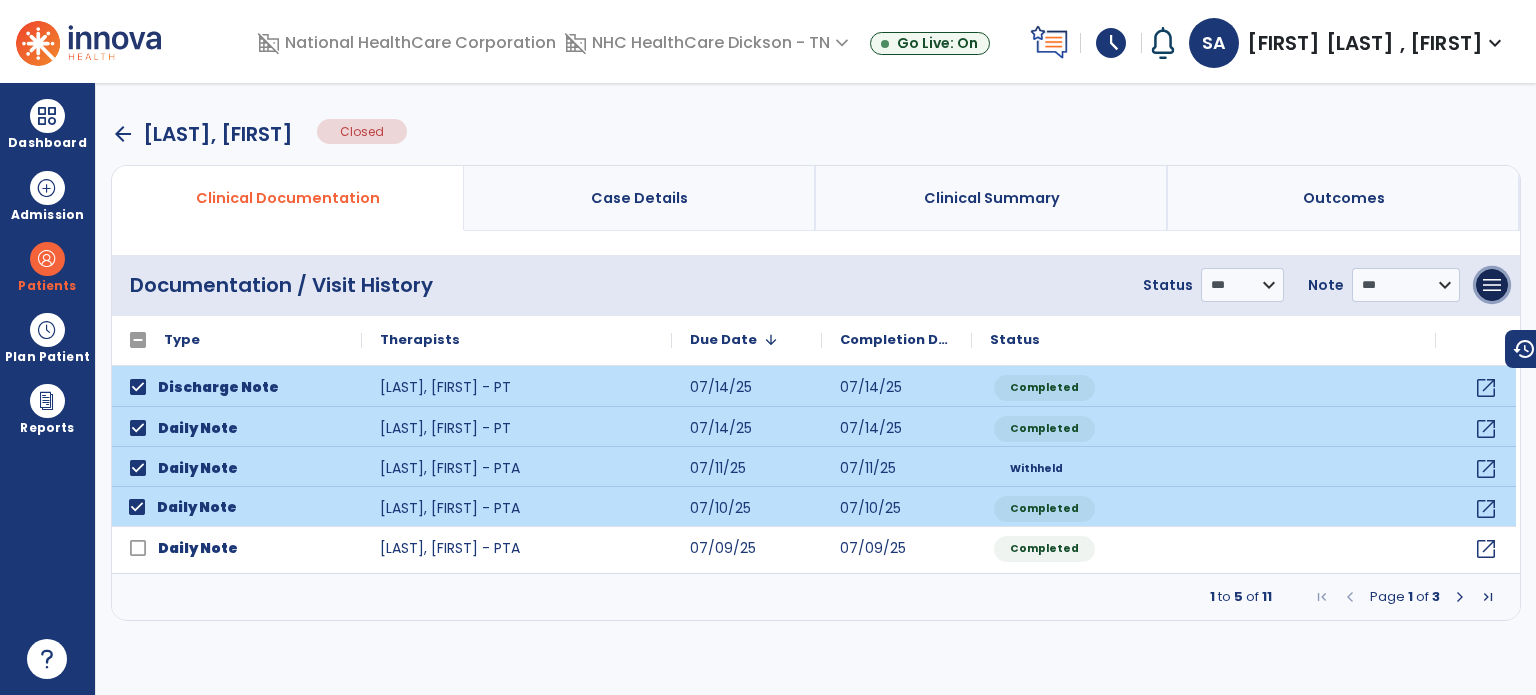 click on "menu" at bounding box center (1492, 285) 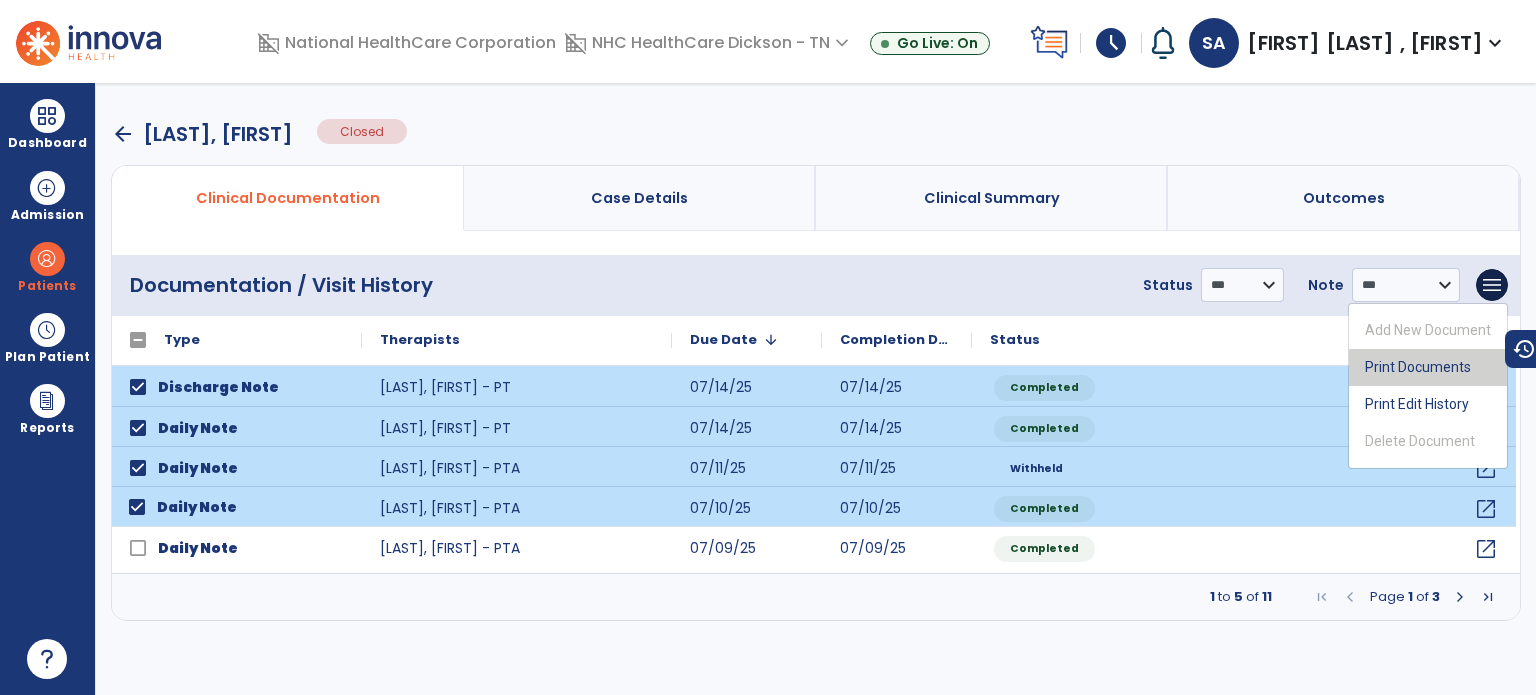 click on "Print Documents" at bounding box center (1428, 367) 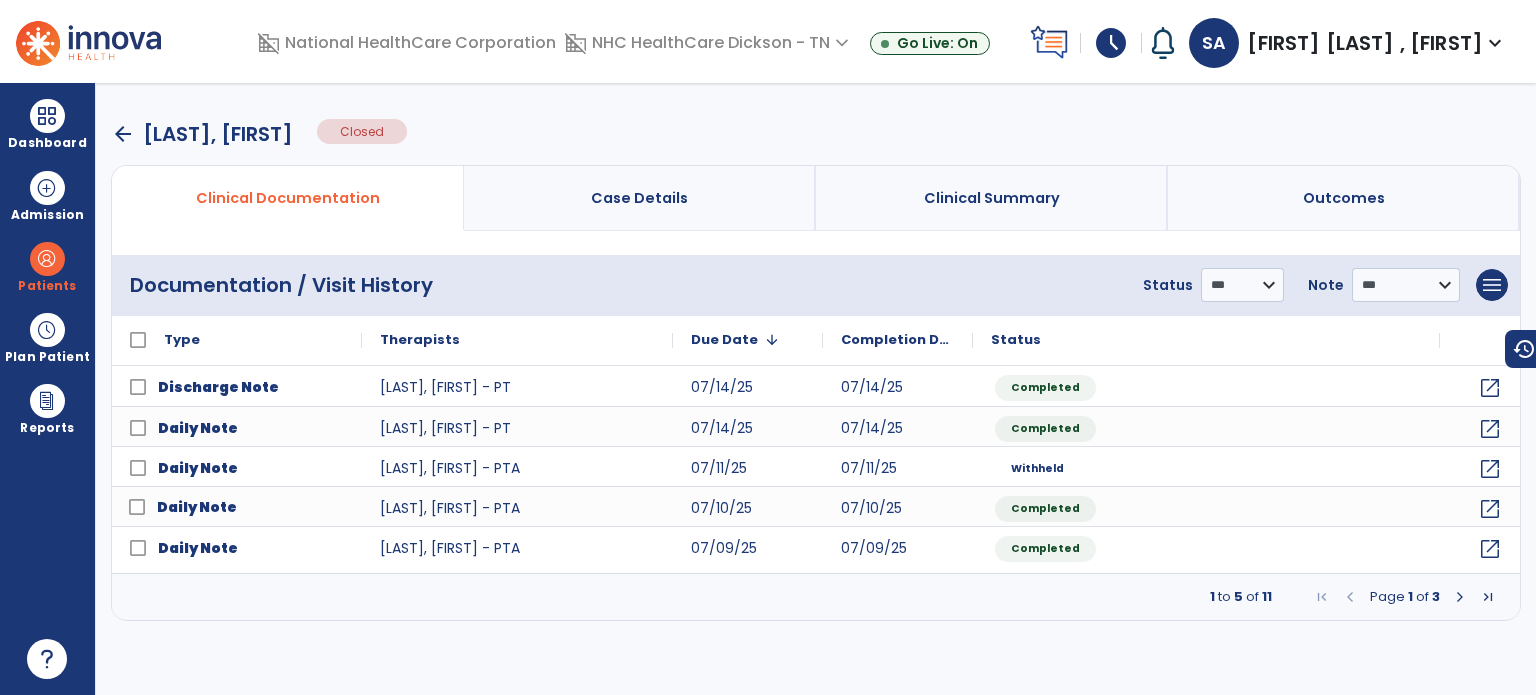 click on "arrow_back   [LAST], [FIRST]  Closed" at bounding box center [816, 134] 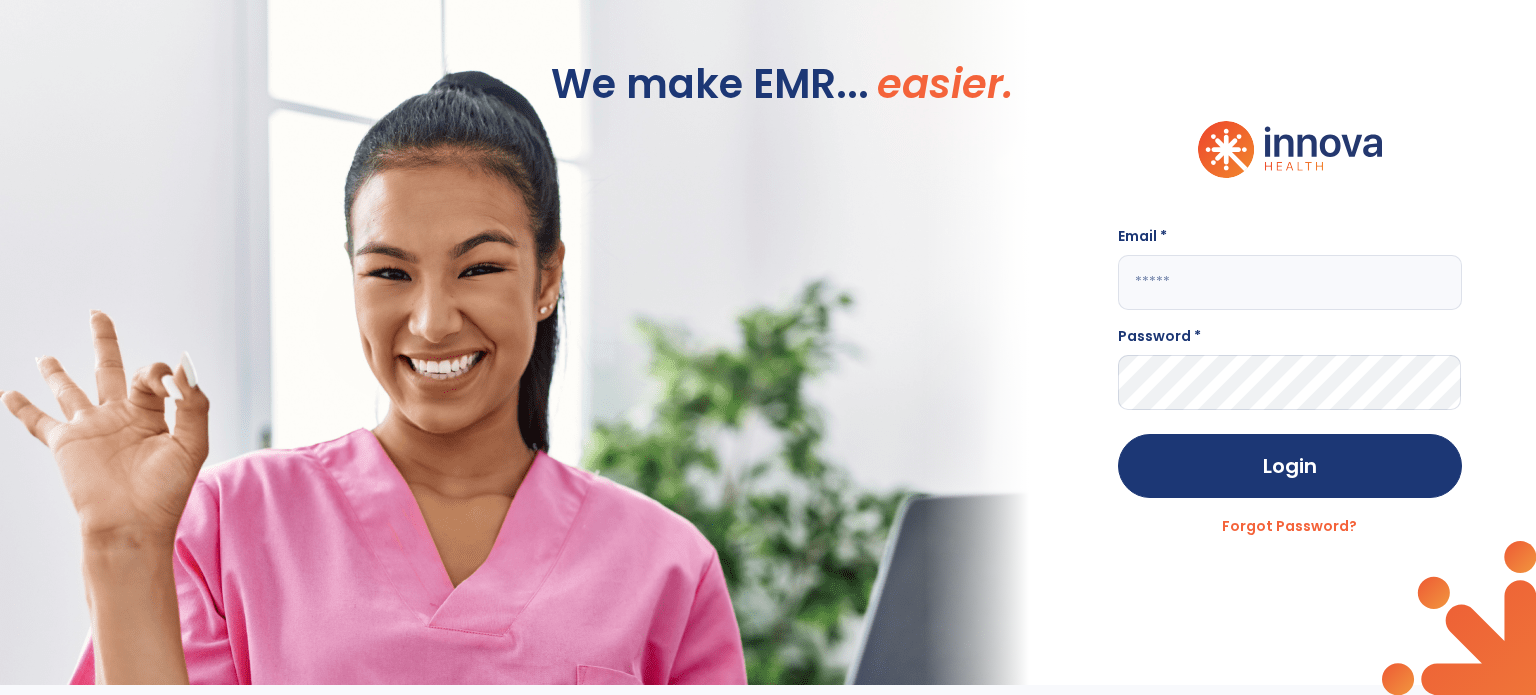 click on "We make EMR... easier. Email * Password * Login Forgot Password?" 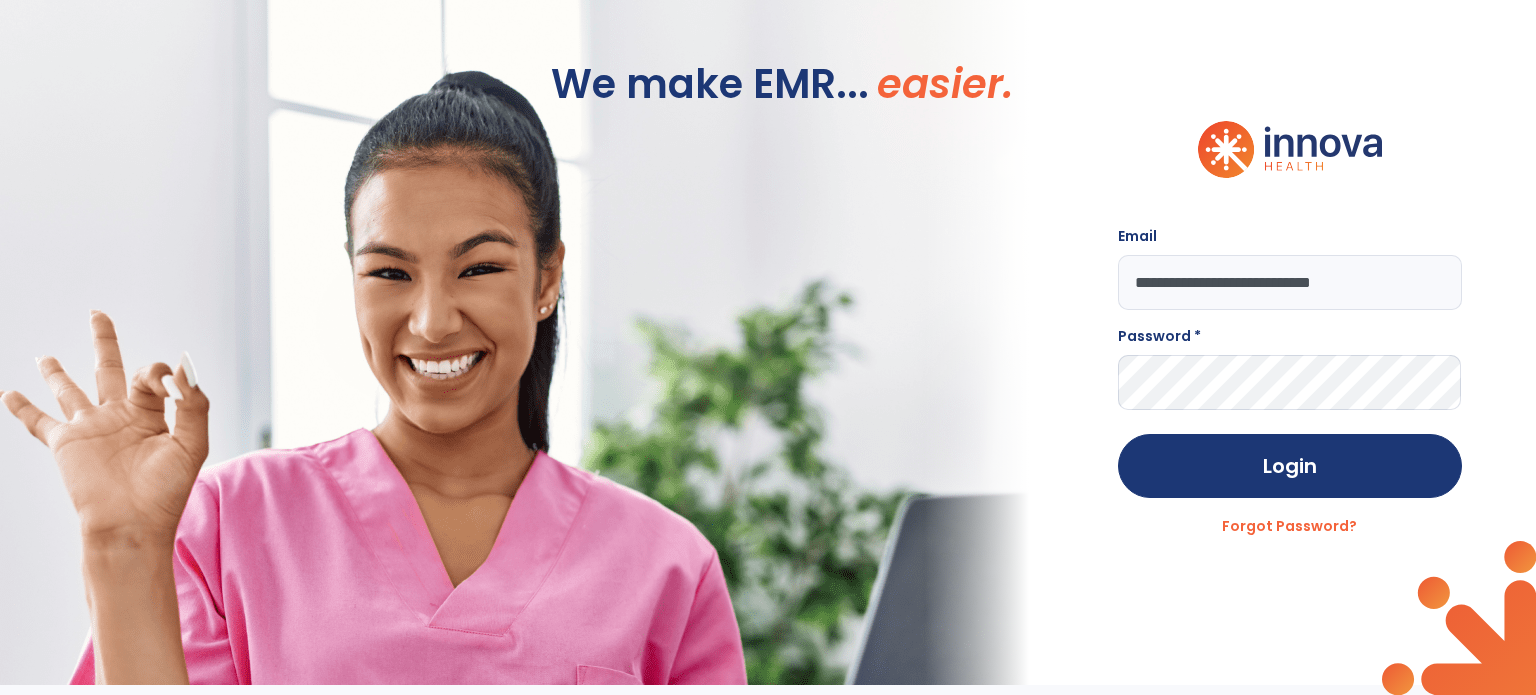 type on "**********" 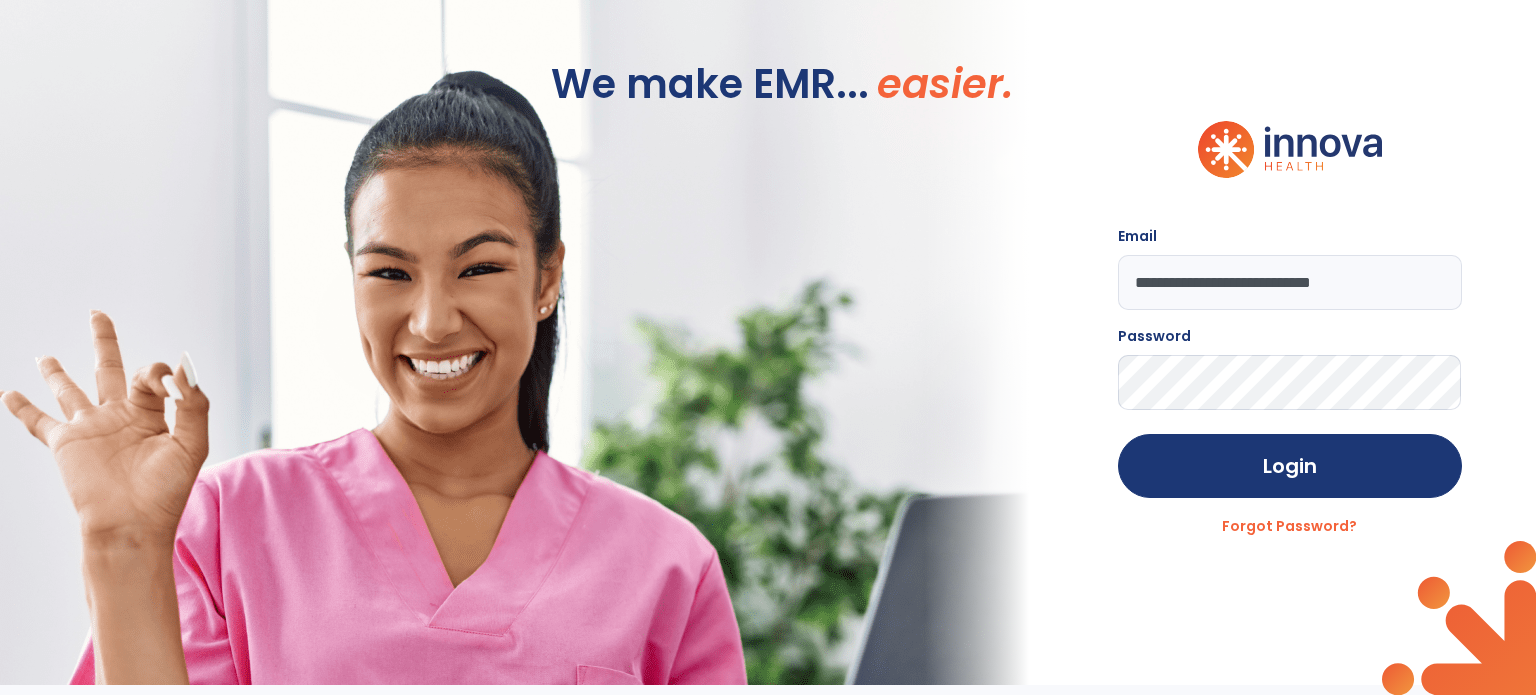 click on "Login" 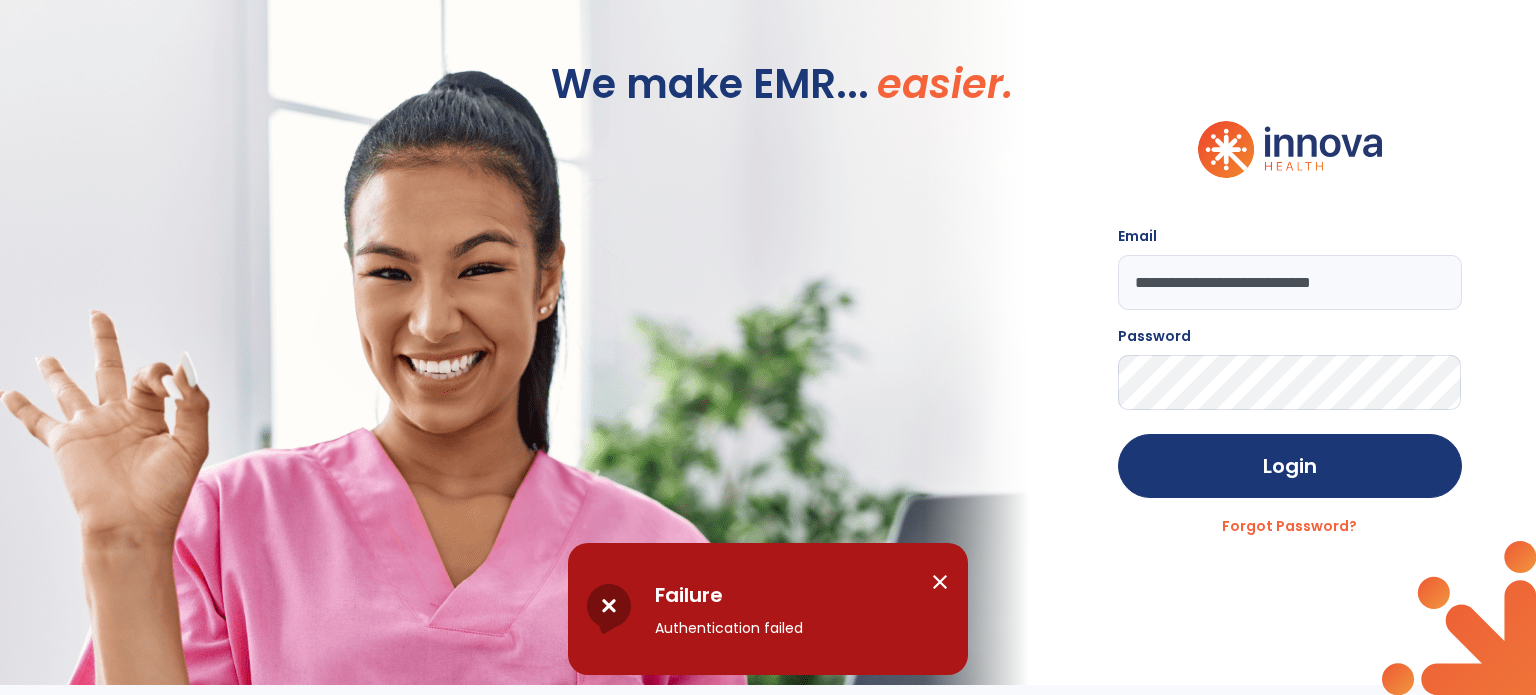 click on "Login" 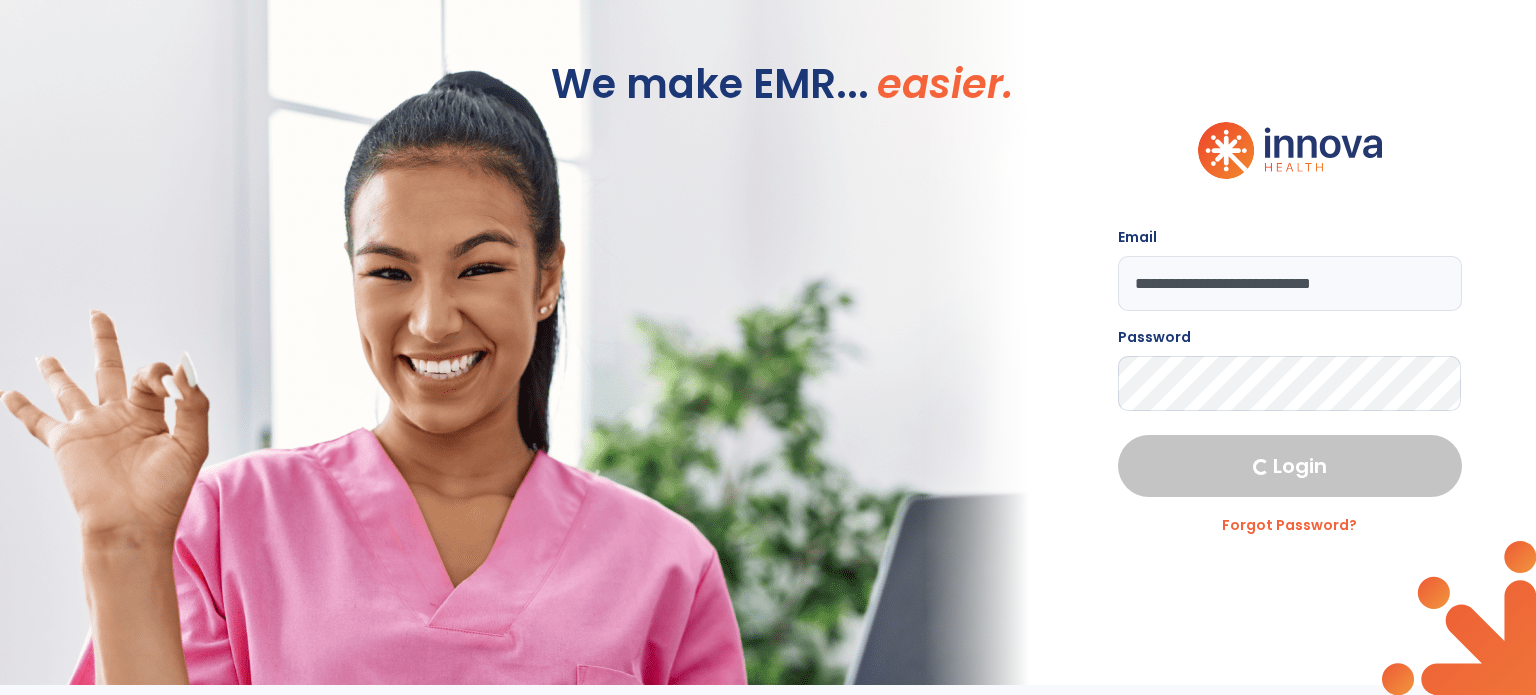 select on "****" 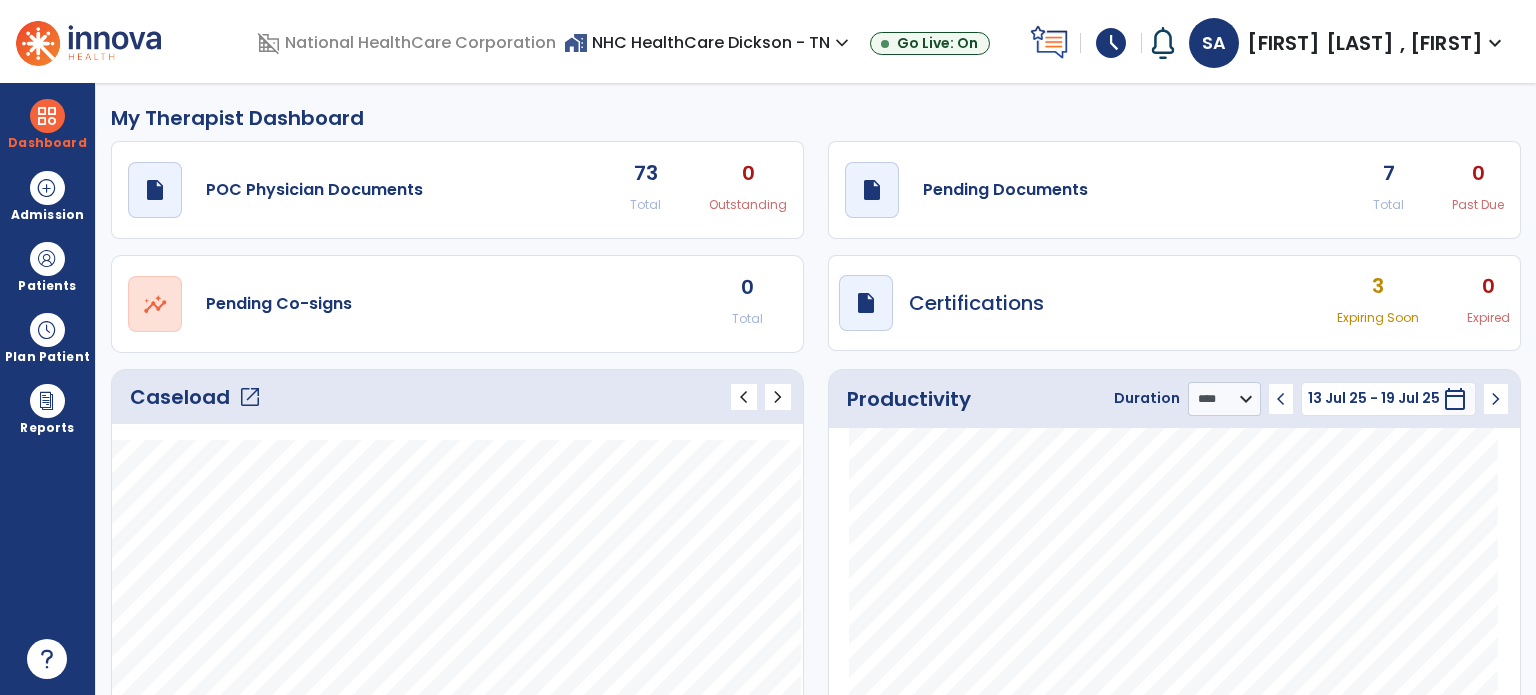 click at bounding box center (47, 259) 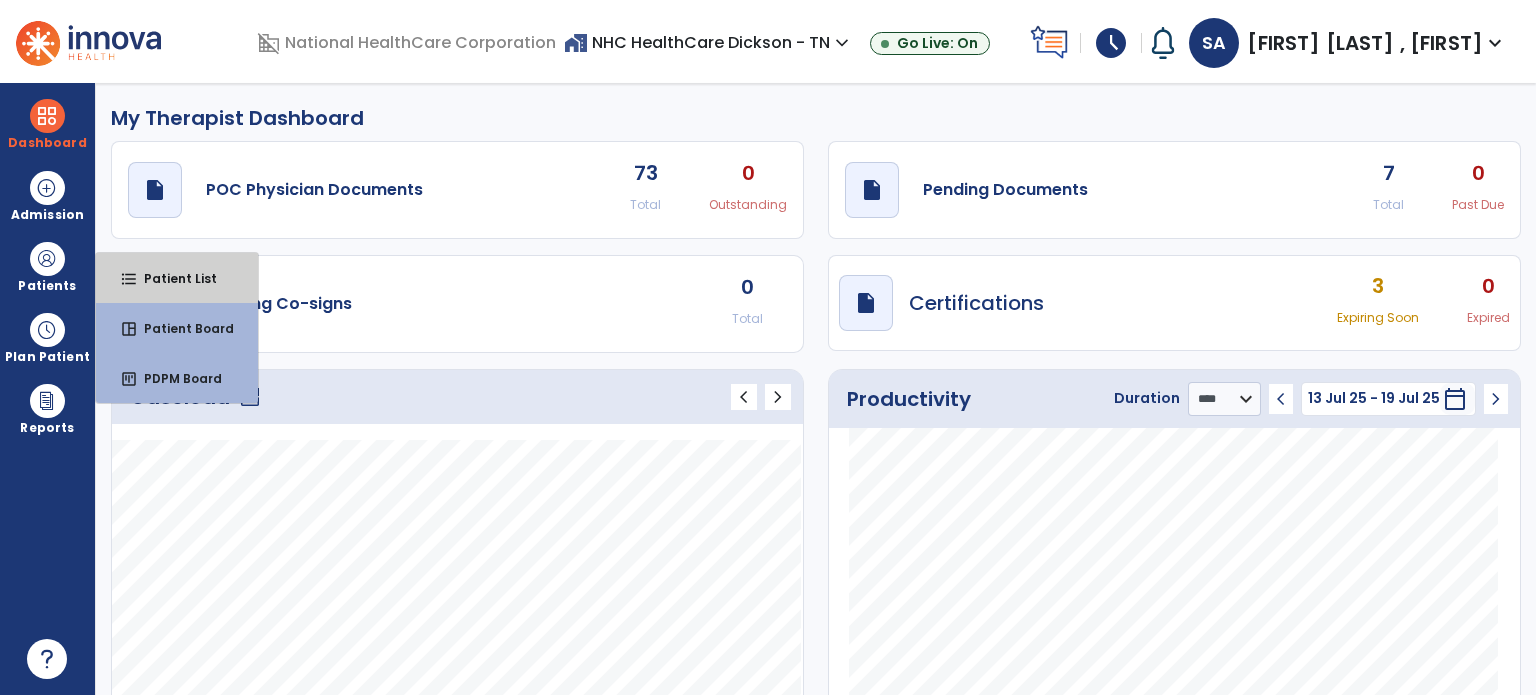click on "format_list_bulleted  Patient List" at bounding box center [177, 278] 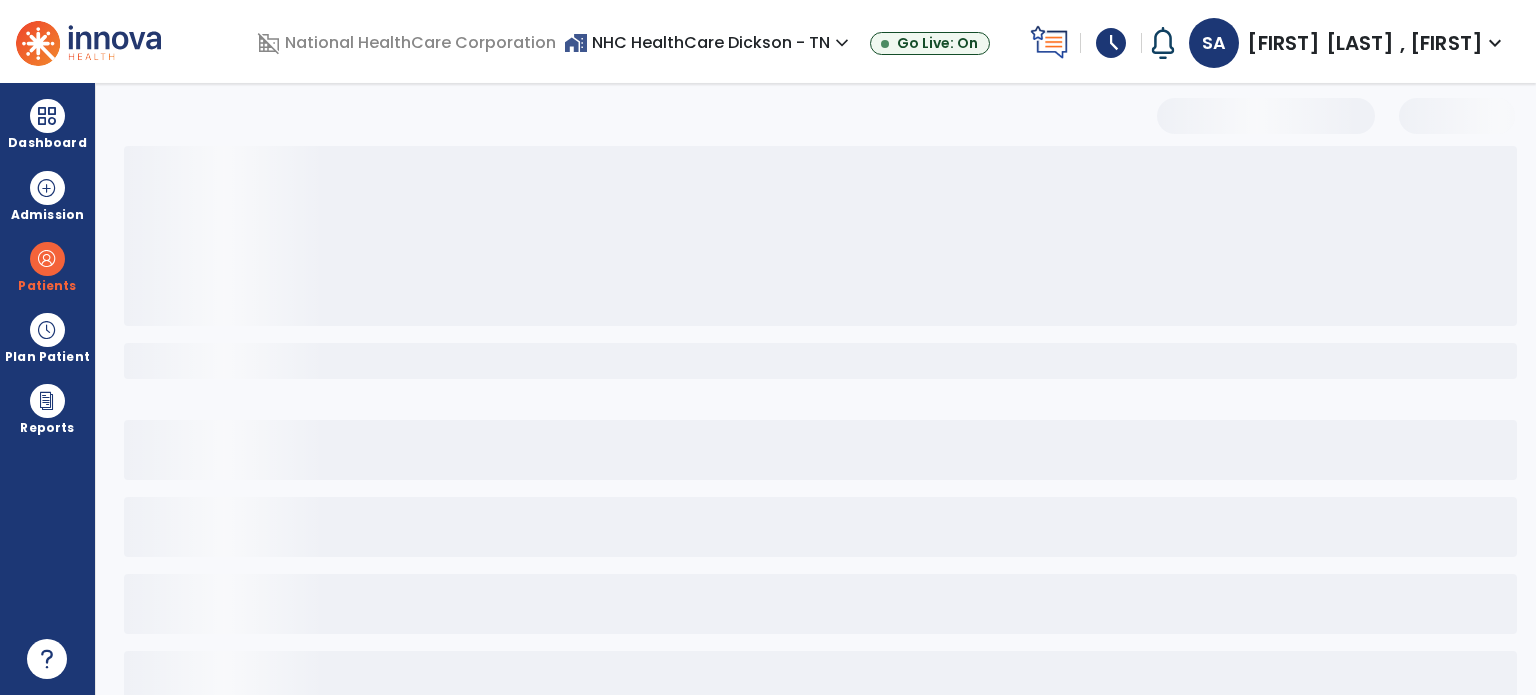 select on "***" 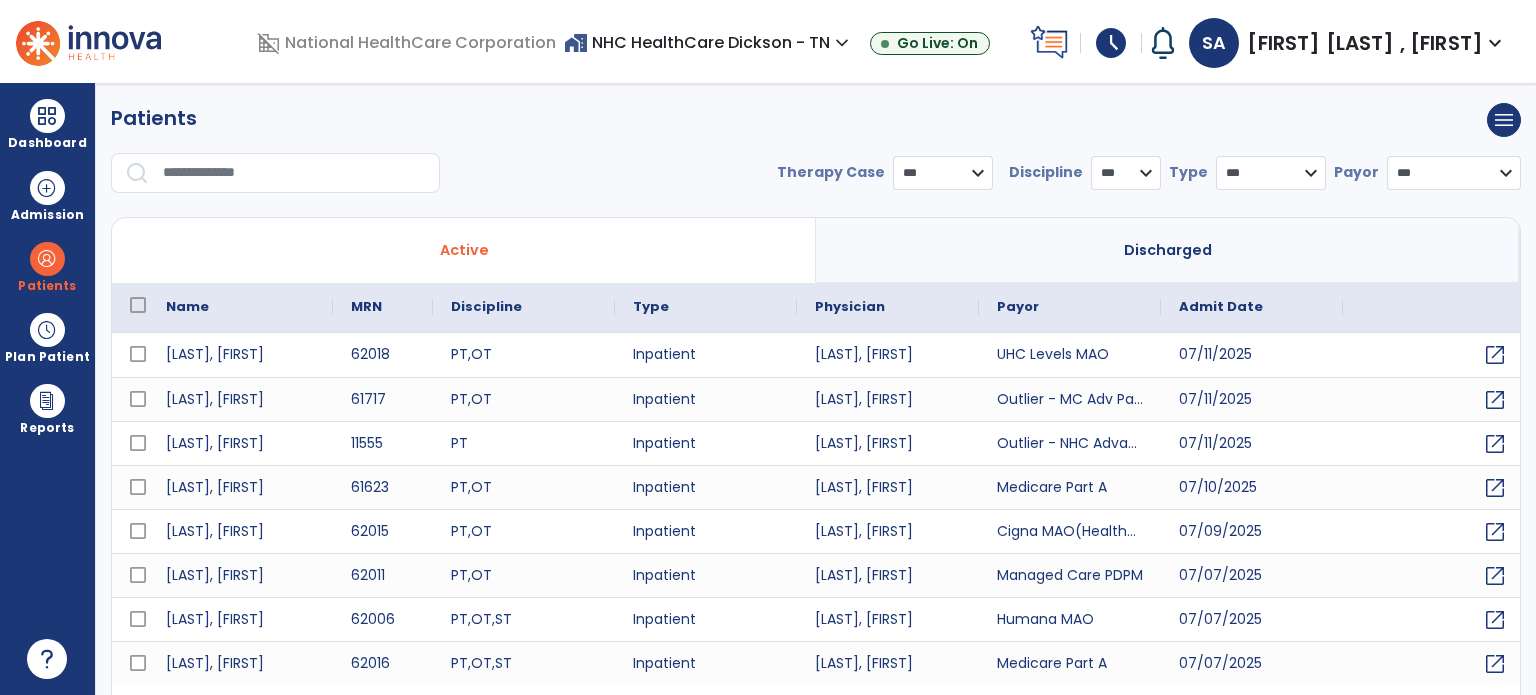 click at bounding box center [294, 173] 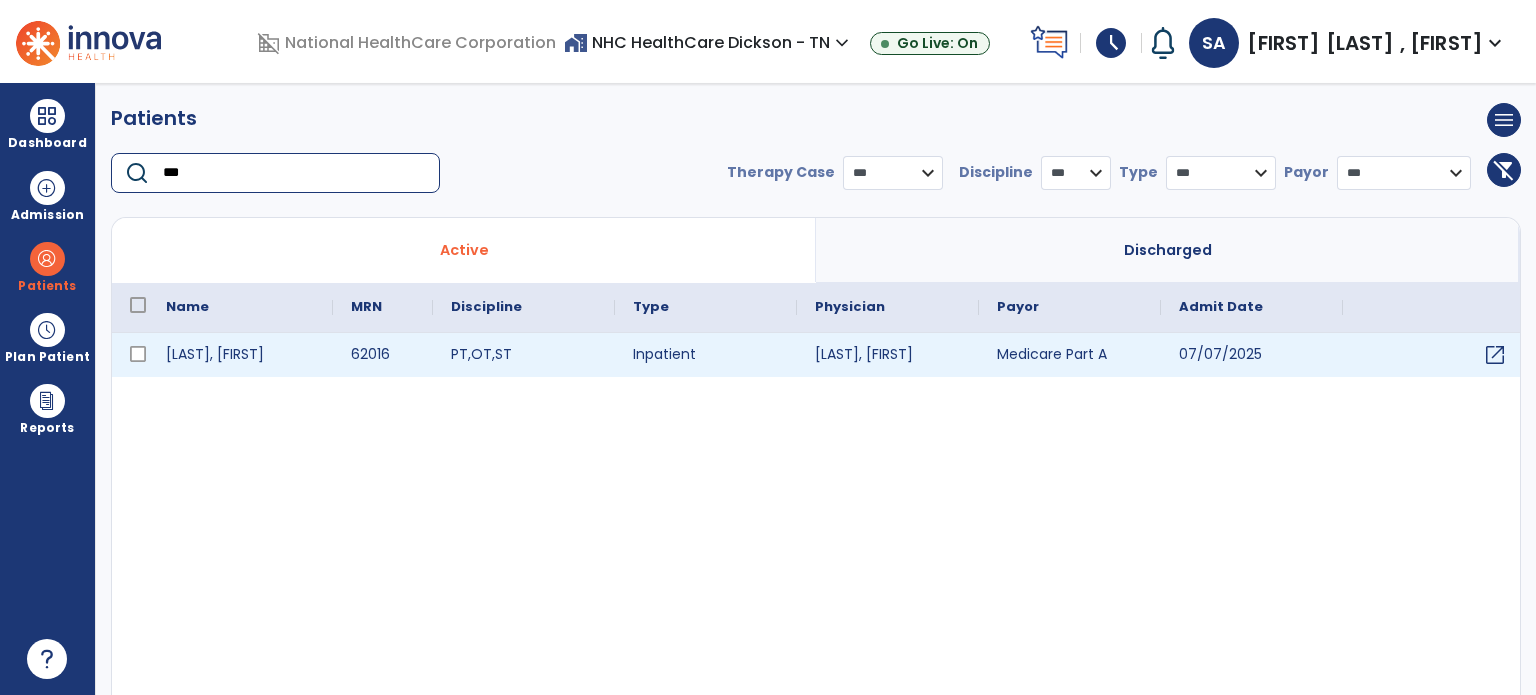 type on "***" 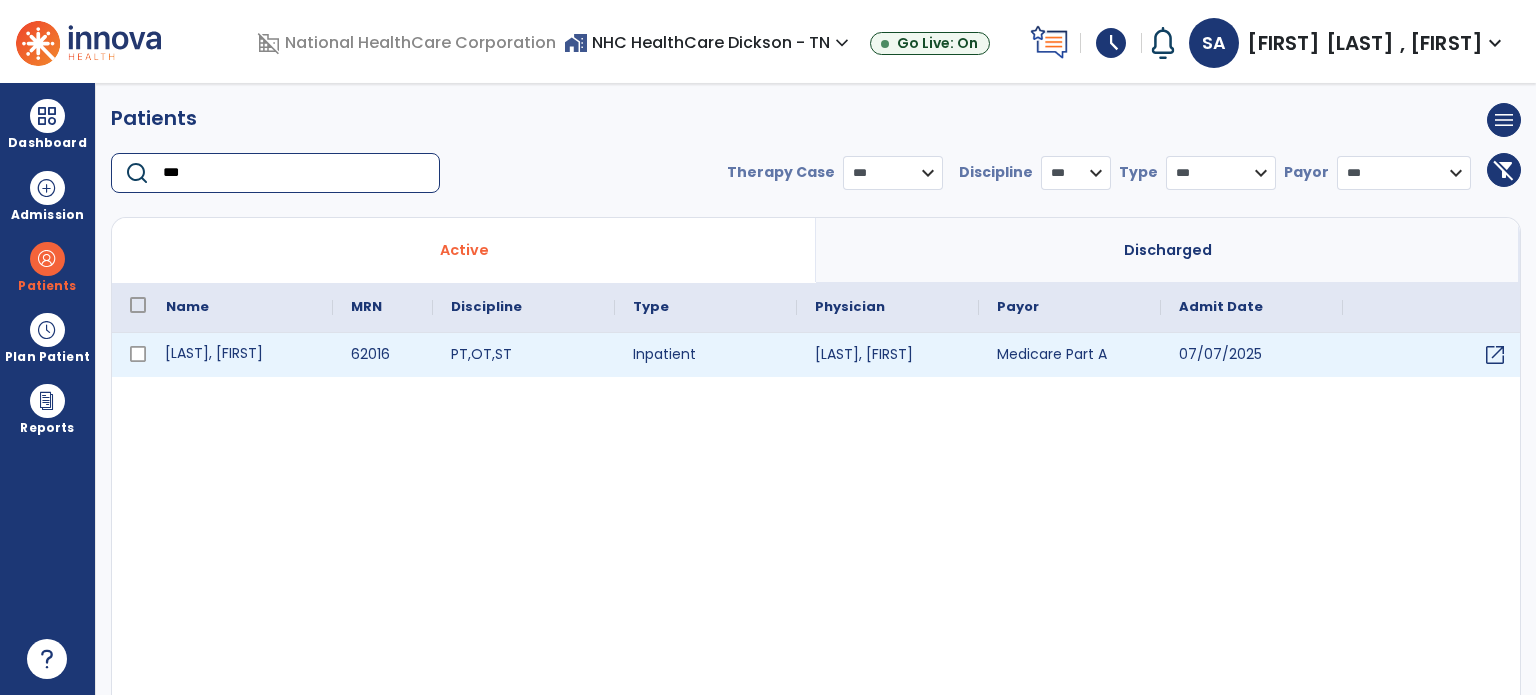 click on "[LAST], [FIRST]" at bounding box center [240, 355] 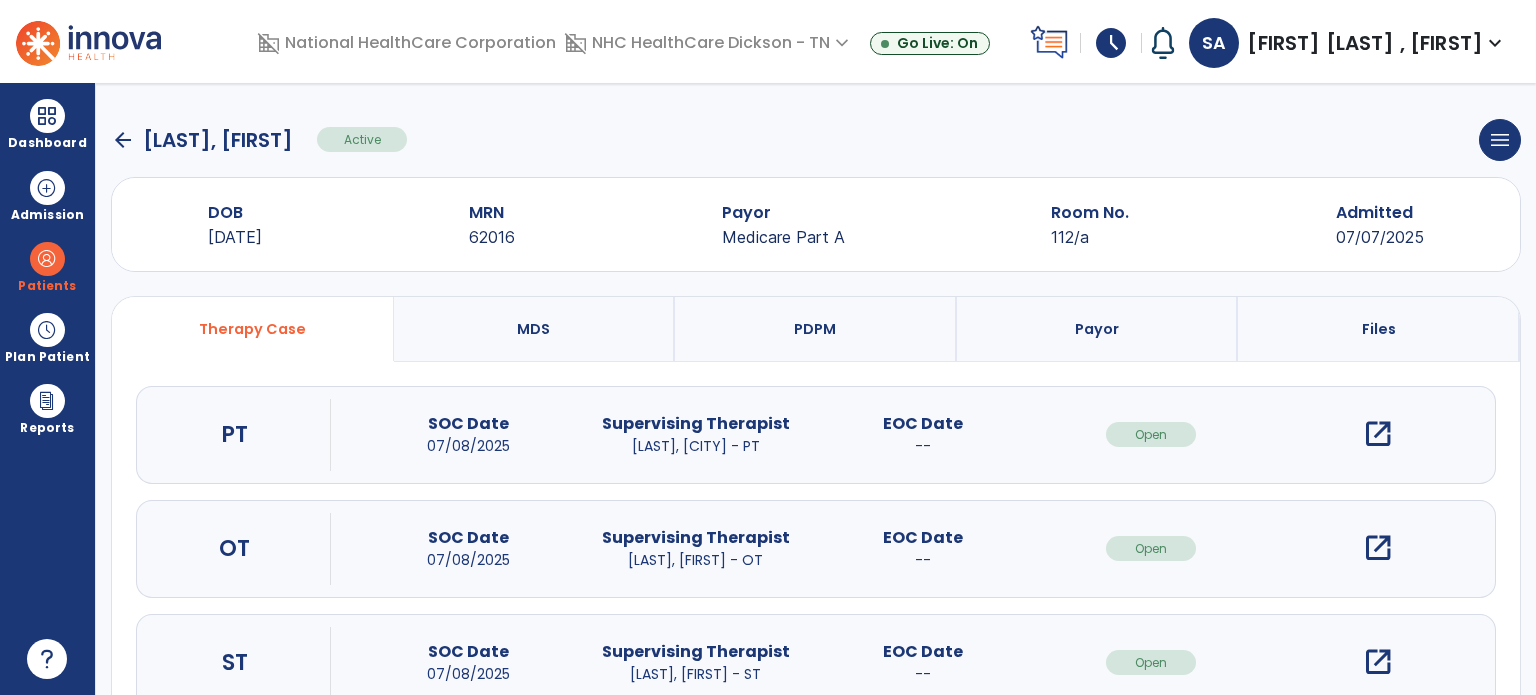 click on "open_in_new" at bounding box center (1378, 434) 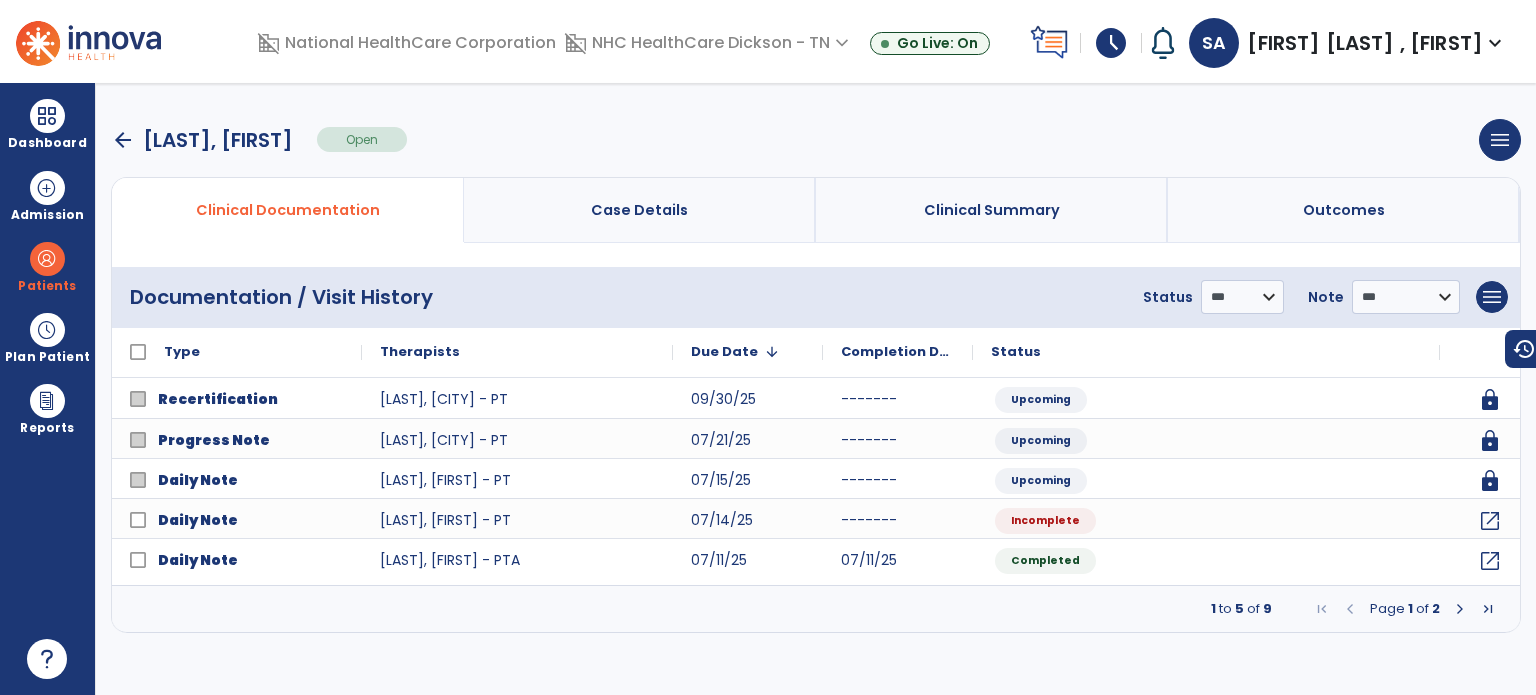click at bounding box center [1460, 609] 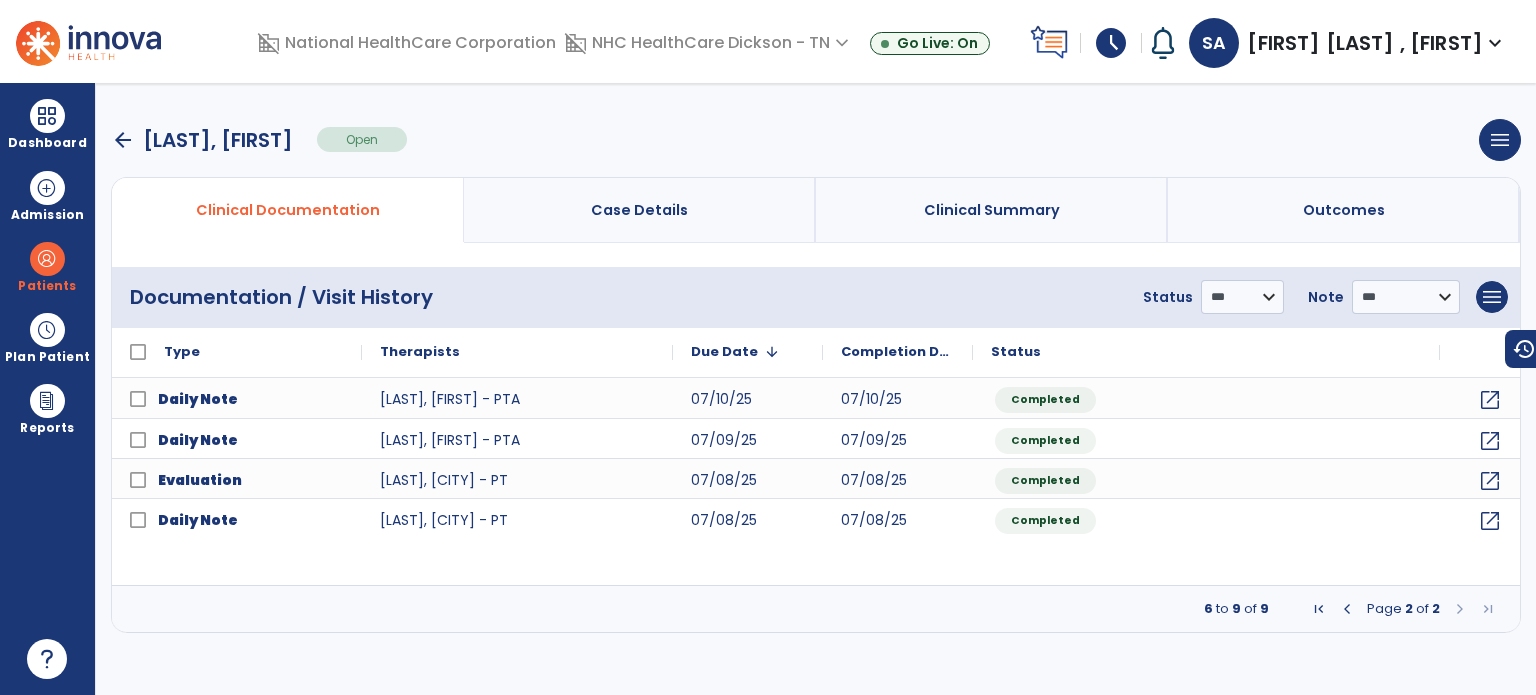 click at bounding box center (1347, 609) 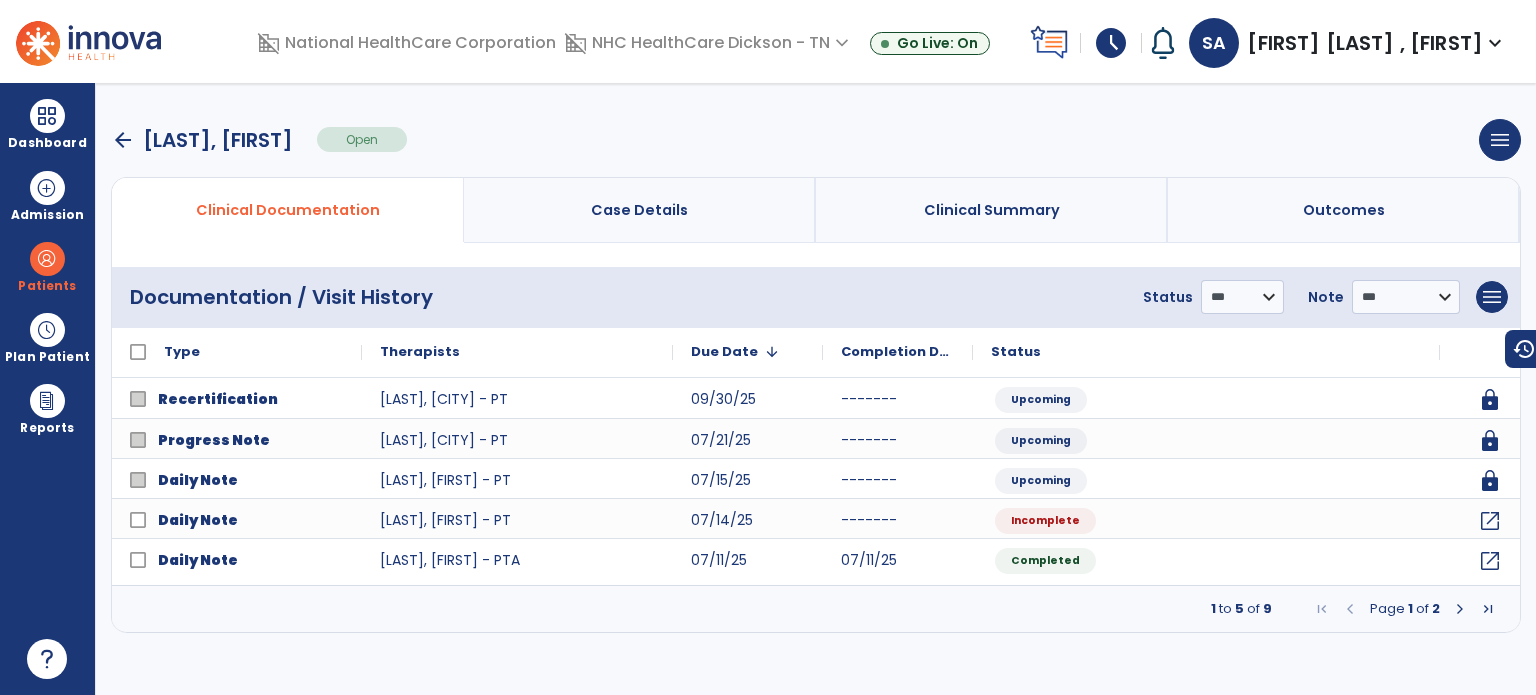 click on "arrow_back" at bounding box center (123, 140) 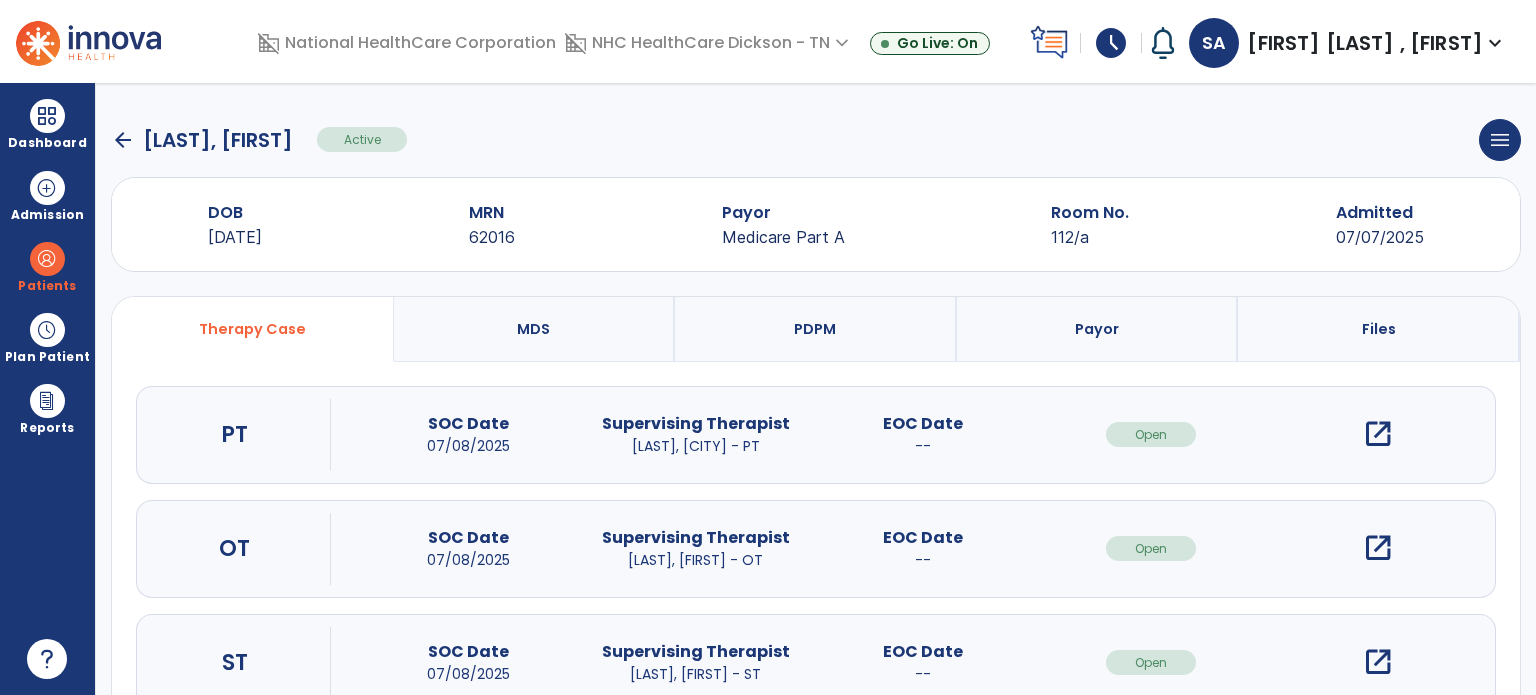 click on "arrow_back [LAST], [FIRST] Active menu Edit Admission View OBRA Report Discharge Patient" 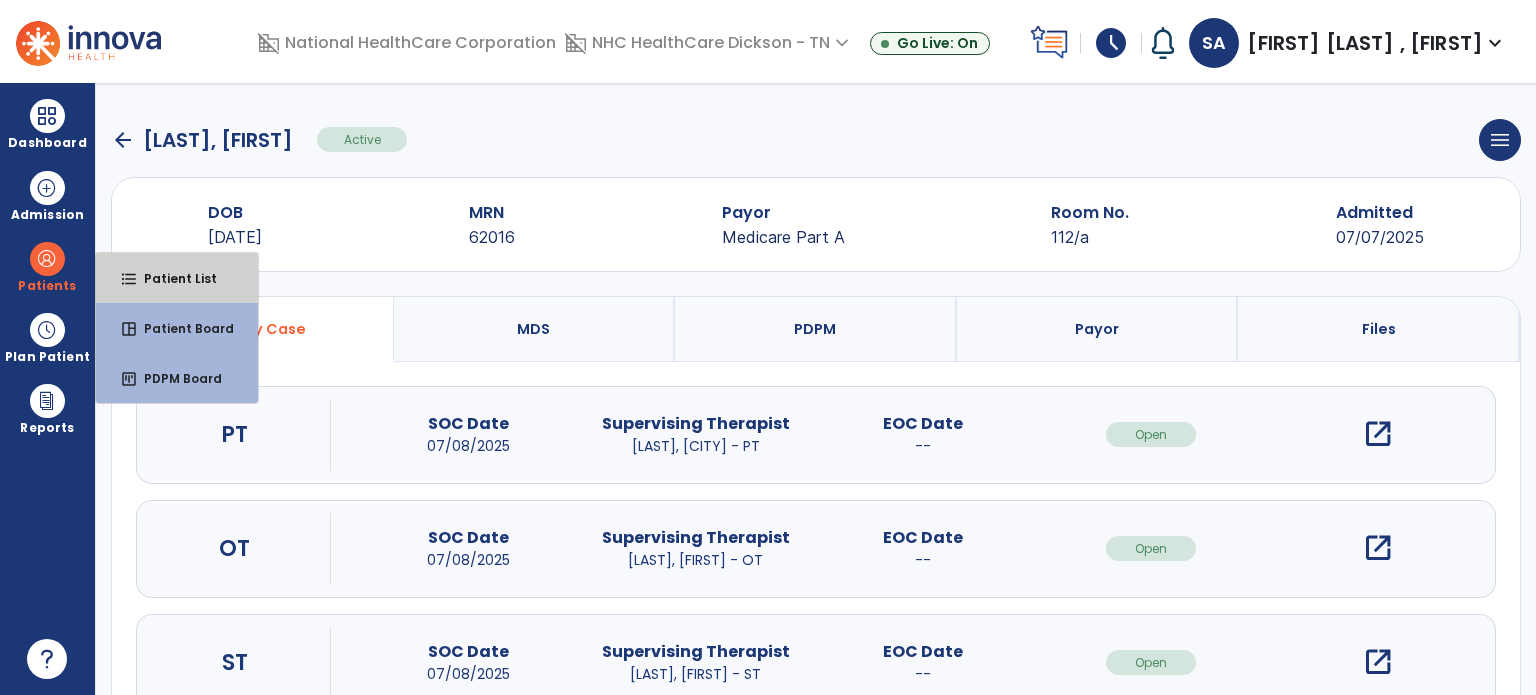 click on "format_list_bulleted  Patient List" at bounding box center [177, 278] 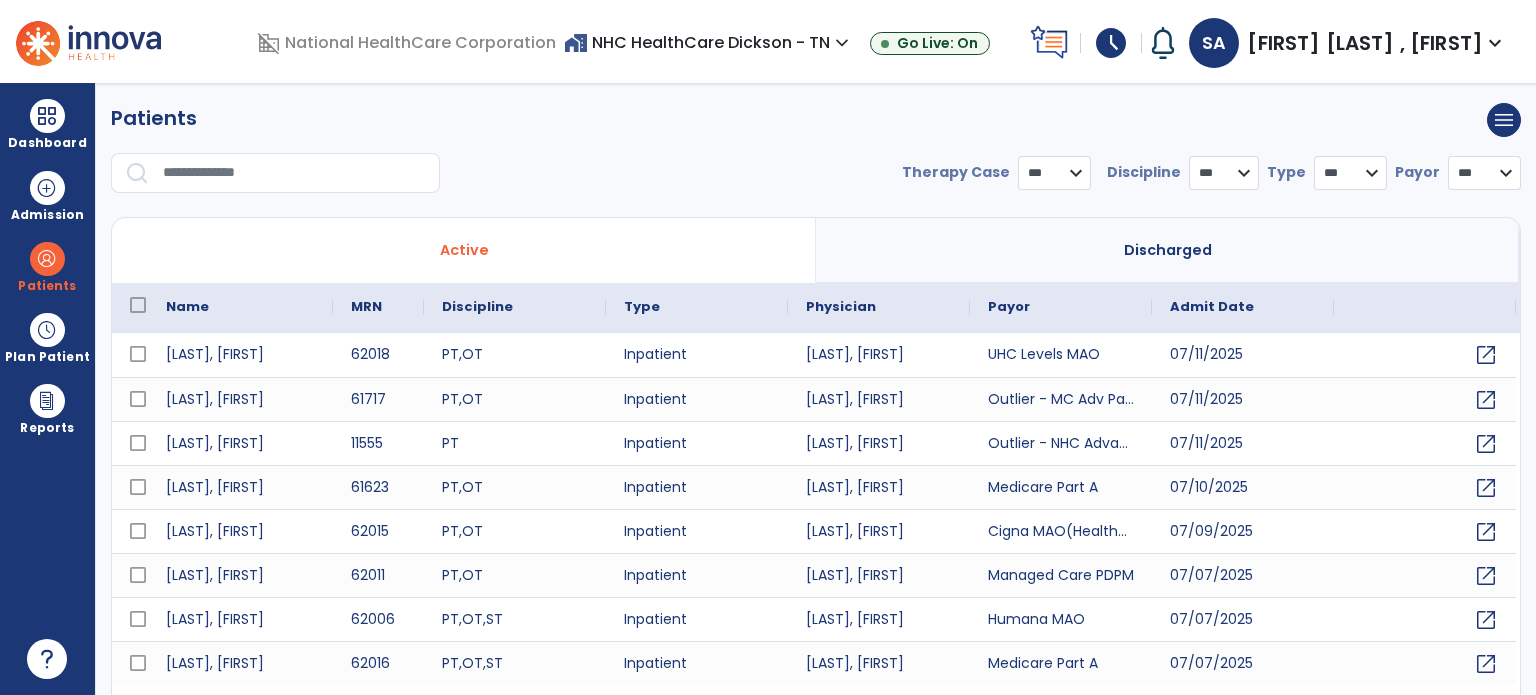 select on "***" 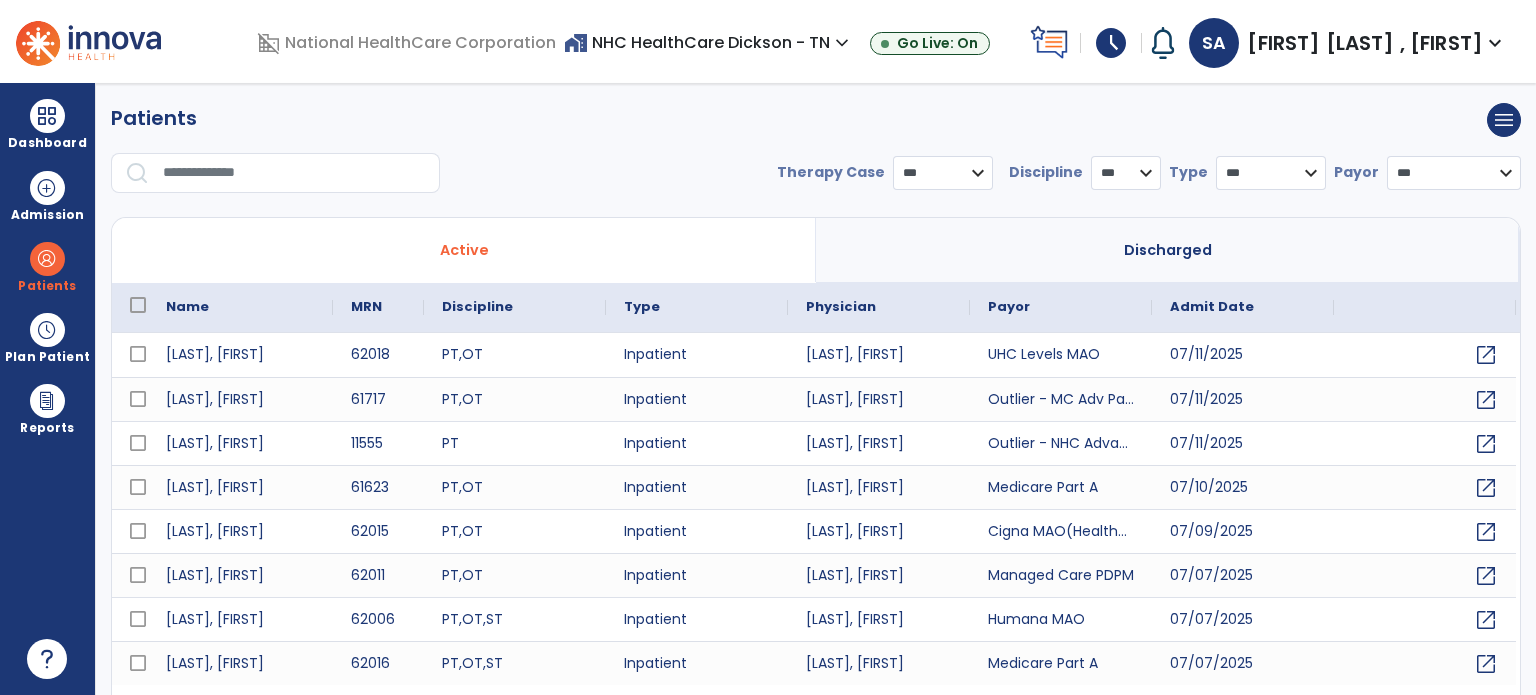 click at bounding box center (281, 181) 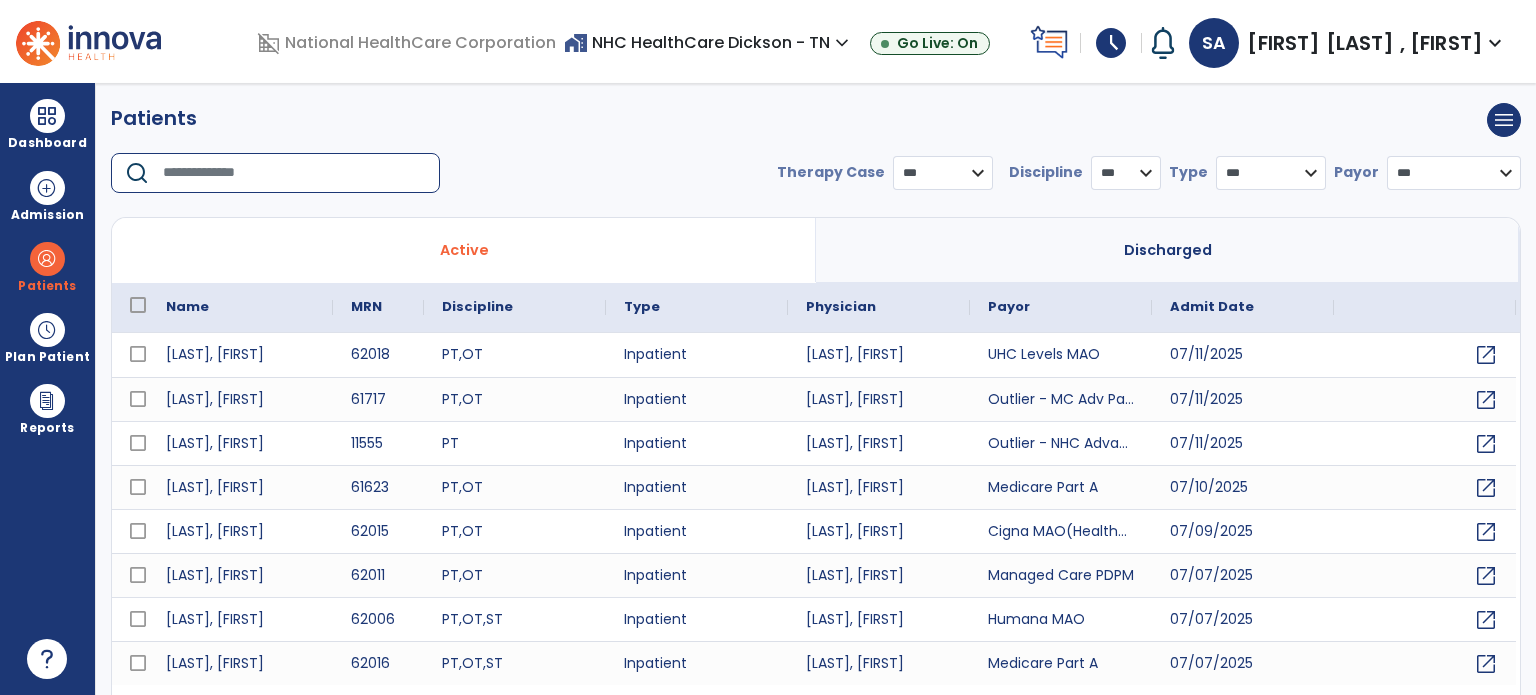 click at bounding box center [294, 173] 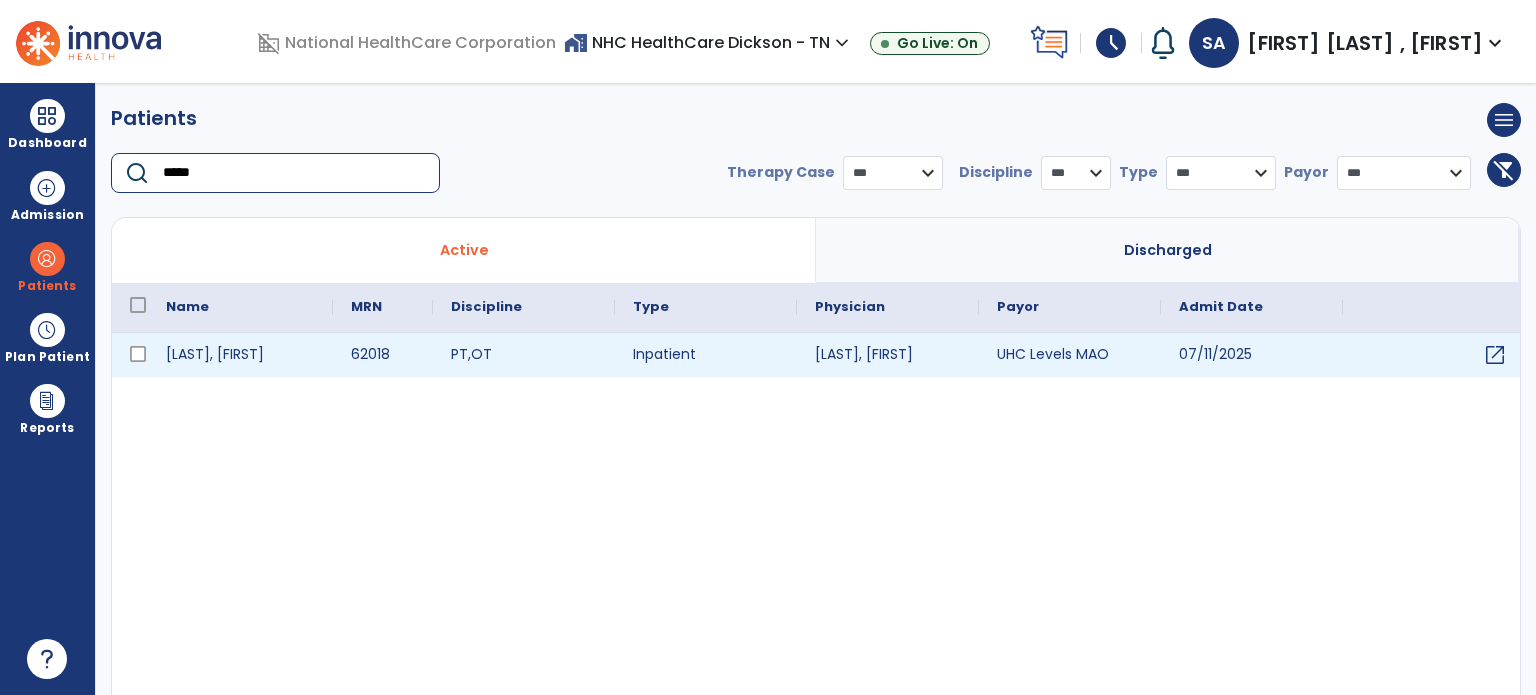 type on "*****" 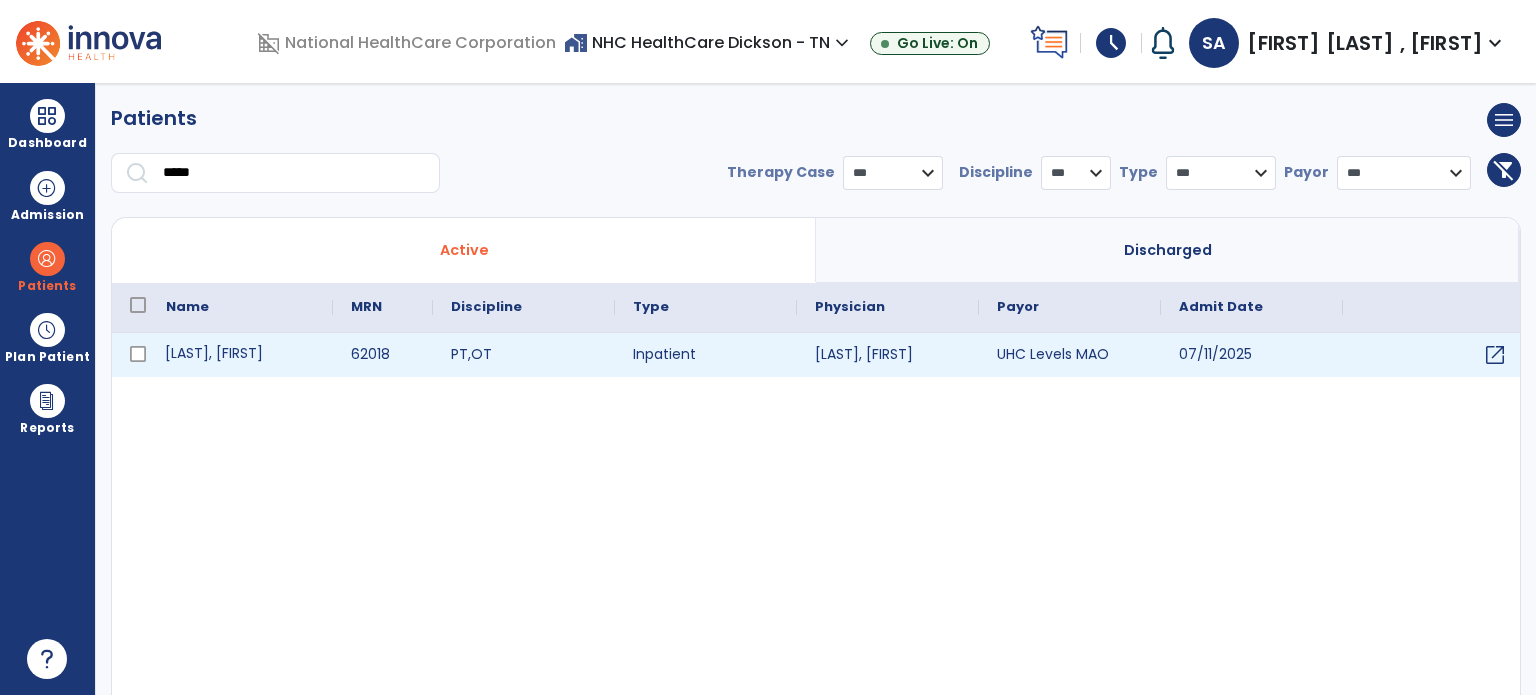 click on "[LAST], [FIRST]" at bounding box center (240, 355) 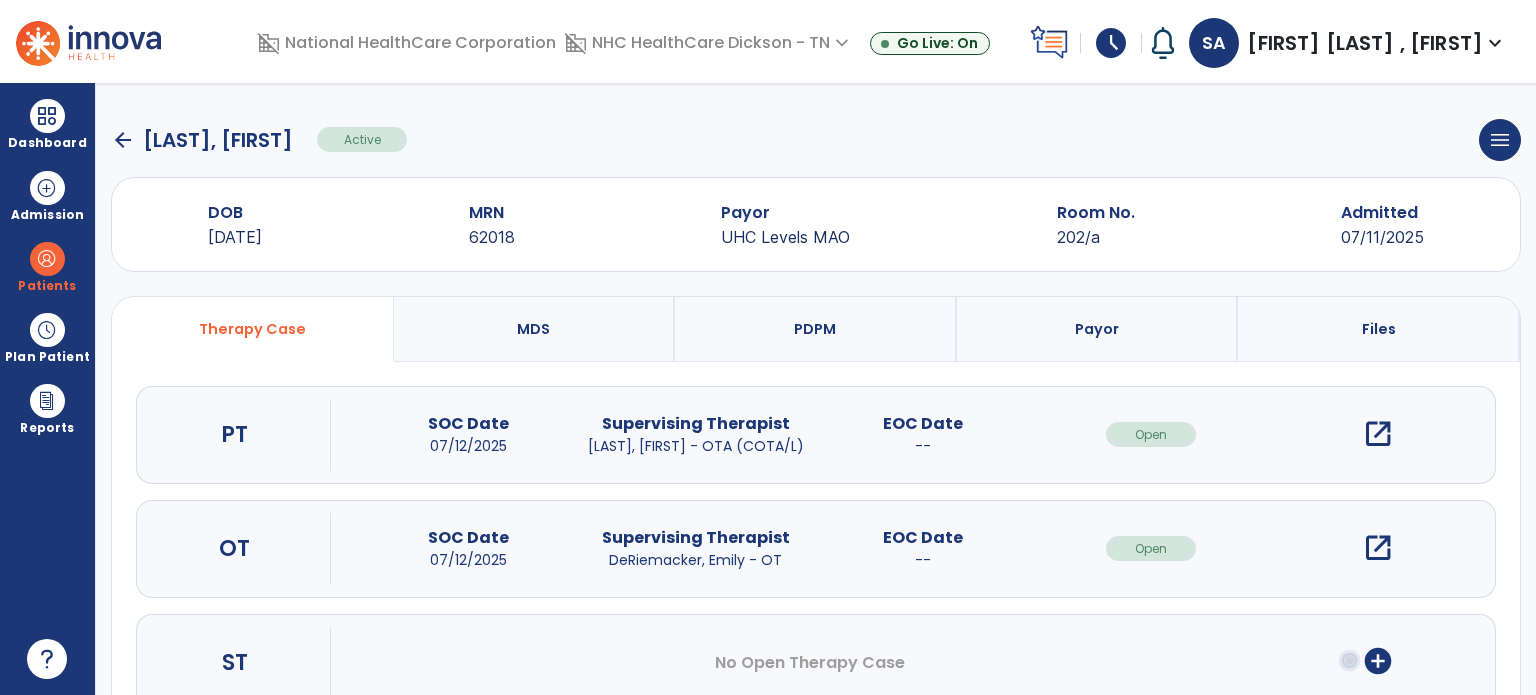 click on "open_in_new" at bounding box center [1378, 434] 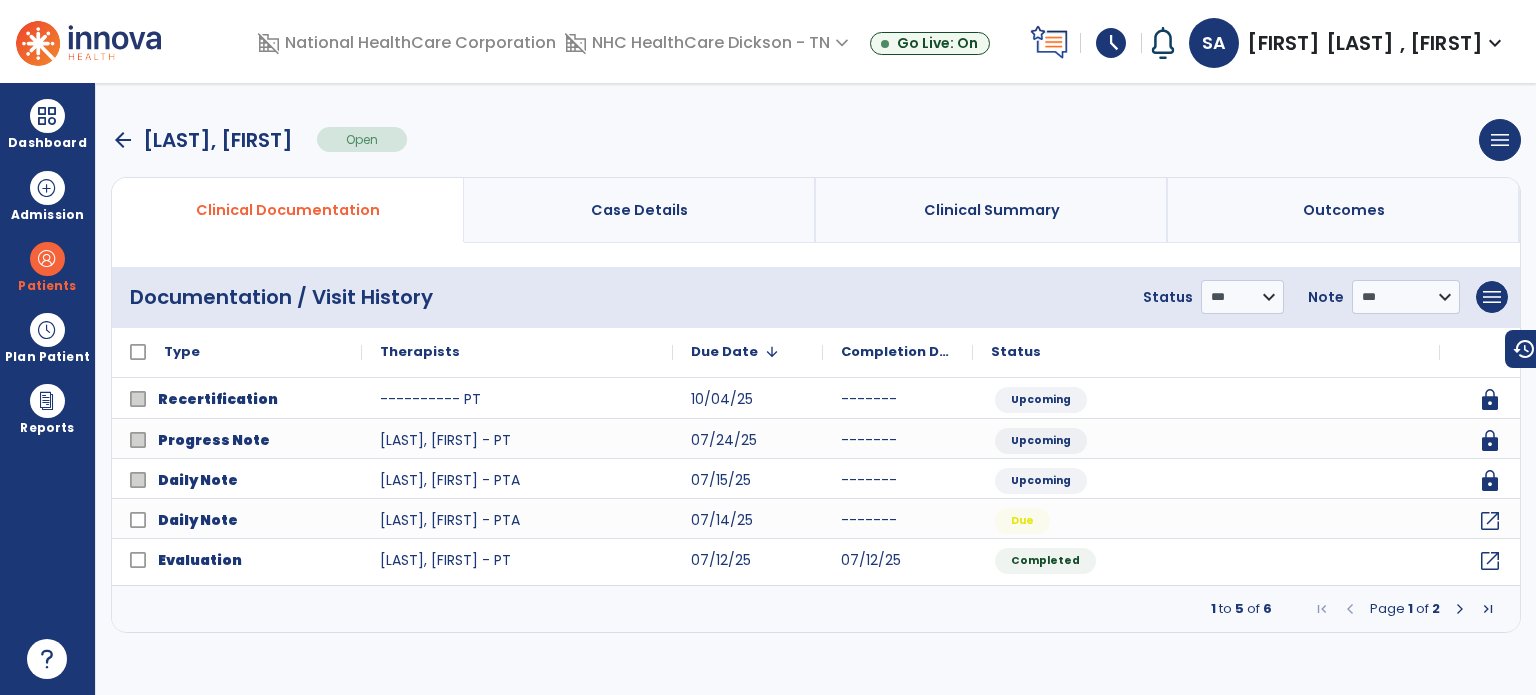 click at bounding box center [1460, 609] 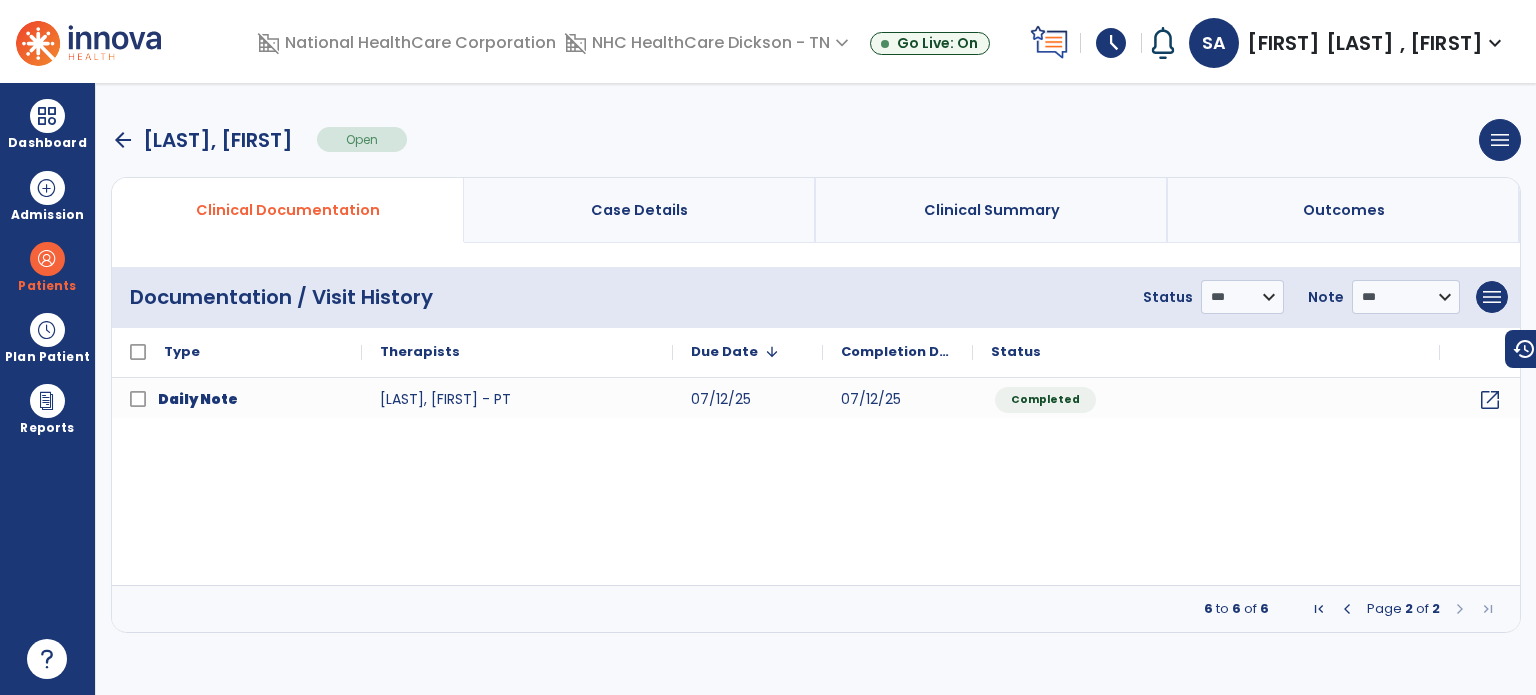 click at bounding box center (1347, 609) 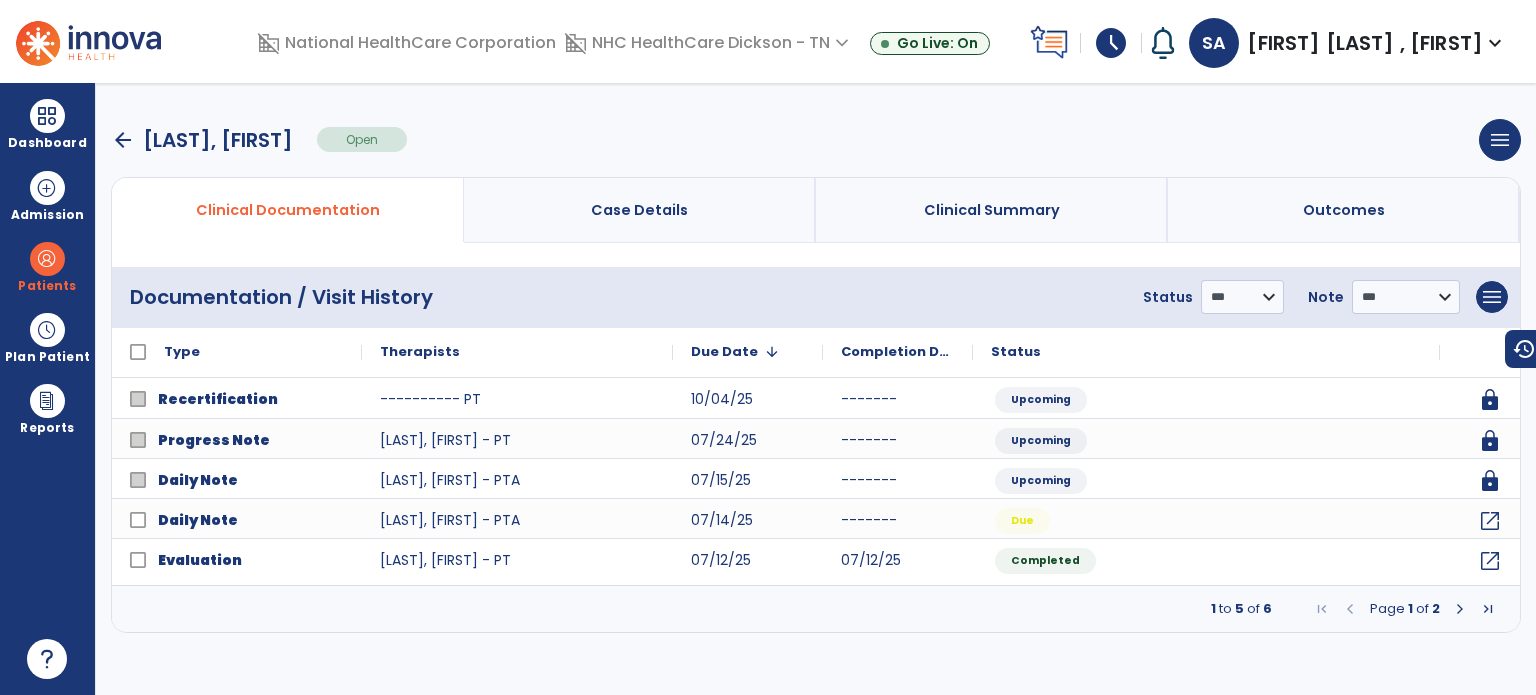 click on "arrow_back   Vergon, Chris  Open  menu   Edit Therapy Case   Delete Therapy Case   Close Therapy Case" at bounding box center (816, 140) 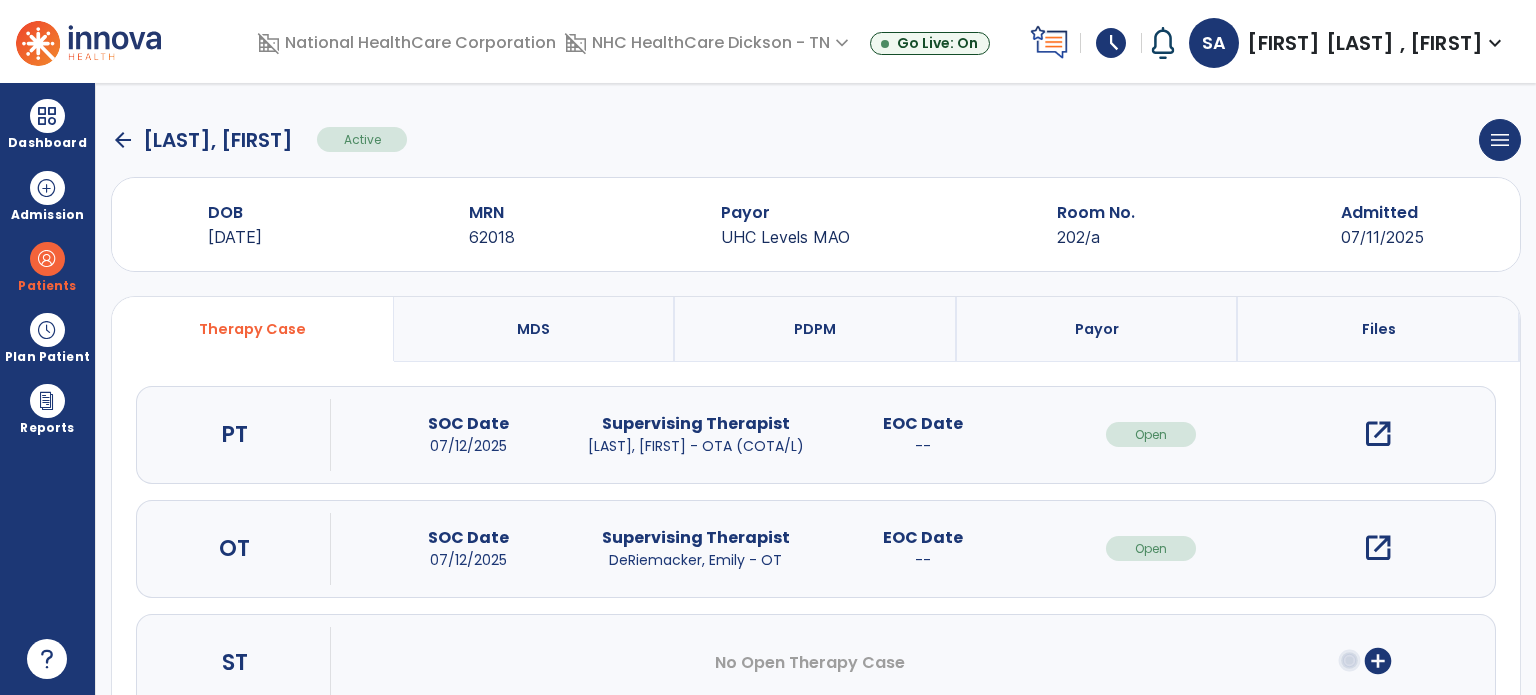 click on "arrow_back" 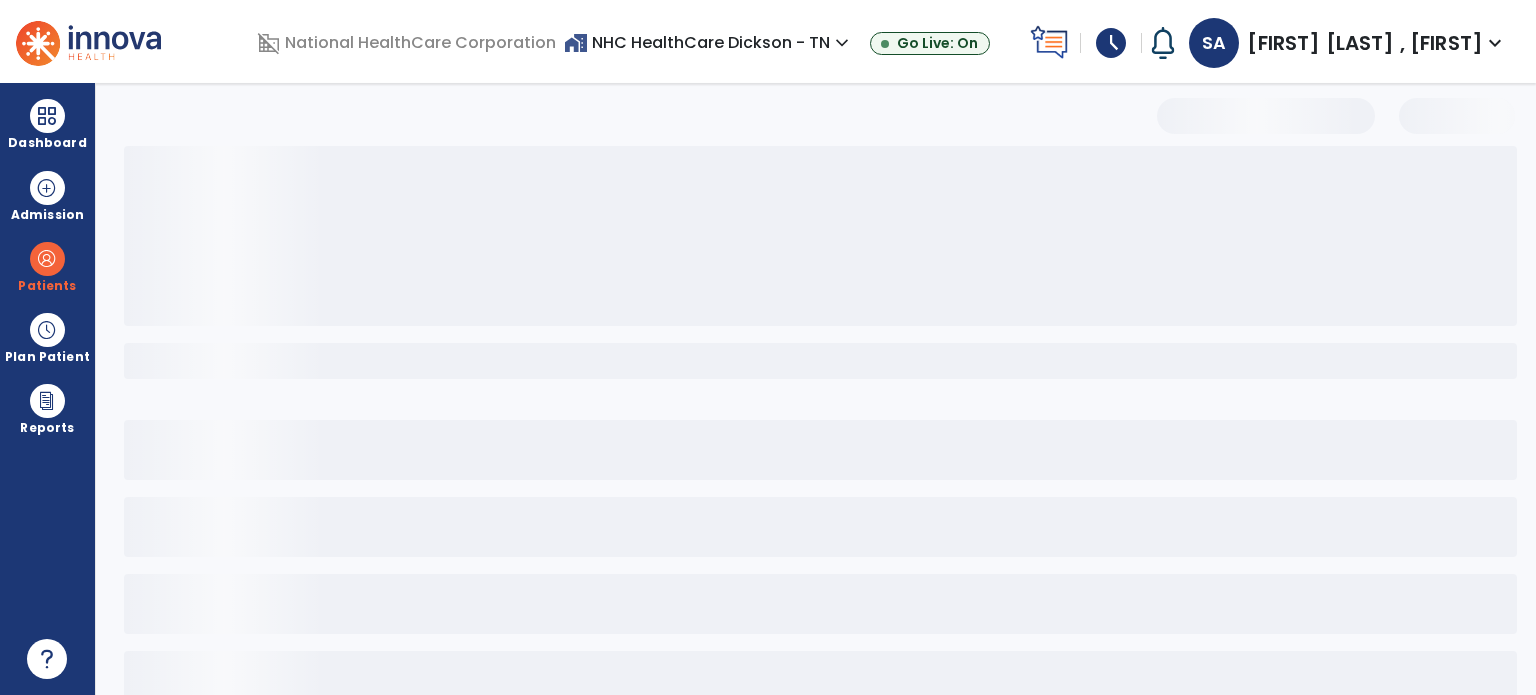 select on "***" 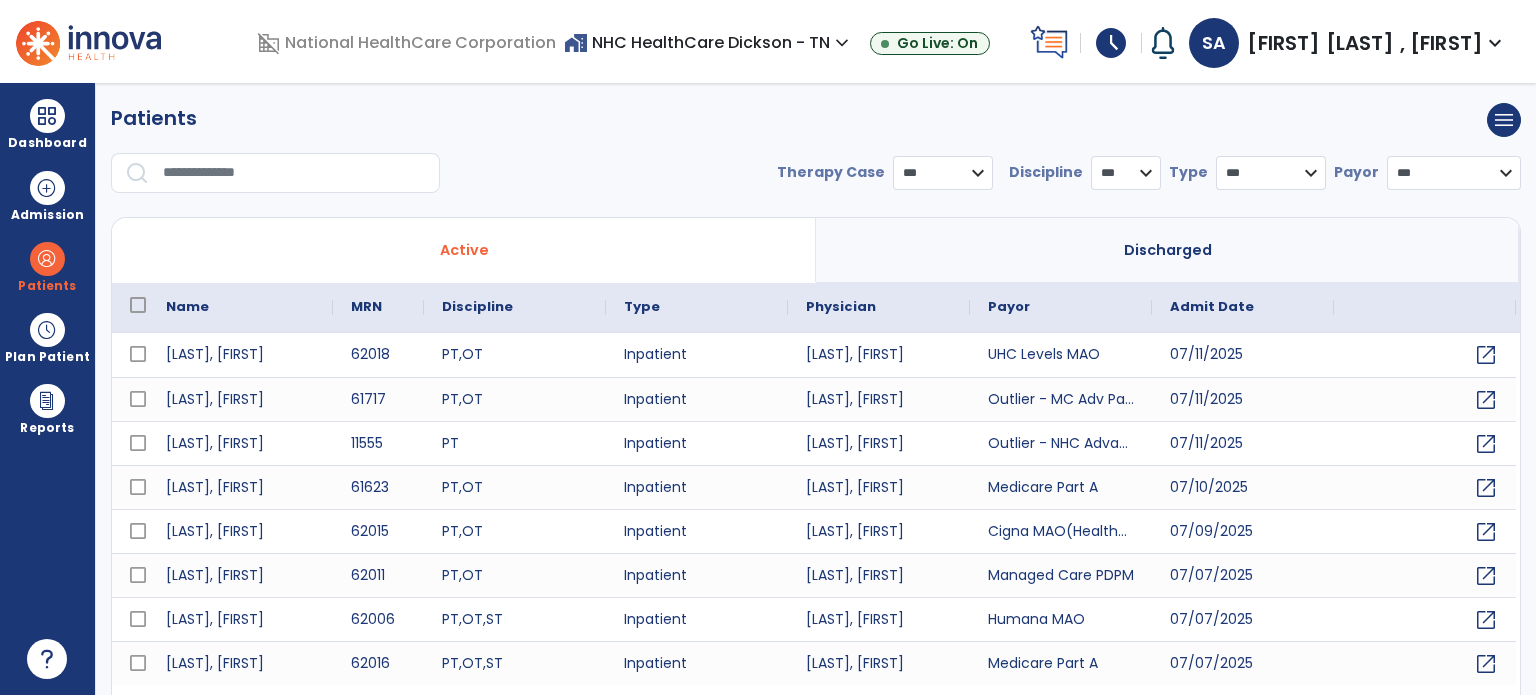 click on "Dashboard" at bounding box center [47, 124] 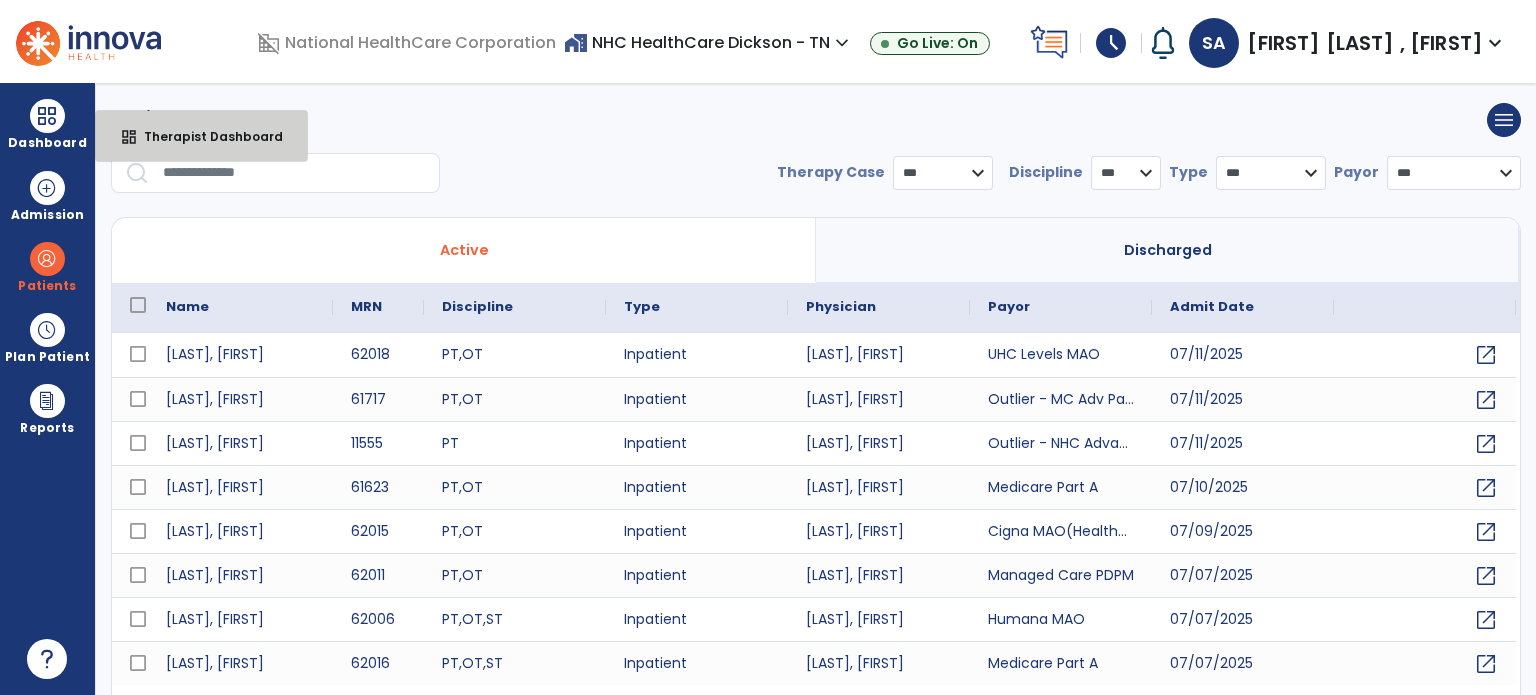 click on "Therapist Dashboard" at bounding box center (205, 136) 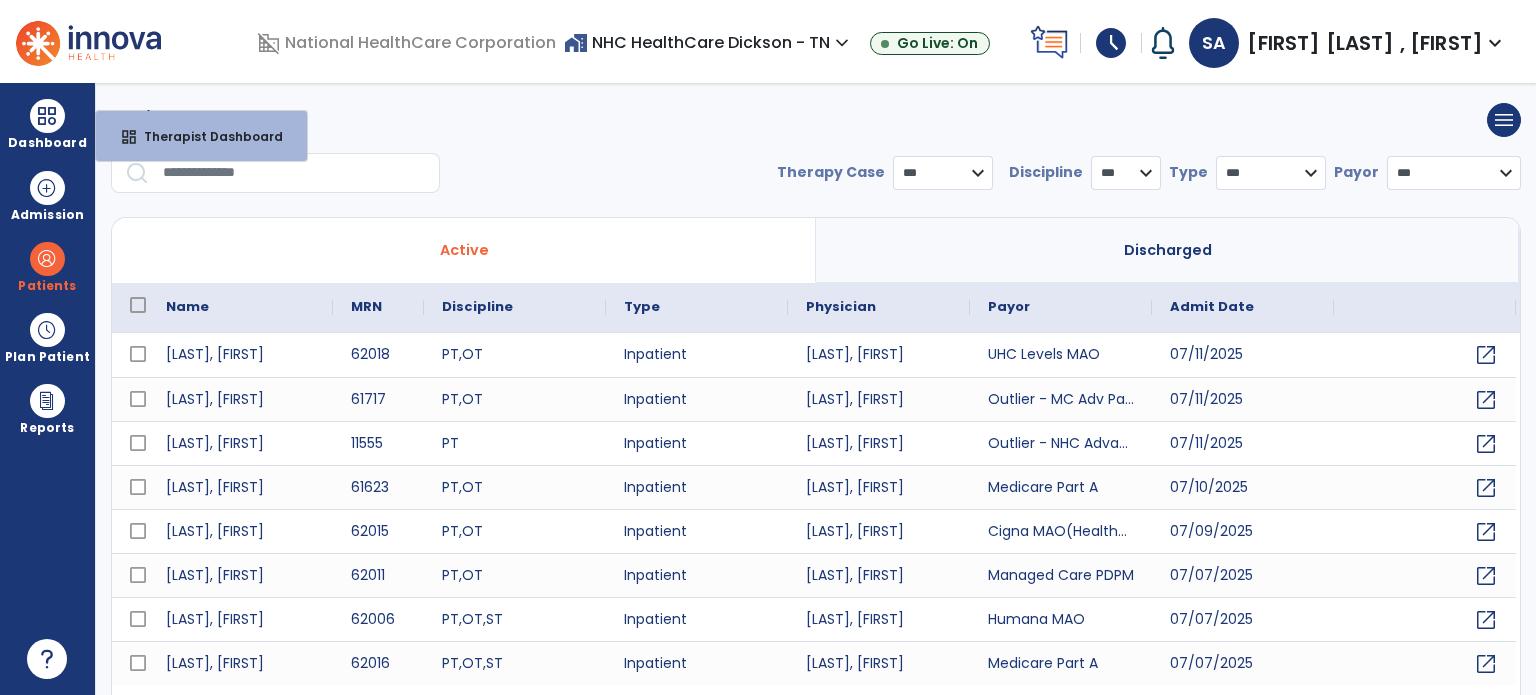 select on "****" 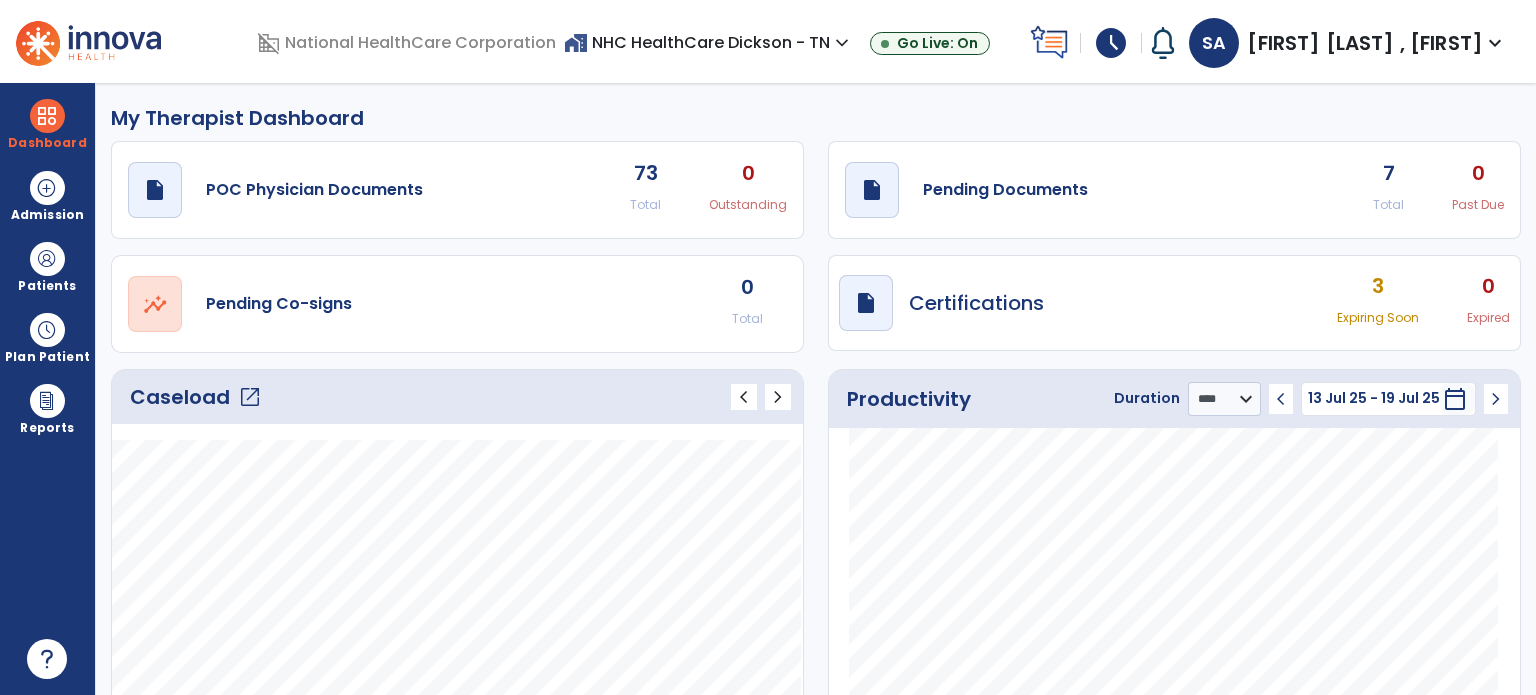 click on "draft   open_in_new  Pending Documents" 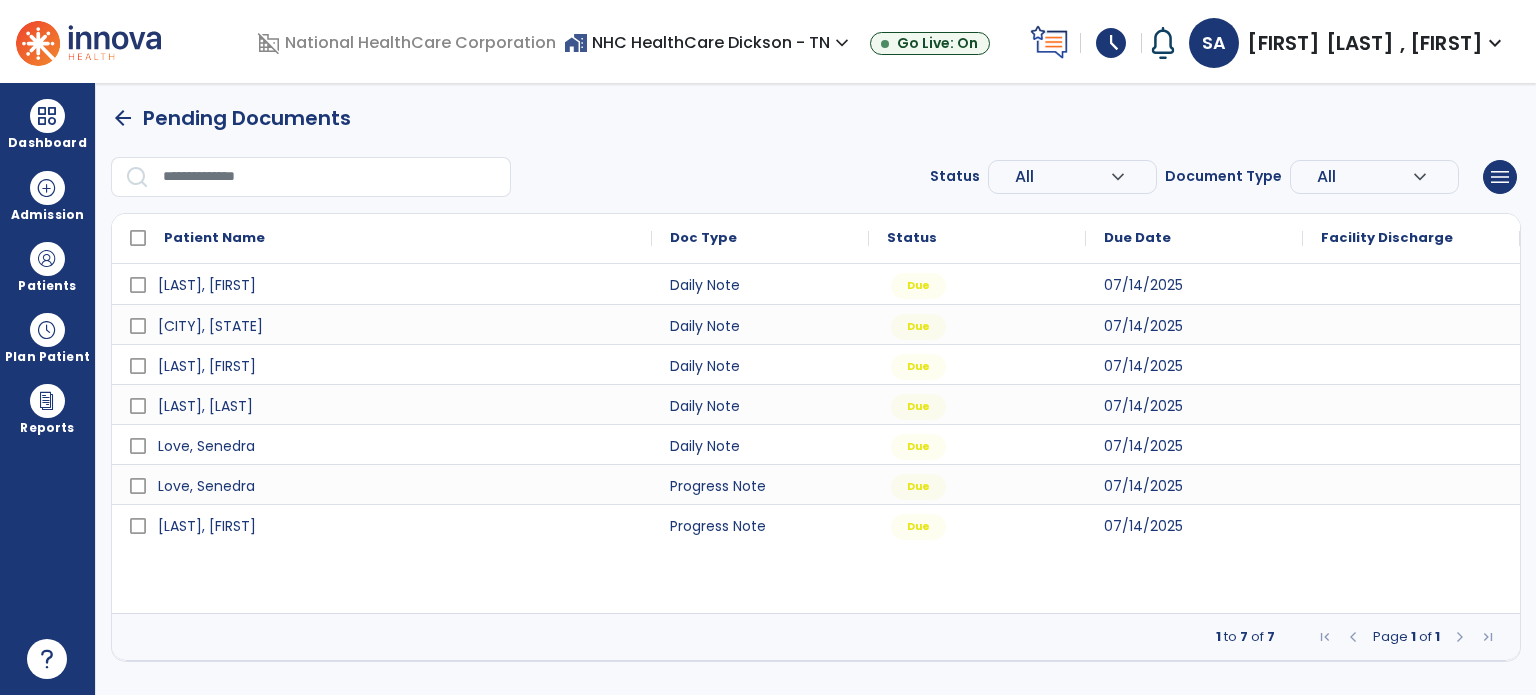 click on "Patients" at bounding box center (47, 286) 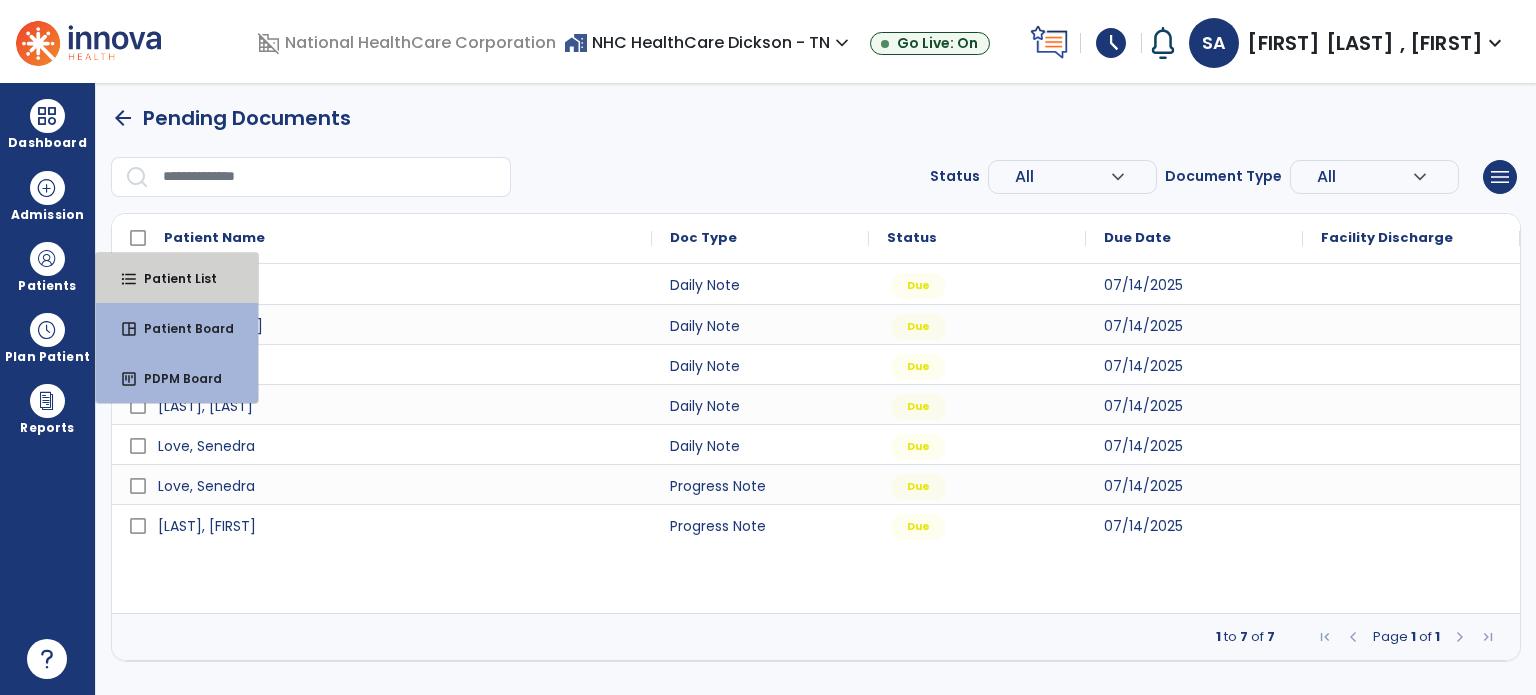 click on "format_list_bulleted  Patient List" at bounding box center [177, 278] 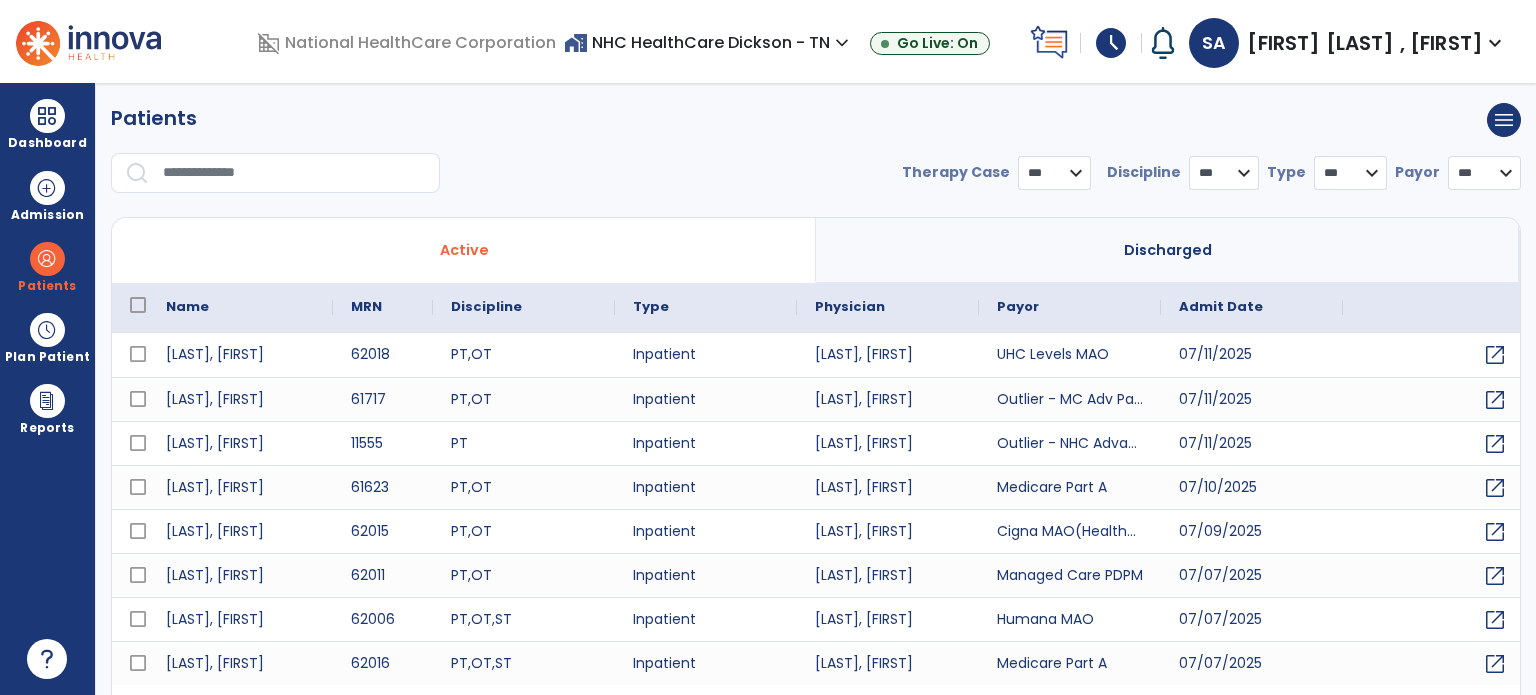 select on "***" 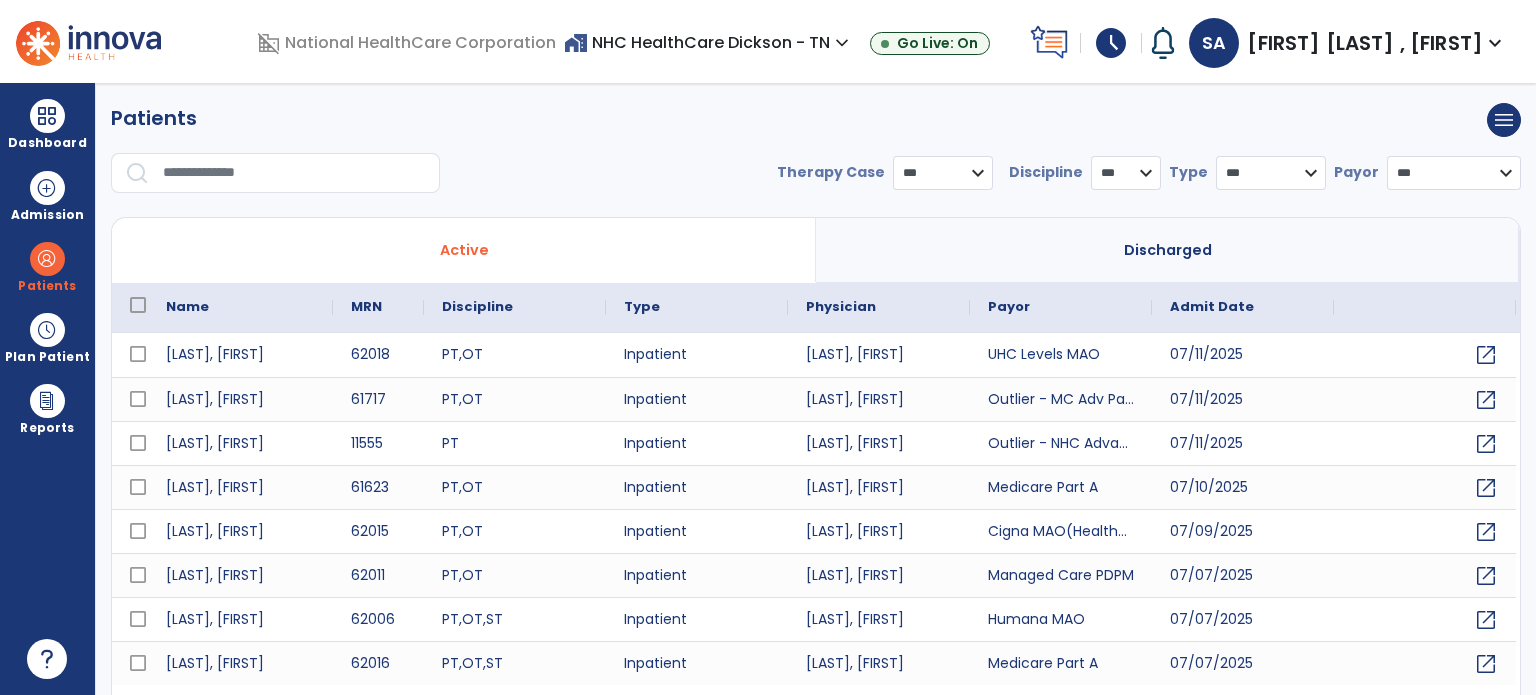 click at bounding box center [294, 173] 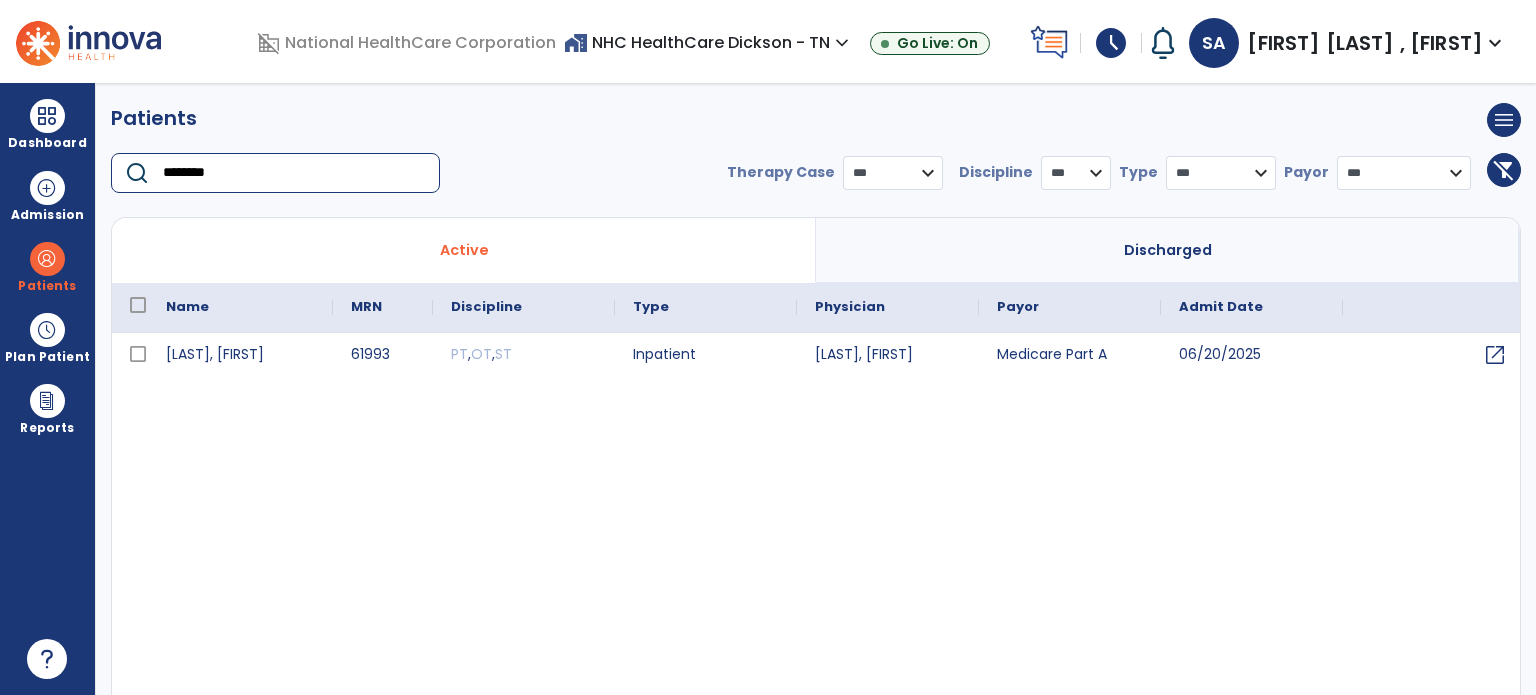 type on "********" 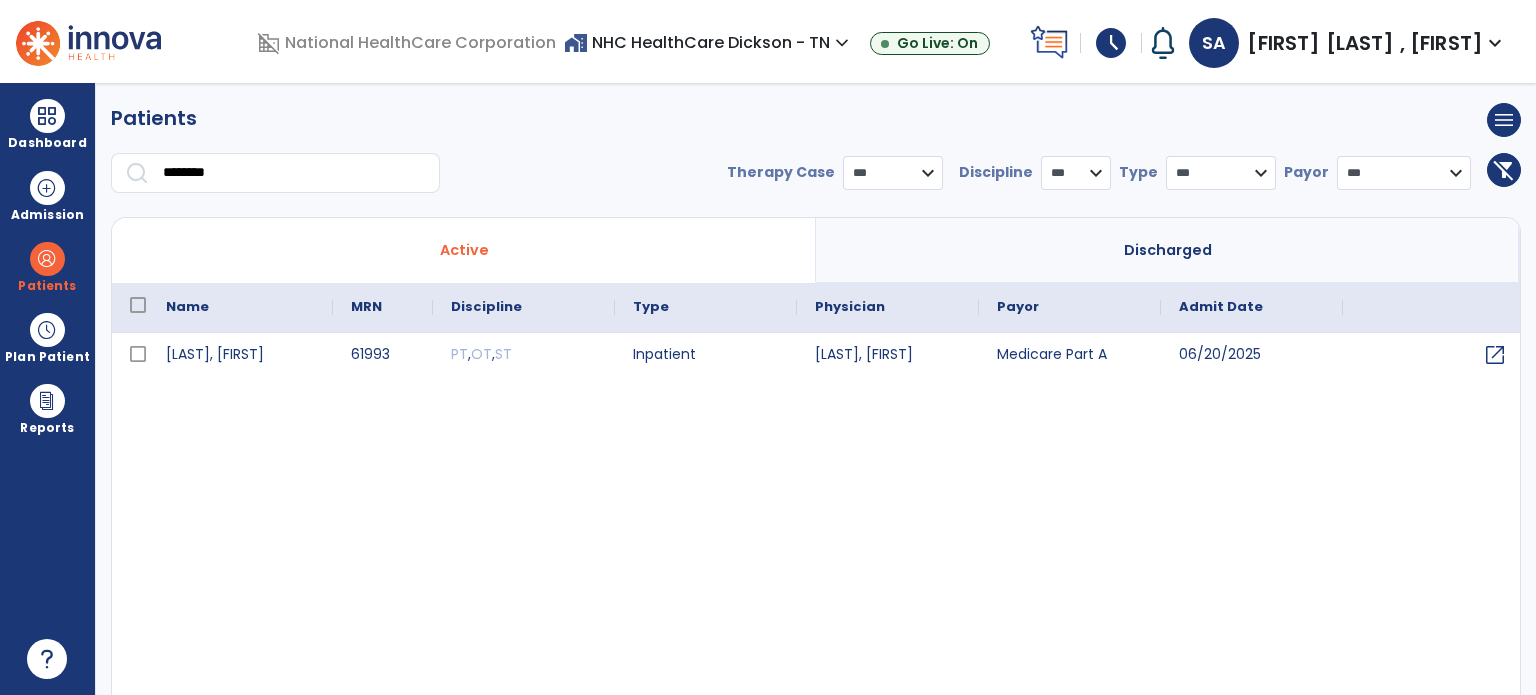 click on "Admission" at bounding box center [47, 215] 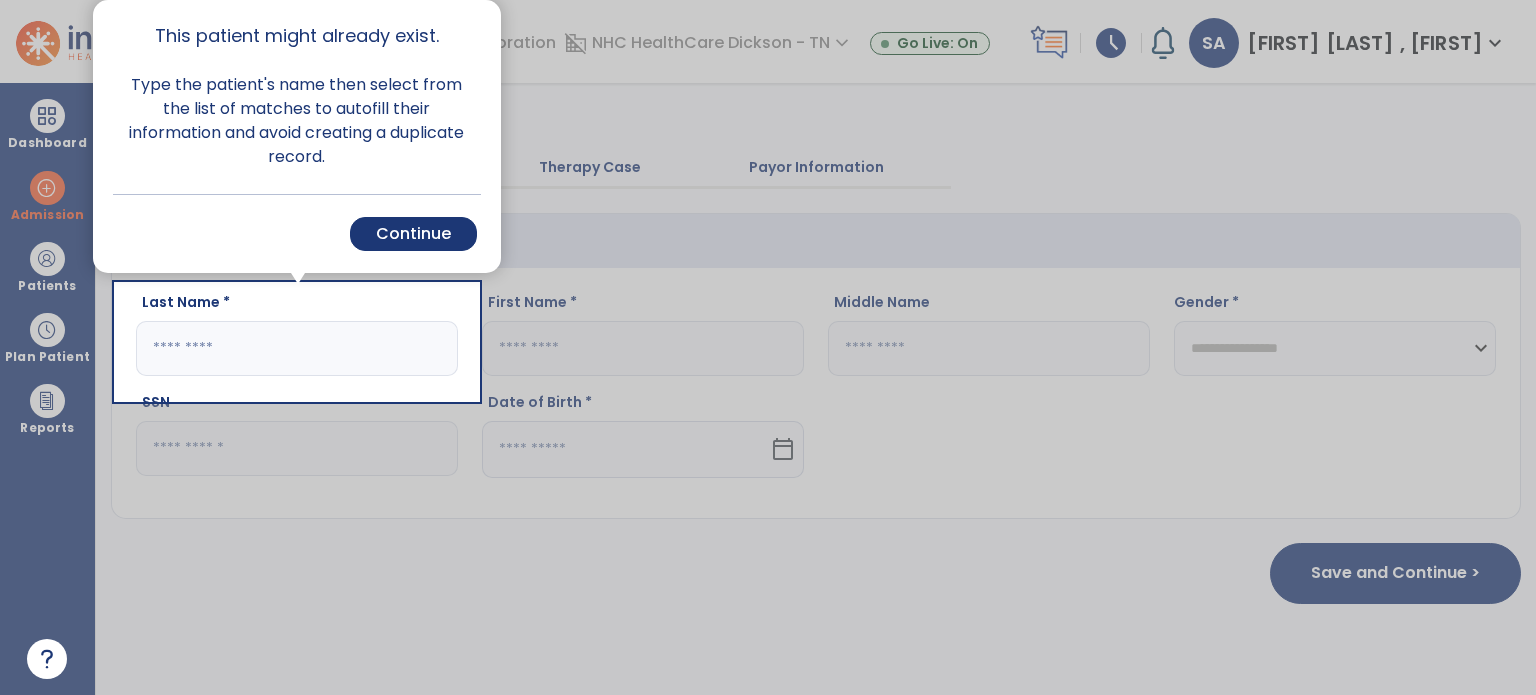 click 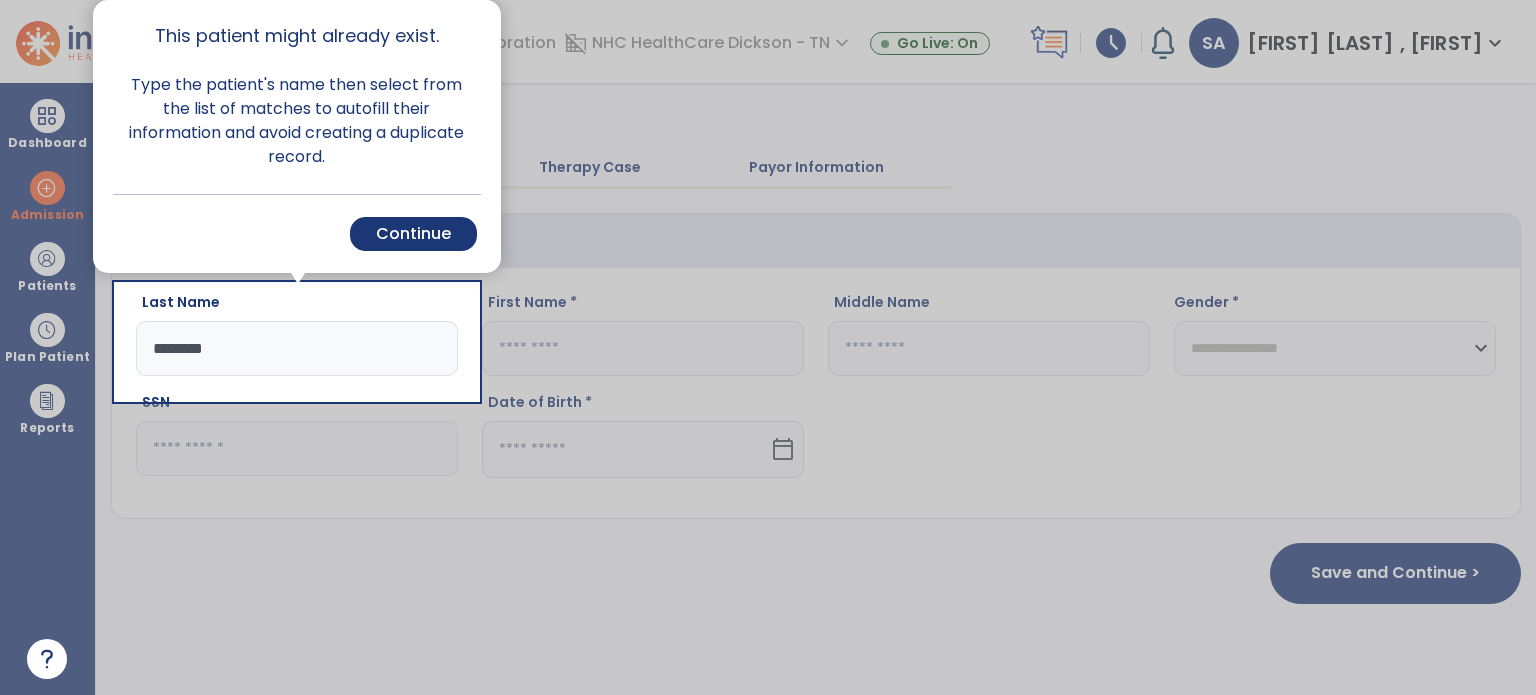click on "Save and Continue >" 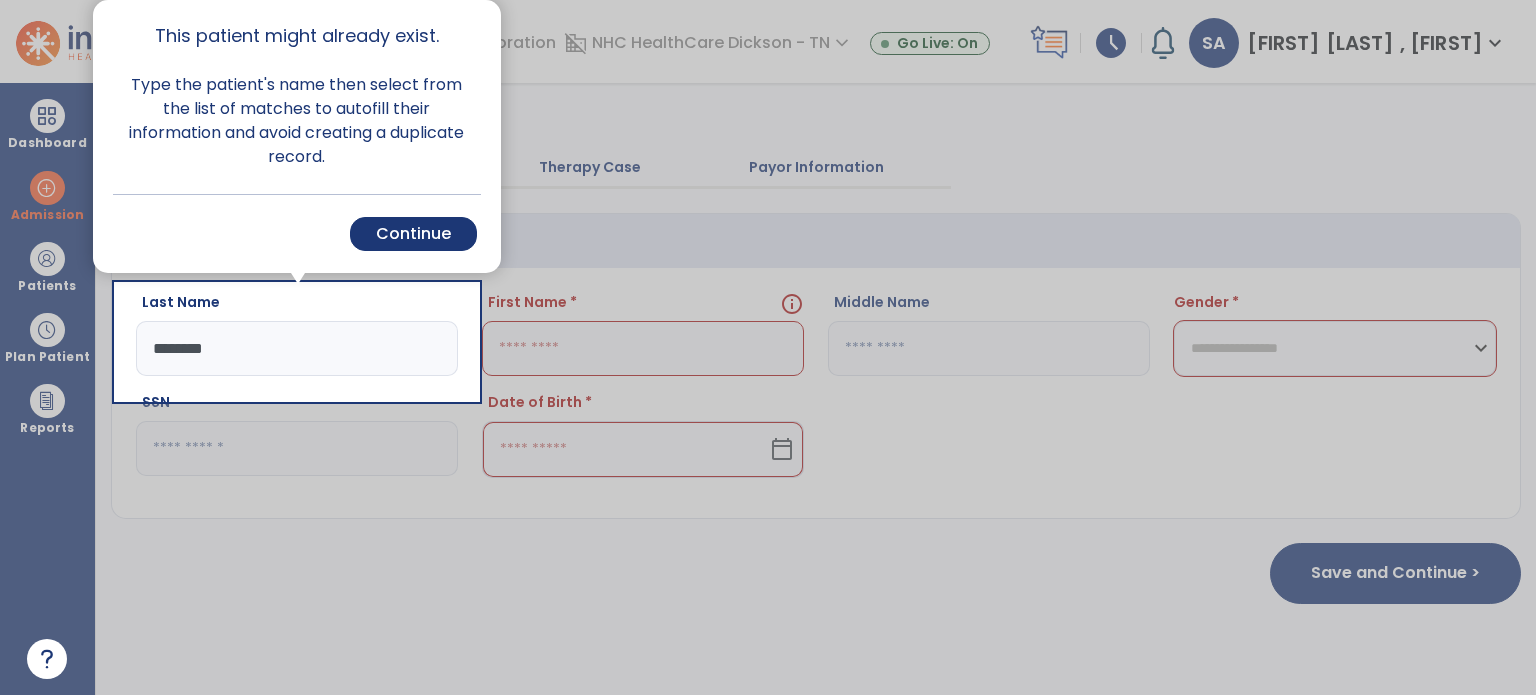 click on "Continue" at bounding box center (413, 234) 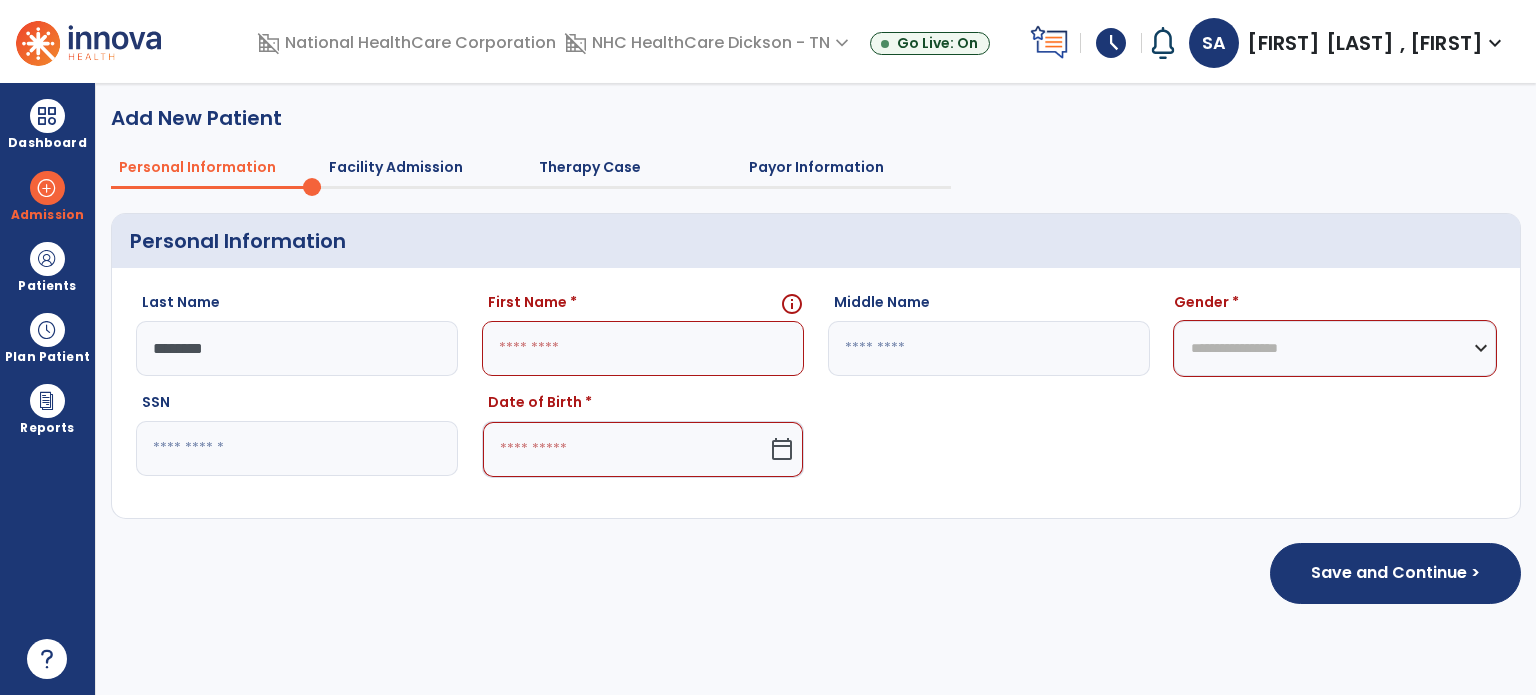 click on "********" 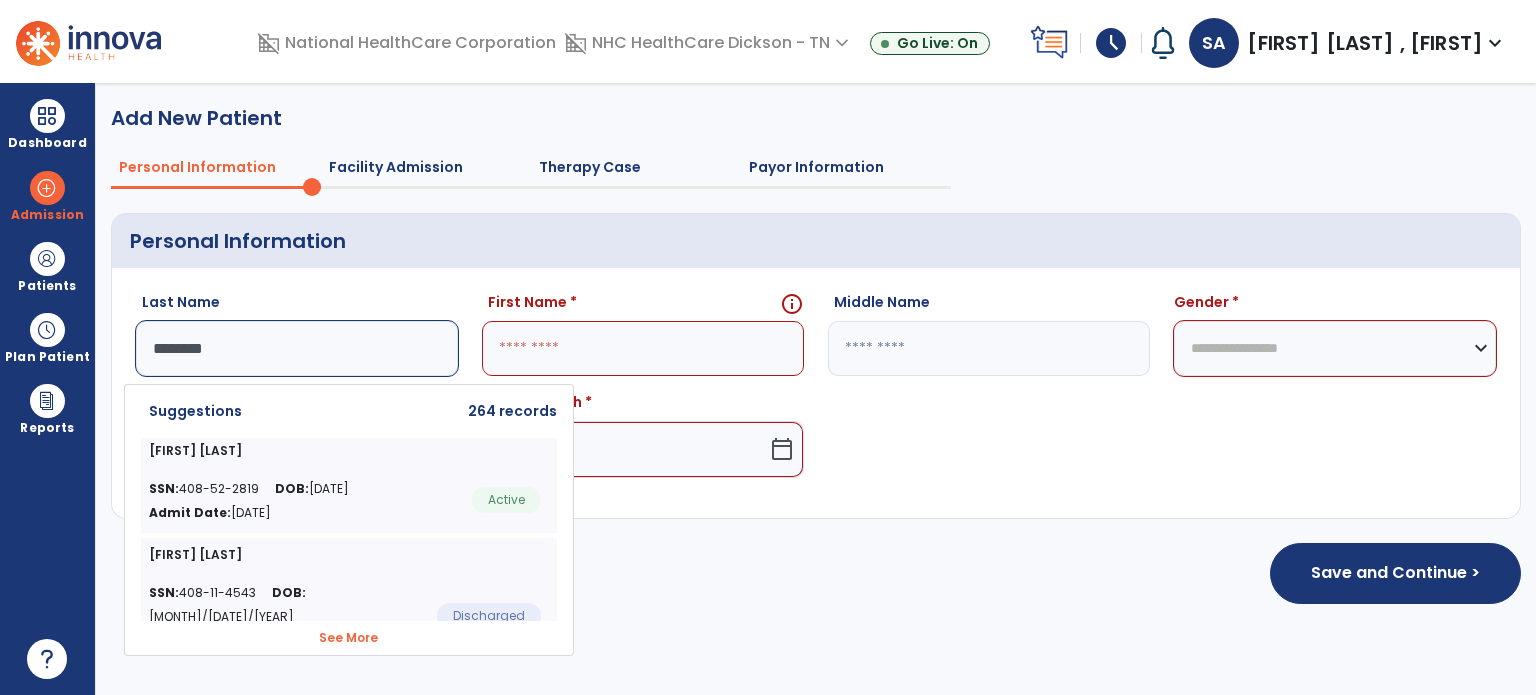 click on "********" 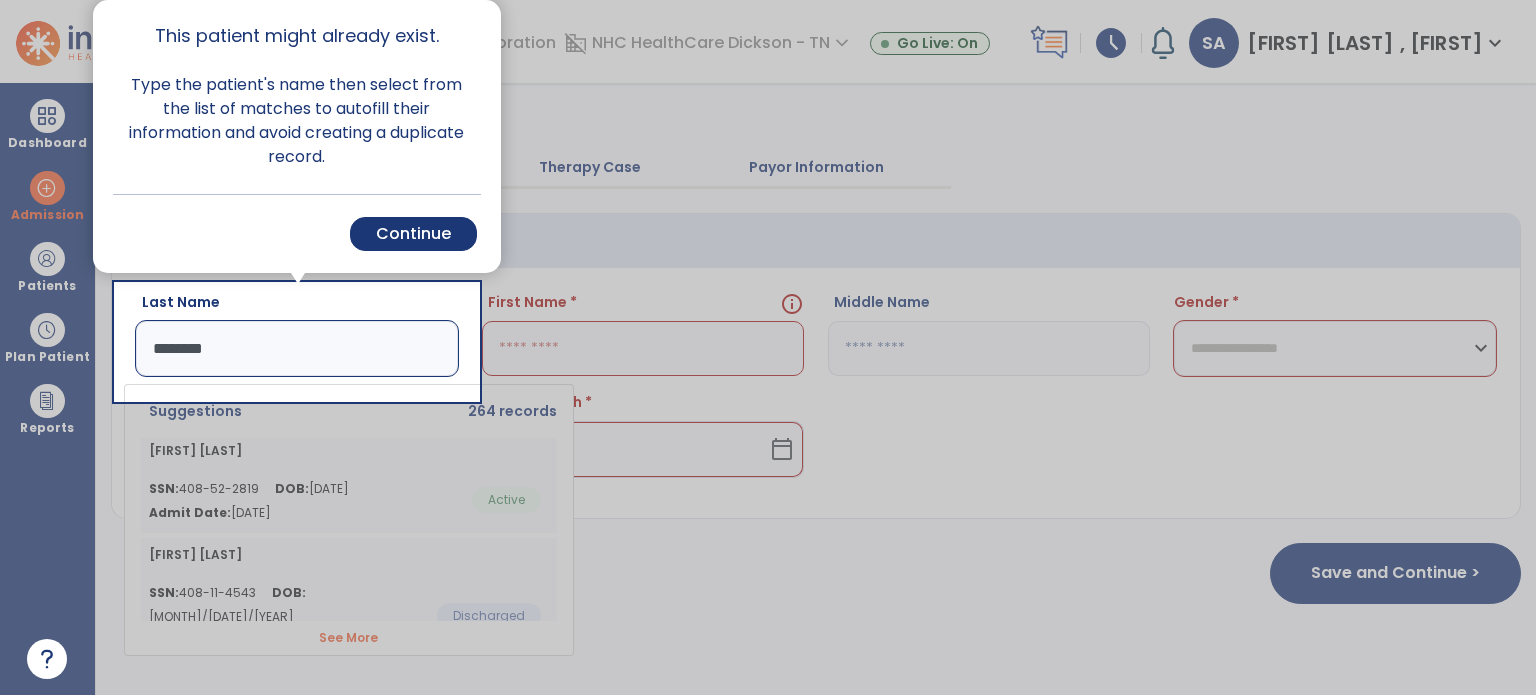 click on "Continue" at bounding box center [413, 234] 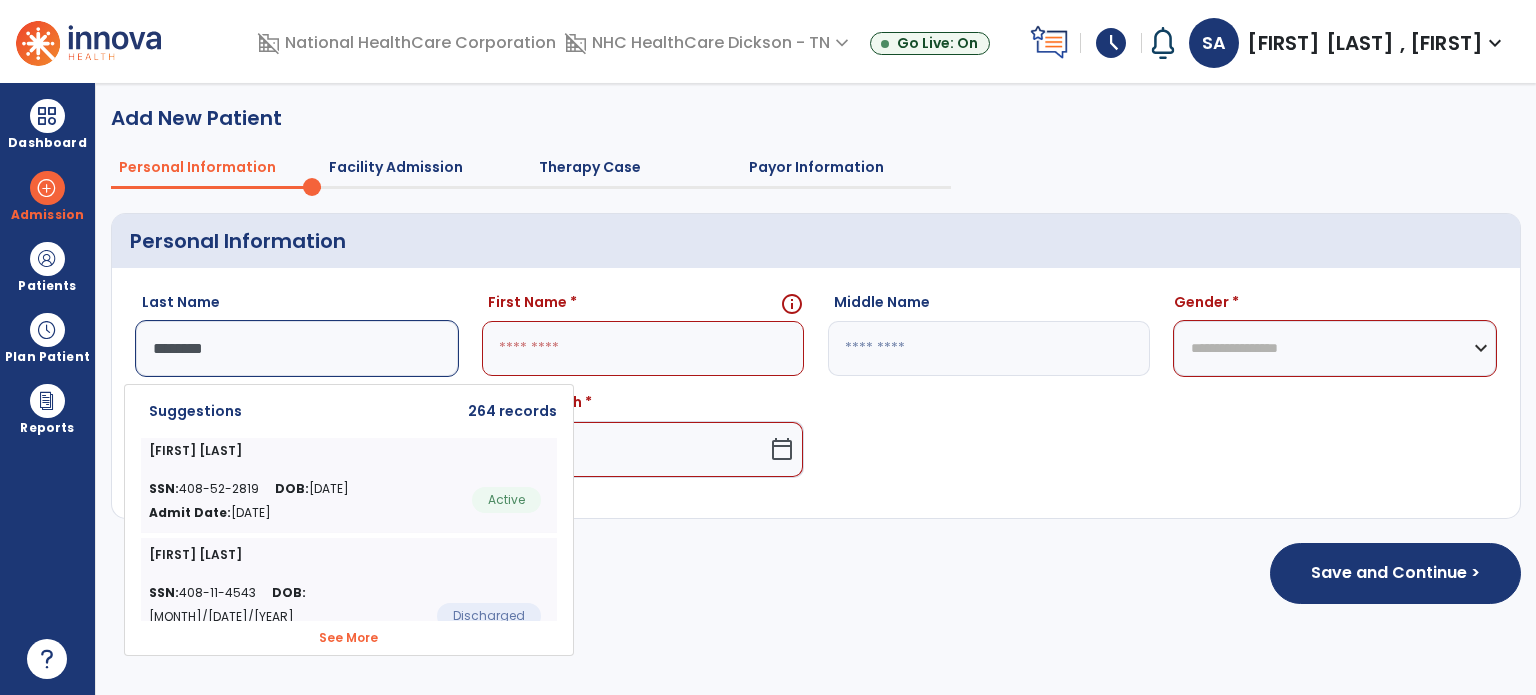 click on "See More" 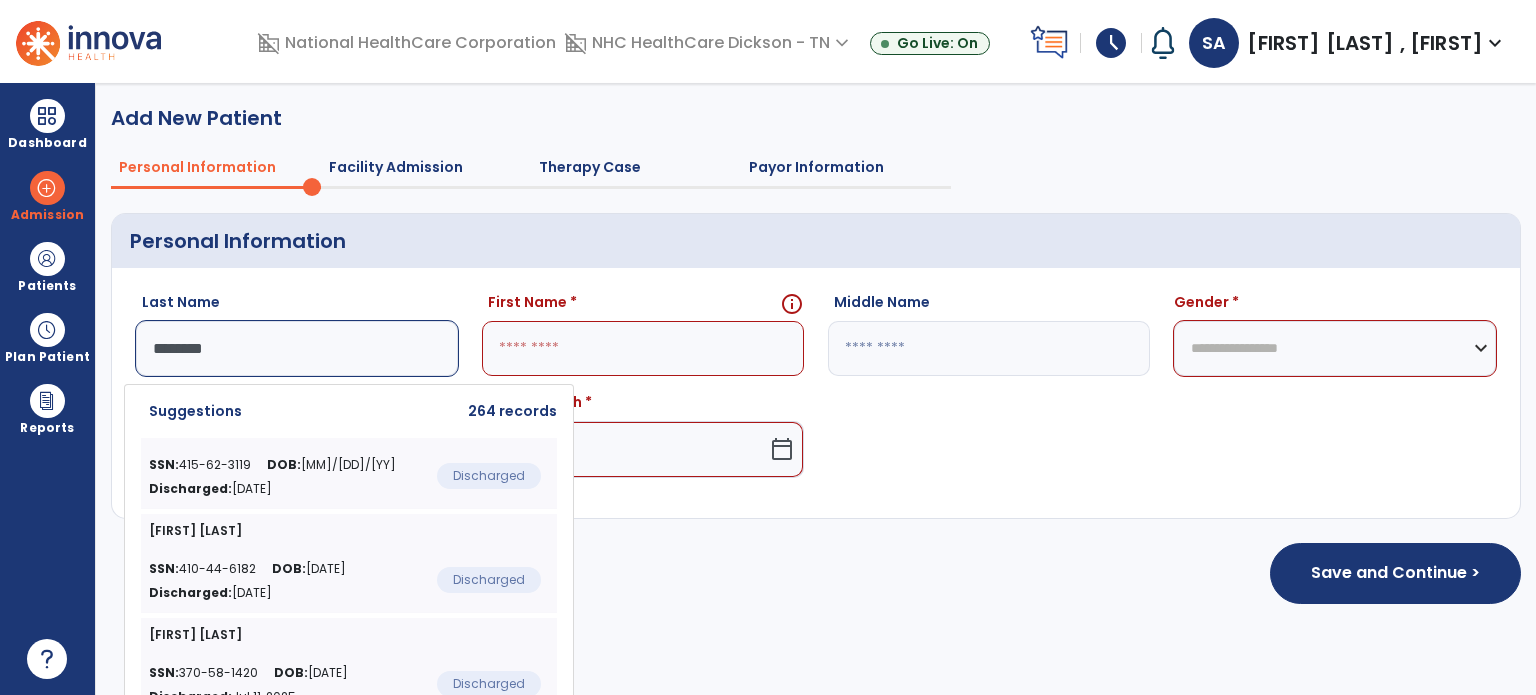 scroll, scrollTop: 263, scrollLeft: 0, axis: vertical 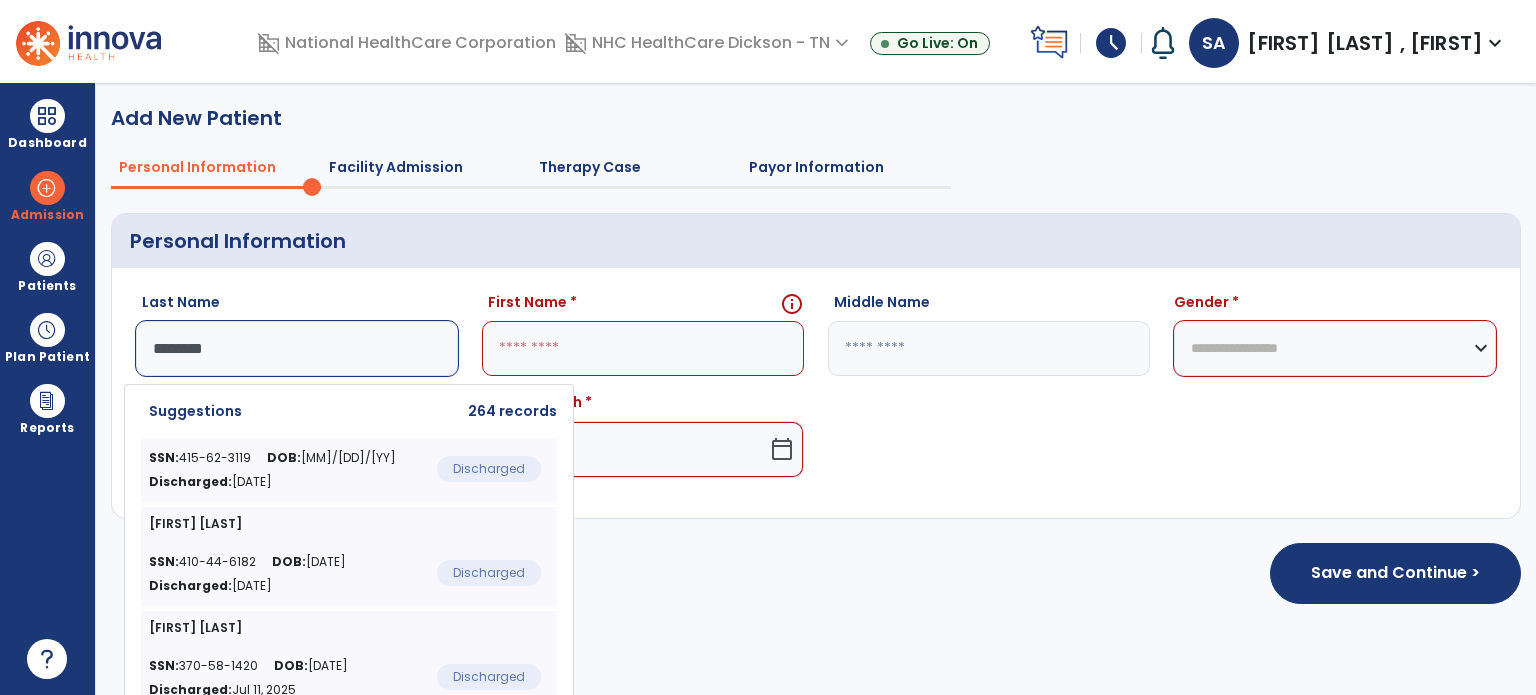 click on "[FIRST] [LAST]" 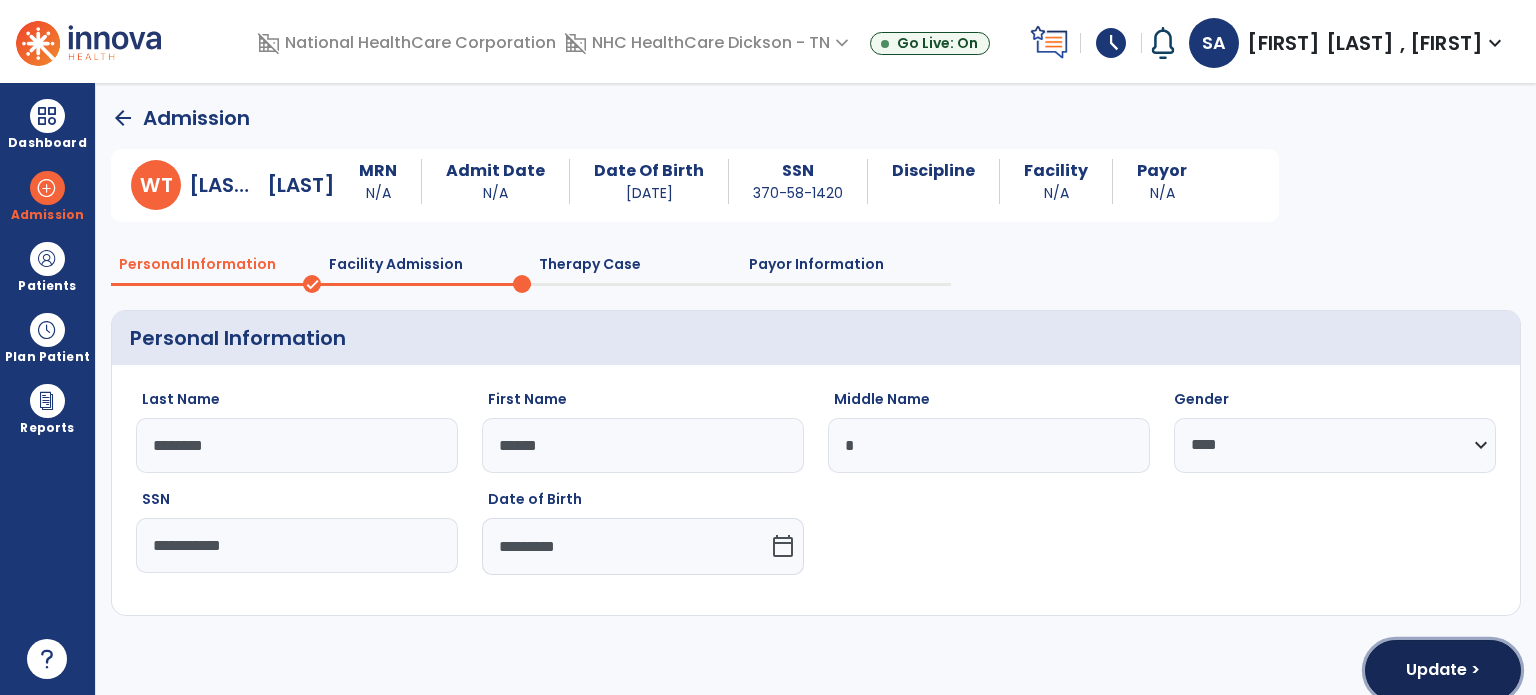 click on "Update >" 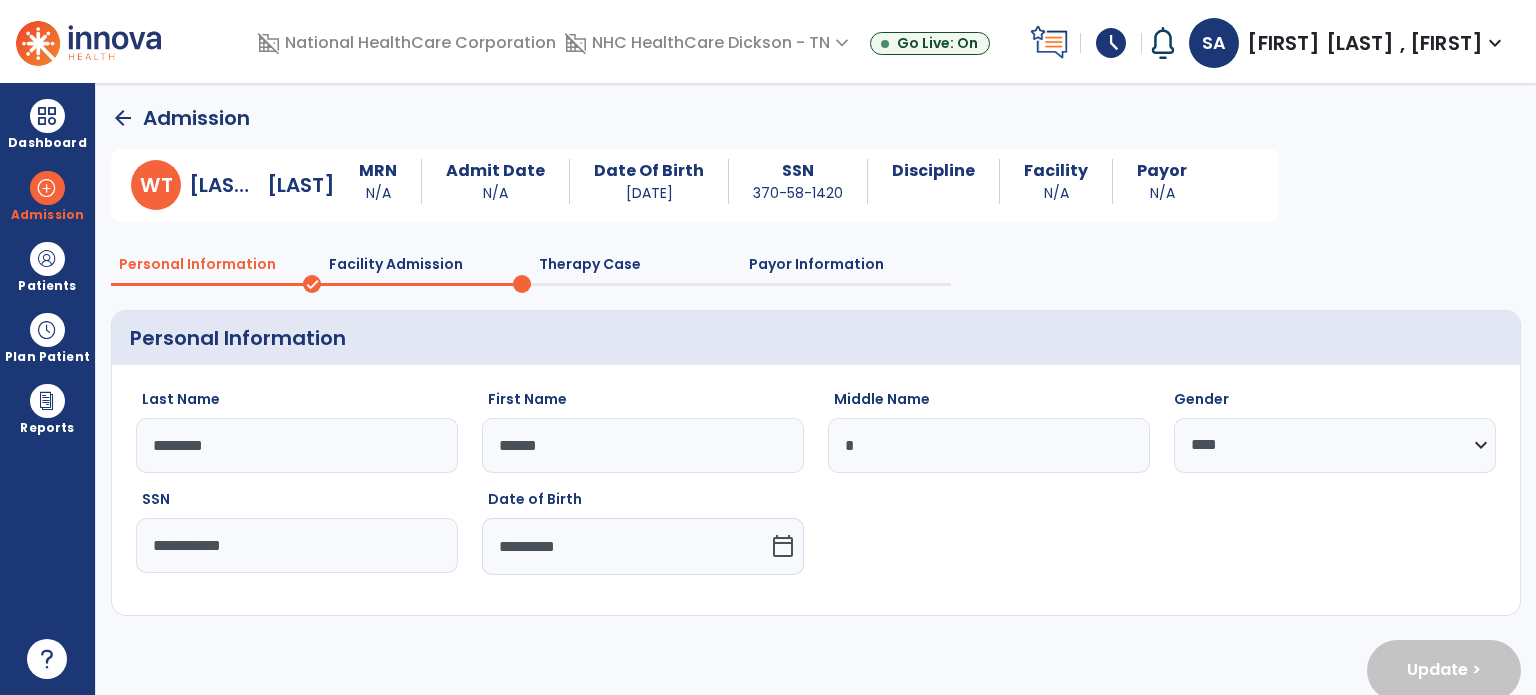 select on "**********" 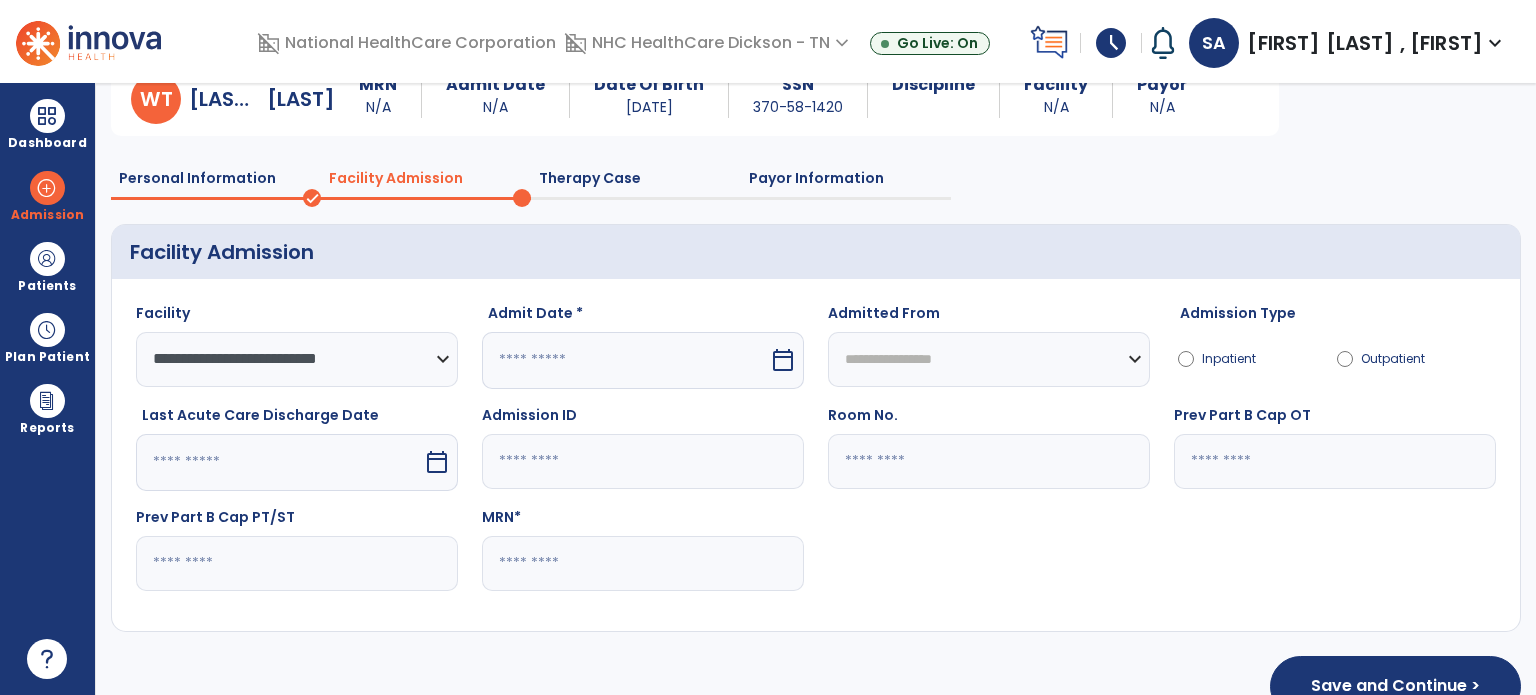 scroll, scrollTop: 88, scrollLeft: 0, axis: vertical 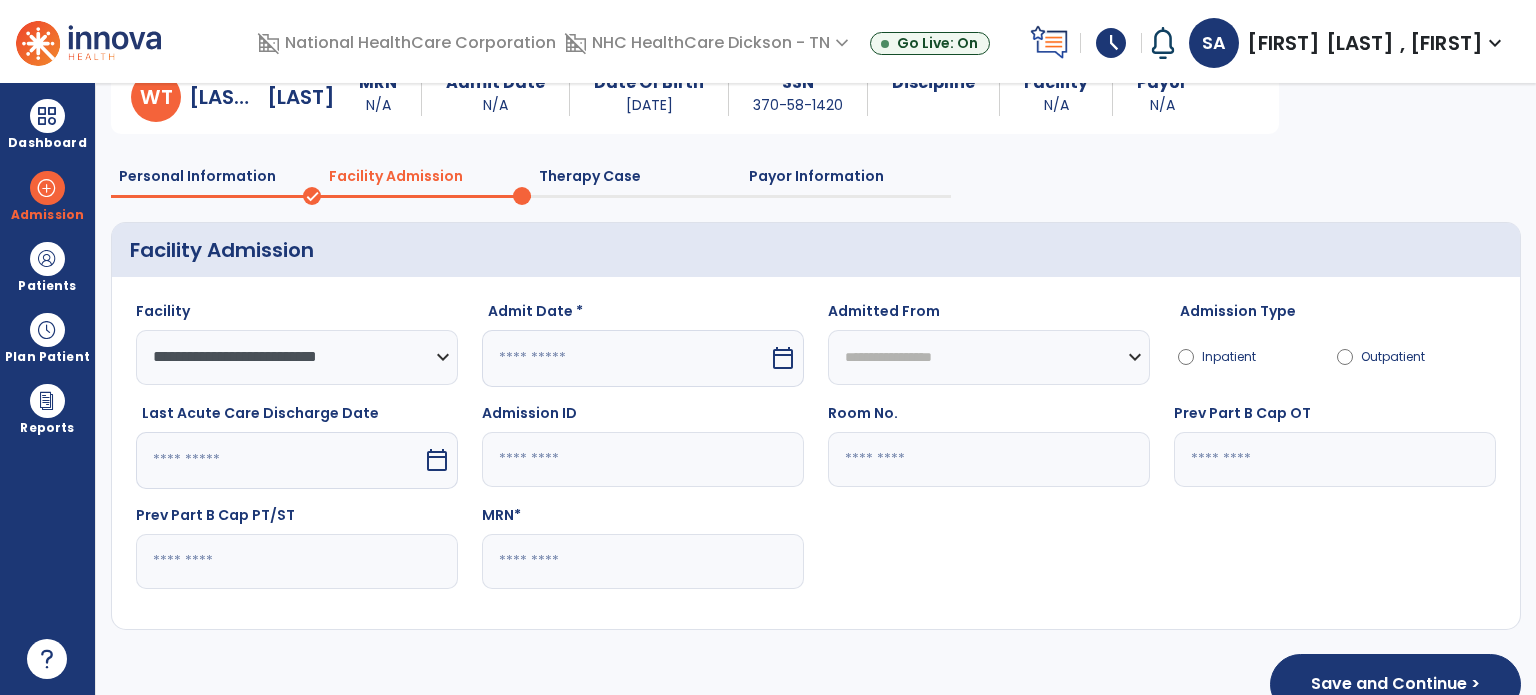 click at bounding box center [625, 358] 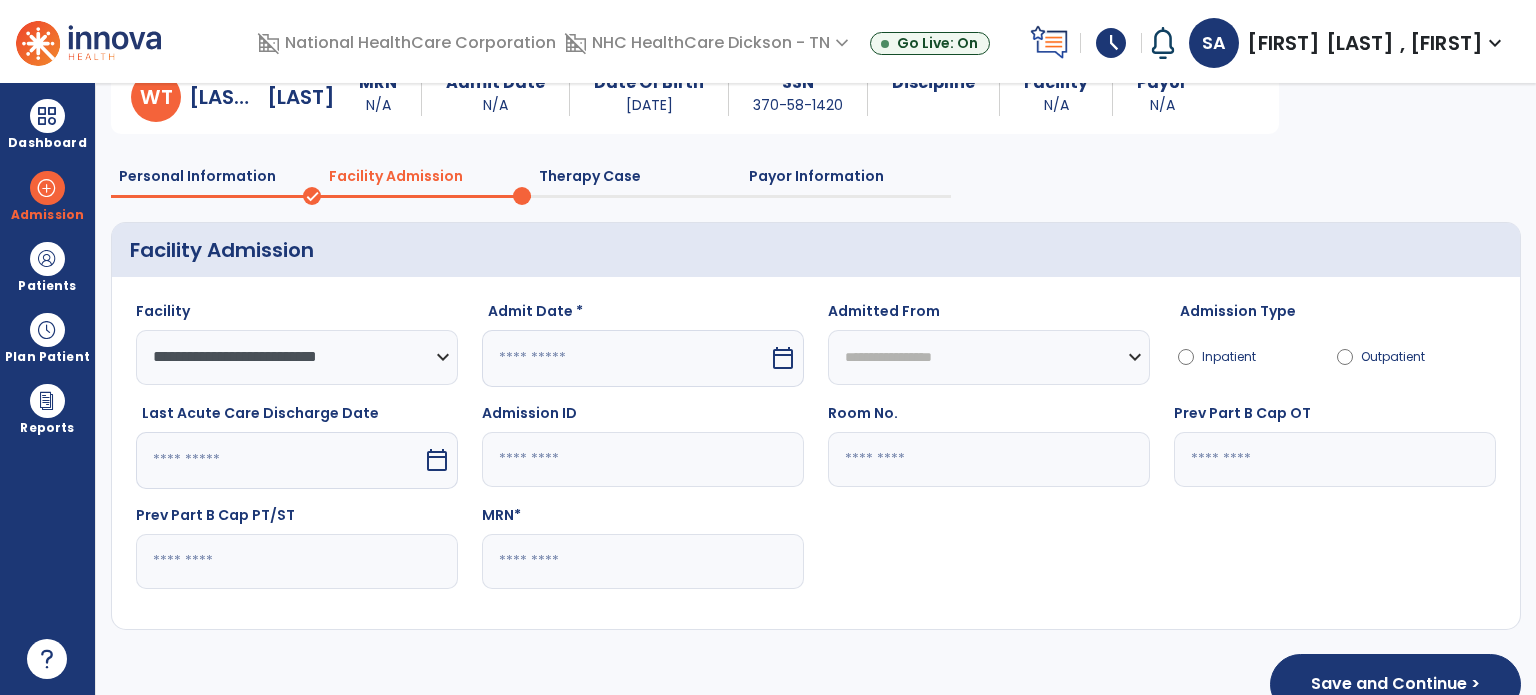select on "*" 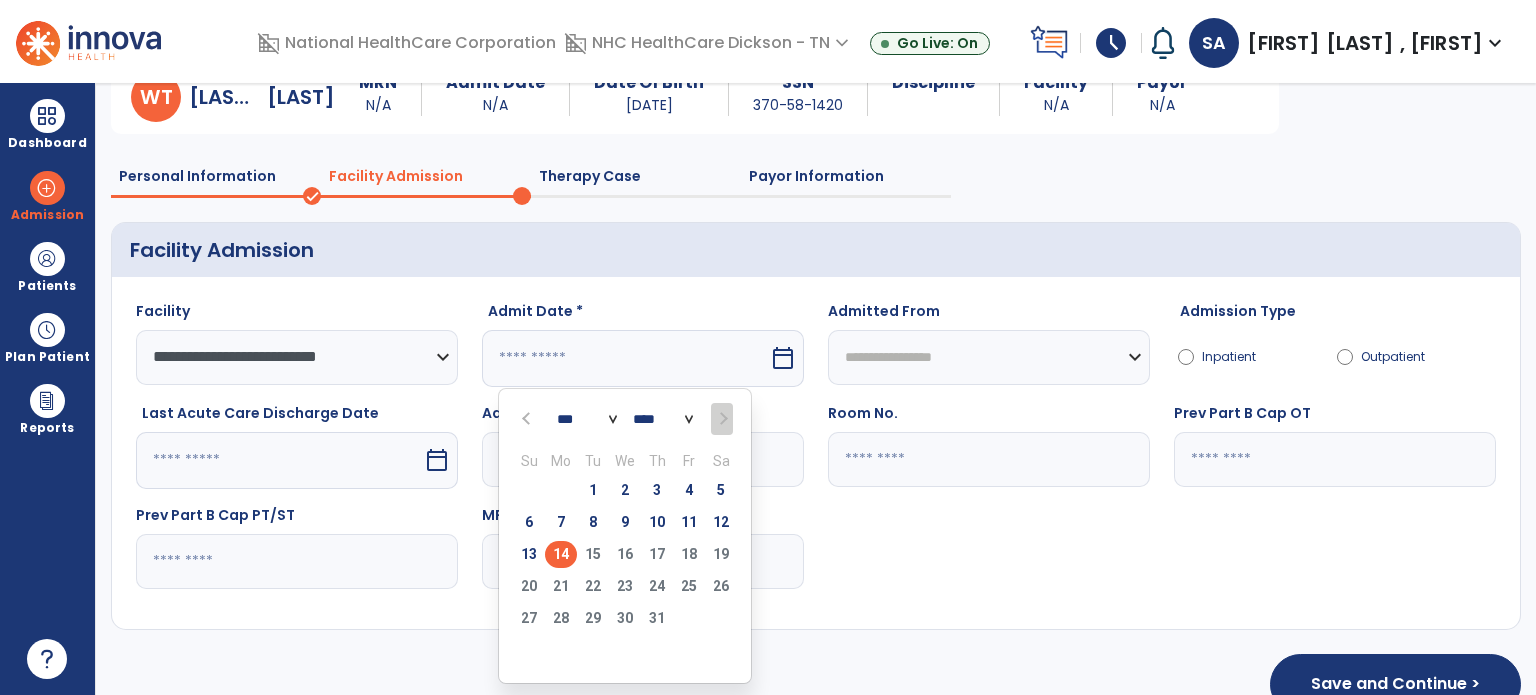 click on "14" at bounding box center [561, 554] 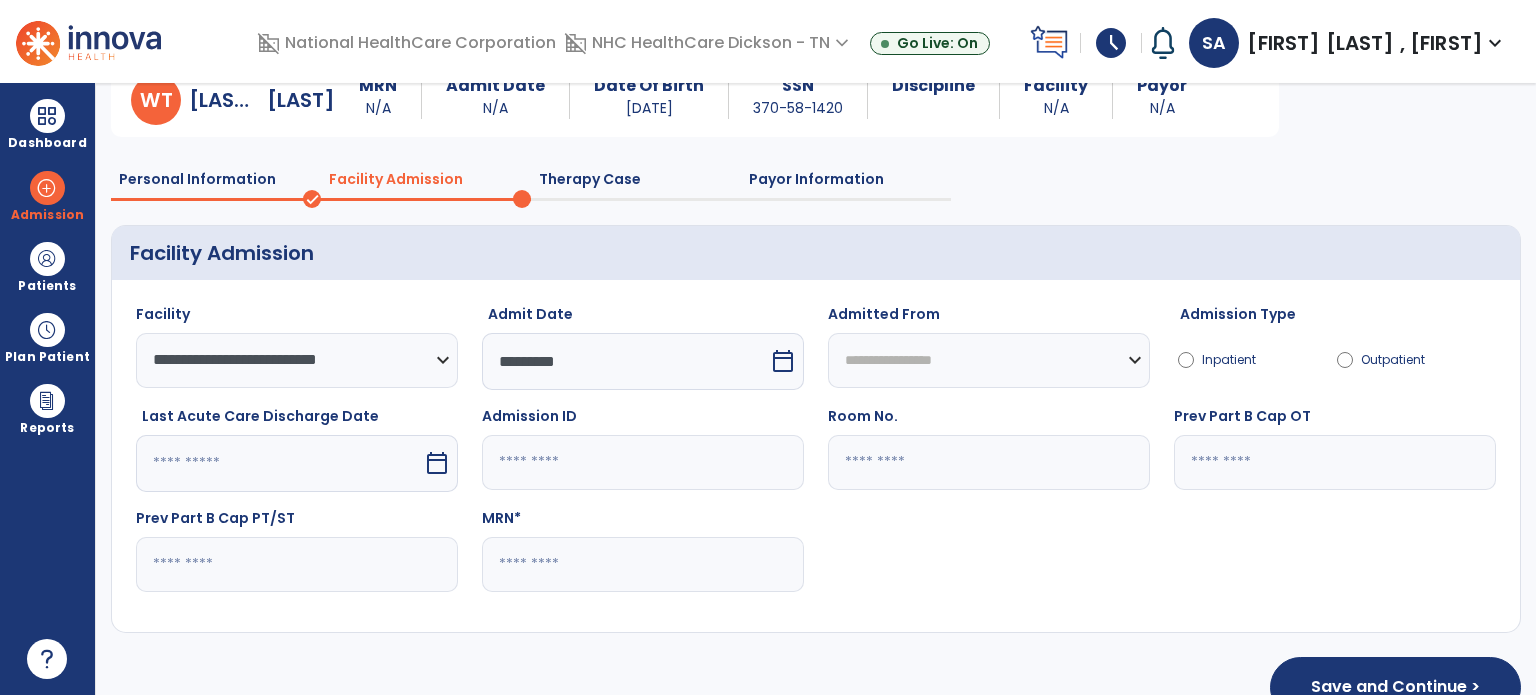 scroll, scrollTop: 130, scrollLeft: 0, axis: vertical 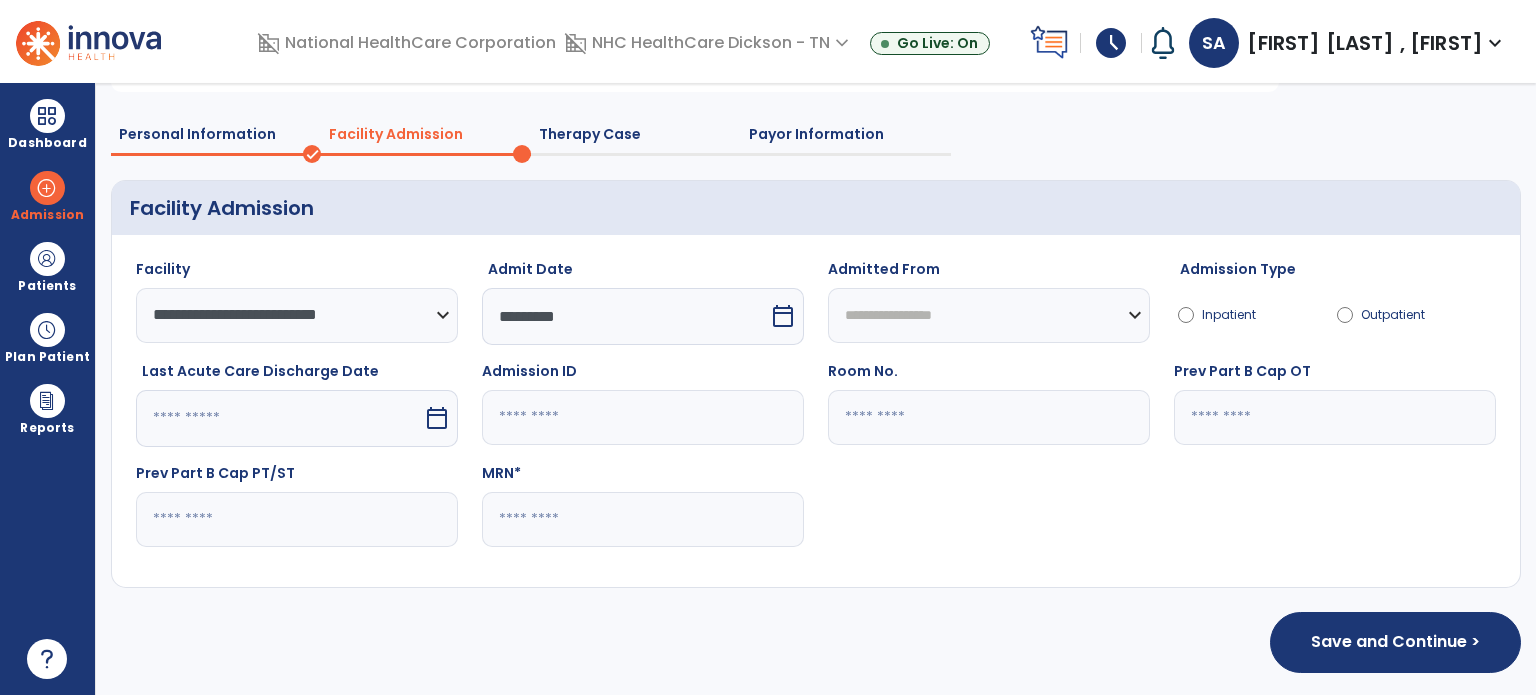 click on "Therapy Case" 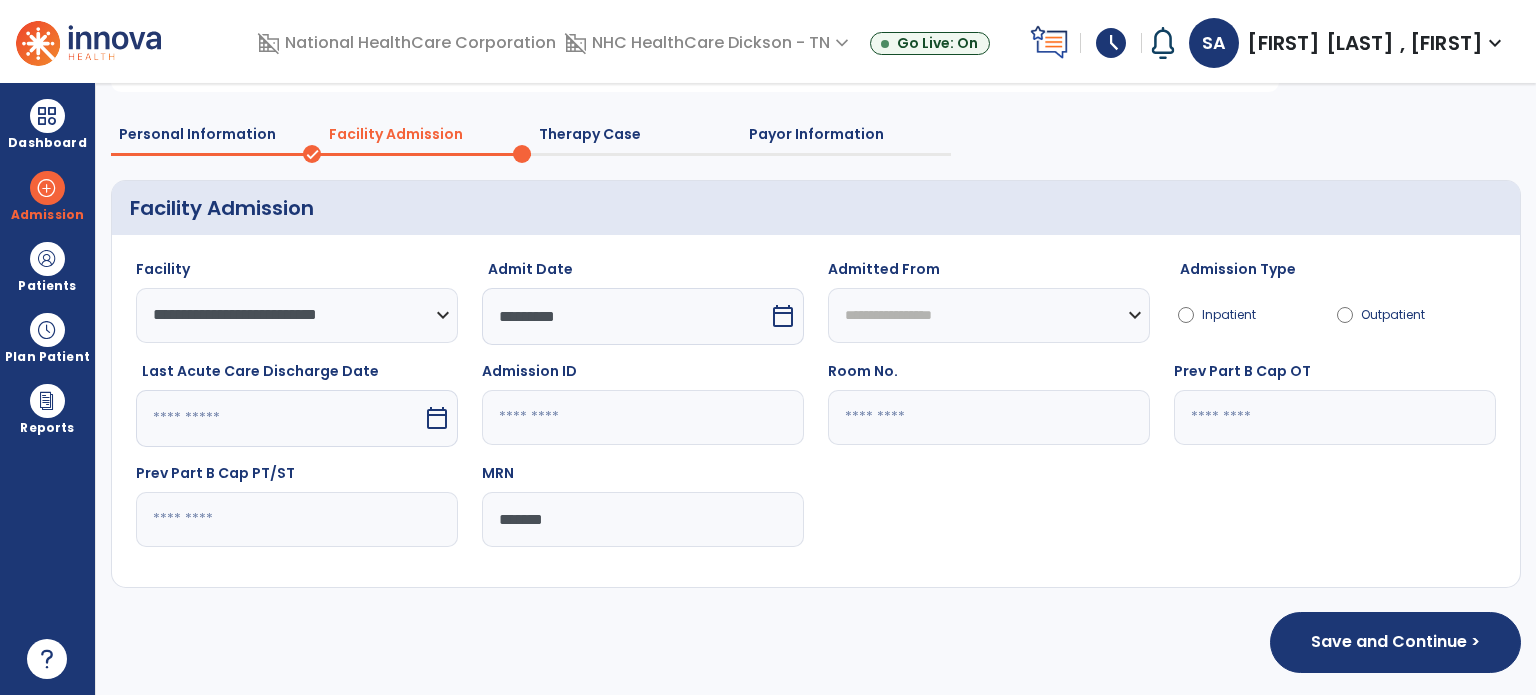 type on "*******" 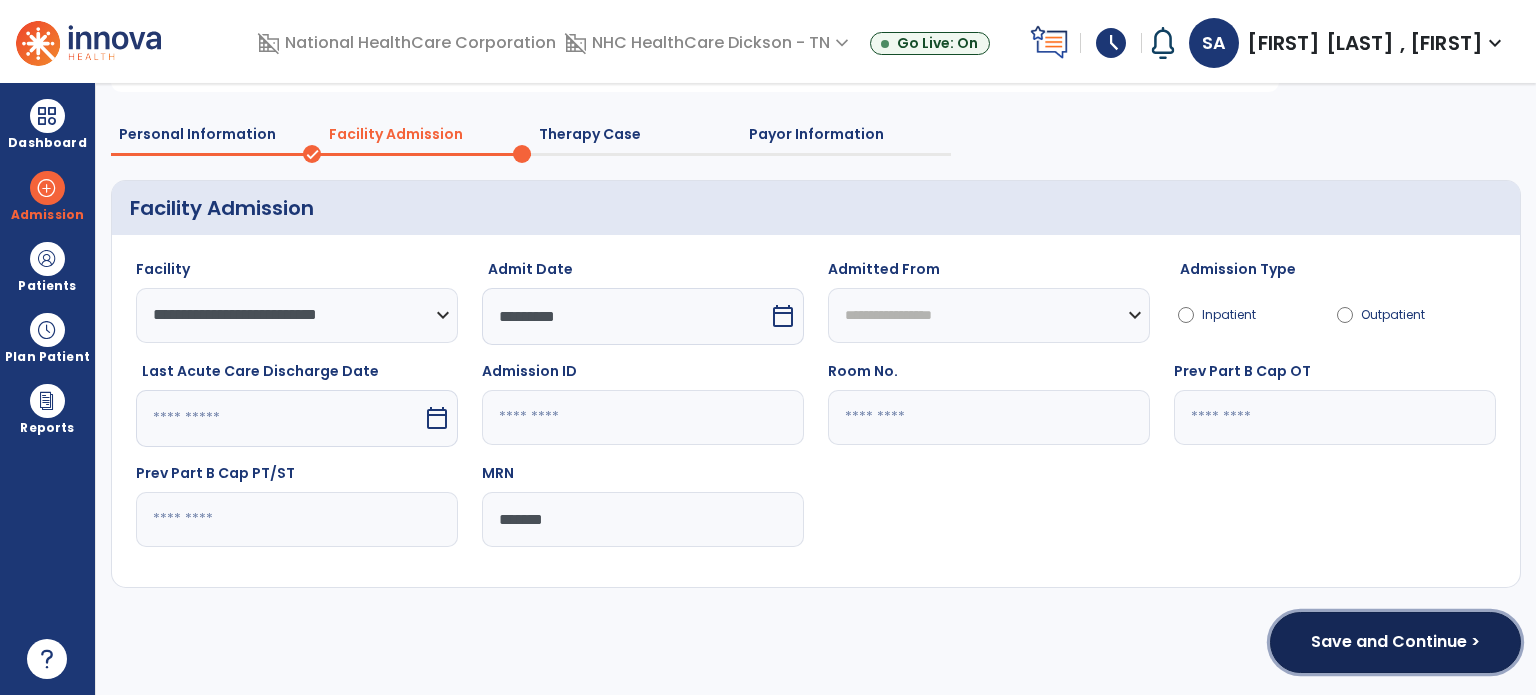 click on "Save and Continue >" 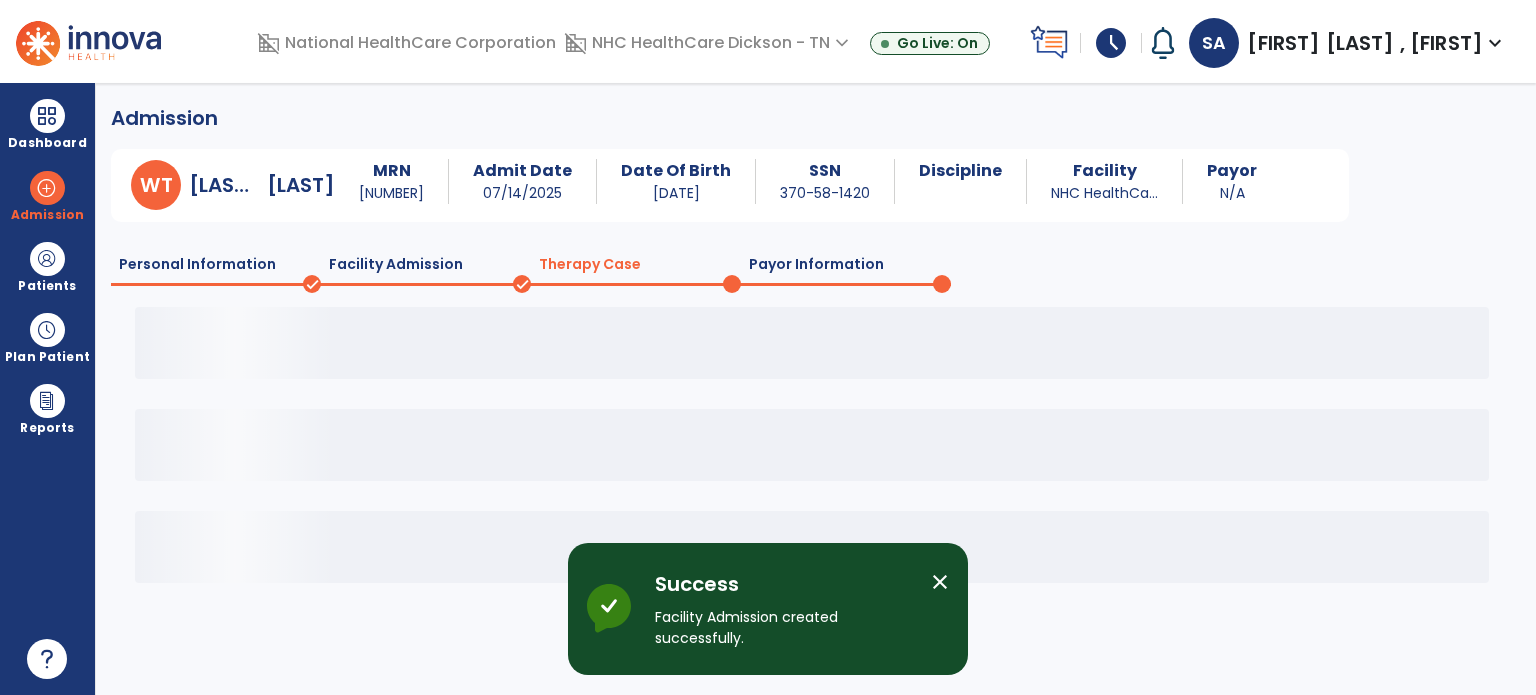 scroll, scrollTop: 0, scrollLeft: 0, axis: both 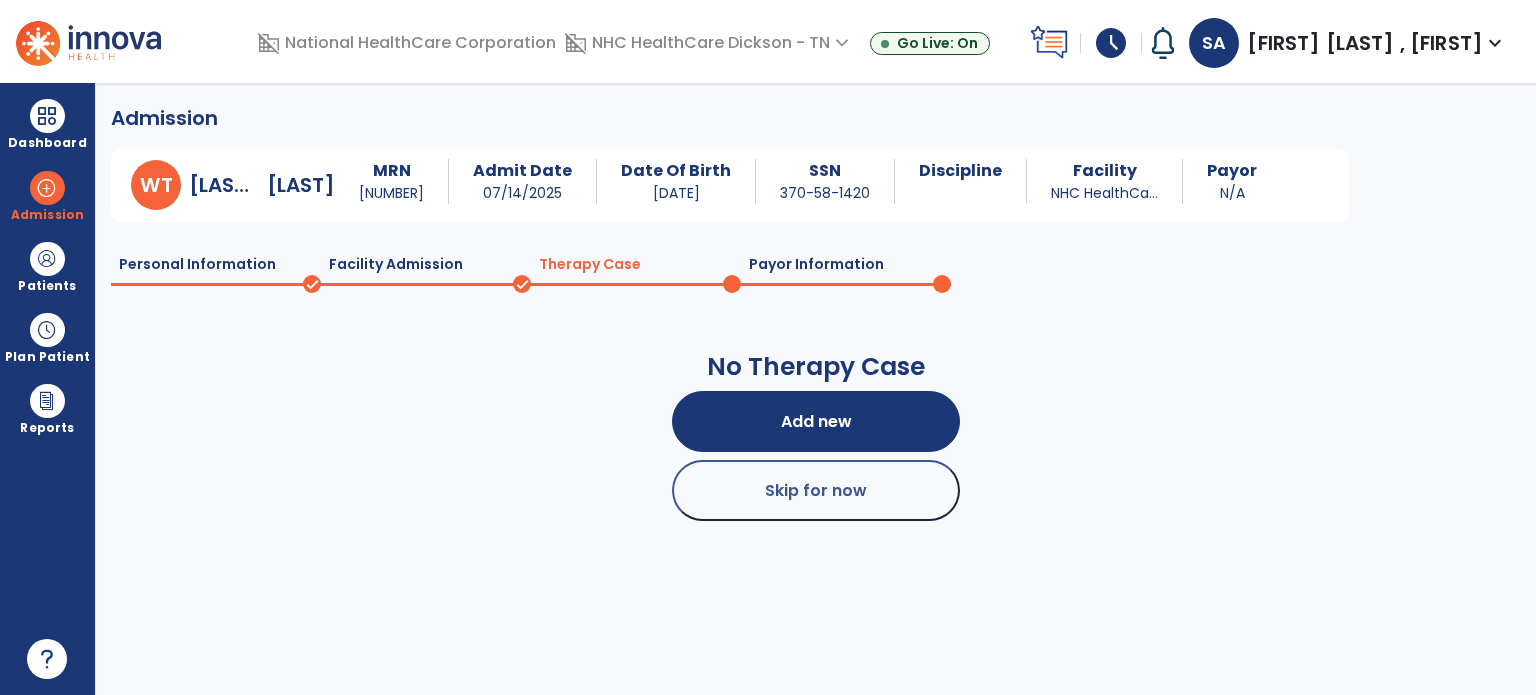 click on "Facility Admission" 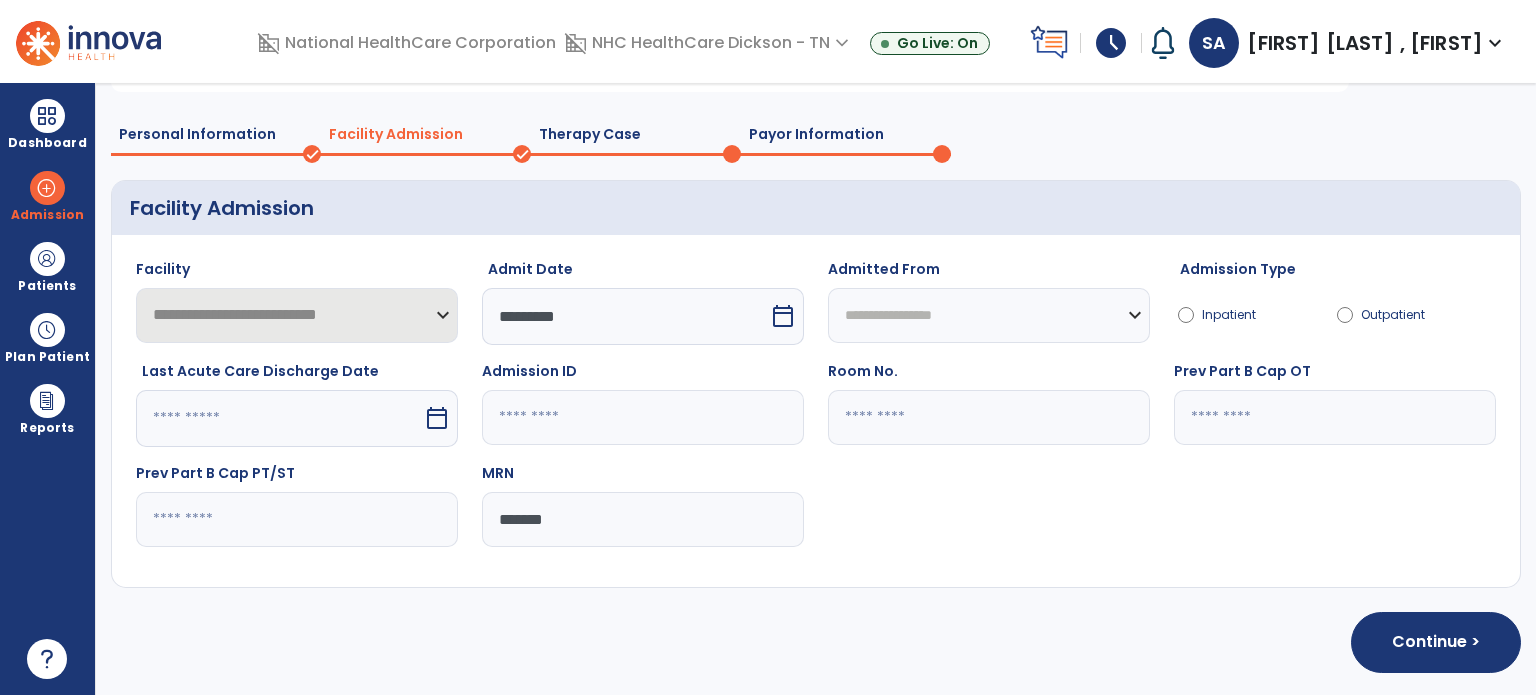 scroll, scrollTop: 130, scrollLeft: 0, axis: vertical 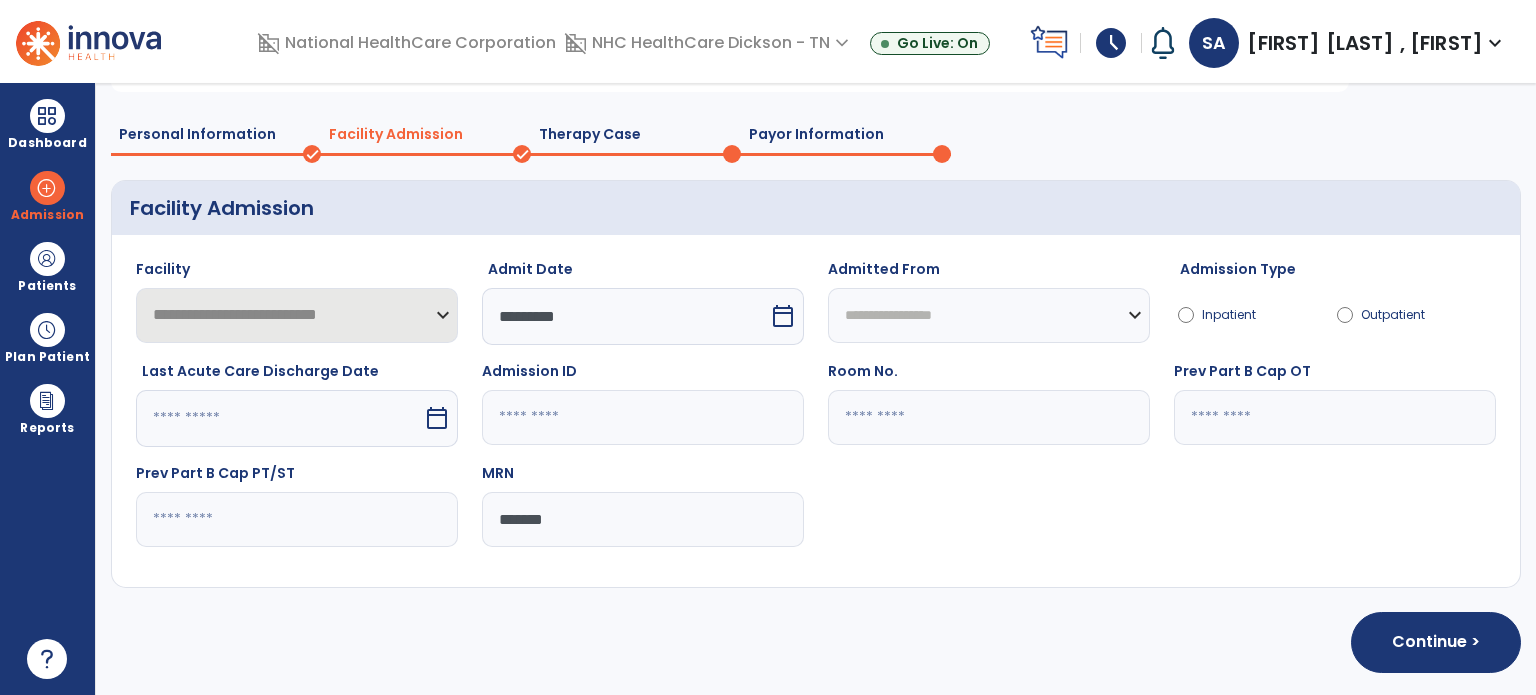 click on "Therapy Case" 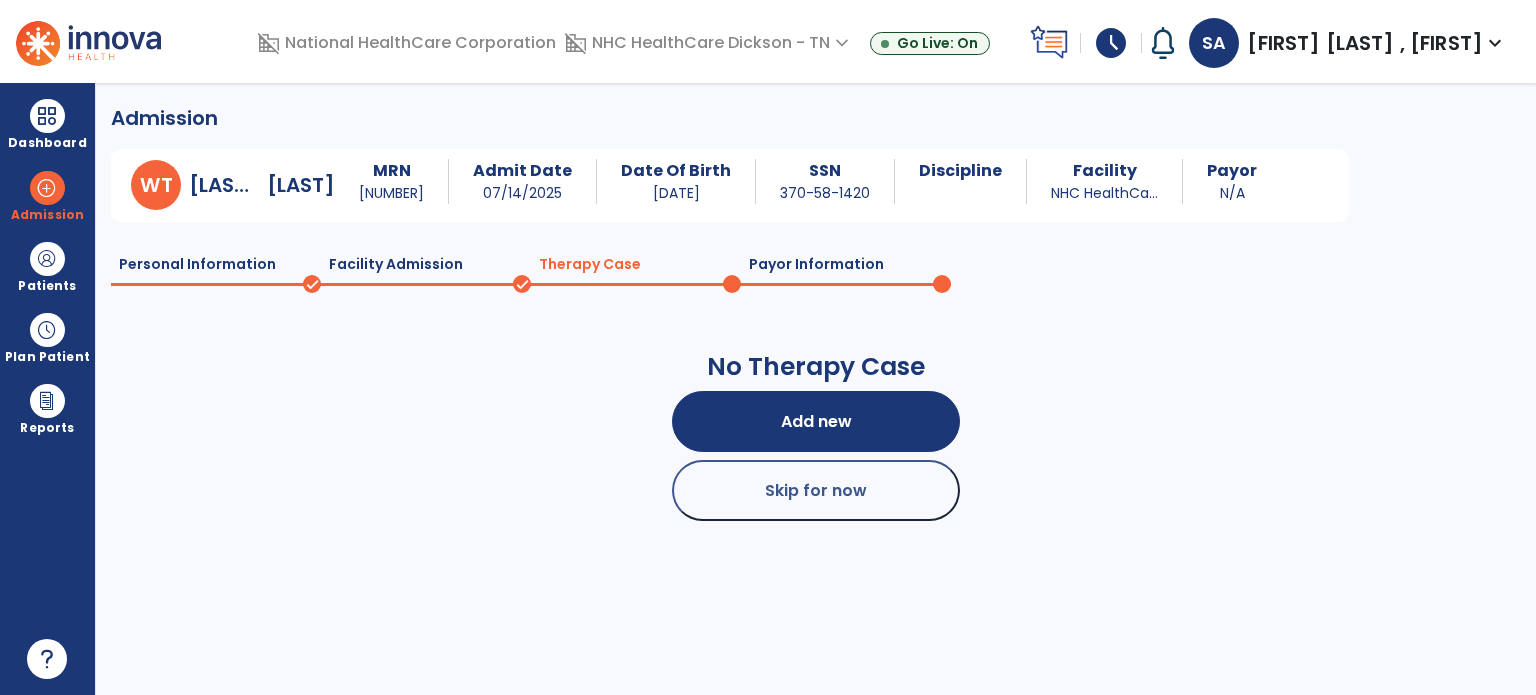click on "Facility Admission" 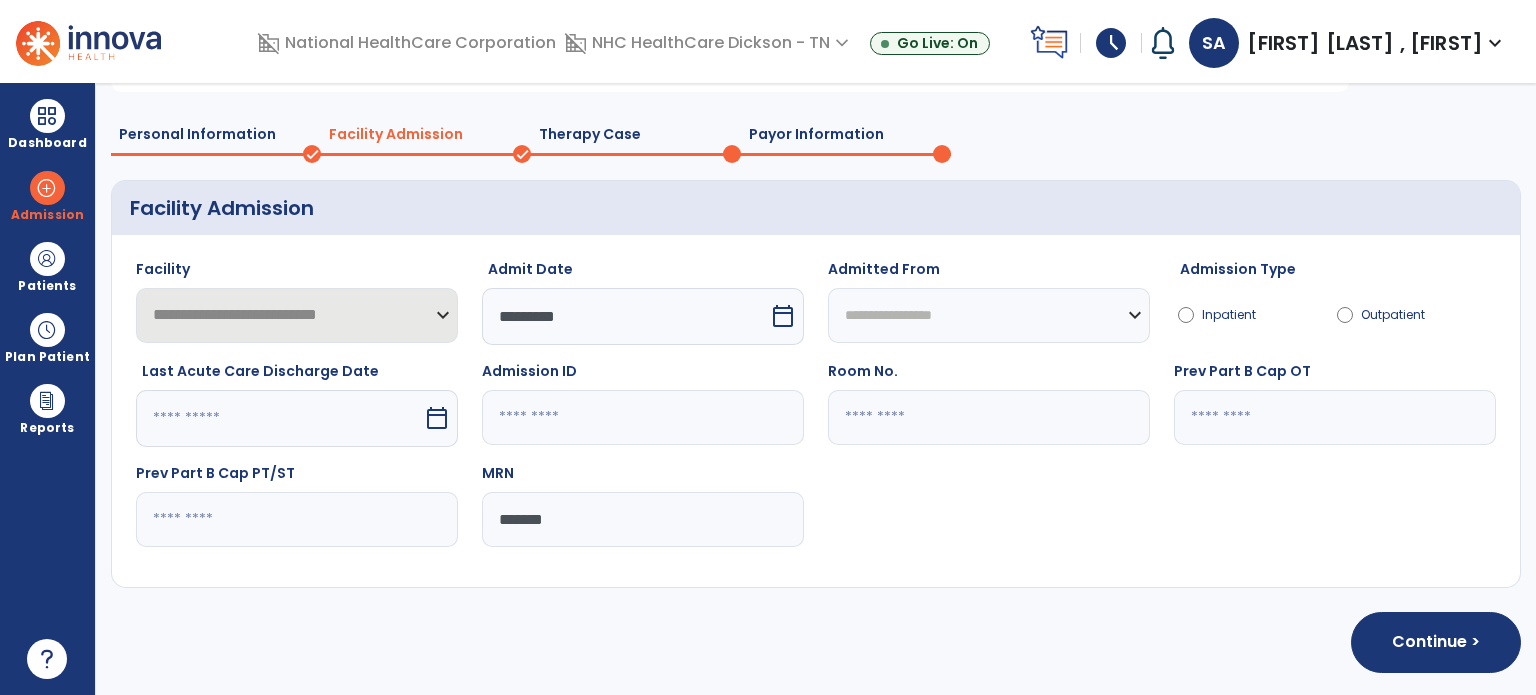 scroll, scrollTop: 129, scrollLeft: 0, axis: vertical 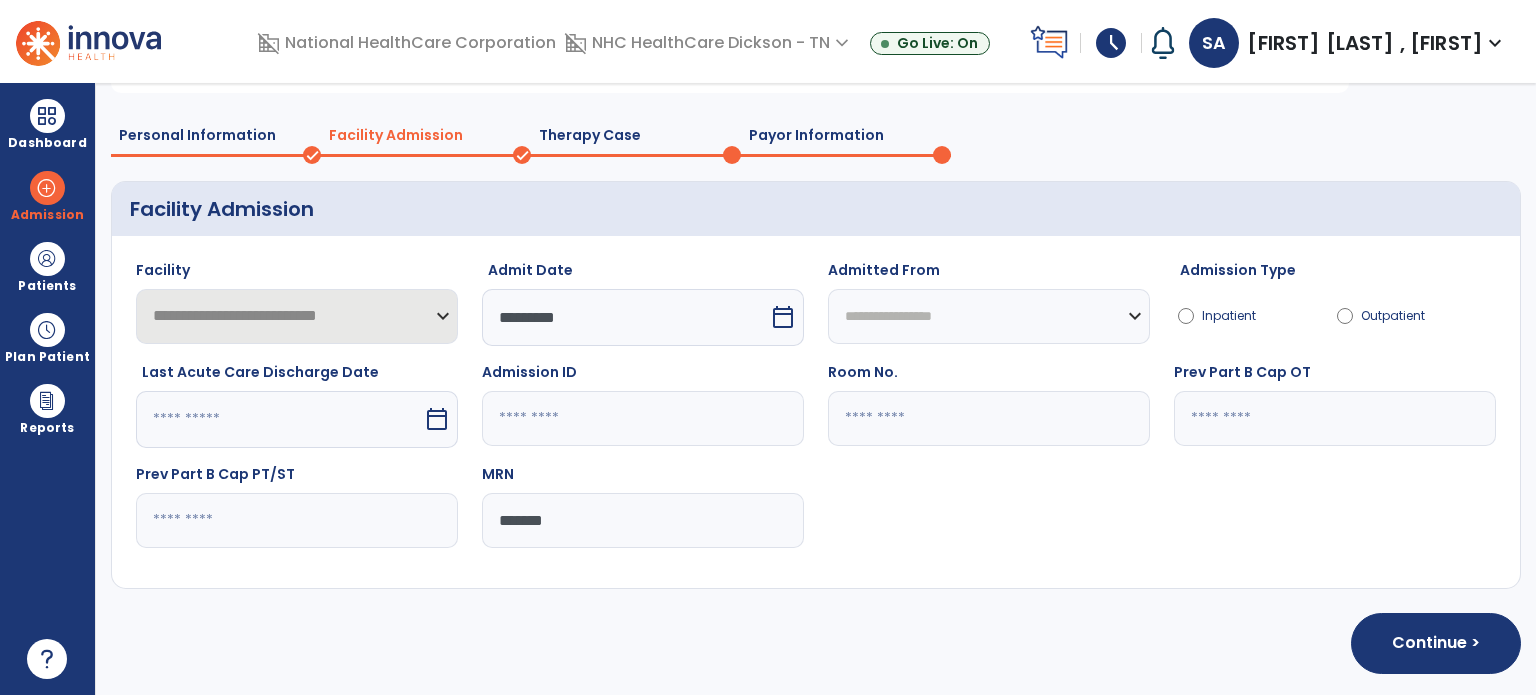 click on "*******" 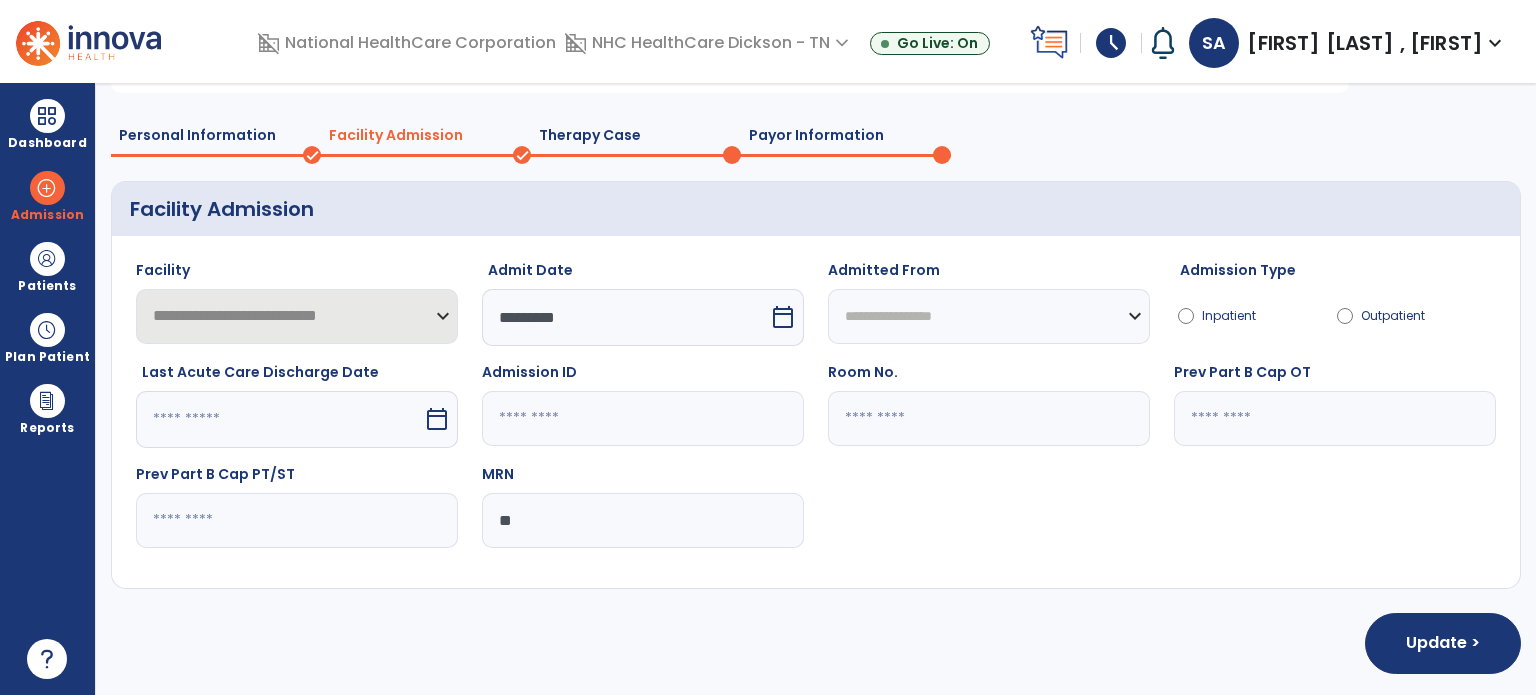type on "*" 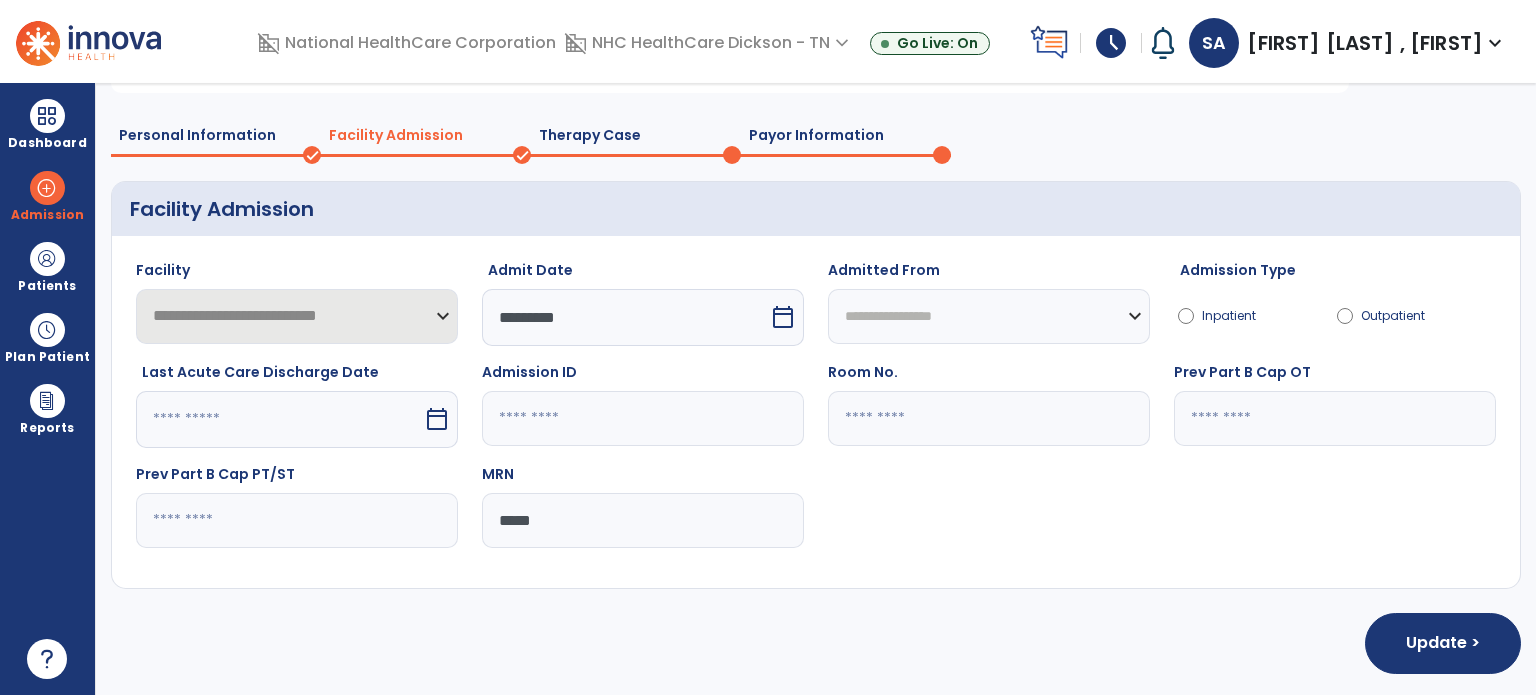 type on "*****" 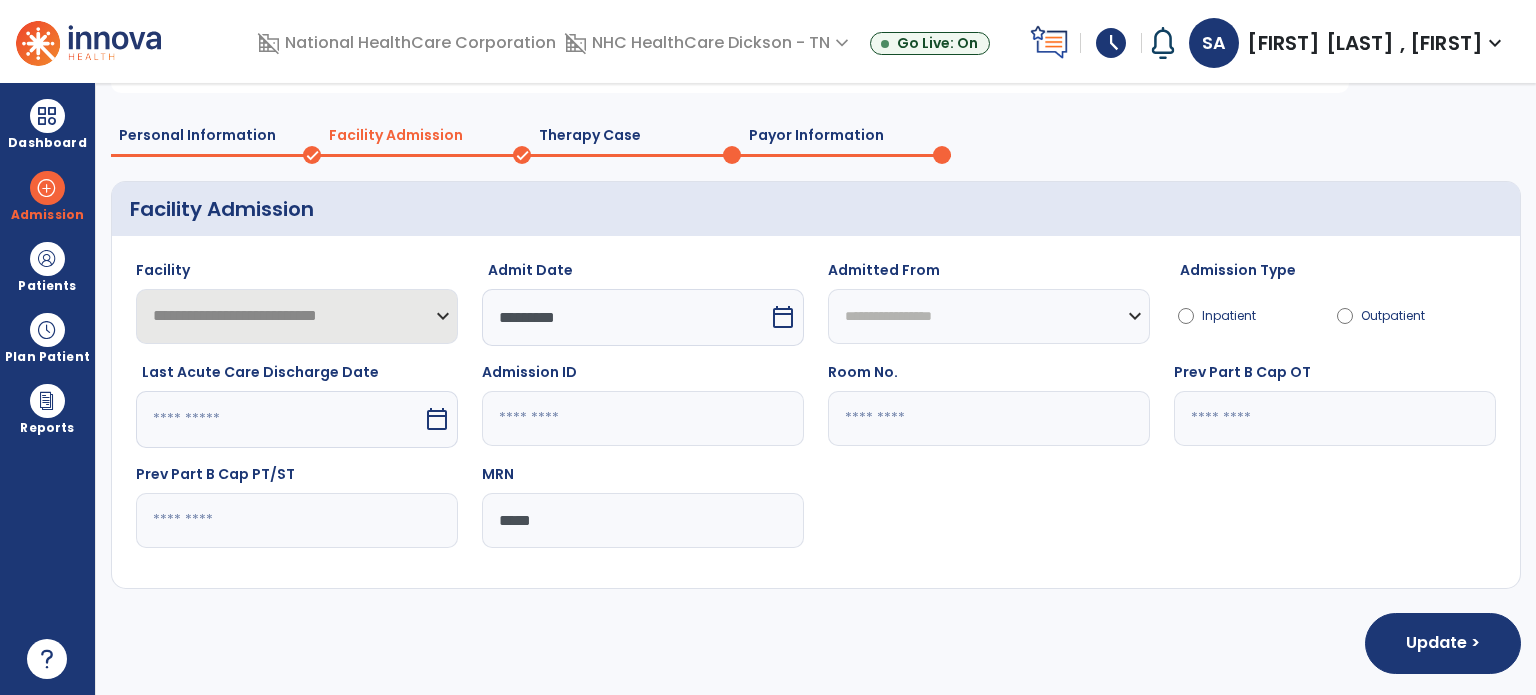 click 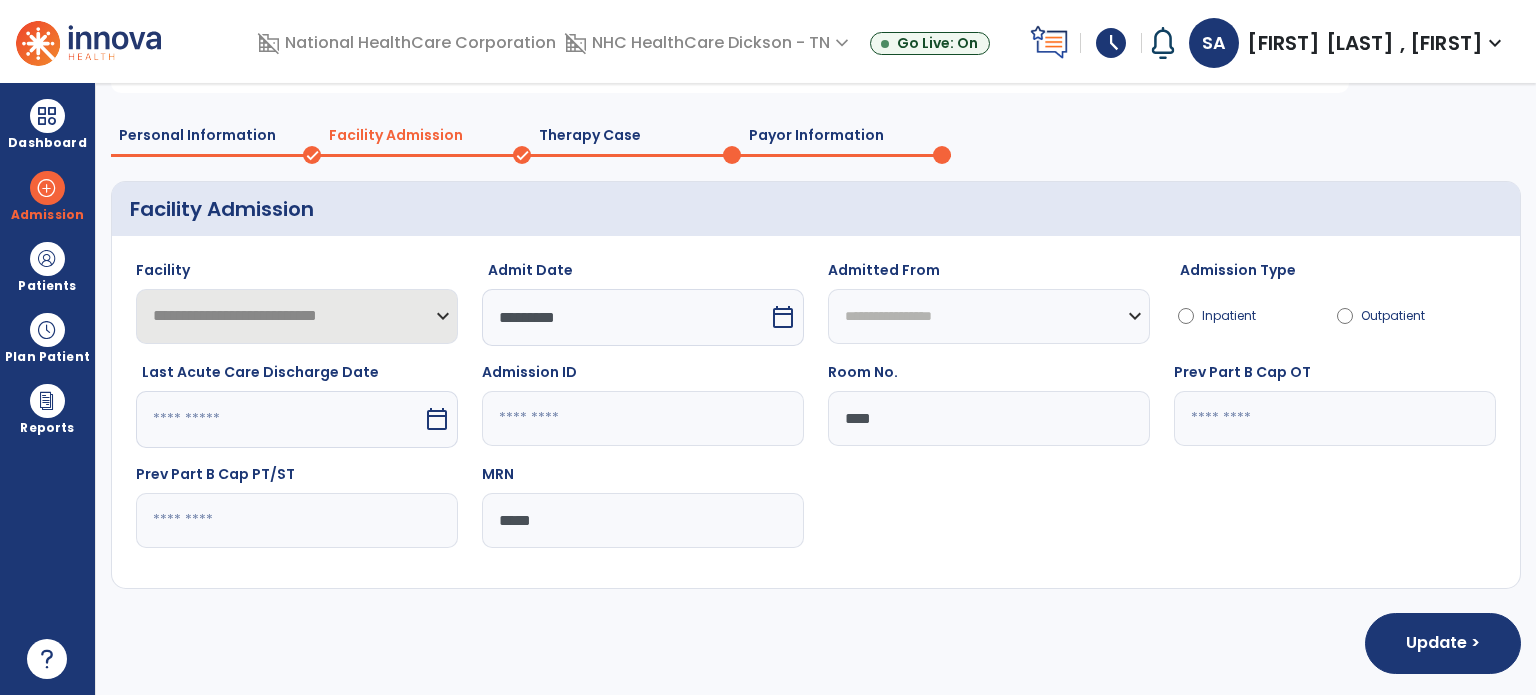 type on "****" 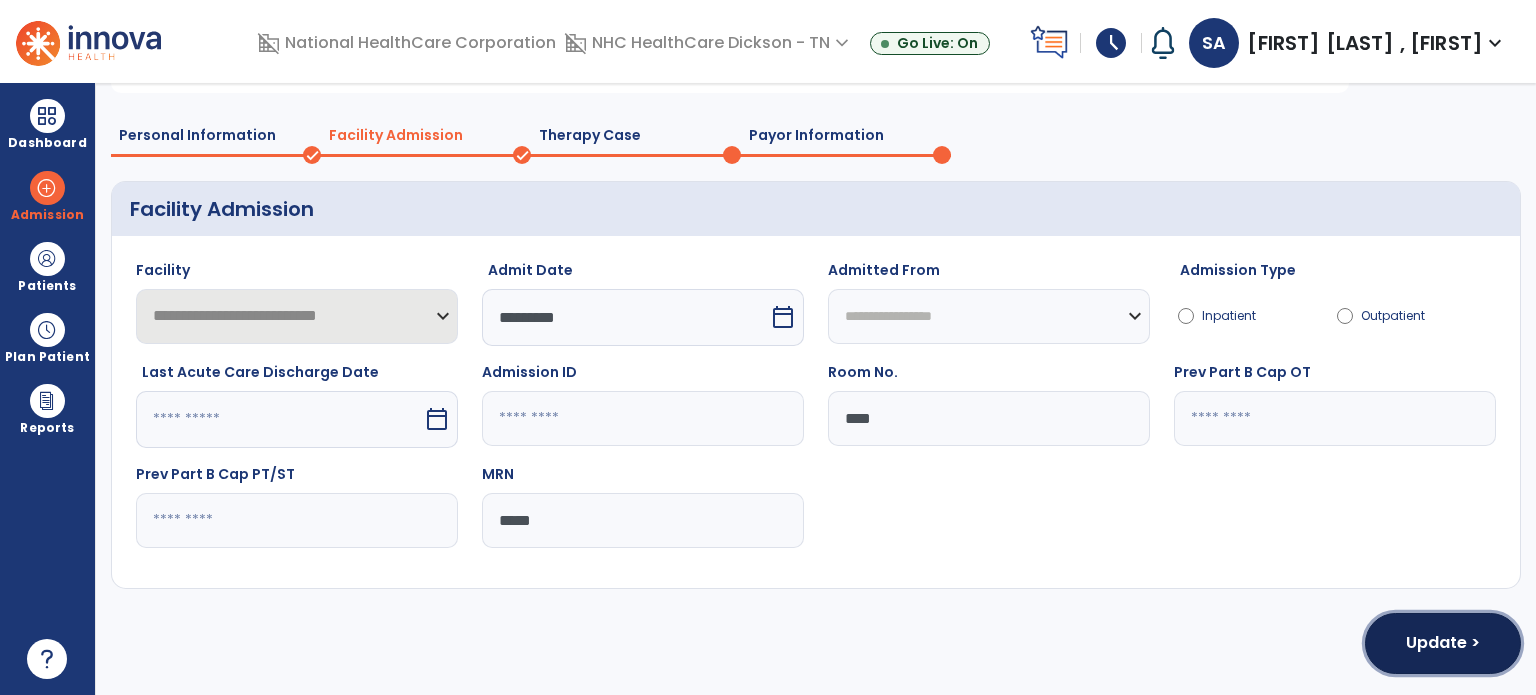click on "Update >" 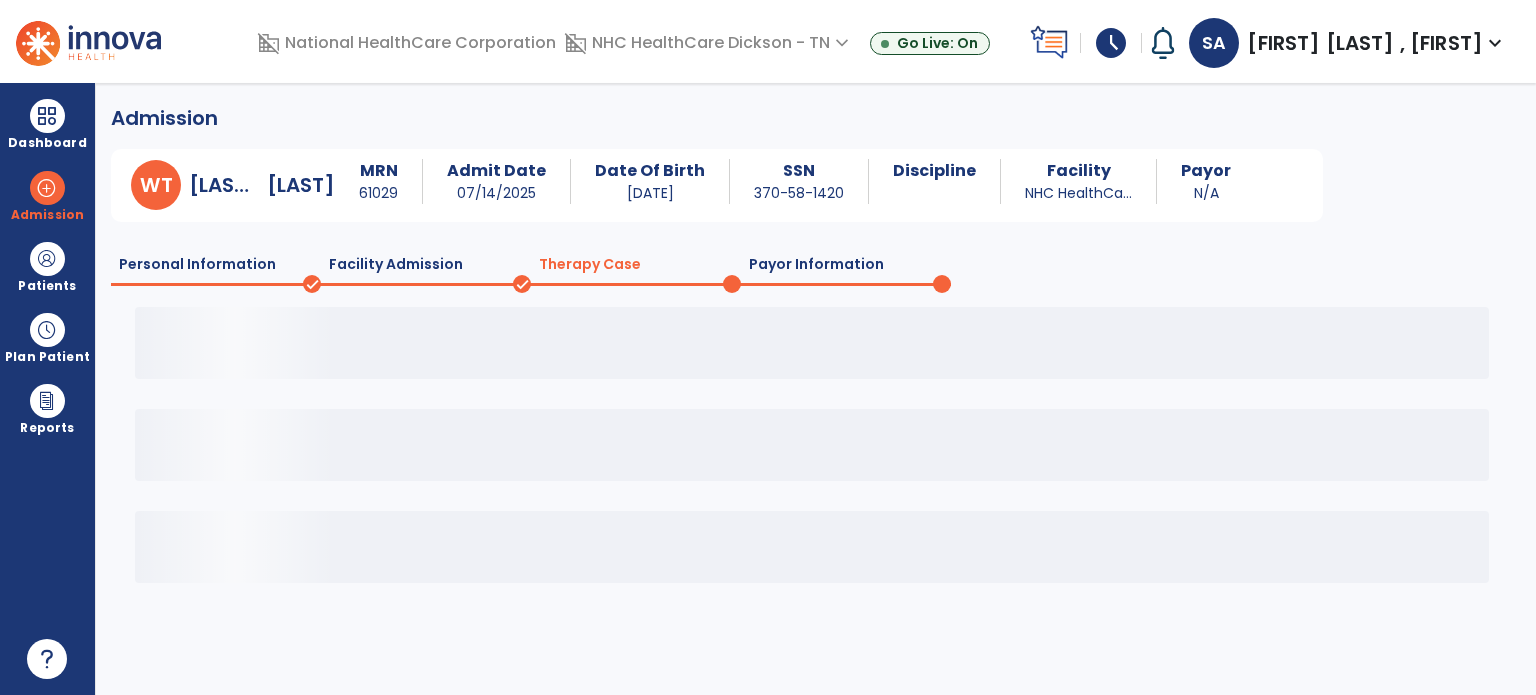 scroll, scrollTop: 0, scrollLeft: 0, axis: both 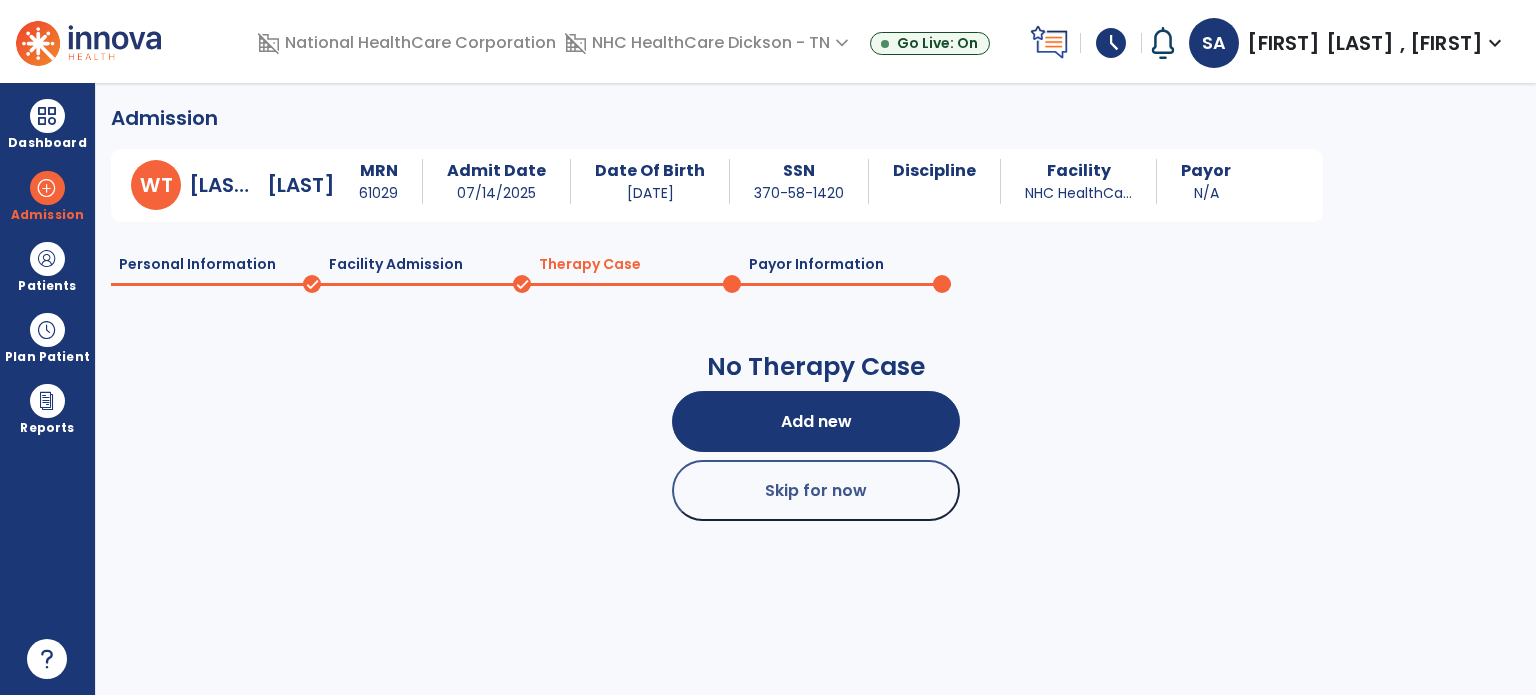 click on "Personal Information   done   Facility Admission   done   Therapy Case   Payor Information" 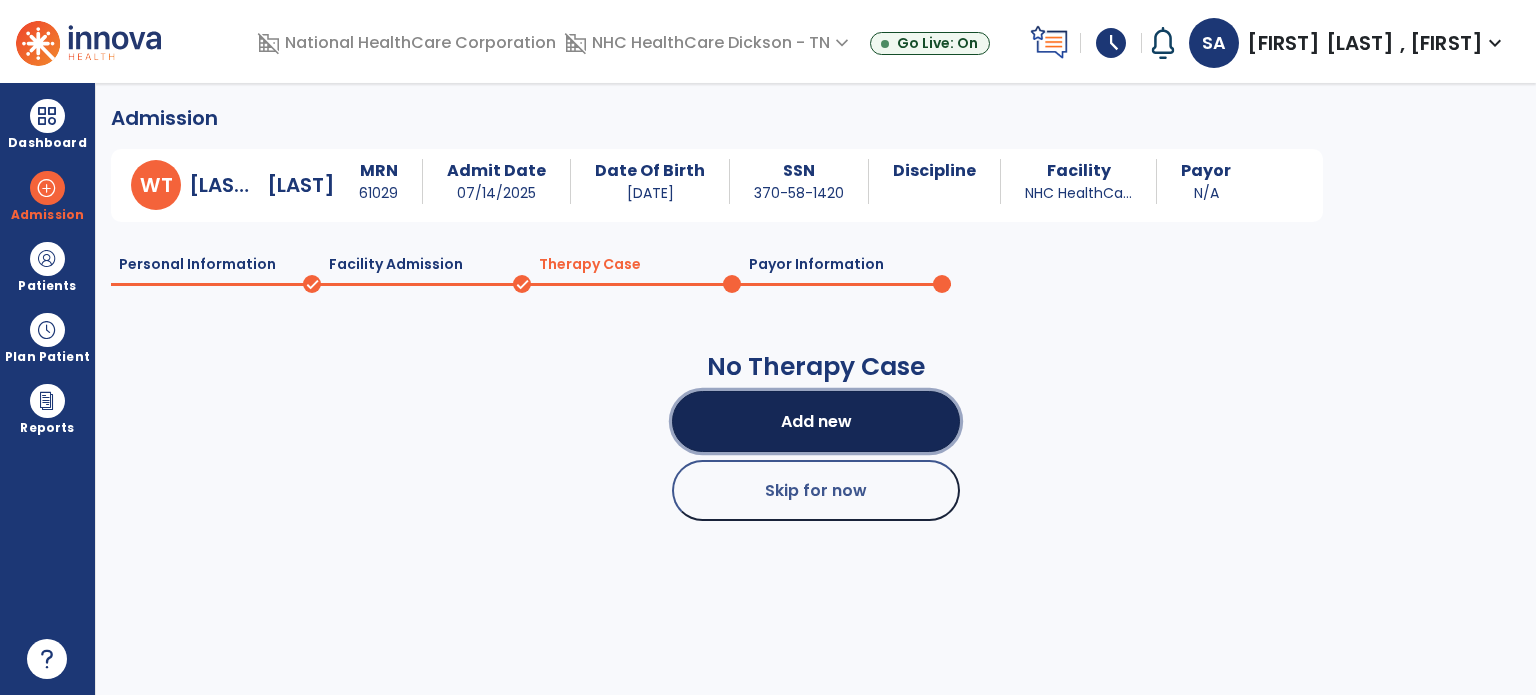 click on "Add new" at bounding box center [816, 421] 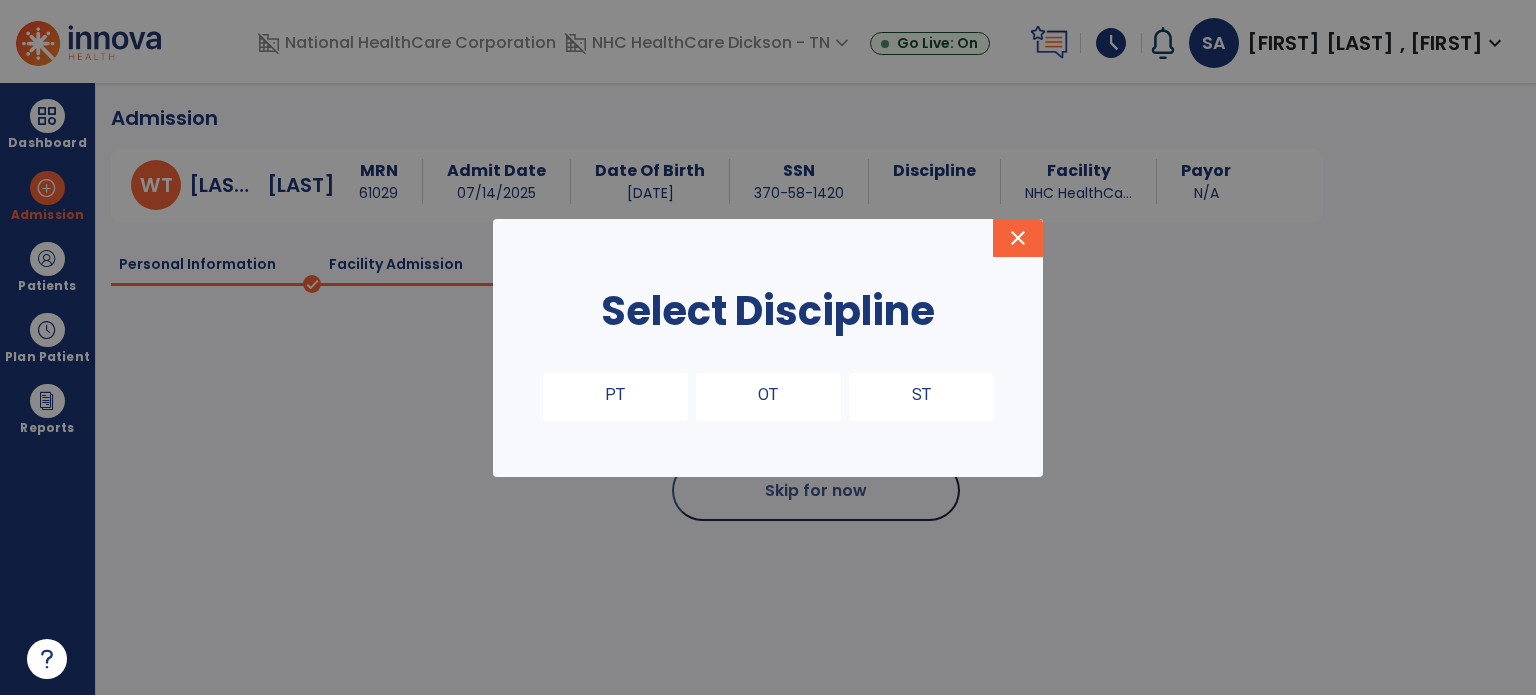 click on "PT" at bounding box center (615, 397) 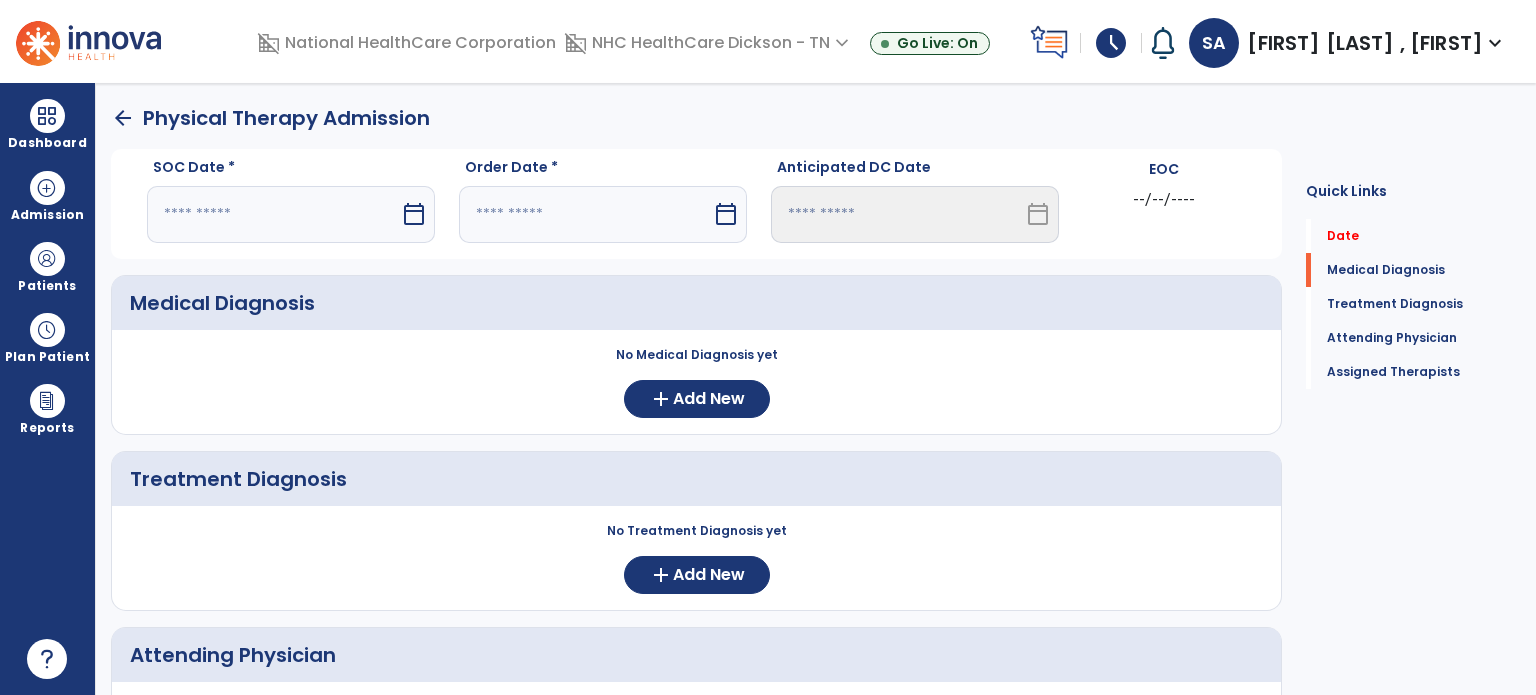 click on "arrow_back" 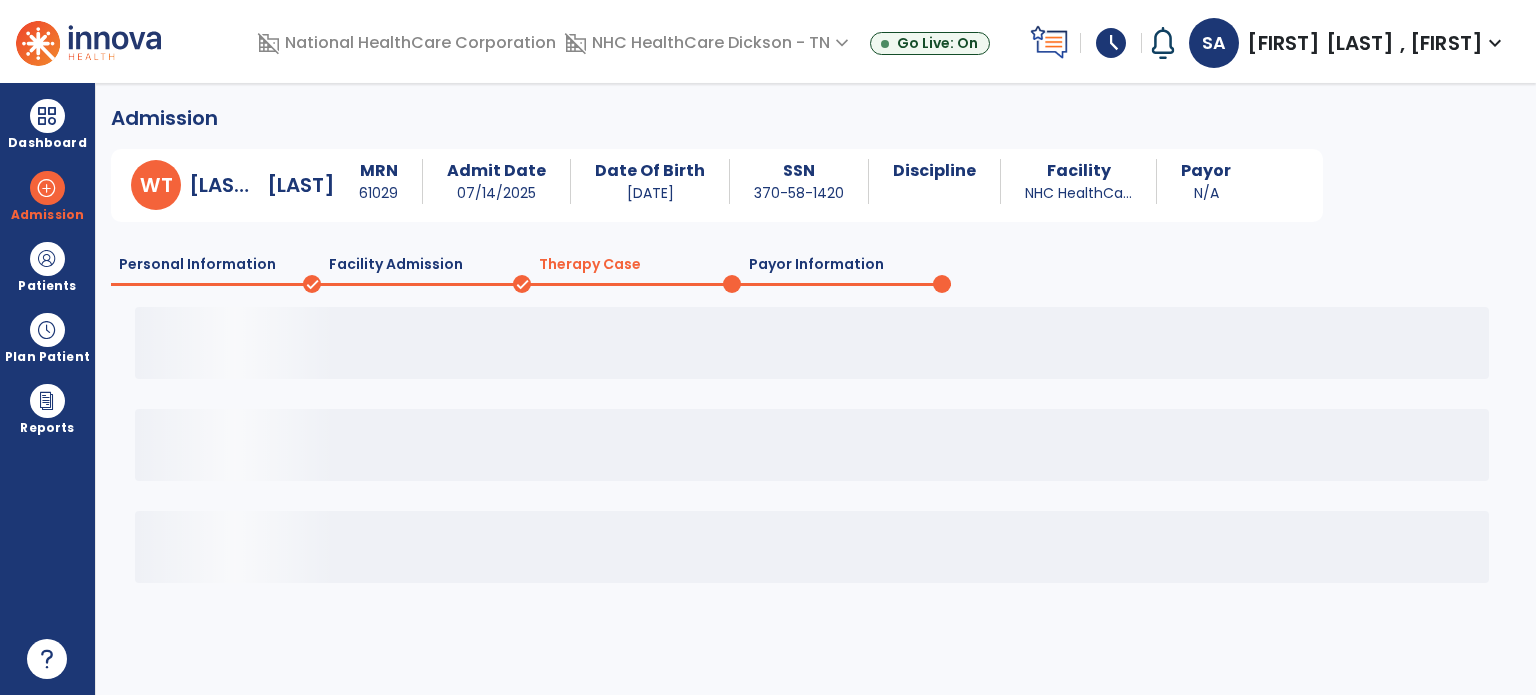click on "Payor Information" 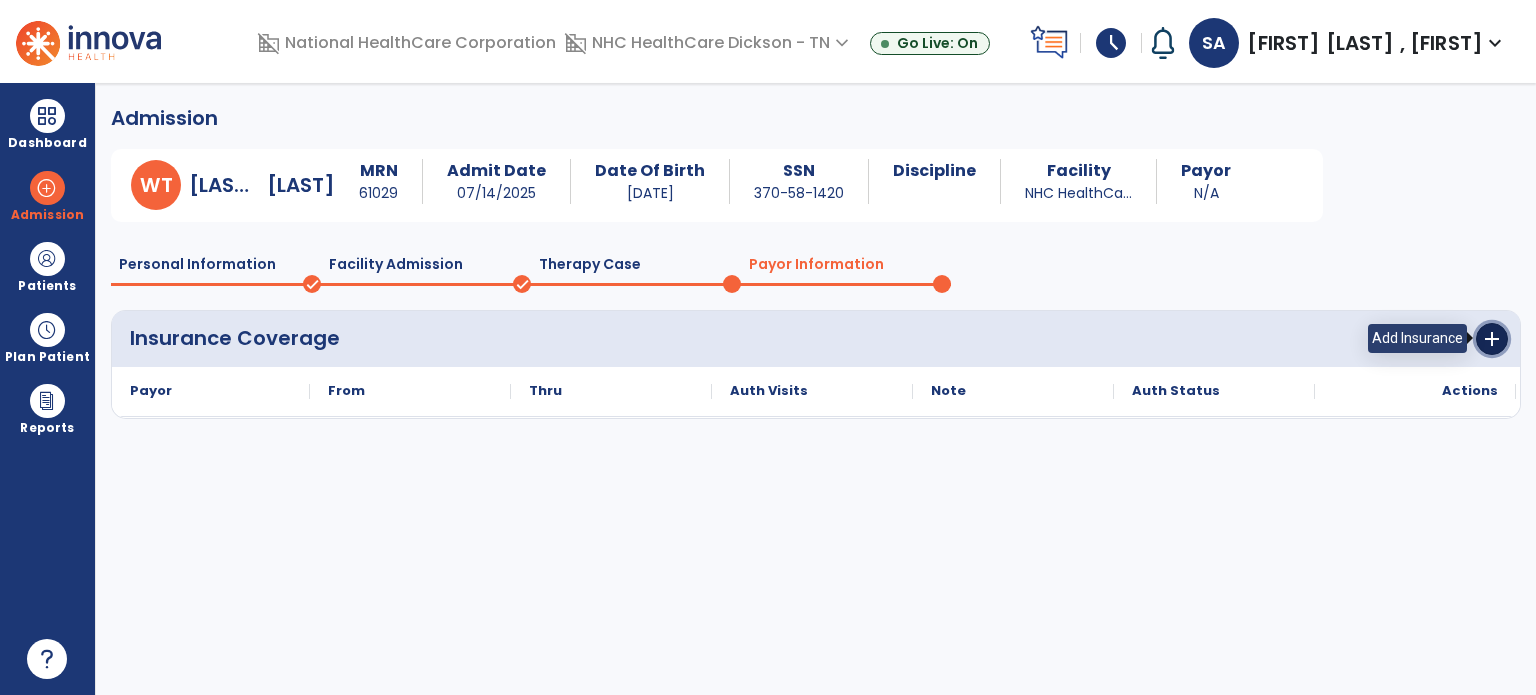 click on "add" 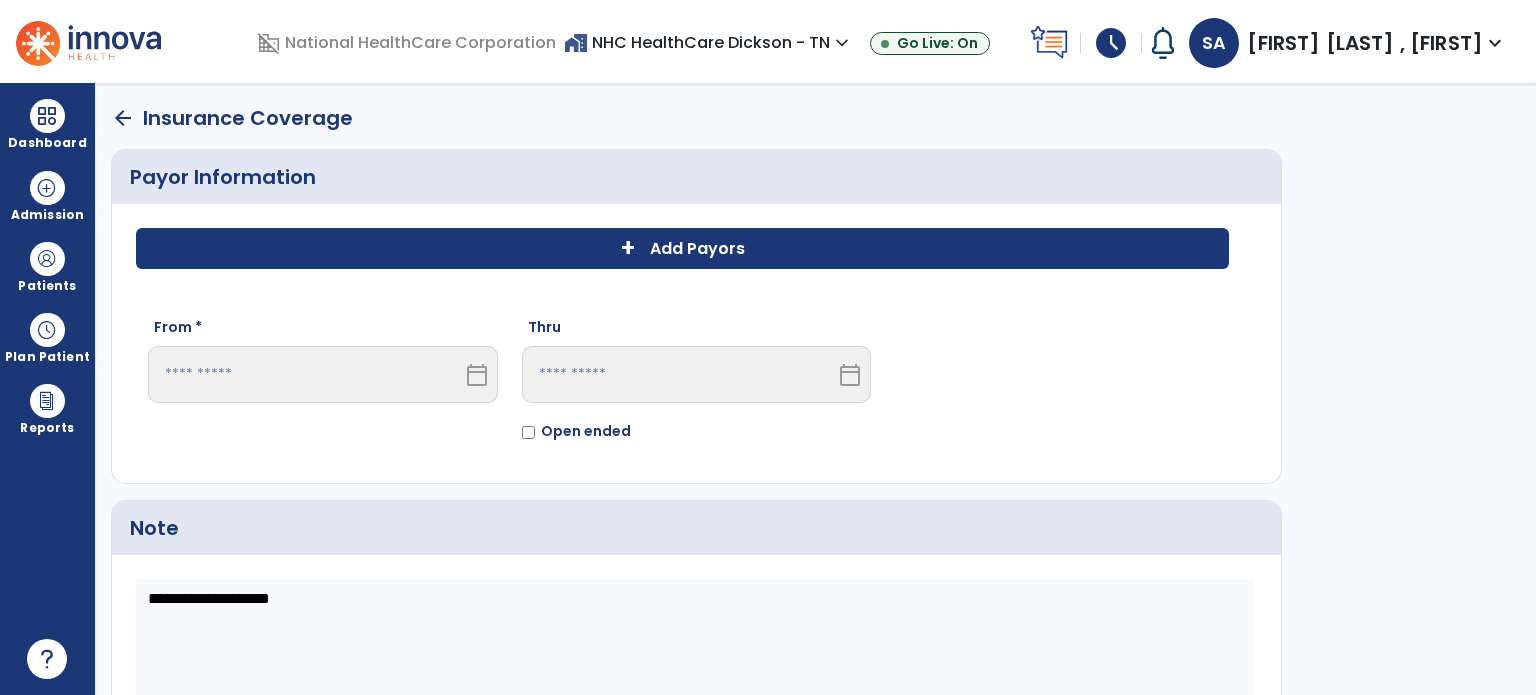 click on "calendar_today" at bounding box center (477, 375) 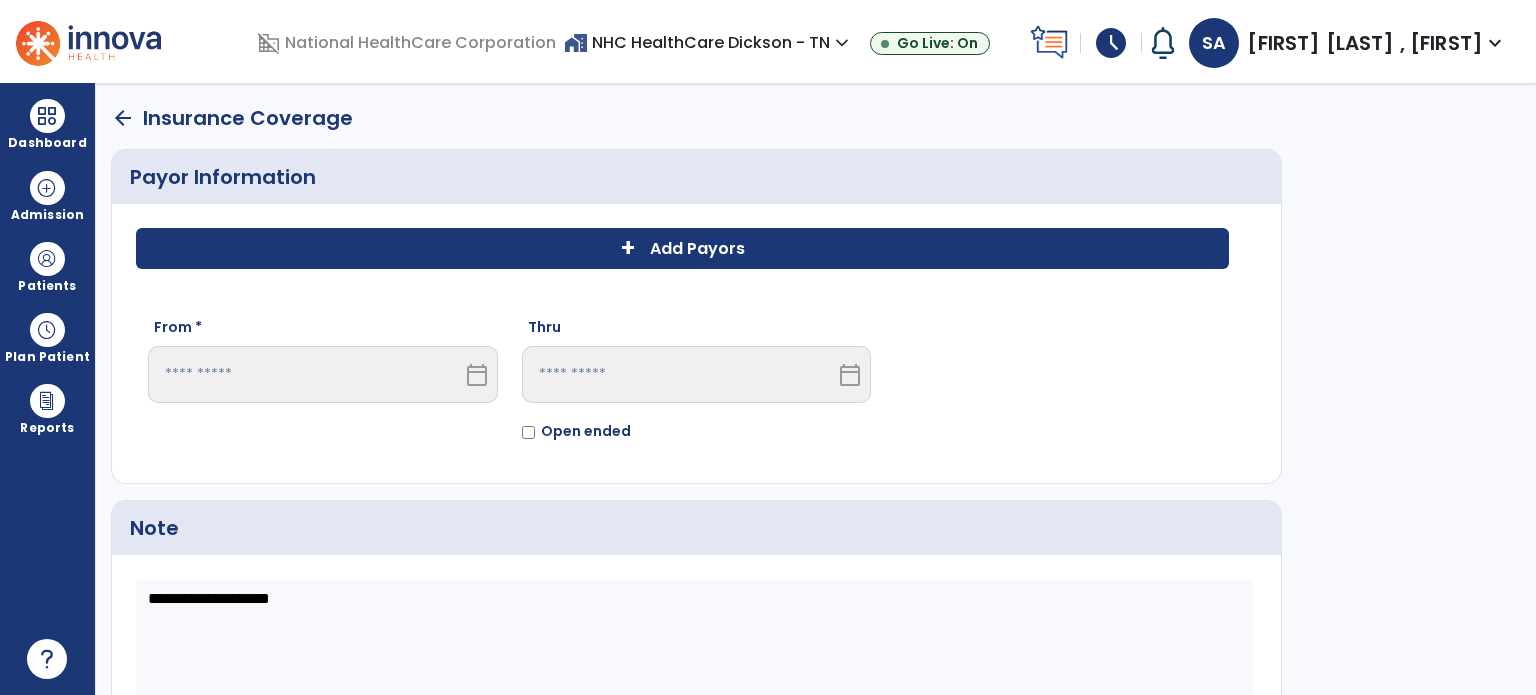 scroll, scrollTop: 32, scrollLeft: 0, axis: vertical 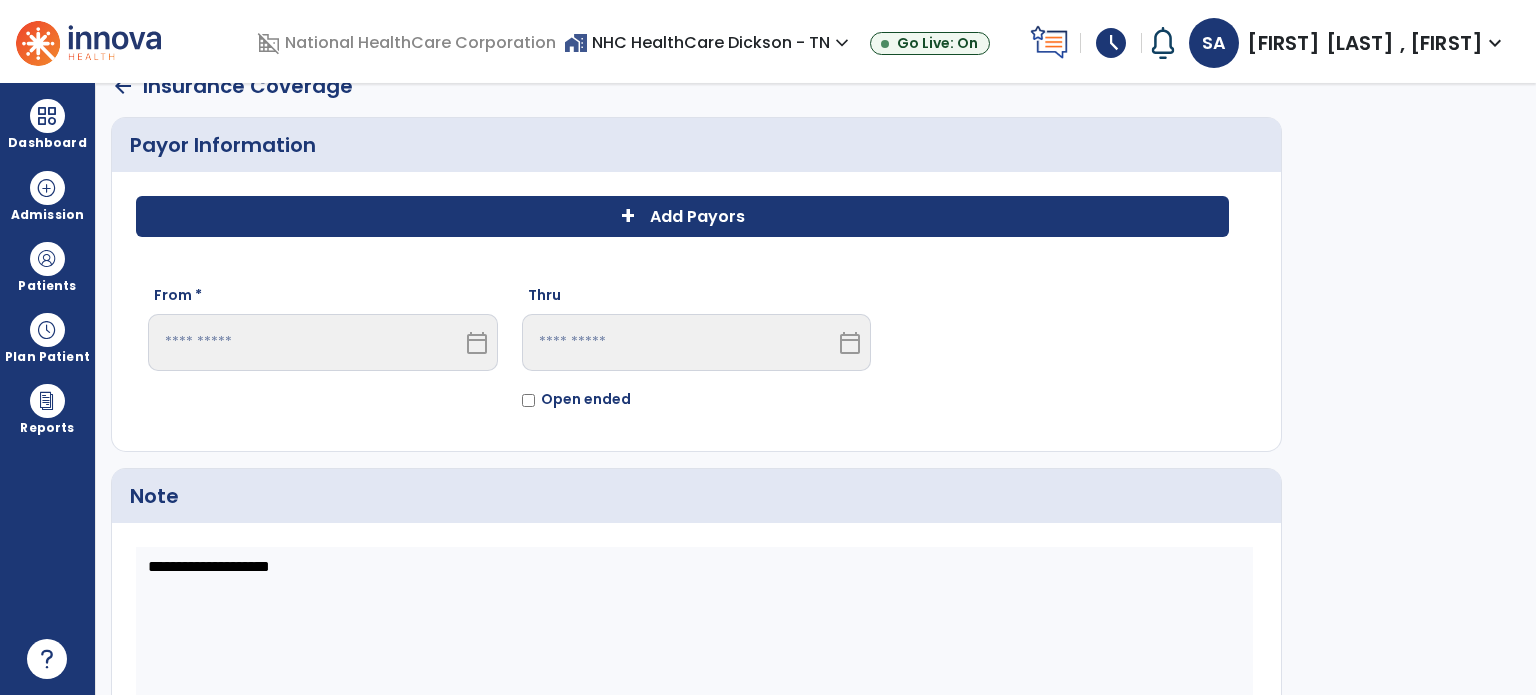 click on "Add Payors" 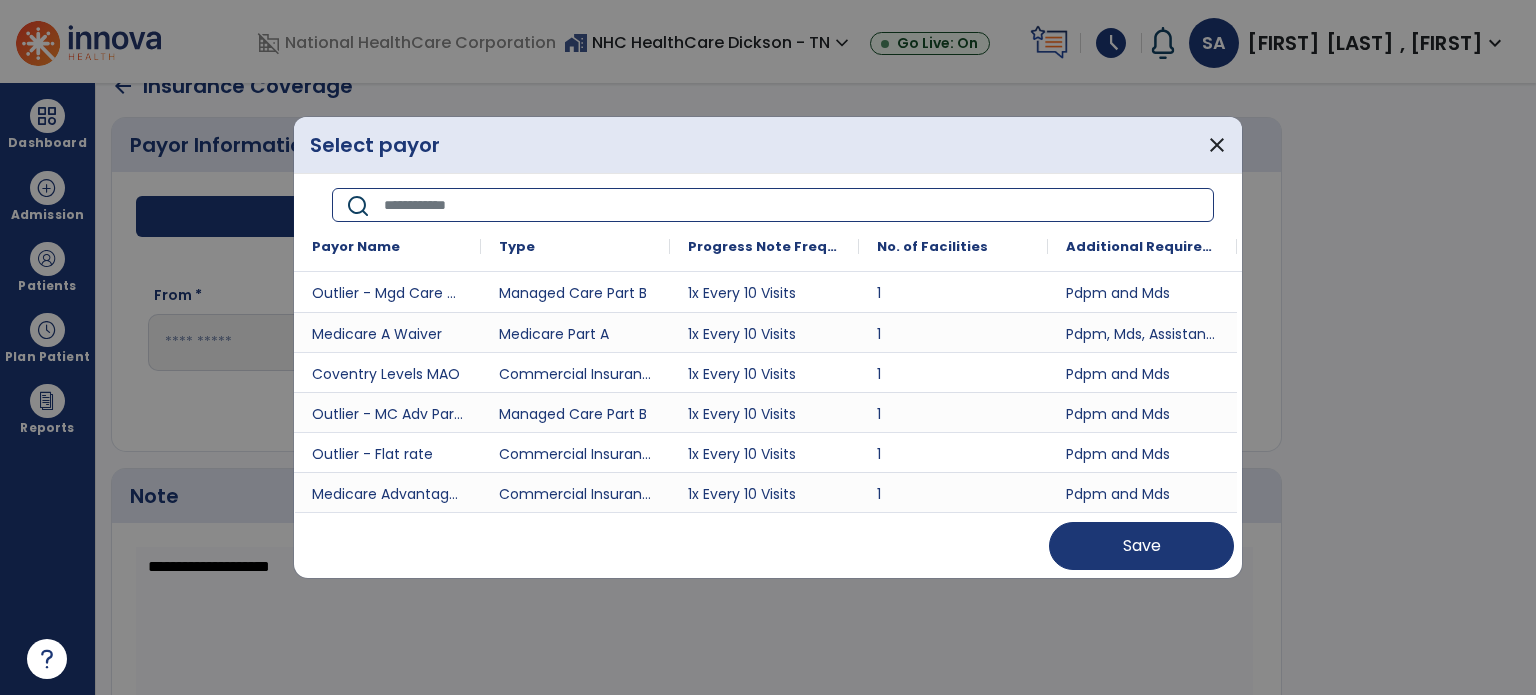 click at bounding box center (792, 205) 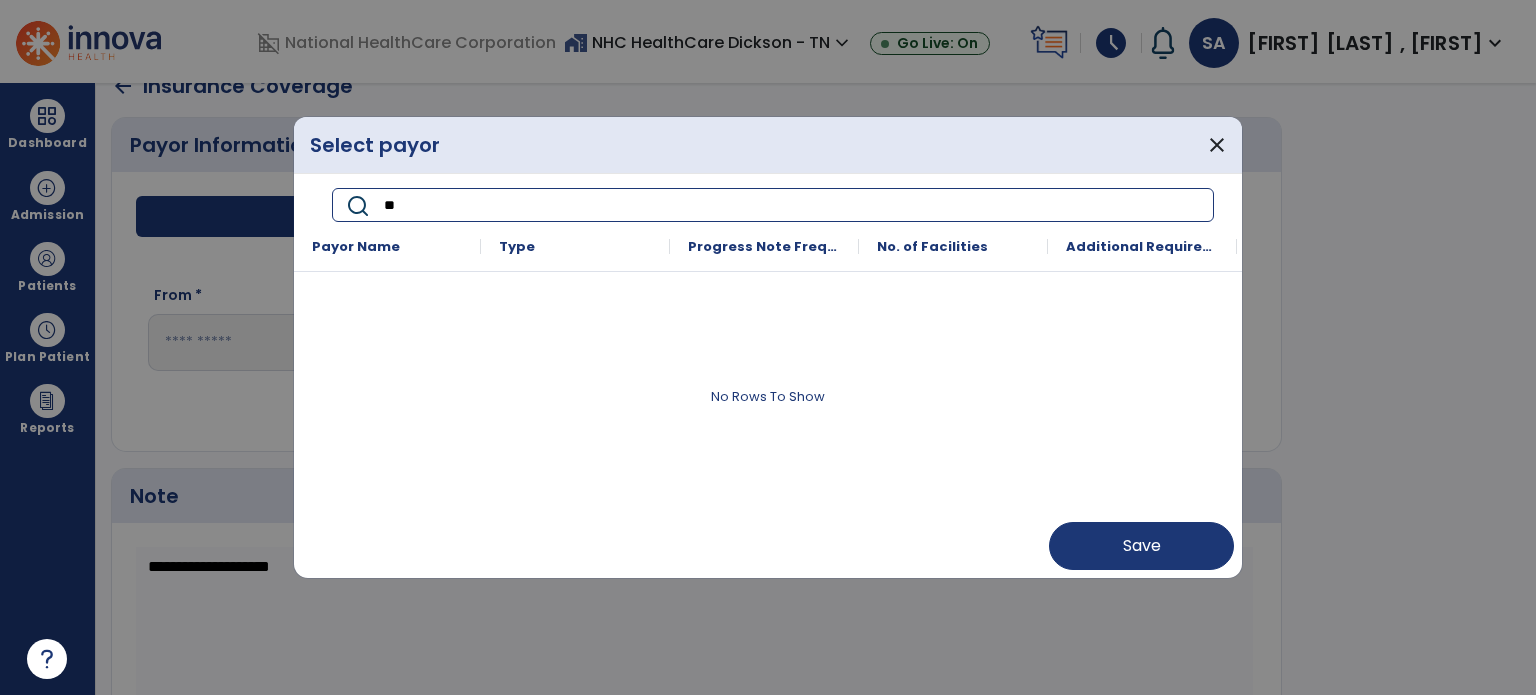 type on "*" 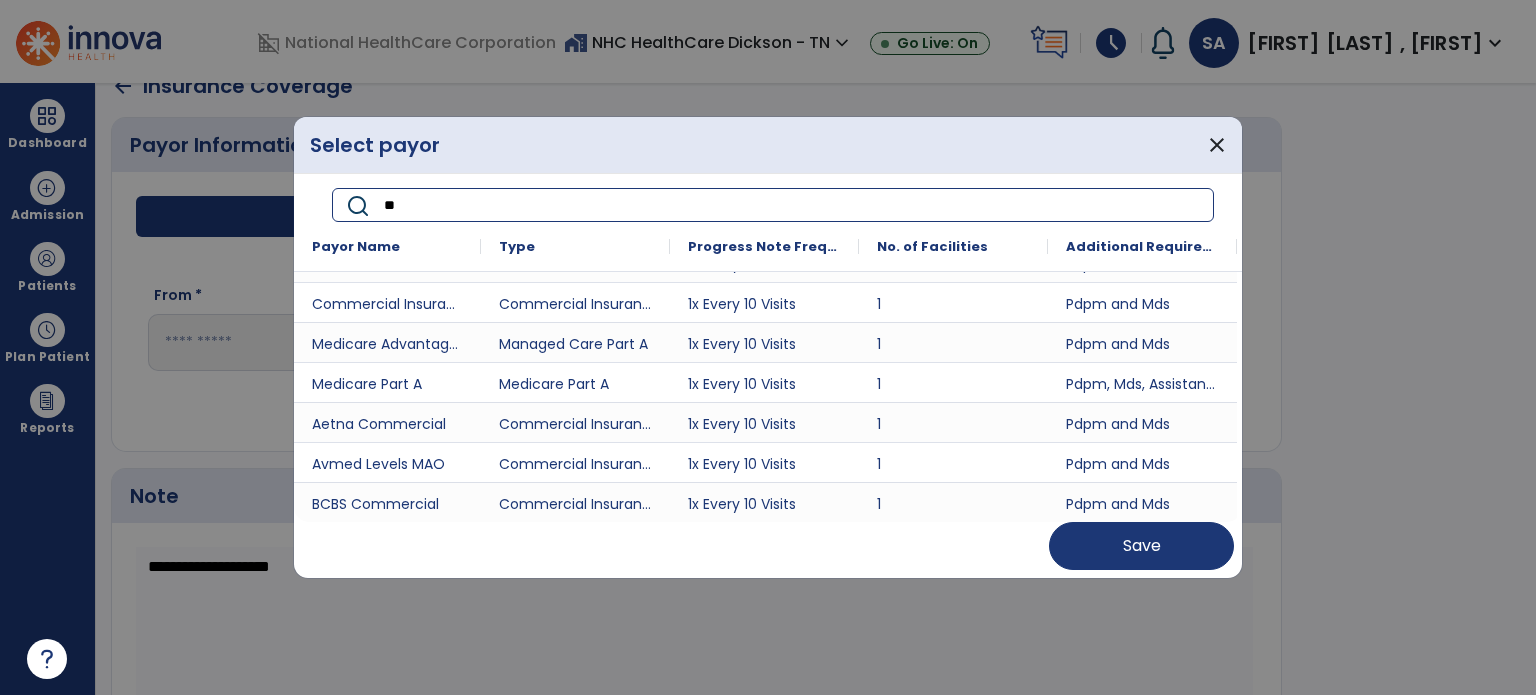 scroll, scrollTop: 0, scrollLeft: 0, axis: both 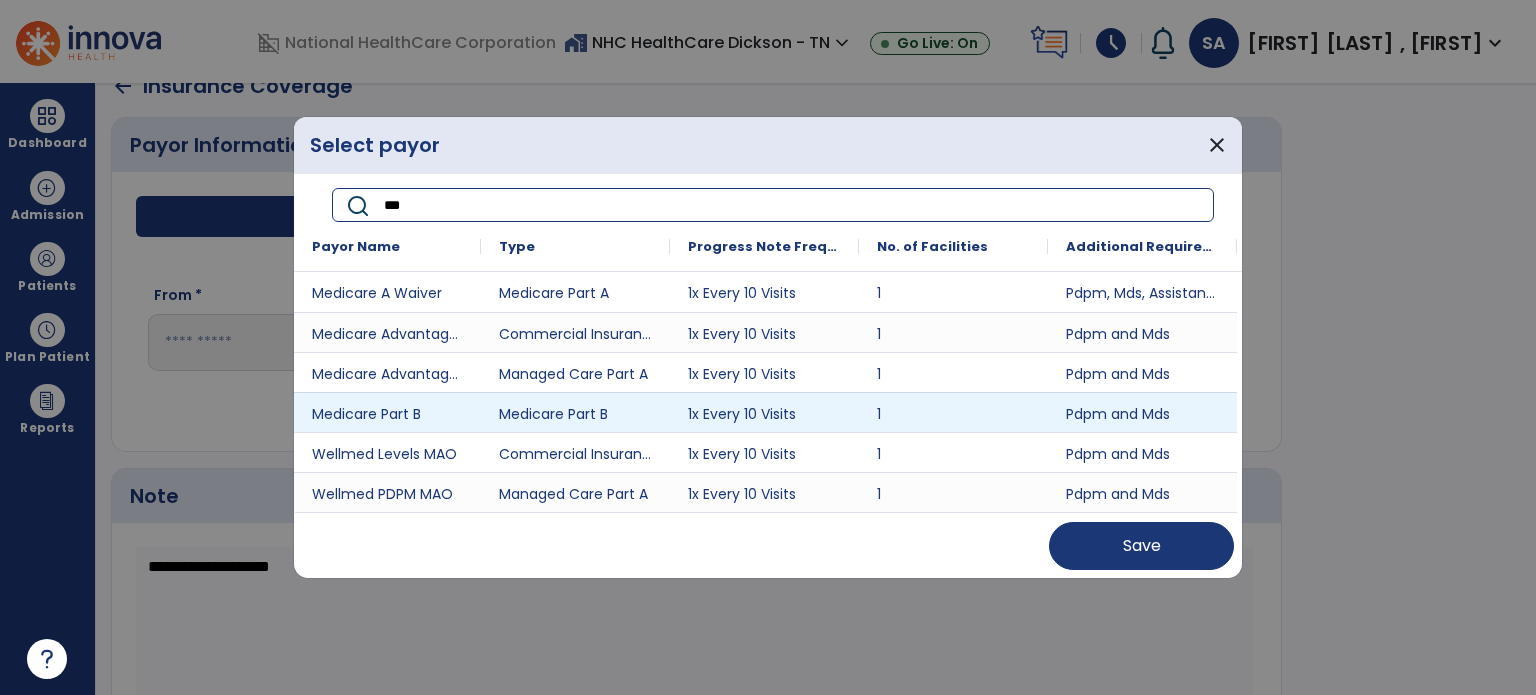 type on "***" 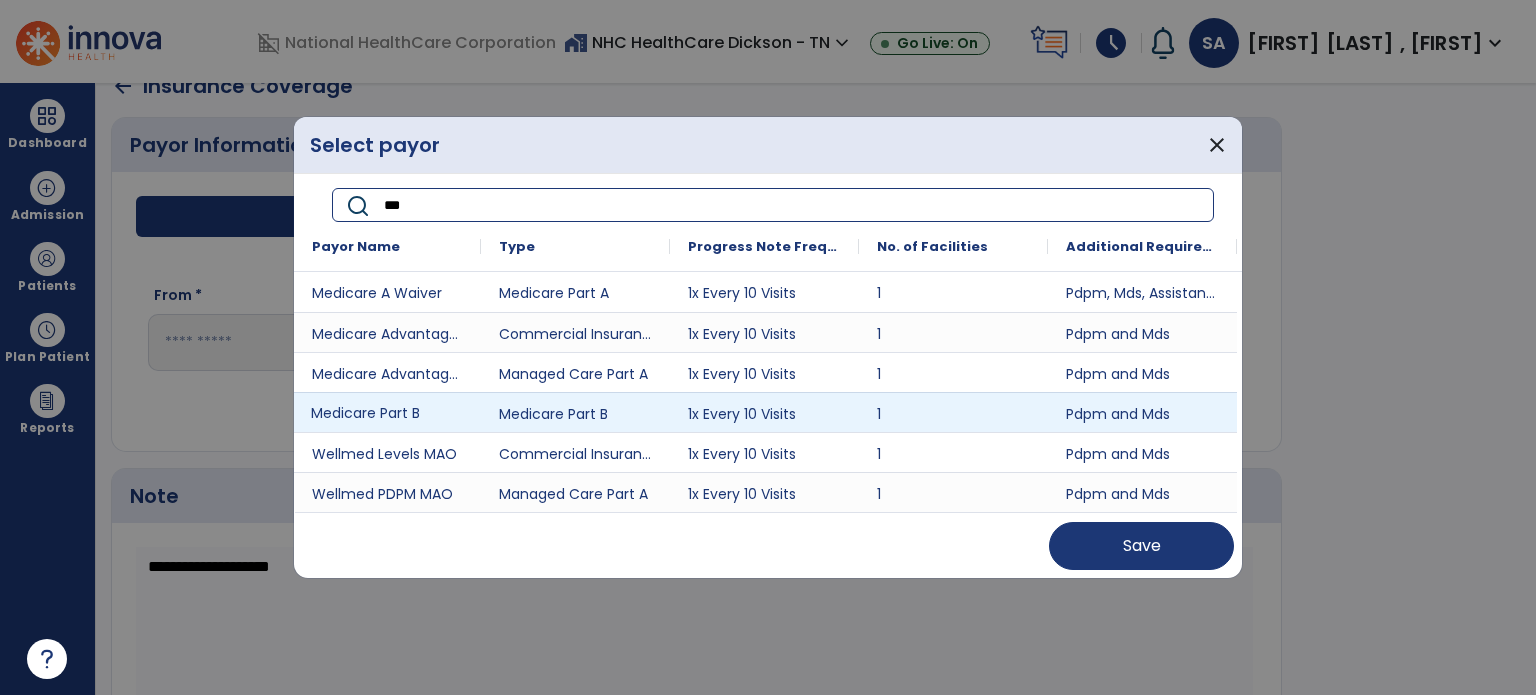 click on "Medicare Part B" at bounding box center (387, 412) 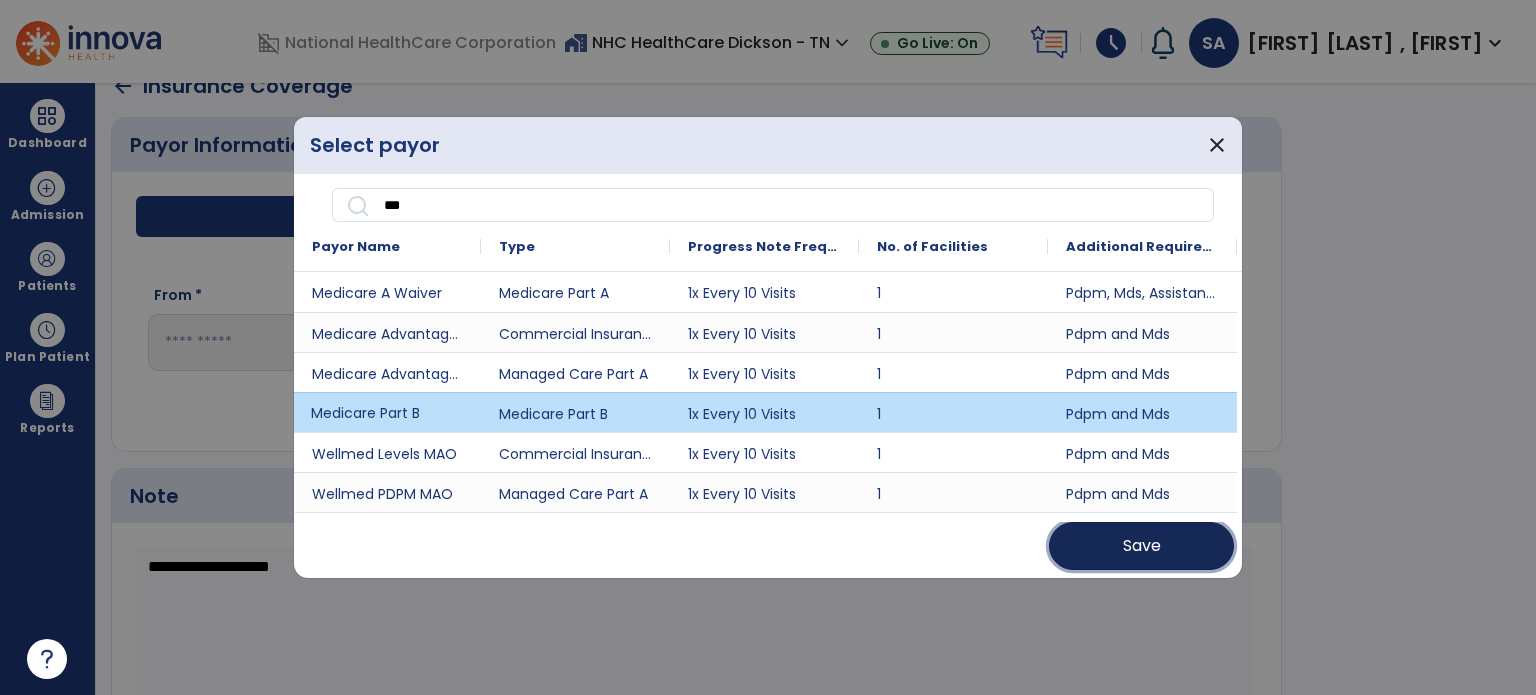 click on "Save" at bounding box center (1142, 546) 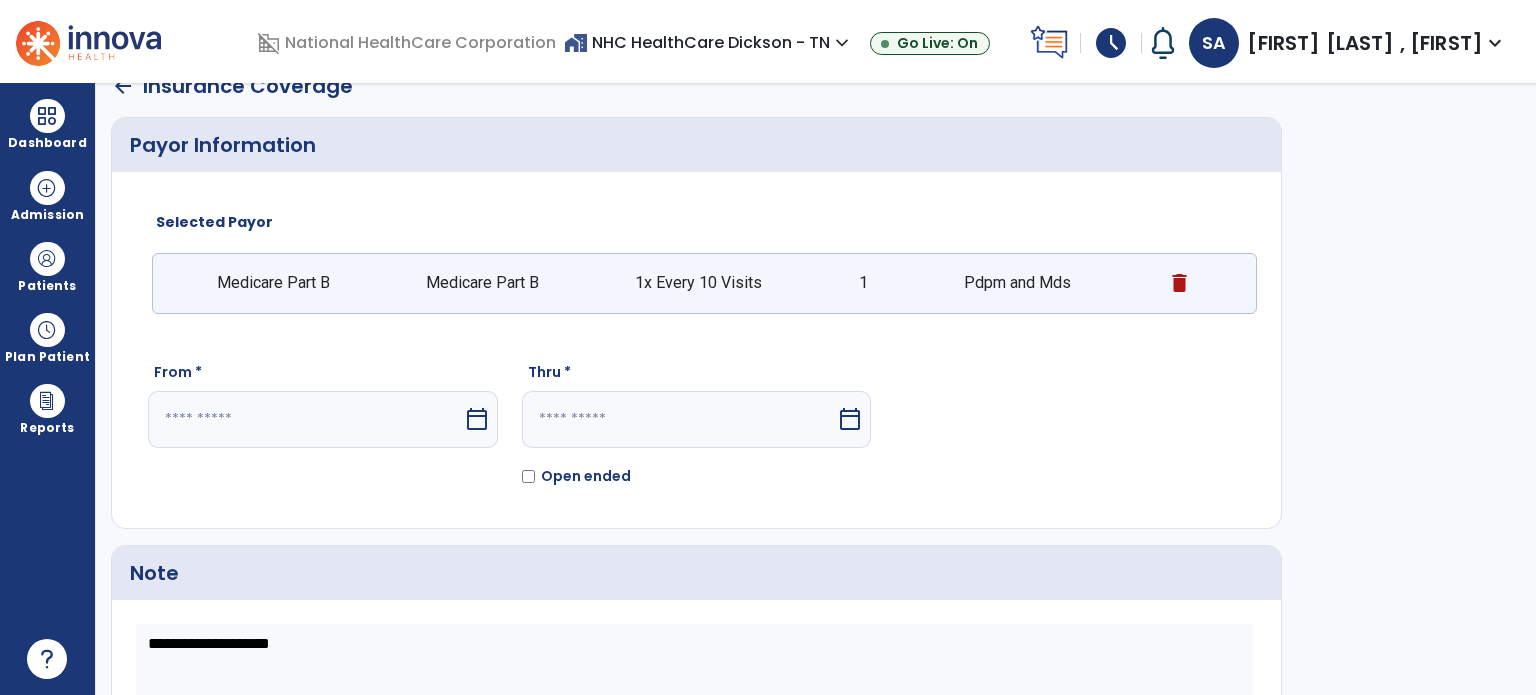 click at bounding box center [305, 419] 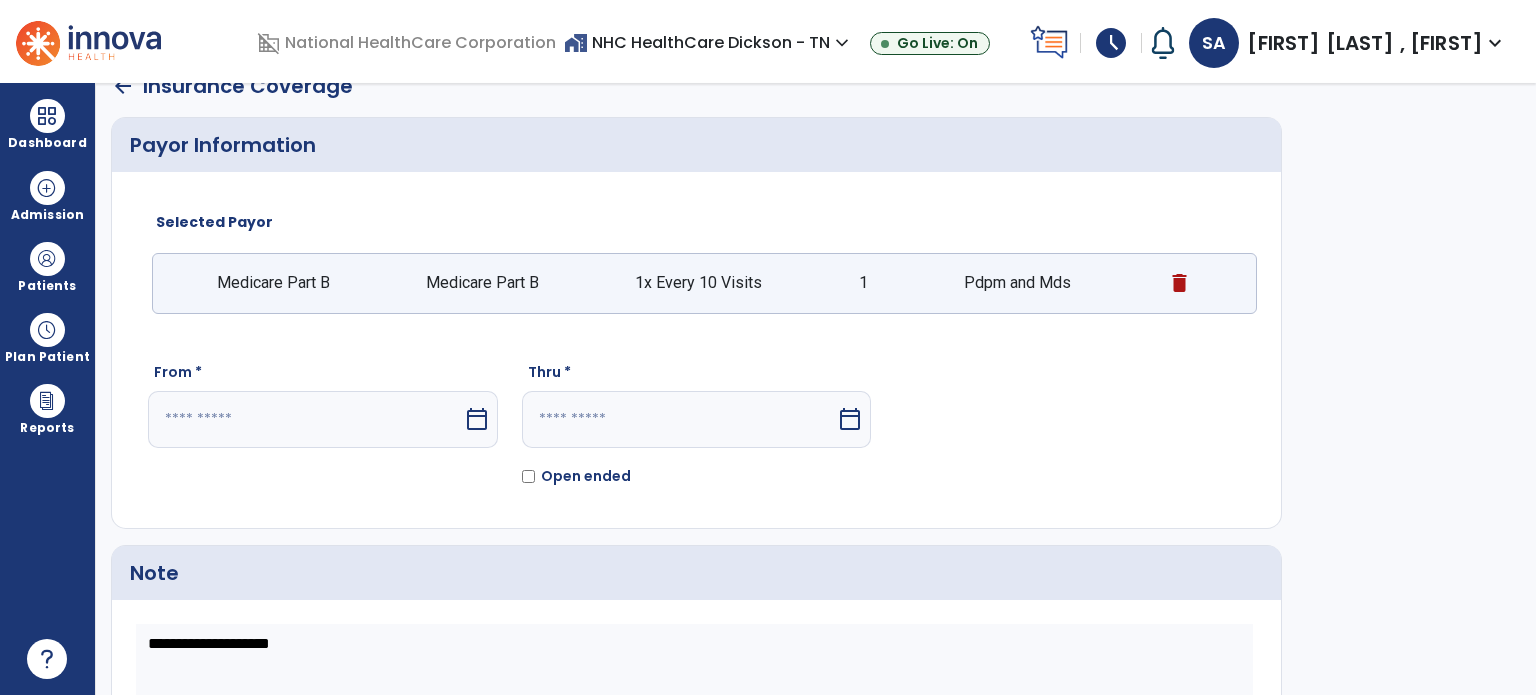 select on "*" 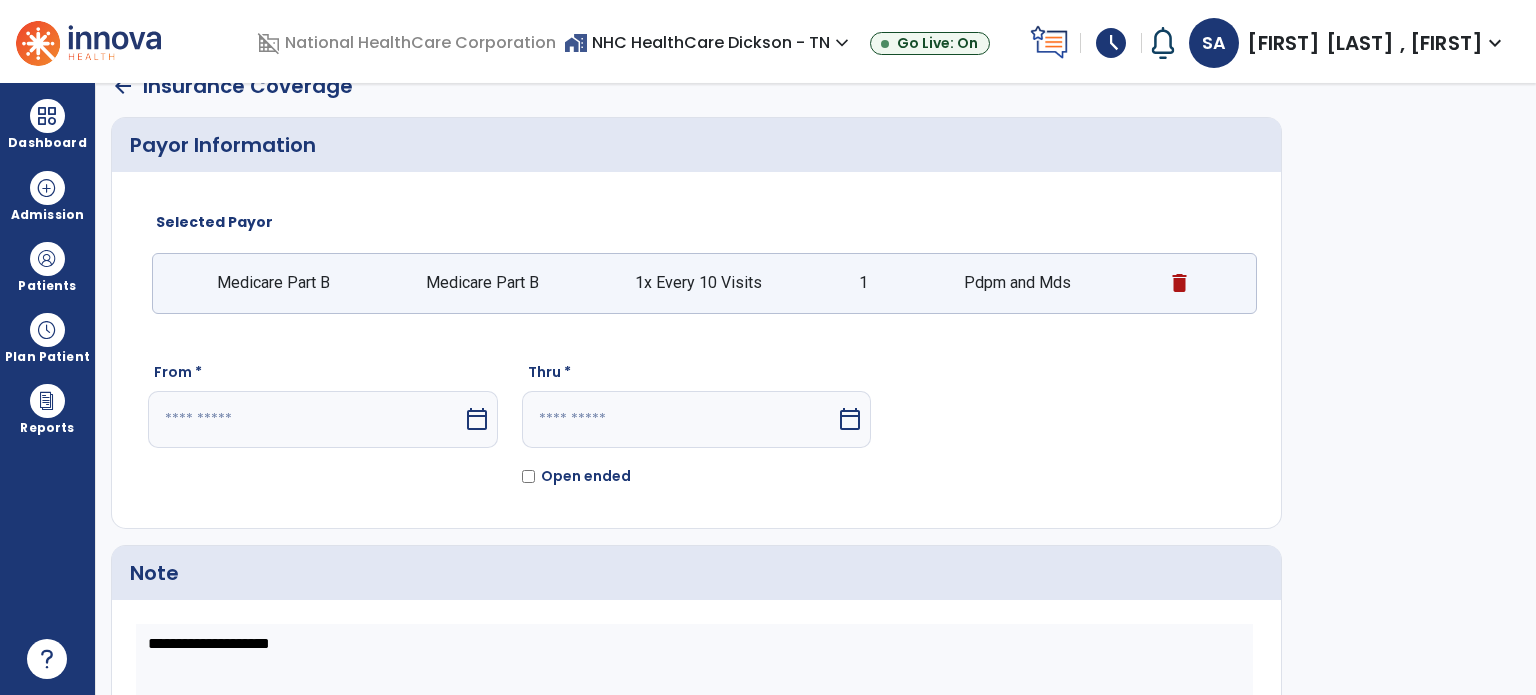 select on "****" 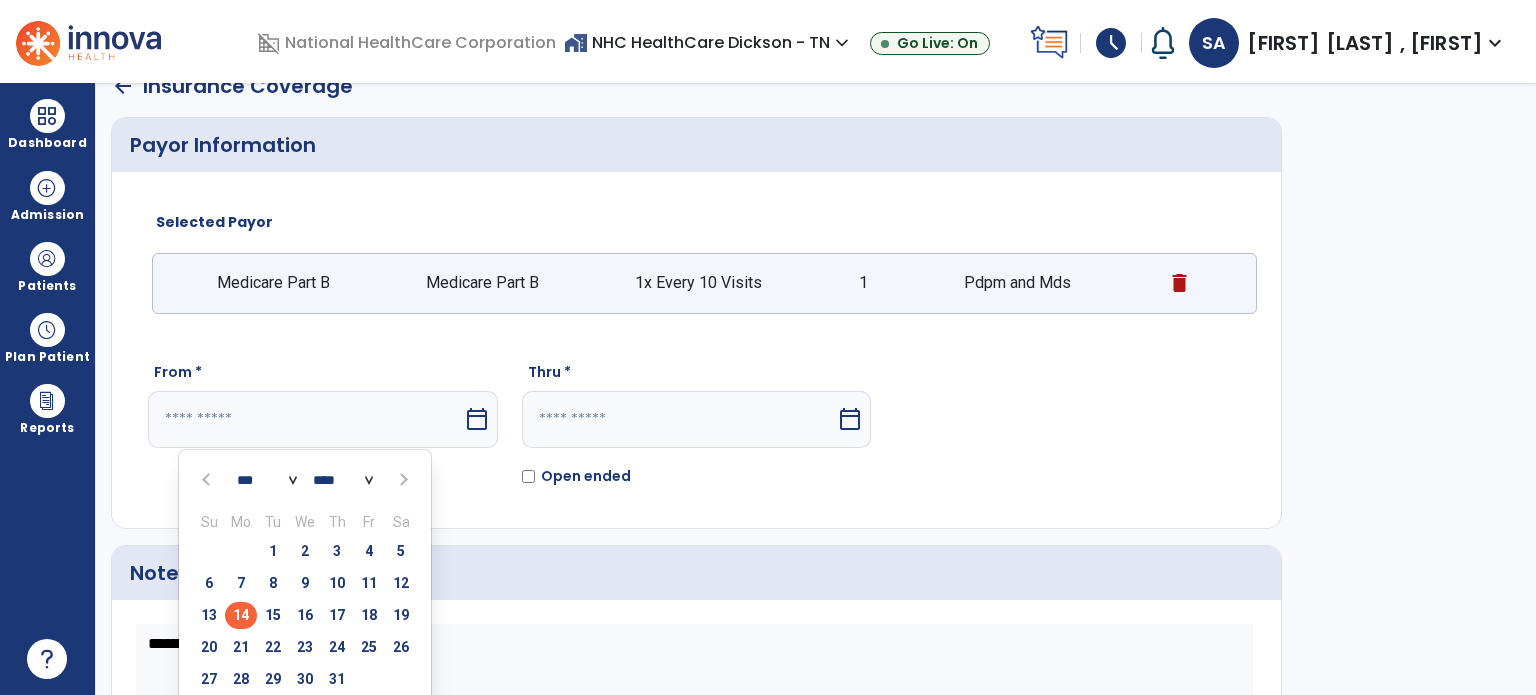 click on "14" at bounding box center (241, 615) 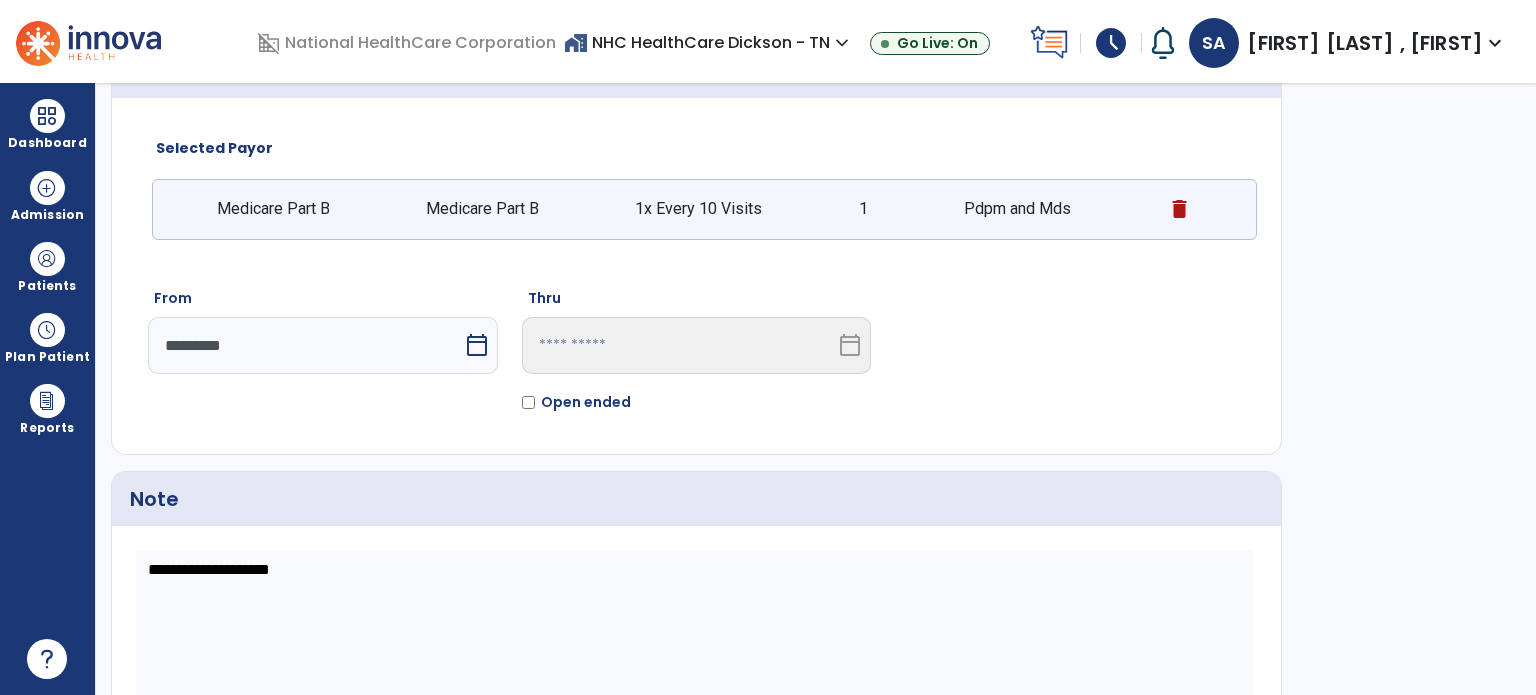 scroll, scrollTop: 210, scrollLeft: 0, axis: vertical 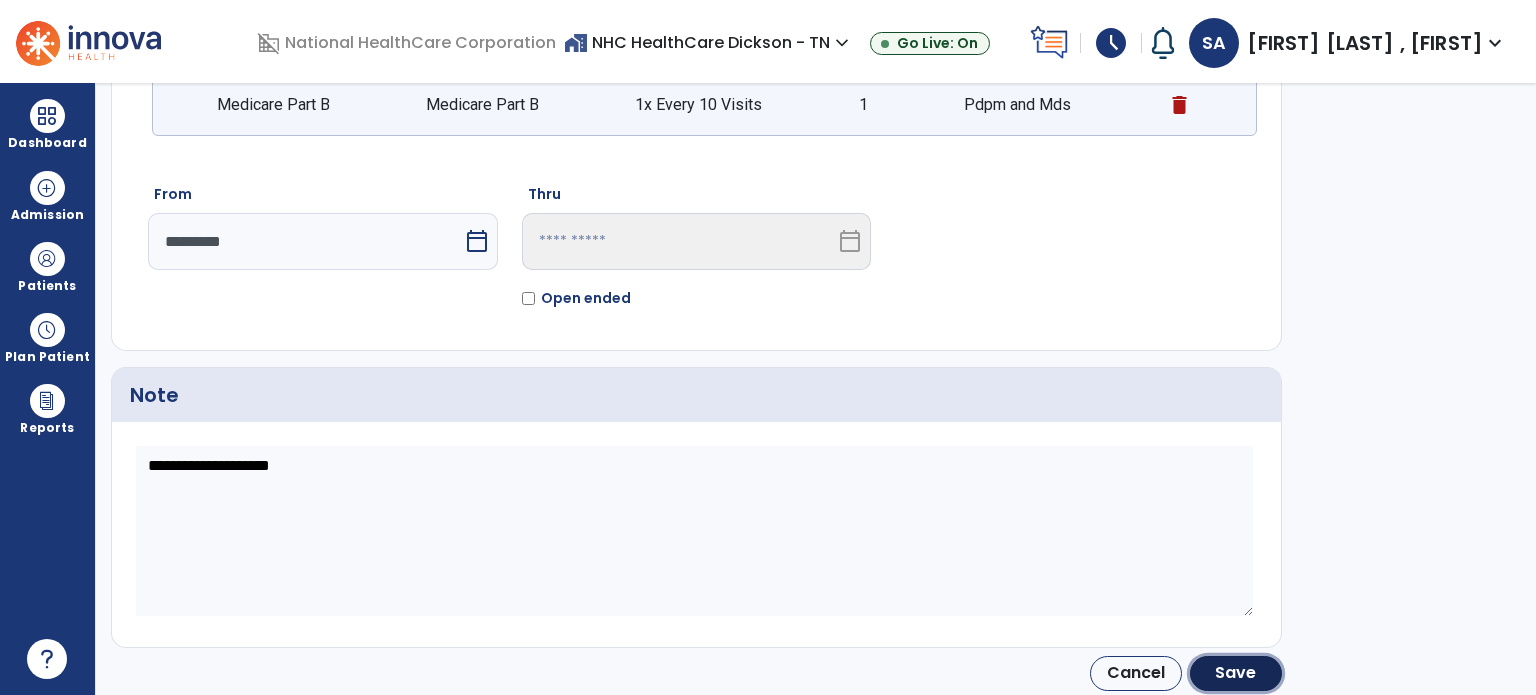 click on "Save" 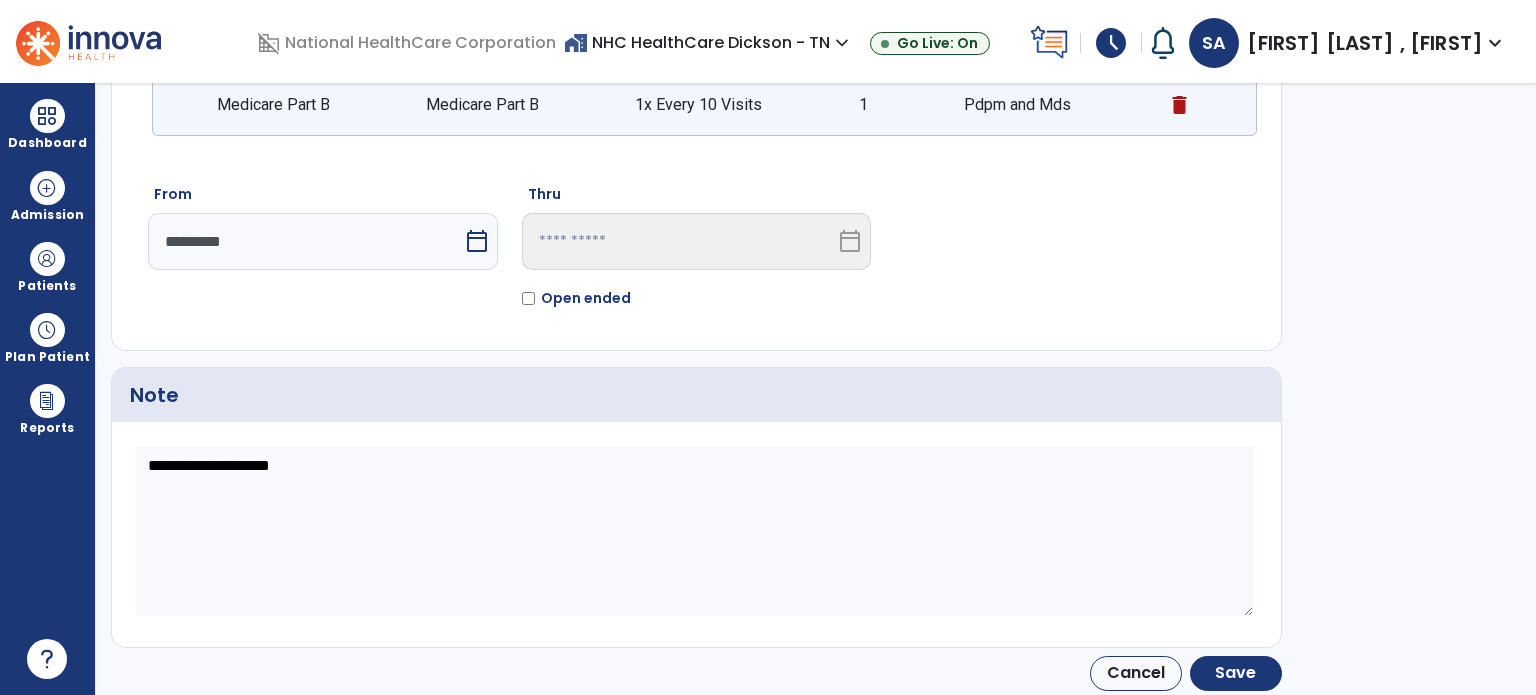 type on "*********" 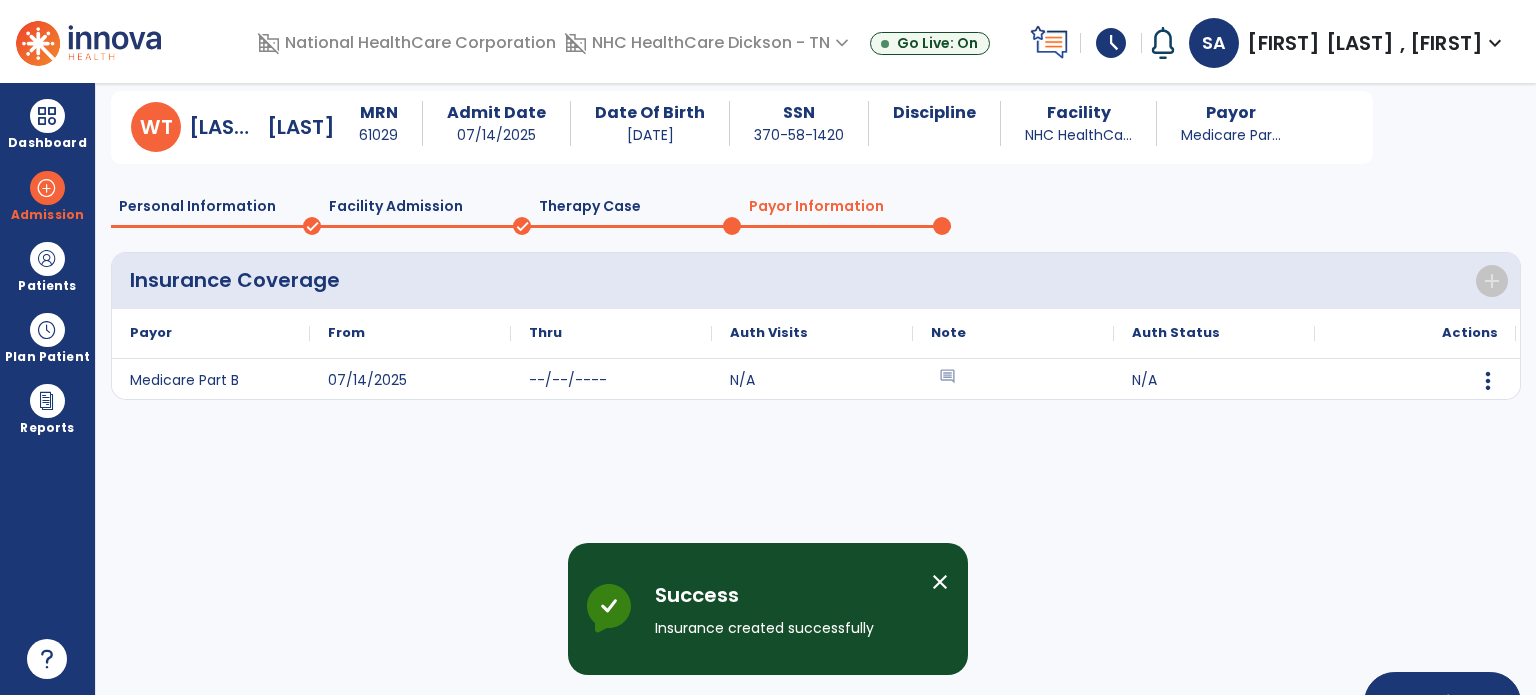 scroll, scrollTop: 119, scrollLeft: 0, axis: vertical 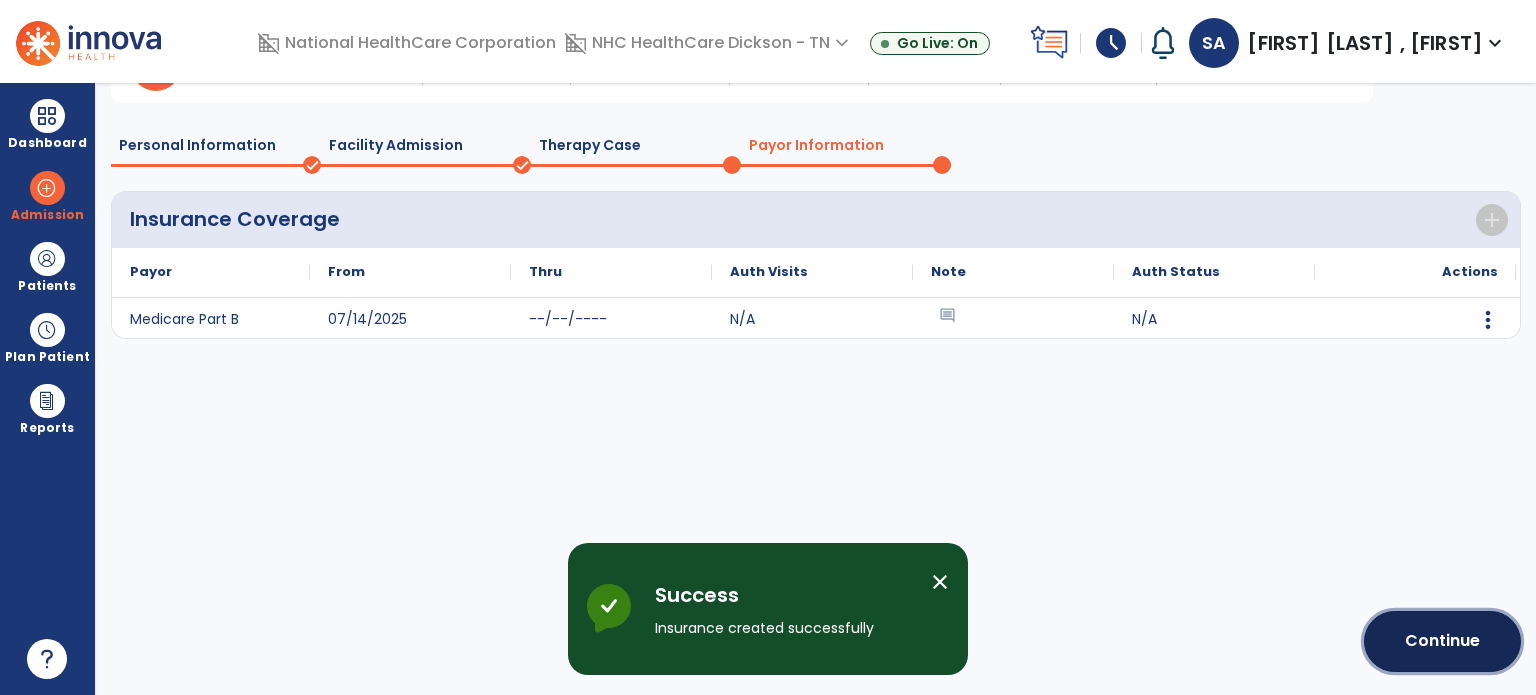 click on "Continue" 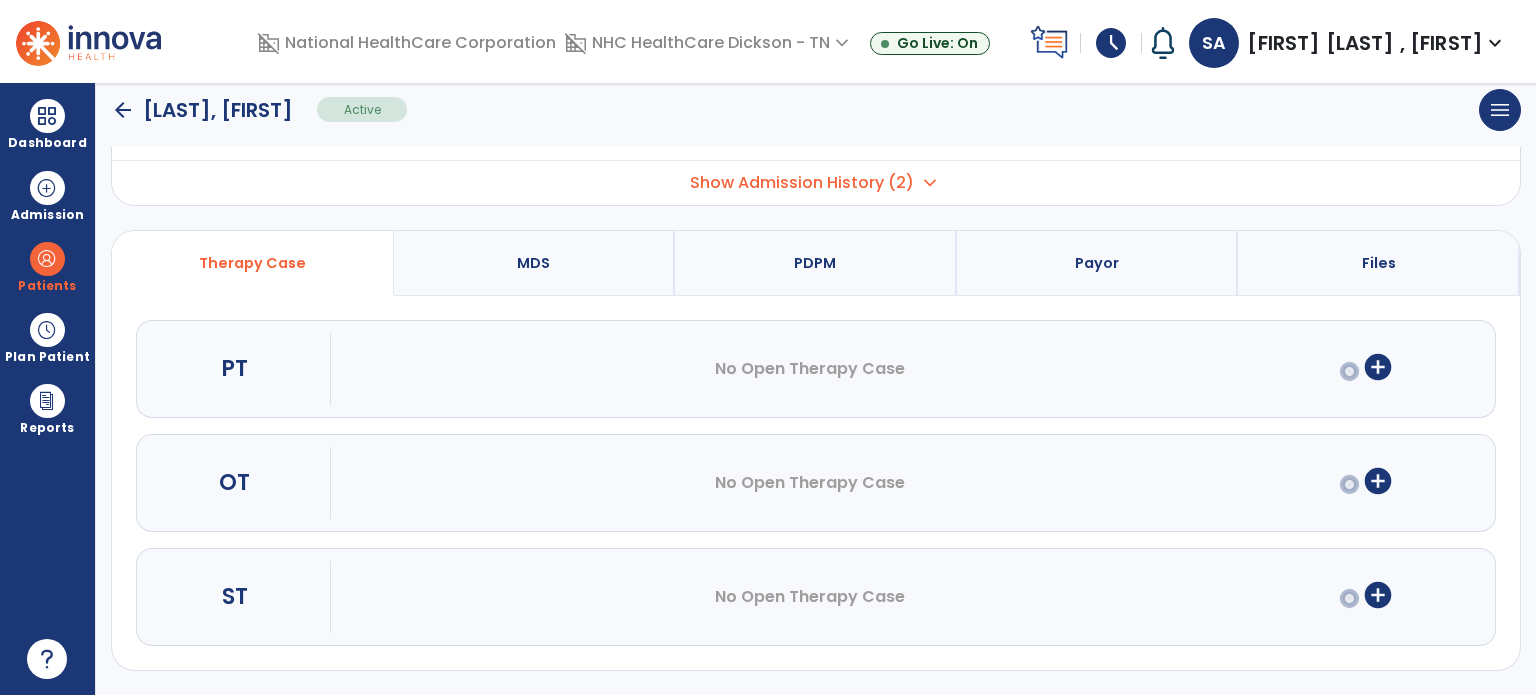 scroll, scrollTop: 107, scrollLeft: 0, axis: vertical 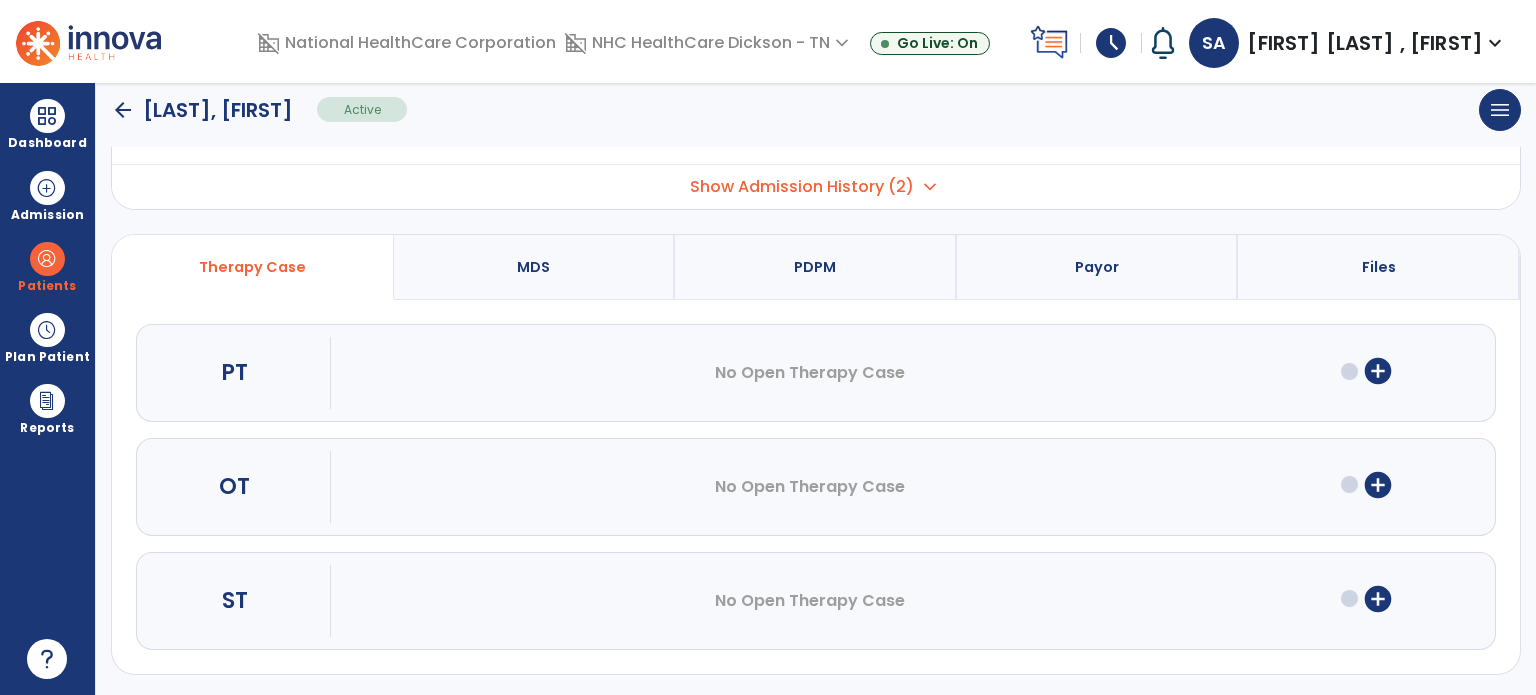 click on "add_circle" at bounding box center [1378, 371] 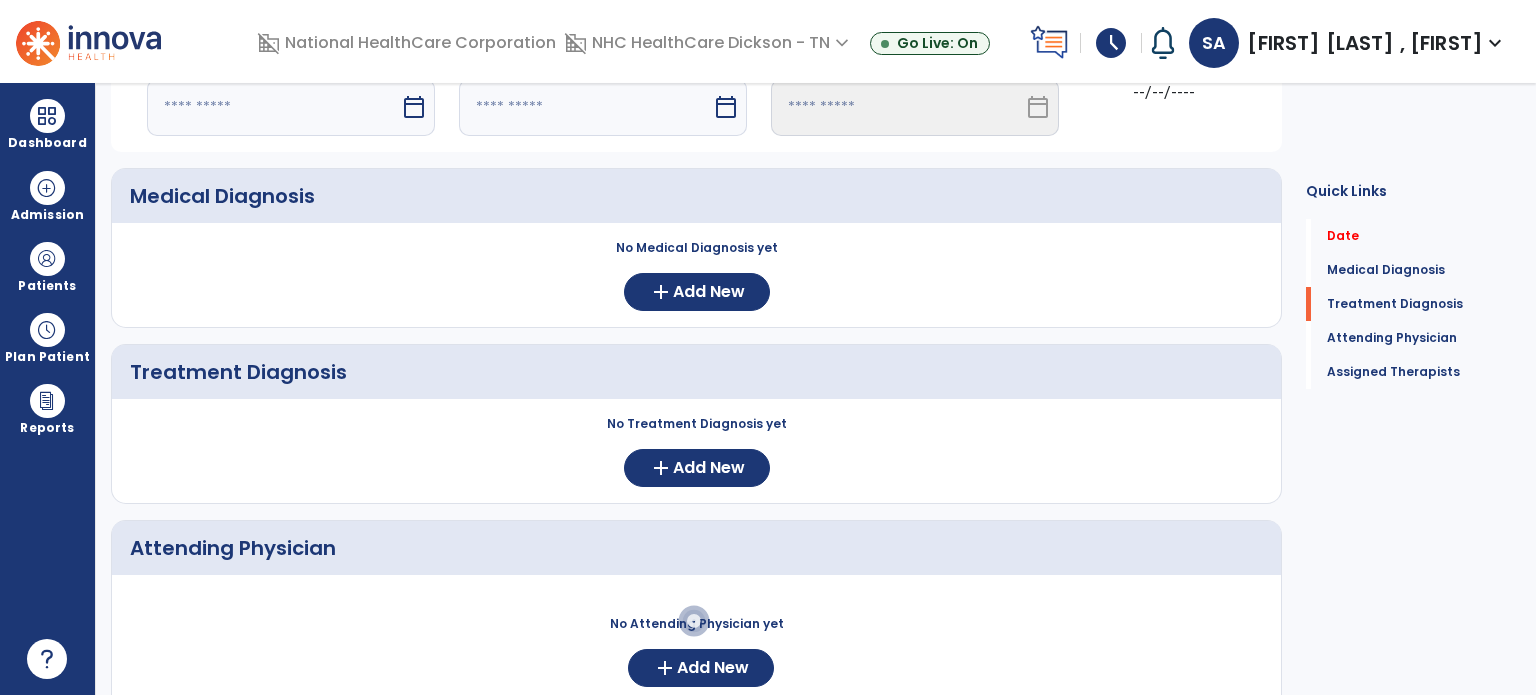 scroll, scrollTop: 0, scrollLeft: 0, axis: both 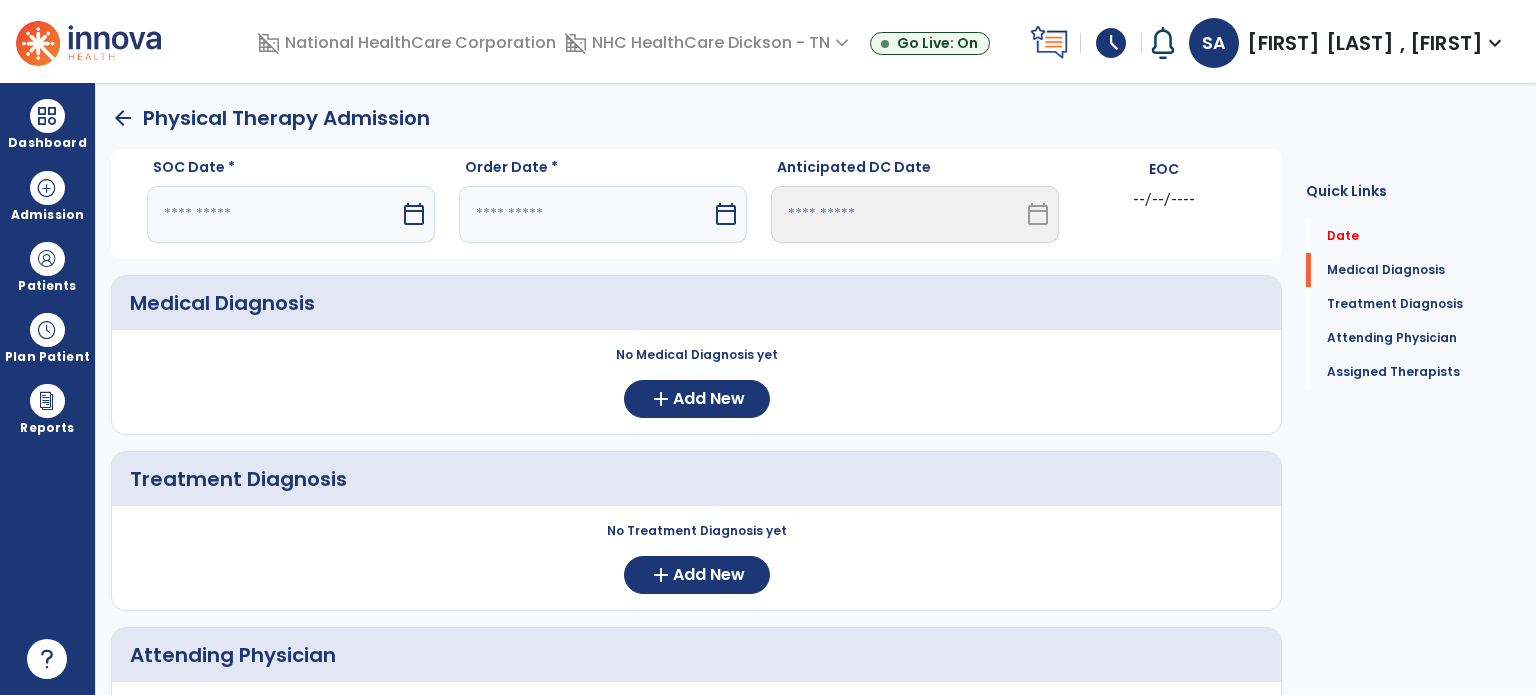 click at bounding box center (273, 214) 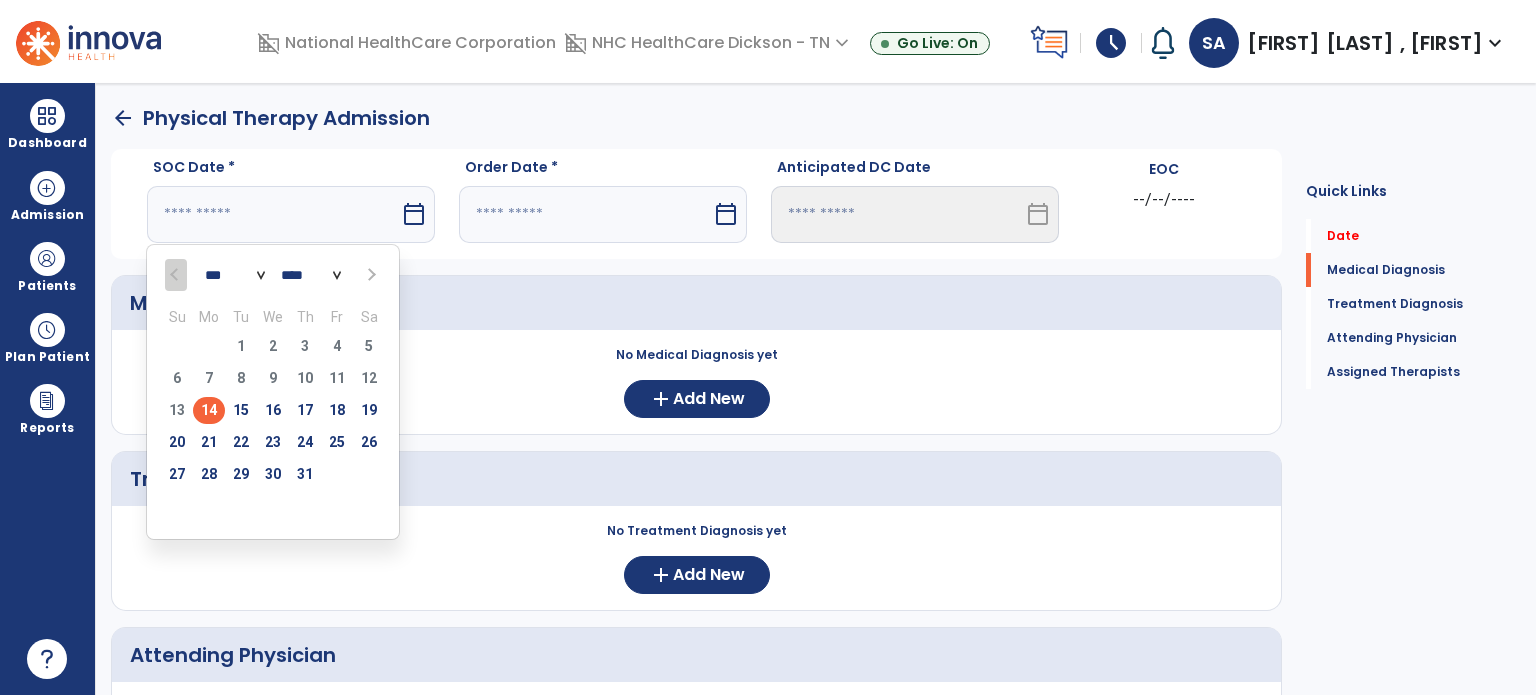 click on "14" at bounding box center [209, 410] 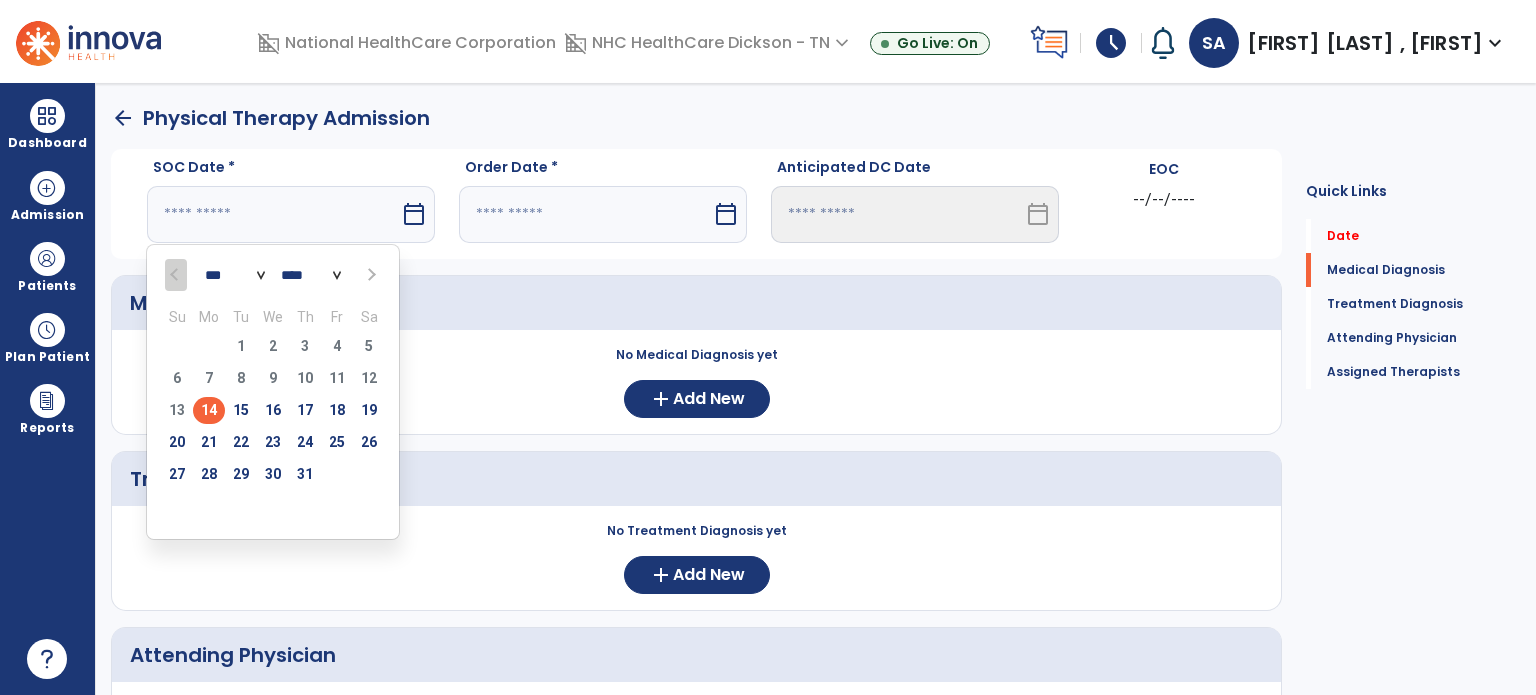 type on "*********" 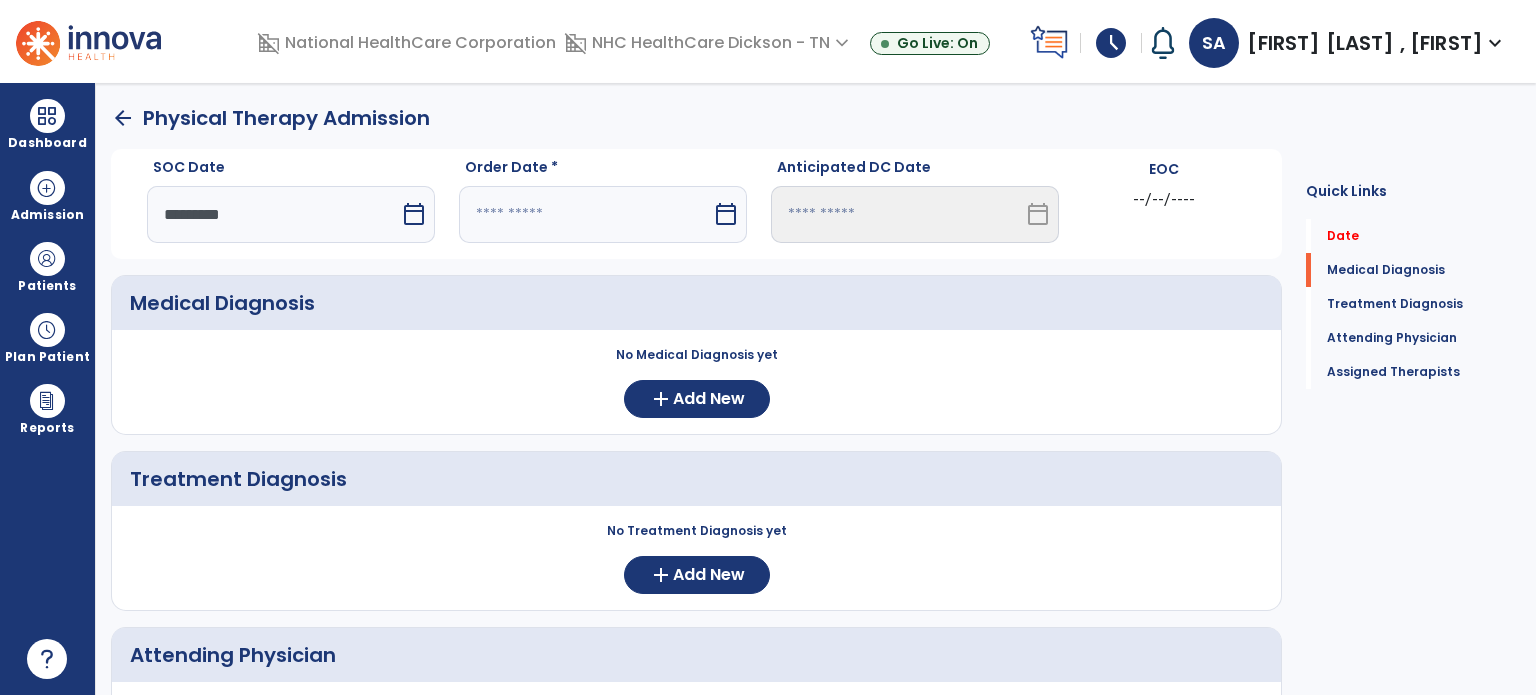 click at bounding box center [585, 214] 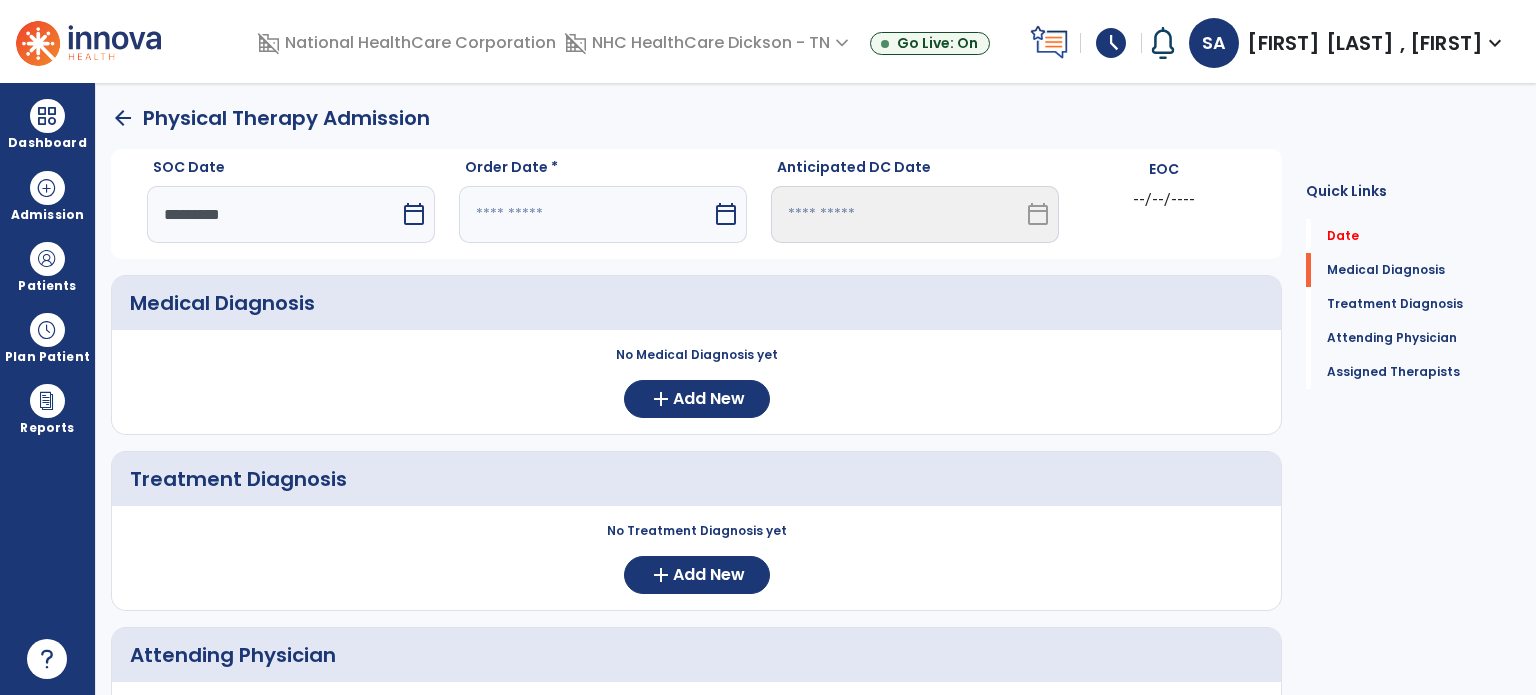 select on "*" 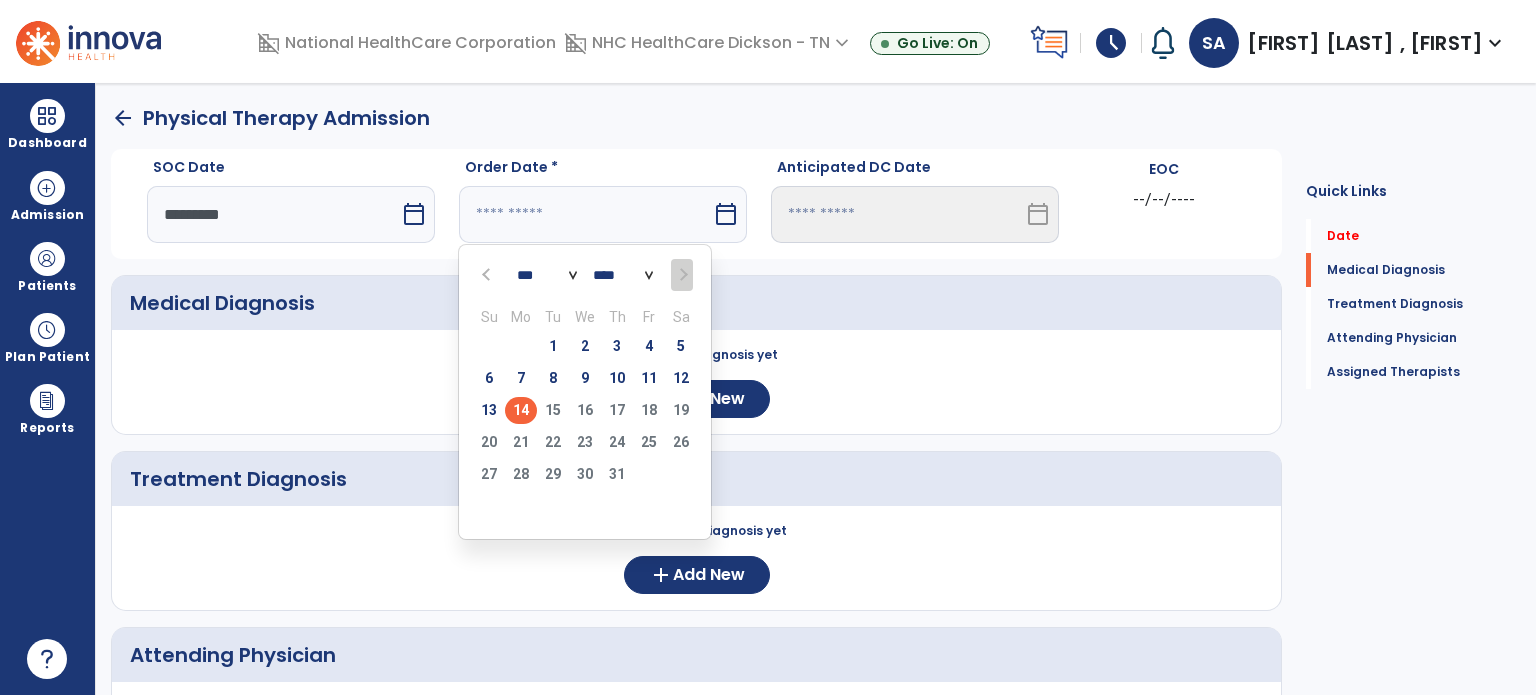 click on "14" at bounding box center [521, 410] 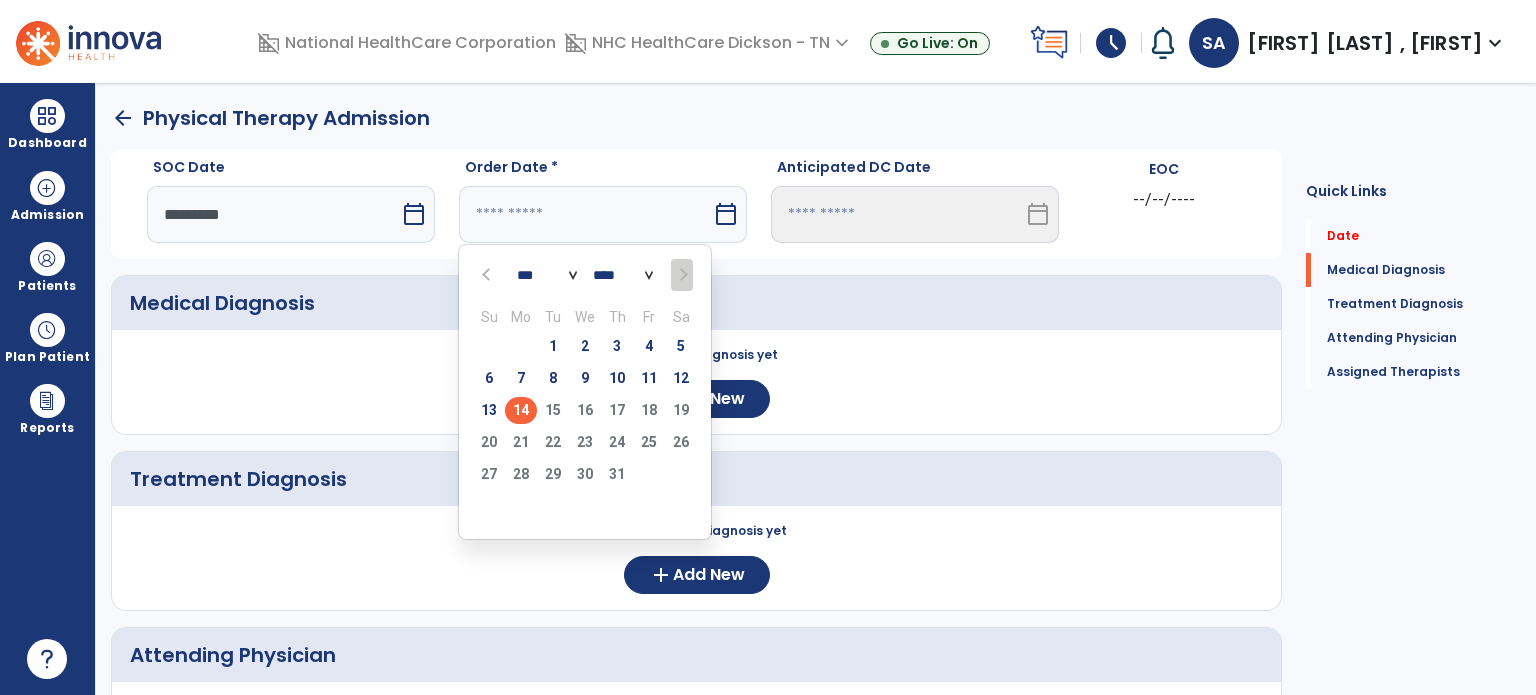type on "*********" 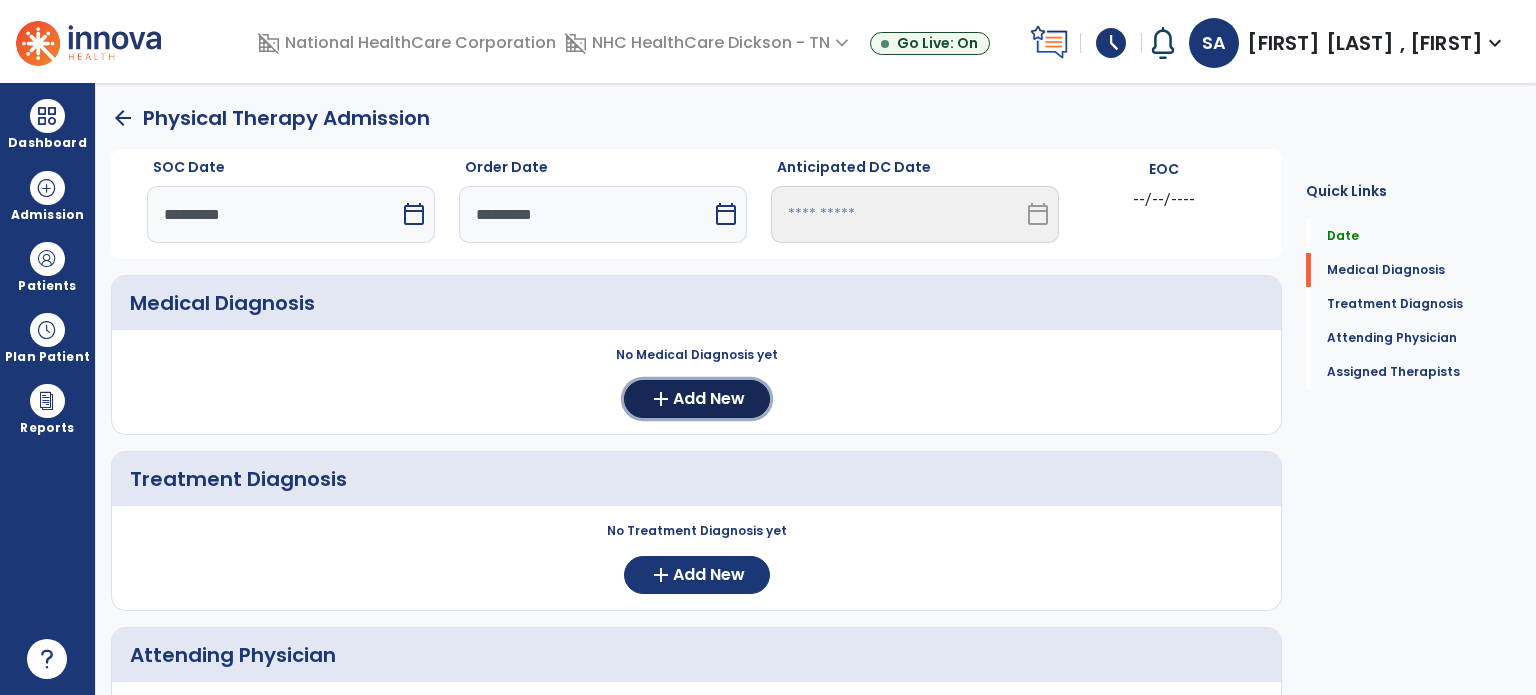 click on "add" 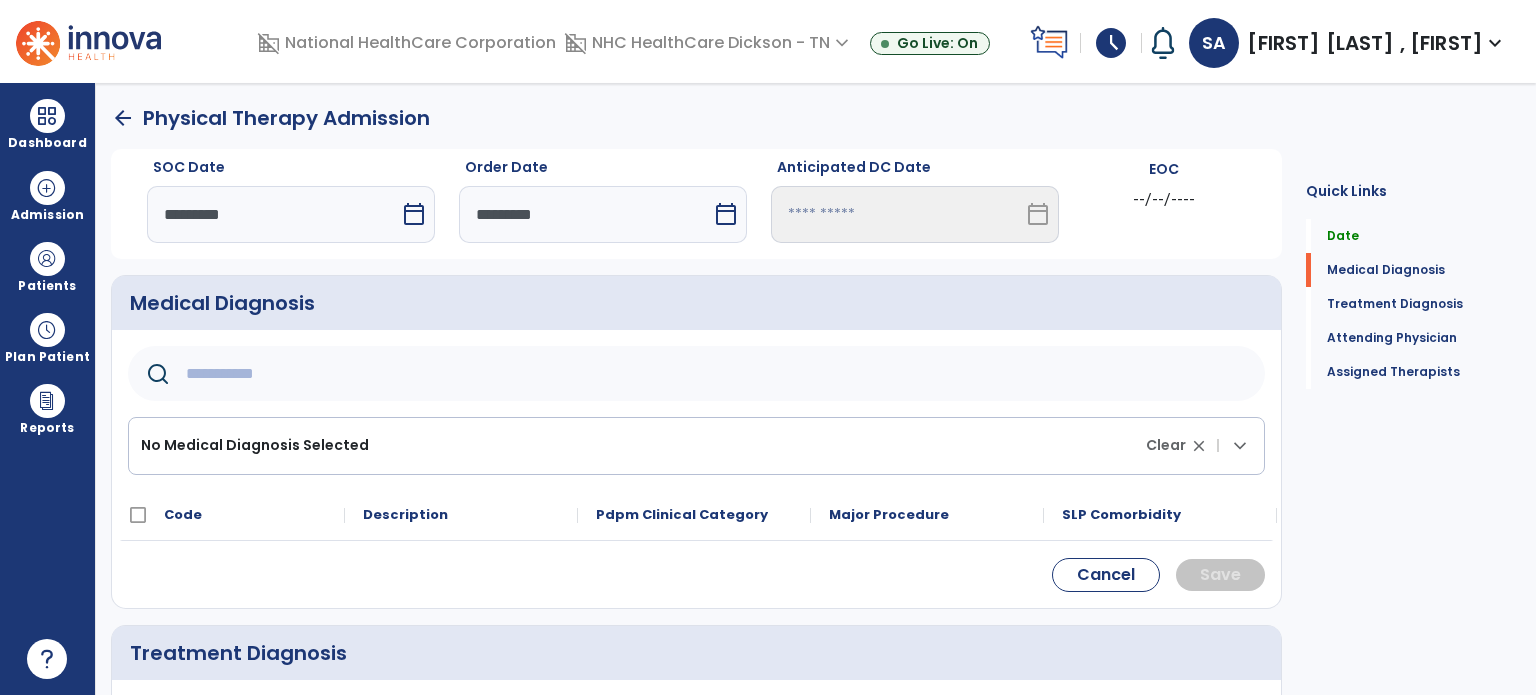 click 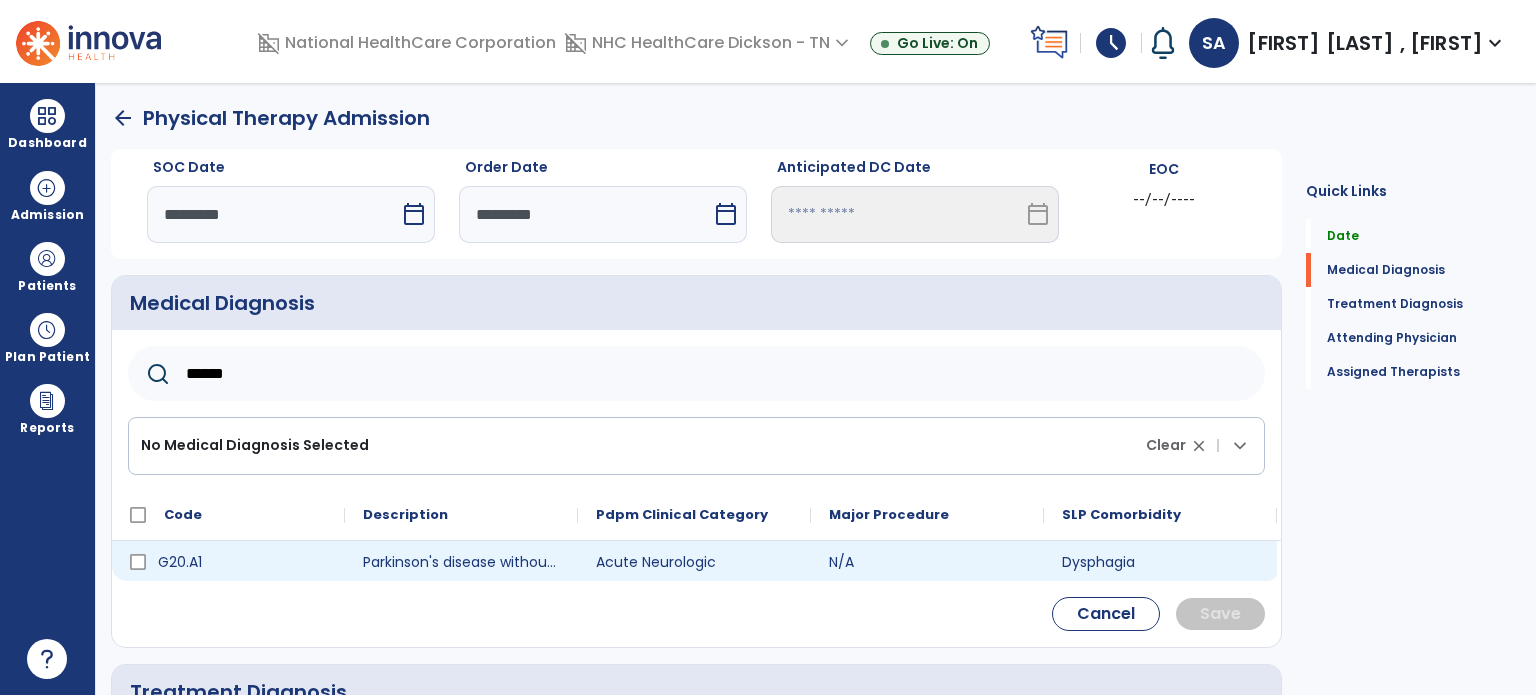 type on "******" 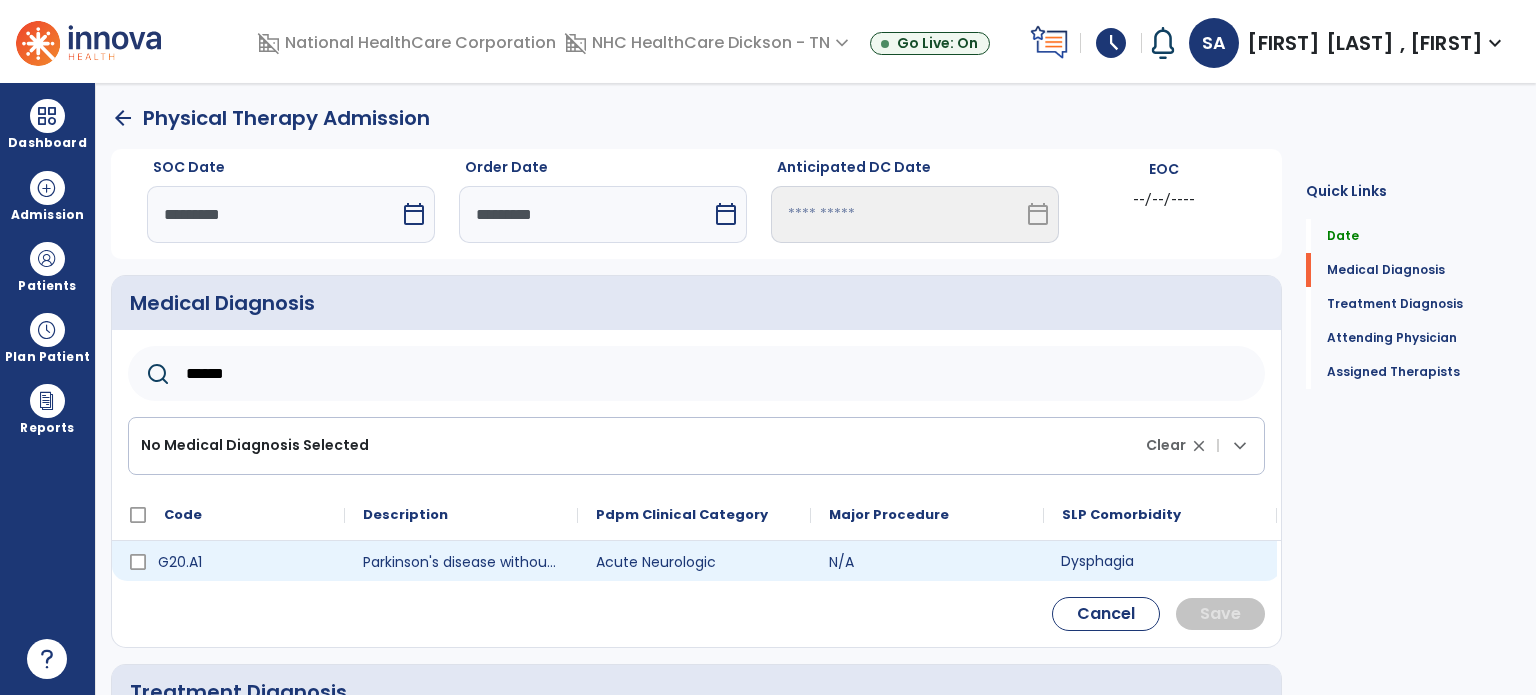click on "Dysphagia" 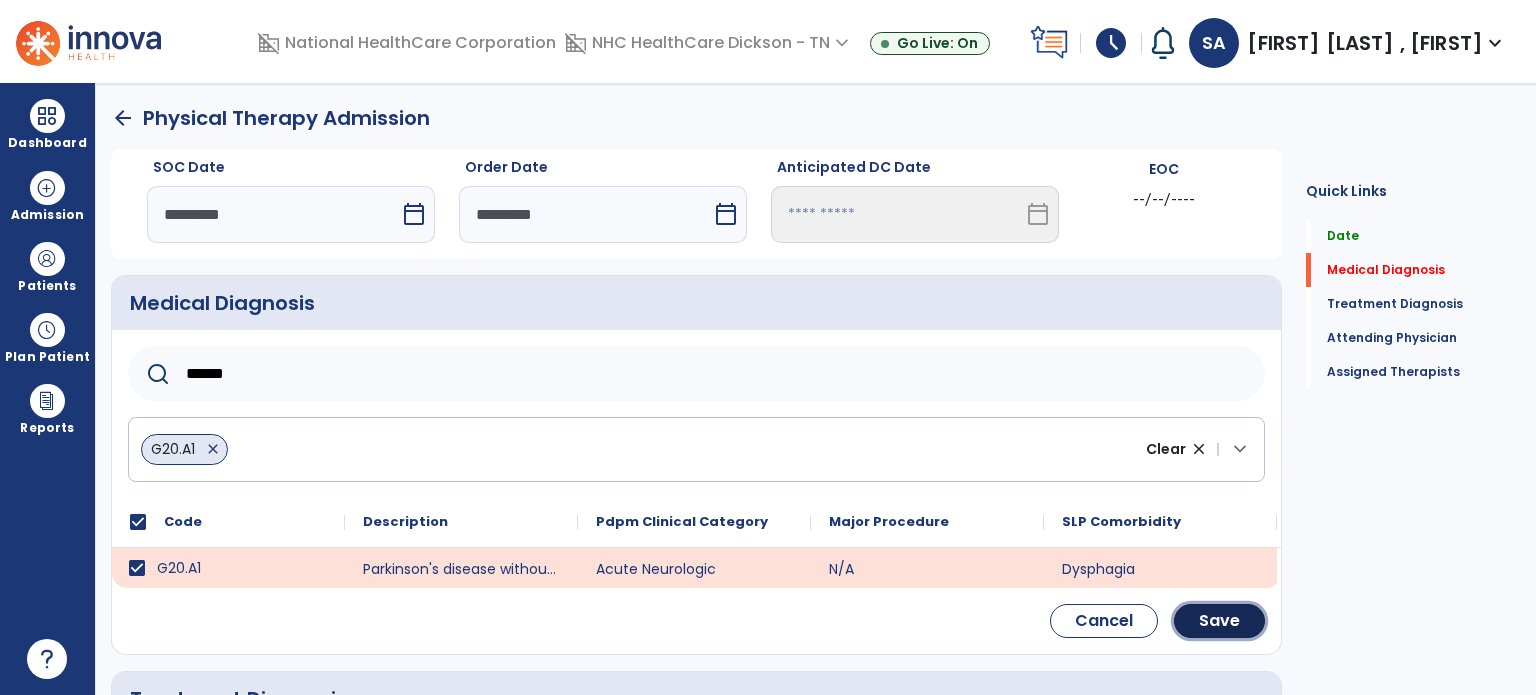 click on "Save" 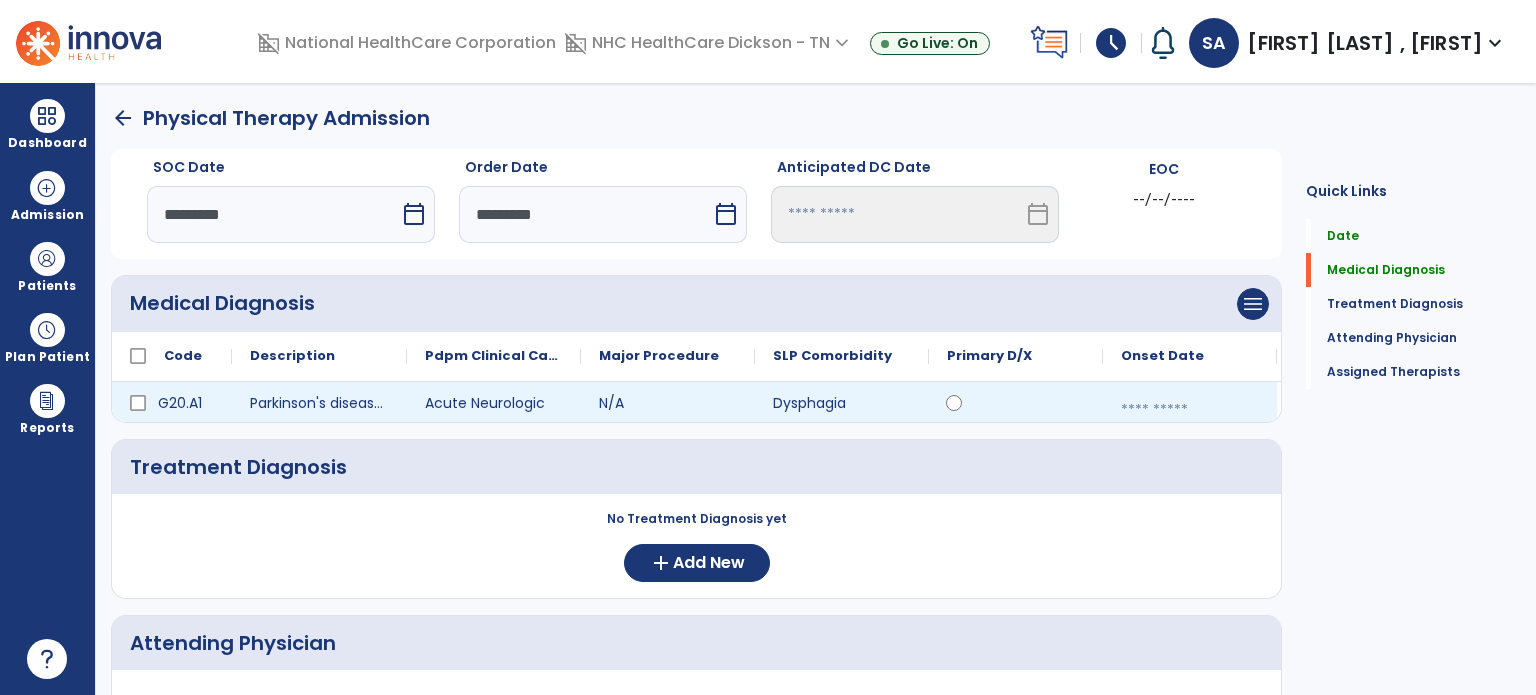click at bounding box center (1190, 410) 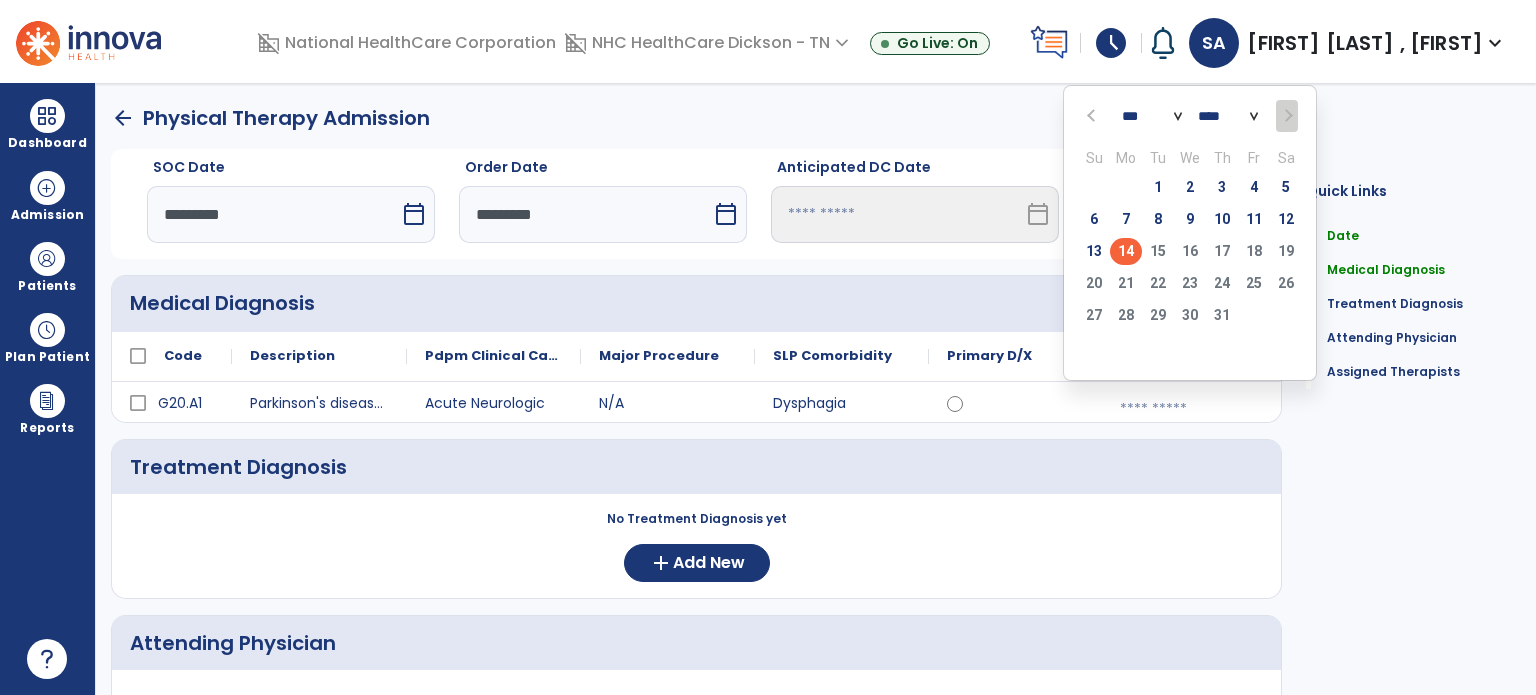 click 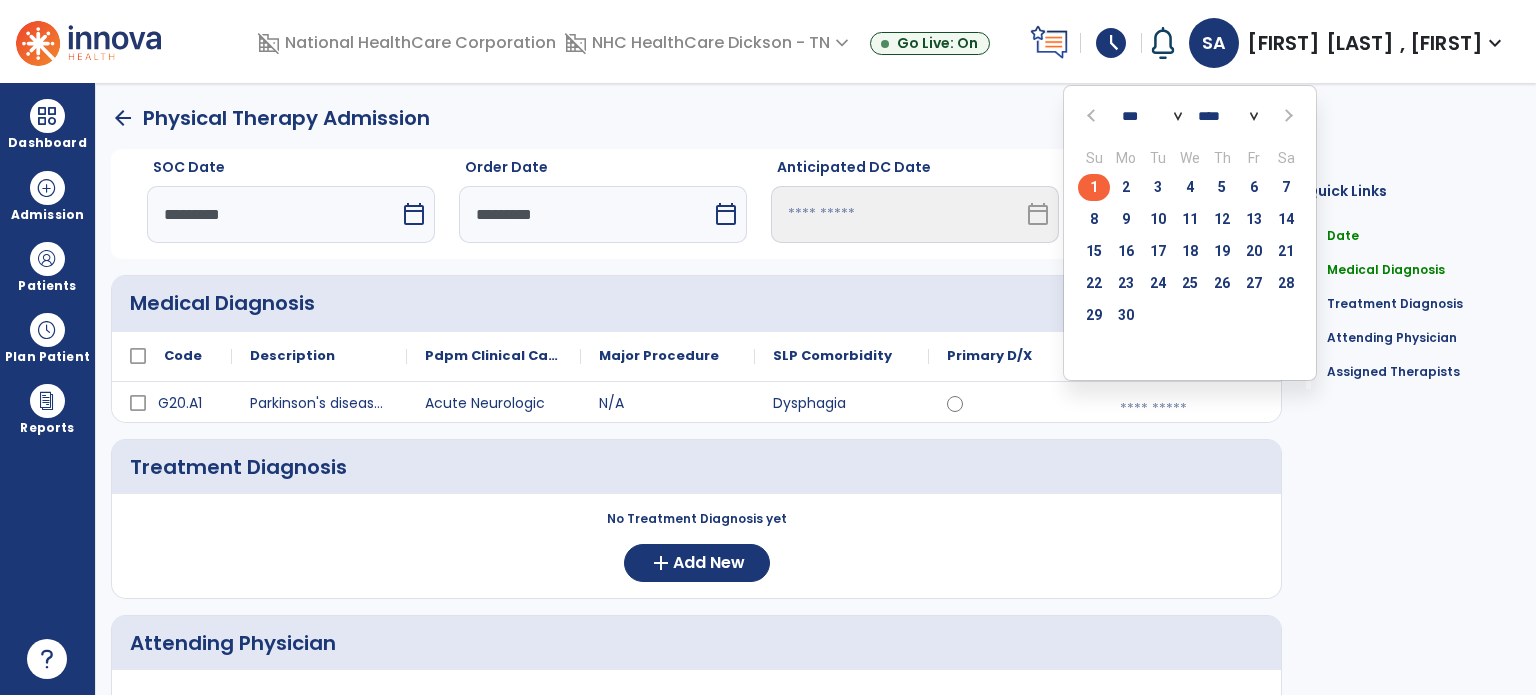 click on "23" 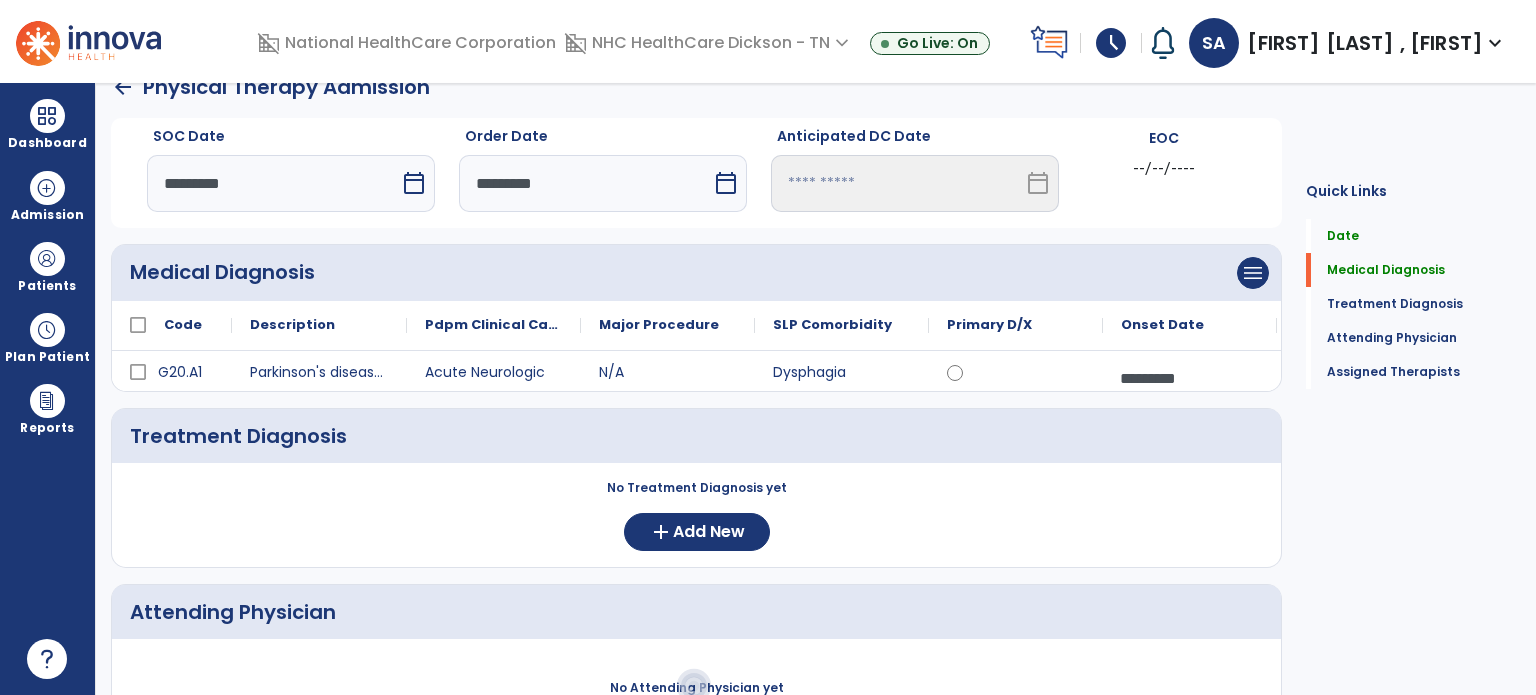 scroll, scrollTop: 32, scrollLeft: 0, axis: vertical 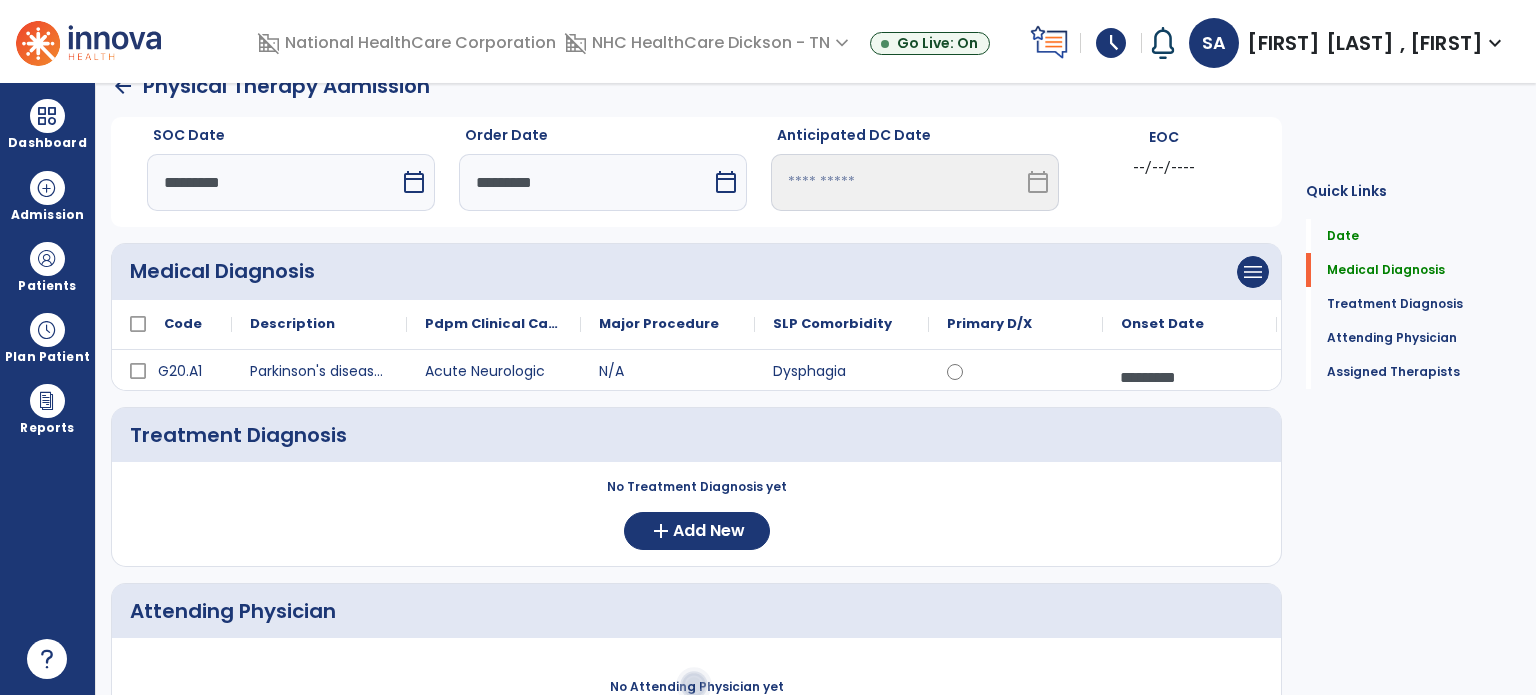 click on "No Treatment Diagnosis yet  add  Add New" 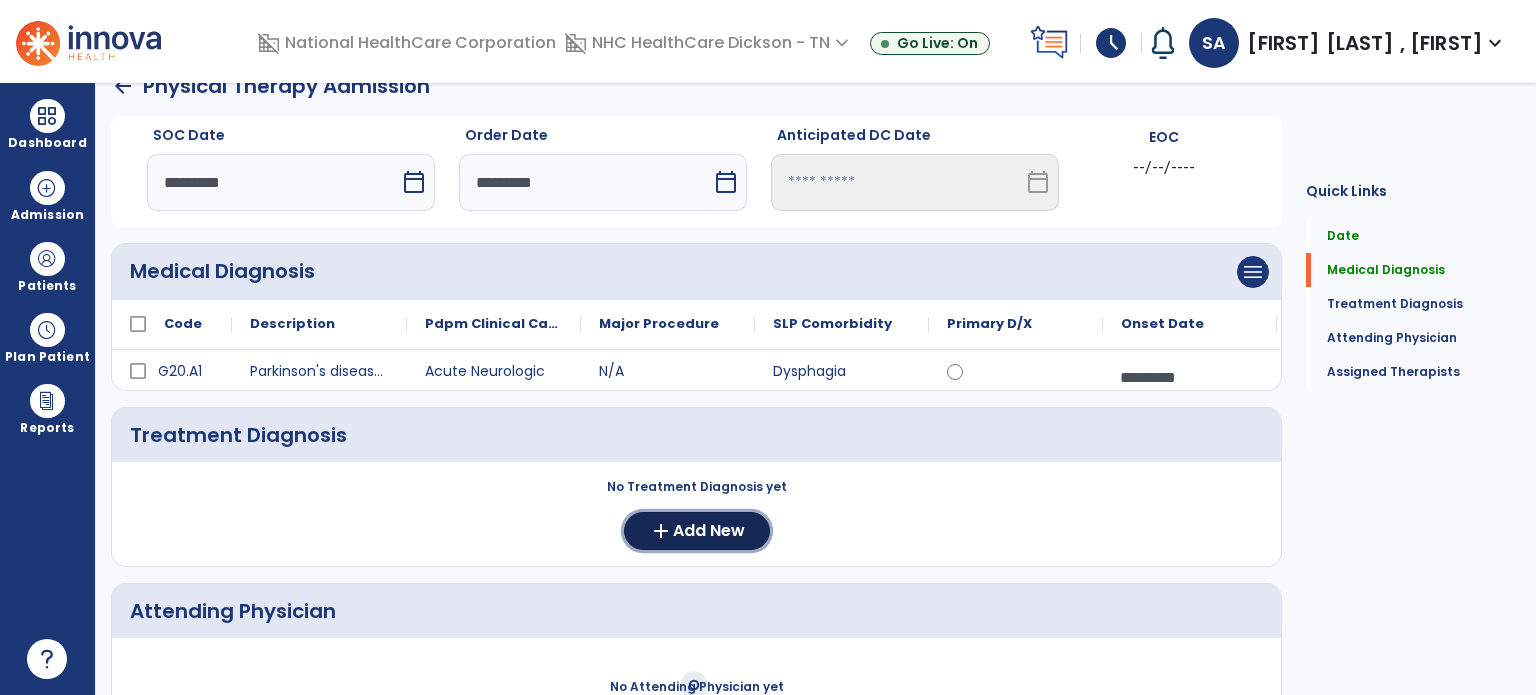 click on "Add New" 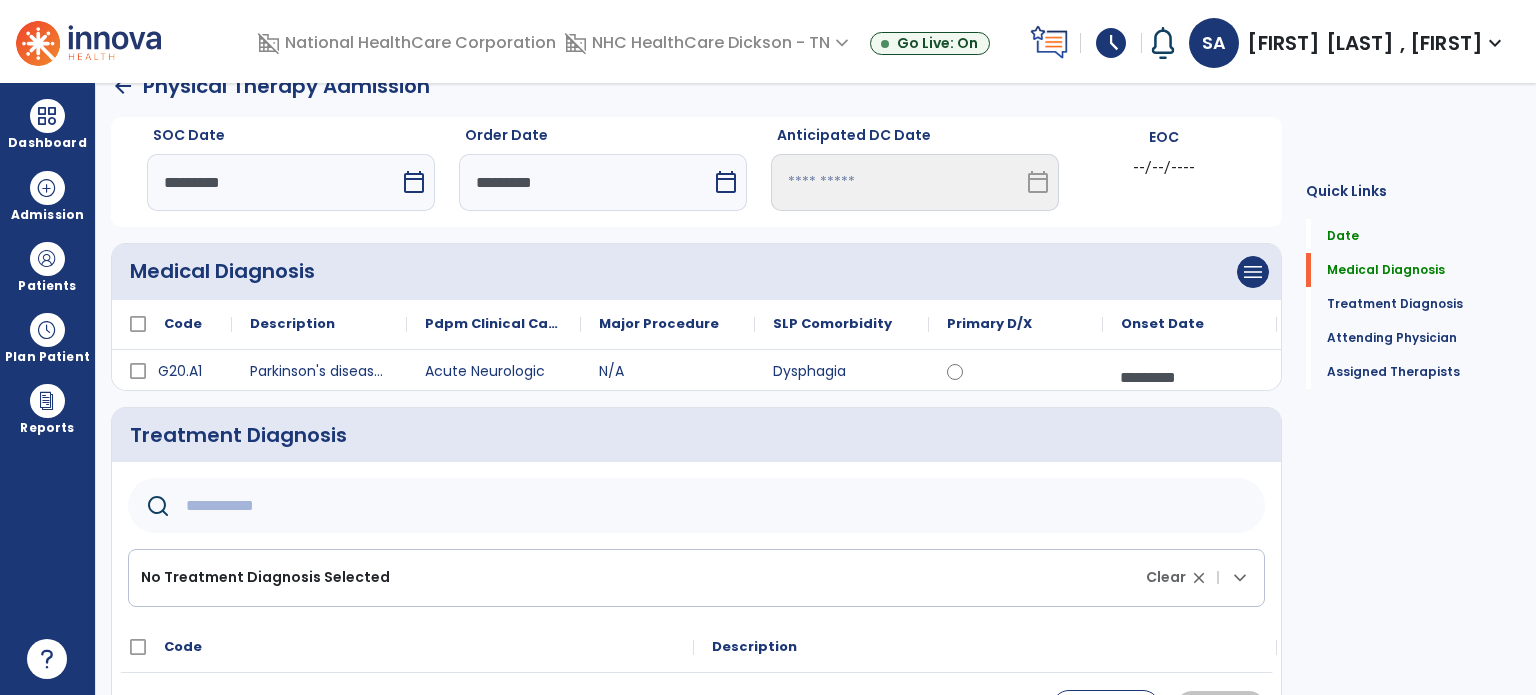 click 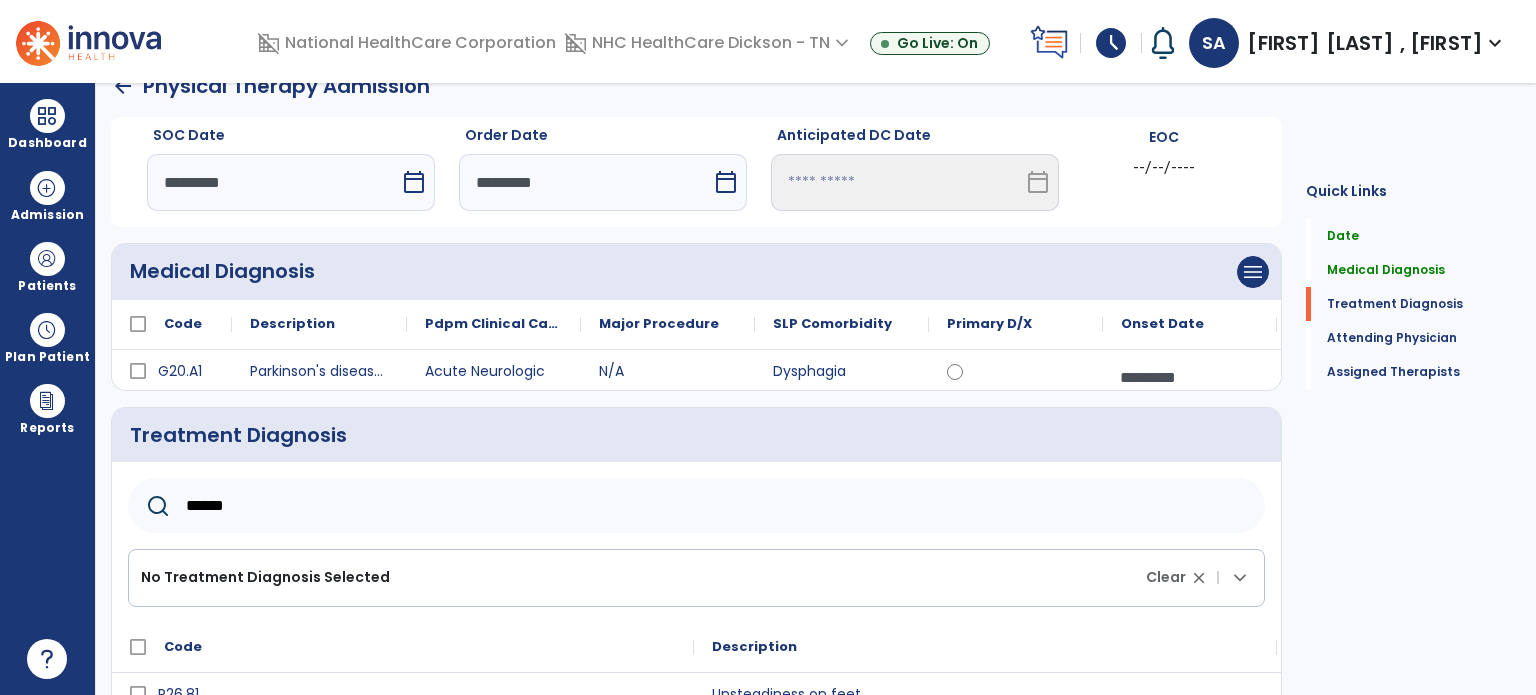 scroll, scrollTop: 132, scrollLeft: 0, axis: vertical 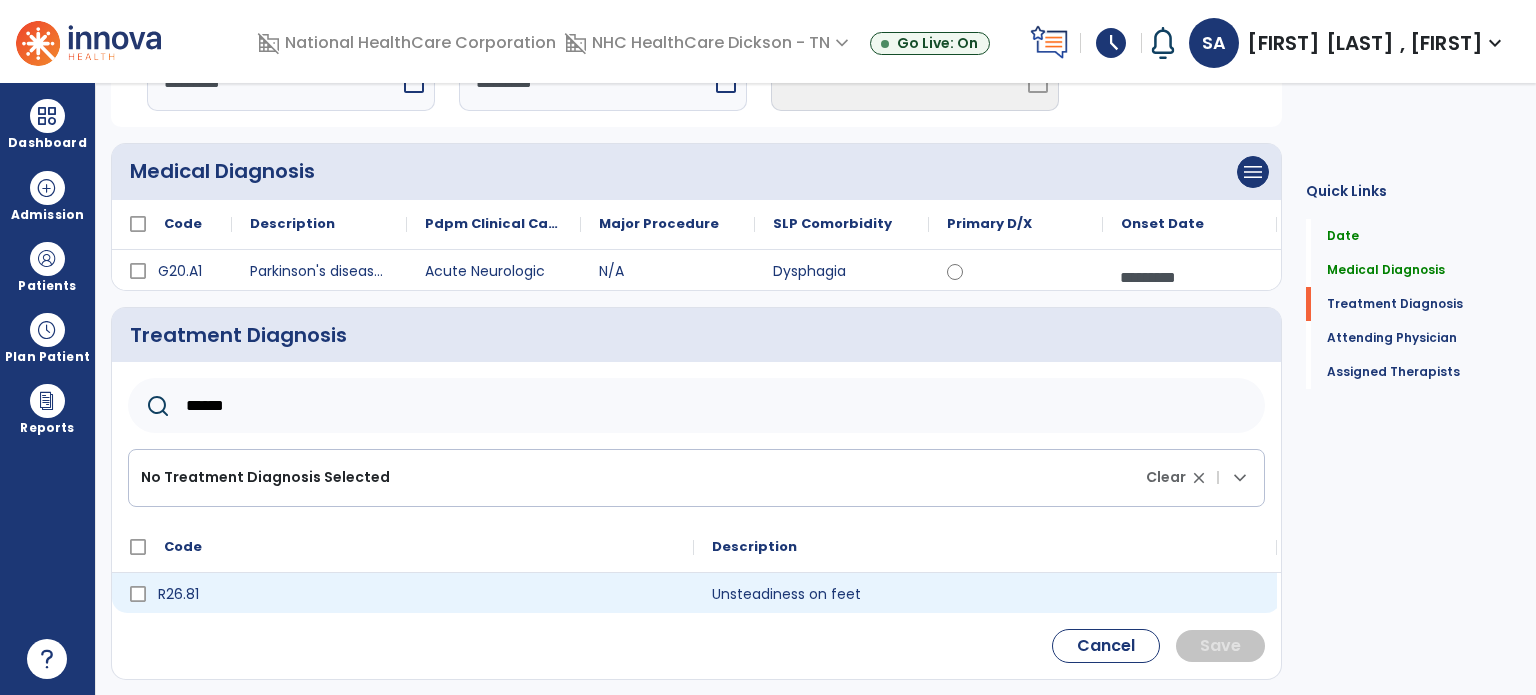 type on "******" 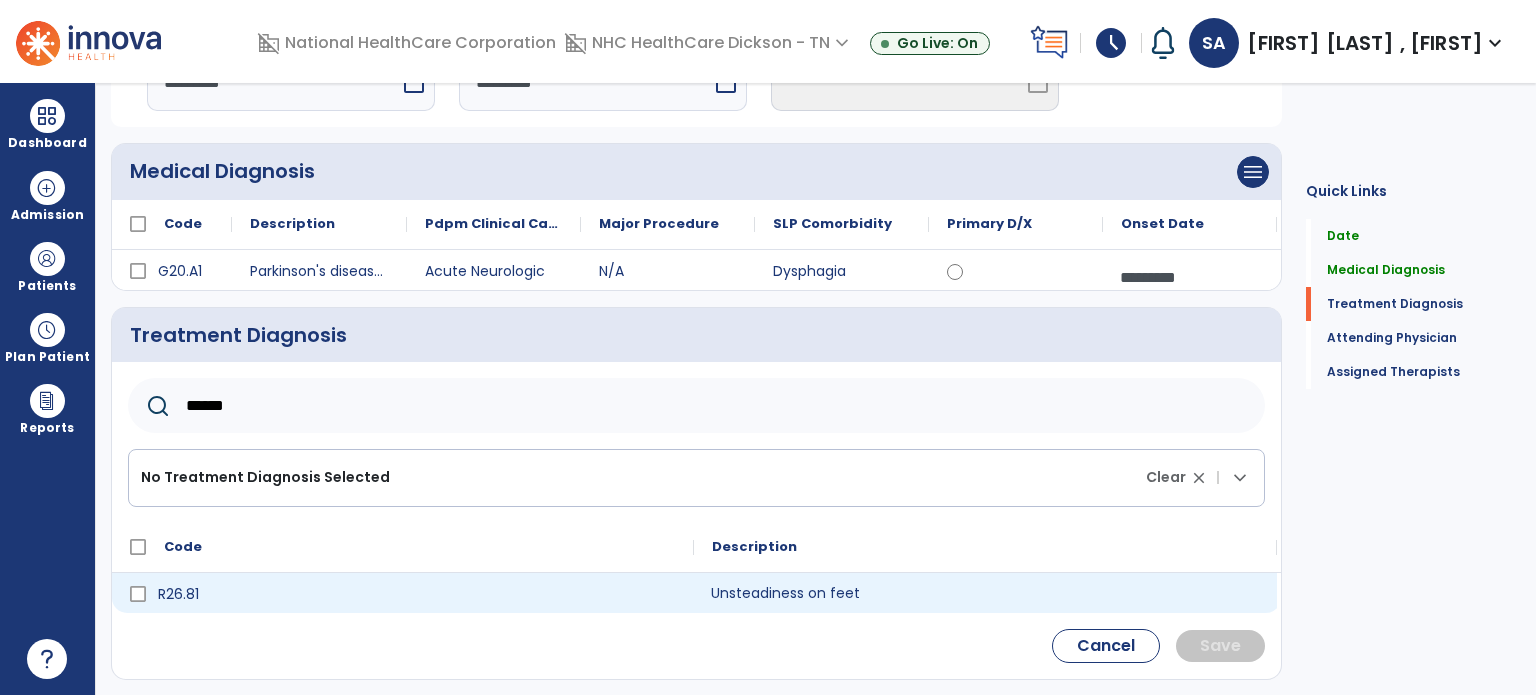 click on "Unsteadiness on feet" 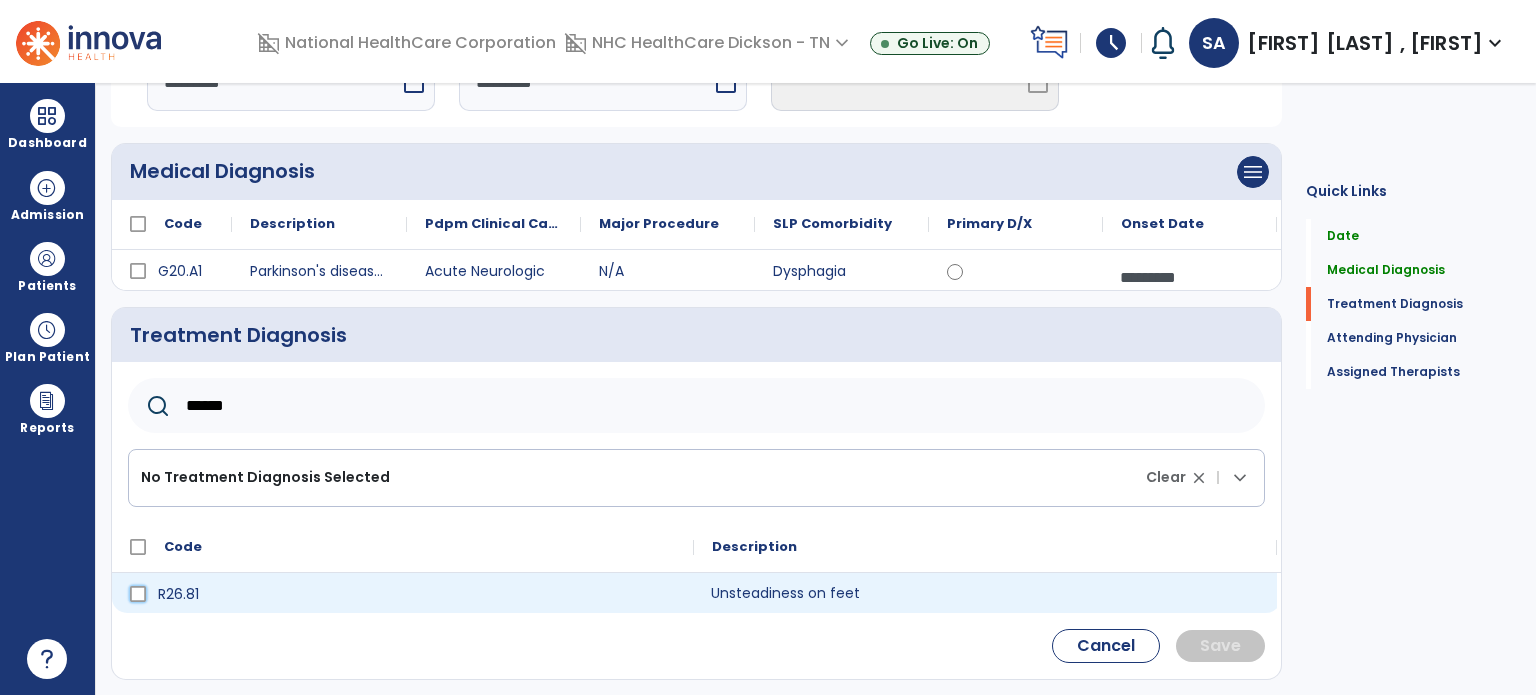 click on "R26.81" 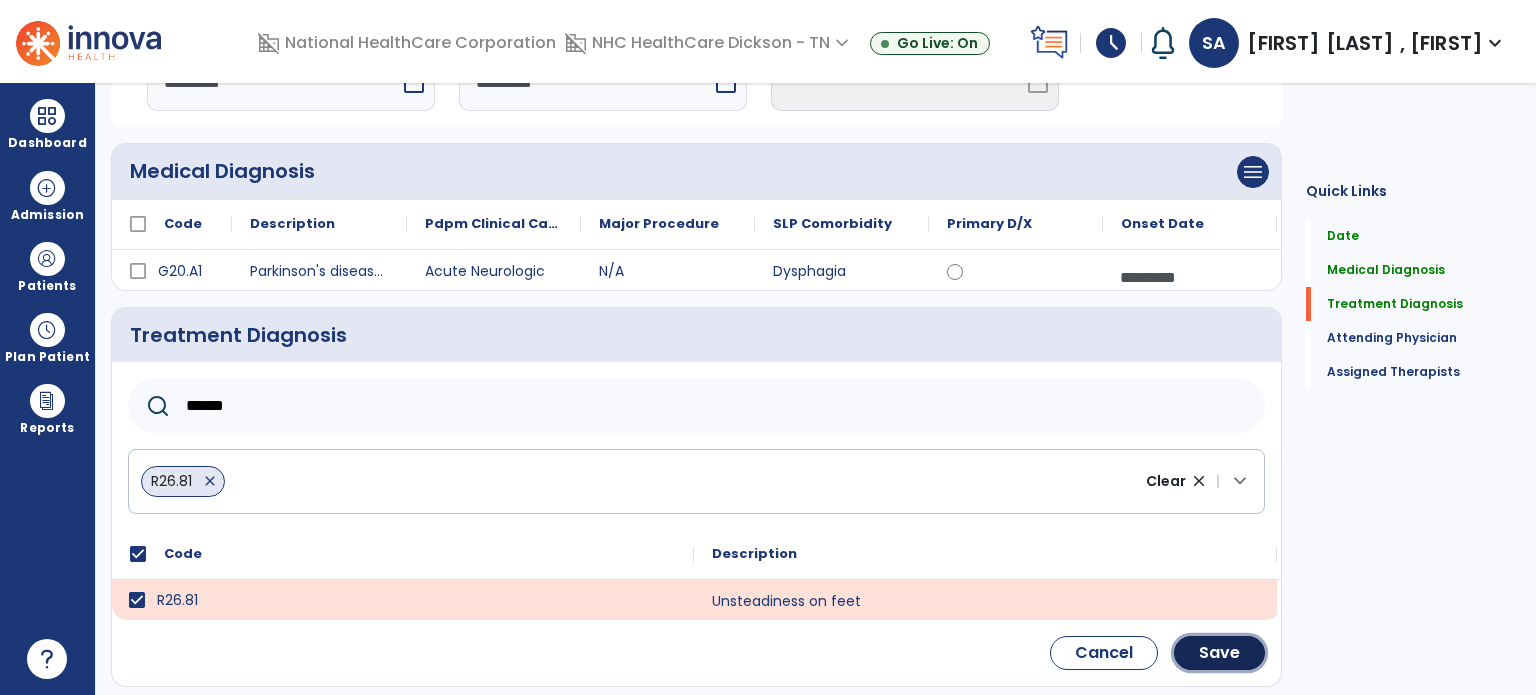 click on "Save" 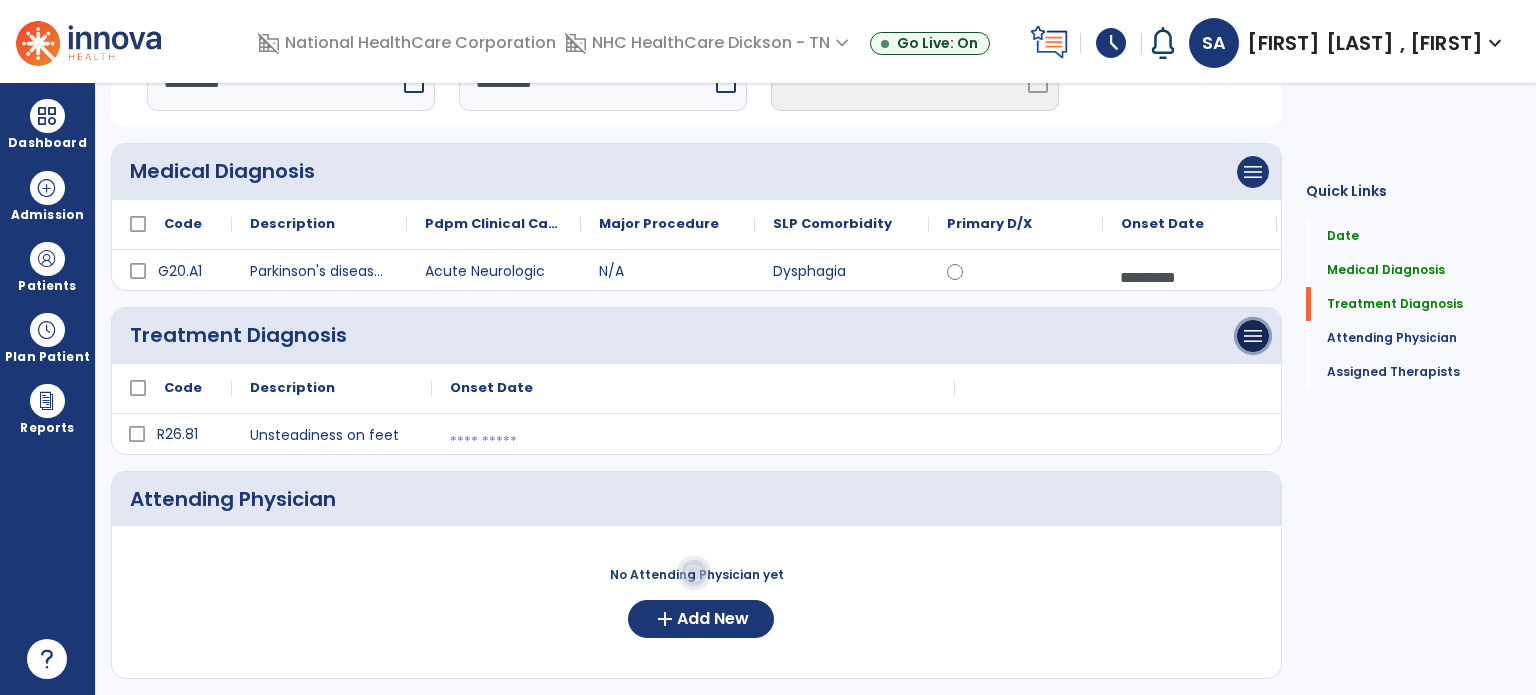 click on "menu" at bounding box center (1253, 172) 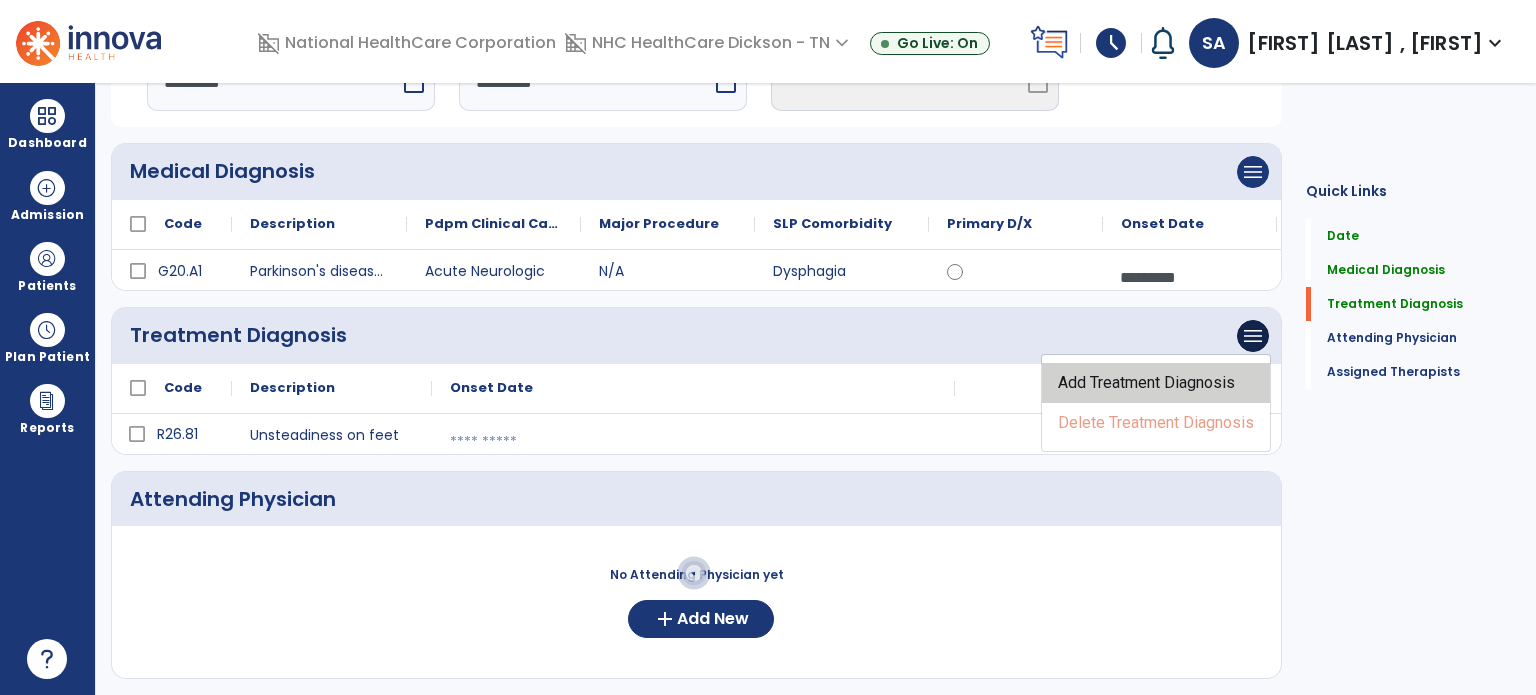 click on "Add Treatment Diagnosis" 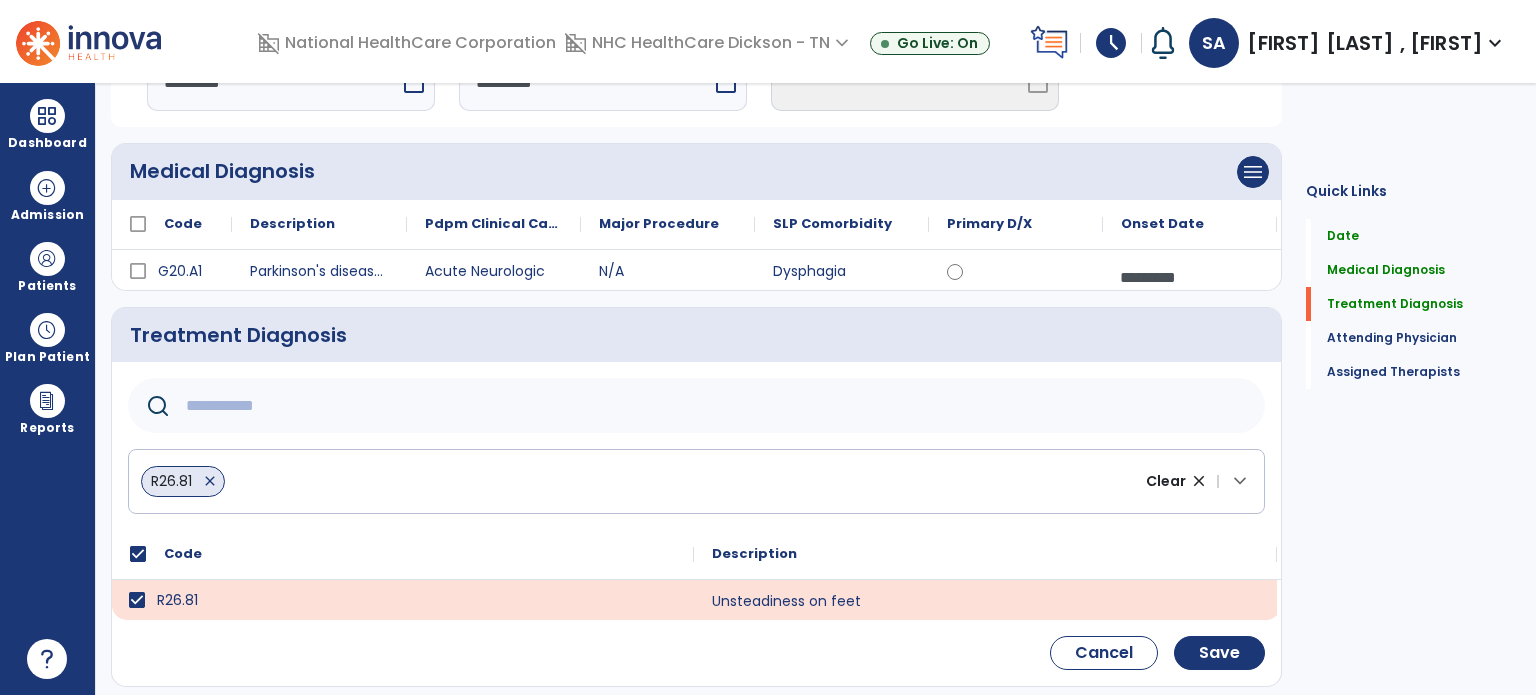 click 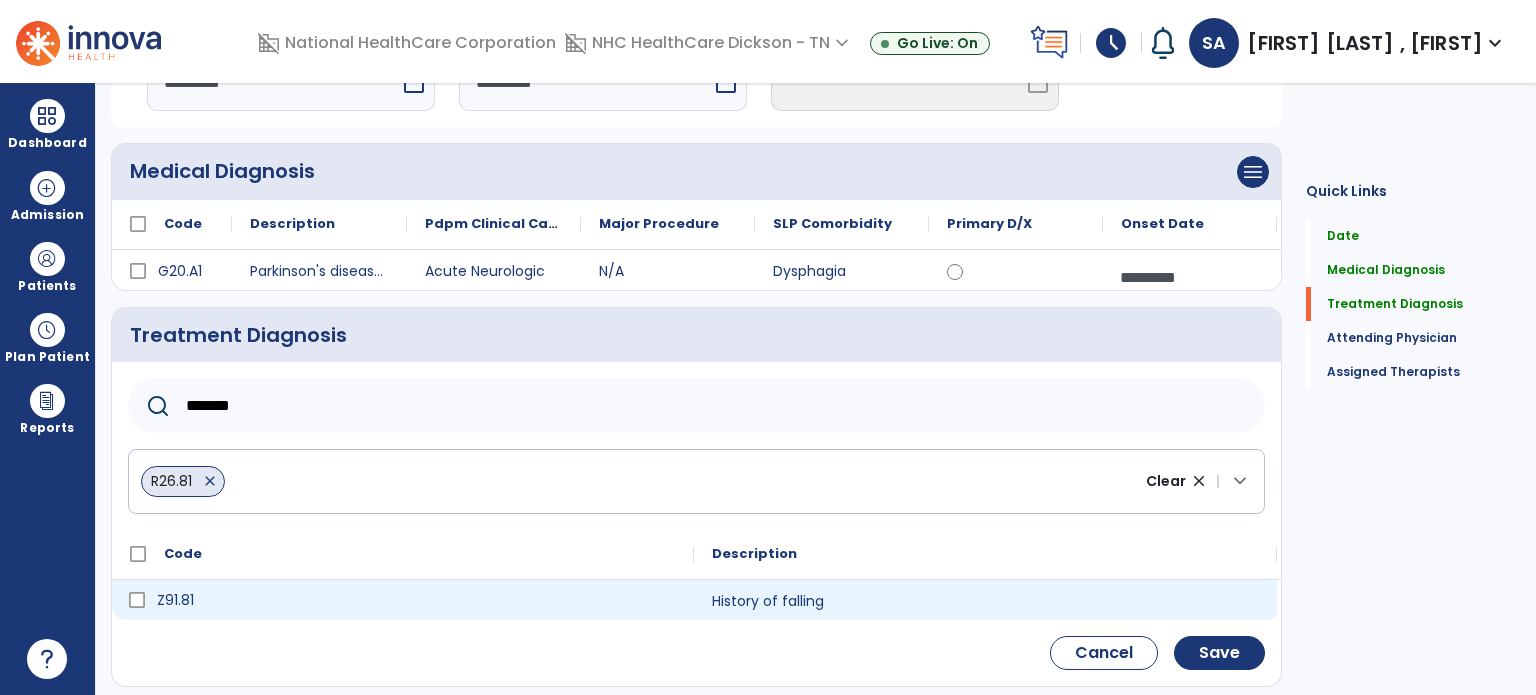 type on "*******" 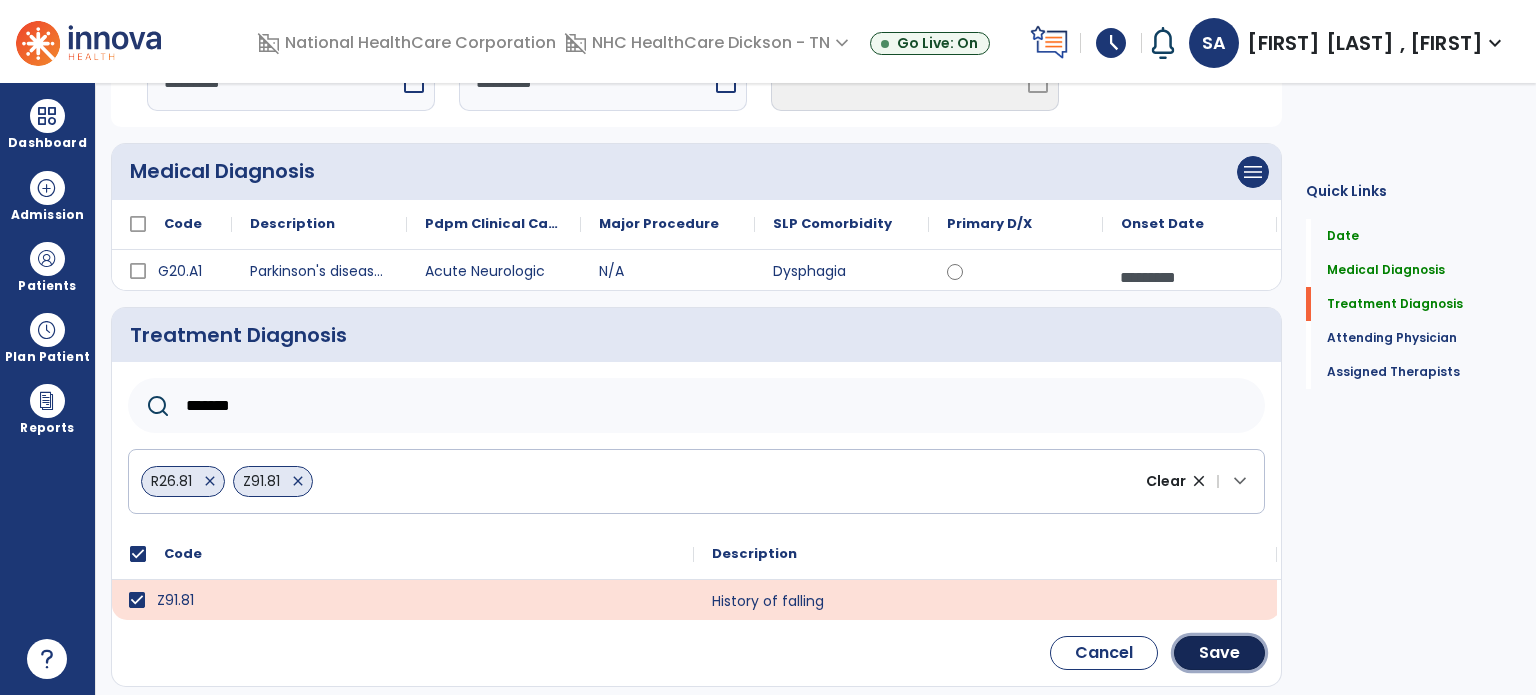 click on "Save" 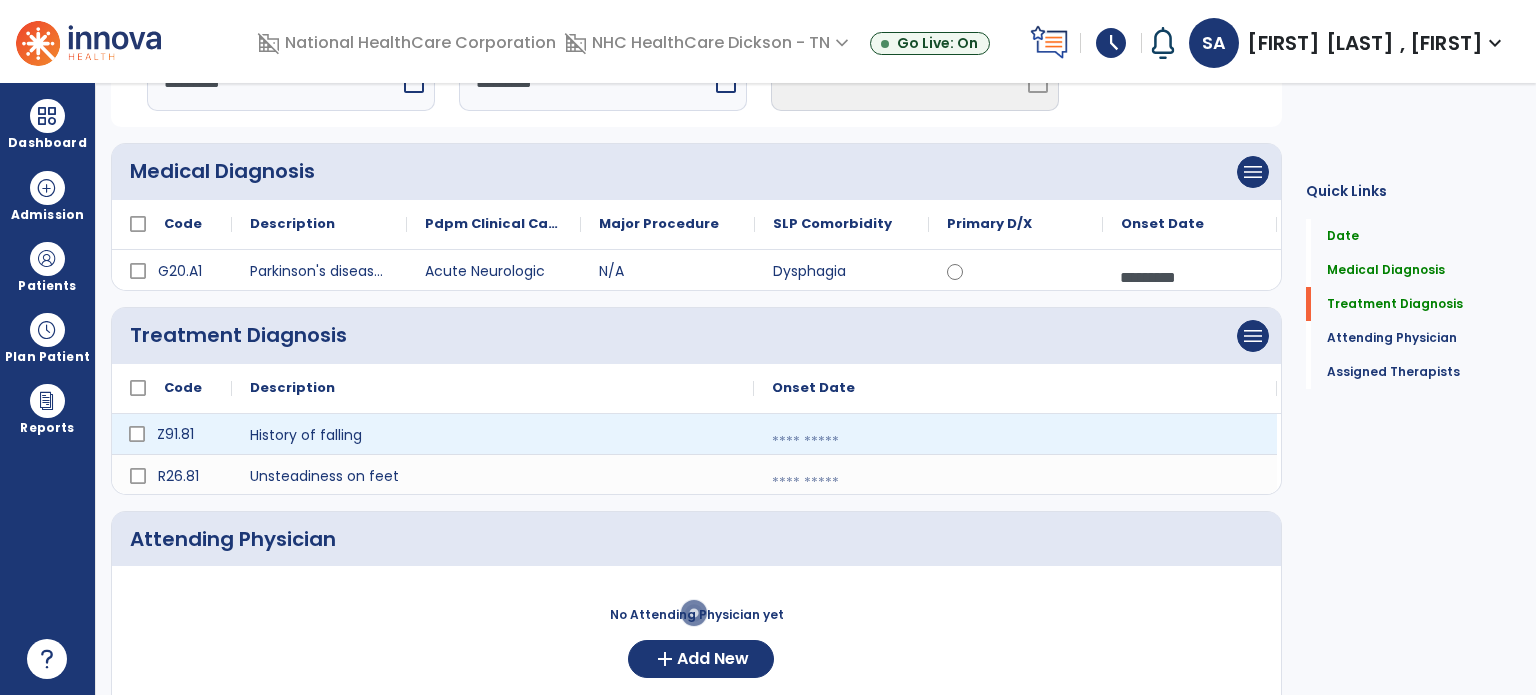click at bounding box center (1015, 442) 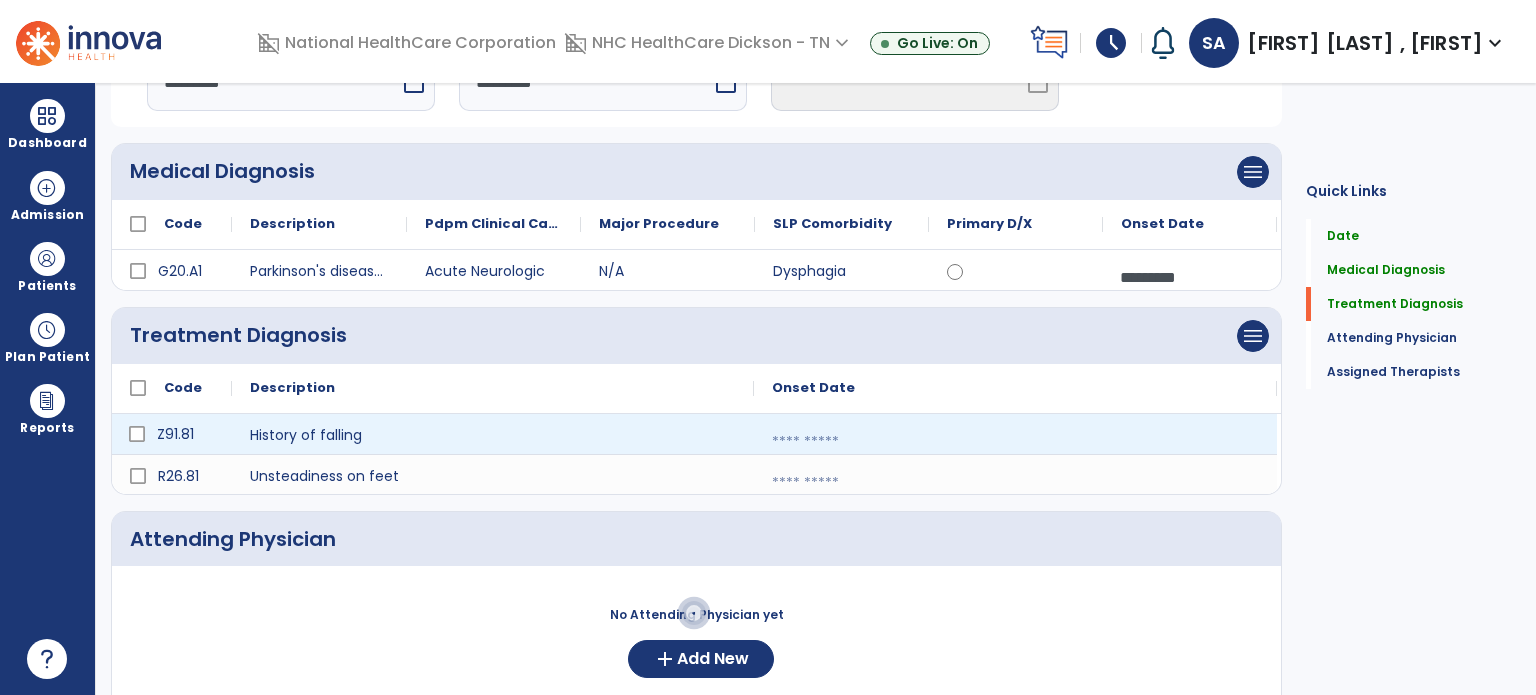 select on "*" 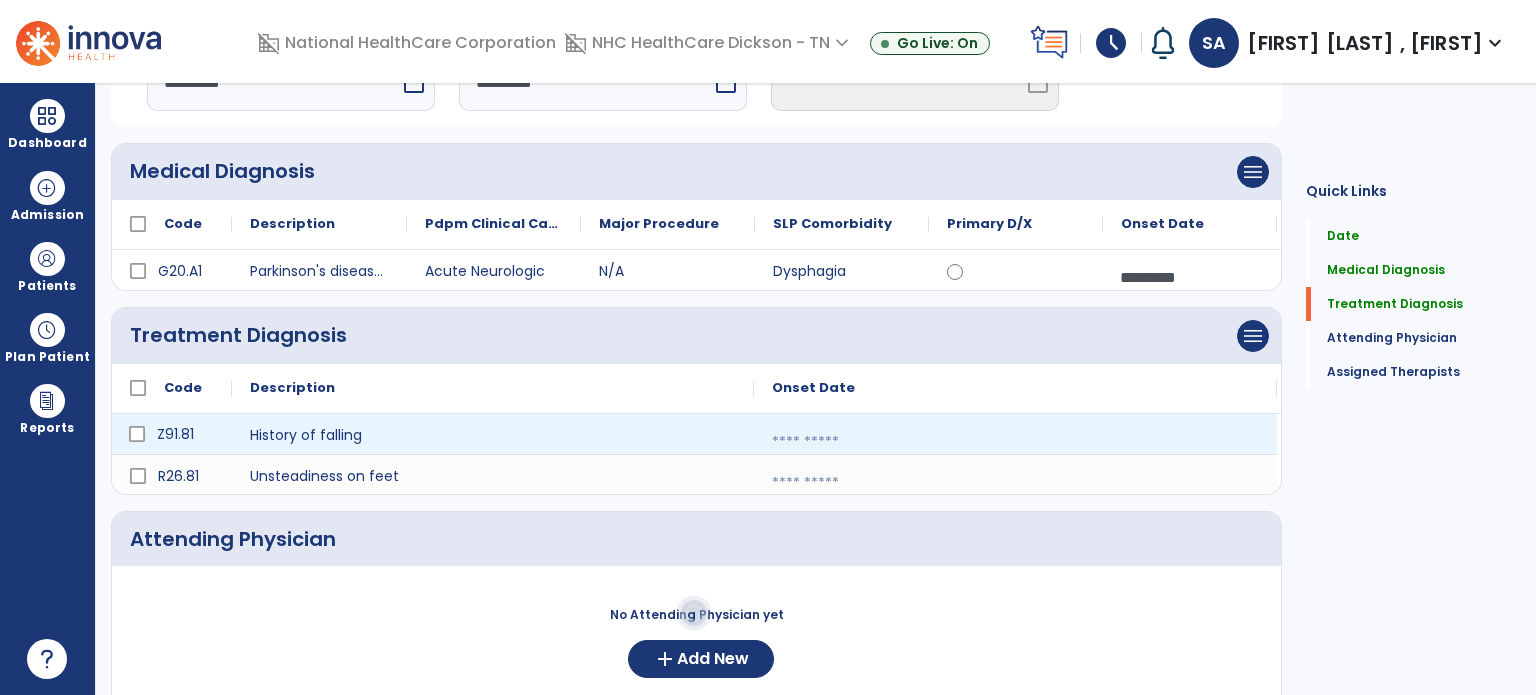 select on "****" 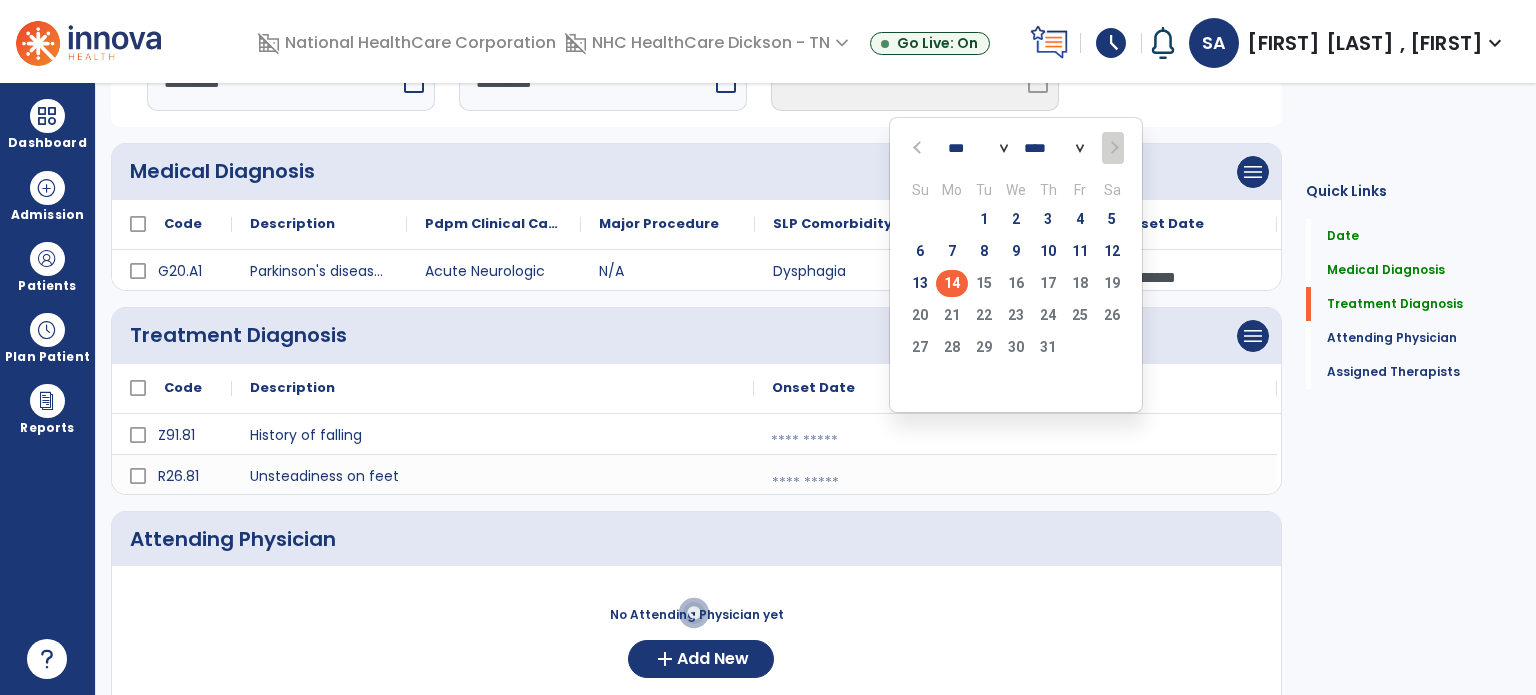click on "14" 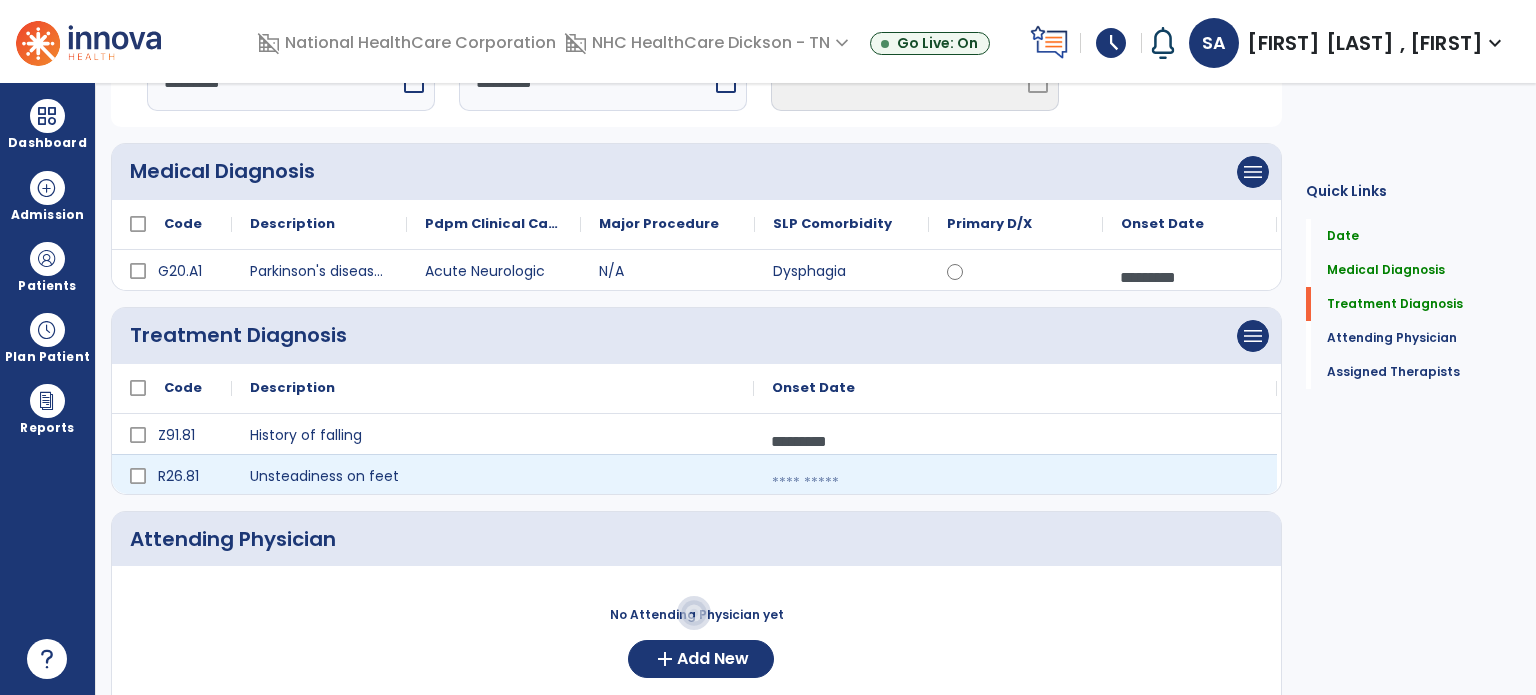 click at bounding box center [1015, 483] 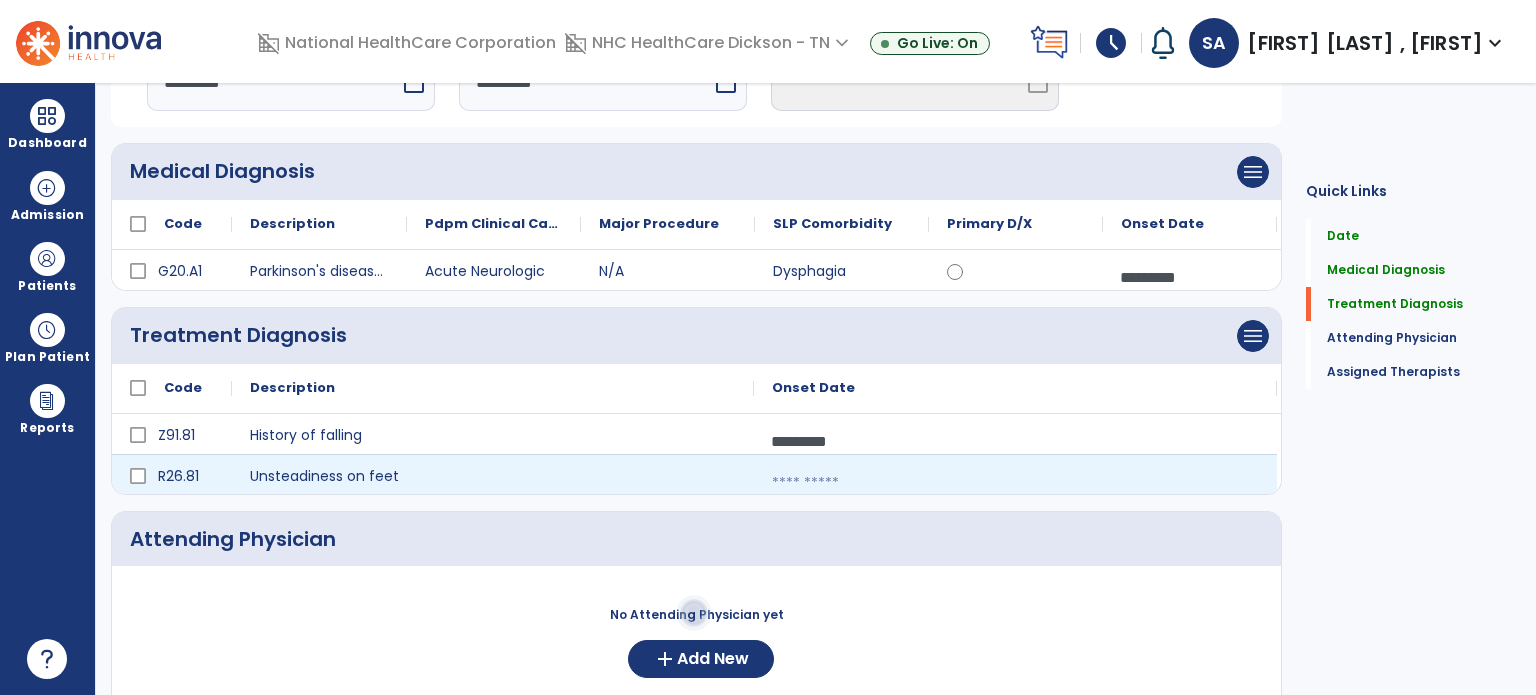 select on "*" 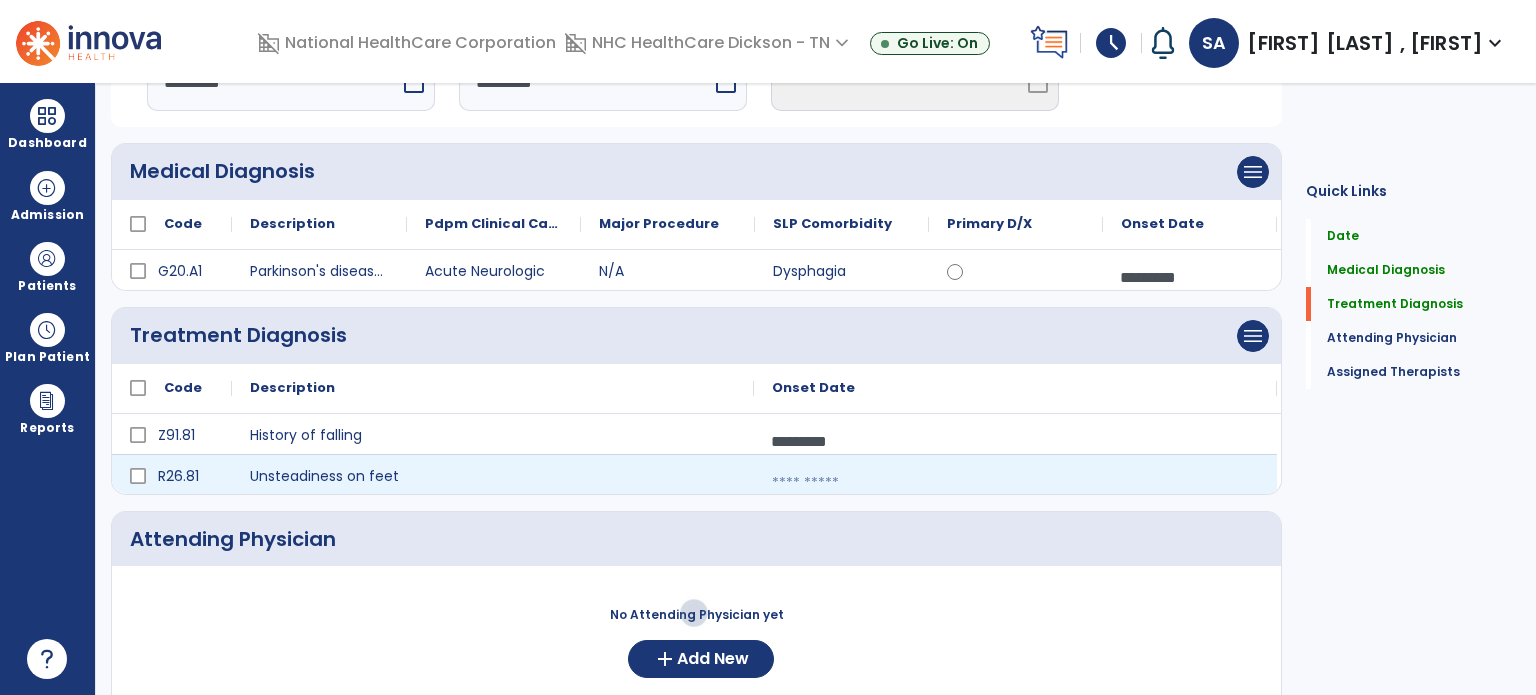 select on "****" 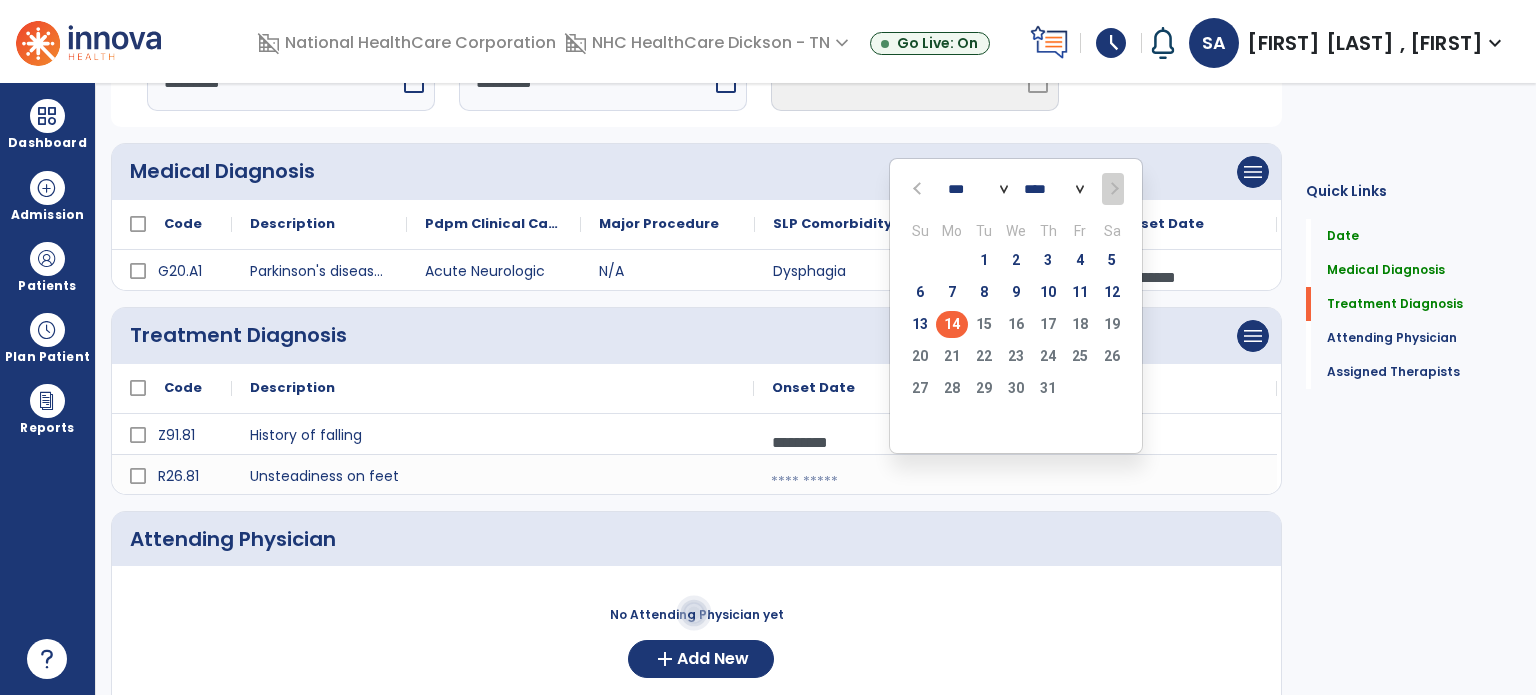 click on "14" 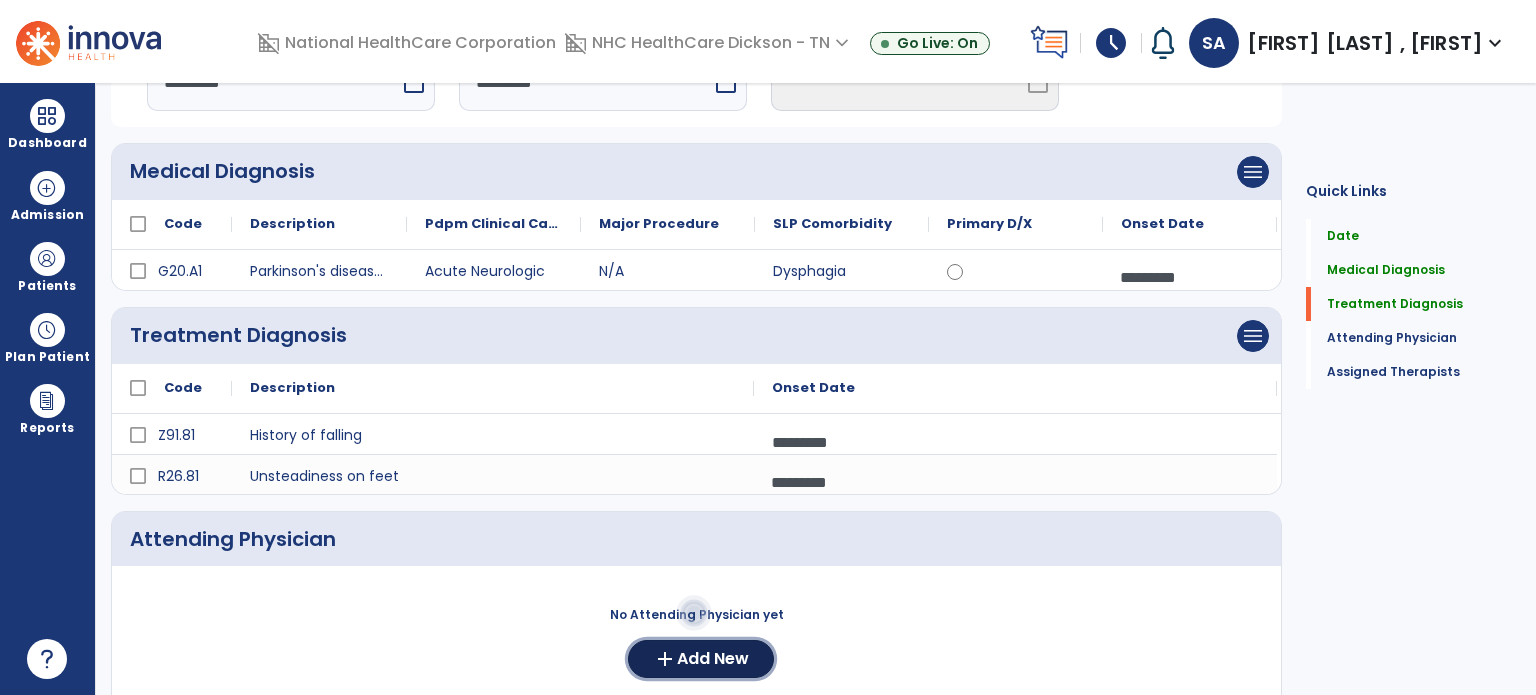 click on "Add New" 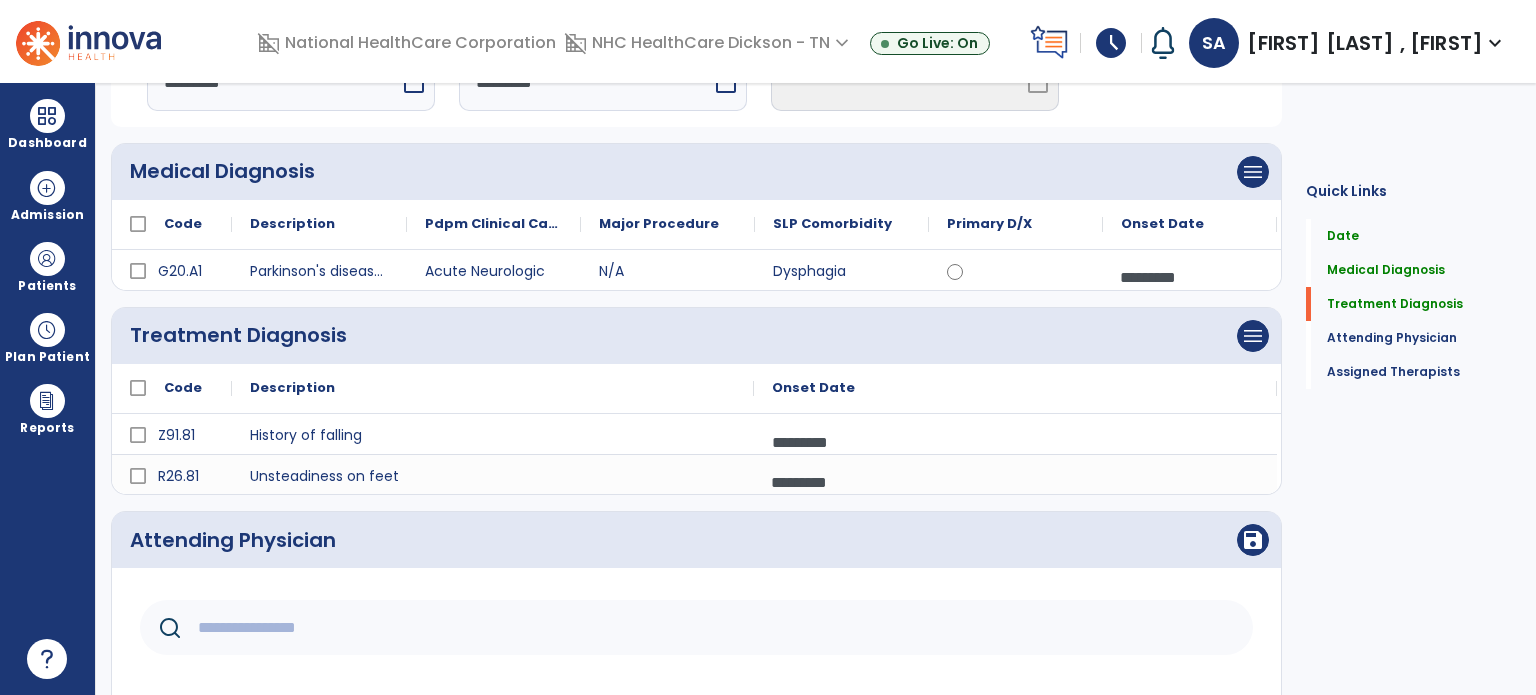 click 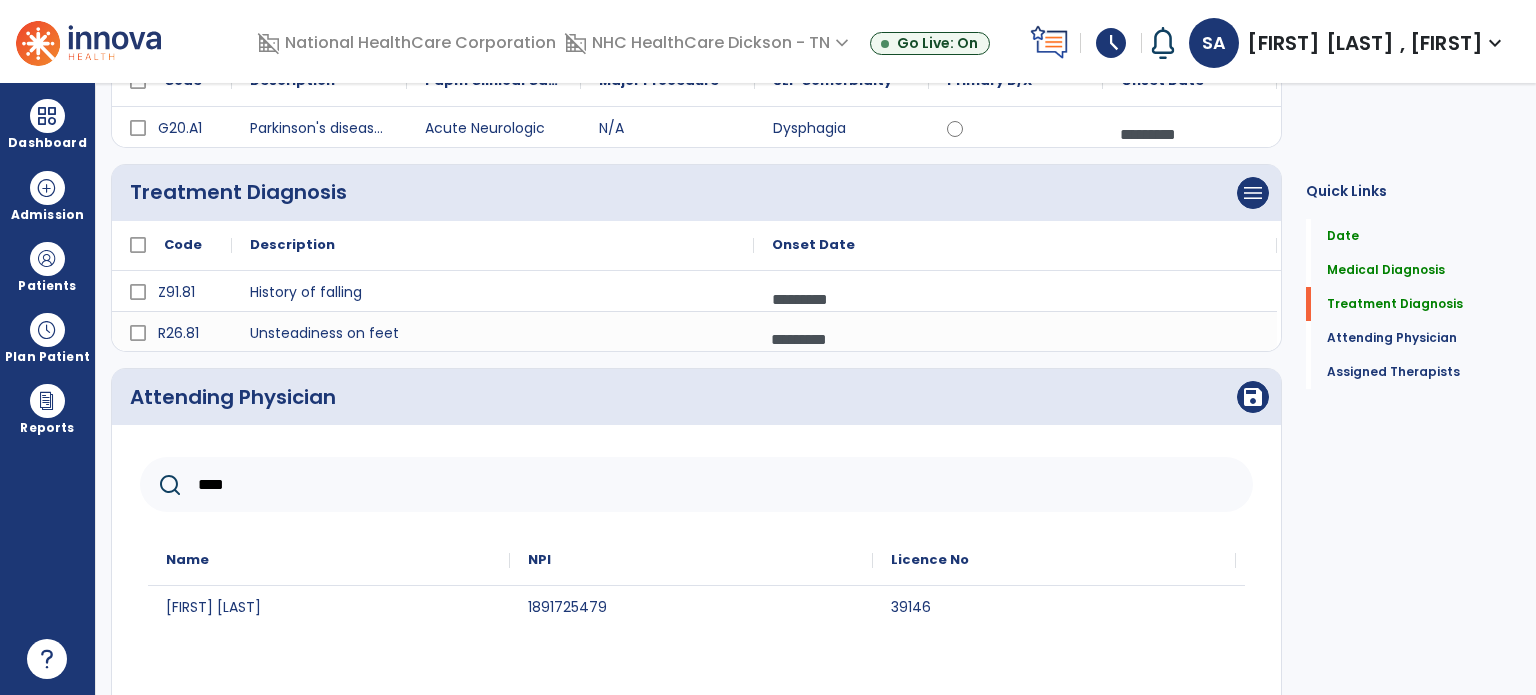 scroll, scrollTop: 284, scrollLeft: 0, axis: vertical 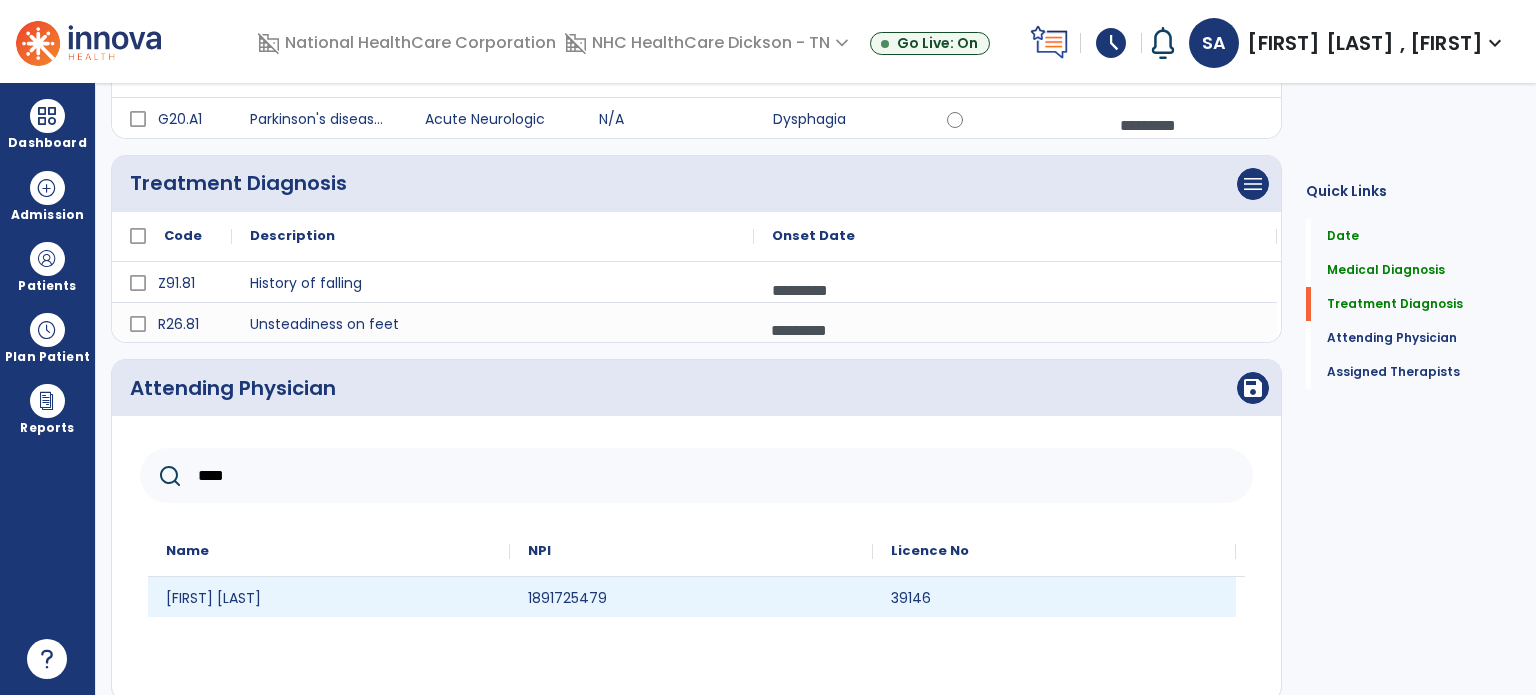 type on "****" 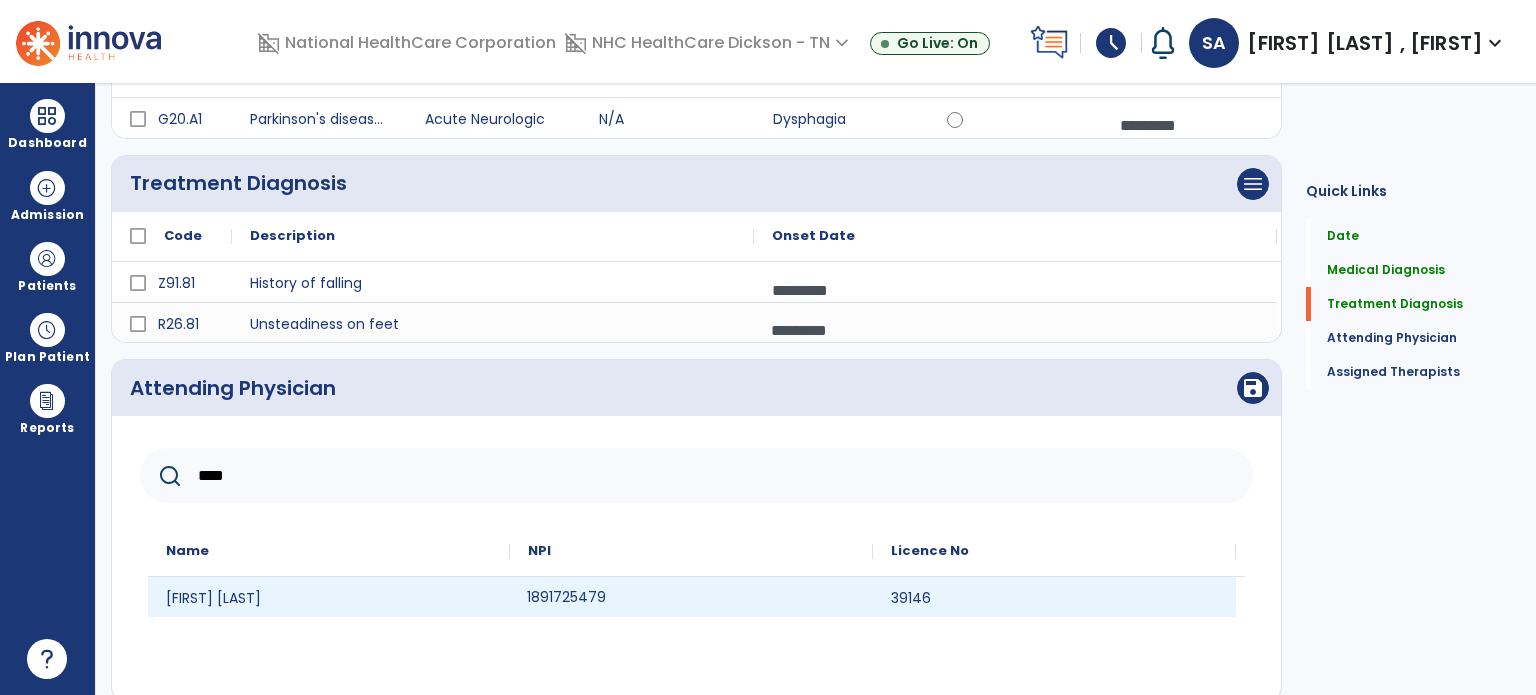 click on "1891725479" 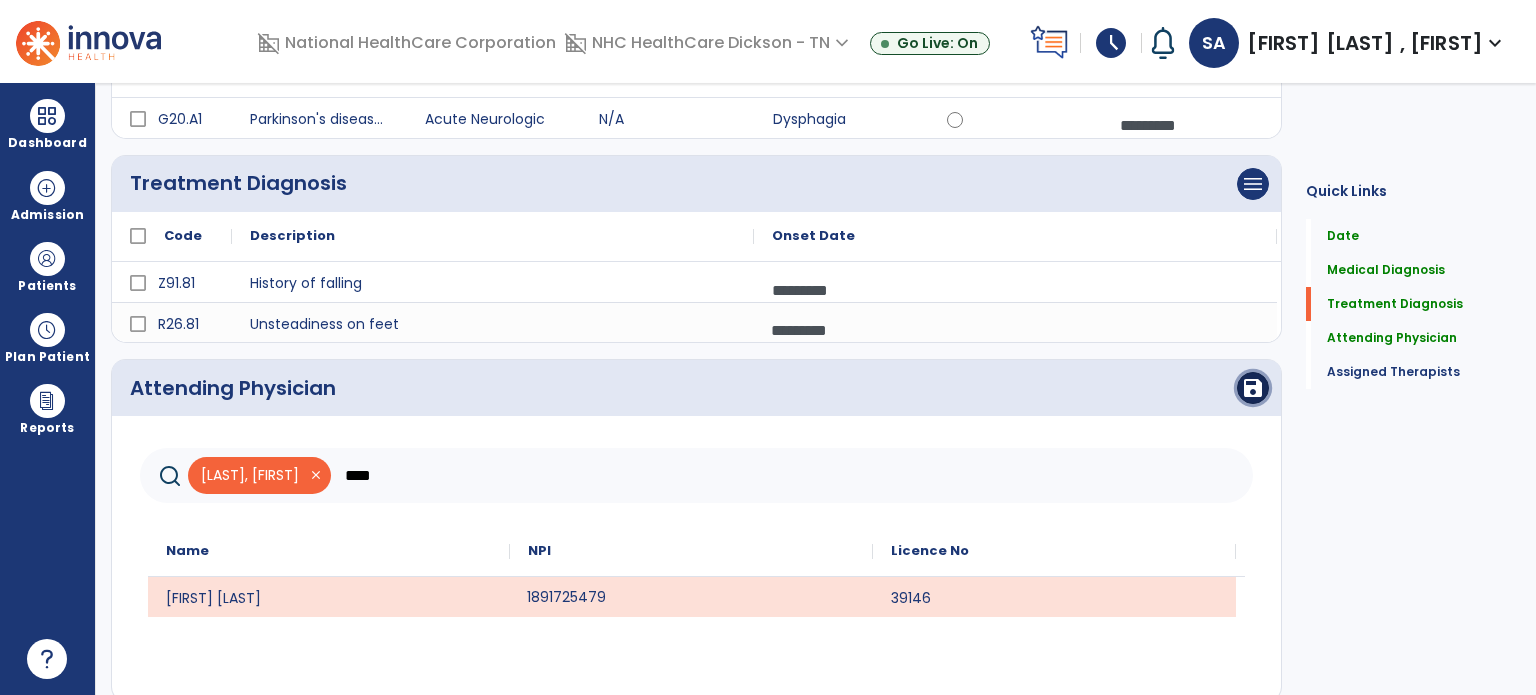 click on "save" 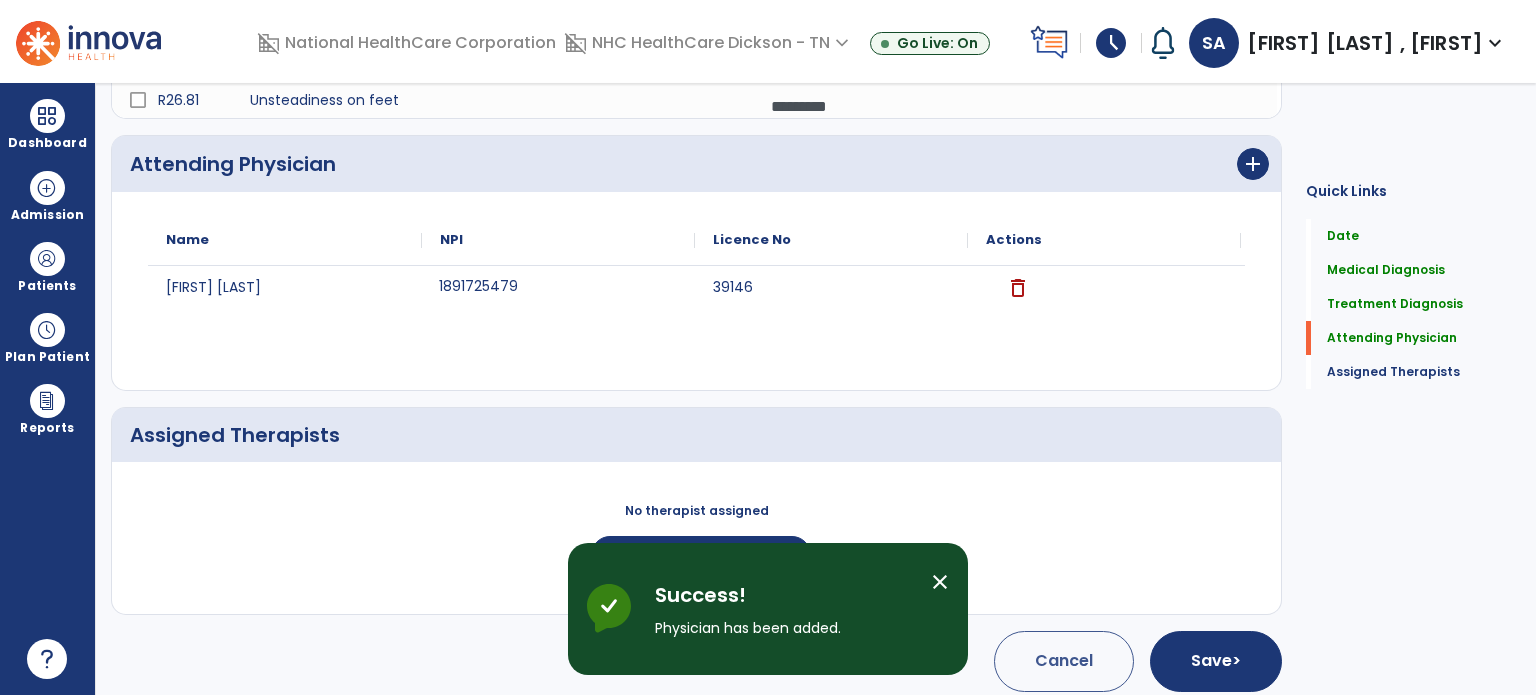 scroll, scrollTop: 517, scrollLeft: 0, axis: vertical 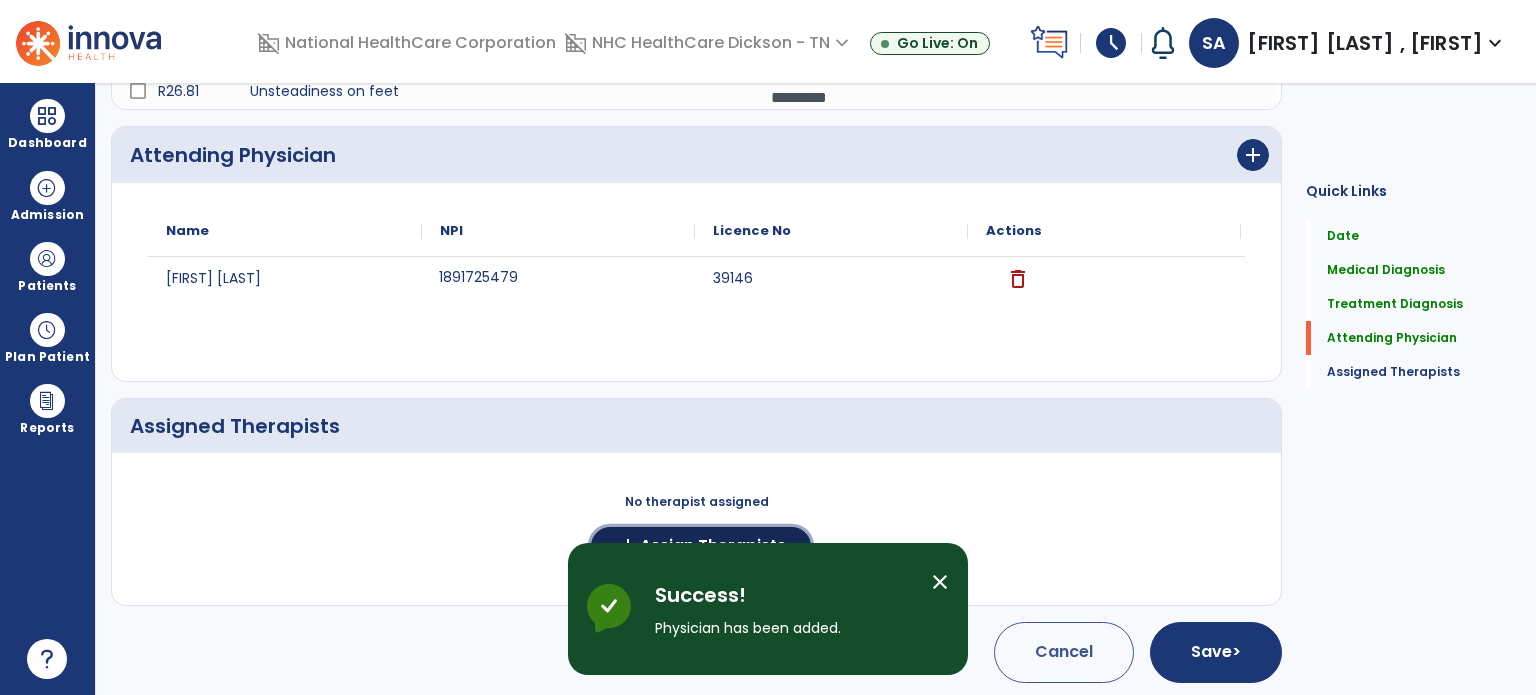 click on "Assign Therapists" 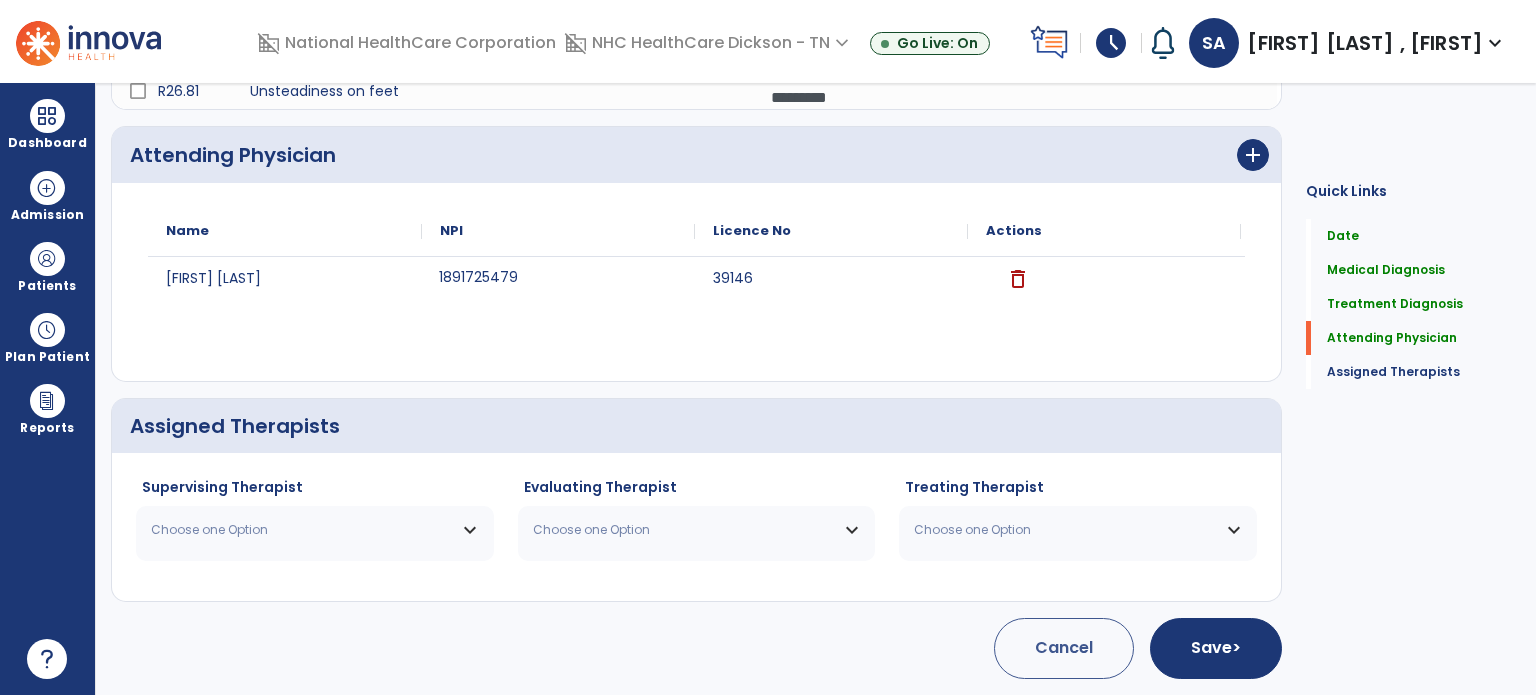 scroll, scrollTop: 514, scrollLeft: 0, axis: vertical 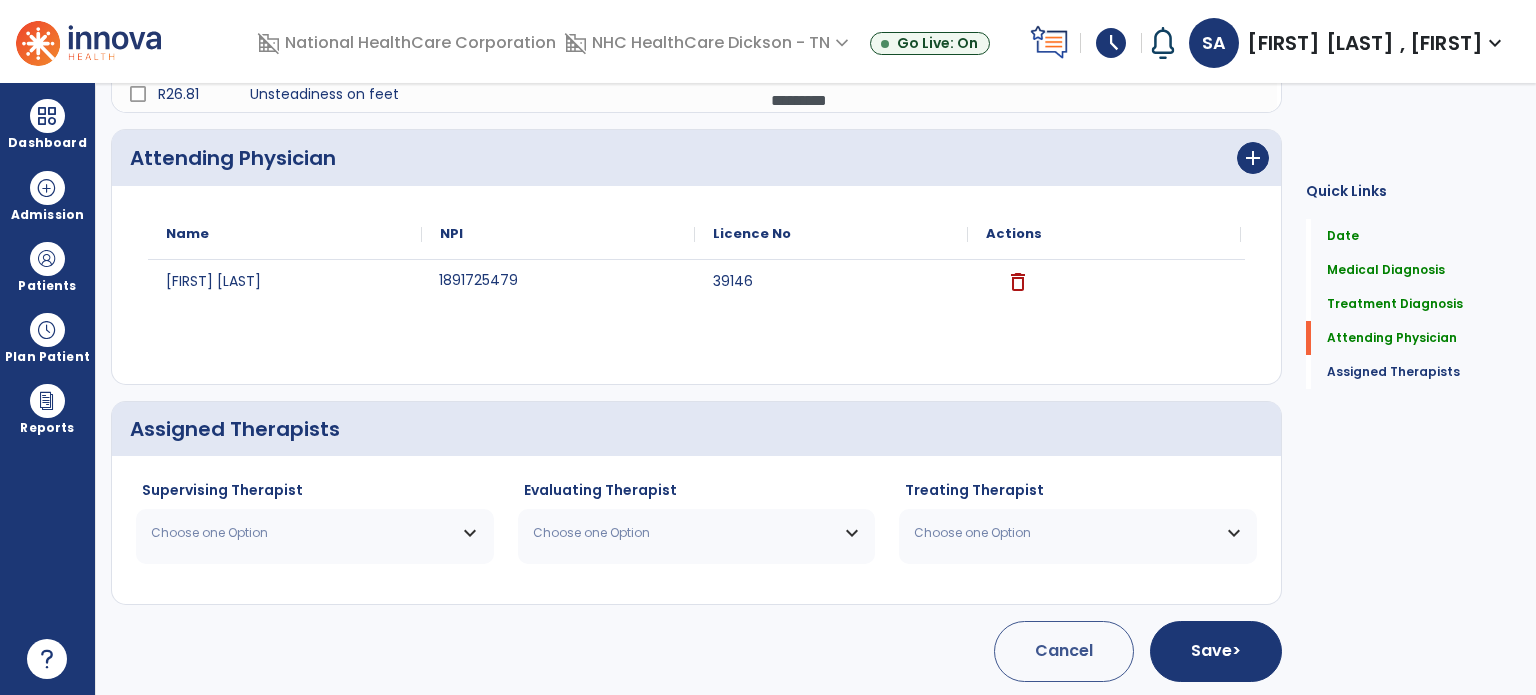 click on "Choose one Option" at bounding box center [302, 533] 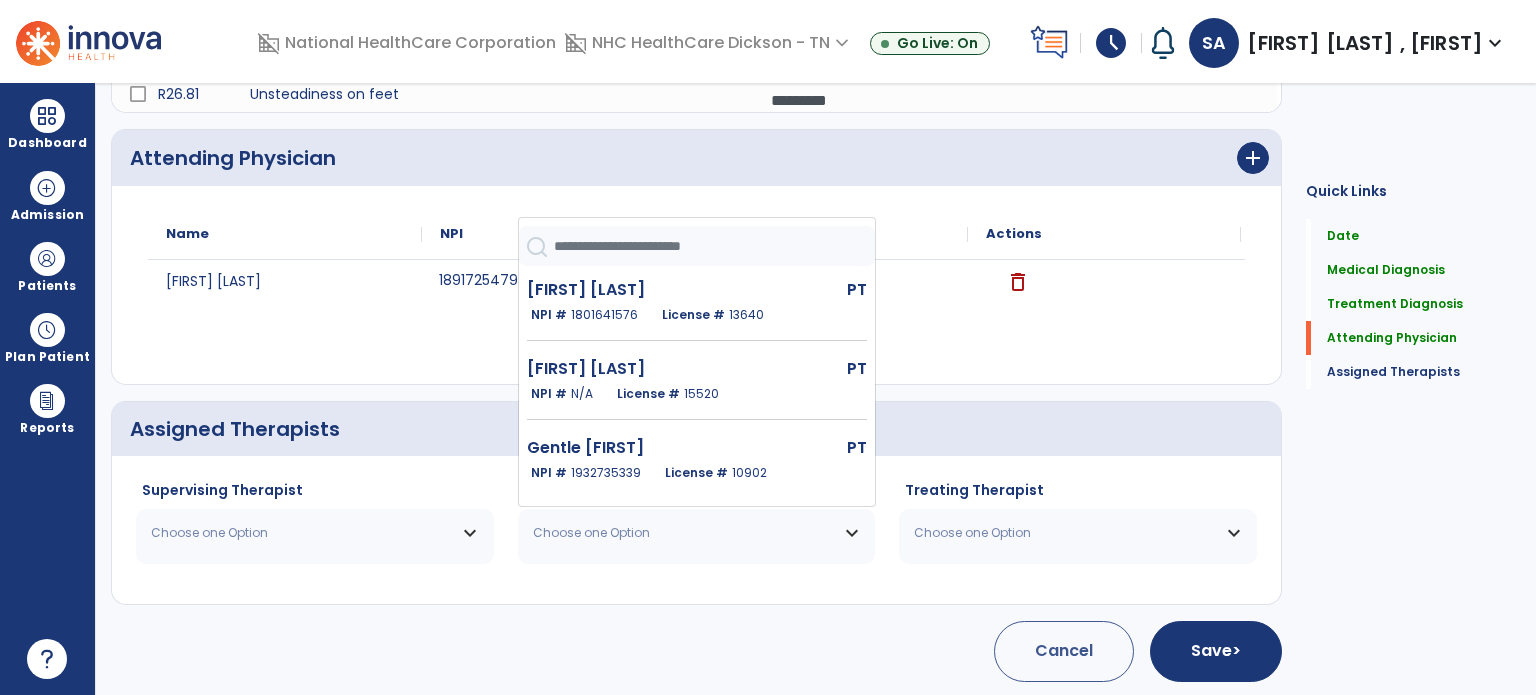 click on "[FIRST] [LAST]" 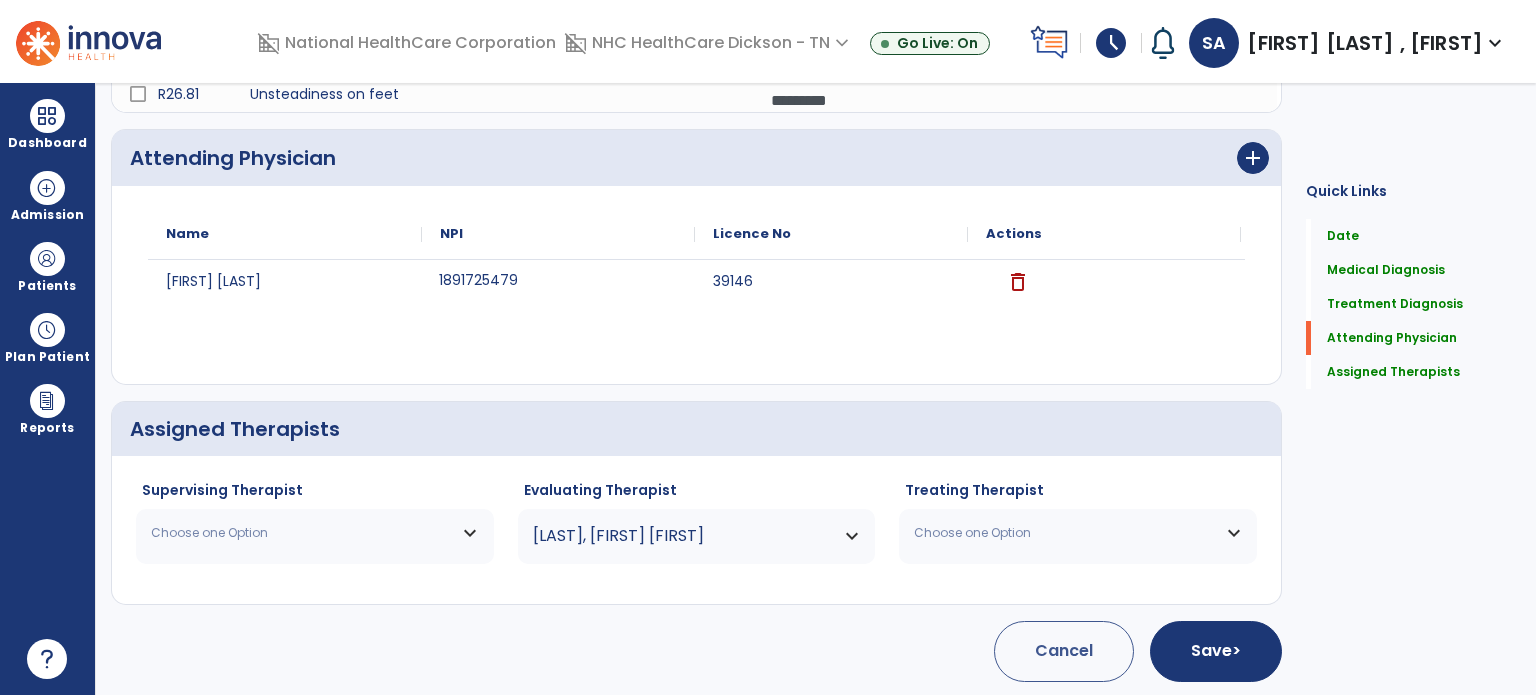 click on "Choose one Option" at bounding box center [302, 533] 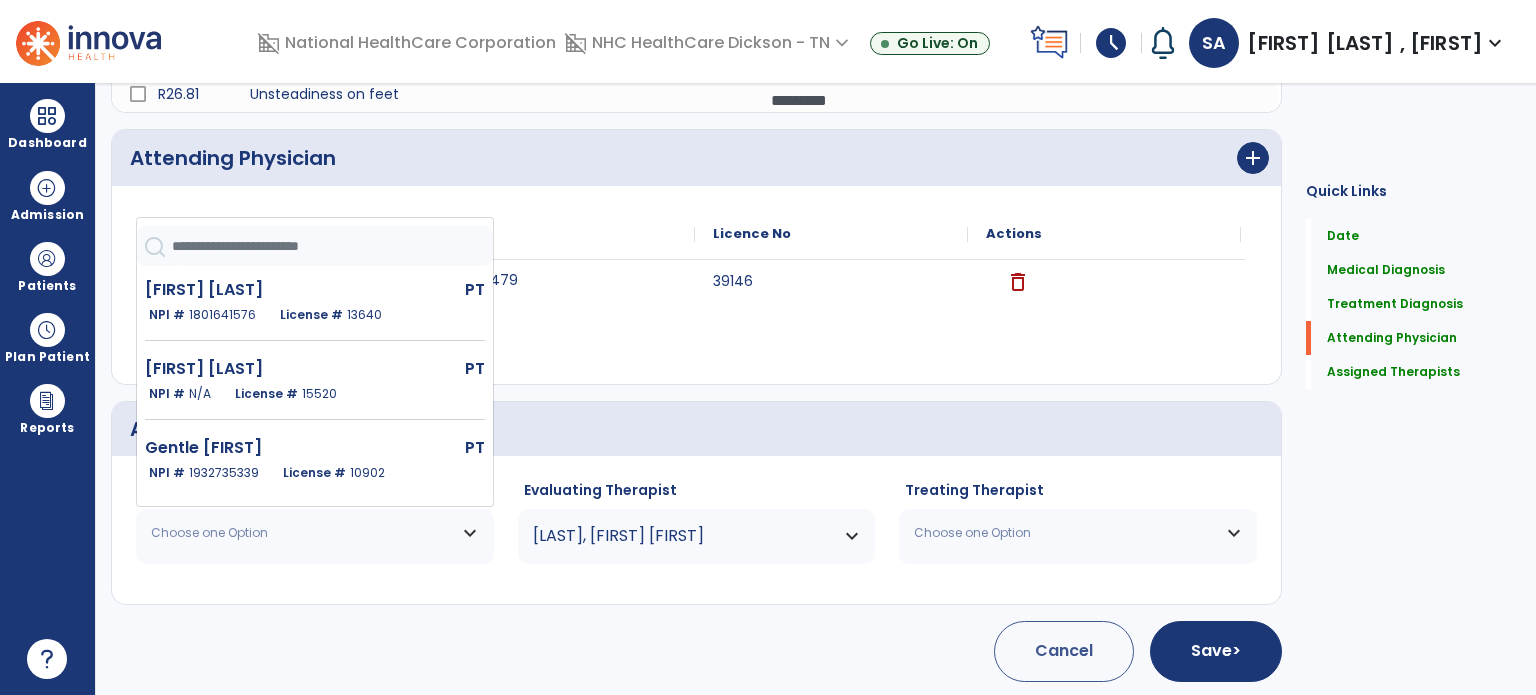 click on "[FIRST] [LAST] Samantha PT NPI # 1801641576 License # 13640" 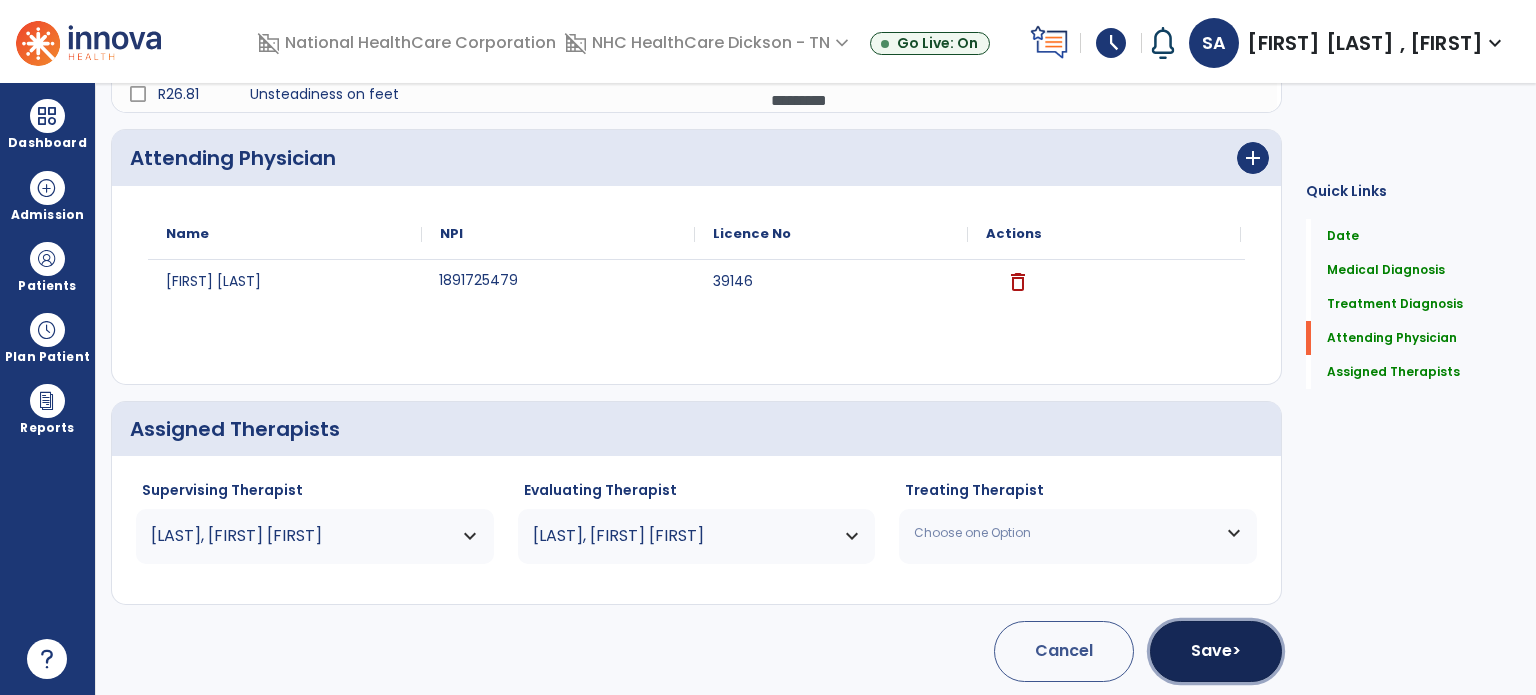 click on "Save  >" 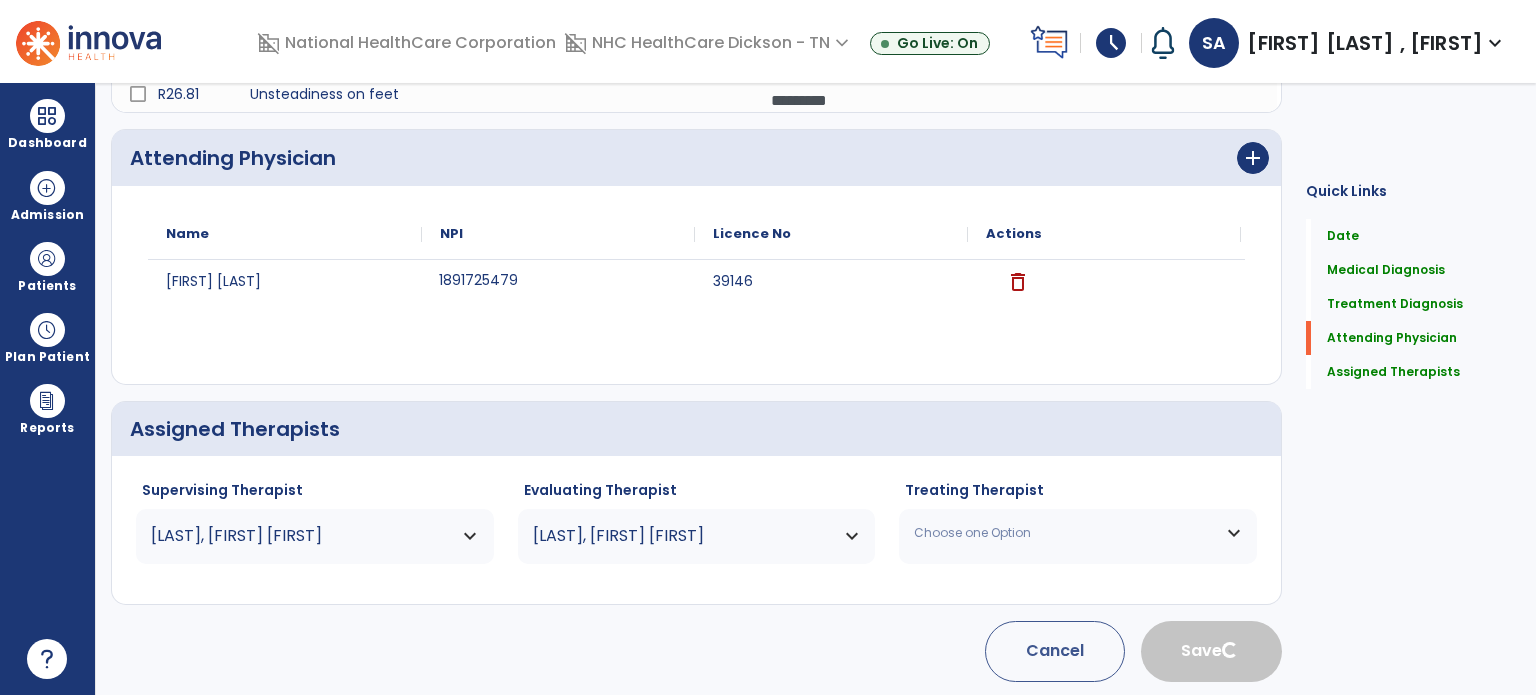 type 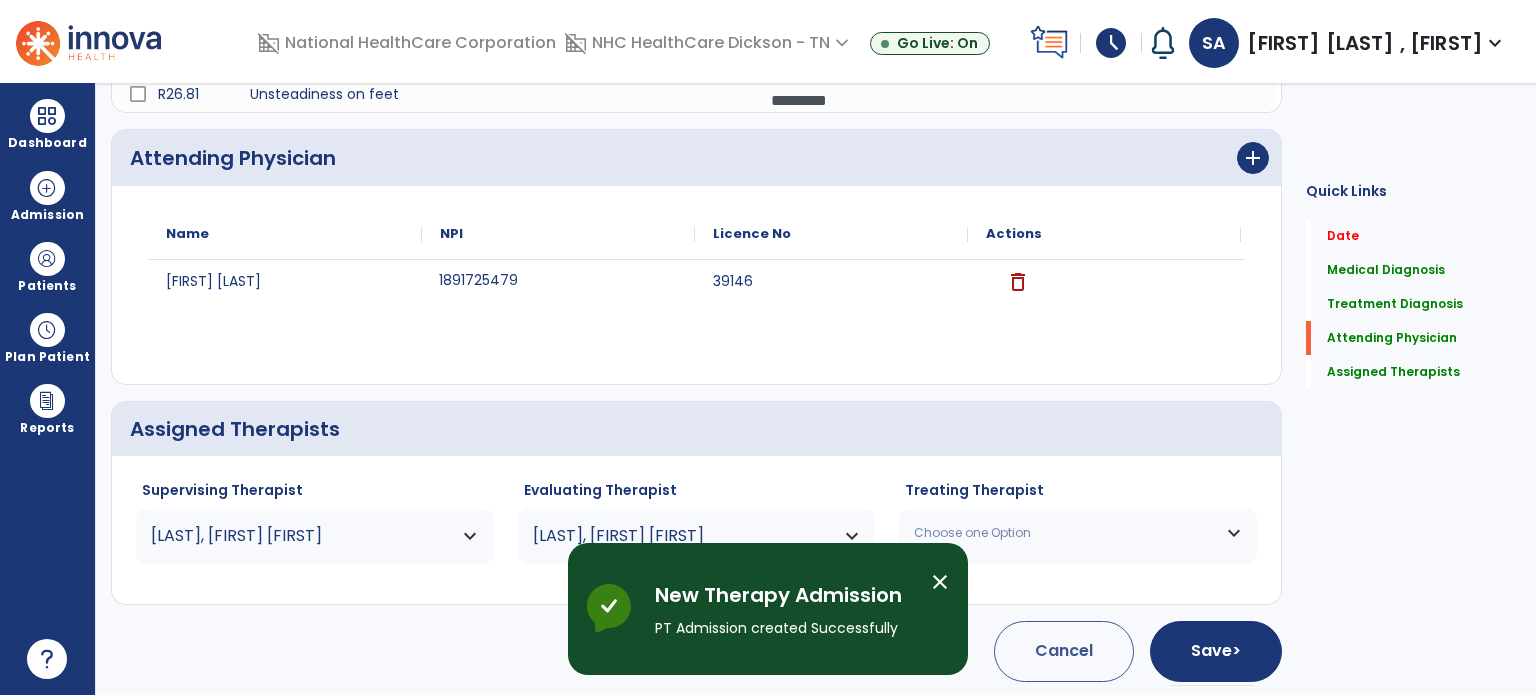 scroll, scrollTop: 0, scrollLeft: 0, axis: both 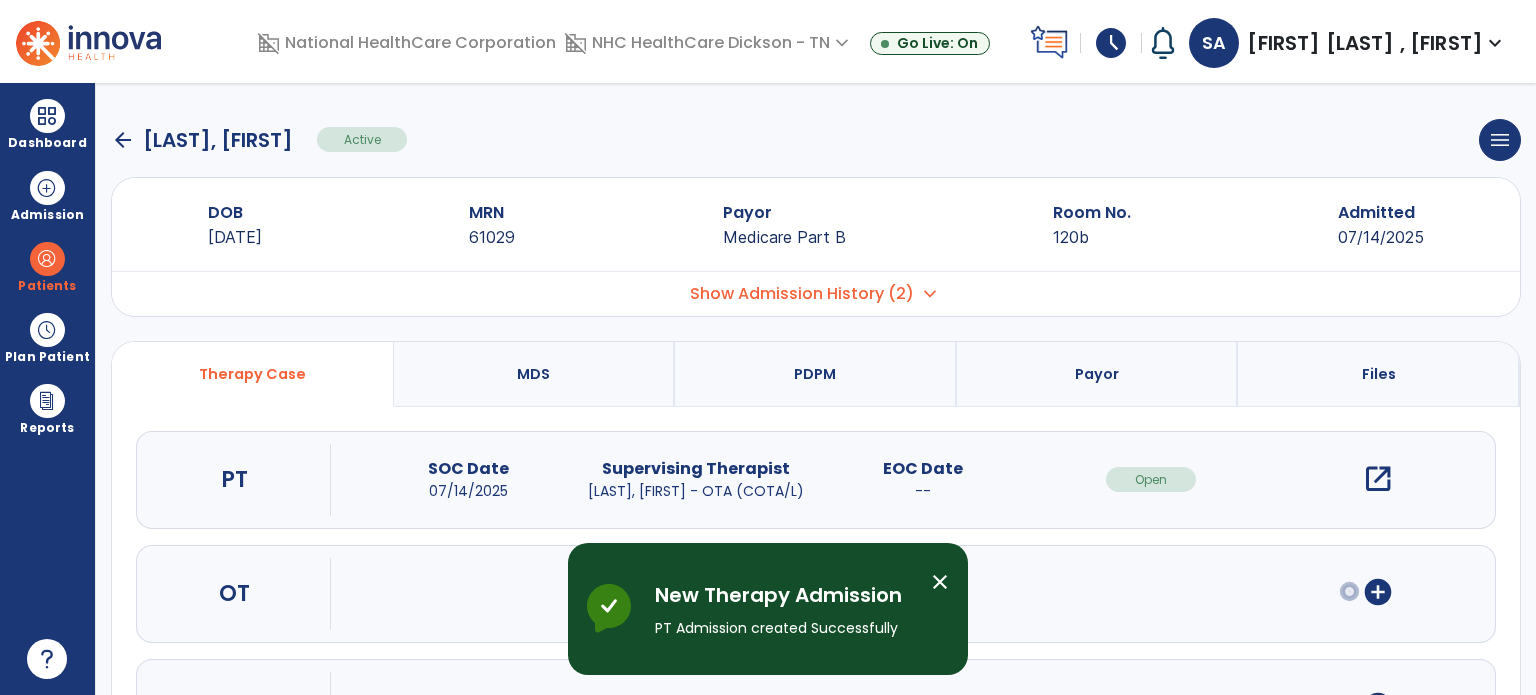 click on "open_in_new" at bounding box center [1378, 479] 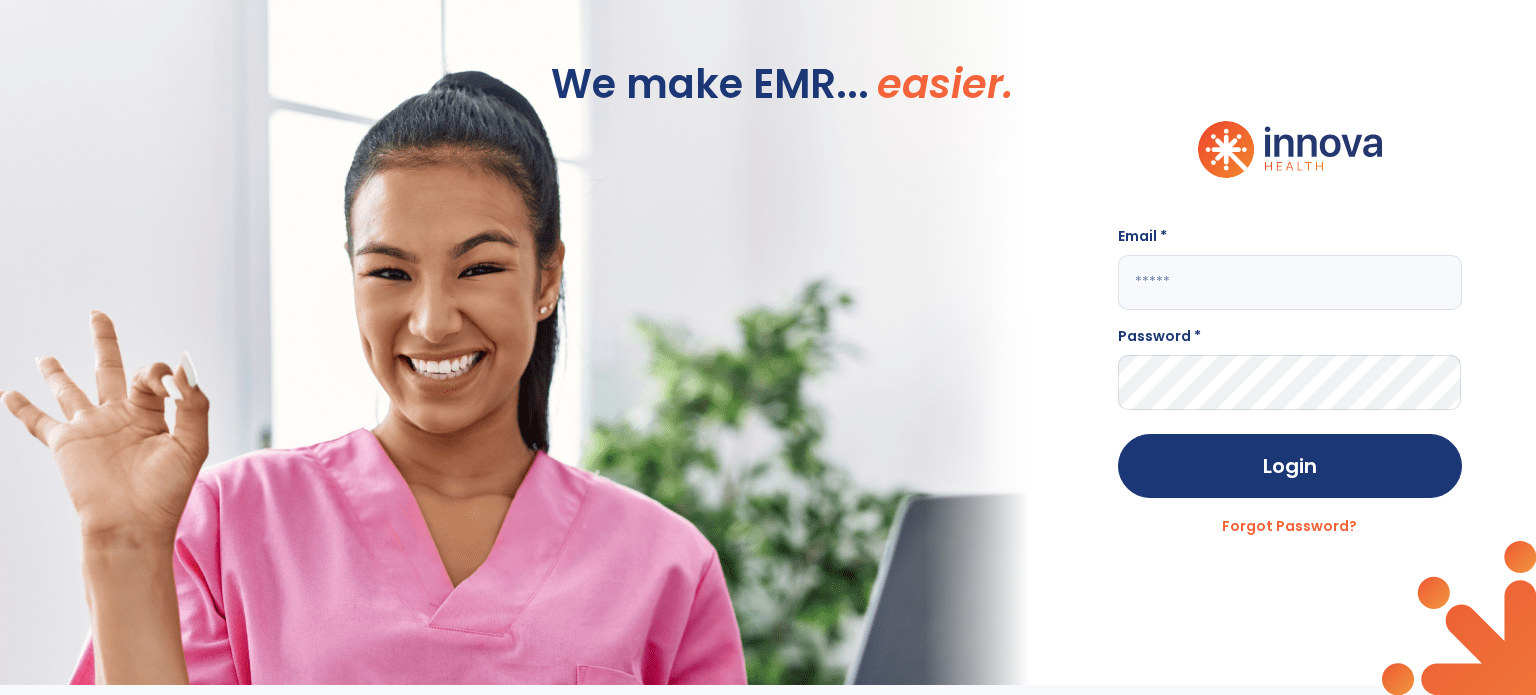 click on "We make EMR... easier. Email * Password * Login Forgot Password?" 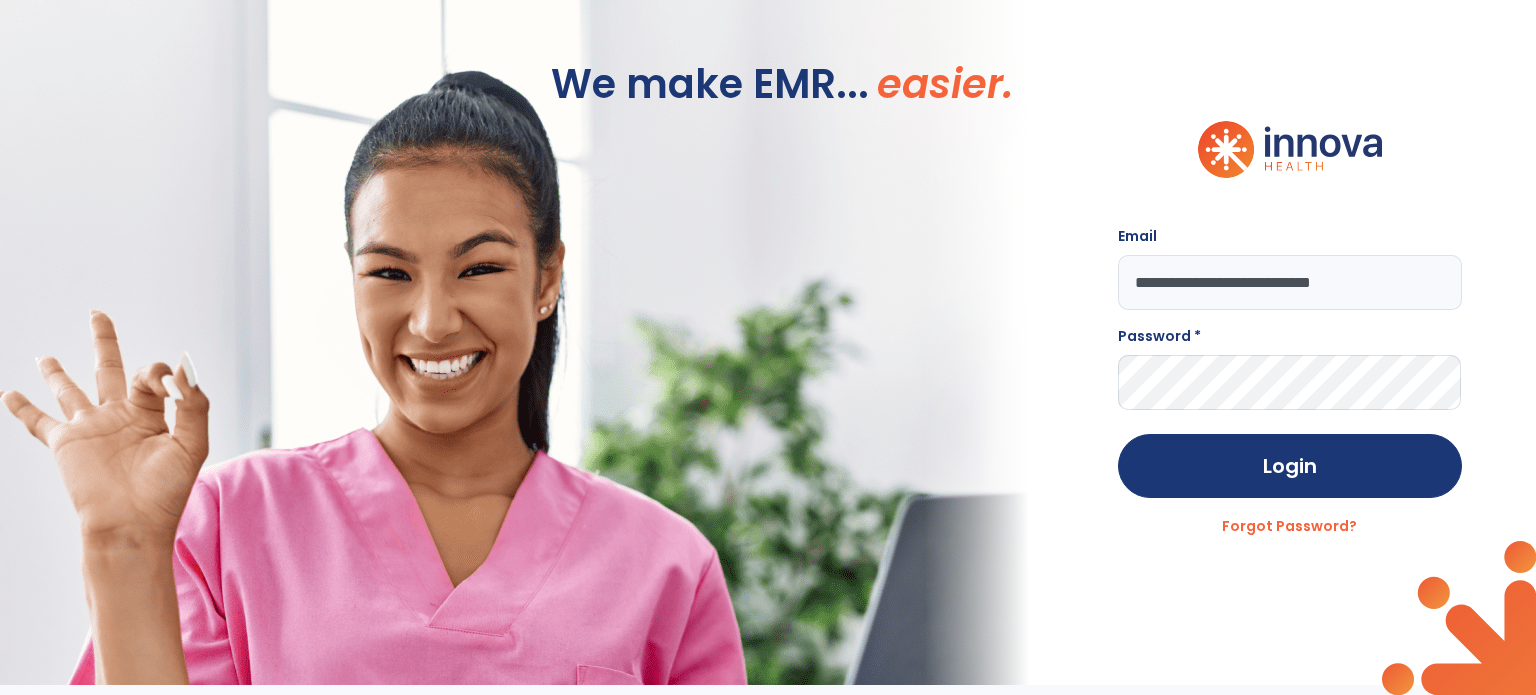 type on "**********" 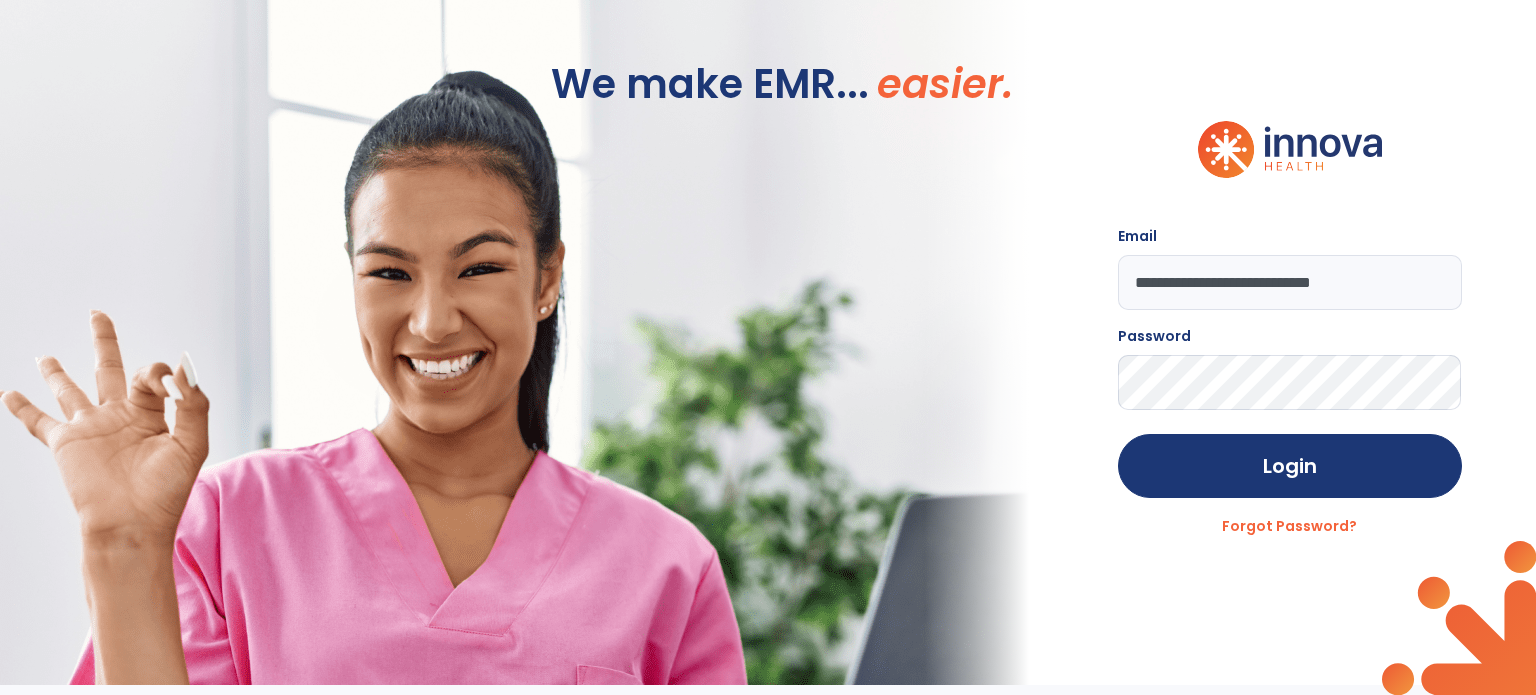click on "Login" 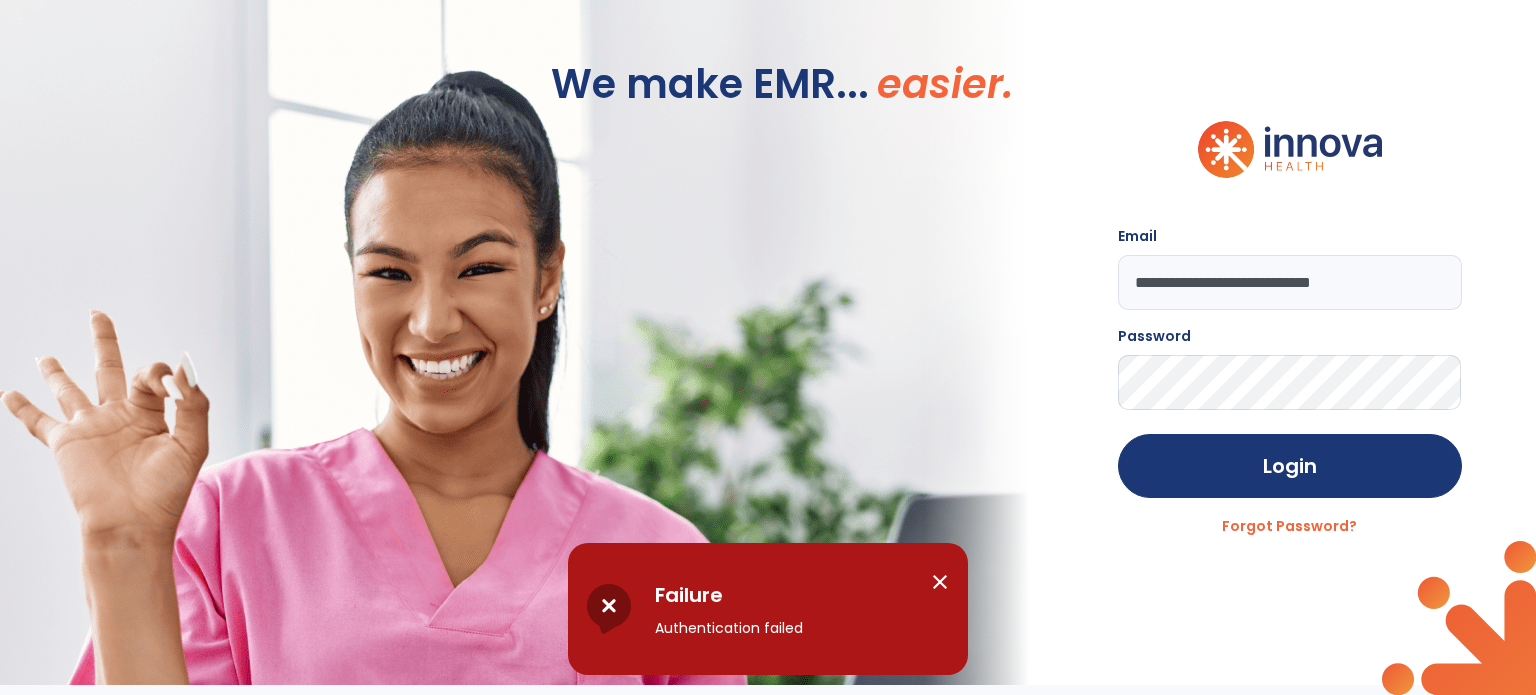 click on "**********" 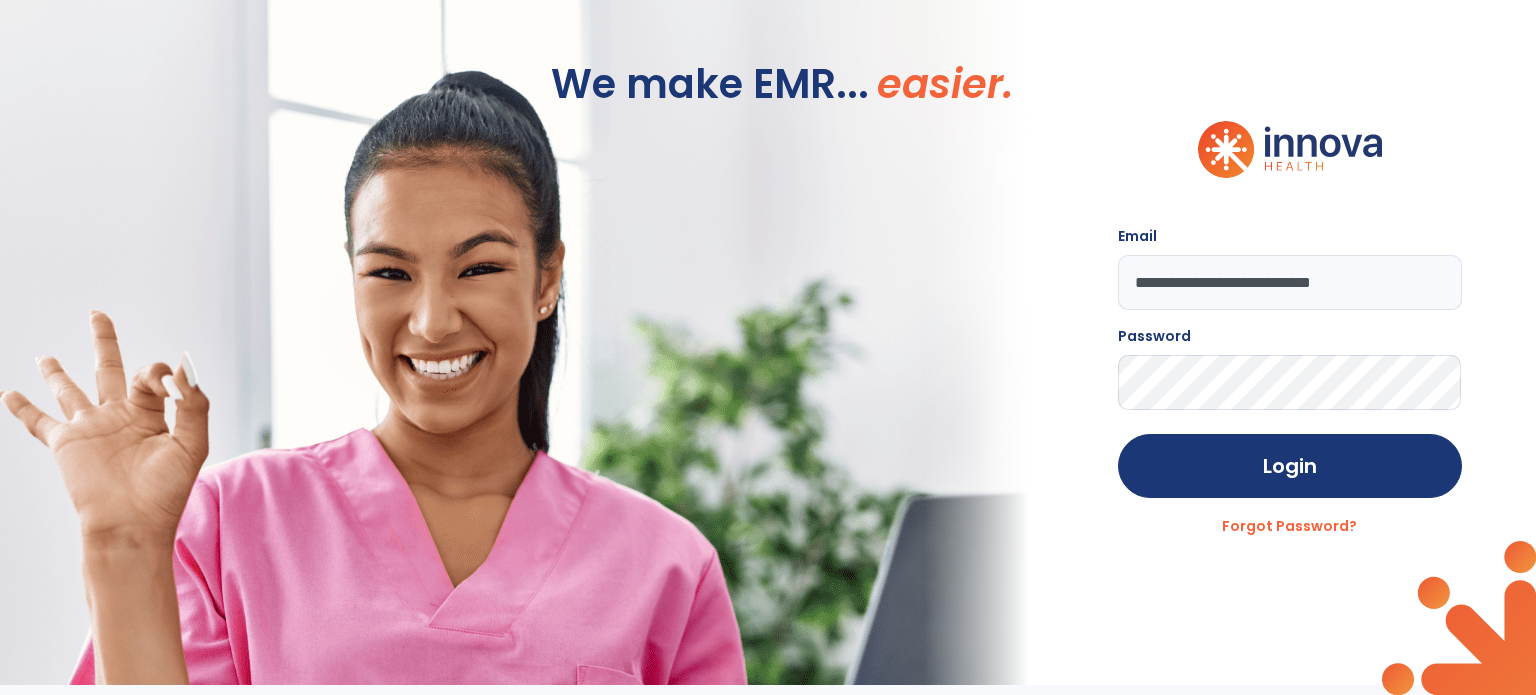 click on "Login" 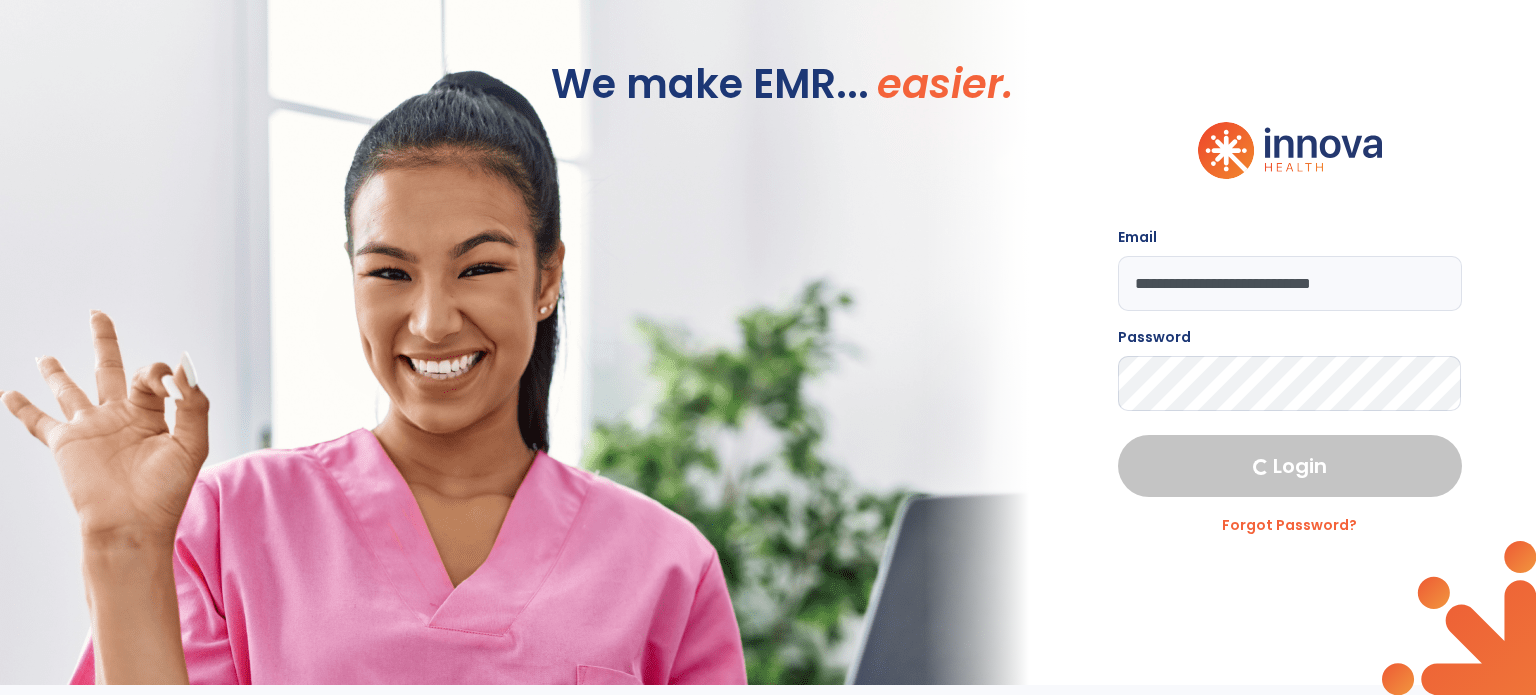 select on "****" 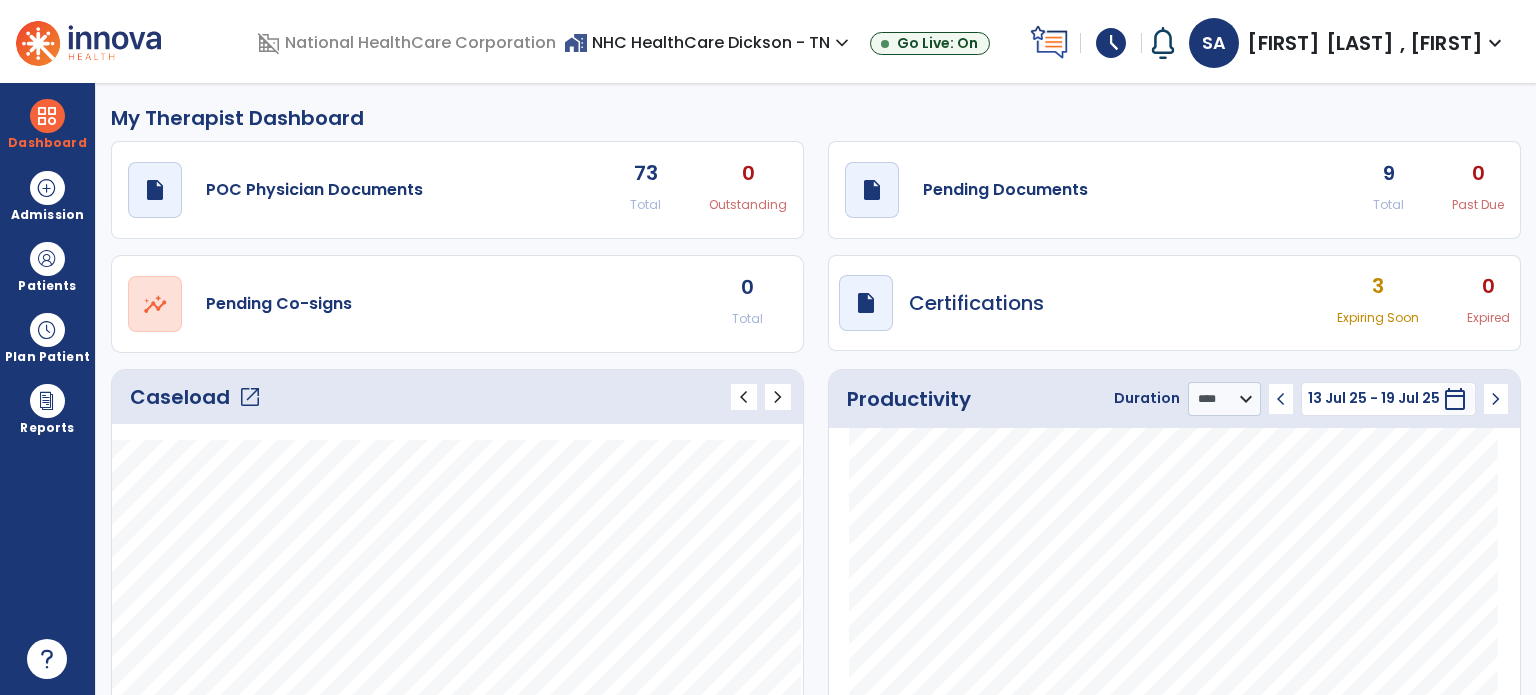 click on "My Therapist Dashboard" 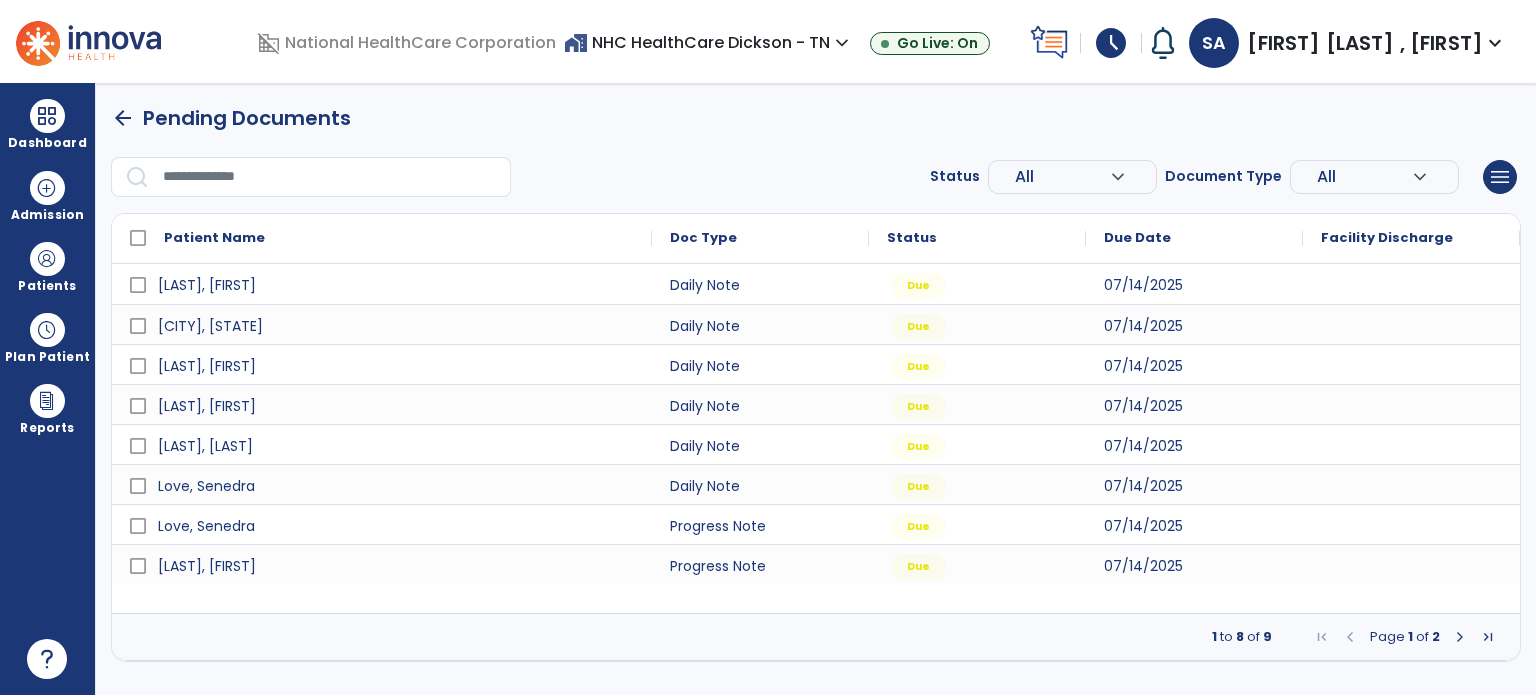 click at bounding box center [1460, 637] 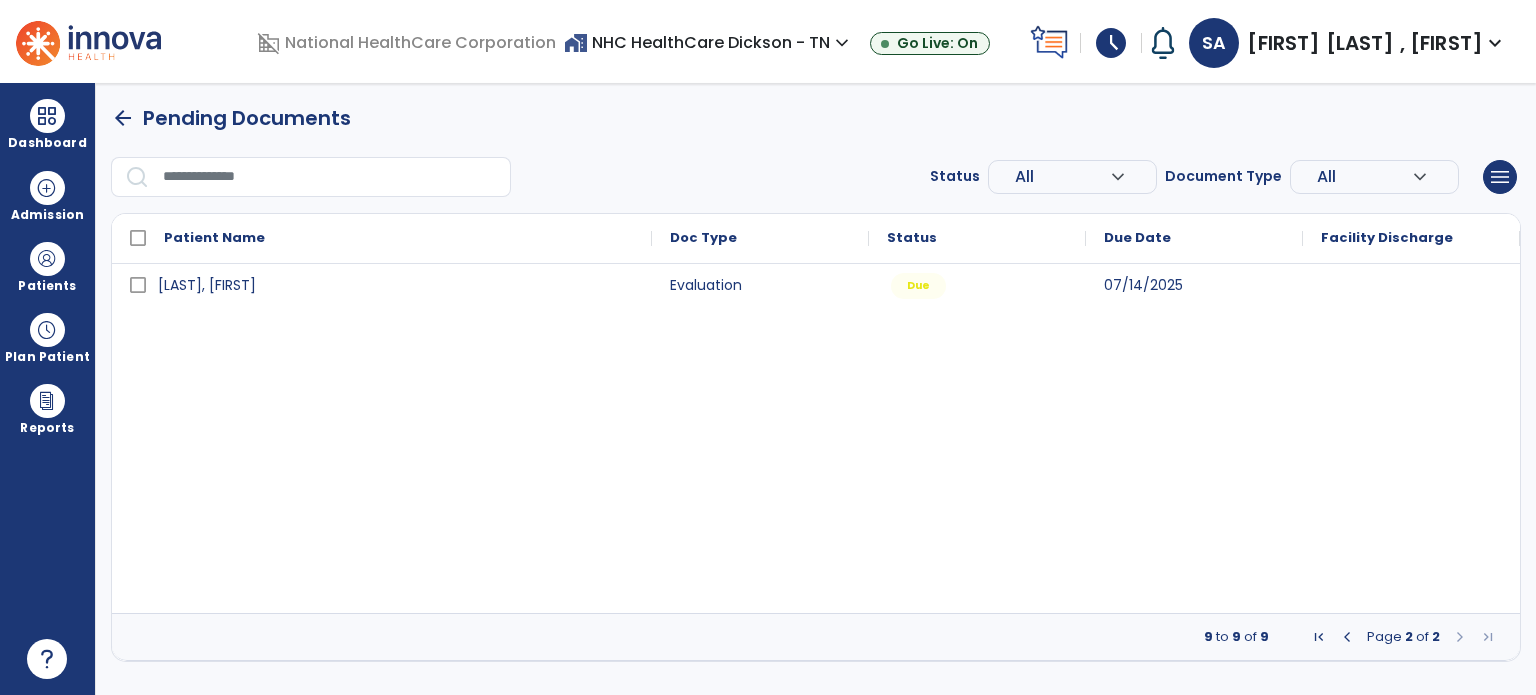 click on "arrow_back" at bounding box center (123, 118) 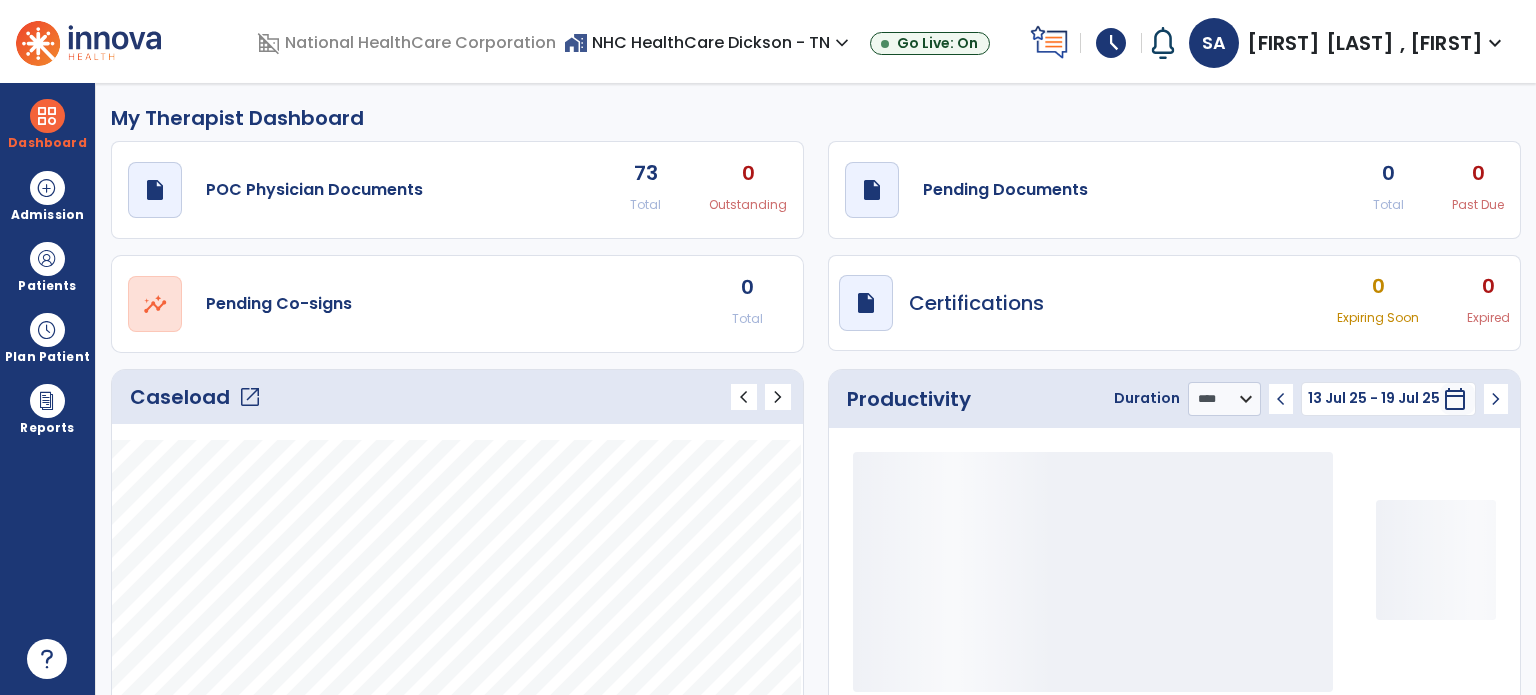 click on "draft   open_in_new  Pending Documents 0 Total 0 Past Due" 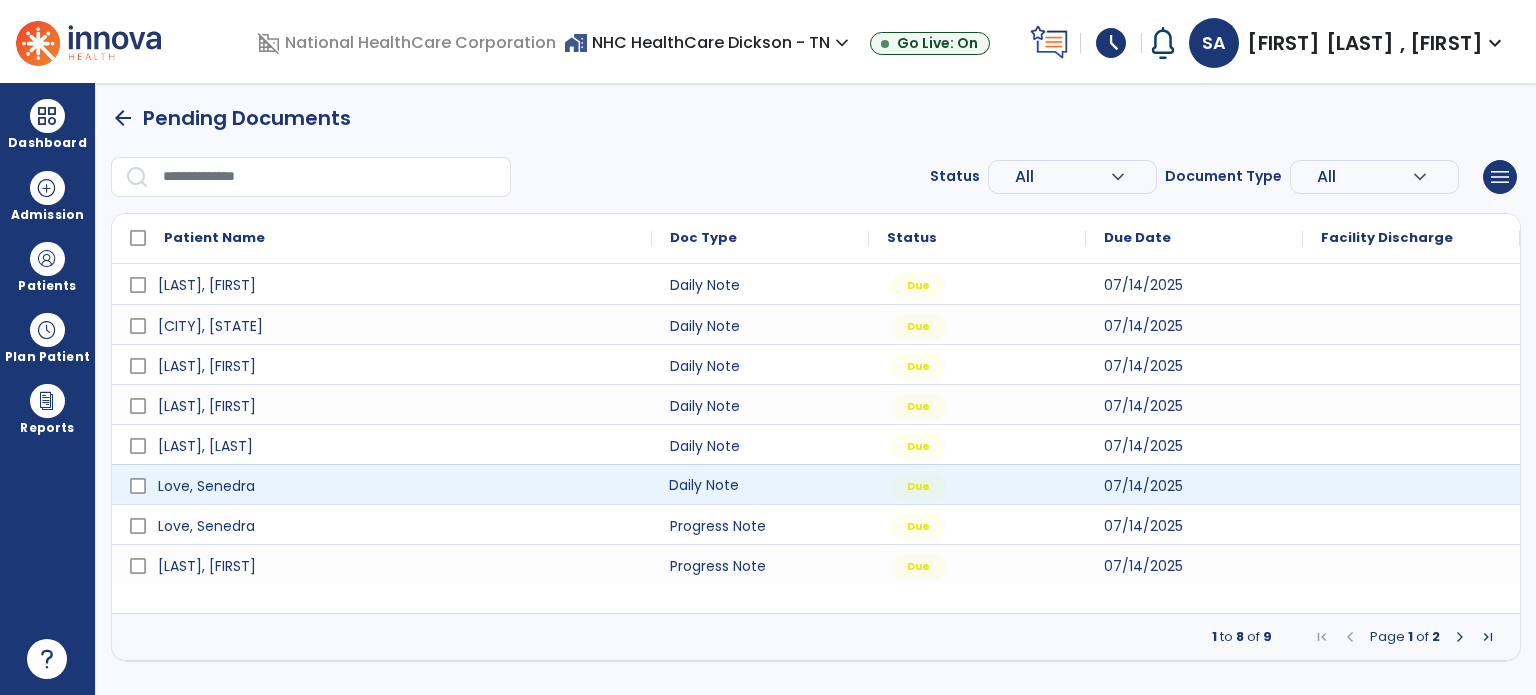 click on "Daily Note" at bounding box center [760, 484] 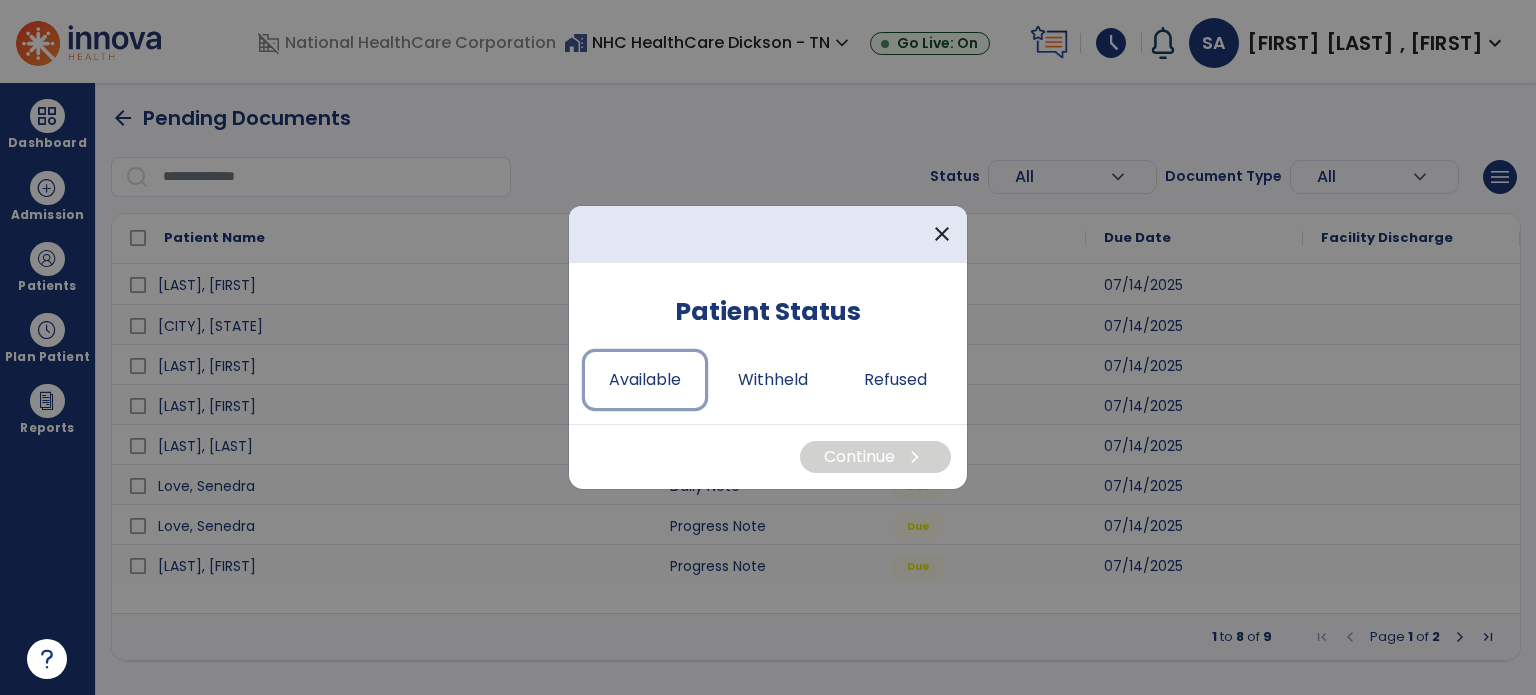 click on "Available" at bounding box center (645, 380) 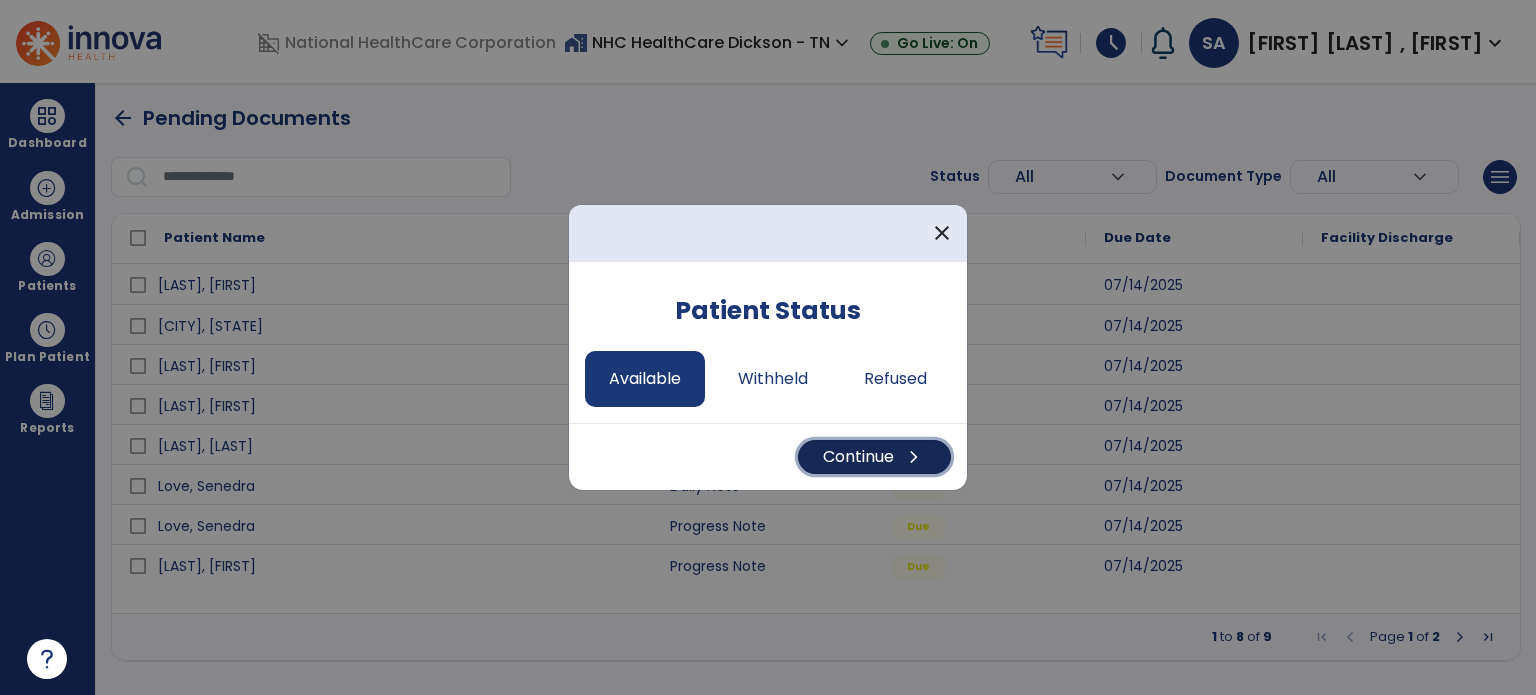 click on "Continue   chevron_right" at bounding box center (874, 457) 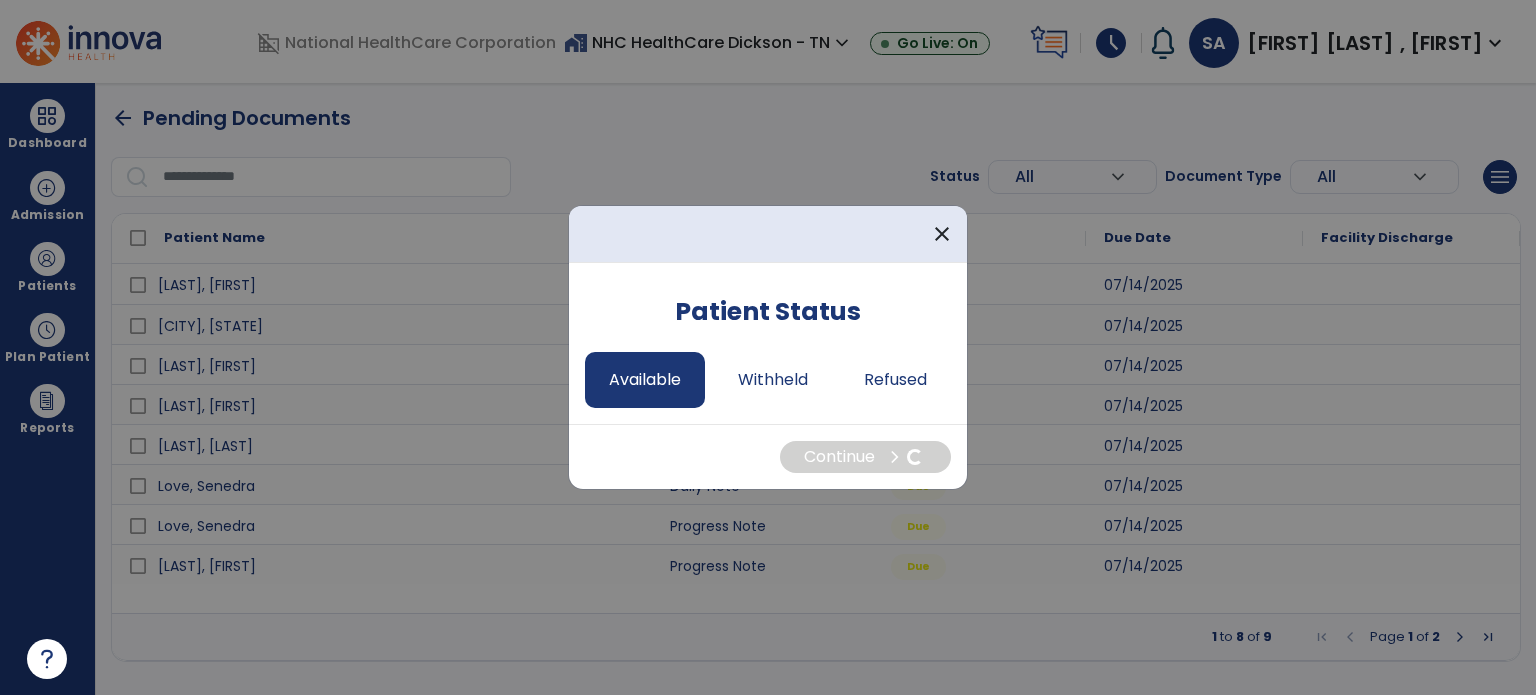 select on "*" 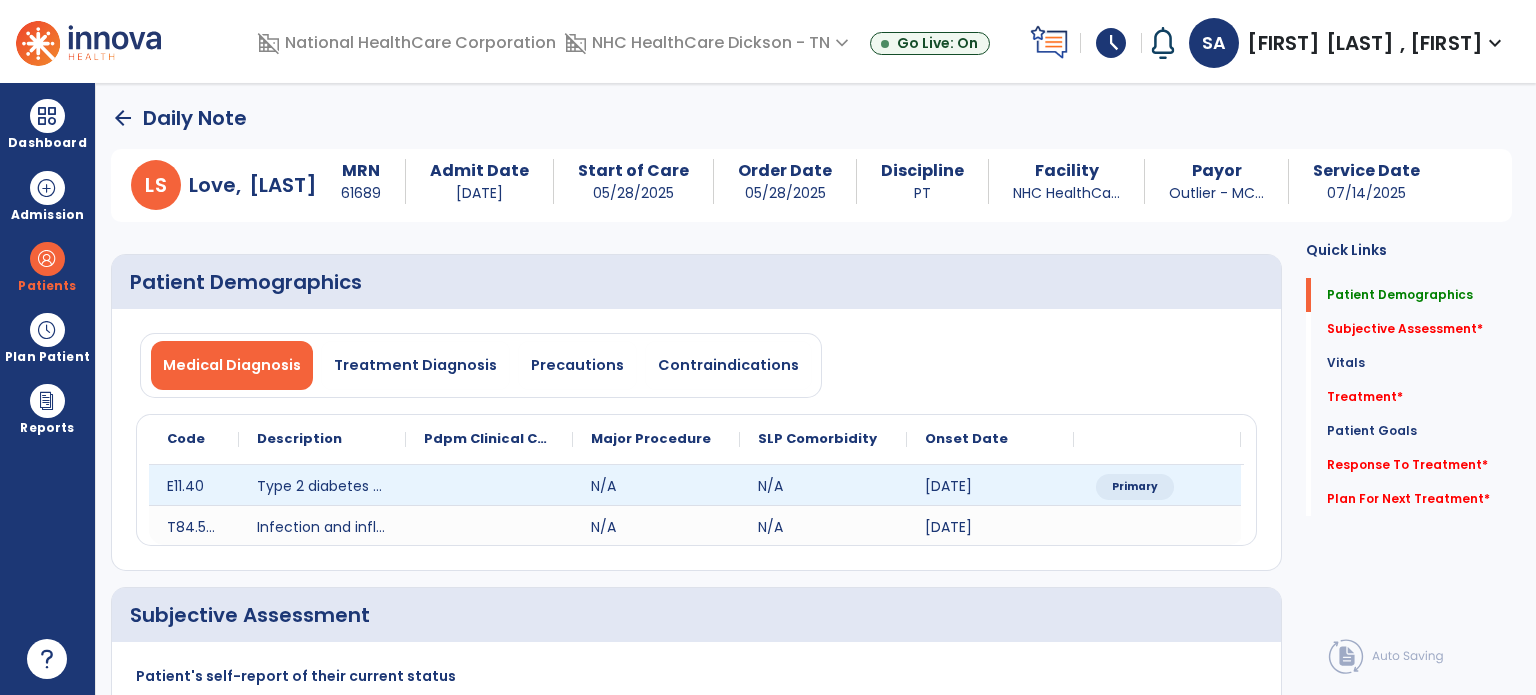scroll, scrollTop: 196, scrollLeft: 0, axis: vertical 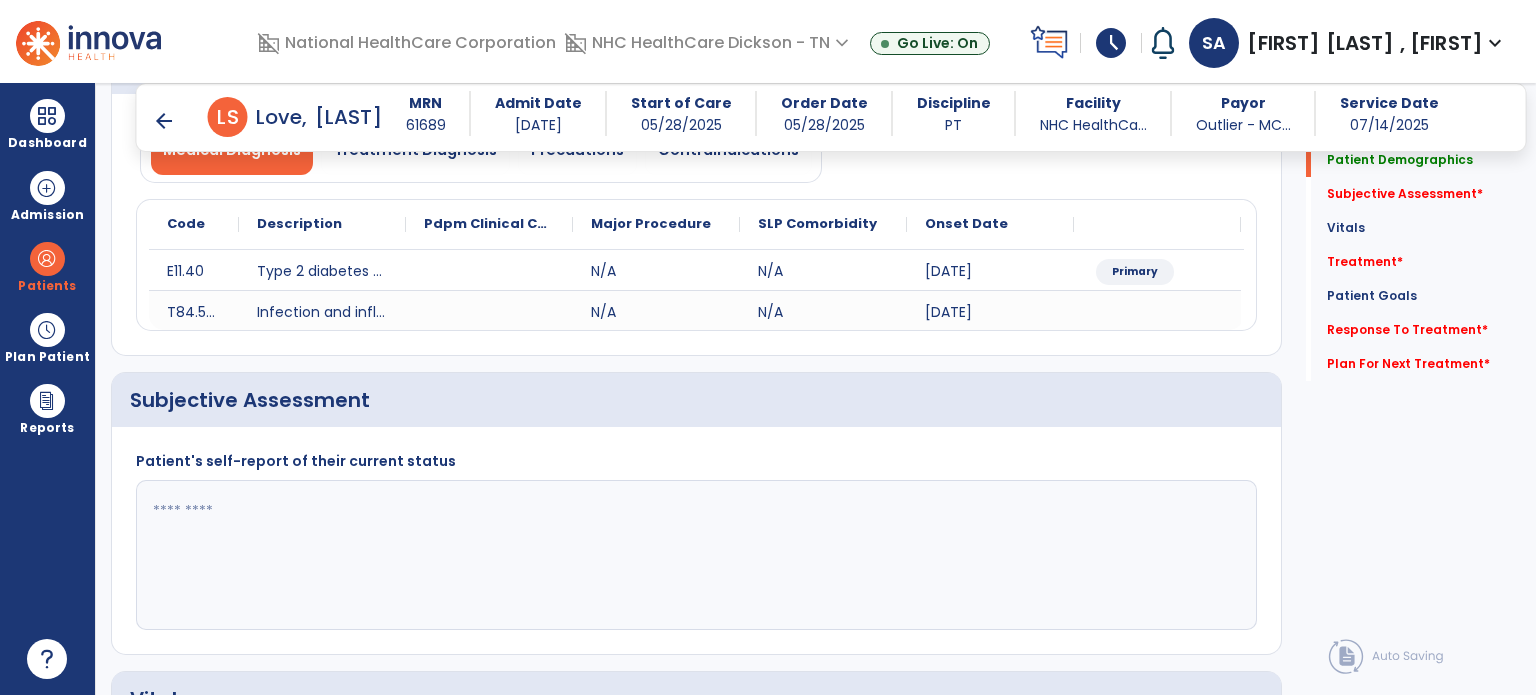 click 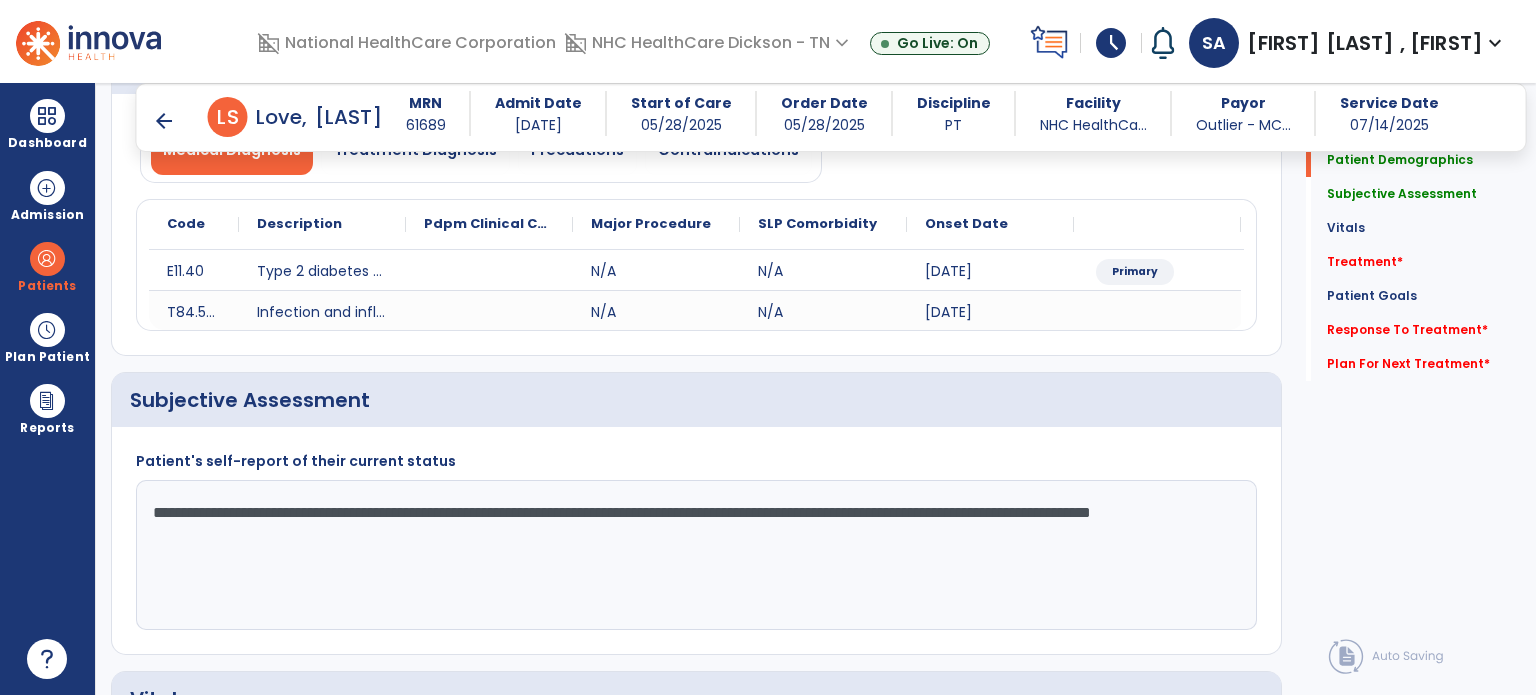 click on "**********" 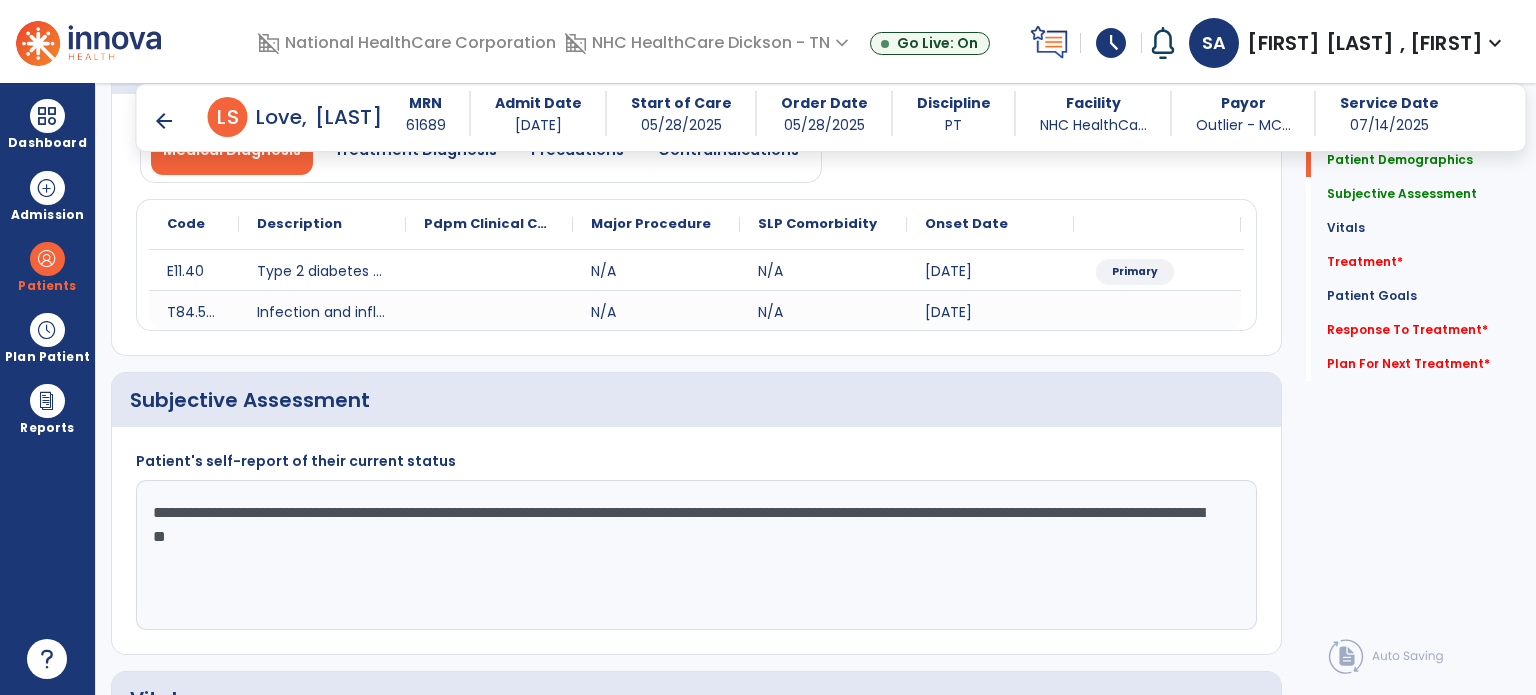 click on "**********" 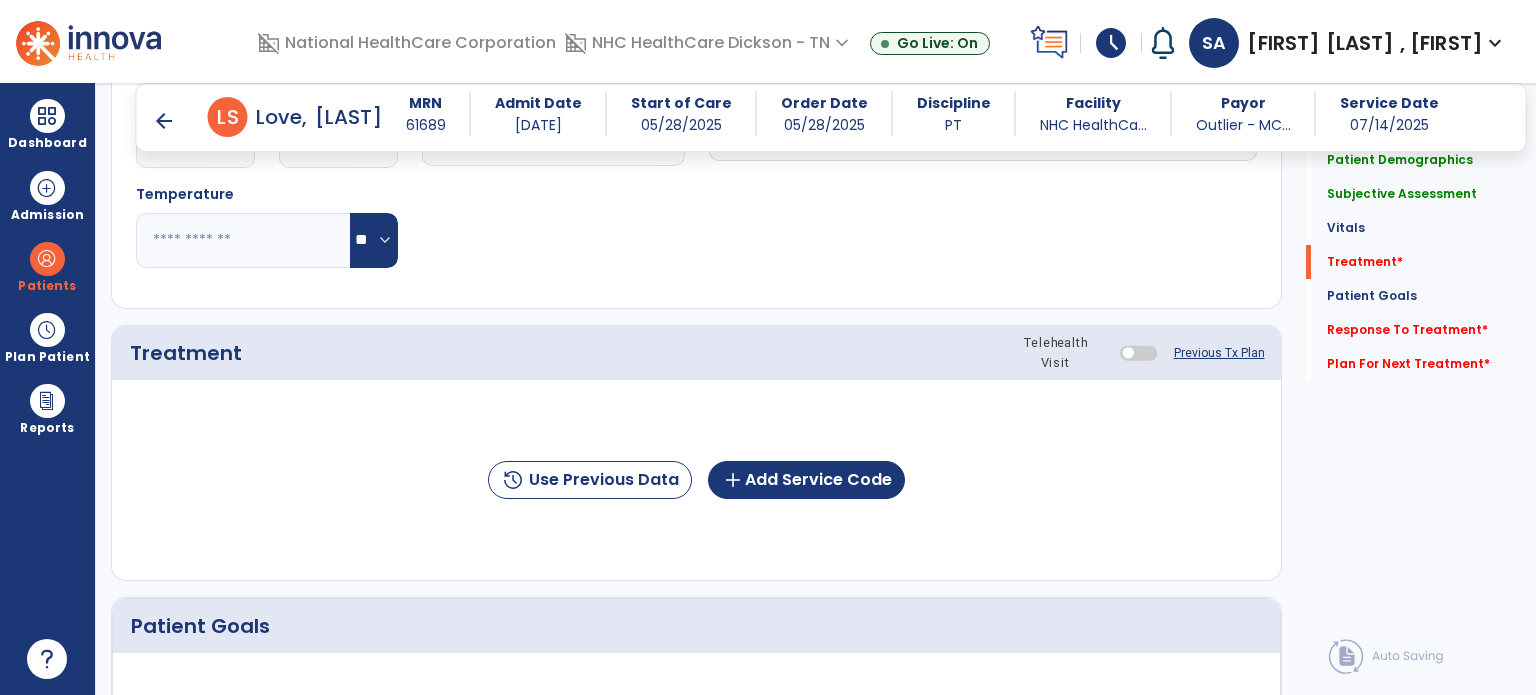 scroll, scrollTop: 972, scrollLeft: 0, axis: vertical 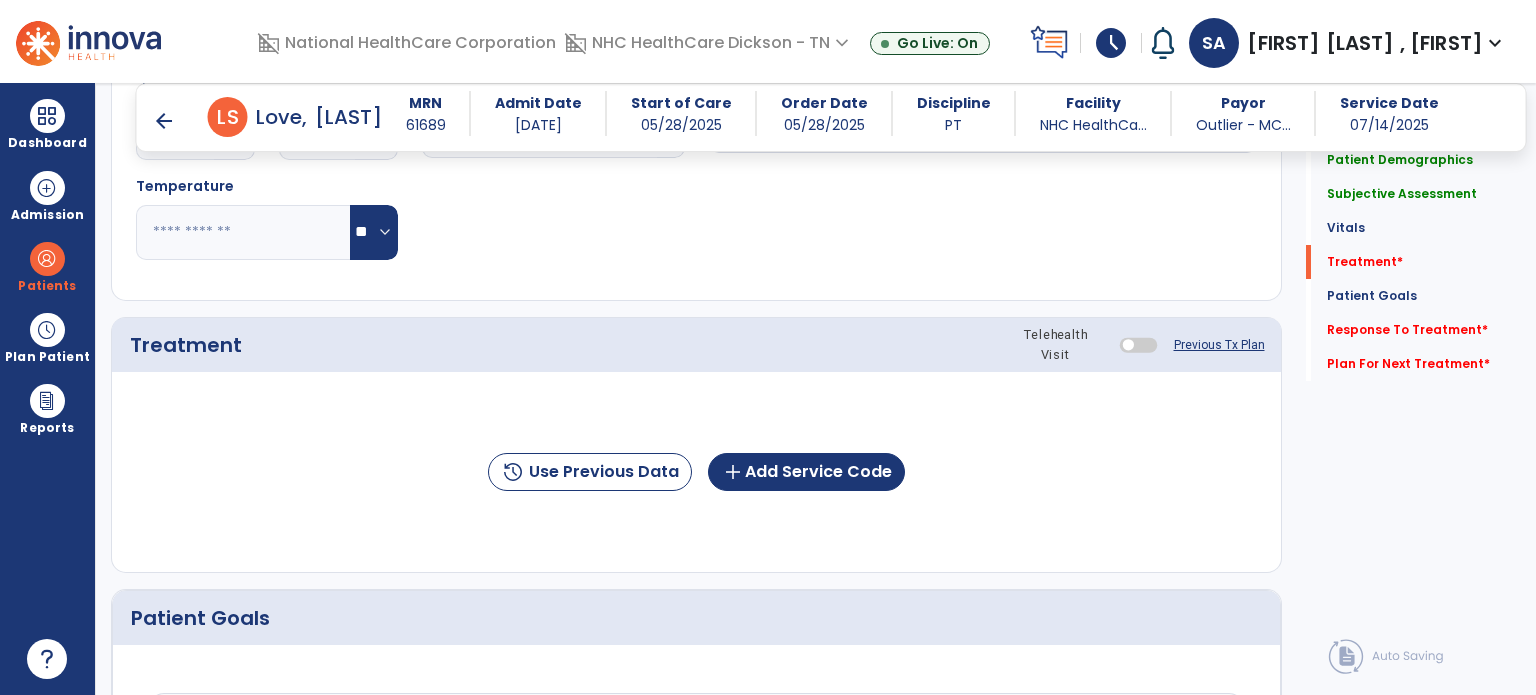 type on "**********" 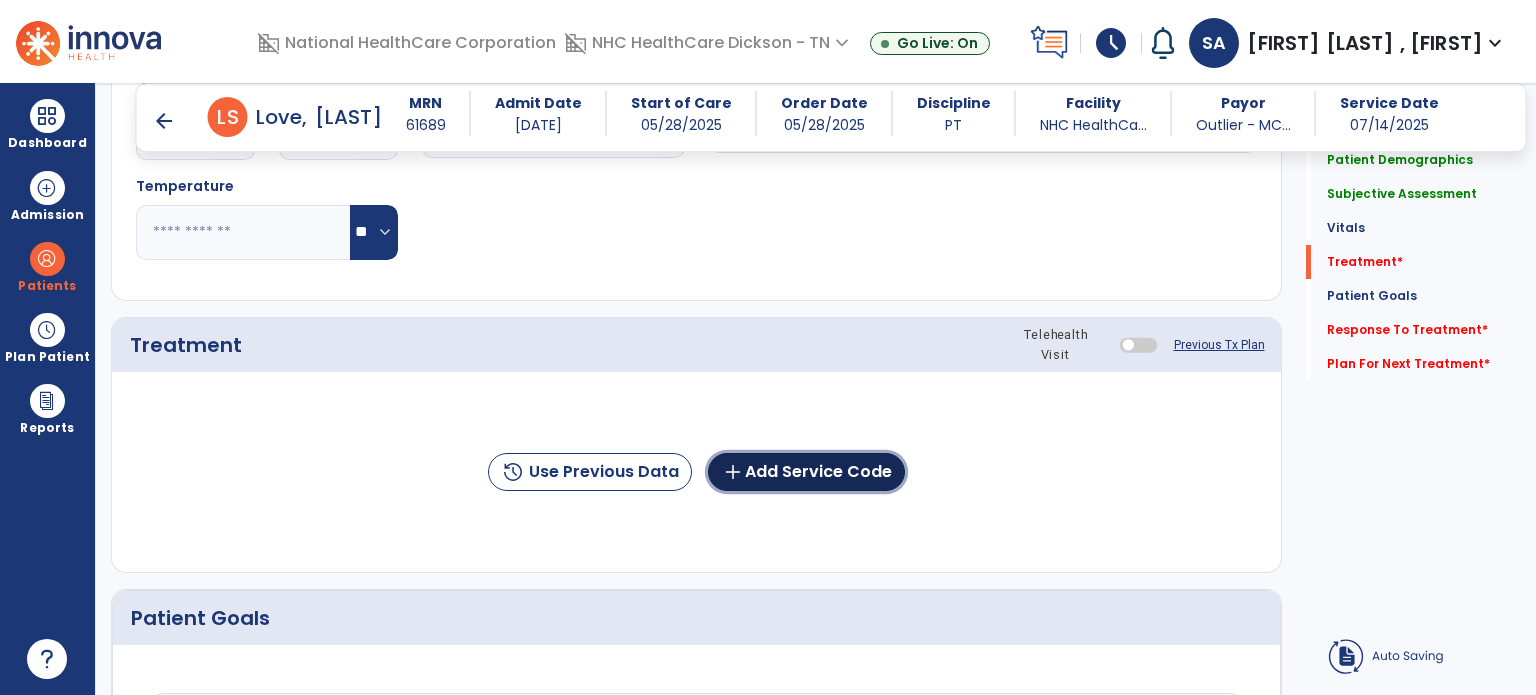 click on "add  Add Service Code" 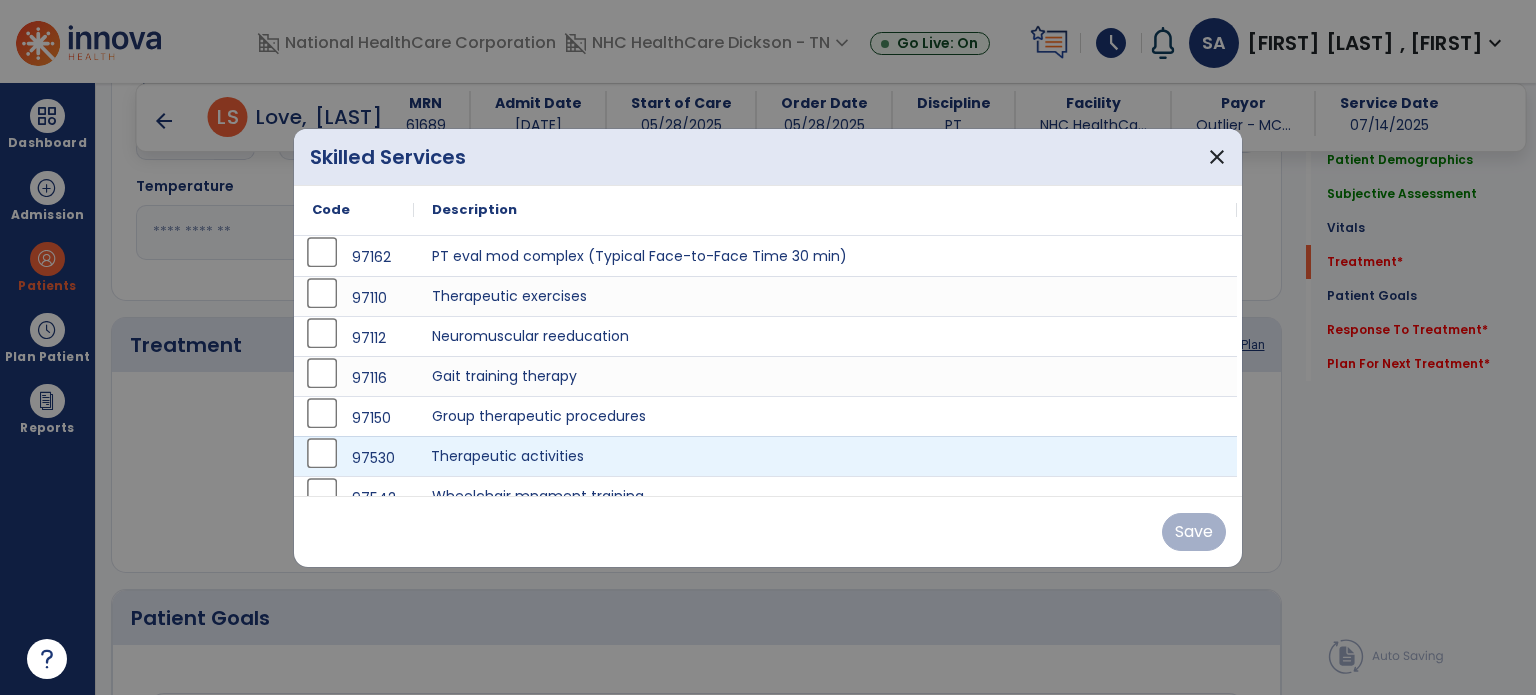 click on "Therapeutic activities" at bounding box center (825, 456) 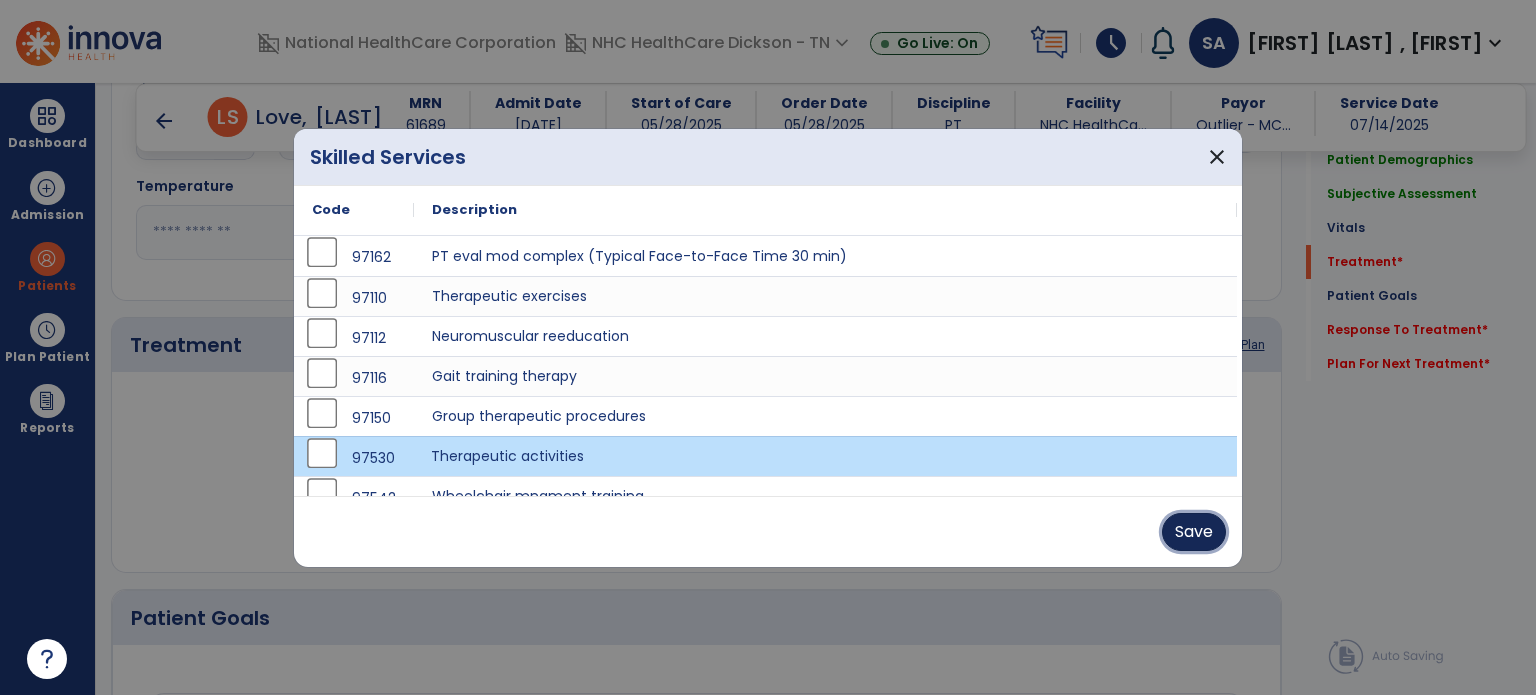 click on "Save" at bounding box center (1194, 532) 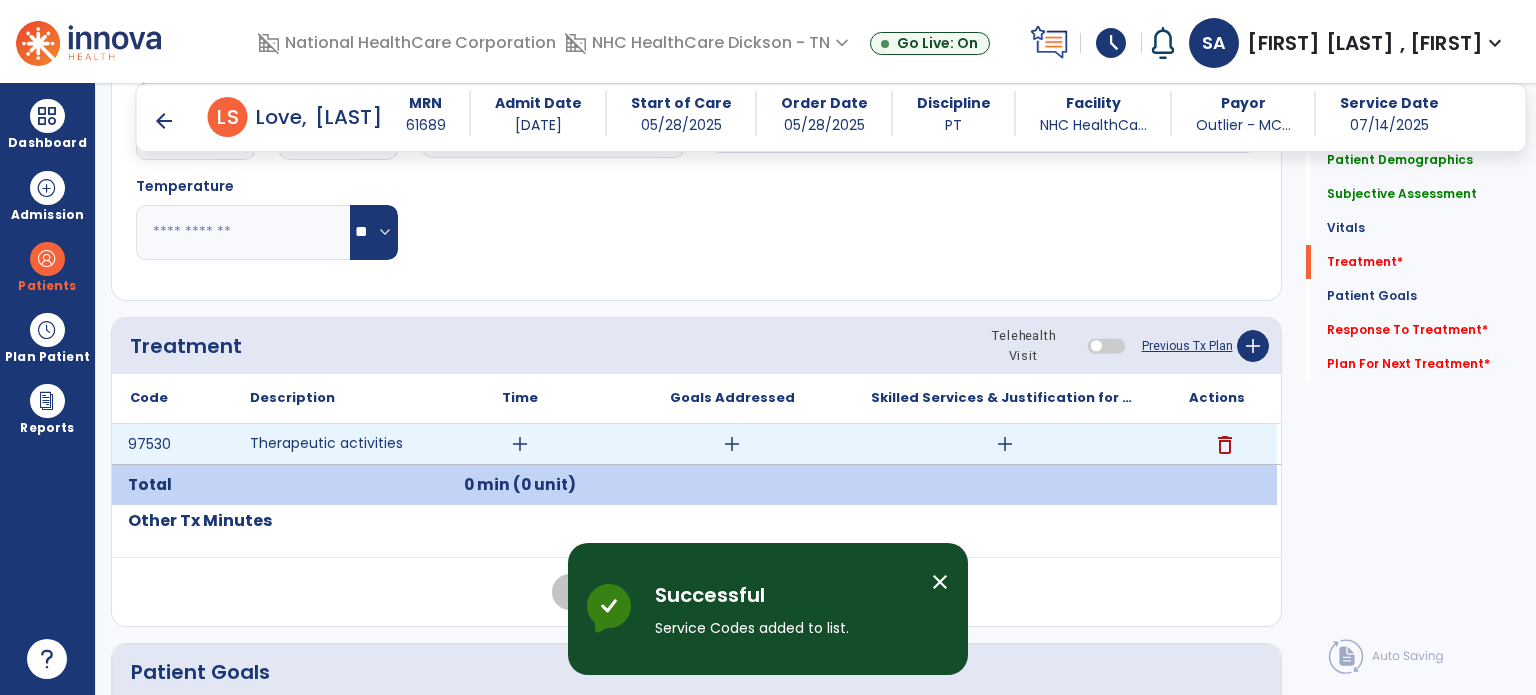 click on "add" at bounding box center (520, 444) 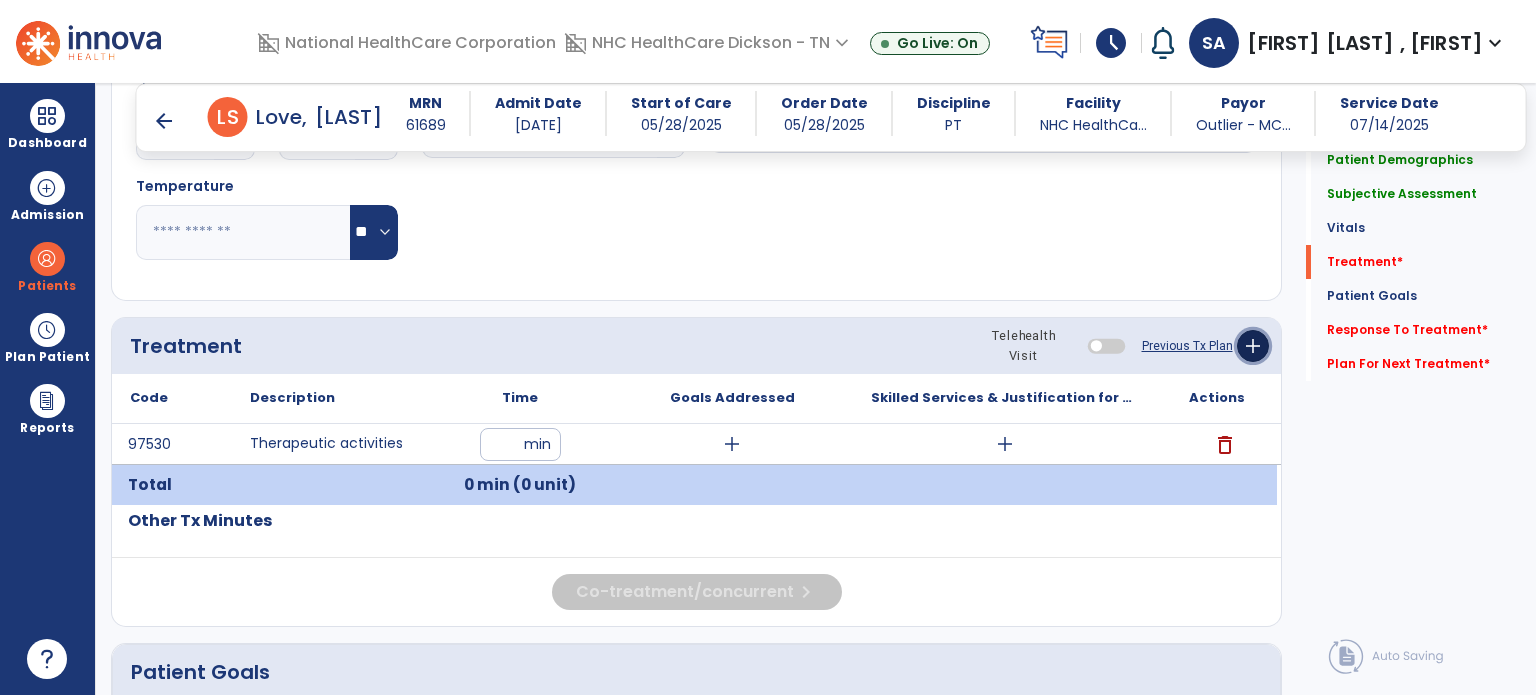 click on "add" 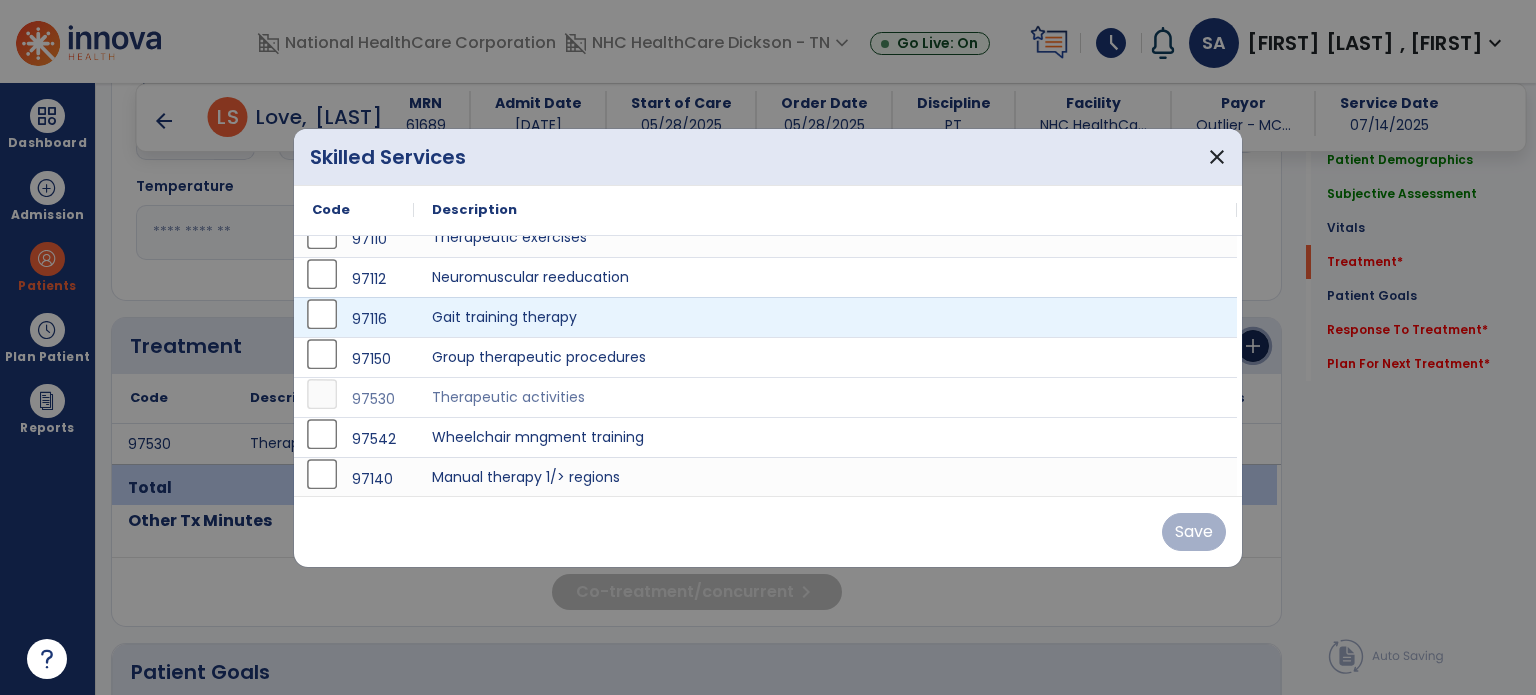 scroll, scrollTop: 64, scrollLeft: 0, axis: vertical 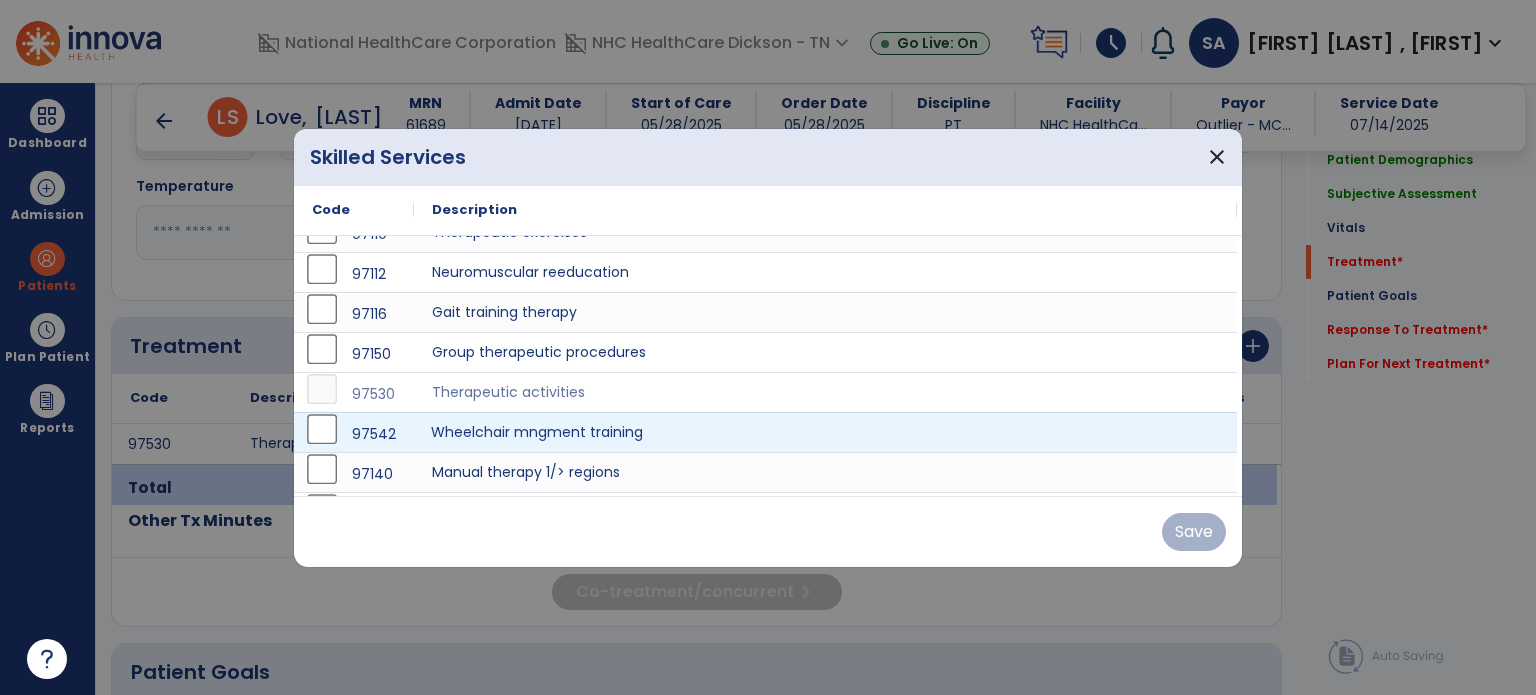 click on "Wheelchair mngment training" at bounding box center (825, 432) 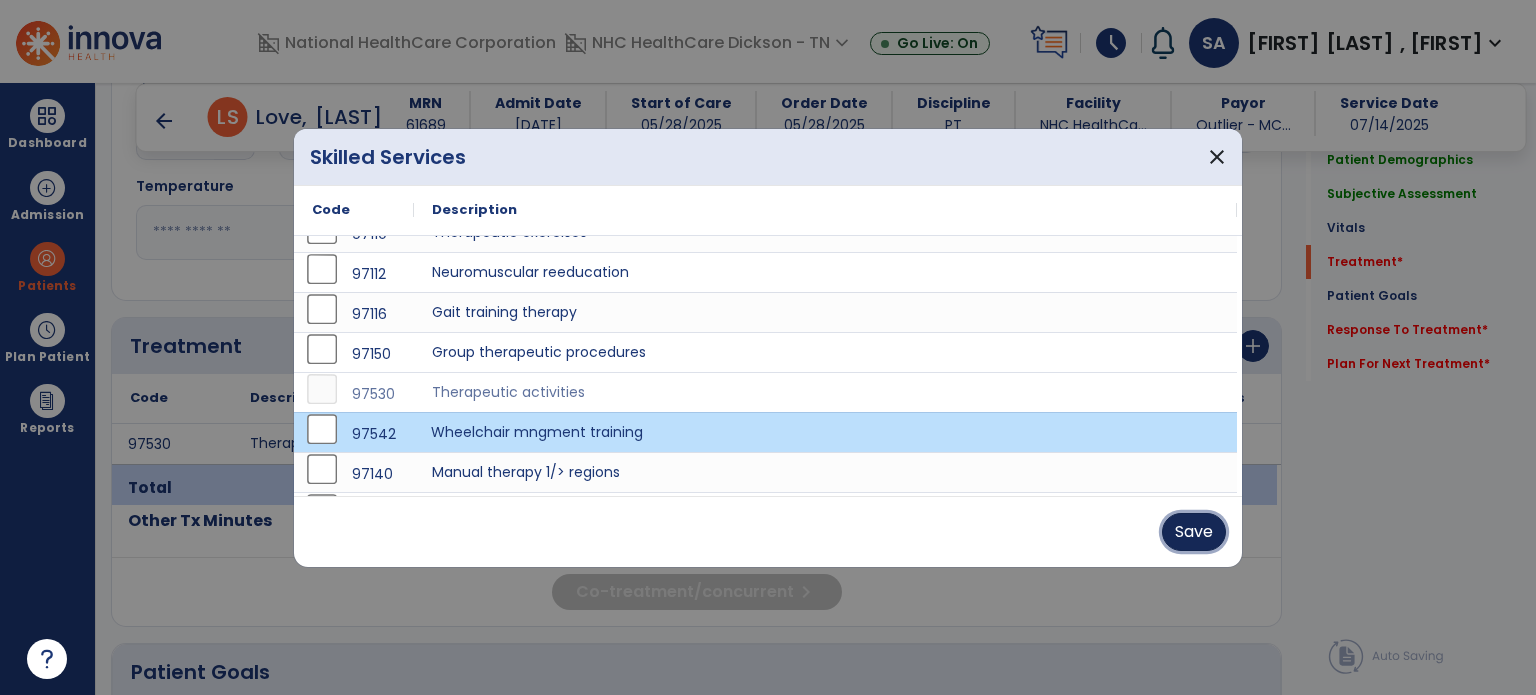 click on "Save" at bounding box center (1194, 532) 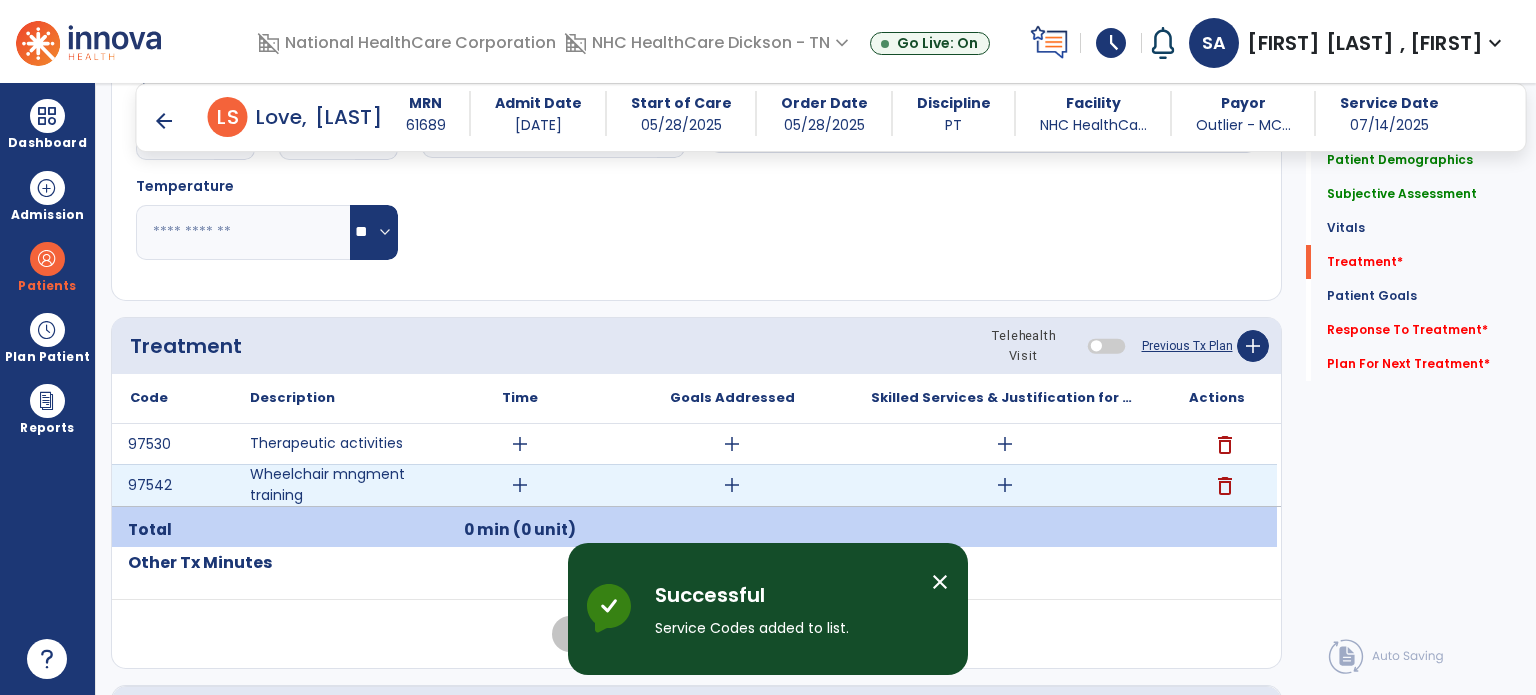 click on "add" at bounding box center (520, 485) 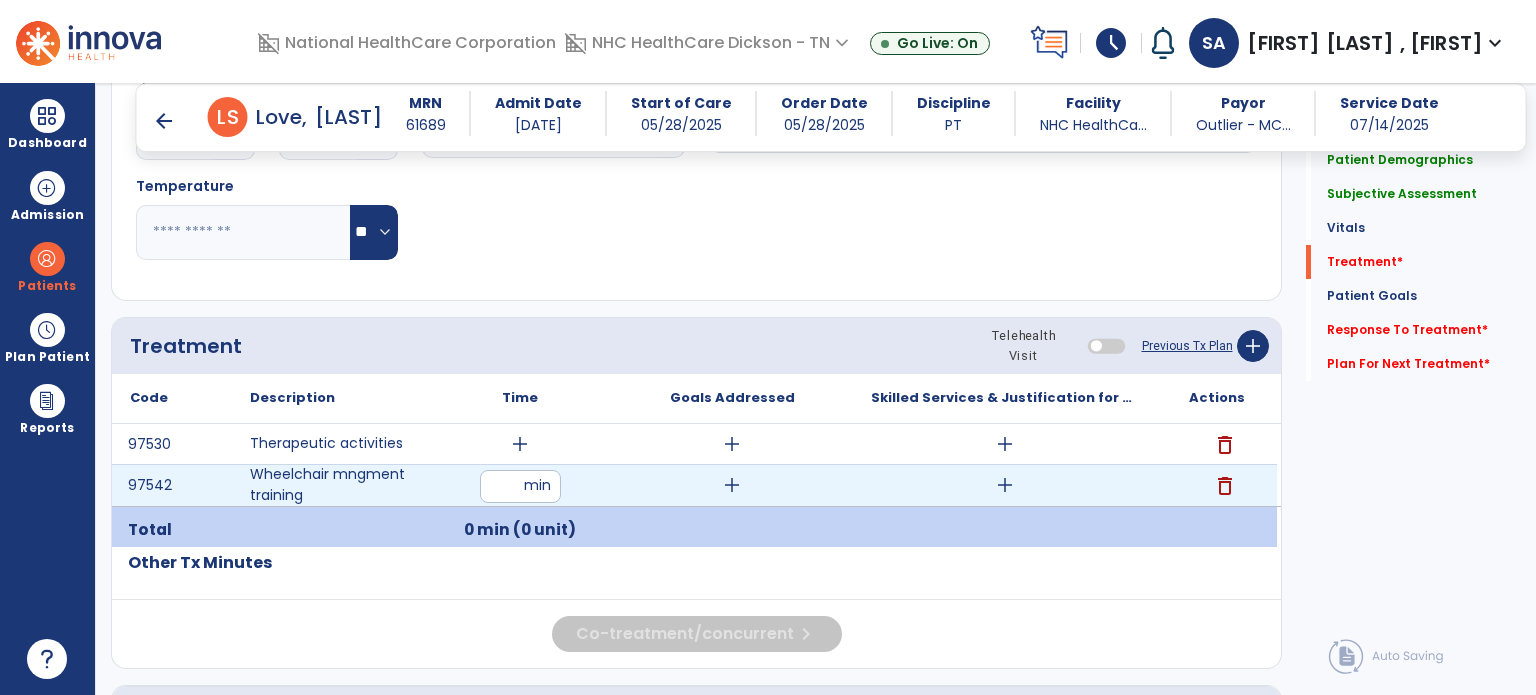 type on "**" 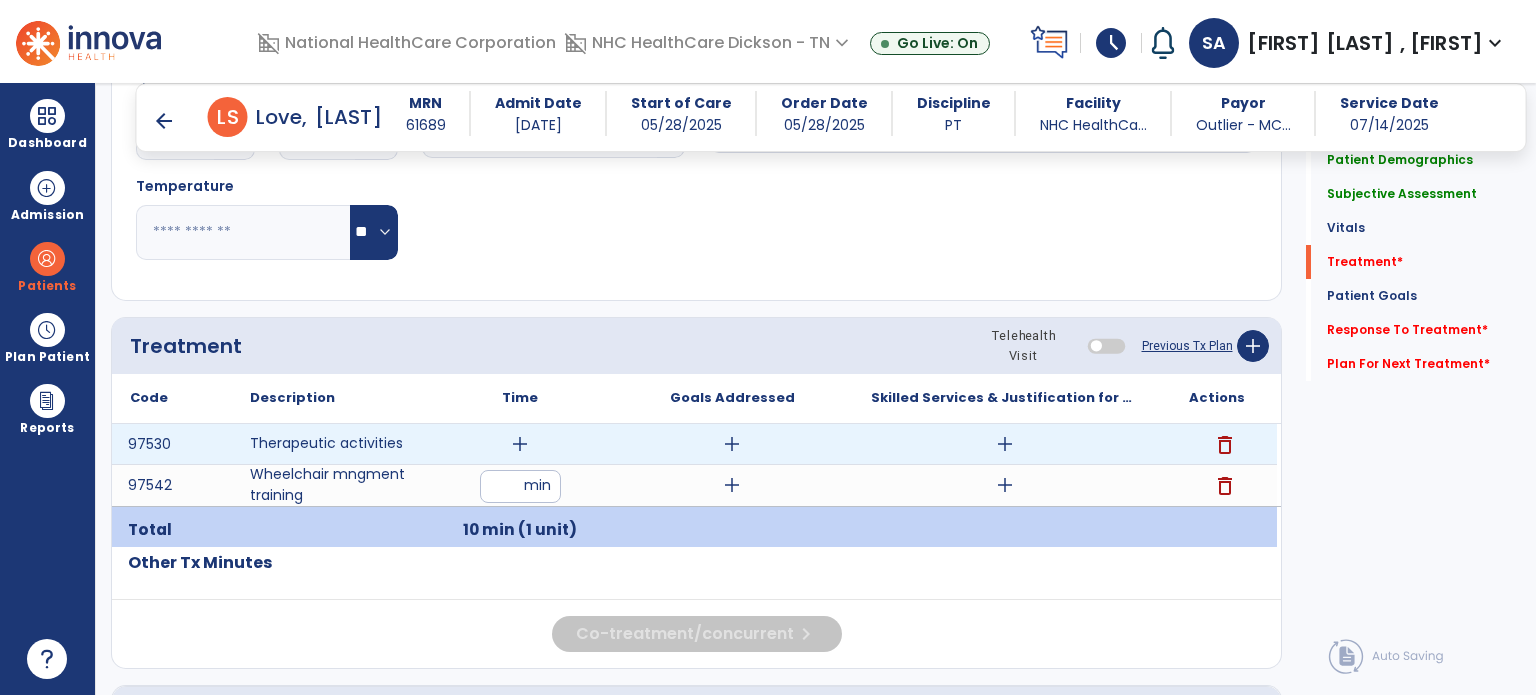 click on "add" at bounding box center (520, 444) 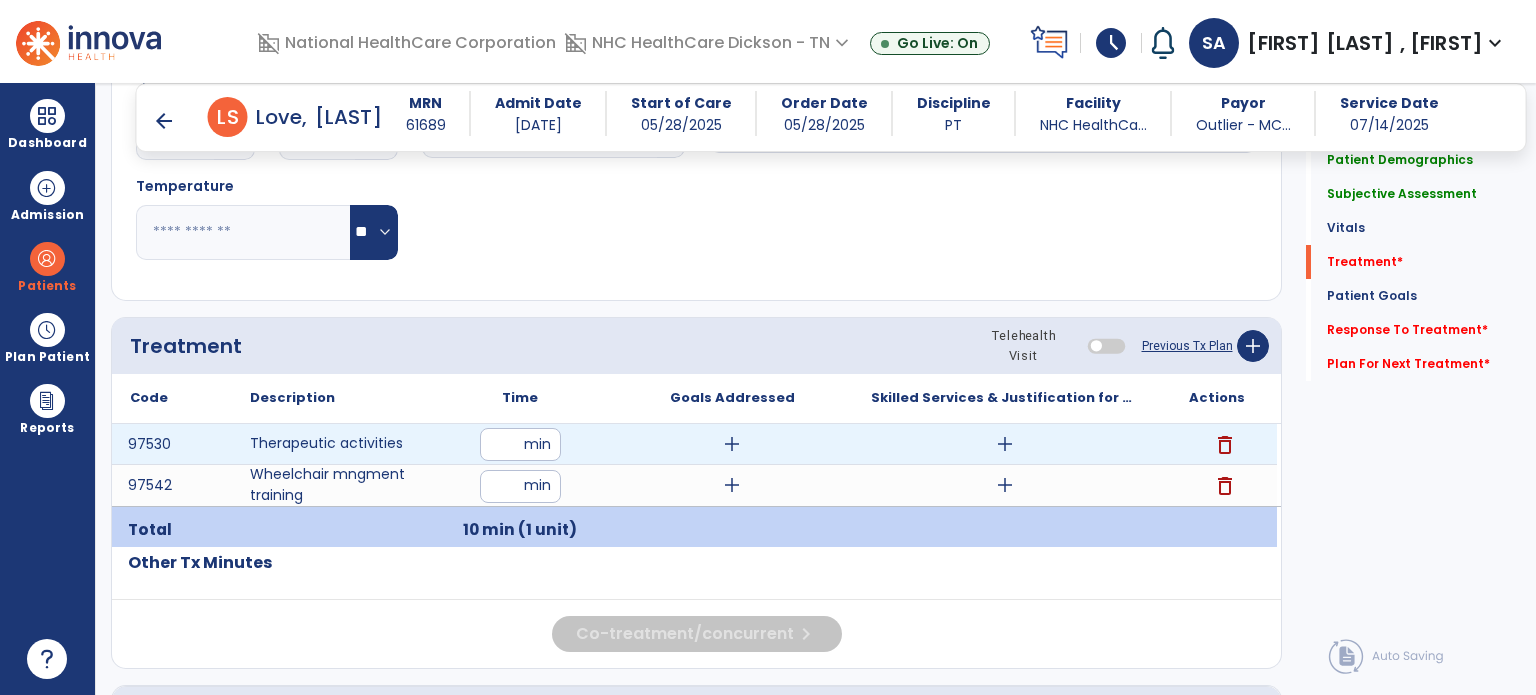type on "**" 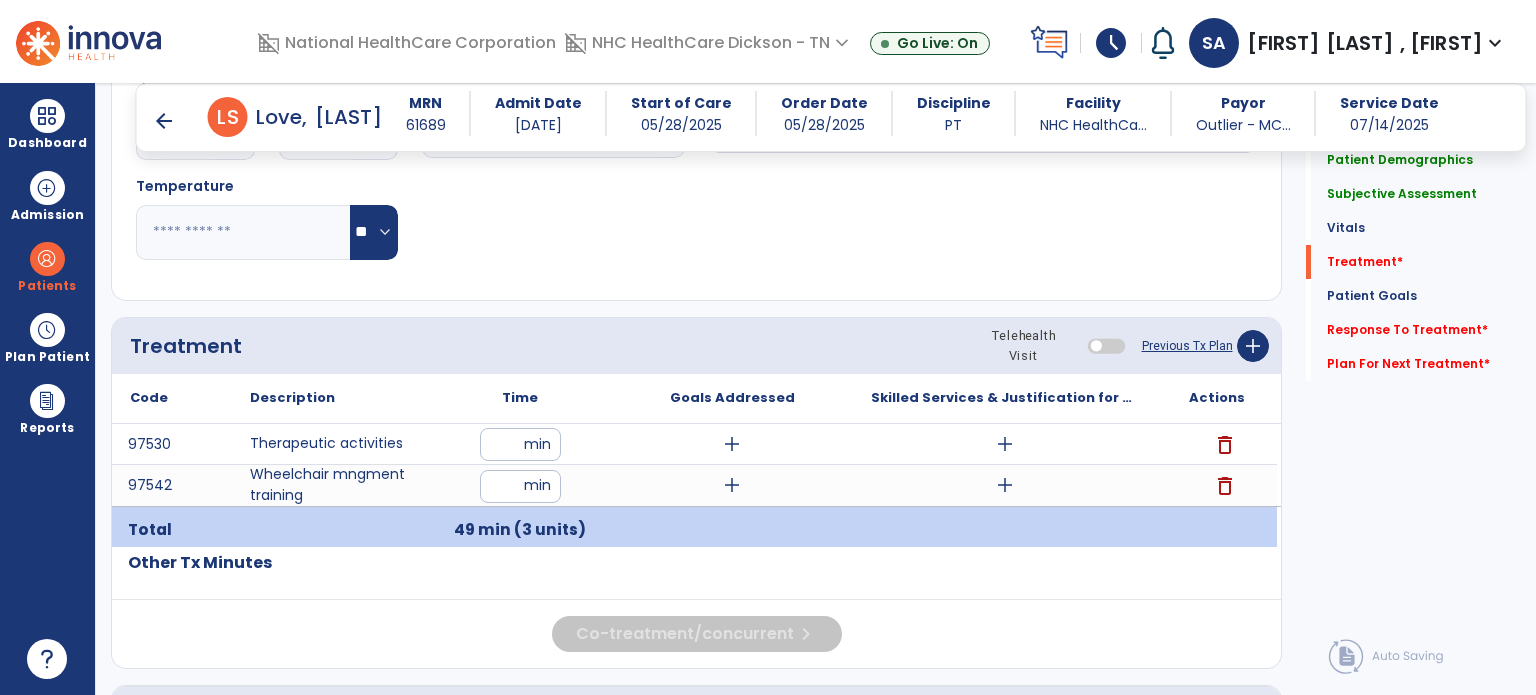 click on "Quick Links  Patient Demographics   Patient Demographics   Subjective Assessment   Subjective Assessment   Vitals   Vitals   Treatment   *  Treatment   *  Patient Goals   Patient Goals   Response To Treatment   *  Response To Treatment   *  Plan For Next Treatment   *  Plan For Next Treatment   *" 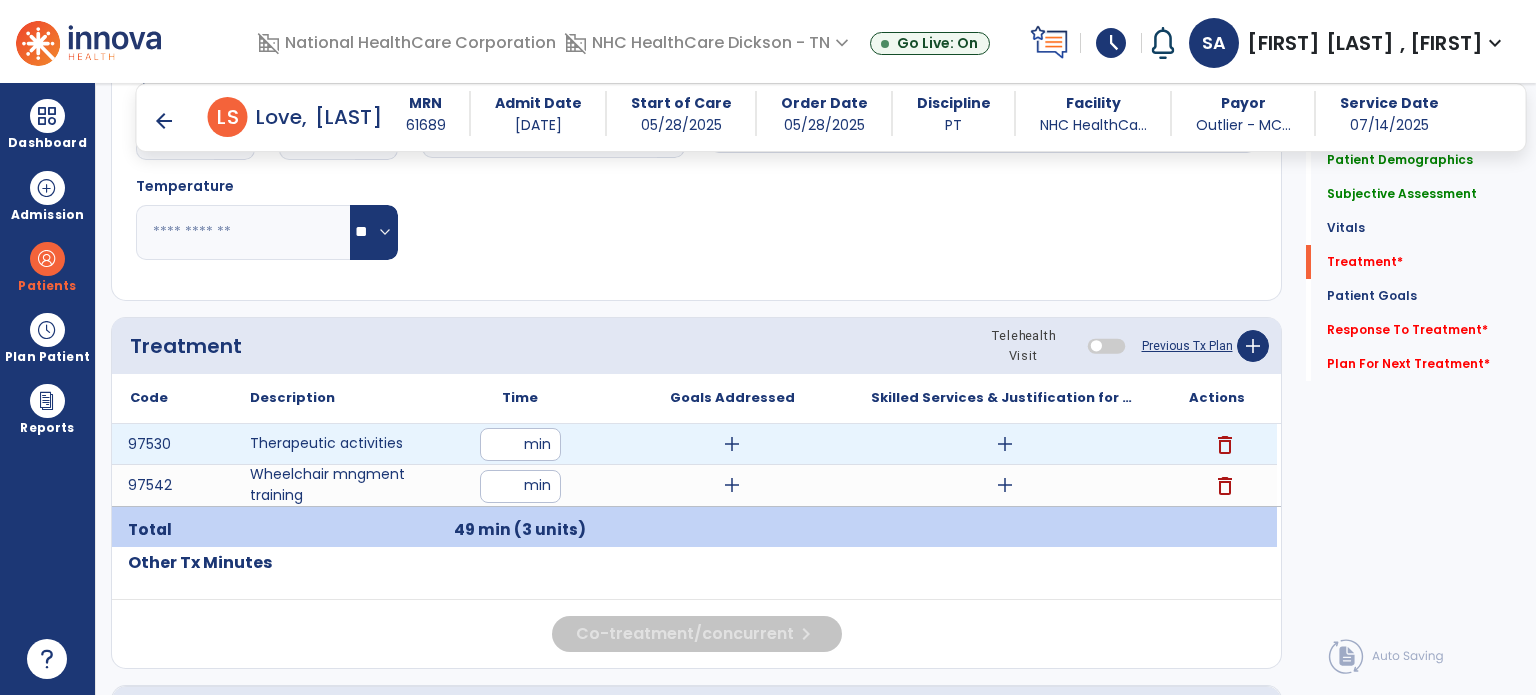 click on "add" at bounding box center [1005, 444] 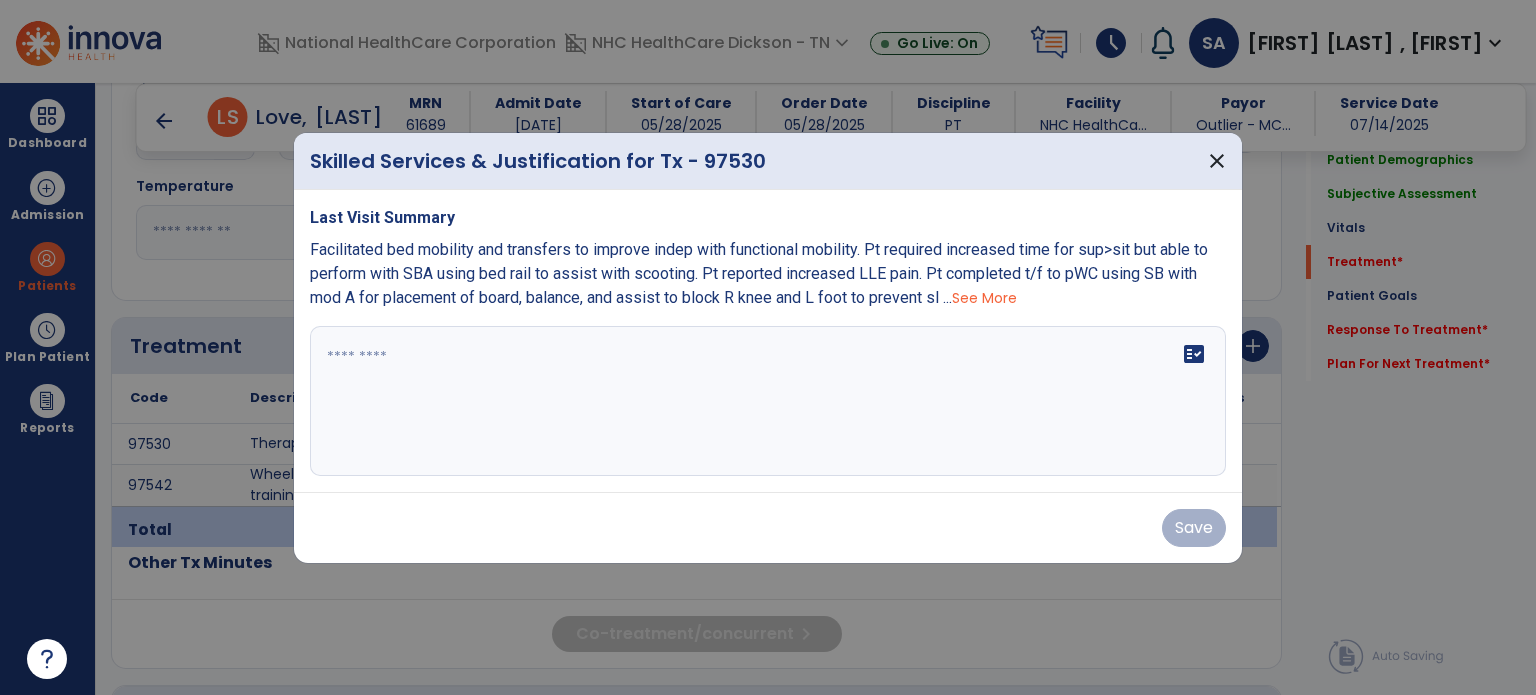 click at bounding box center (768, 401) 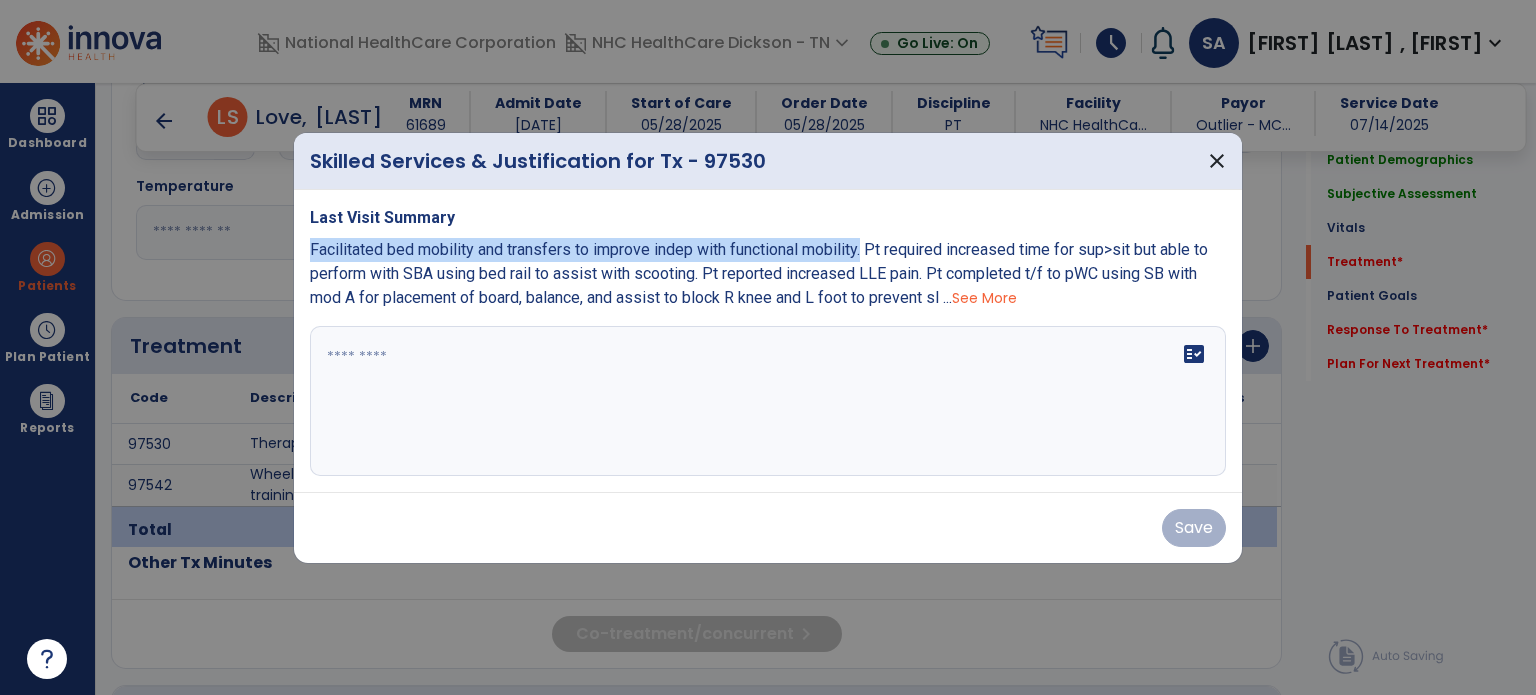 drag, startPoint x: 304, startPoint y: 247, endPoint x: 870, endPoint y: 251, distance: 566.01416 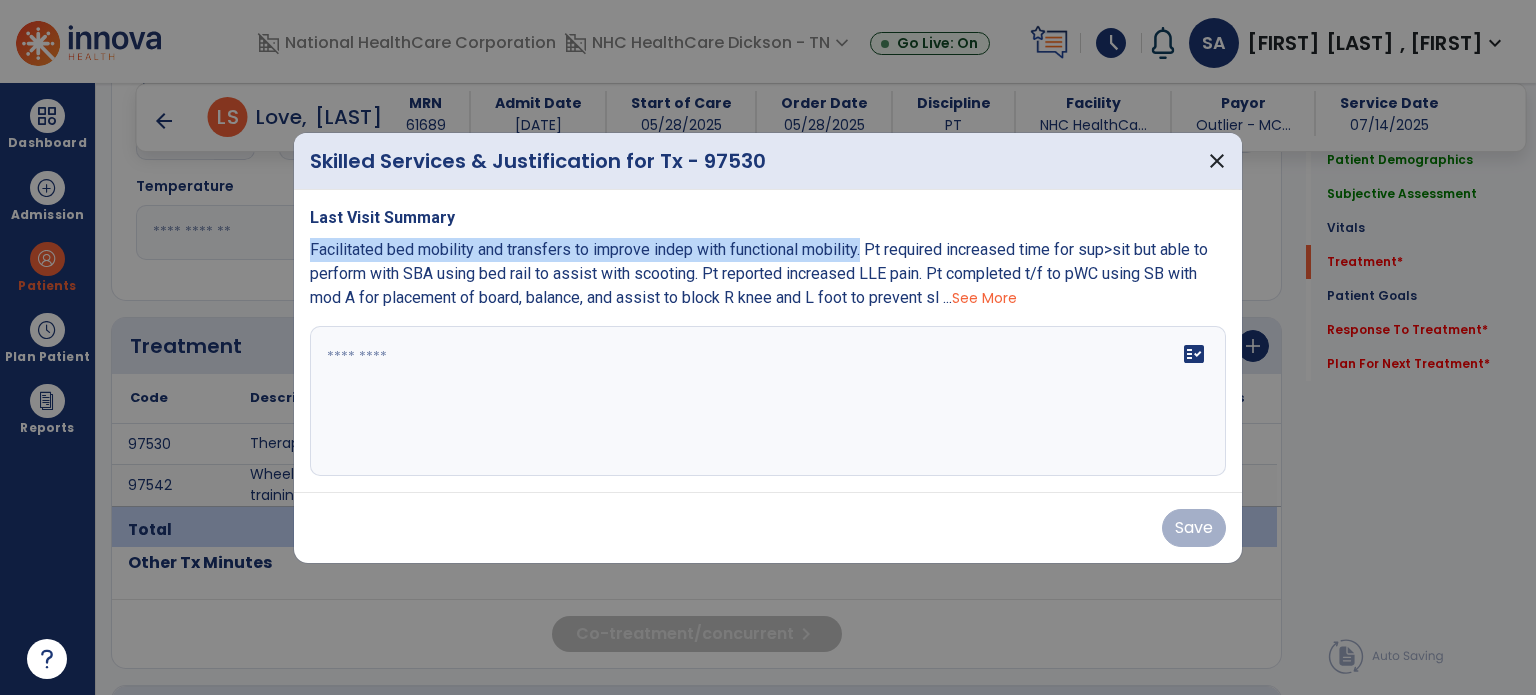 click on "Facilitated bed mobility and transfers to improve indep with functional mobility. Pt required increased time for sup>sit but able to perform with SBA using bed rail to assist with scooting. Pt reported increased LLE pain. Pt completed t/f to pWC using SB with mod A for placement of board, balance, and assist to block R knee and L foot to prevent sl ...  See More   fact_check" at bounding box center (768, 341) 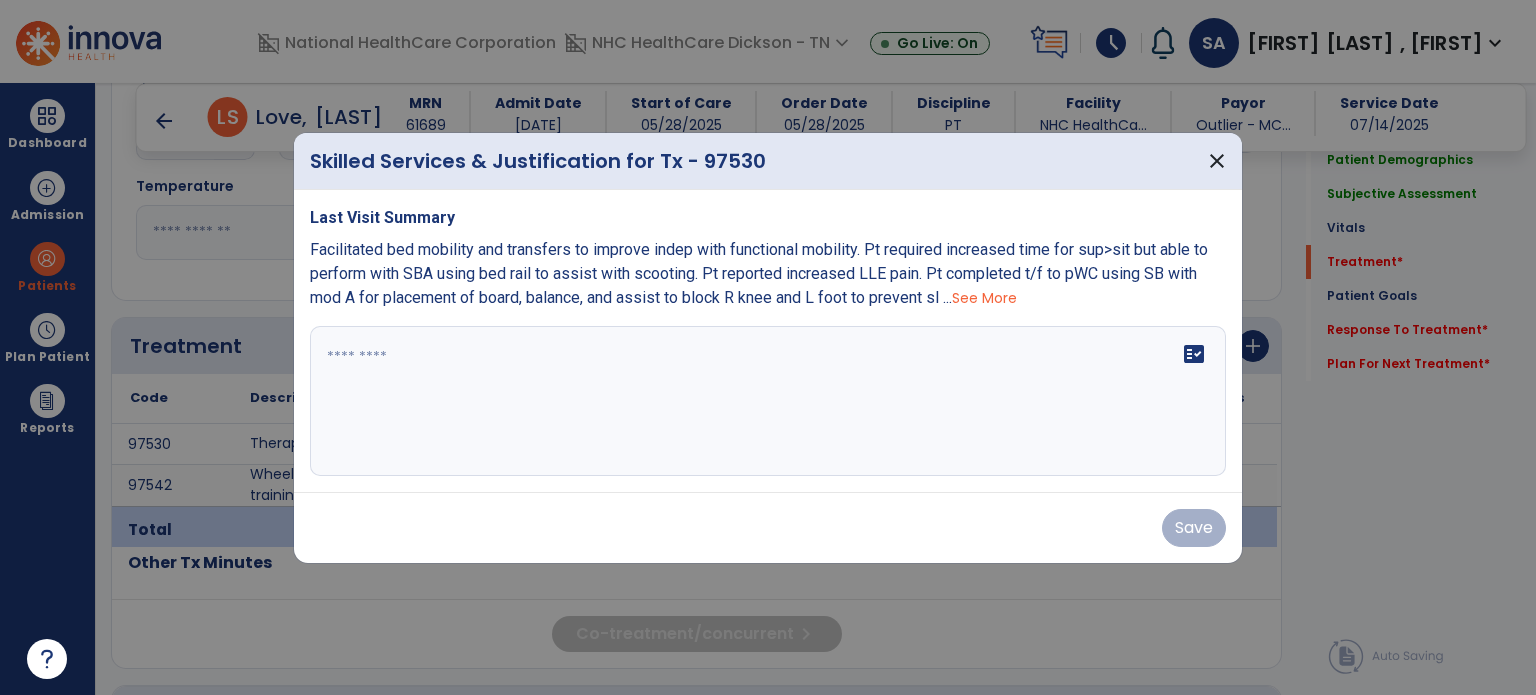 click on "fact_check" at bounding box center (768, 401) 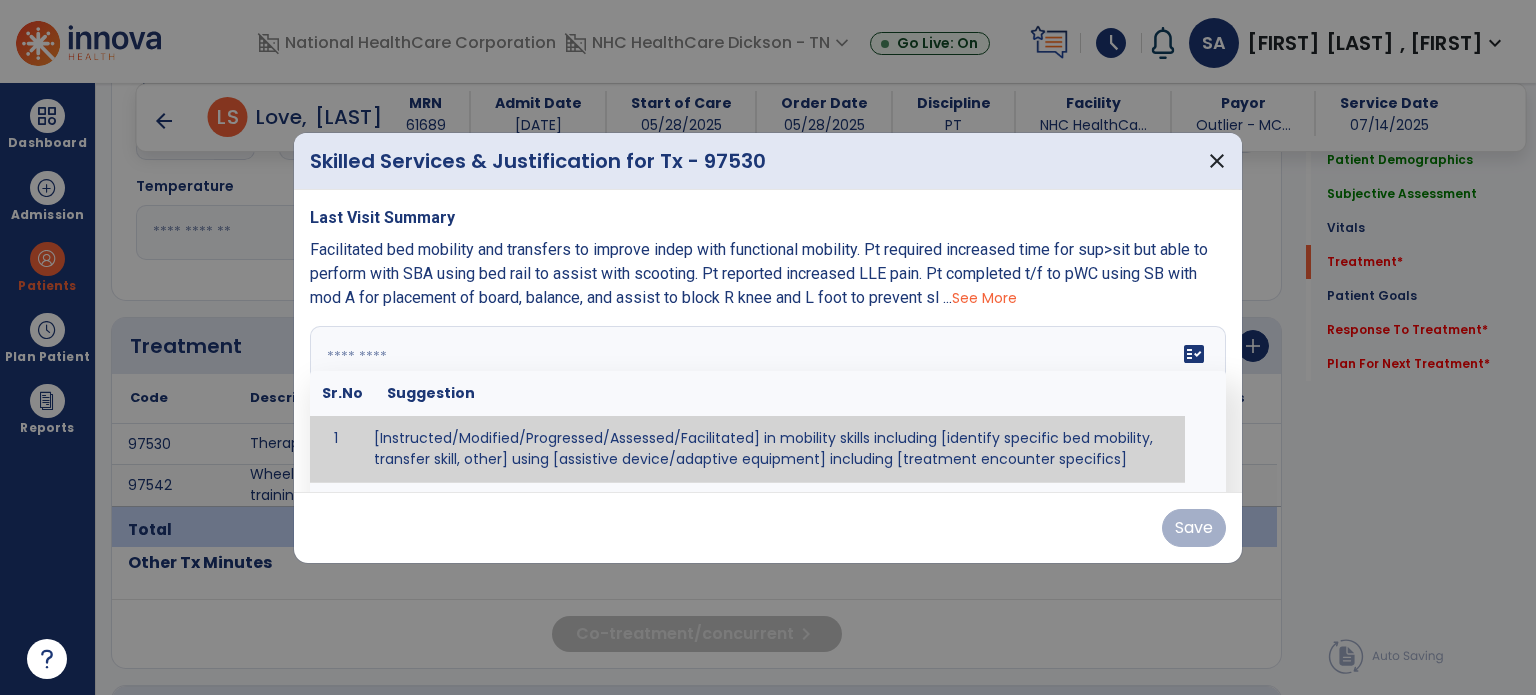 paste on "**********" 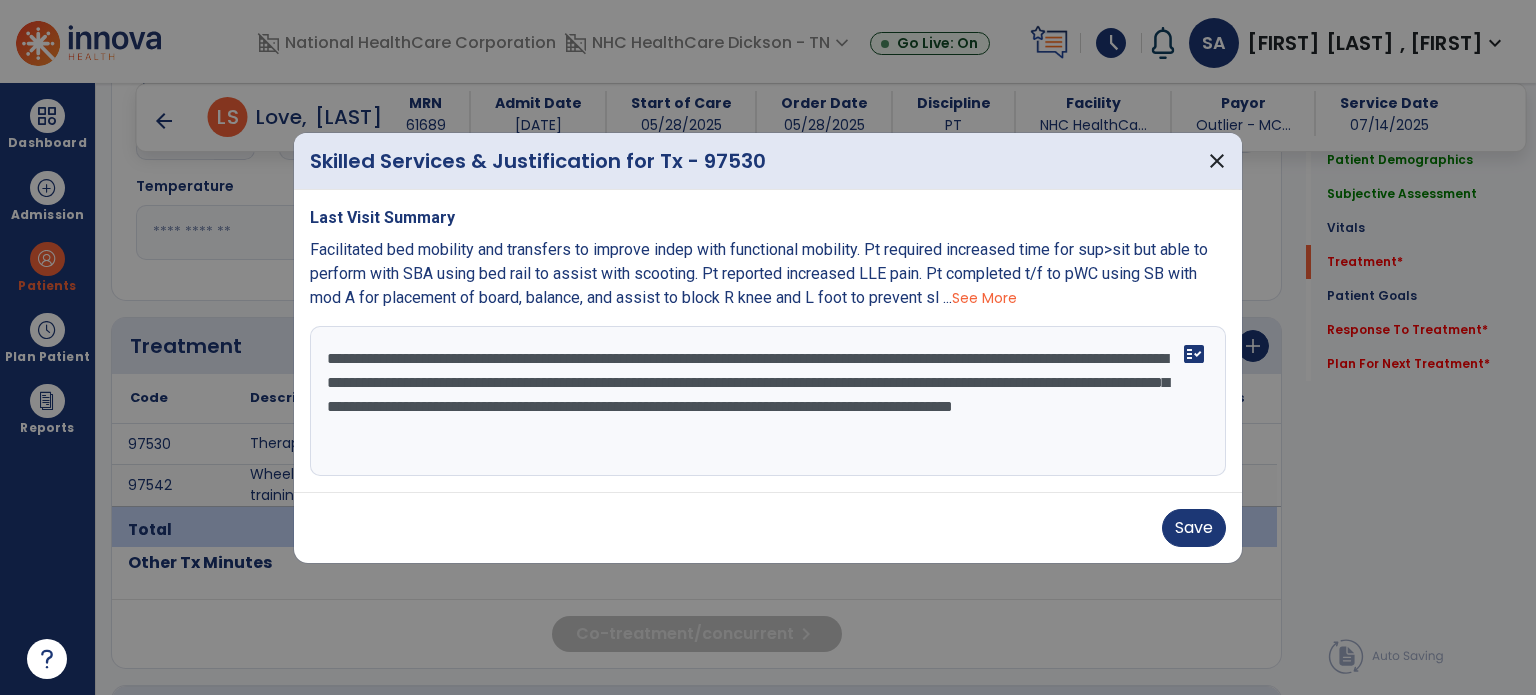 type on "**********" 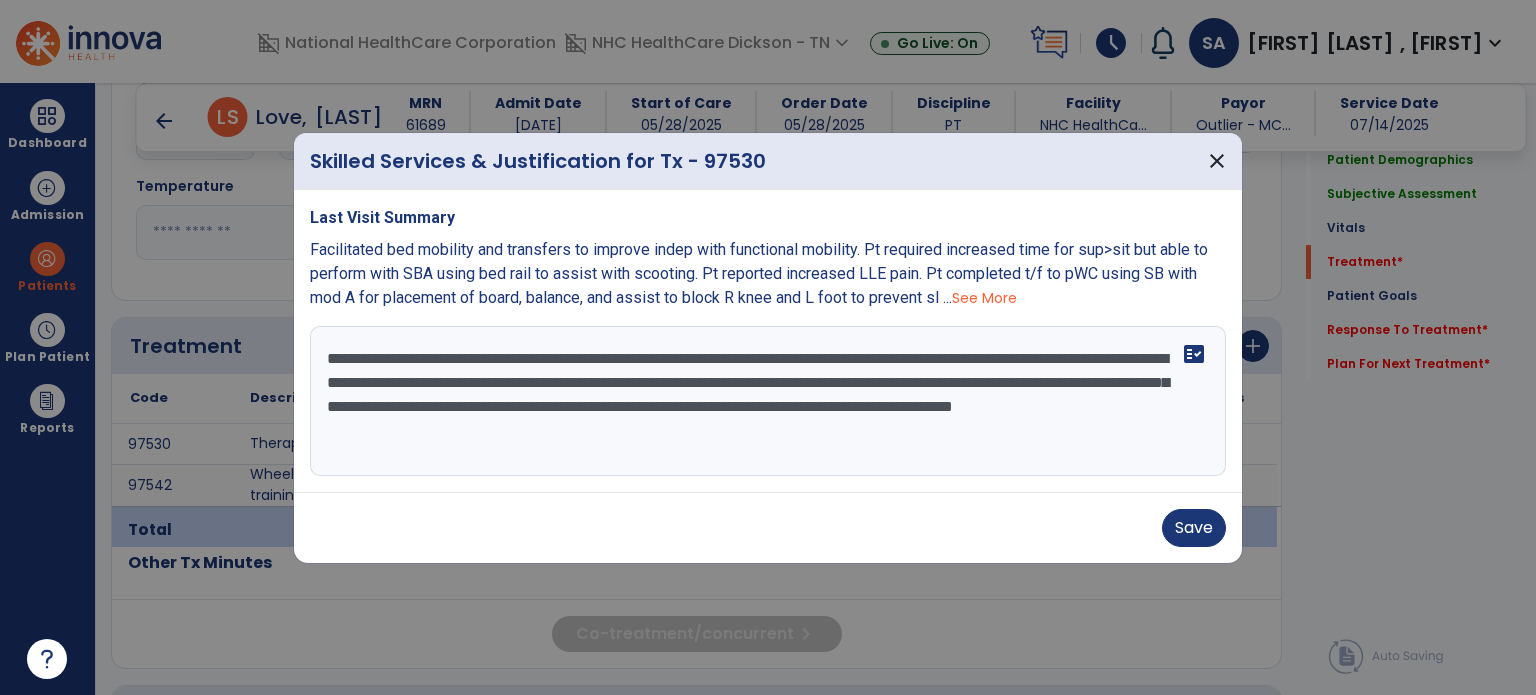 click at bounding box center [768, 347] 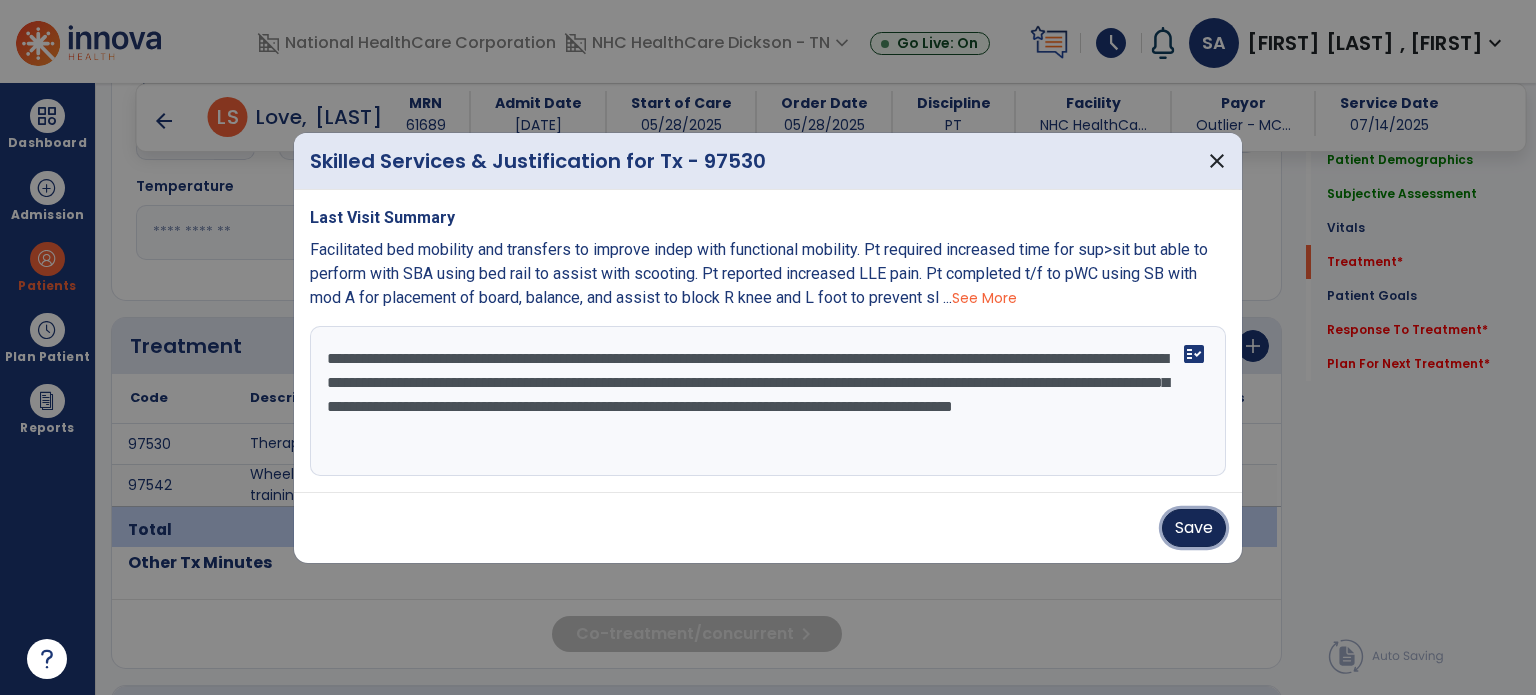 click on "Save" at bounding box center (1194, 528) 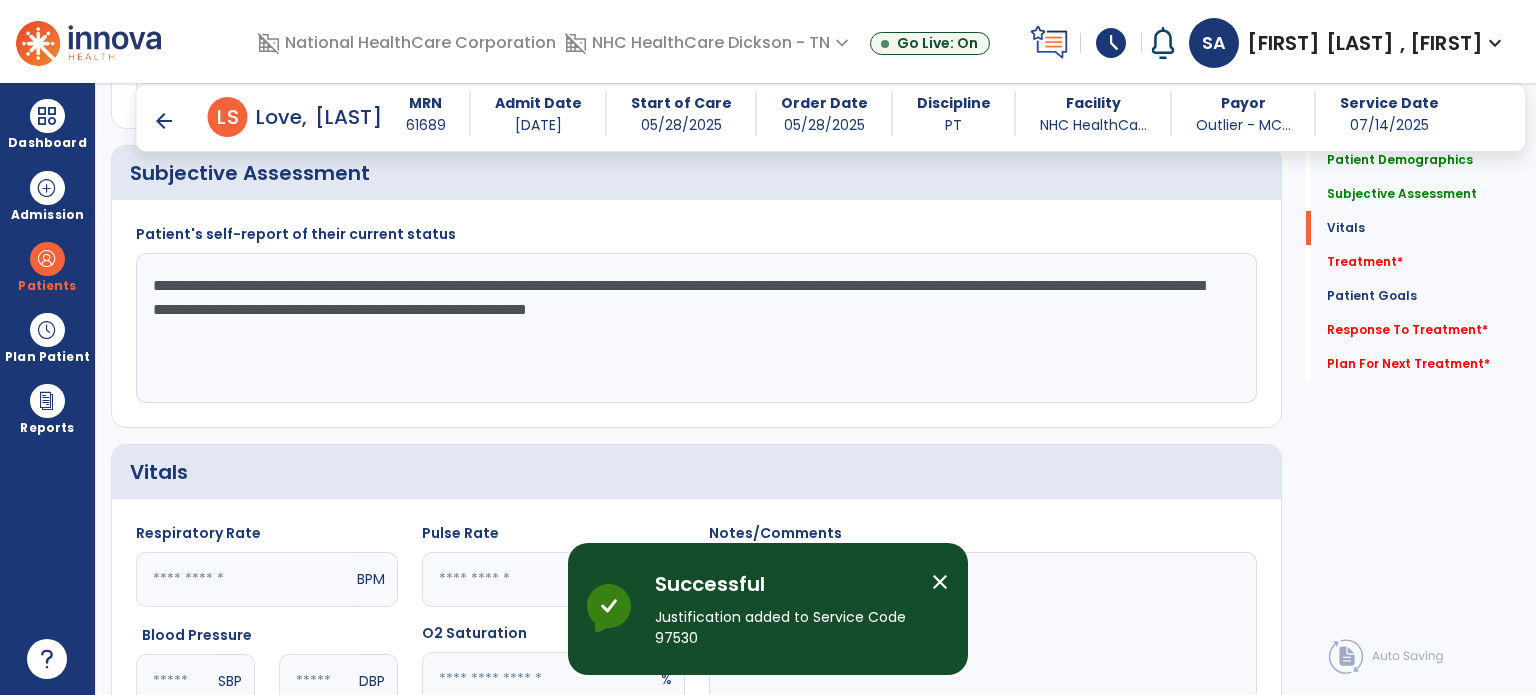 scroll, scrollTop: 0, scrollLeft: 0, axis: both 